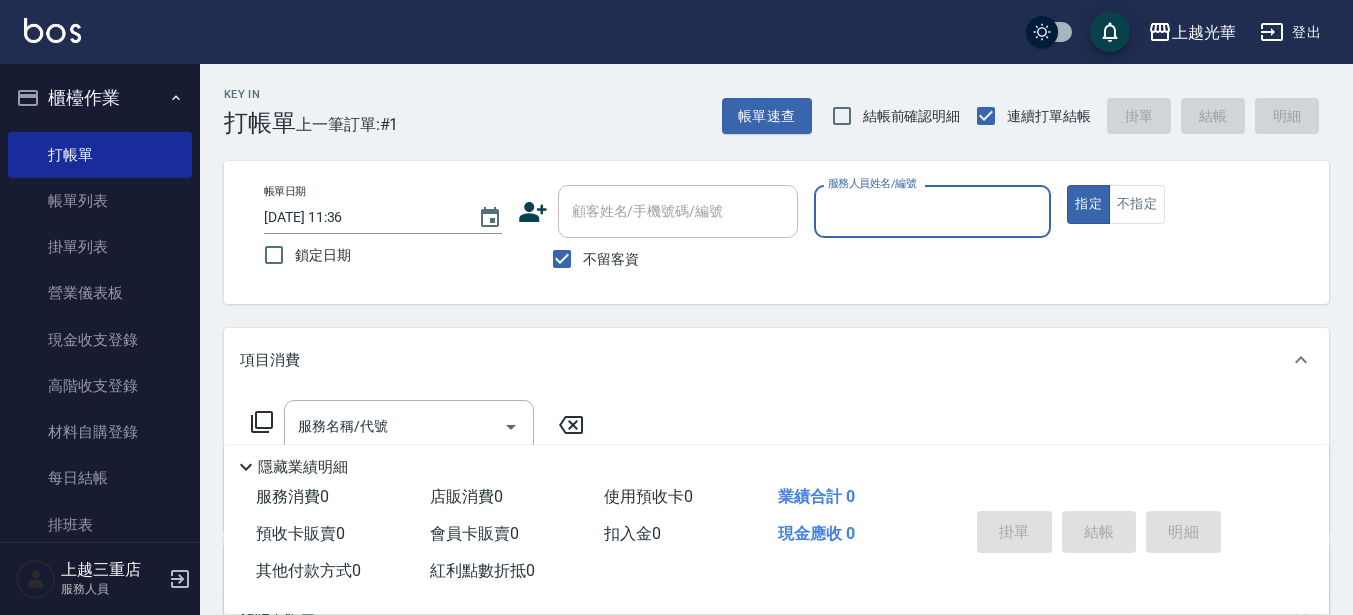 scroll, scrollTop: 0, scrollLeft: 0, axis: both 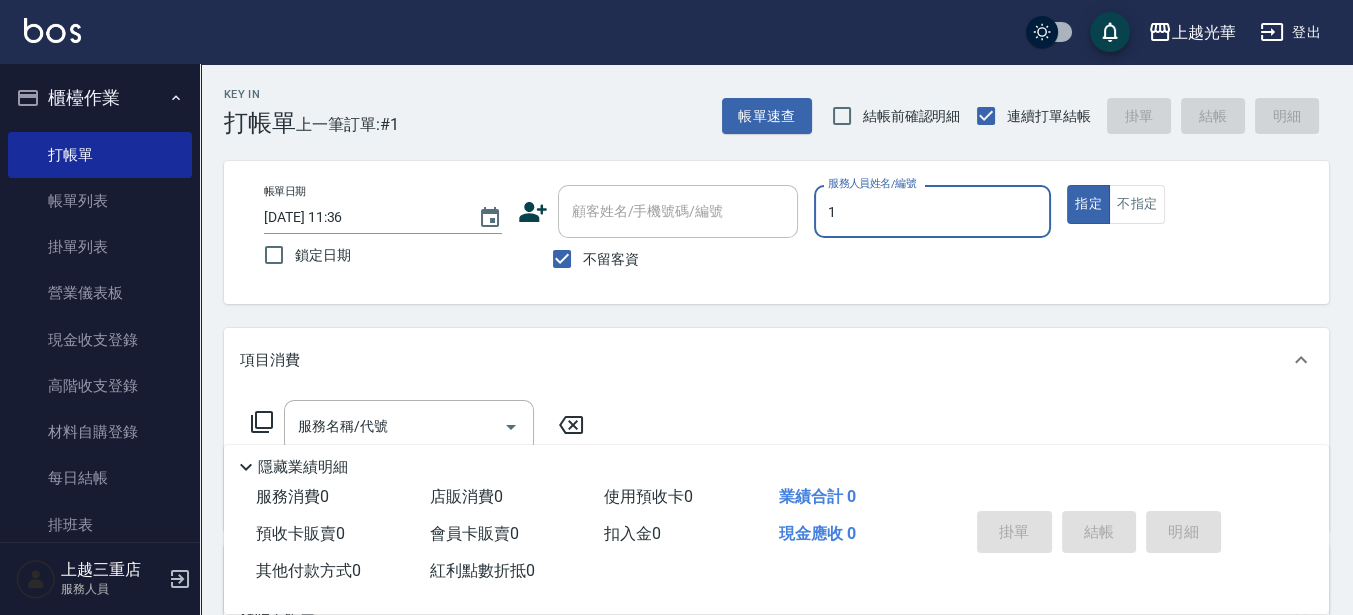 type on "1" 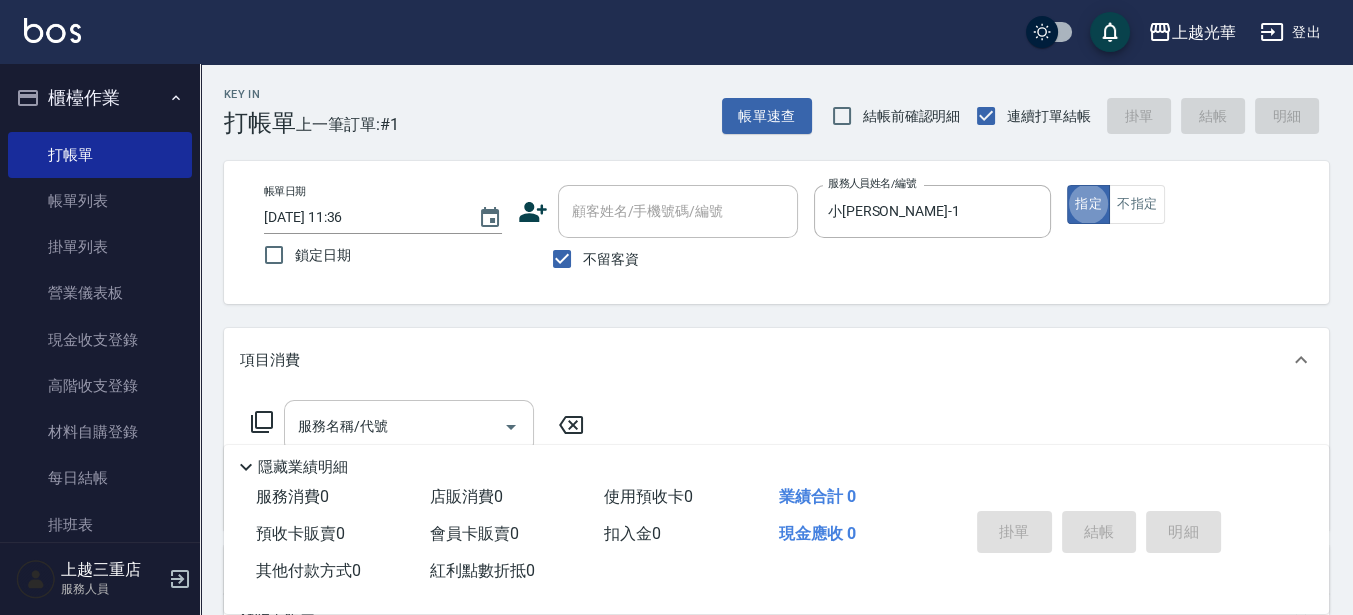 click on "服務名稱/代號" at bounding box center [394, 426] 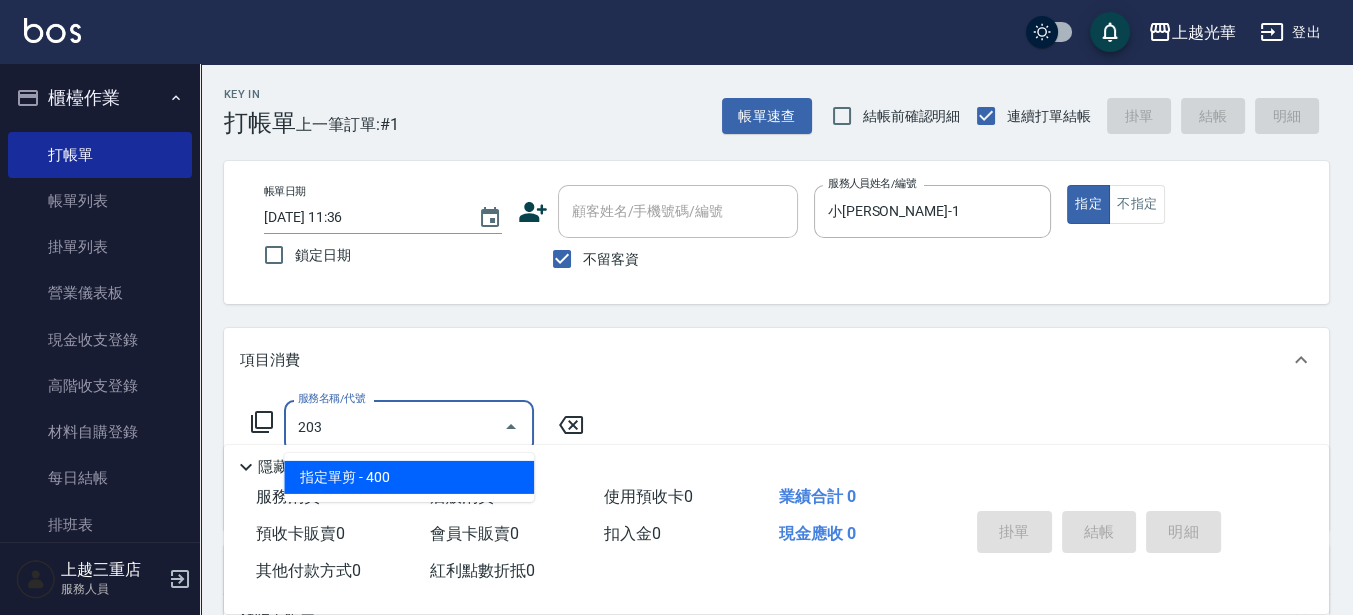 type on "指定單剪(203)" 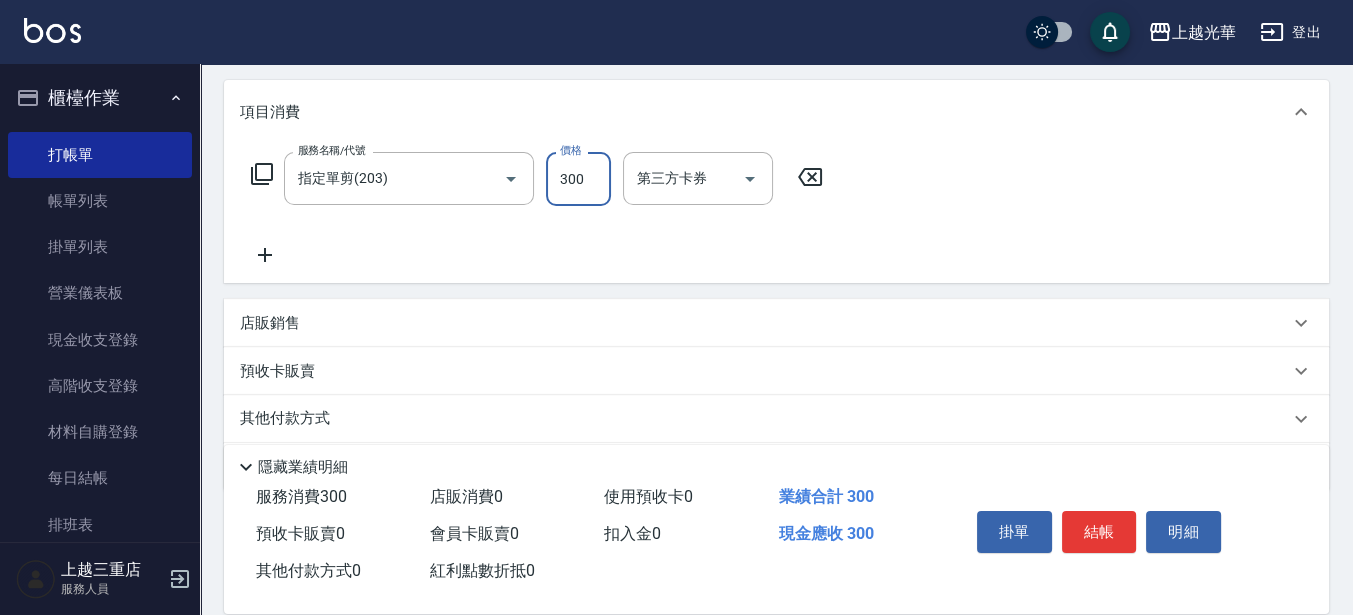 scroll, scrollTop: 250, scrollLeft: 0, axis: vertical 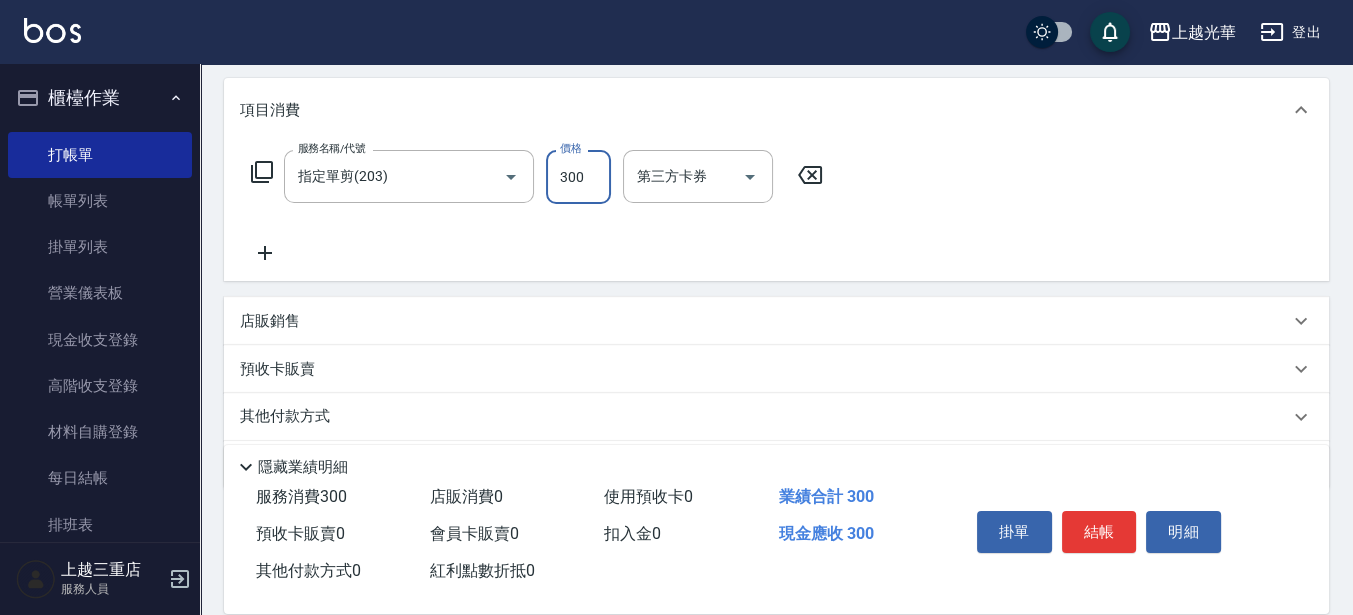 type on "300" 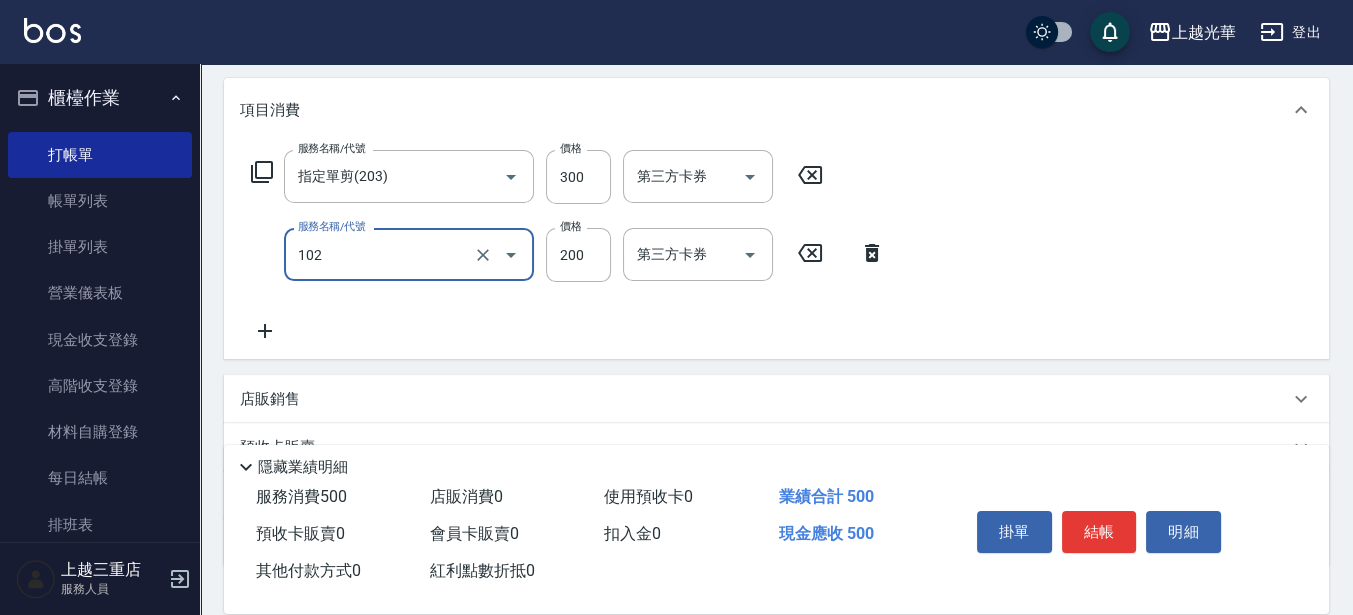 type on "指定洗髮(102)" 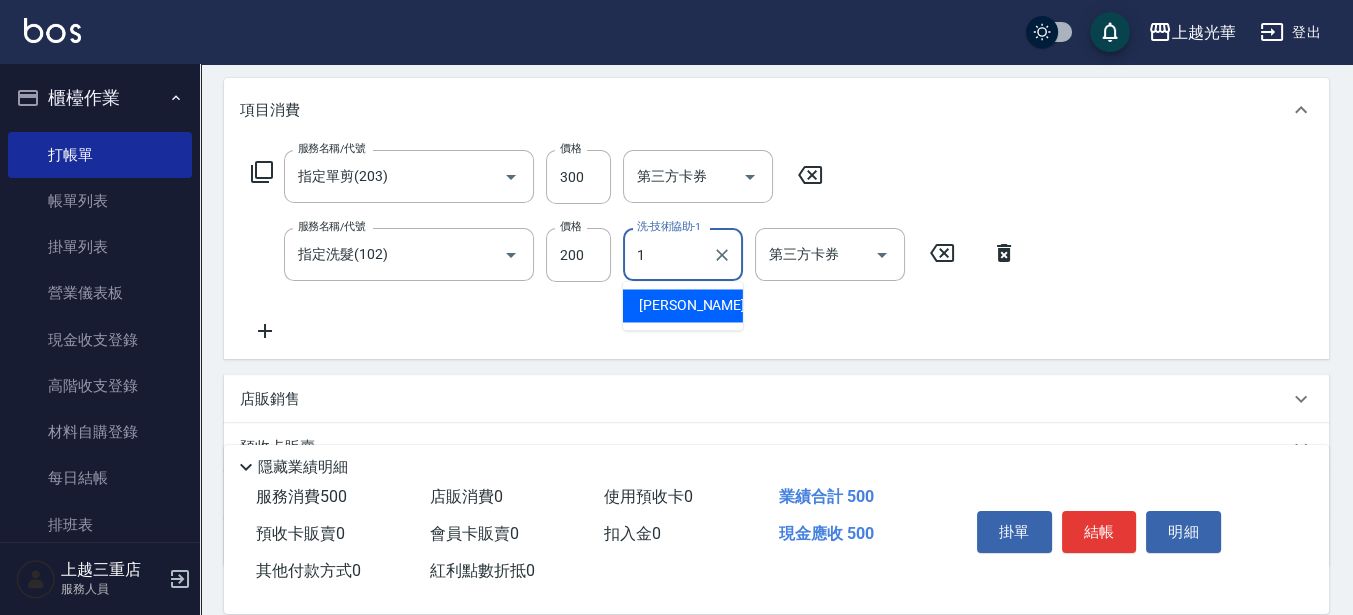 type on "小詹-1" 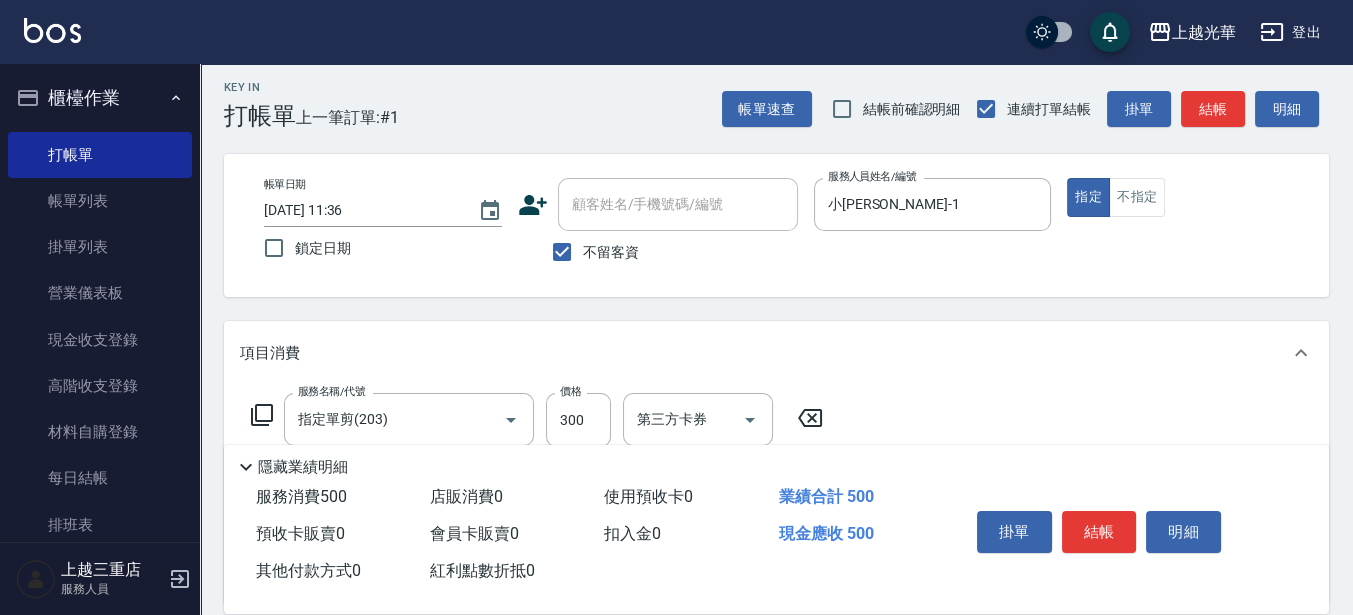 scroll, scrollTop: 0, scrollLeft: 0, axis: both 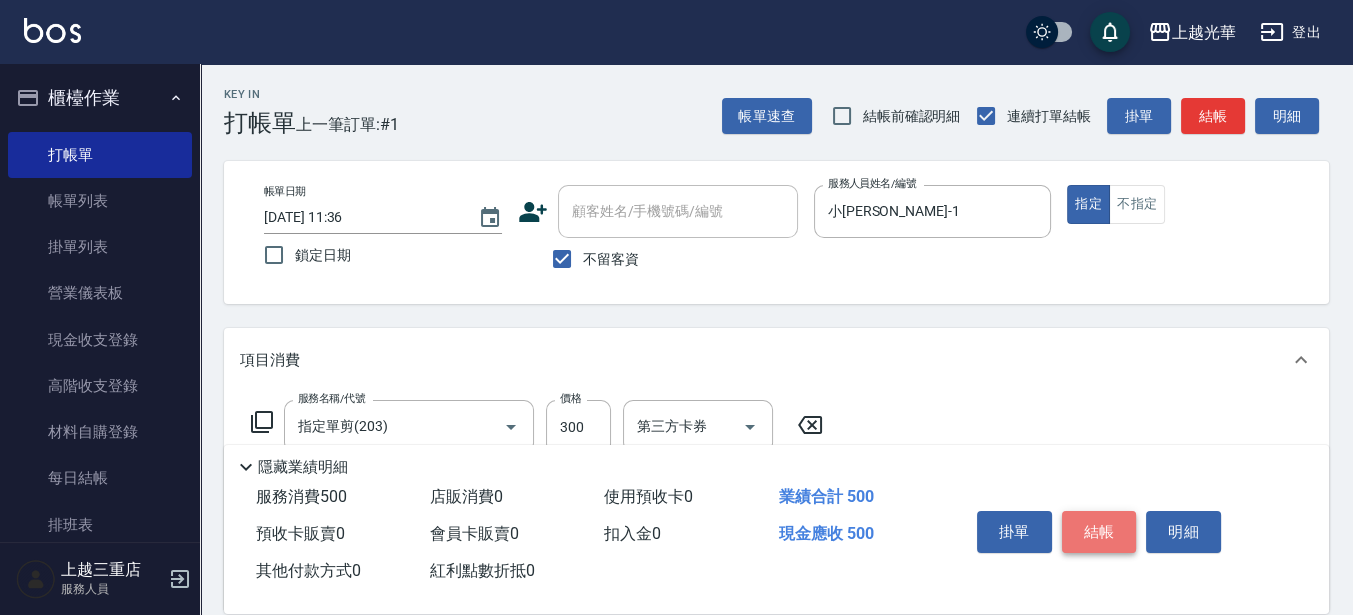 click on "結帳" at bounding box center [1099, 532] 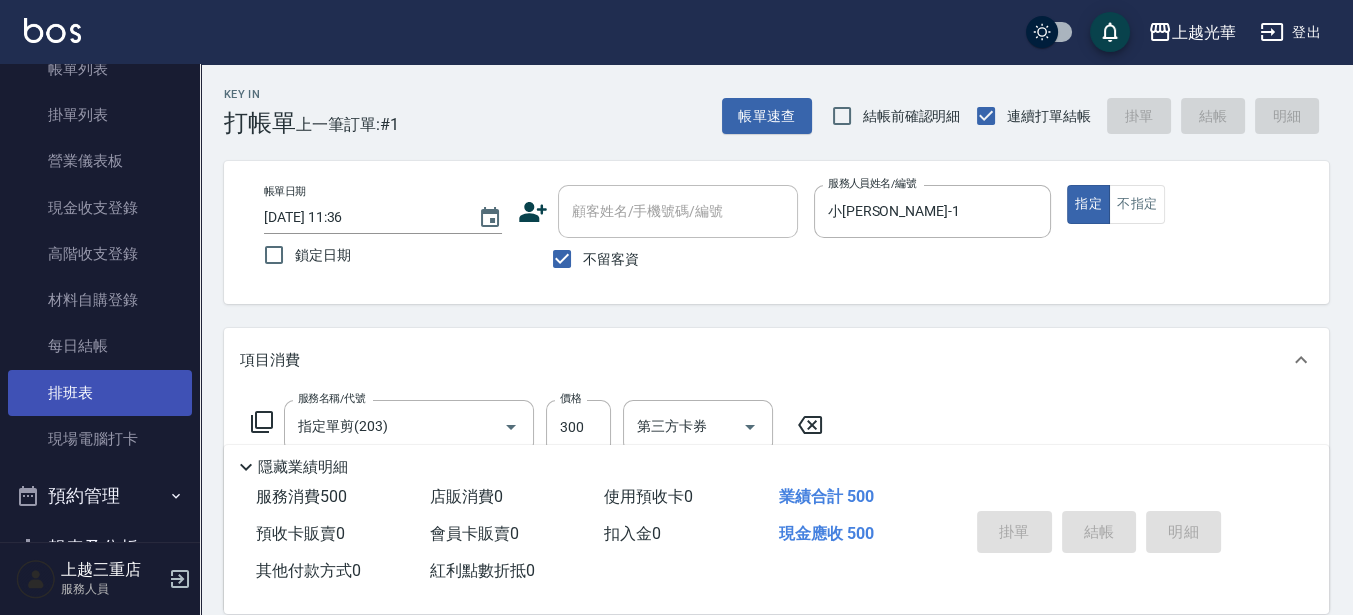 type on "2025/07/12 13:25" 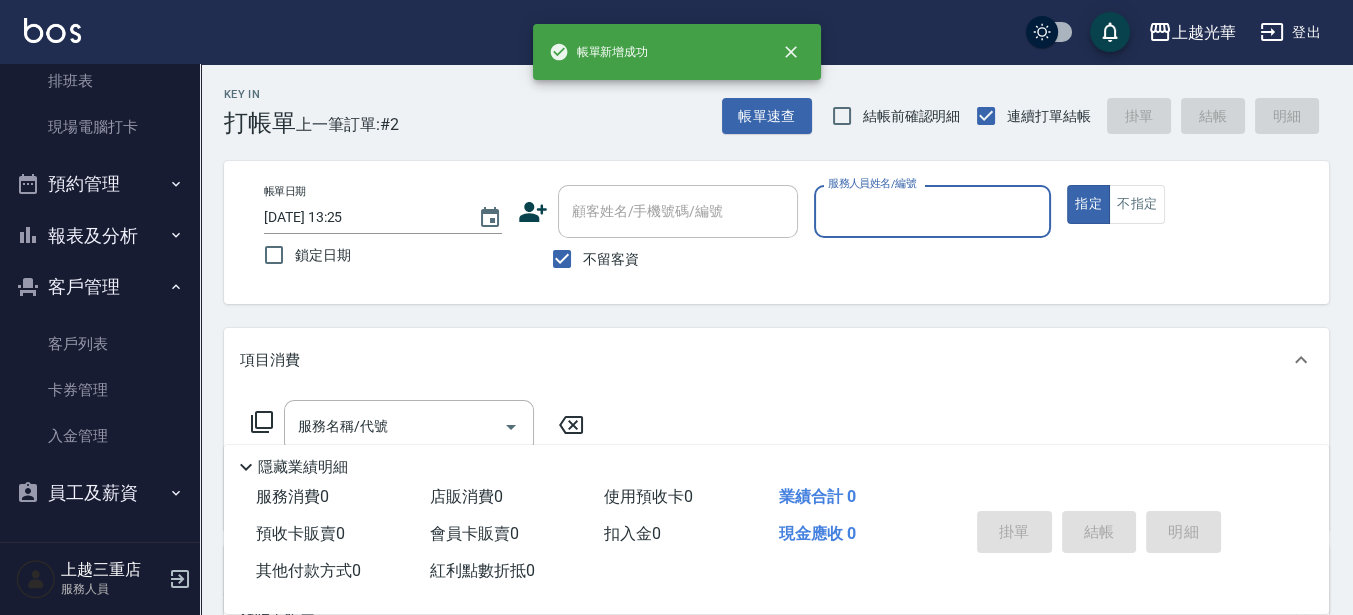 click on "報表及分析" at bounding box center [100, 236] 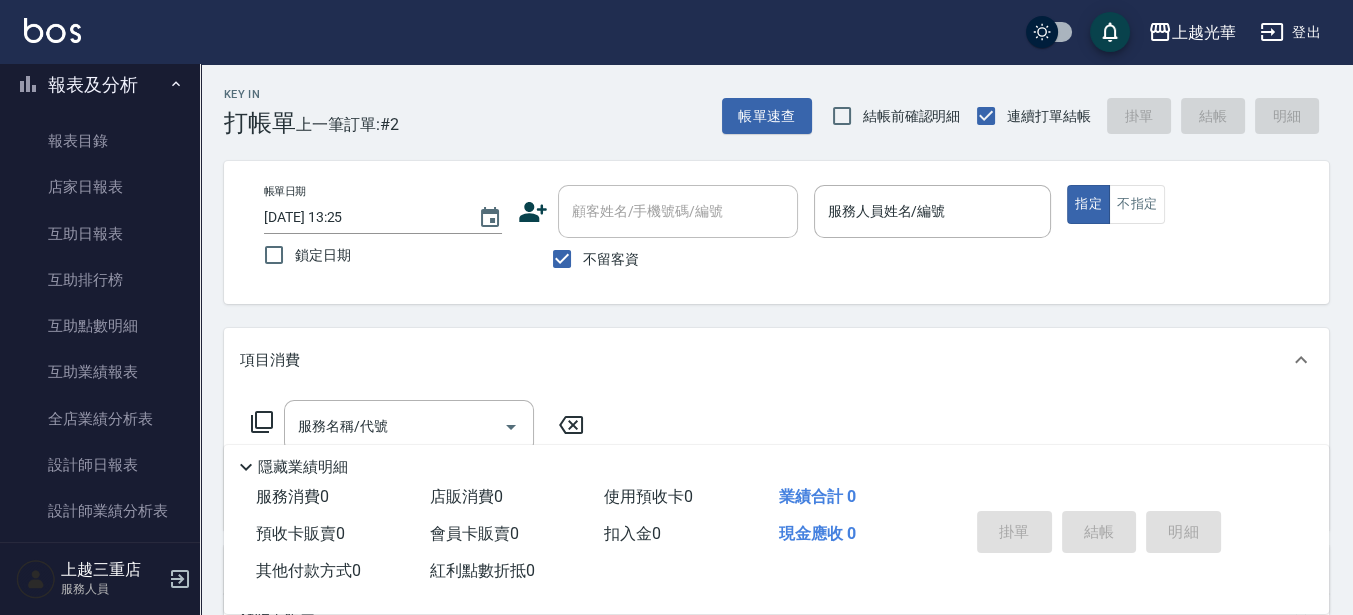 scroll, scrollTop: 830, scrollLeft: 0, axis: vertical 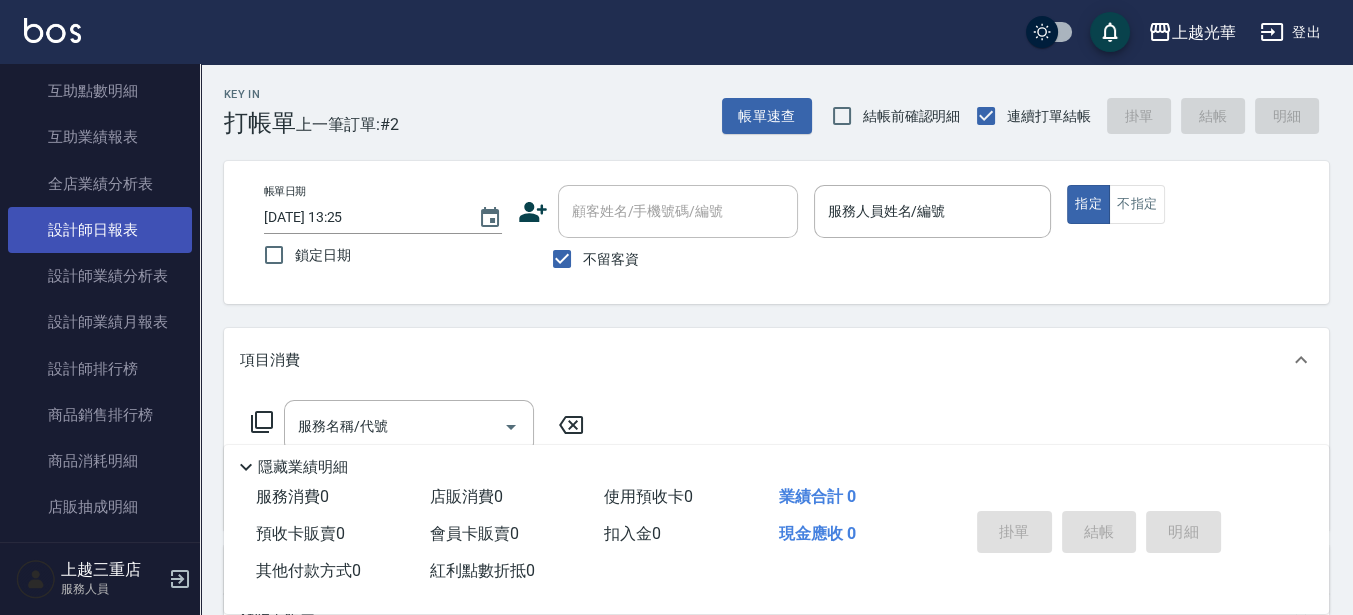click on "設計師日報表" at bounding box center (100, 230) 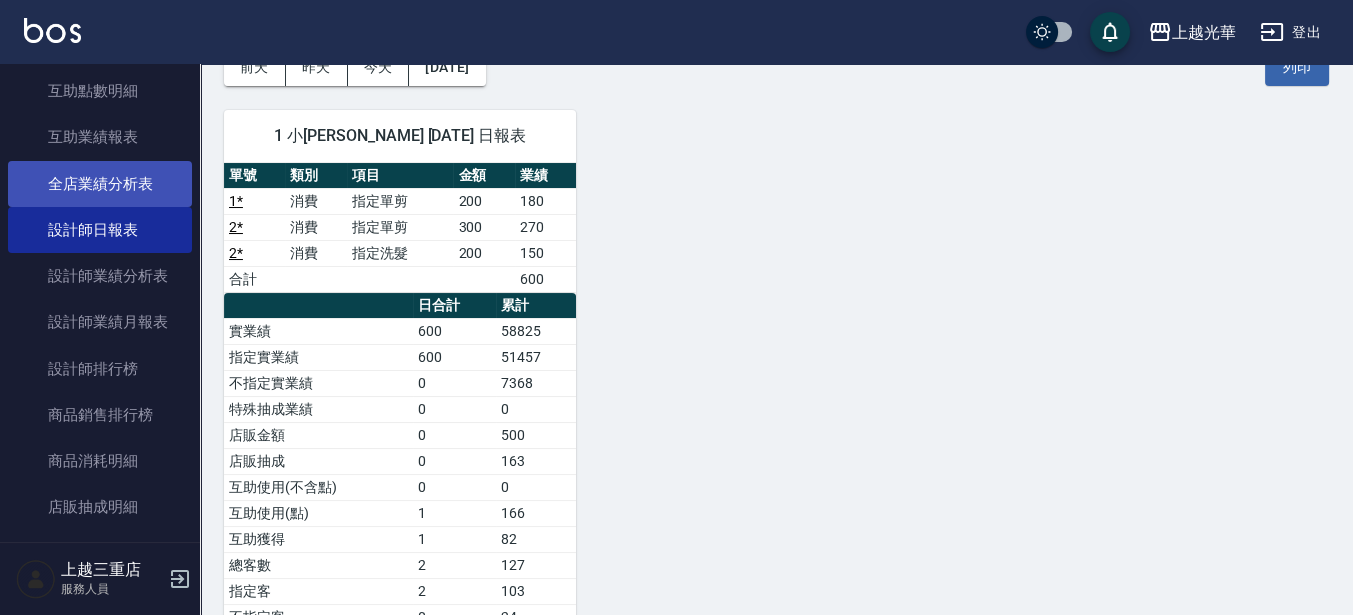scroll, scrollTop: 247, scrollLeft: 0, axis: vertical 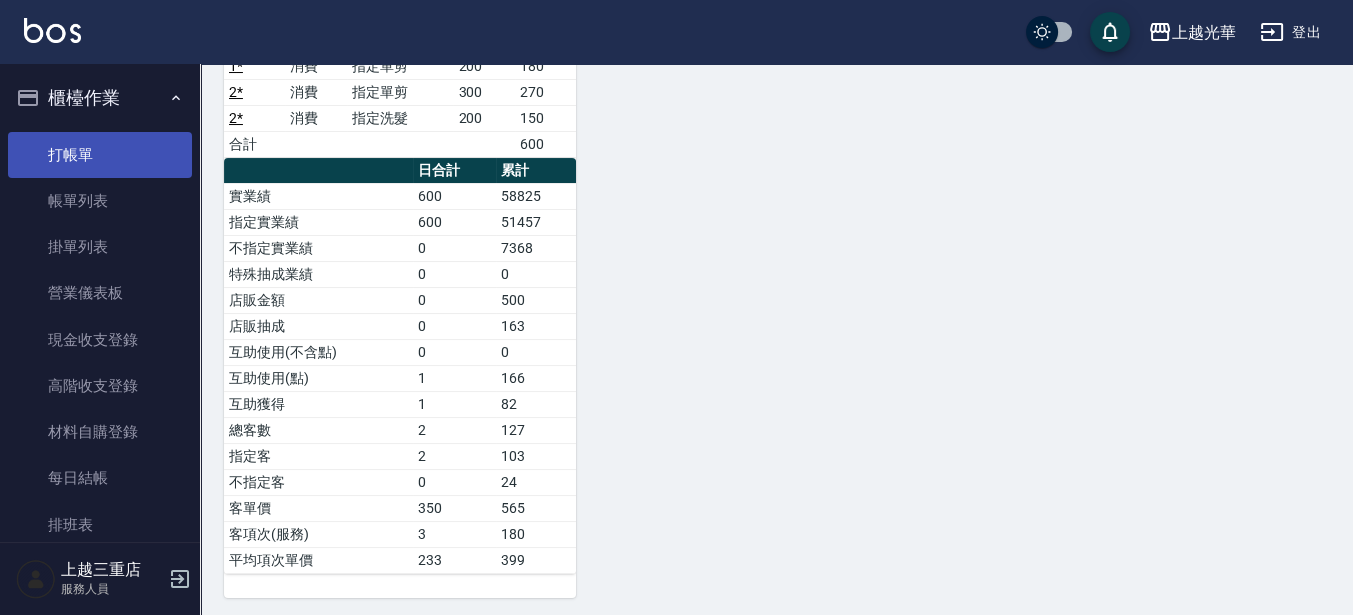 click on "打帳單" at bounding box center (100, 155) 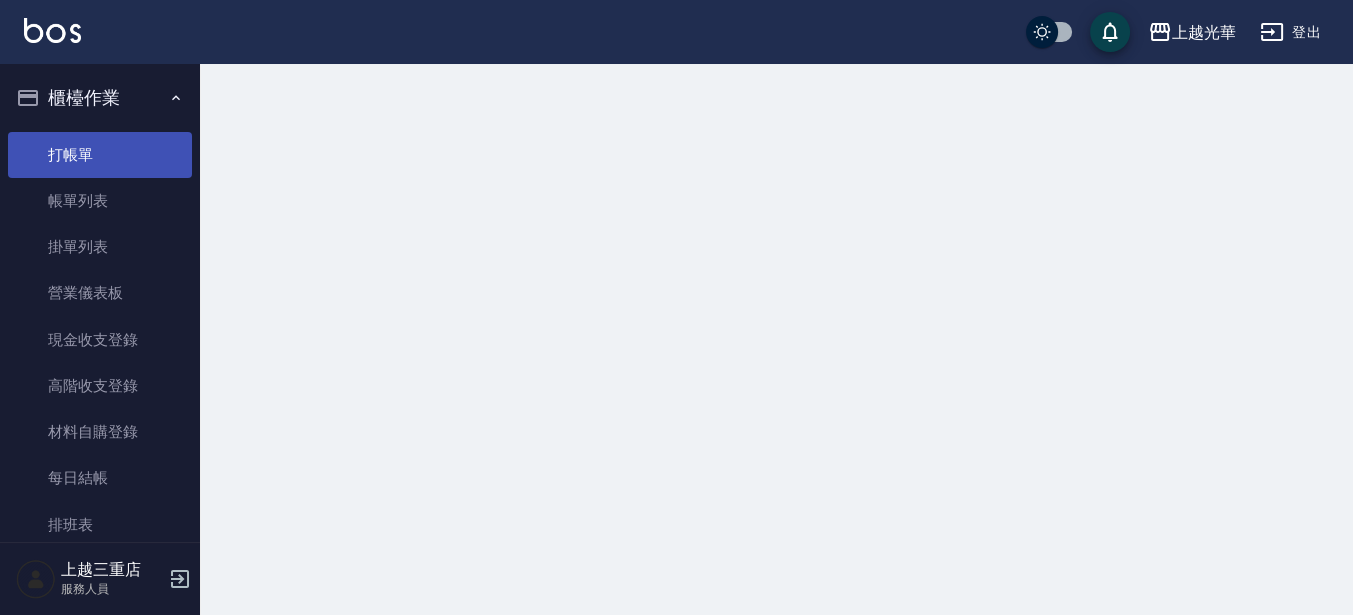 scroll, scrollTop: 0, scrollLeft: 0, axis: both 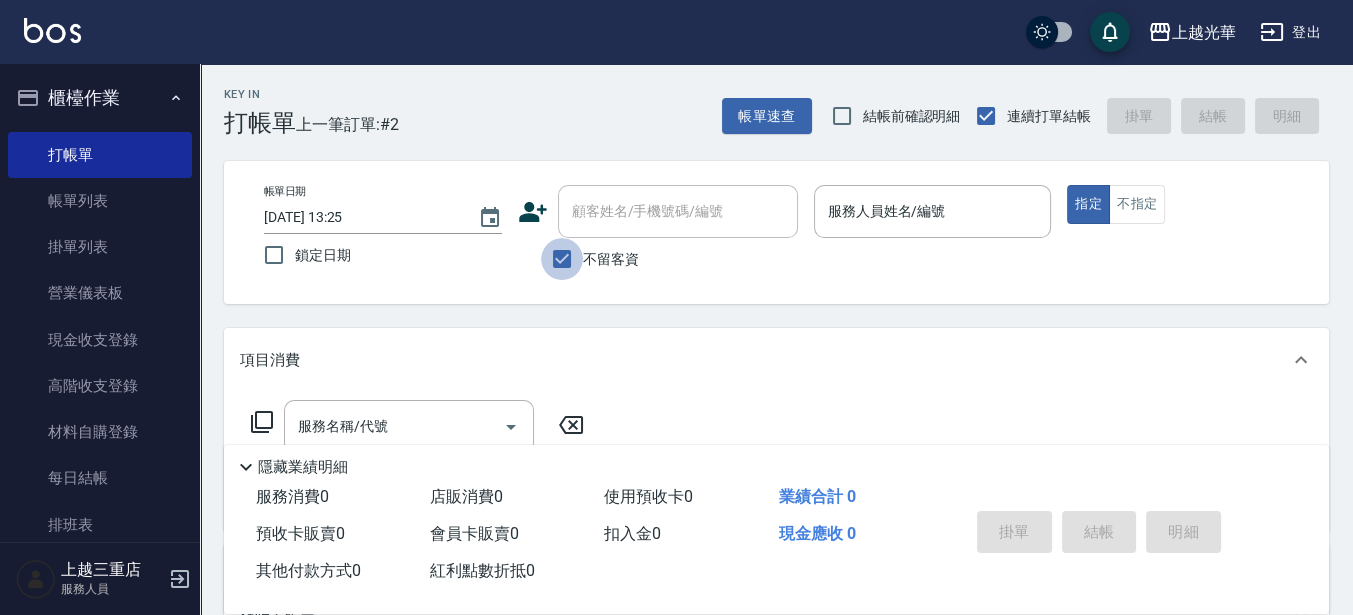 click on "不留客資" at bounding box center (562, 259) 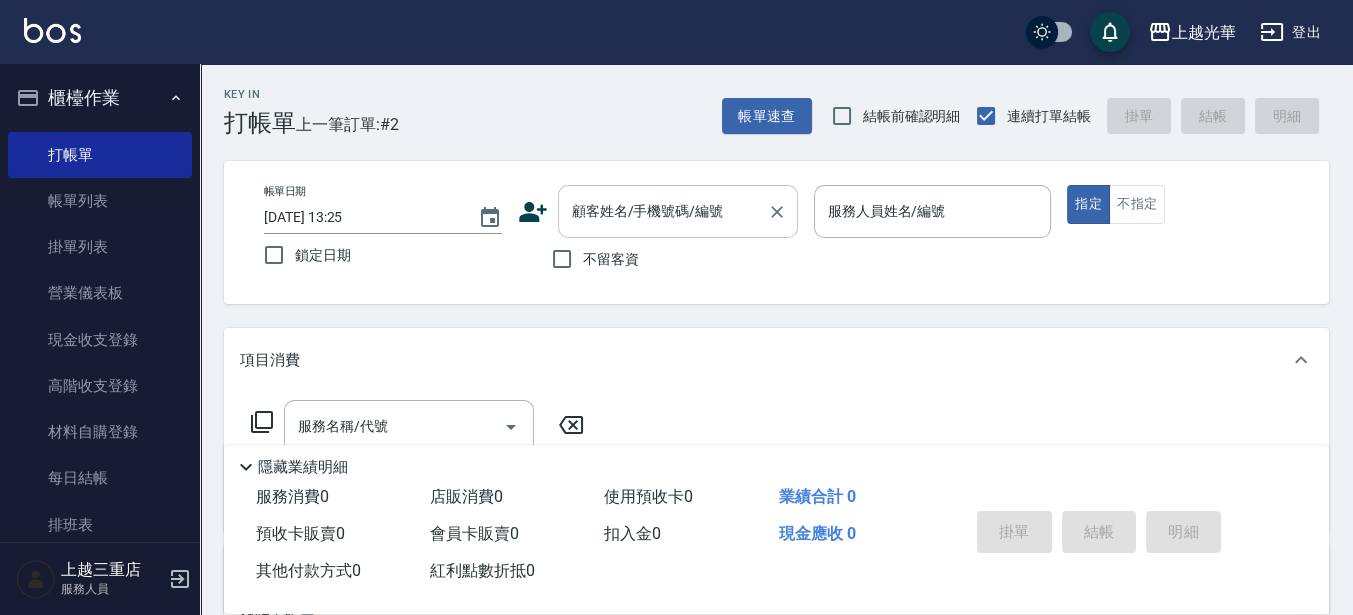 click on "顧客姓名/手機號碼/編號" at bounding box center (663, 211) 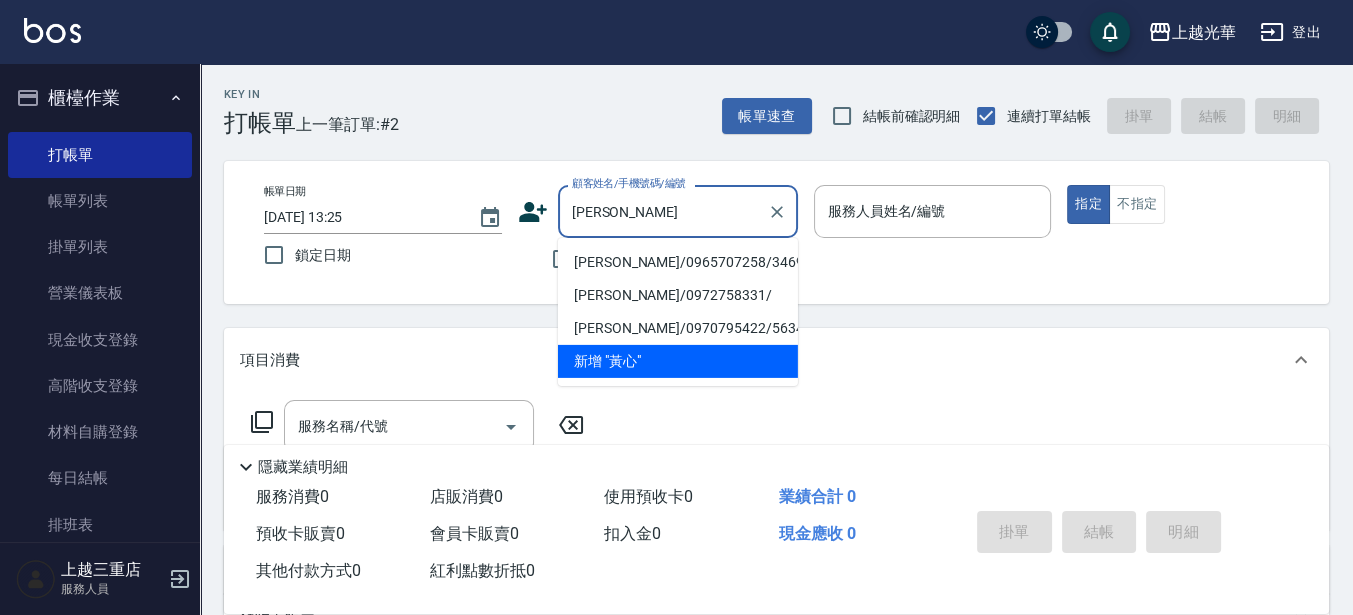 click on "黃心瑀/0965707258/3469" at bounding box center (678, 262) 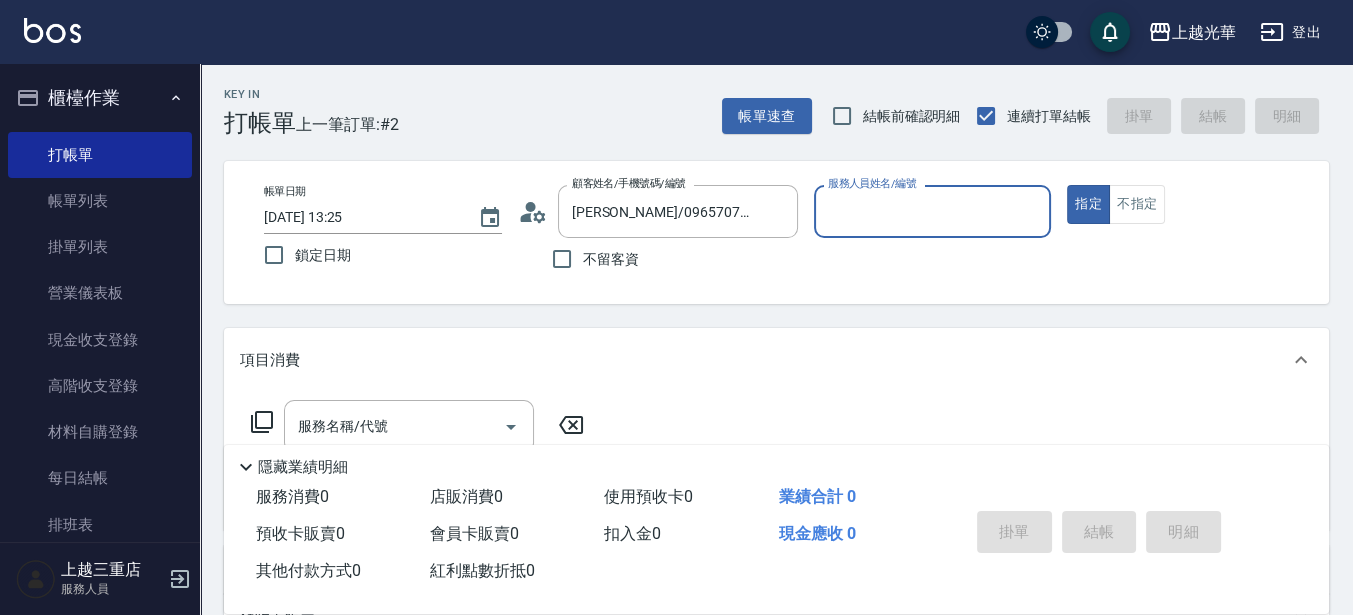 type on "小黑-3" 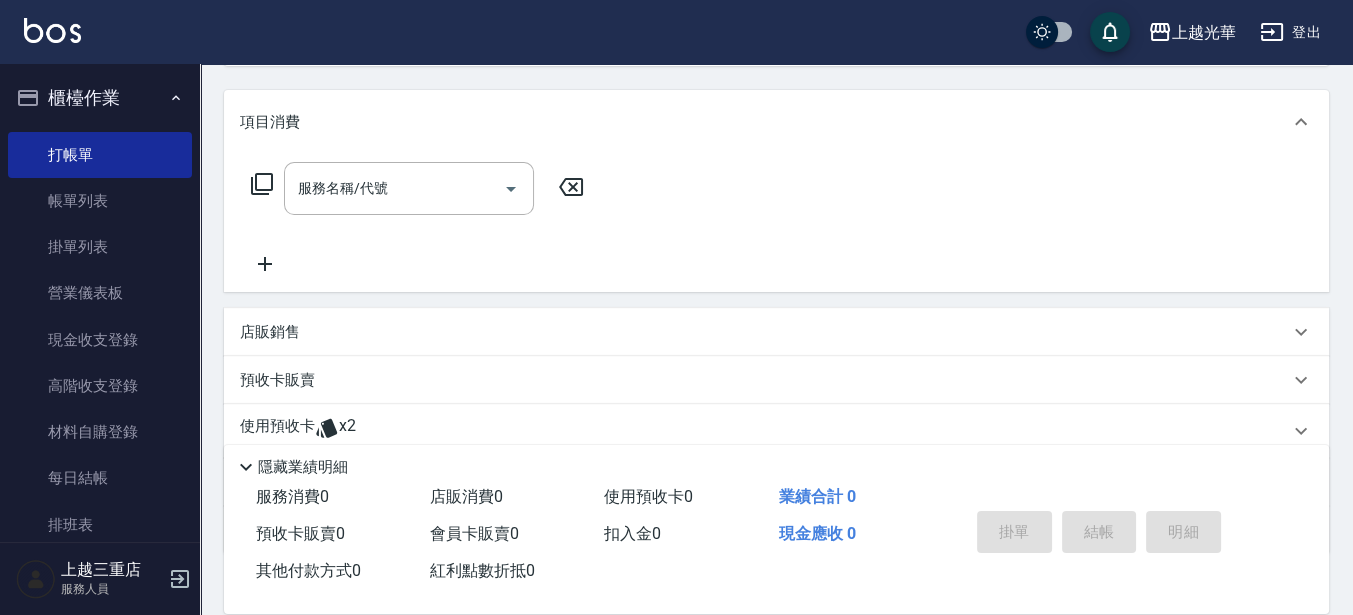 scroll, scrollTop: 250, scrollLeft: 0, axis: vertical 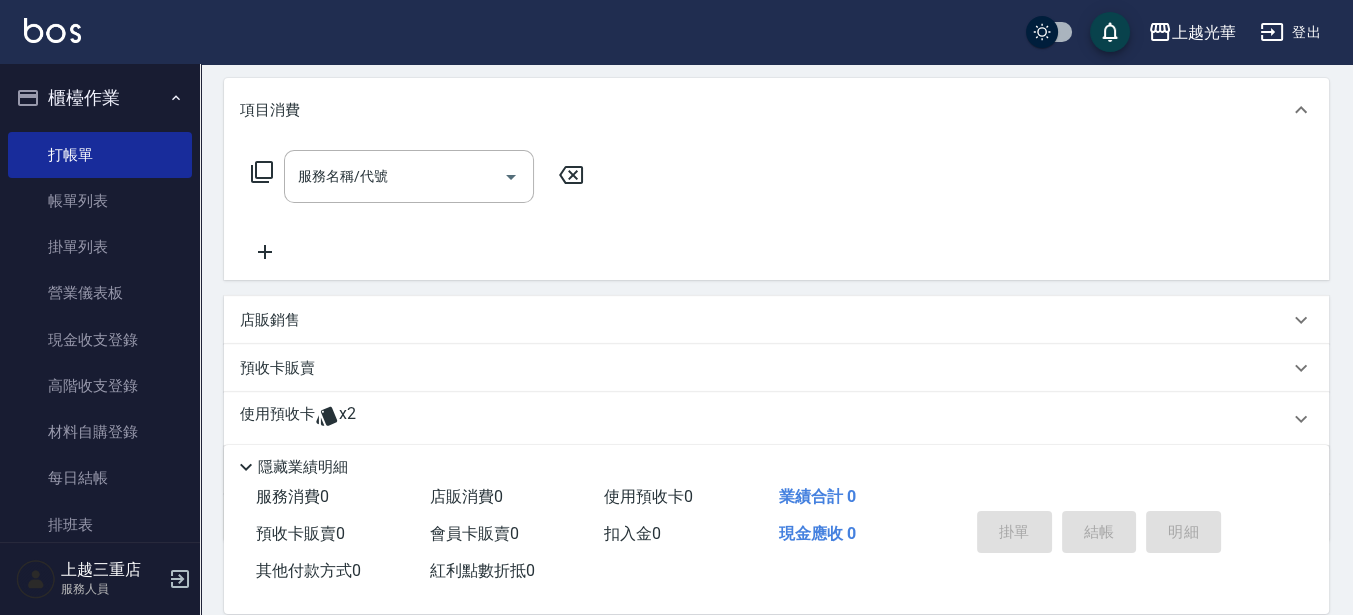 click on "x2" at bounding box center (347, 419) 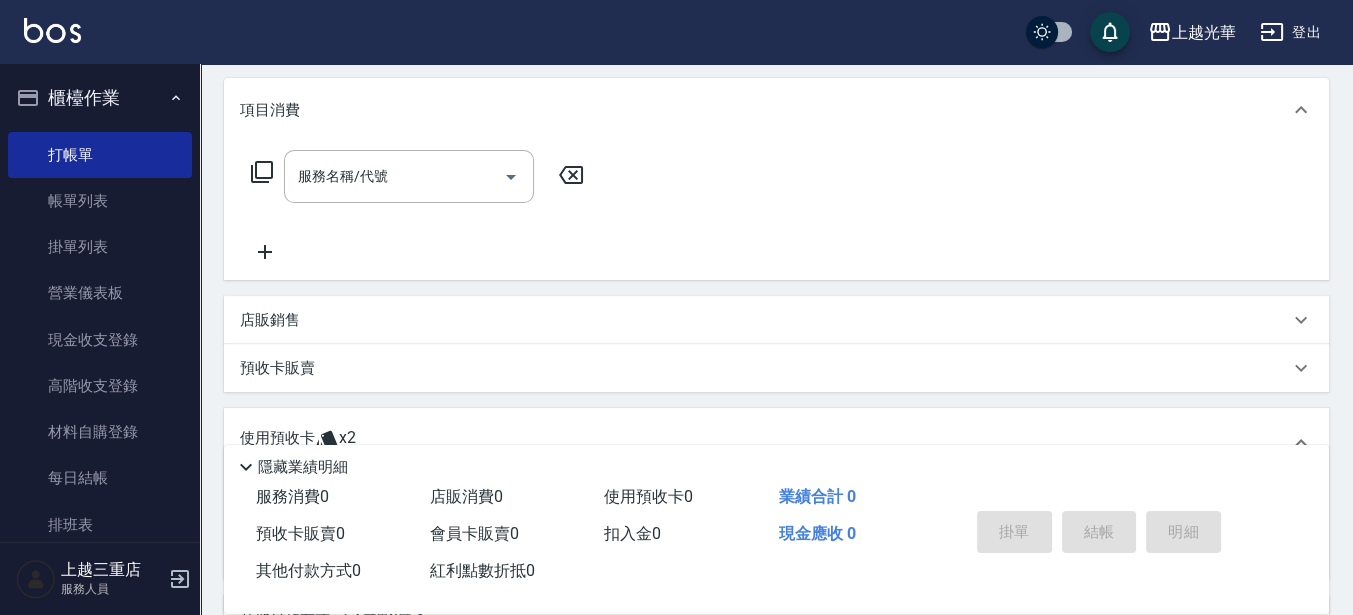 scroll, scrollTop: 0, scrollLeft: 0, axis: both 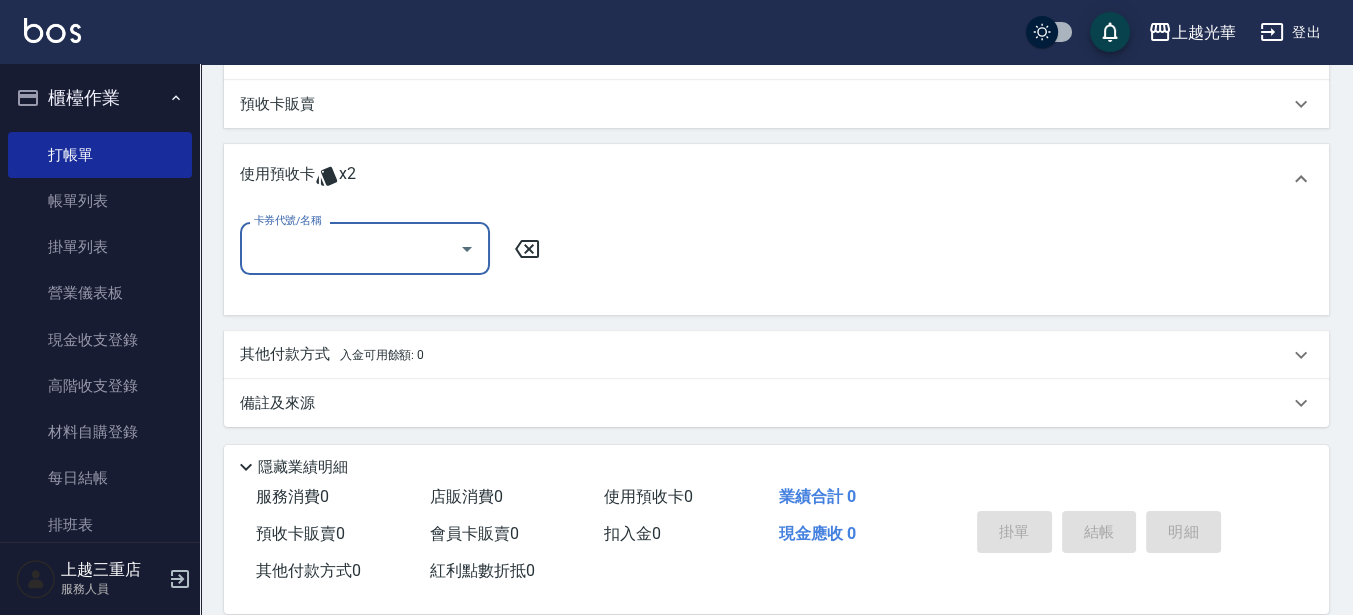 click on "卡券代號/名稱" at bounding box center [365, 248] 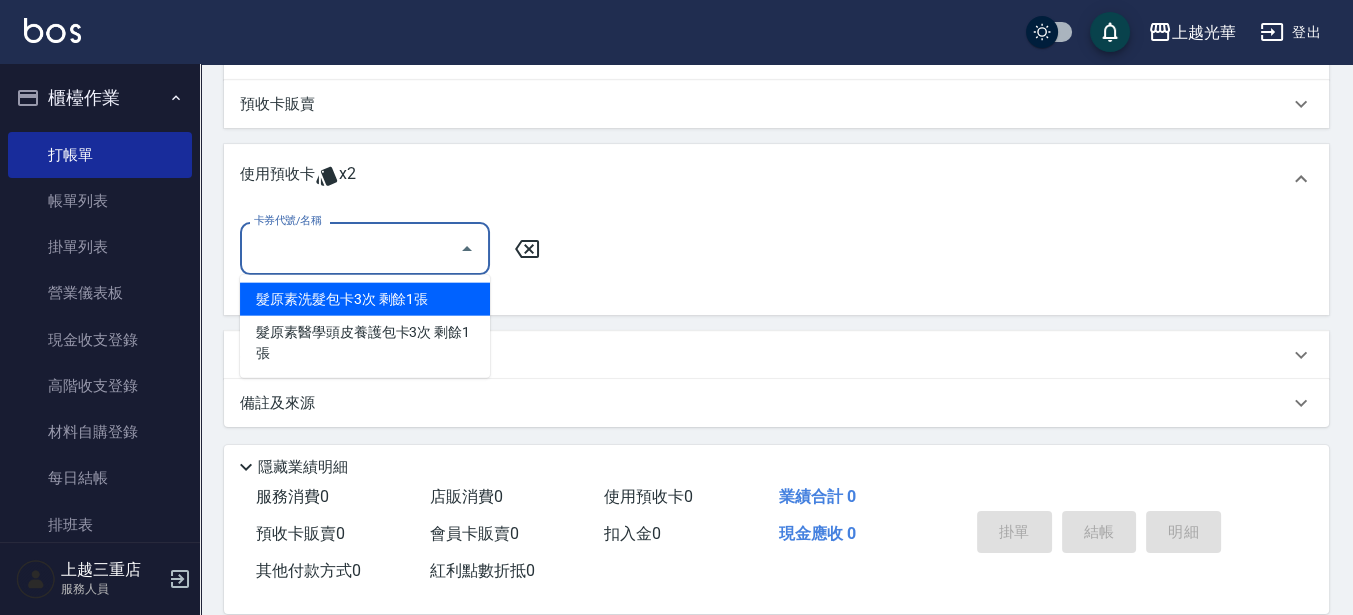 click on "髮原素洗髮包卡3次 剩餘1張" at bounding box center (365, 299) 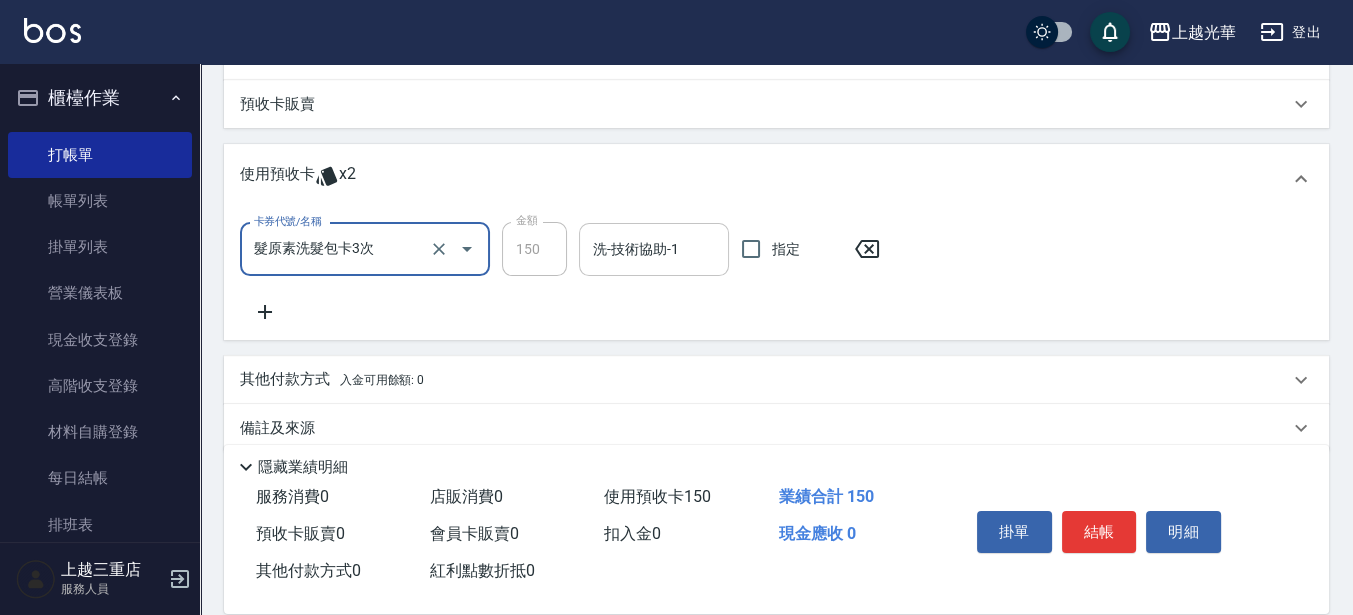 click on "洗-技術協助-1" at bounding box center (654, 249) 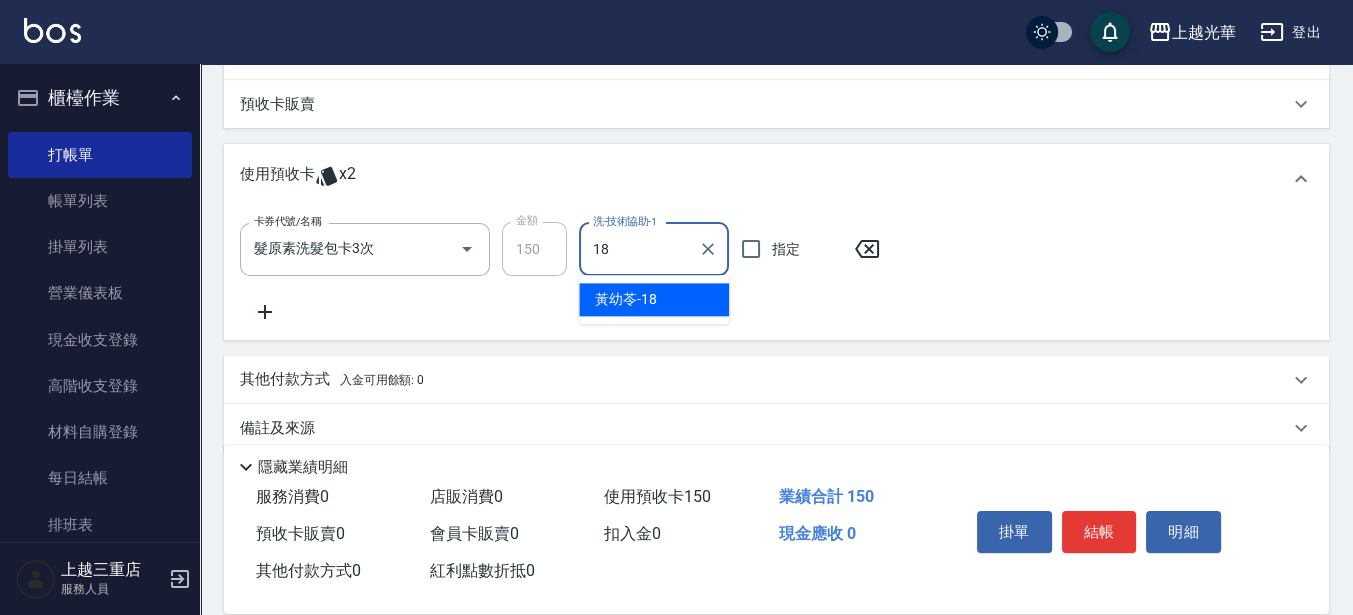 type on "黃幼苓-18" 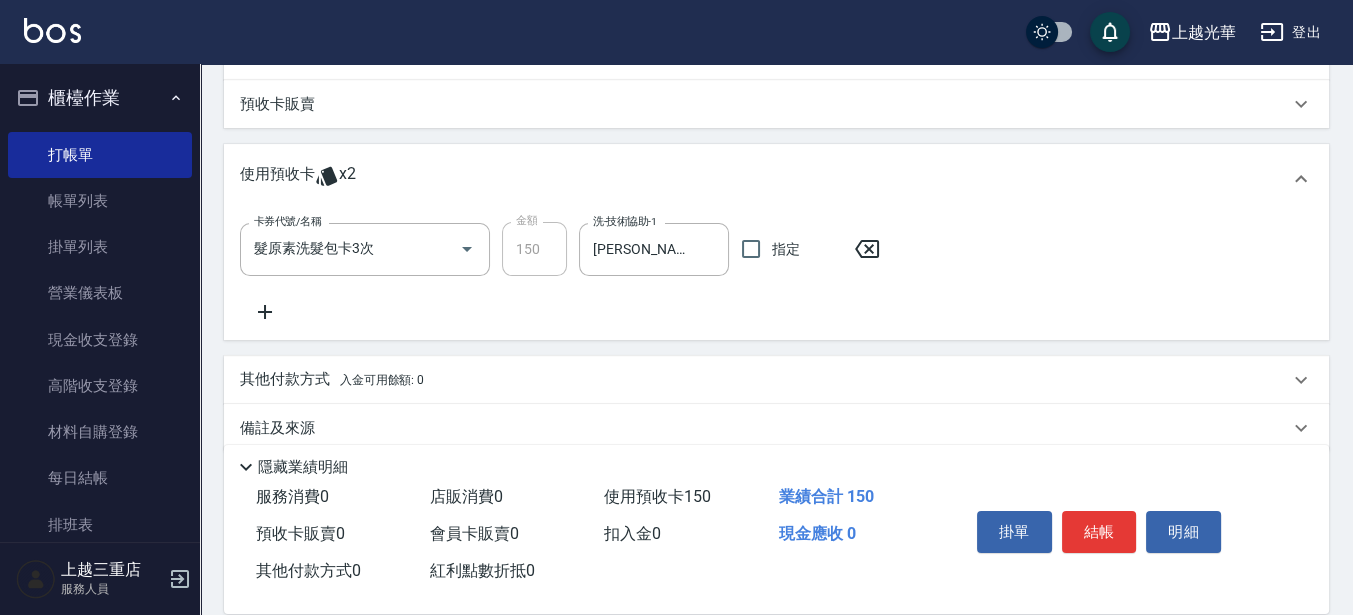 click 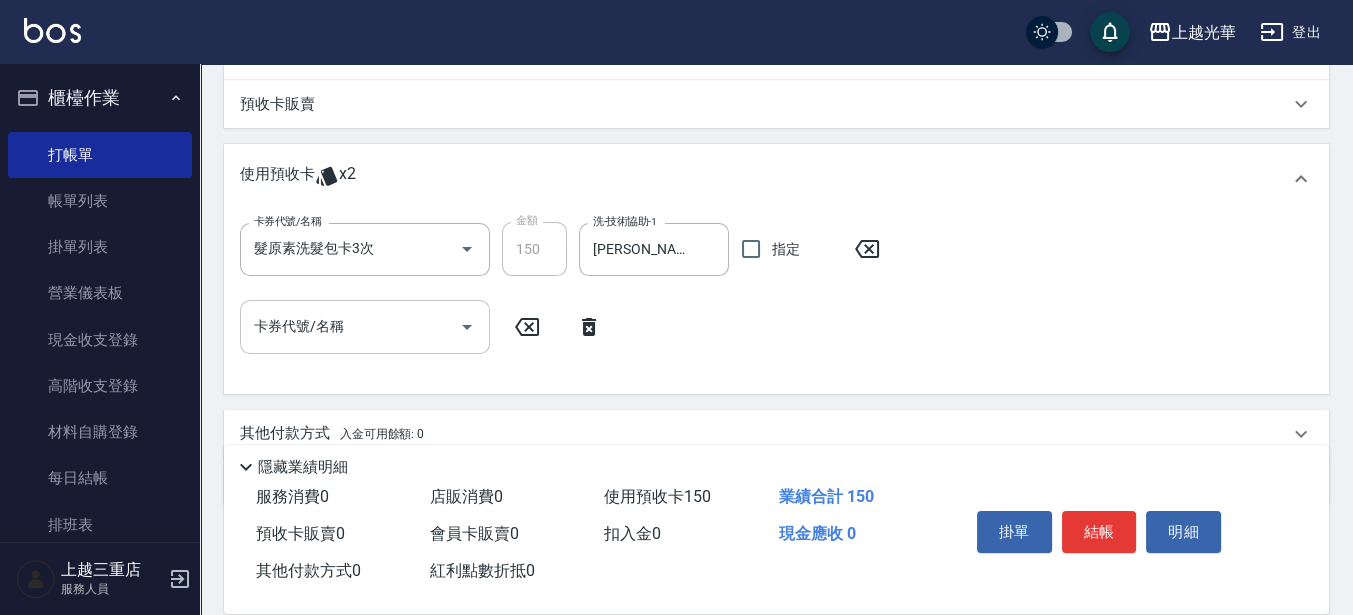 click on "卡券代號/名稱" at bounding box center (350, 326) 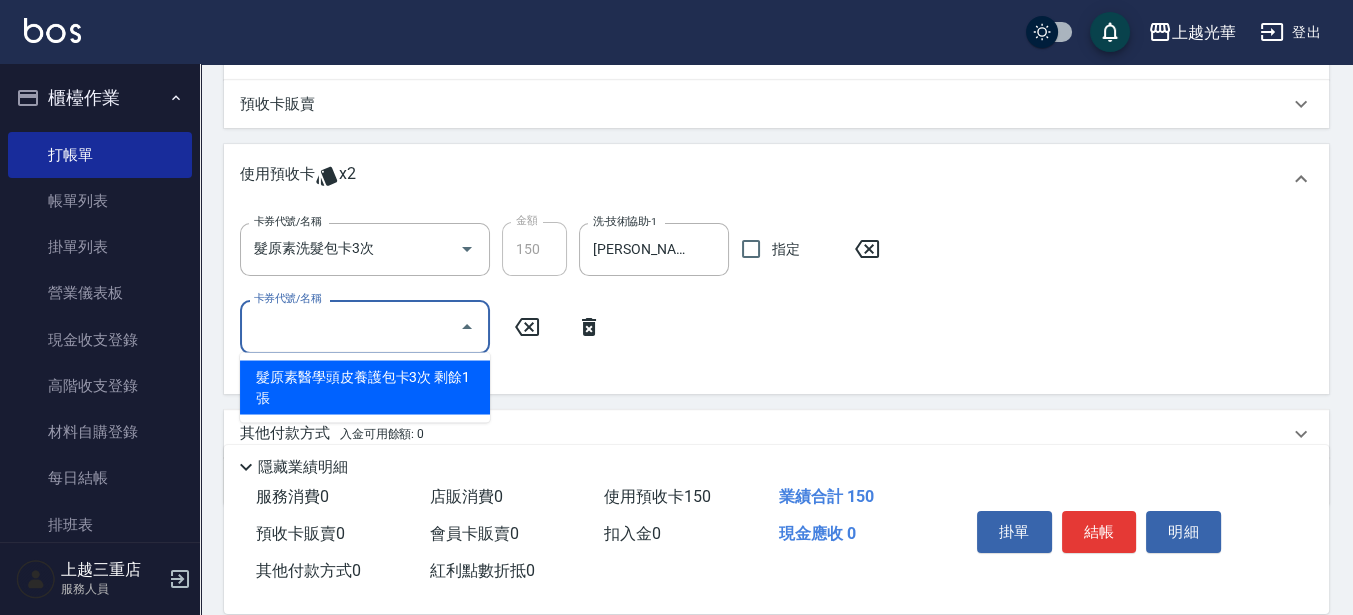 click on "髮原素醫學頭皮養護包卡3次 剩餘1張" at bounding box center [365, 387] 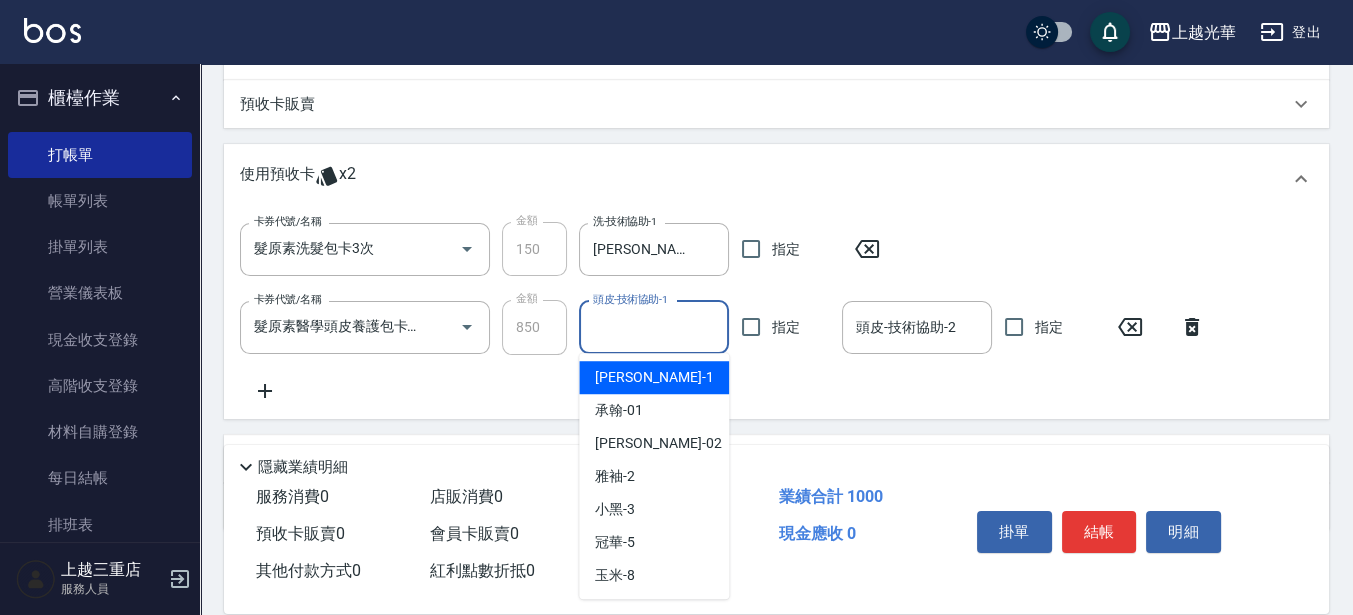 click on "頭皮-技術協助-1" at bounding box center [654, 327] 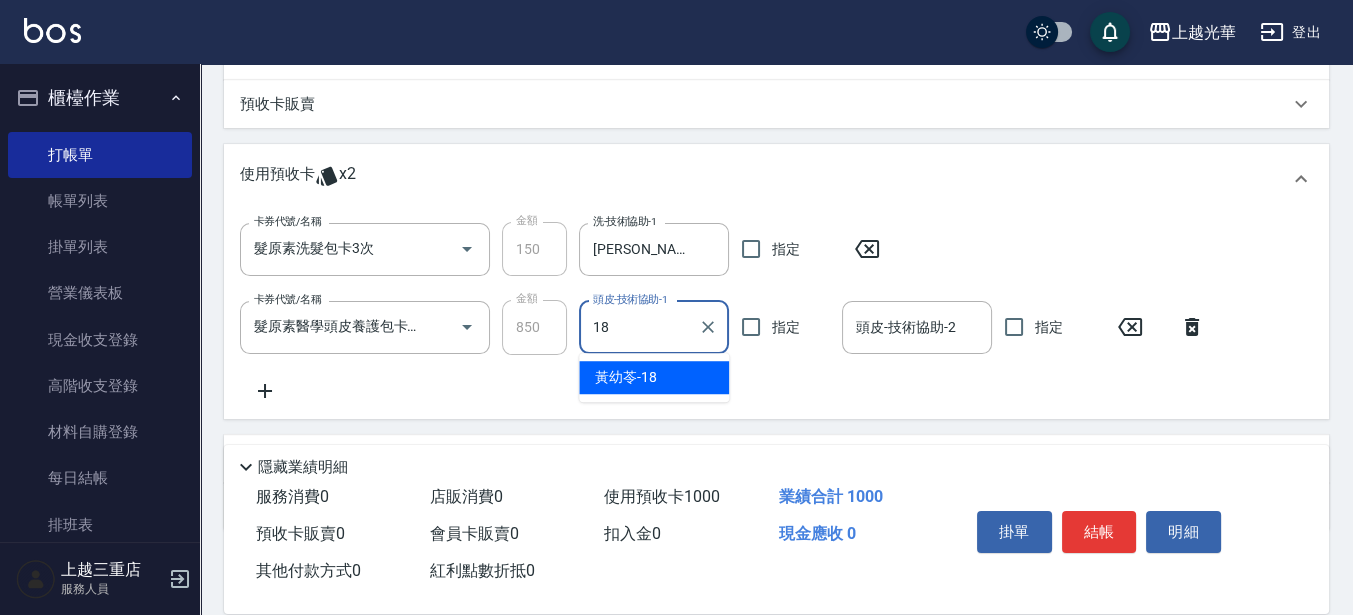 type on "黃幼苓-18" 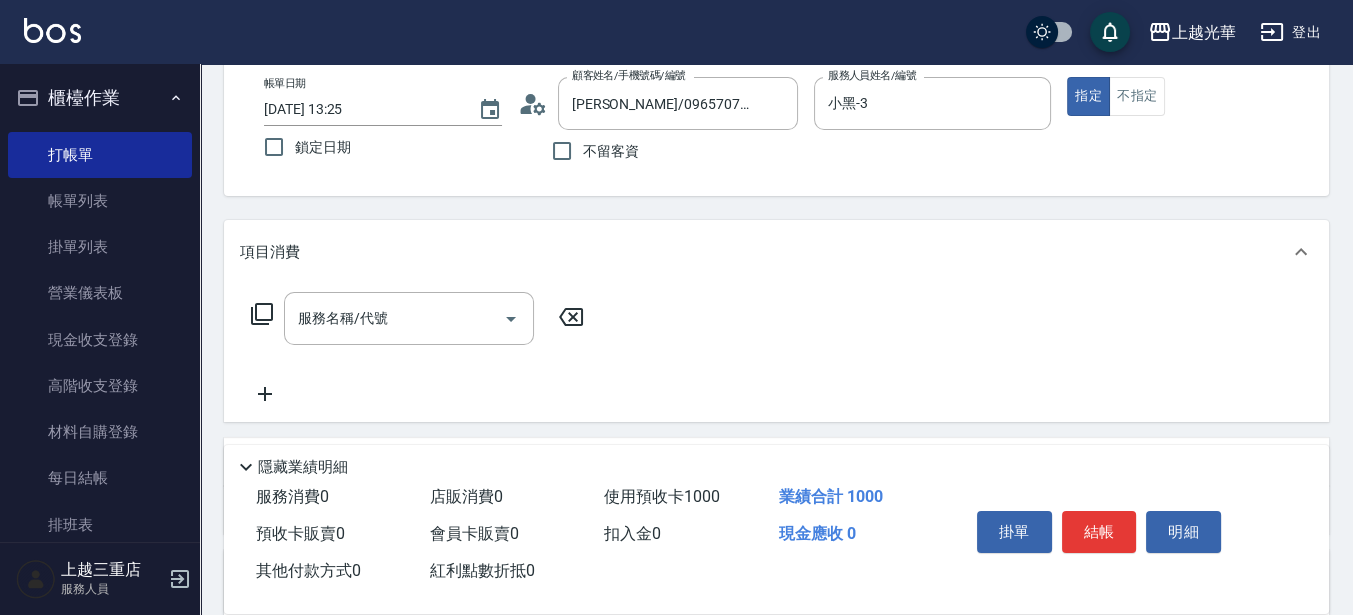scroll, scrollTop: 0, scrollLeft: 0, axis: both 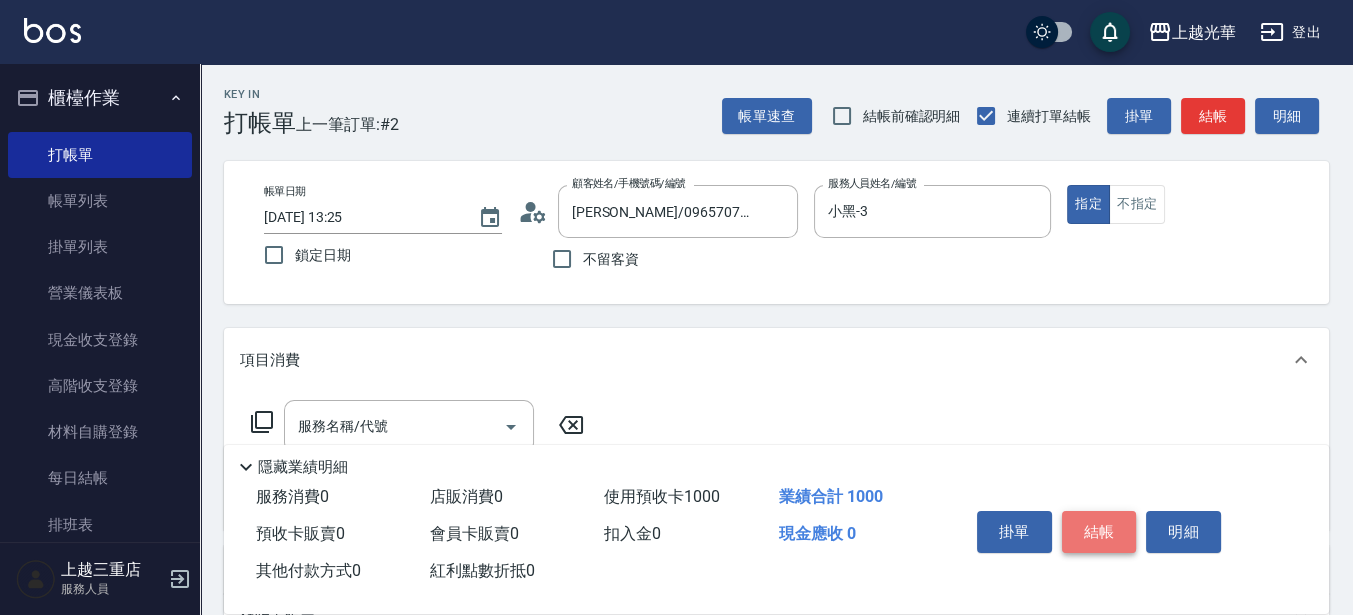 click on "結帳" at bounding box center [1099, 532] 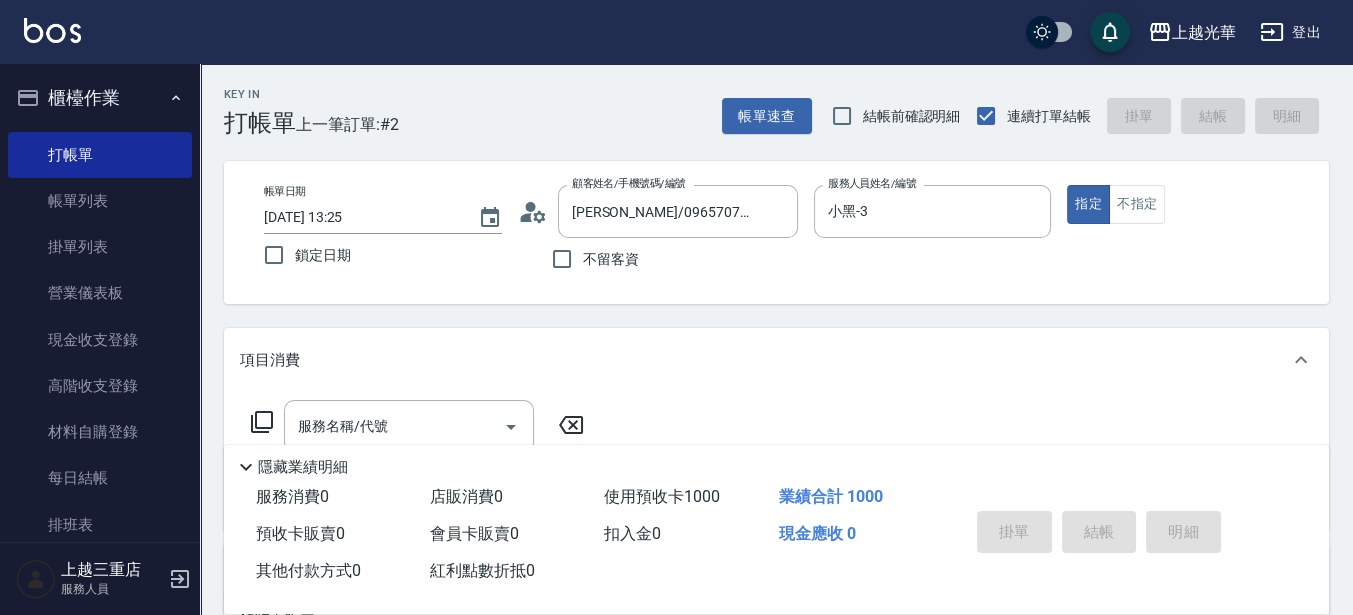 type on "2025/07/12 13:30" 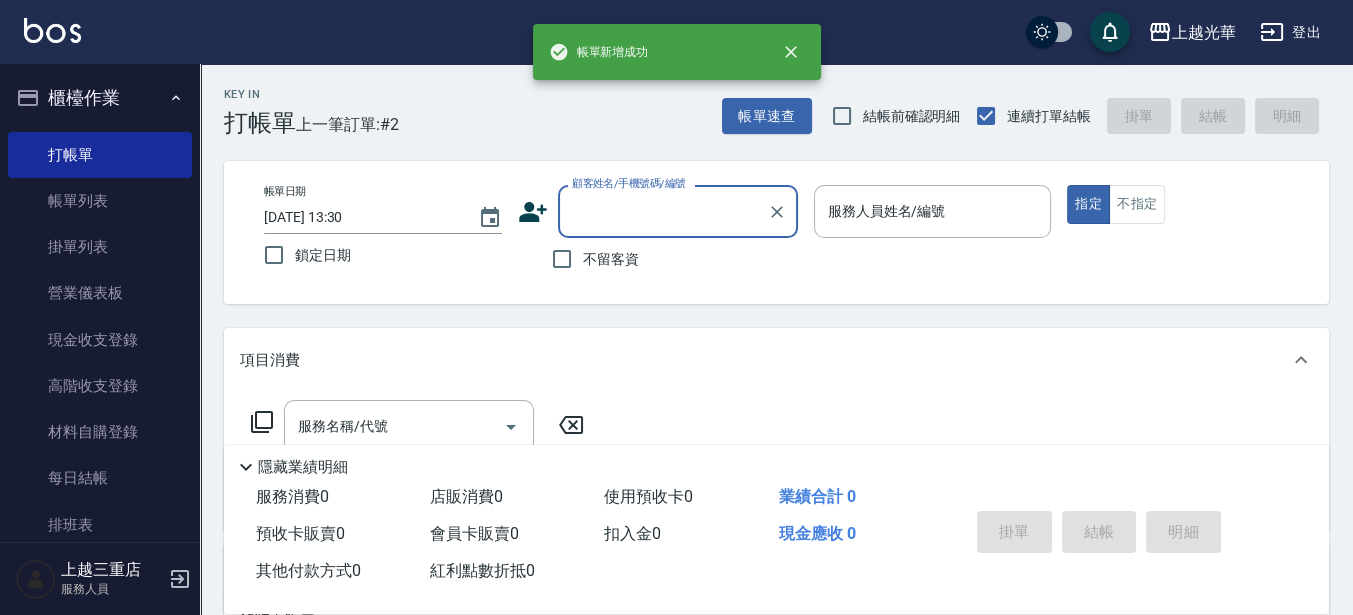 scroll, scrollTop: 0, scrollLeft: 0, axis: both 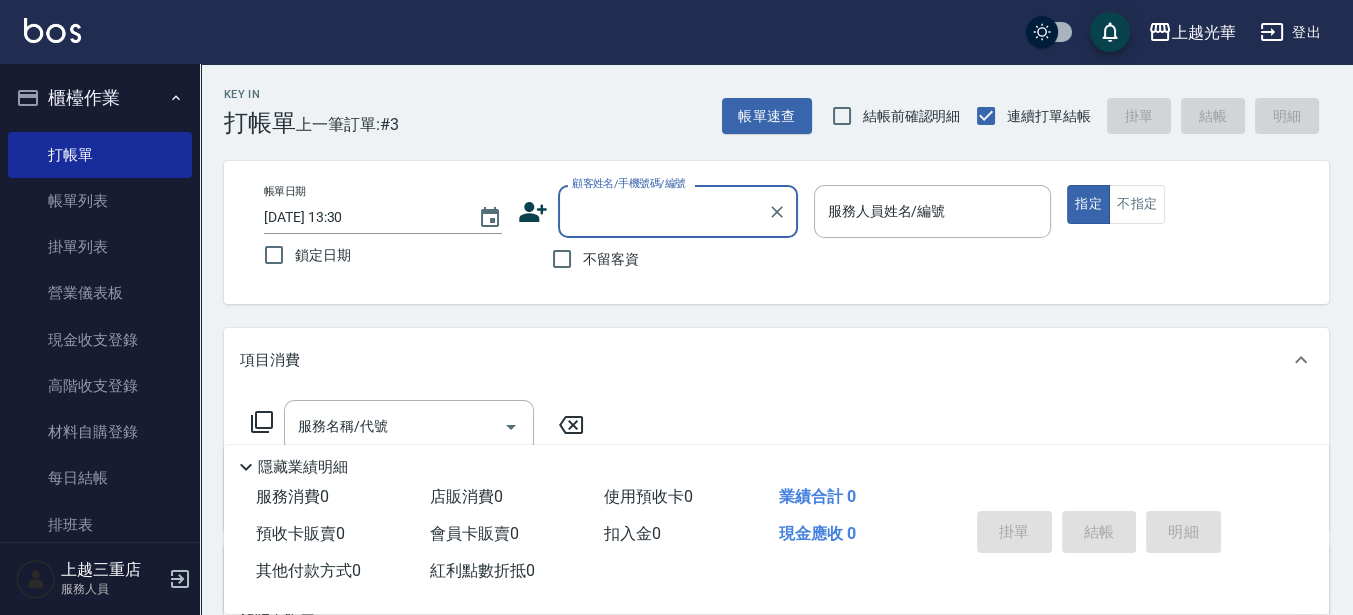 click on "帳單日期 2025/07/12 13:30 鎖定日期 顧客姓名/手機號碼/編號 顧客姓名/手機號碼/編號 不留客資 服務人員姓名/編號 服務人員姓名/編號 指定 不指定" at bounding box center (776, 232) 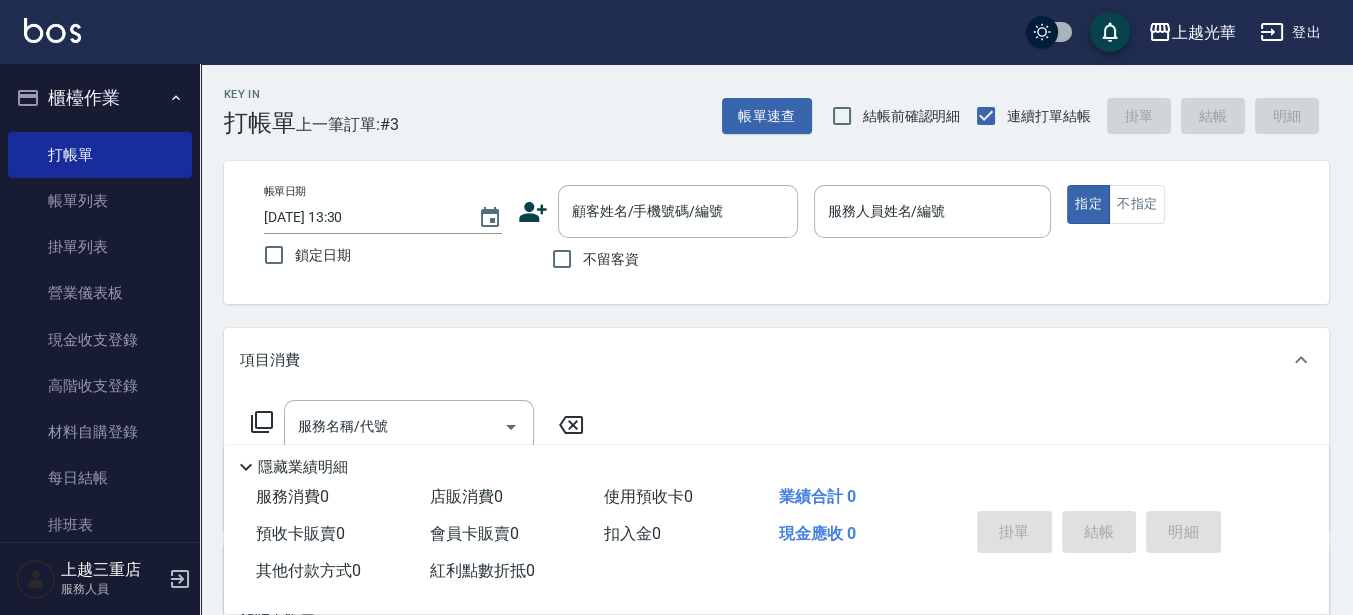 click on "不留客資" at bounding box center [611, 259] 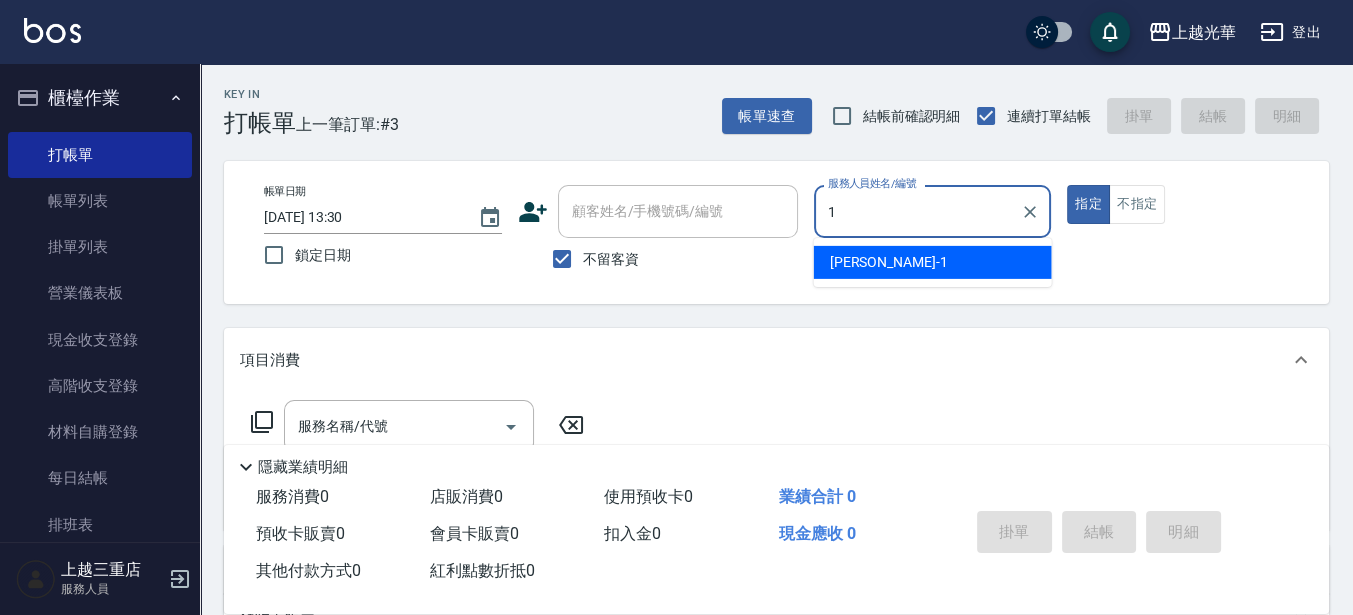 type on "小詹-1" 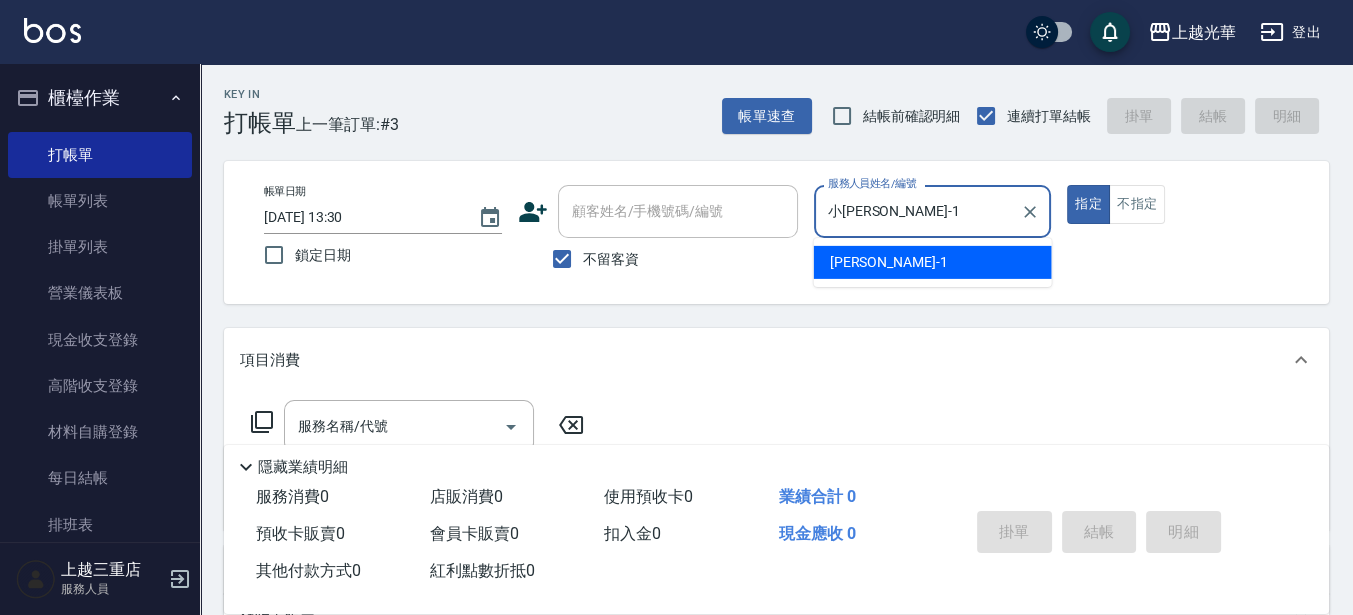 type on "true" 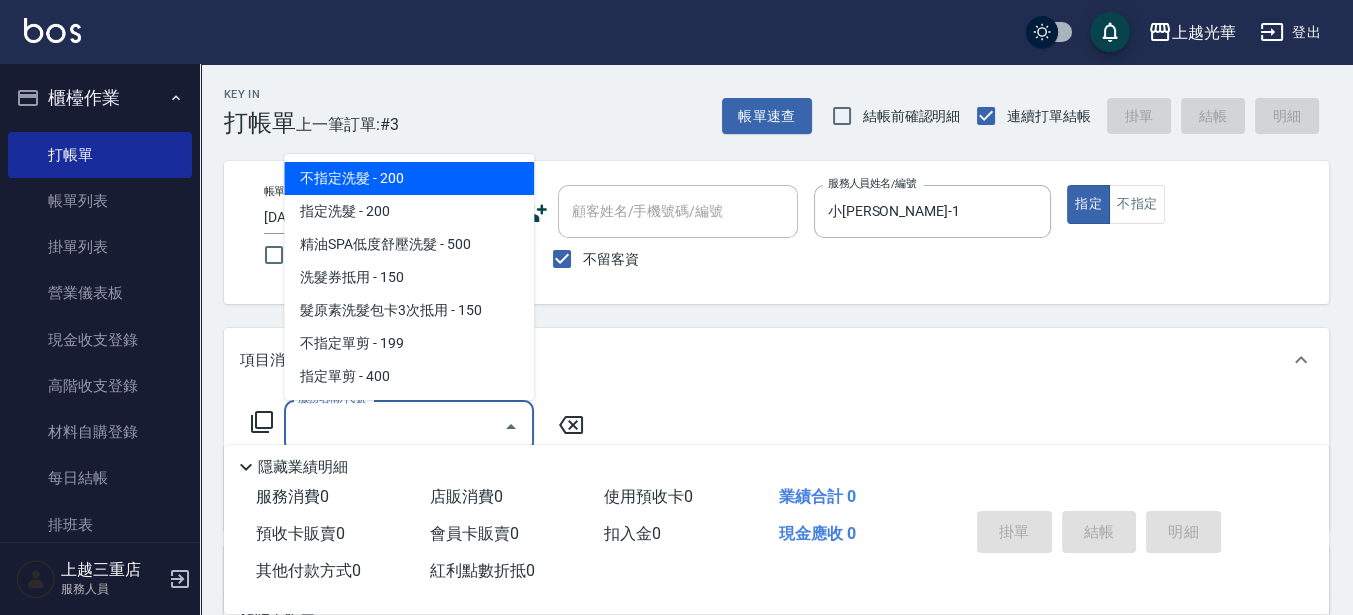 click on "服務名稱/代號" at bounding box center (394, 426) 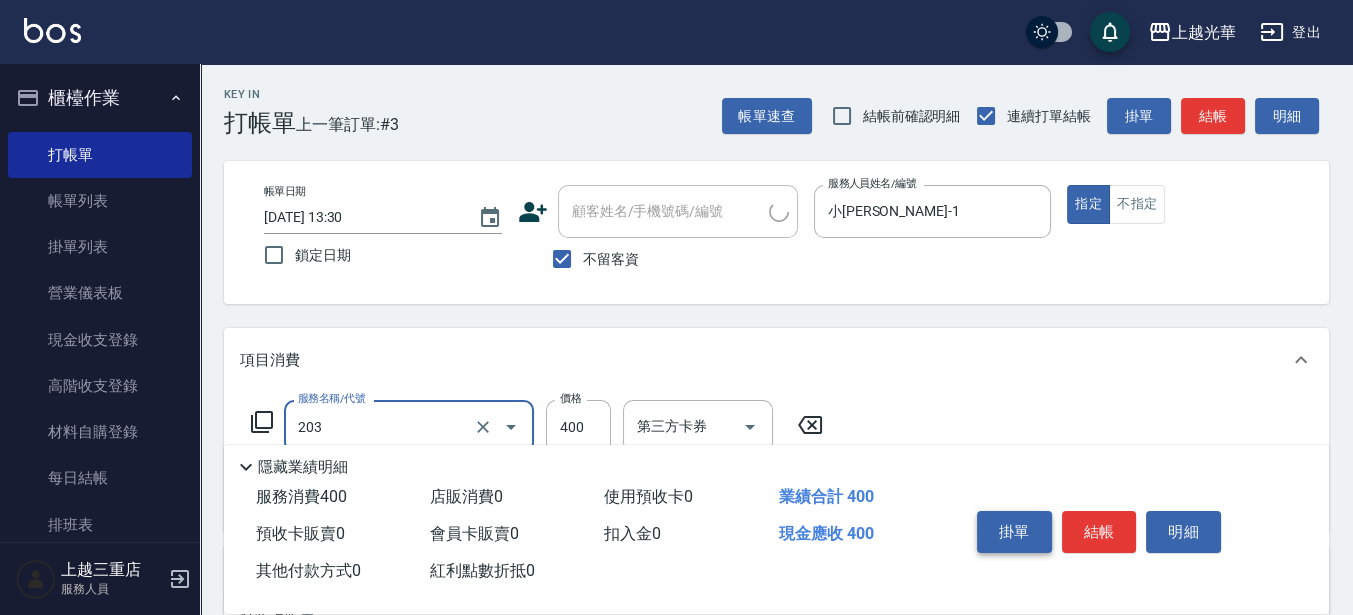 type on "指定單剪(203)" 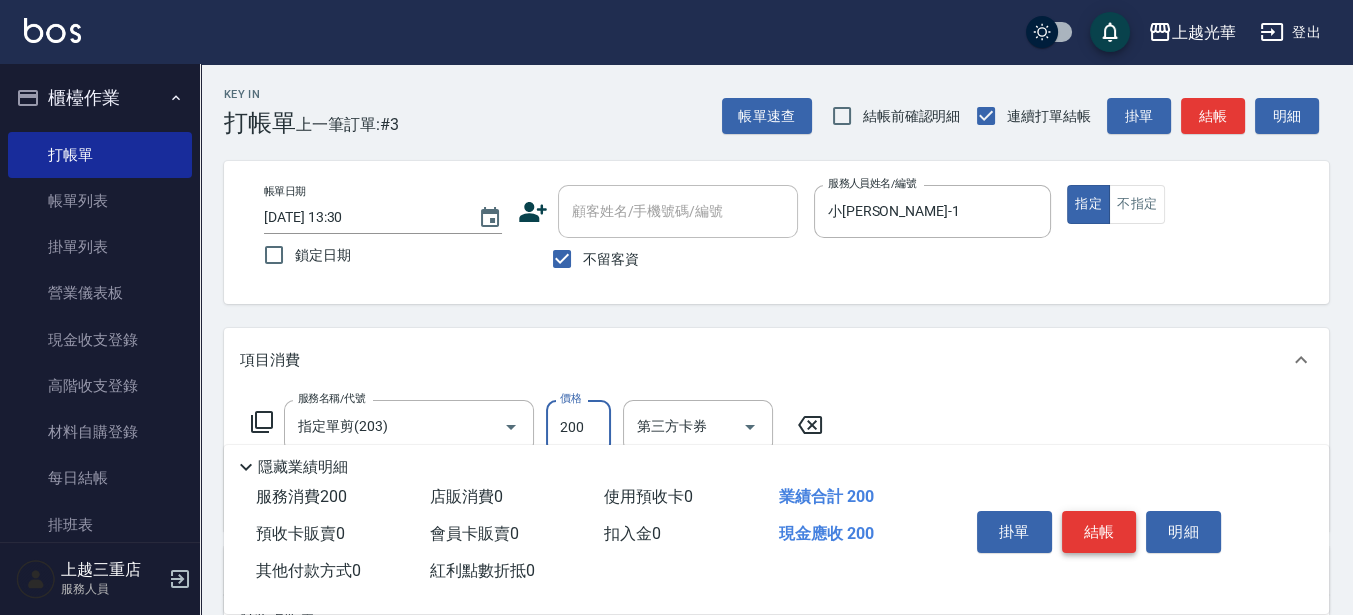 type on "200" 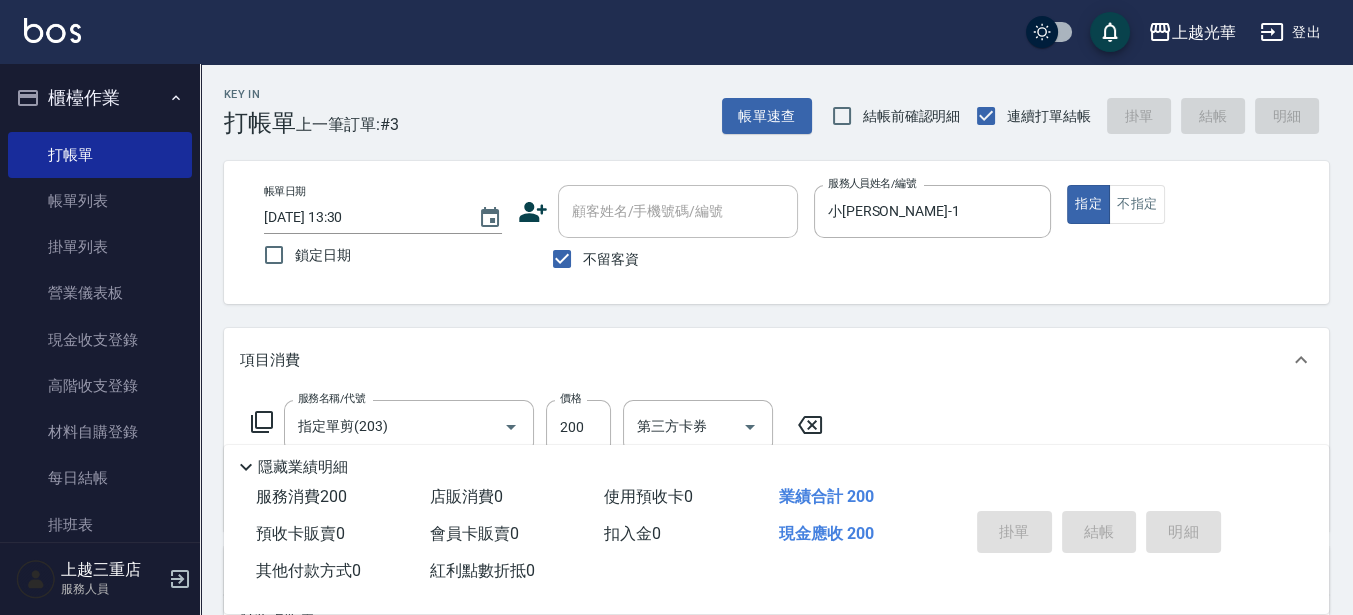 type on "2025/07/12 13:58" 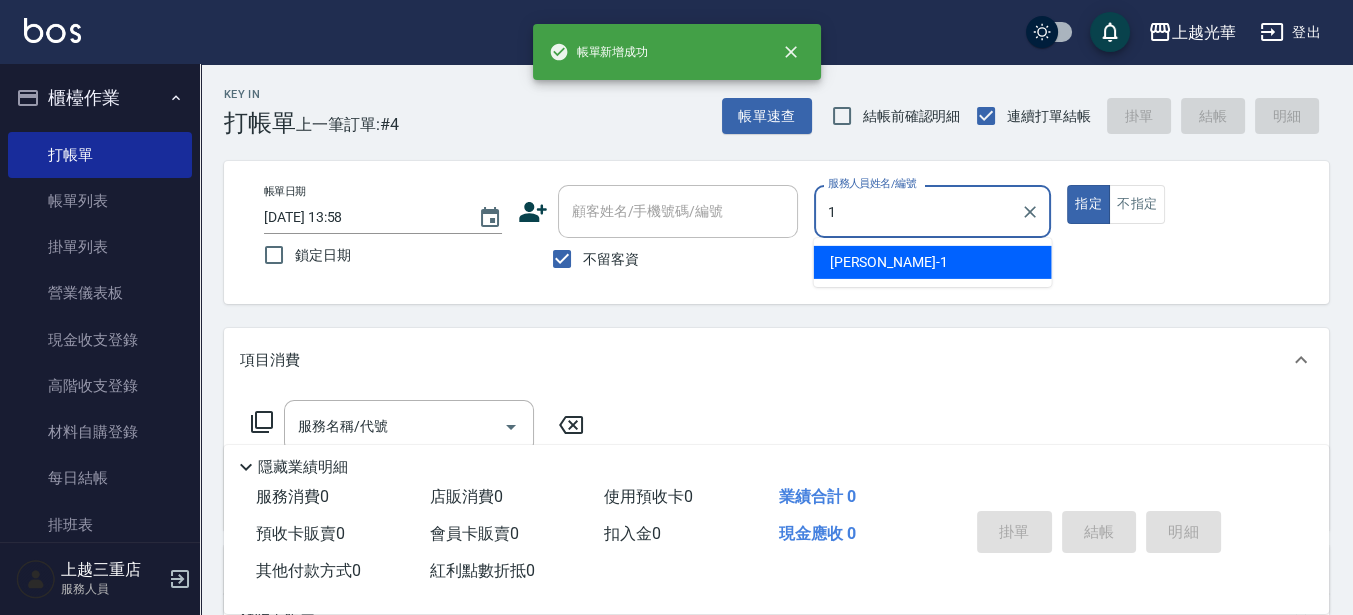 type on "小詹-1" 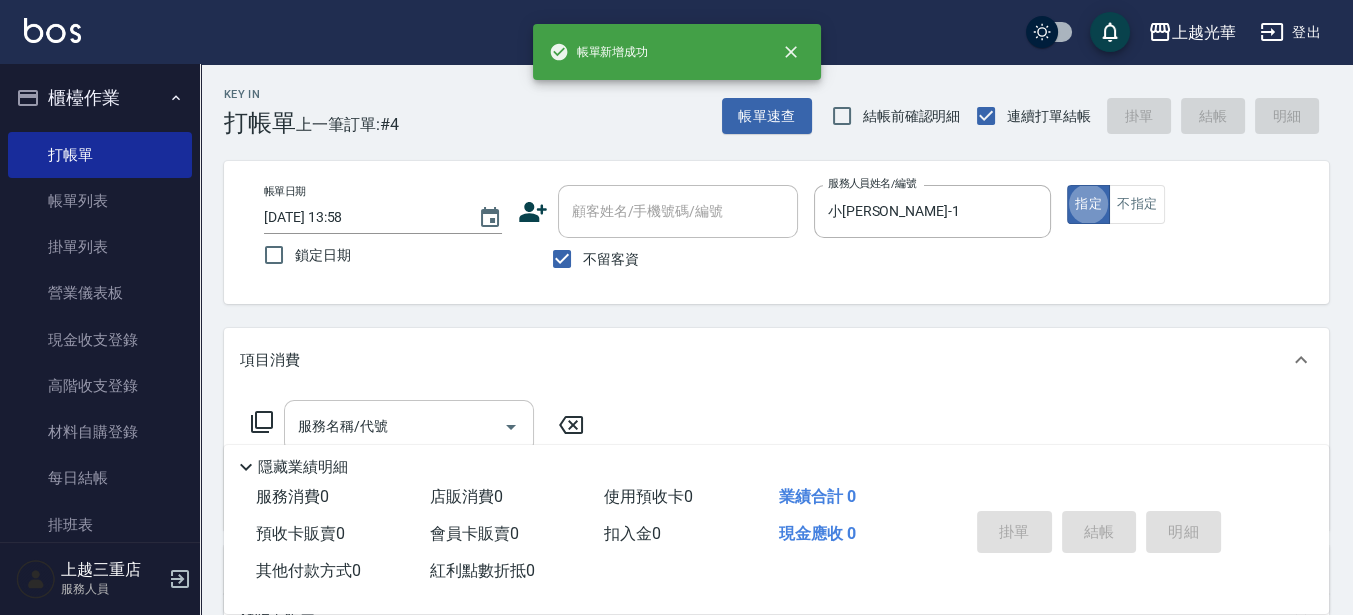 click on "服務名稱/代號" at bounding box center [409, 426] 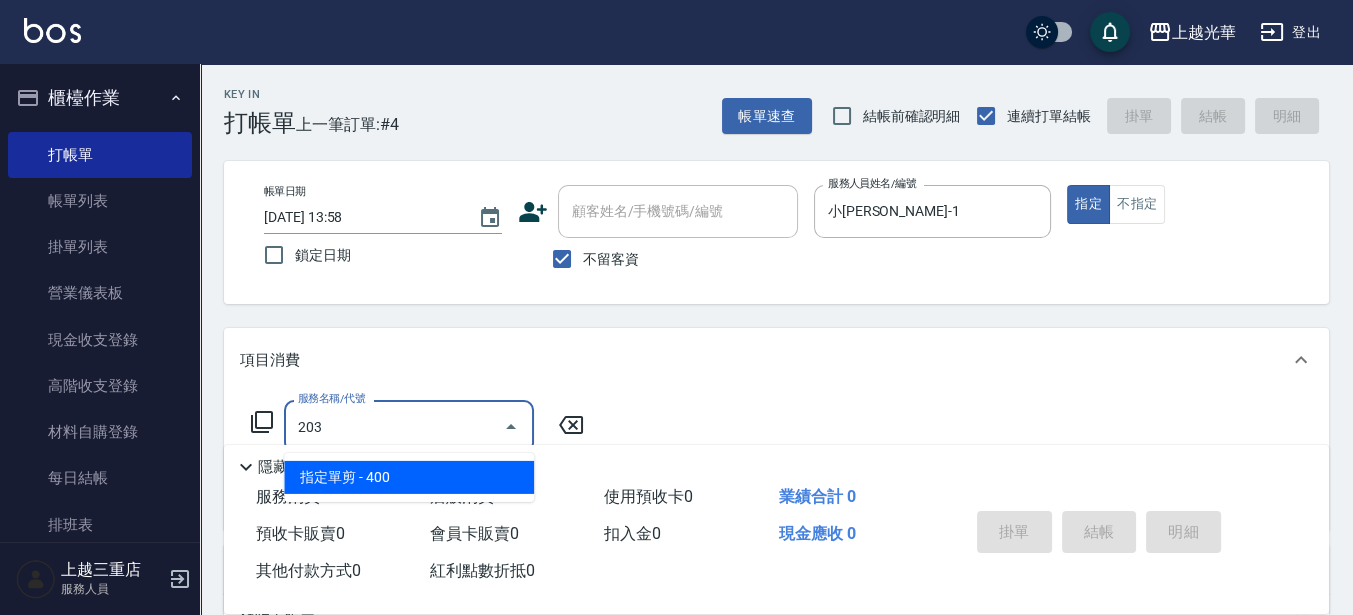 type on "指定單剪(203)" 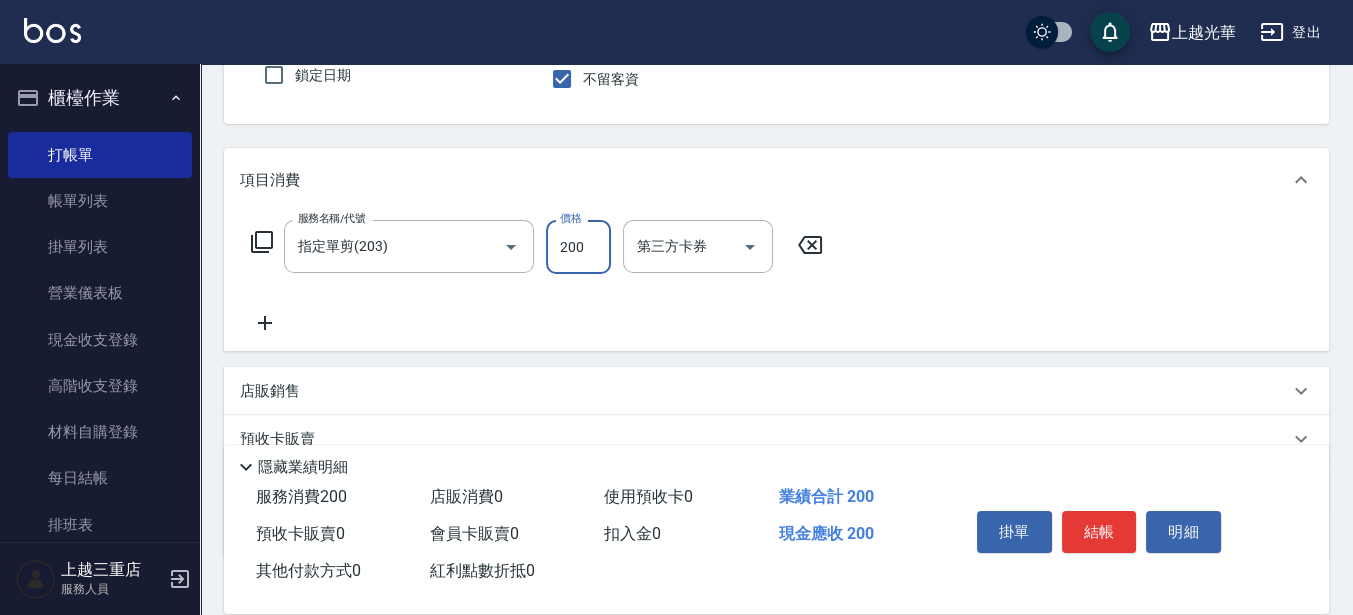 scroll, scrollTop: 250, scrollLeft: 0, axis: vertical 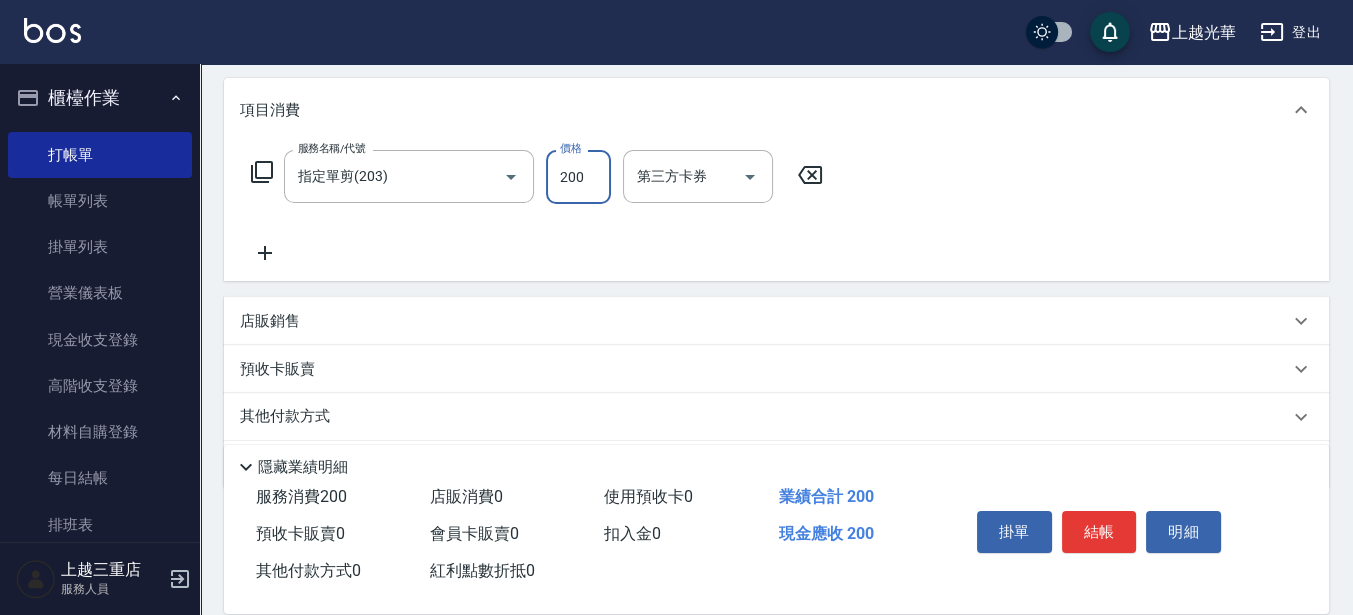 type on "200" 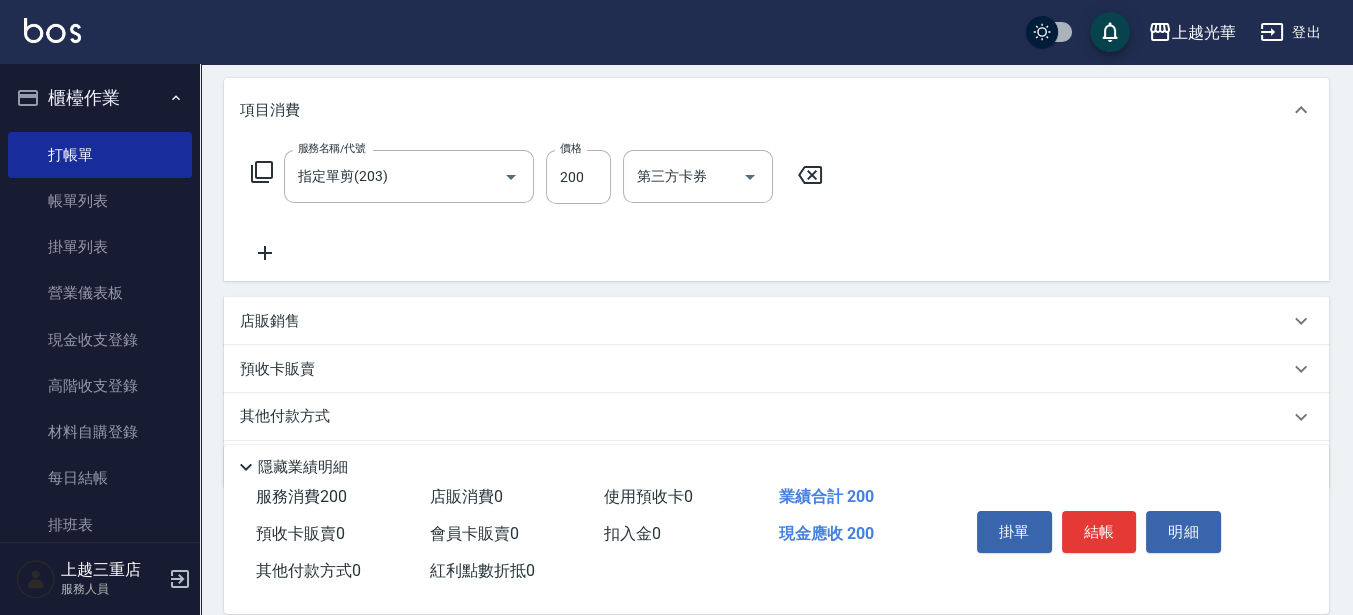 click 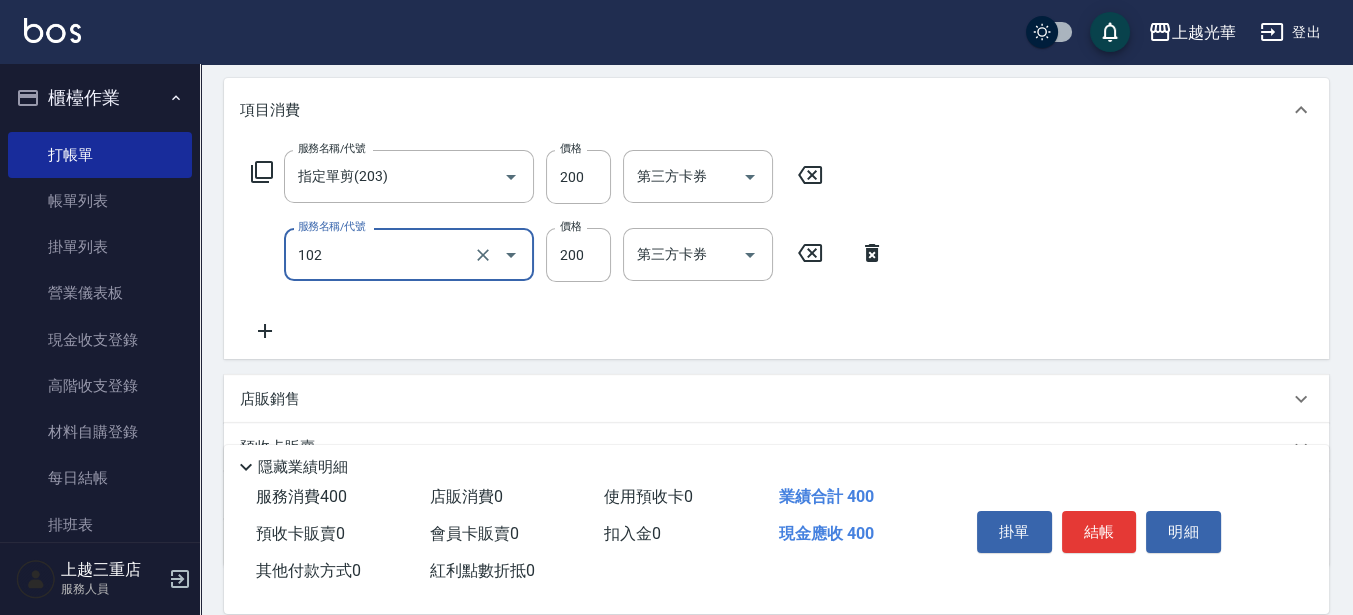 type on "指定洗髮(102)" 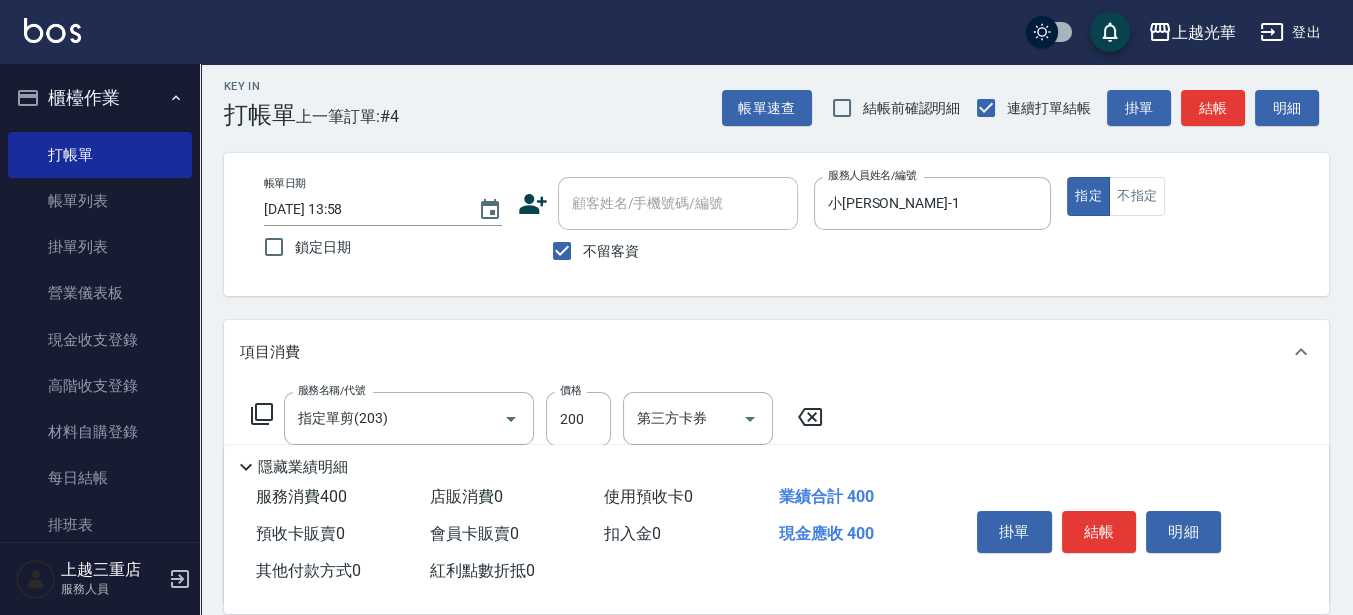 scroll, scrollTop: 0, scrollLeft: 0, axis: both 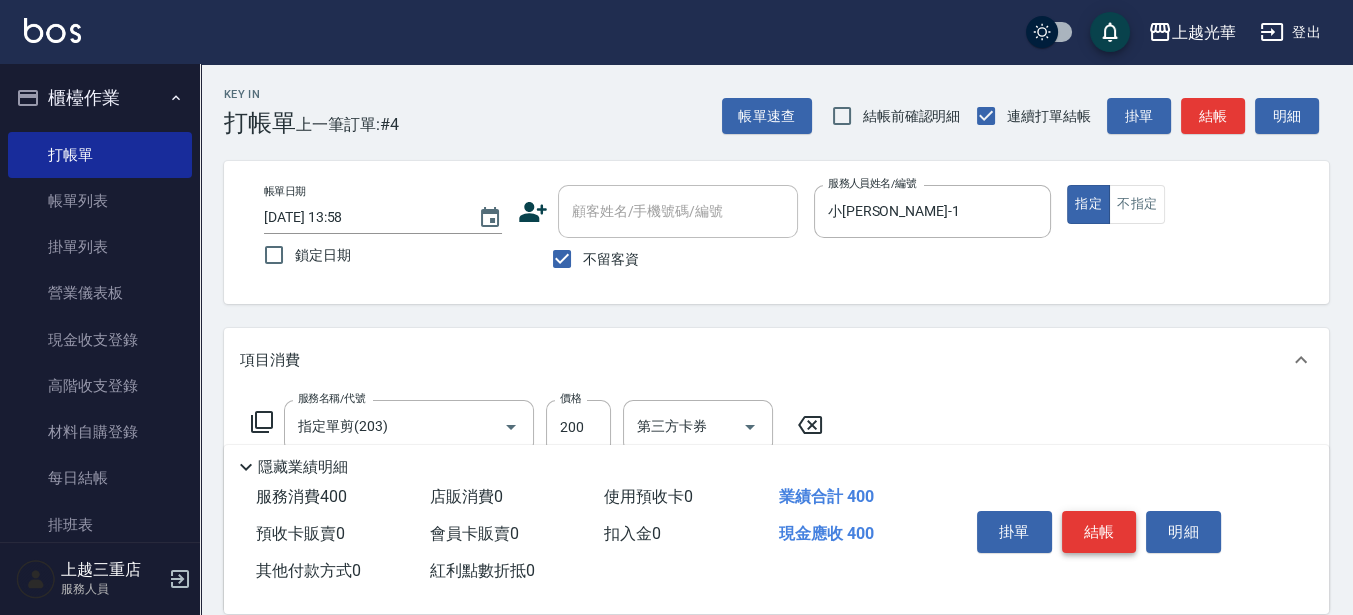 type on "小詹-1" 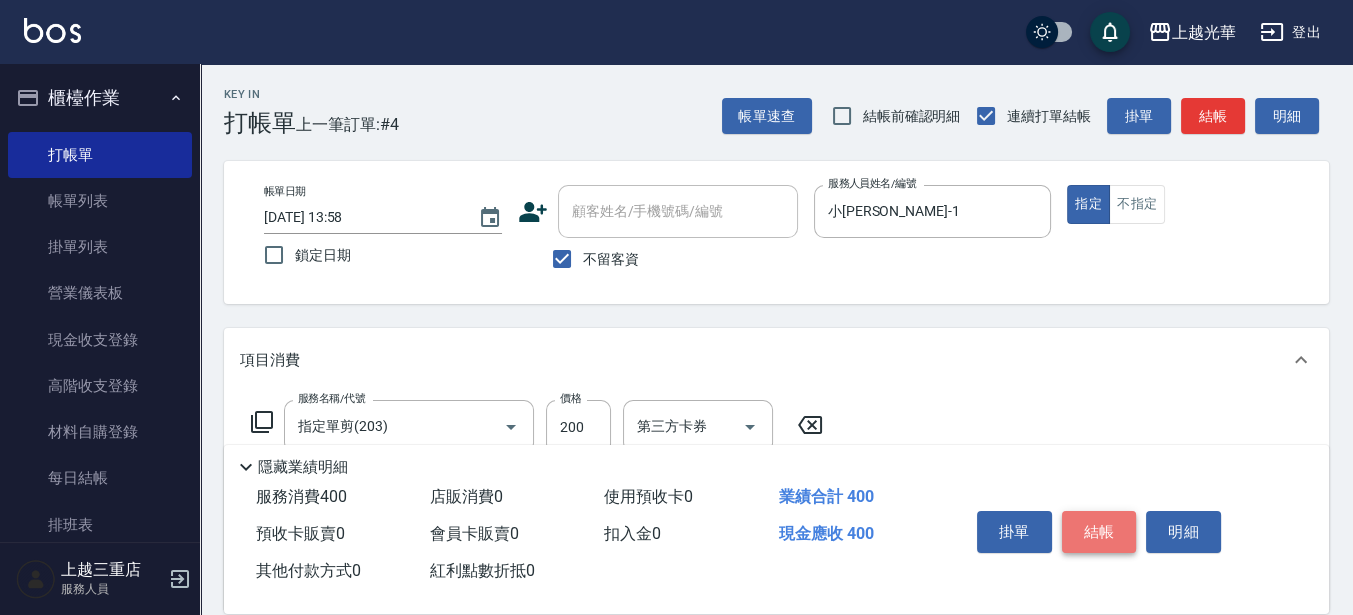 click on "結帳" at bounding box center [1099, 532] 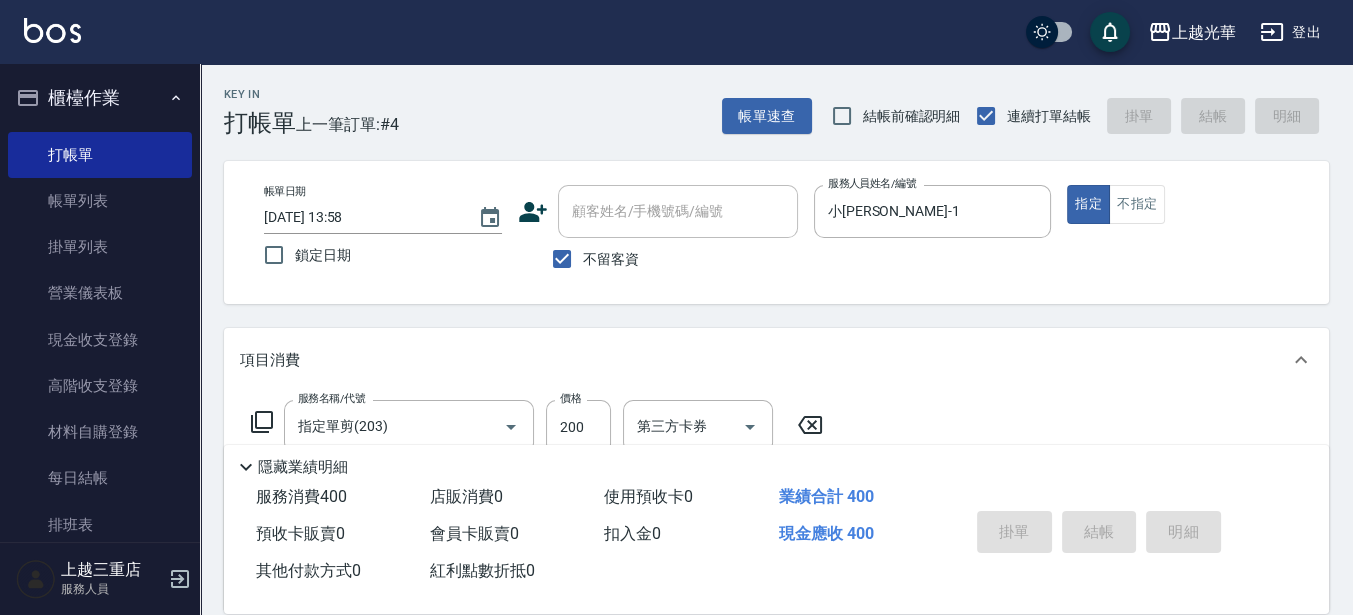 type 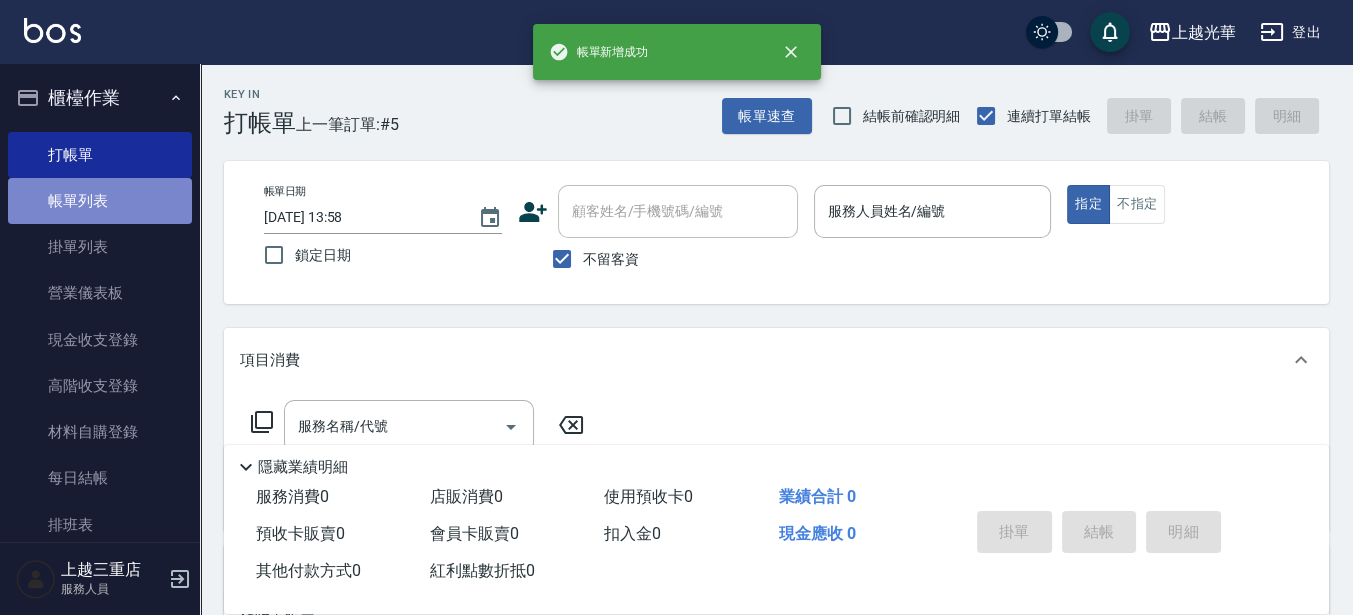 click on "帳單列表" at bounding box center (100, 201) 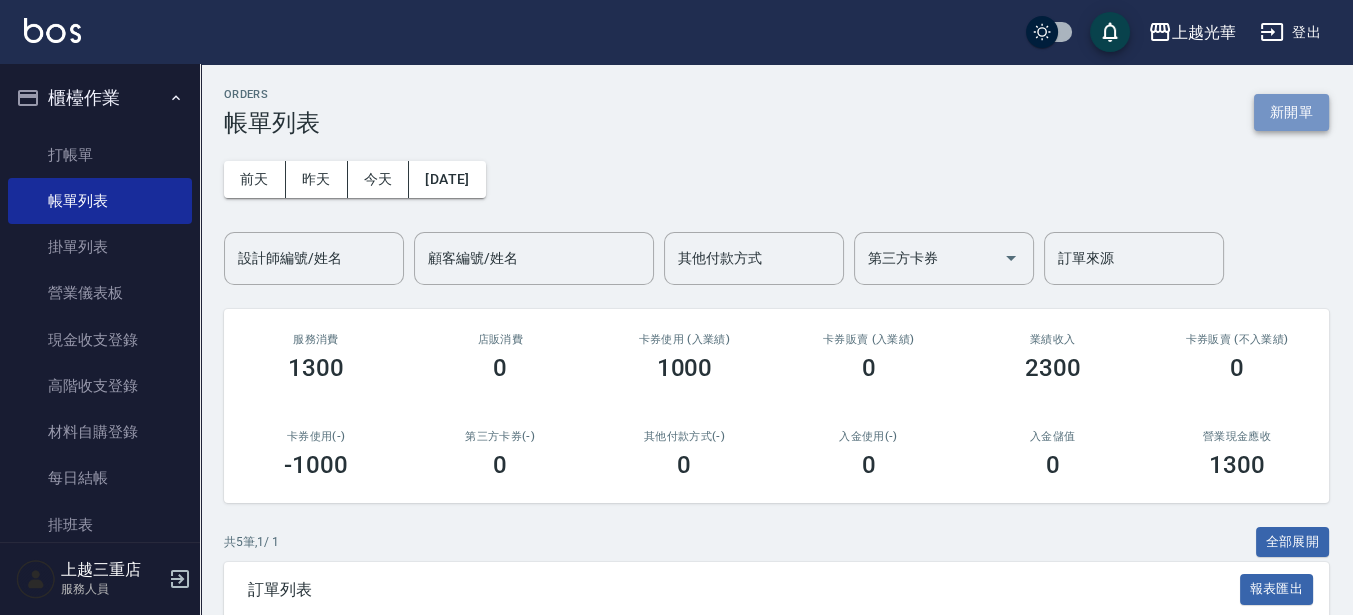click on "新開單" at bounding box center [1291, 112] 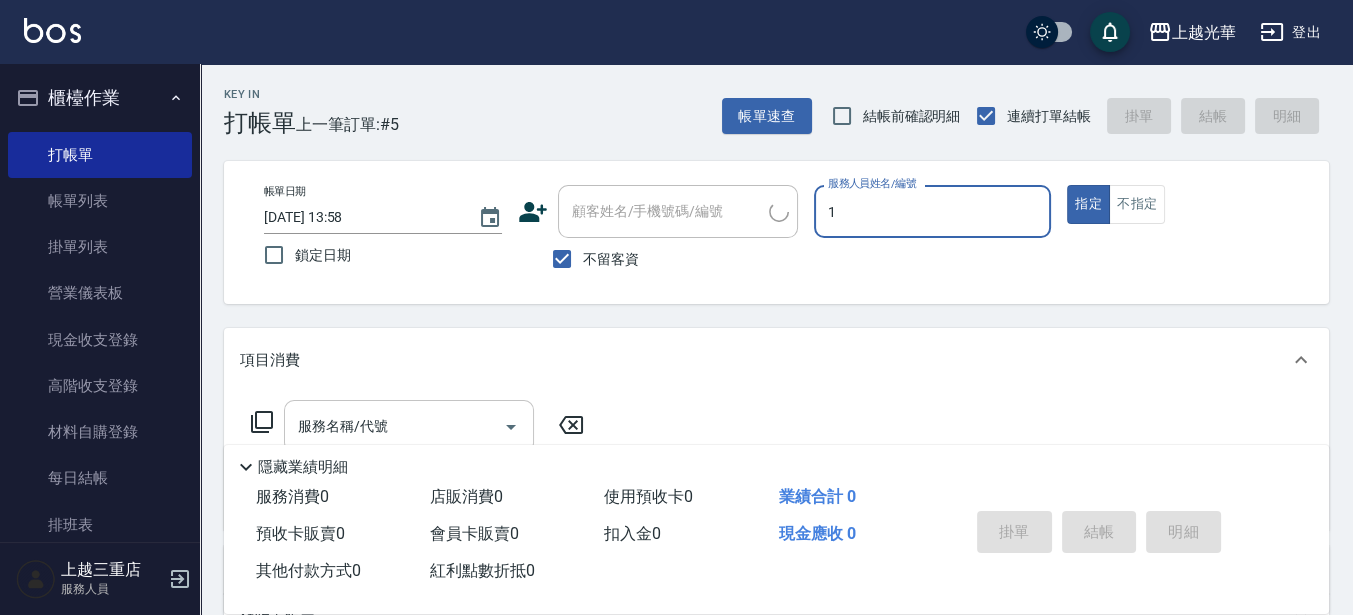 type on "小詹-1" 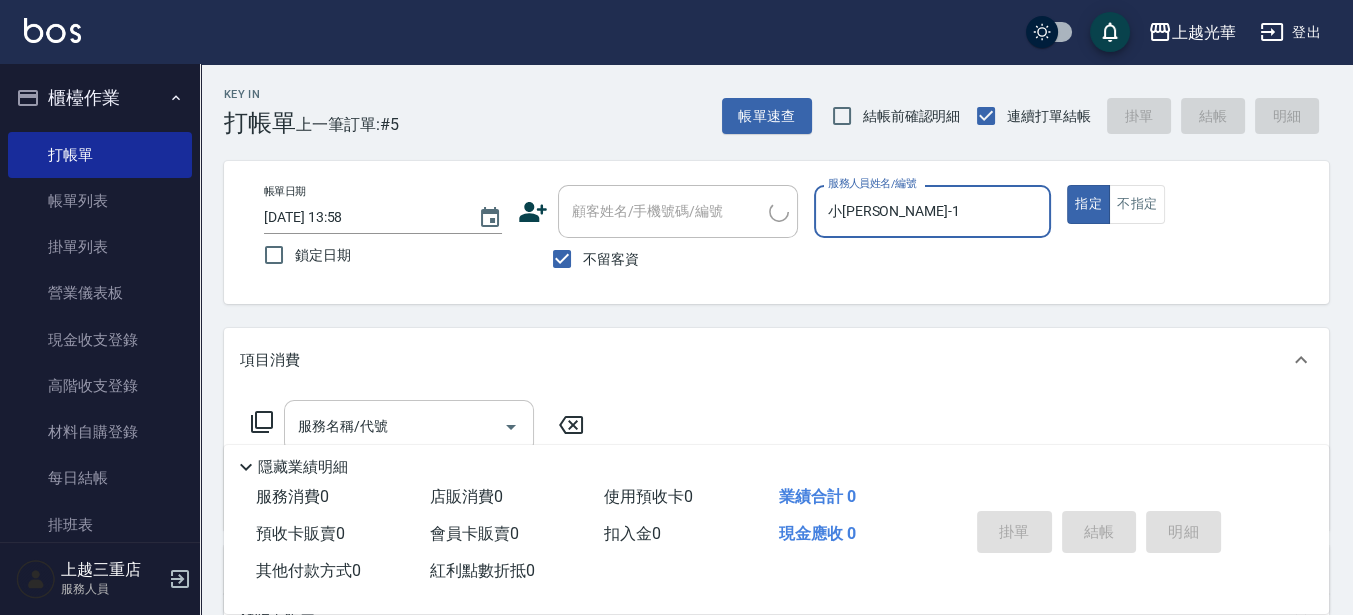 type on "true" 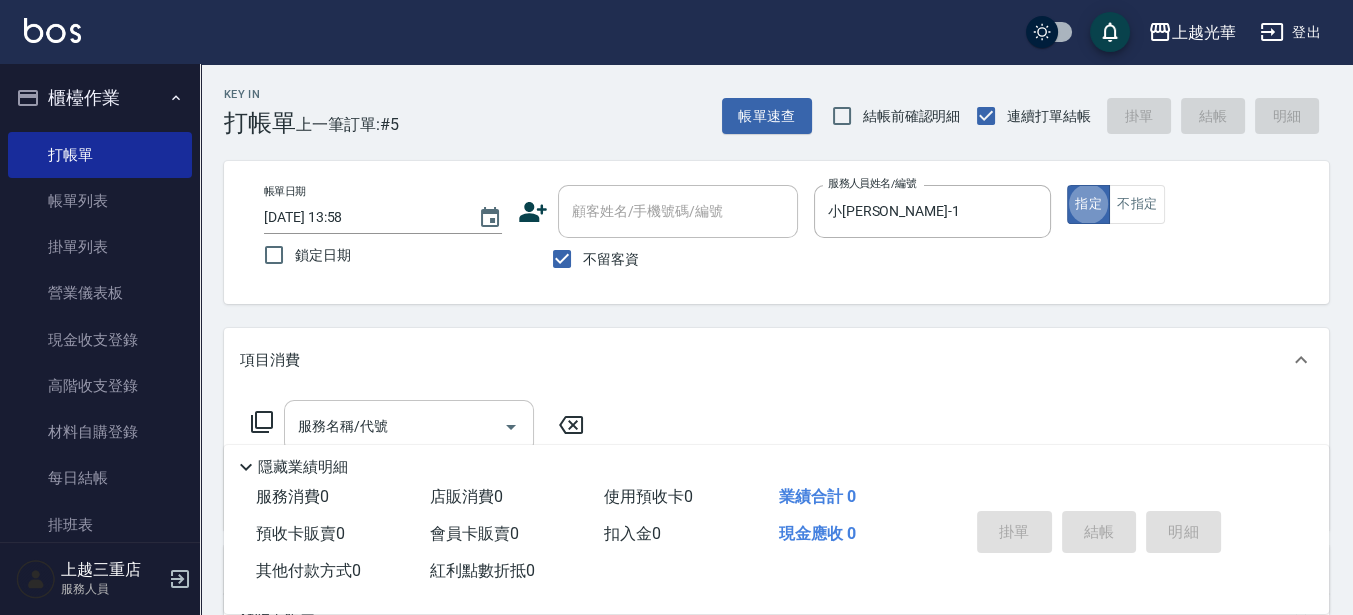 click on "服務名稱/代號" at bounding box center (409, 426) 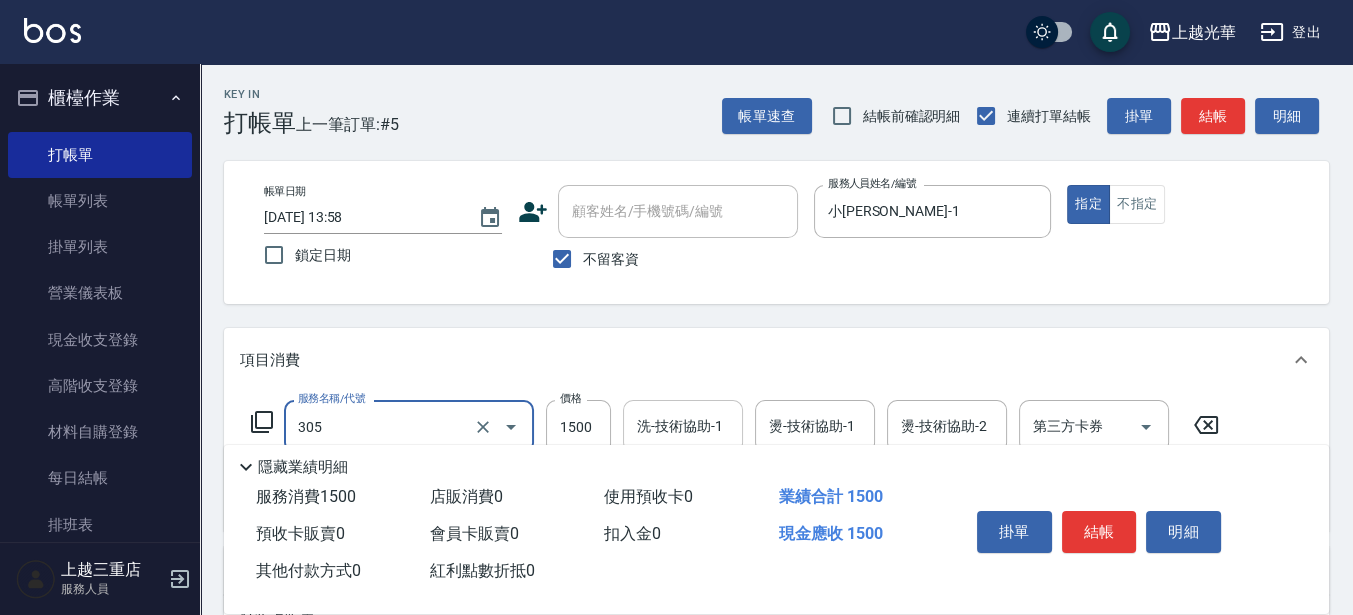 type on "設計燙髮1500(305)" 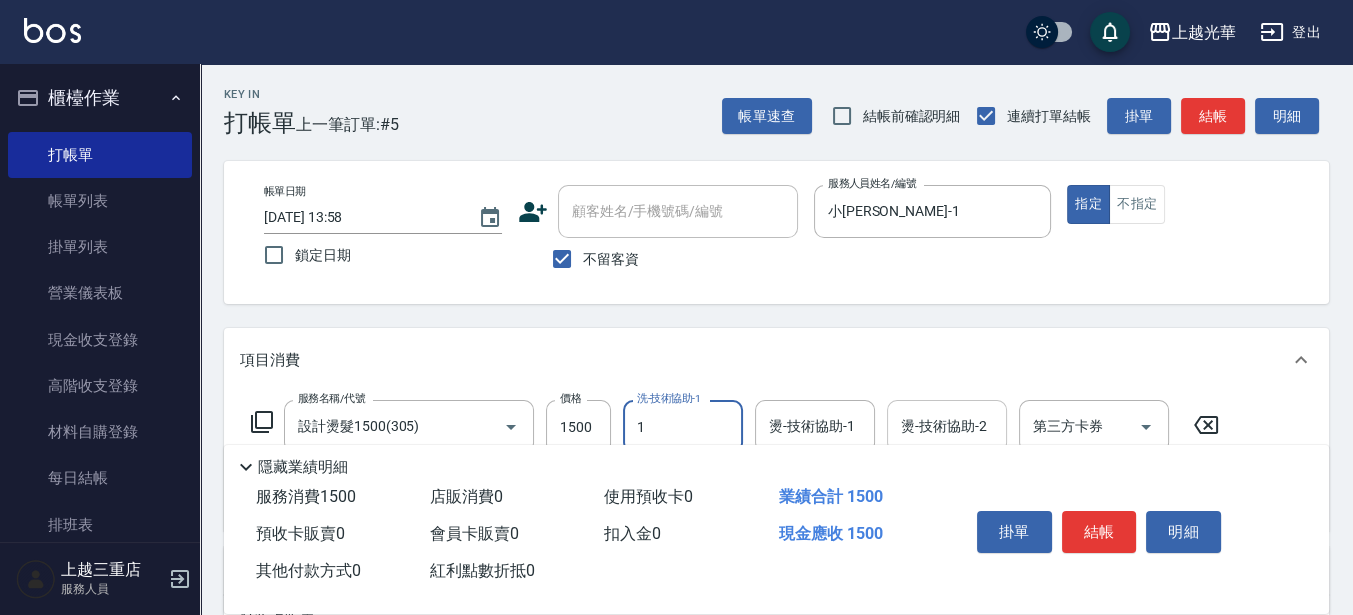 type on "小詹-1" 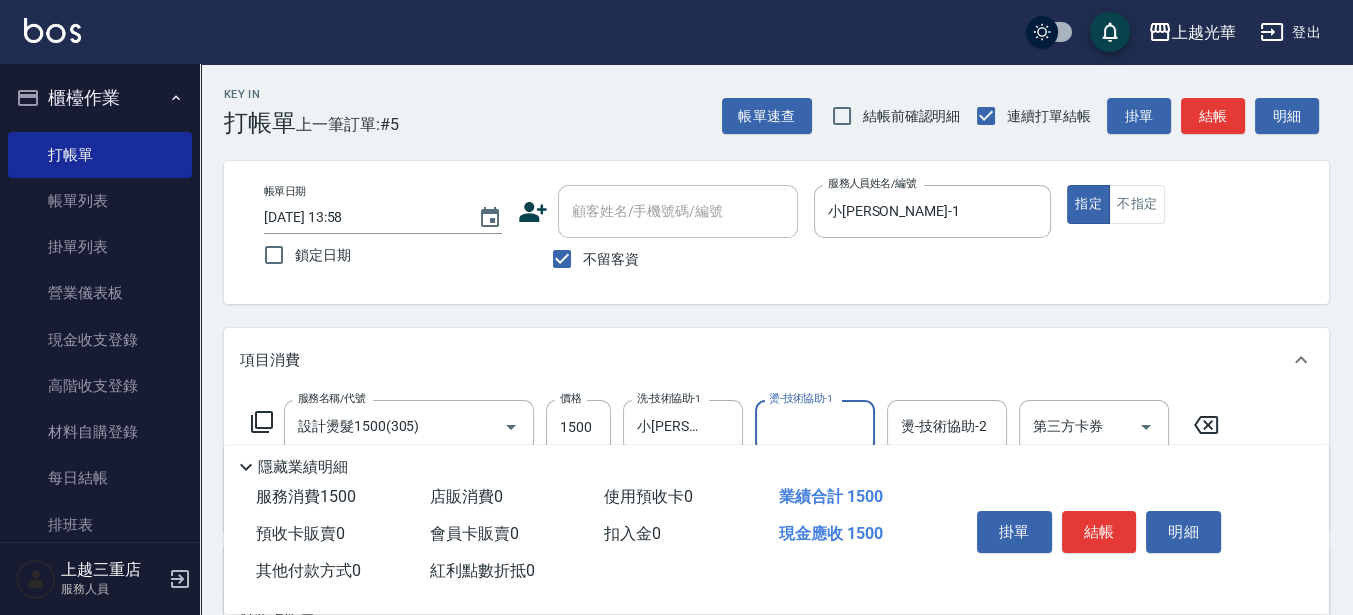 click on "燙-技術協助-2" at bounding box center [947, 426] 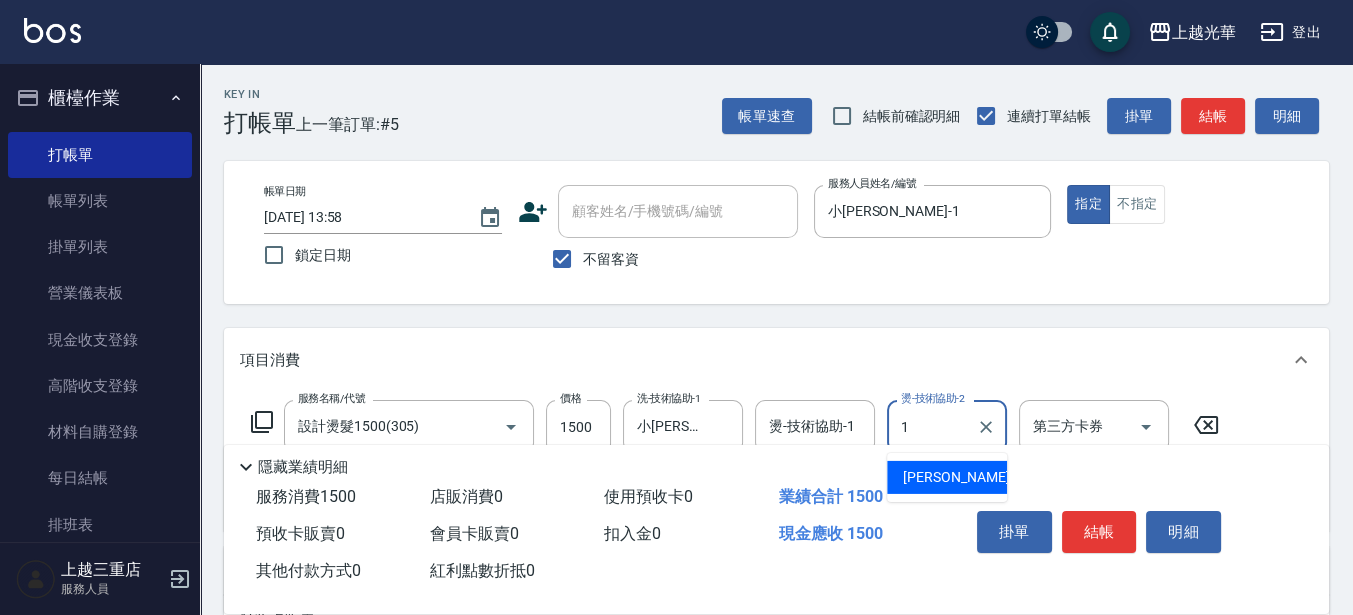 type on "小詹-1" 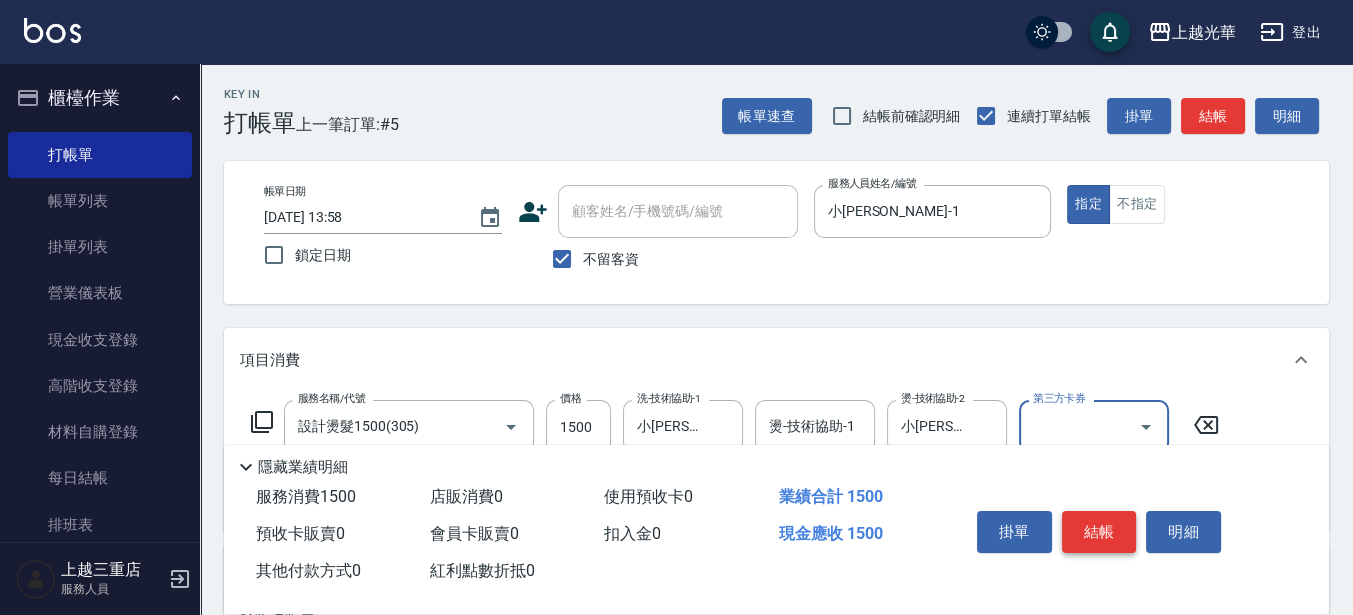 click on "結帳" at bounding box center [1099, 532] 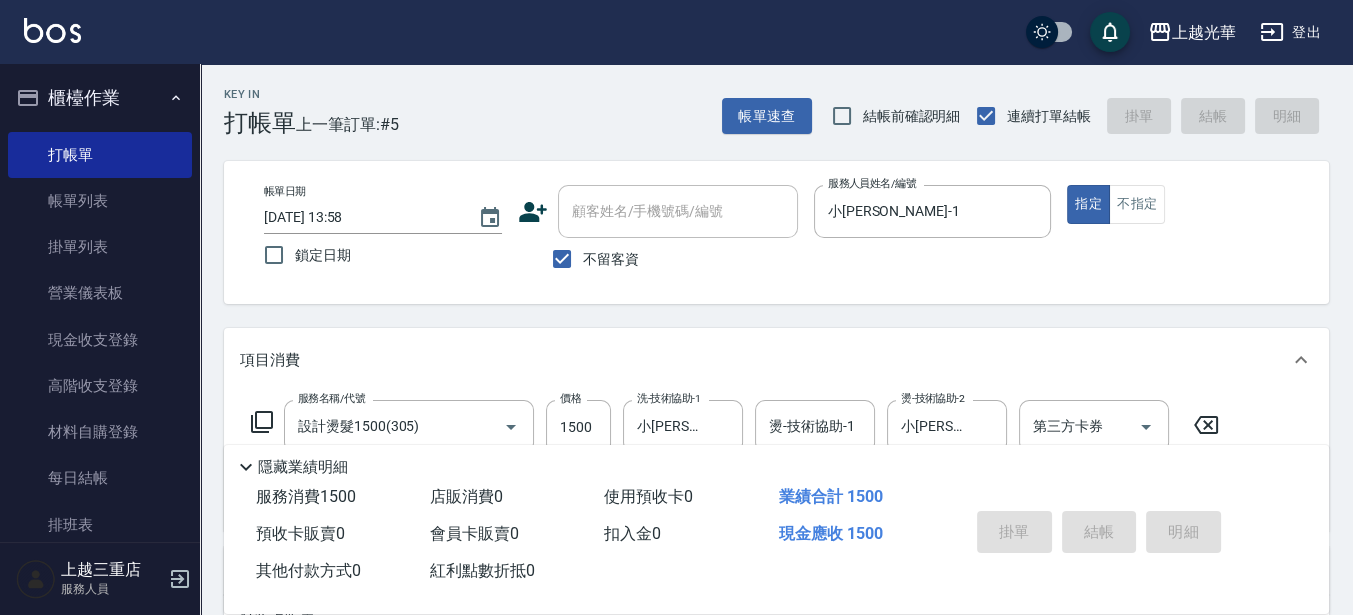 type 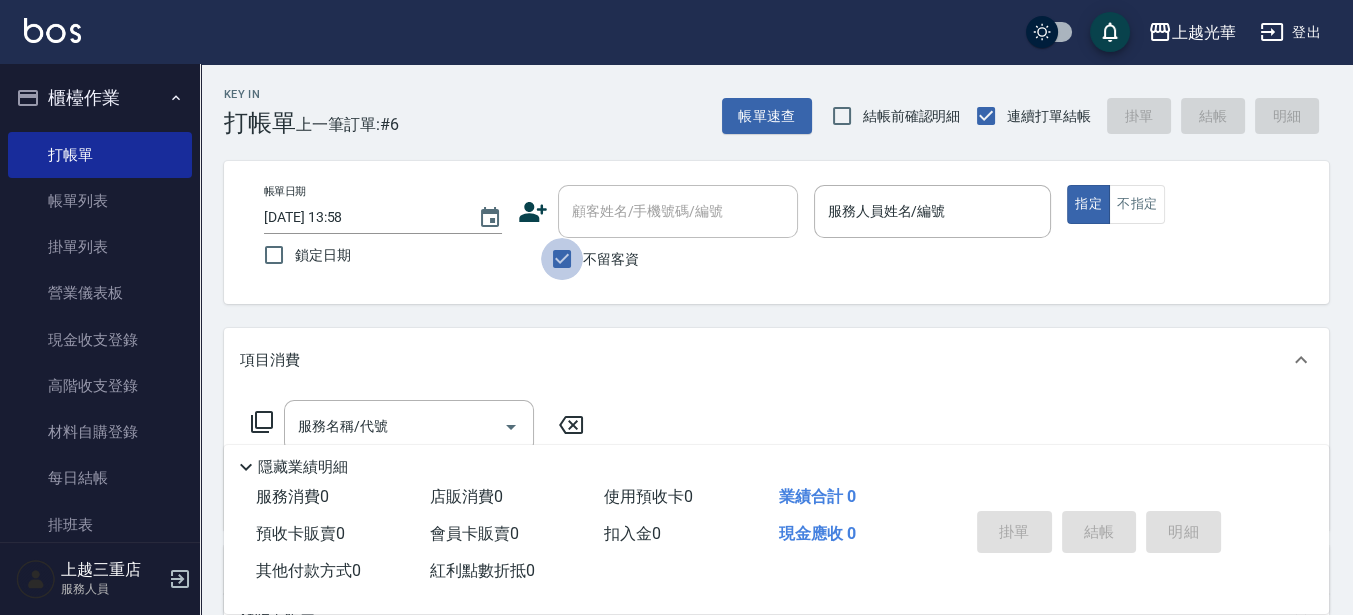 click on "不留客資" at bounding box center (562, 259) 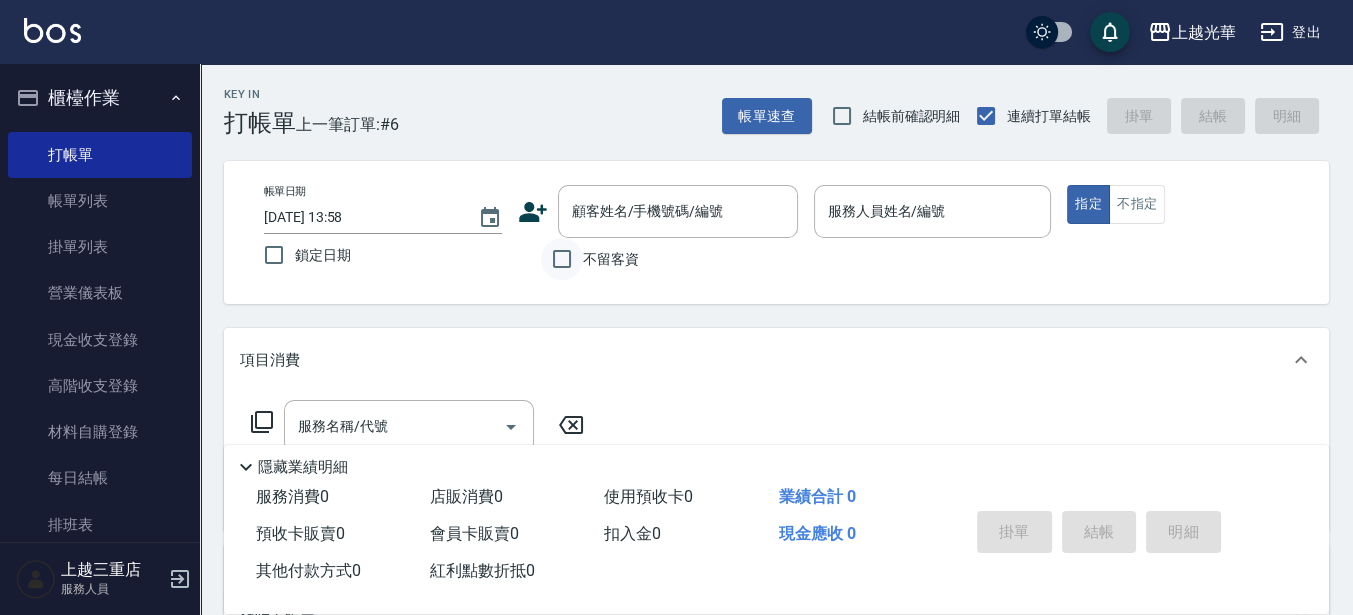 drag, startPoint x: 551, startPoint y: 258, endPoint x: 574, endPoint y: 257, distance: 23.021729 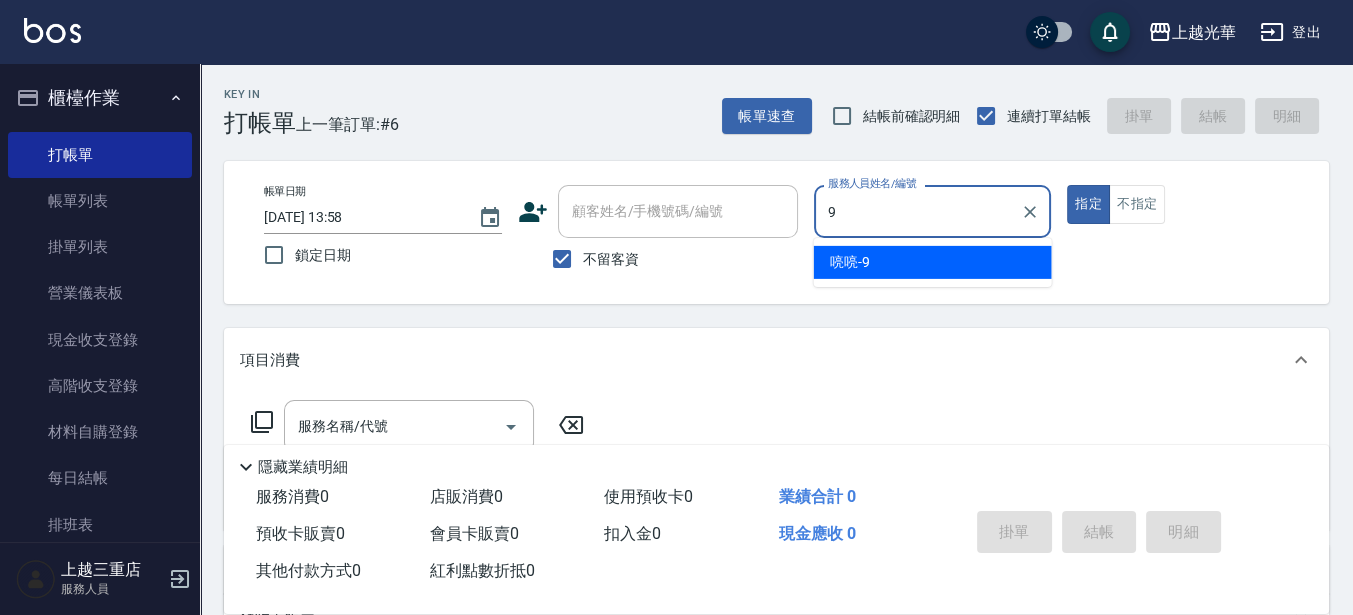 type on "喨喨-9" 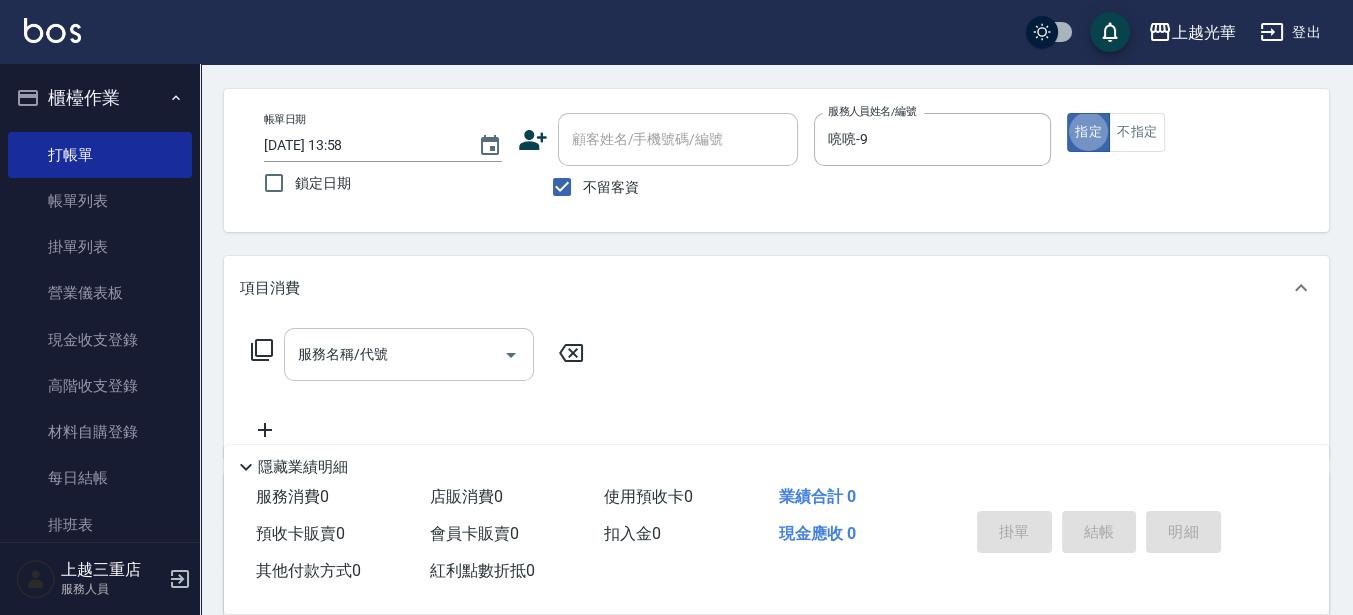 scroll, scrollTop: 125, scrollLeft: 0, axis: vertical 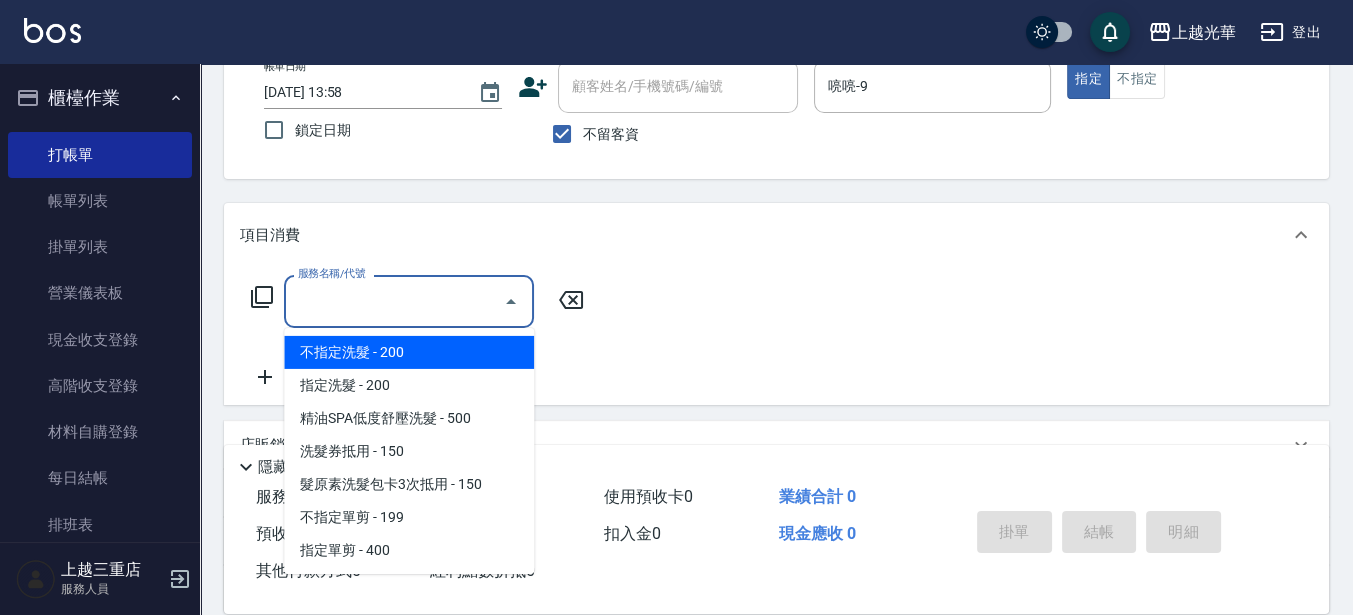 drag, startPoint x: 342, startPoint y: 293, endPoint x: 0, endPoint y: 457, distance: 379.28882 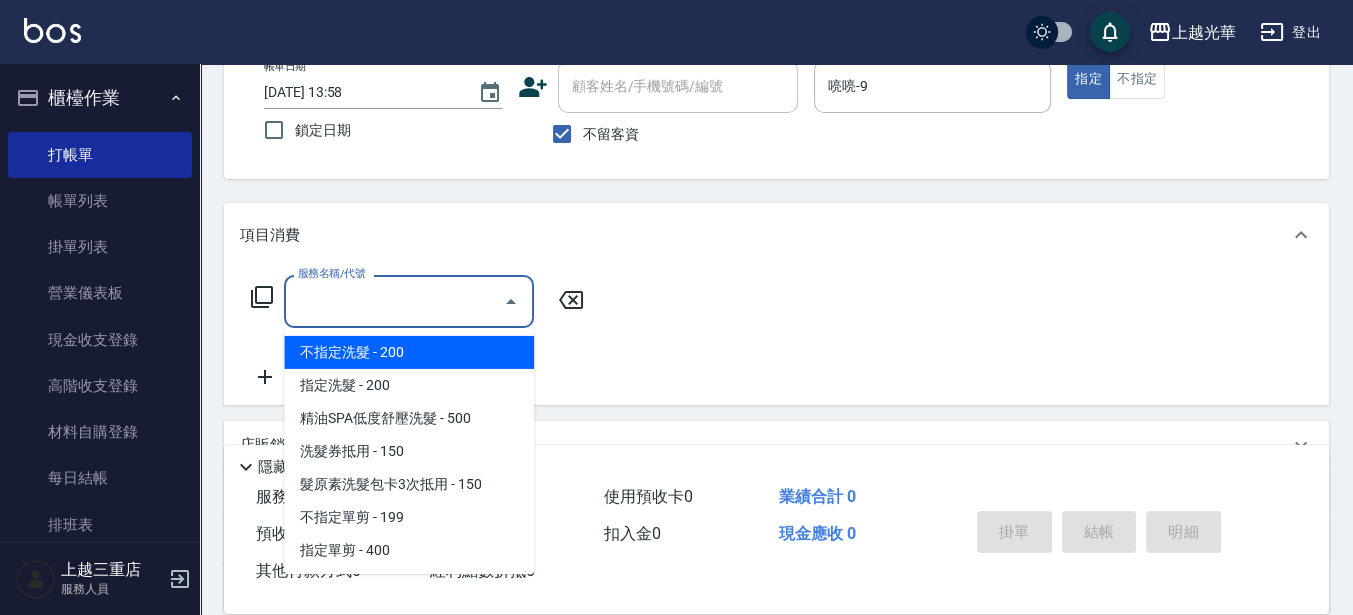 click on "服務名稱/代號" at bounding box center [394, 301] 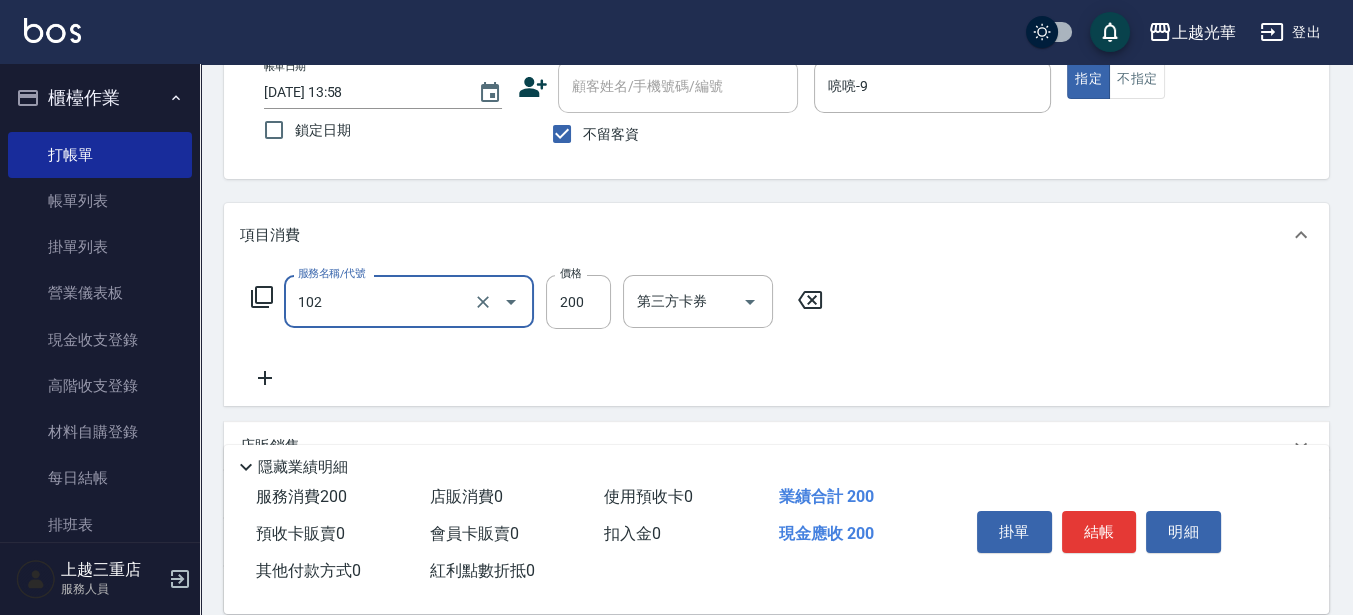 type on "指定洗髮(102)" 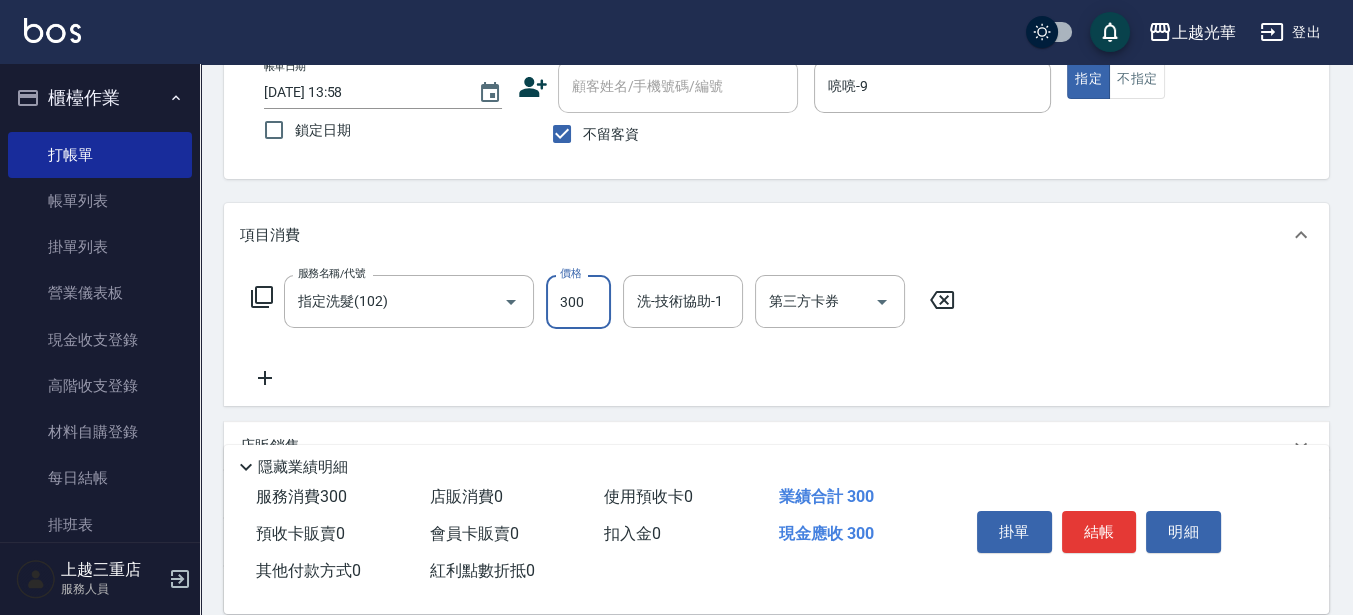 type on "300" 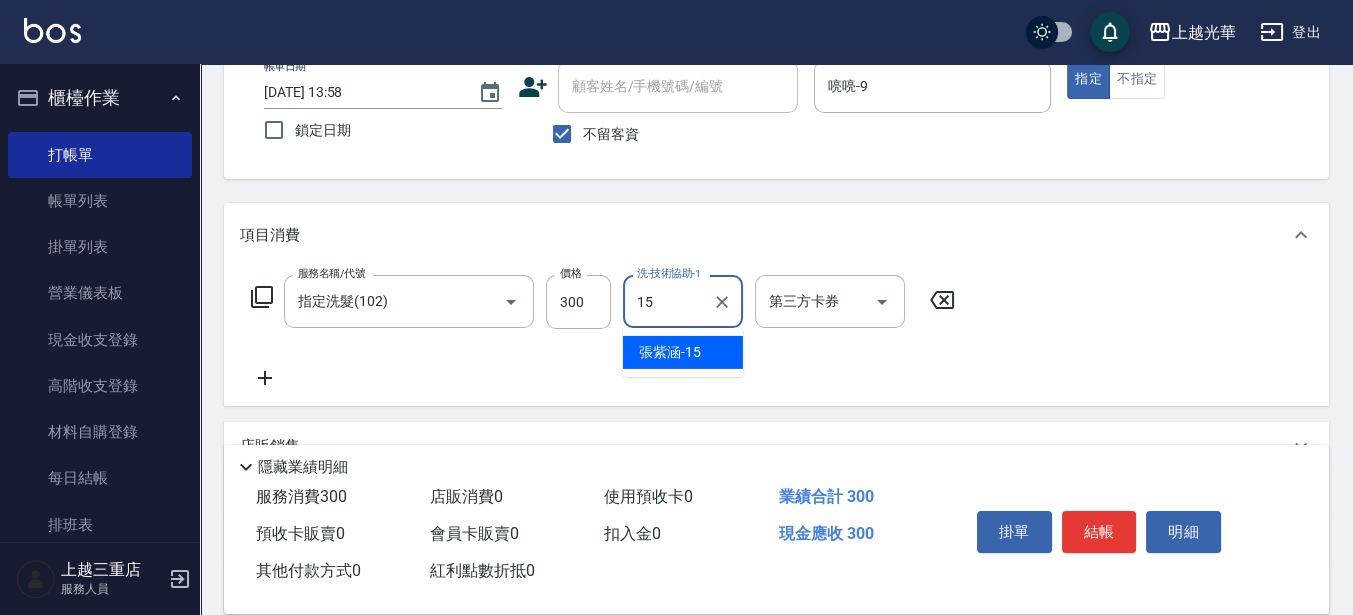 type on "張紫涵-15" 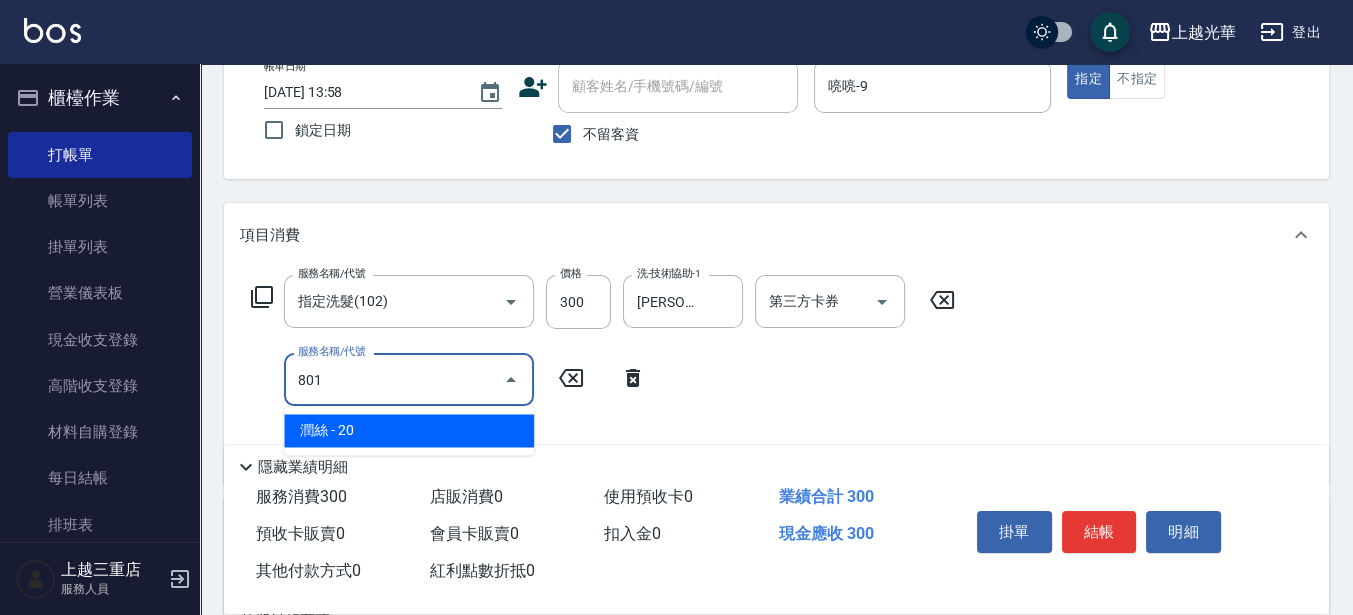 type on "潤絲(801)" 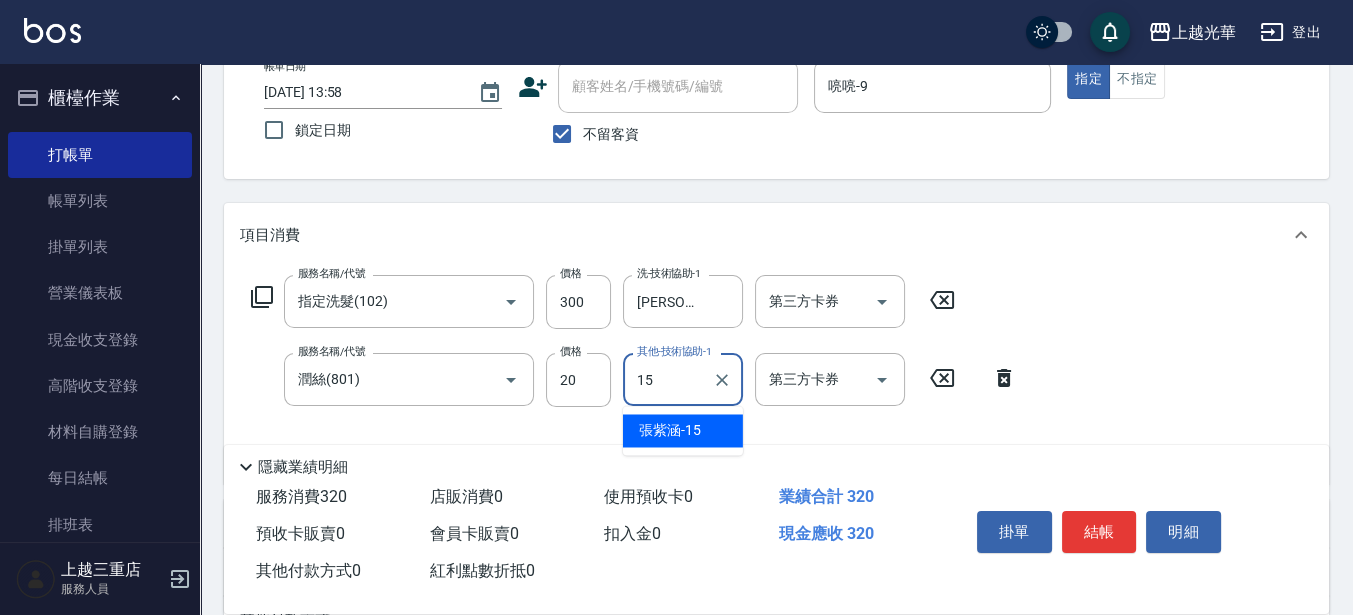 type on "張紫涵-15" 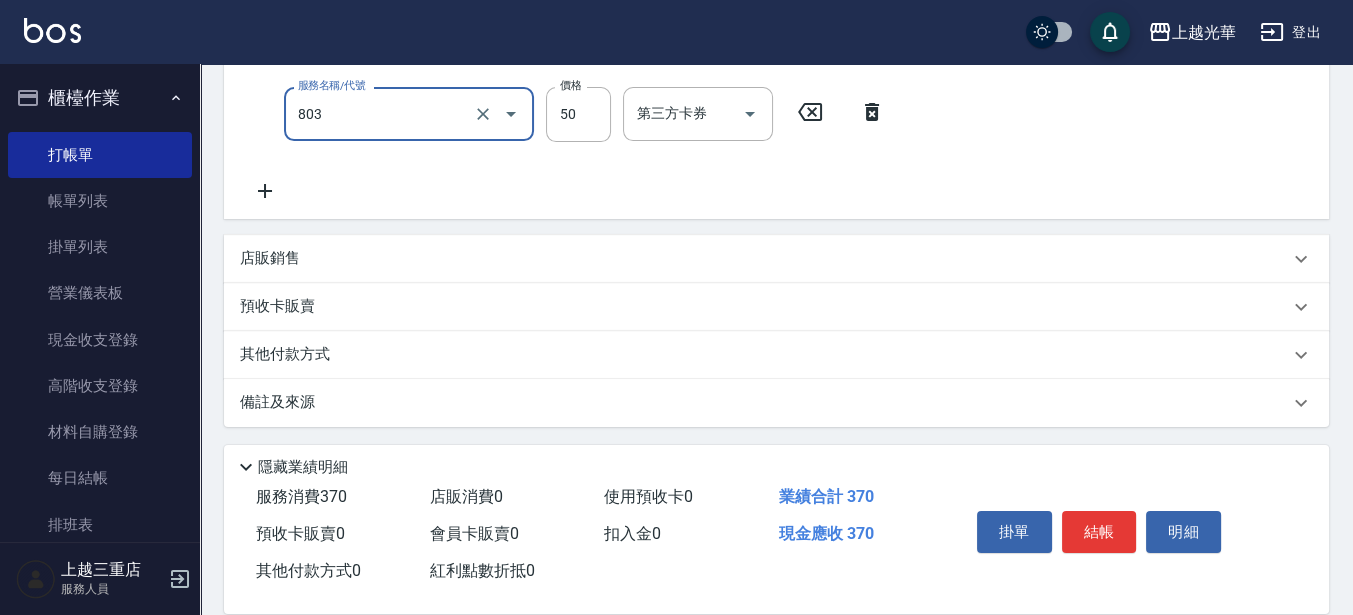 type on "吹捲/夾直/電棒/玉米鬚/青捲(803)" 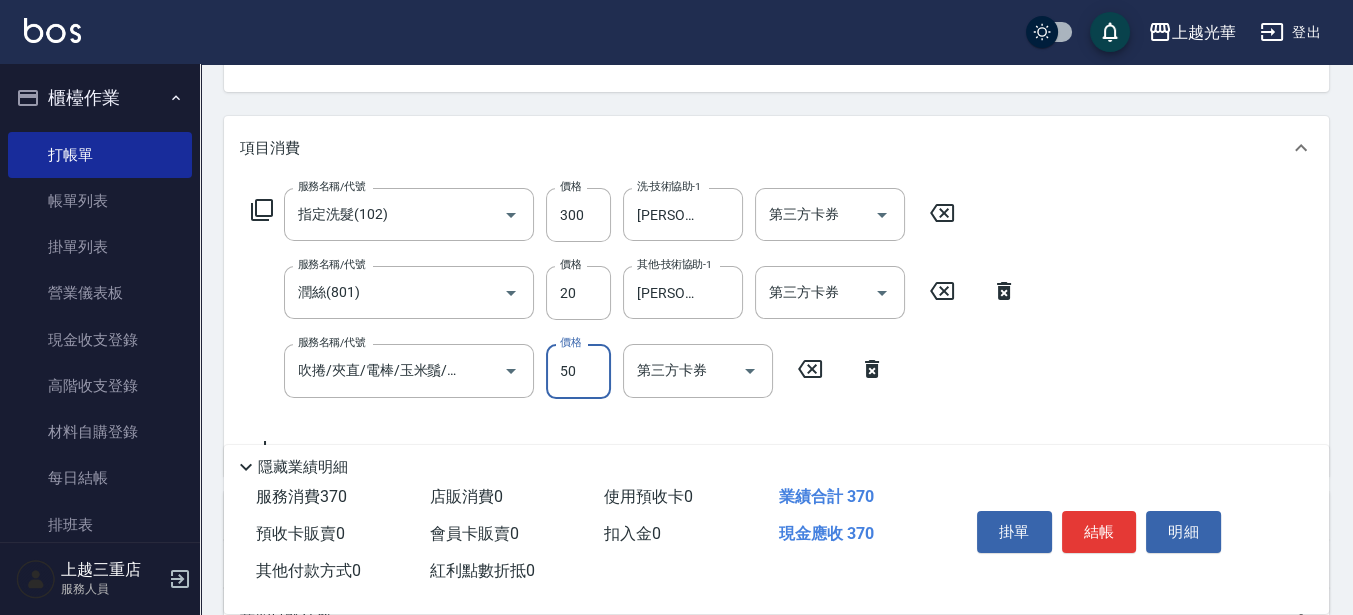 scroll, scrollTop: 244, scrollLeft: 0, axis: vertical 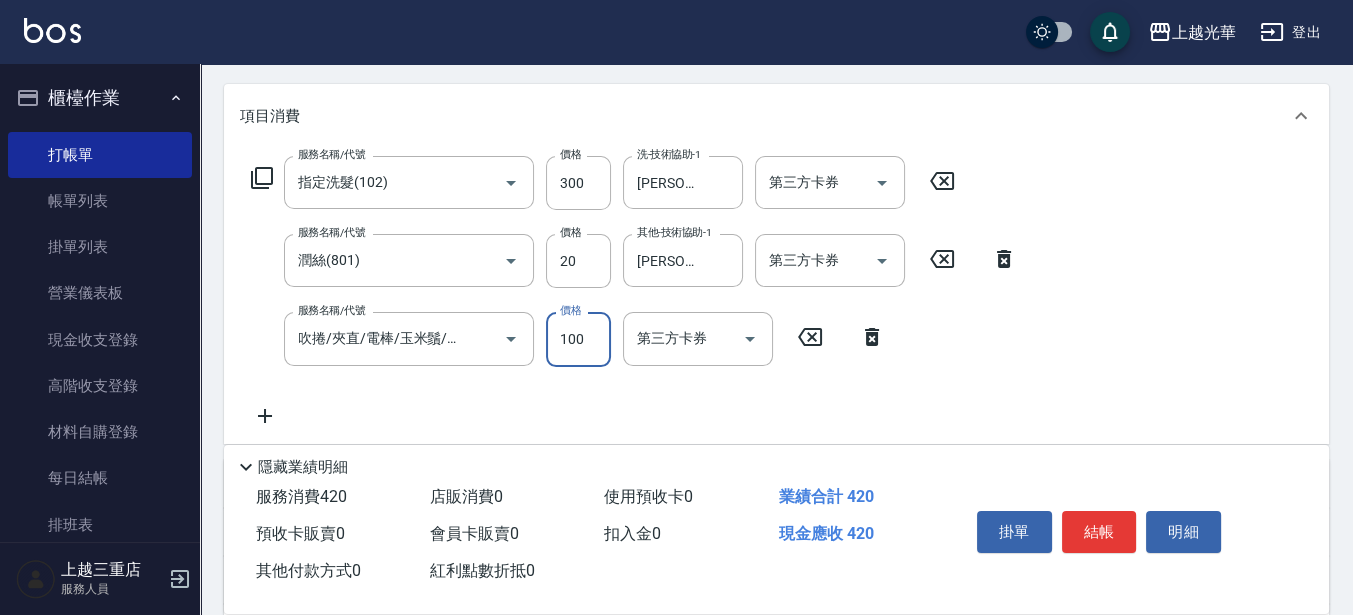 type on "100" 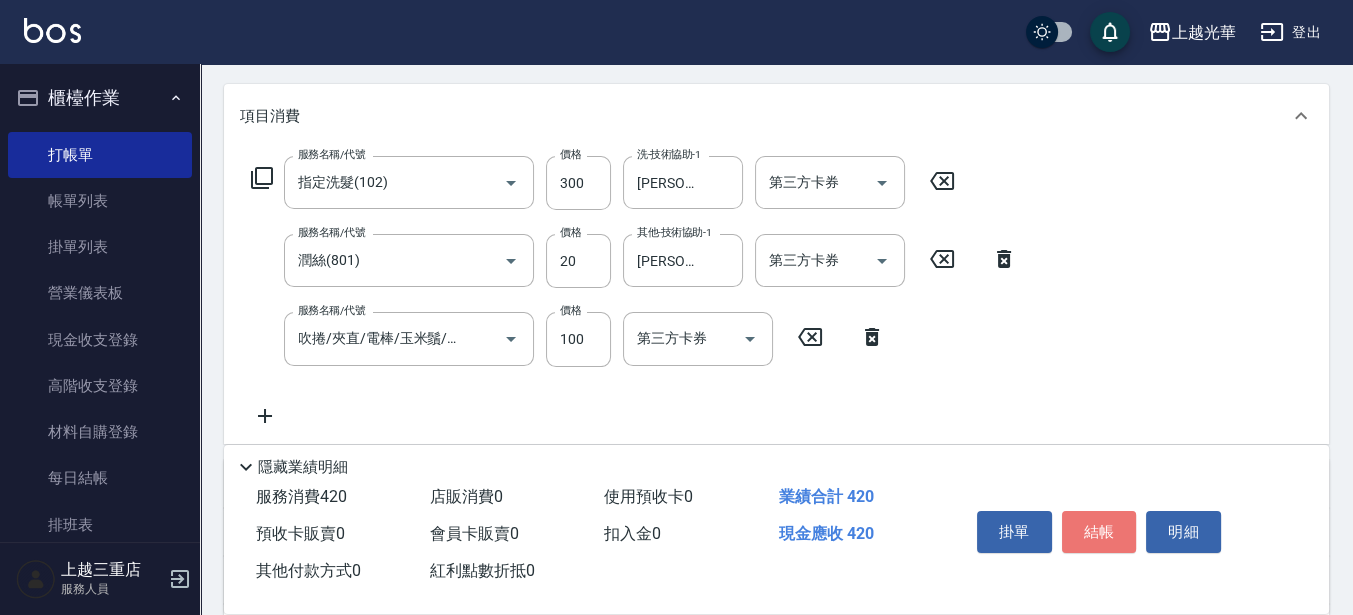 click on "結帳" at bounding box center (1099, 532) 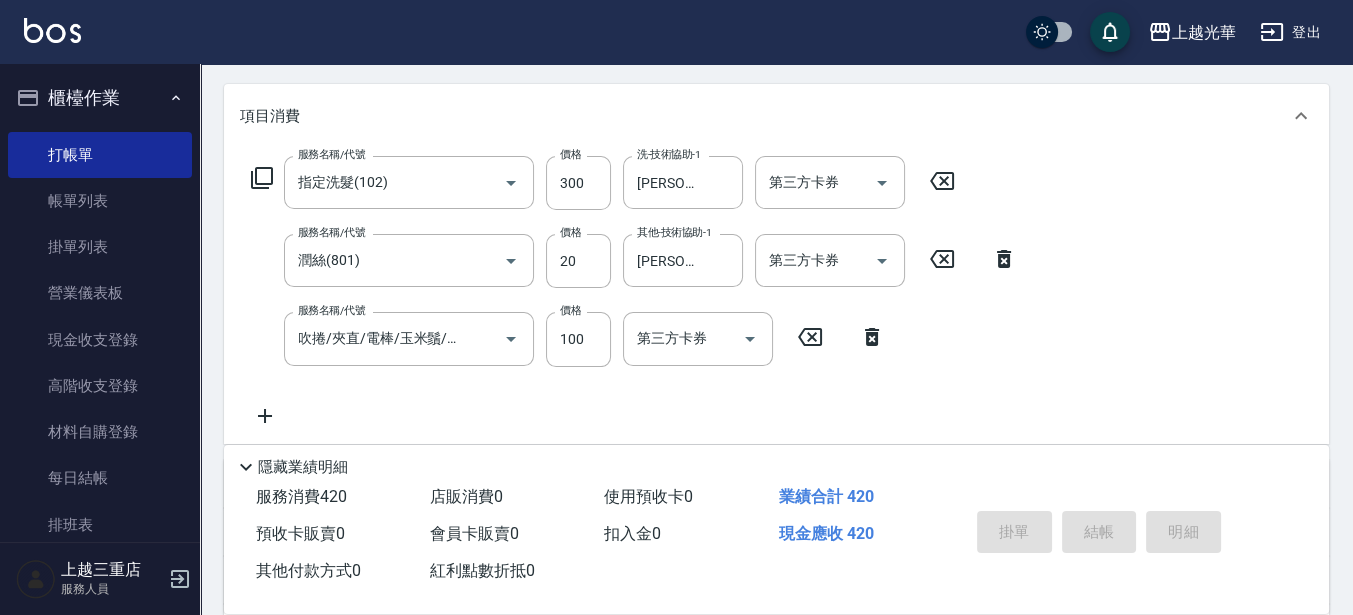 type on "2025/07/12 13:59" 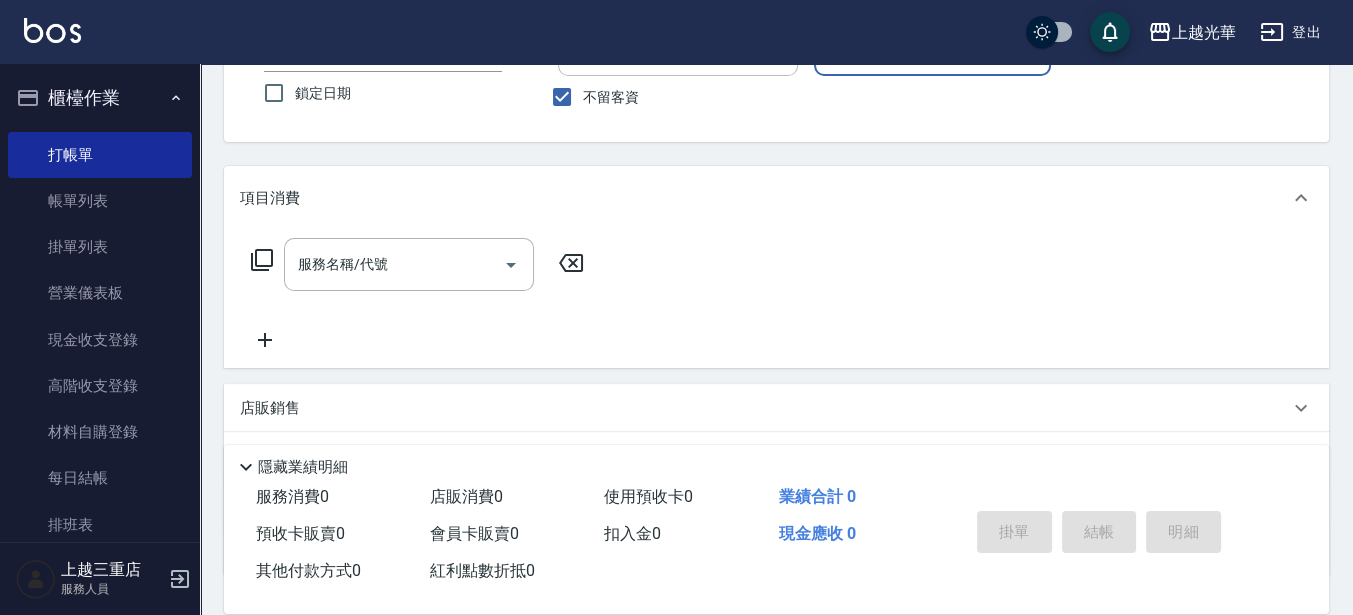 scroll, scrollTop: 312, scrollLeft: 0, axis: vertical 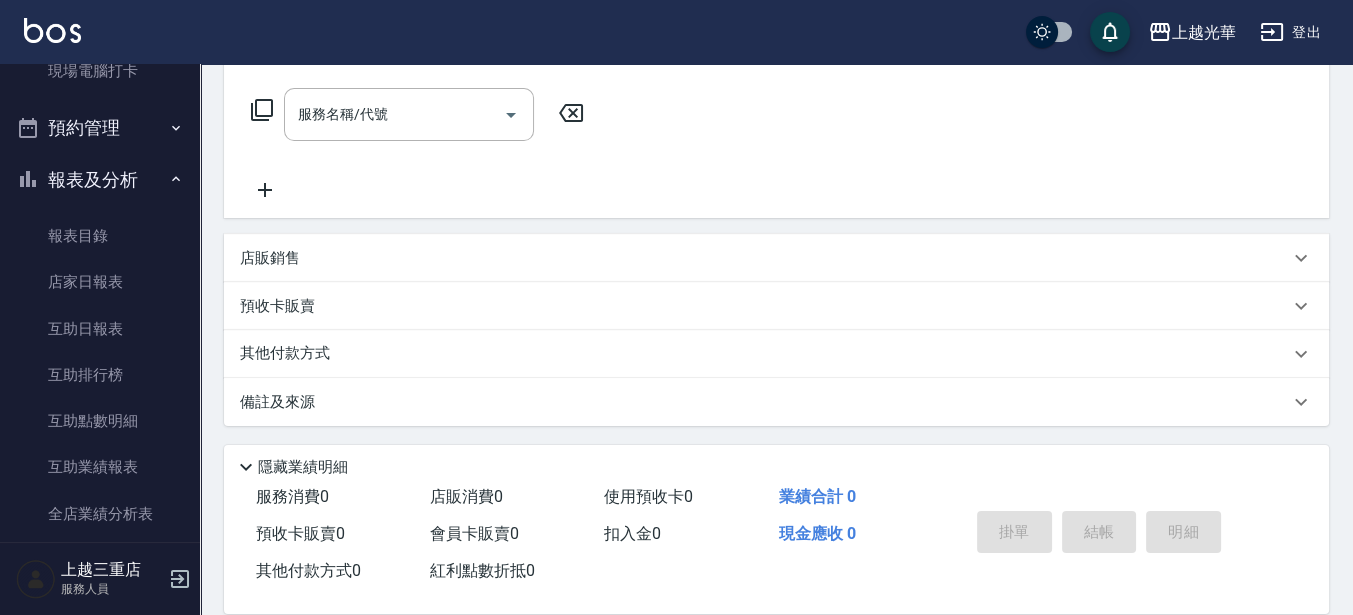 click on "報表及分析" at bounding box center (100, 180) 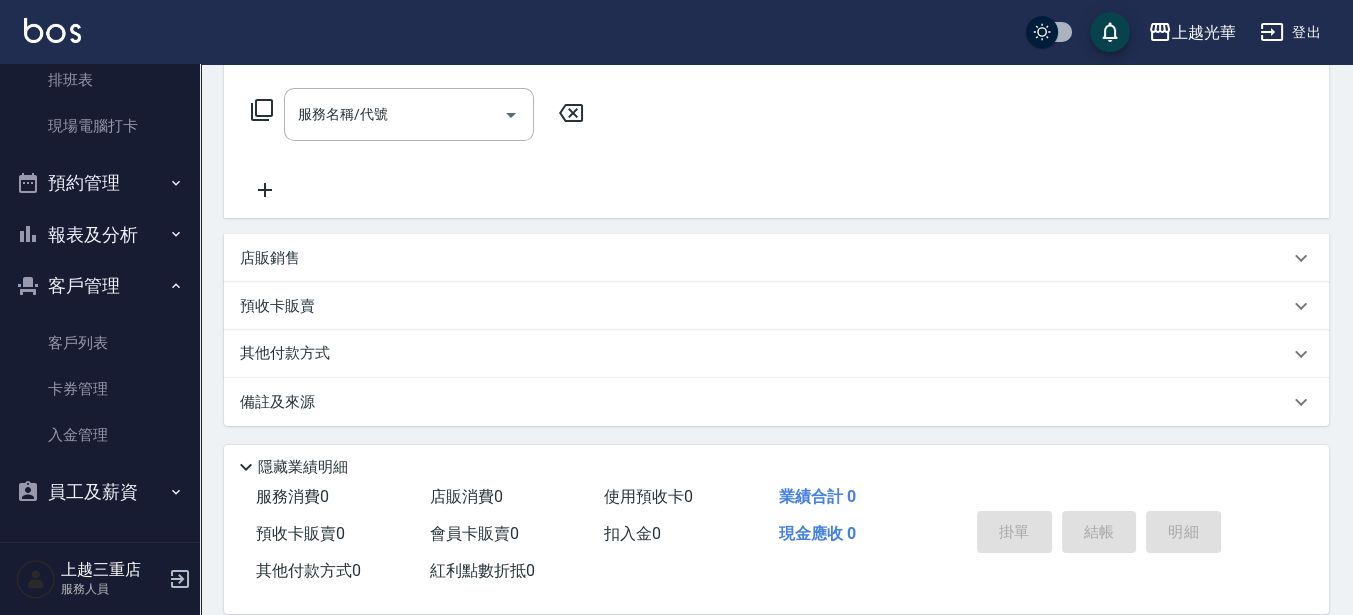 scroll, scrollTop: 444, scrollLeft: 0, axis: vertical 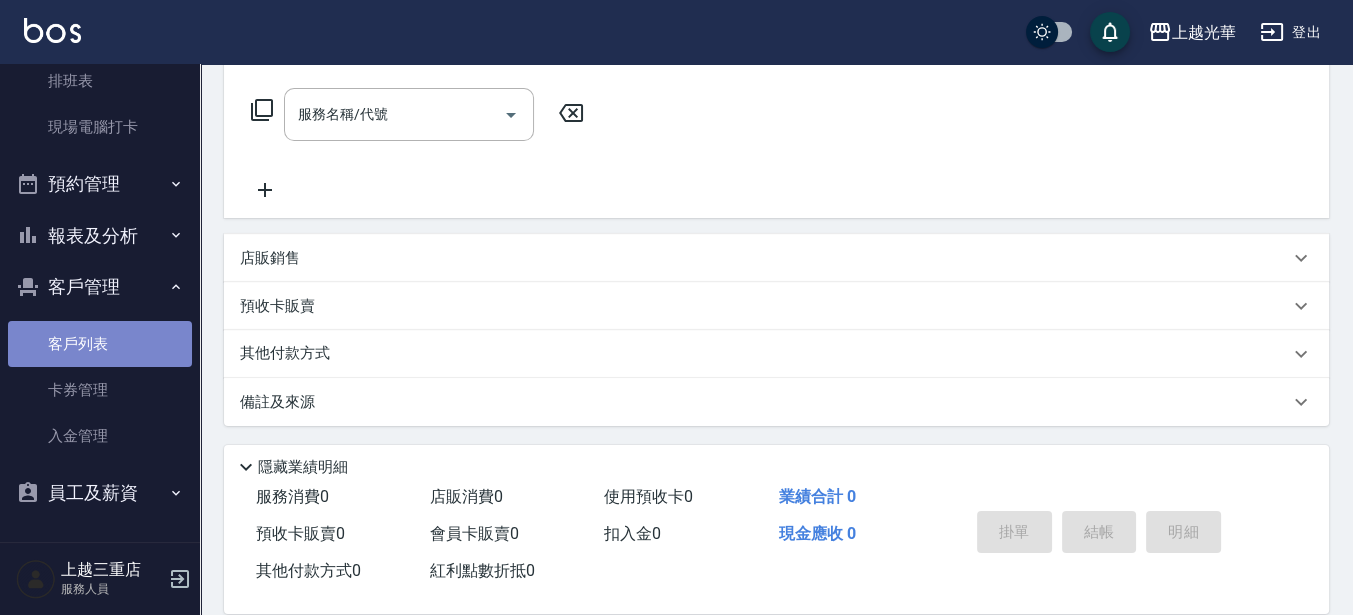 click on "客戶列表" at bounding box center [100, 344] 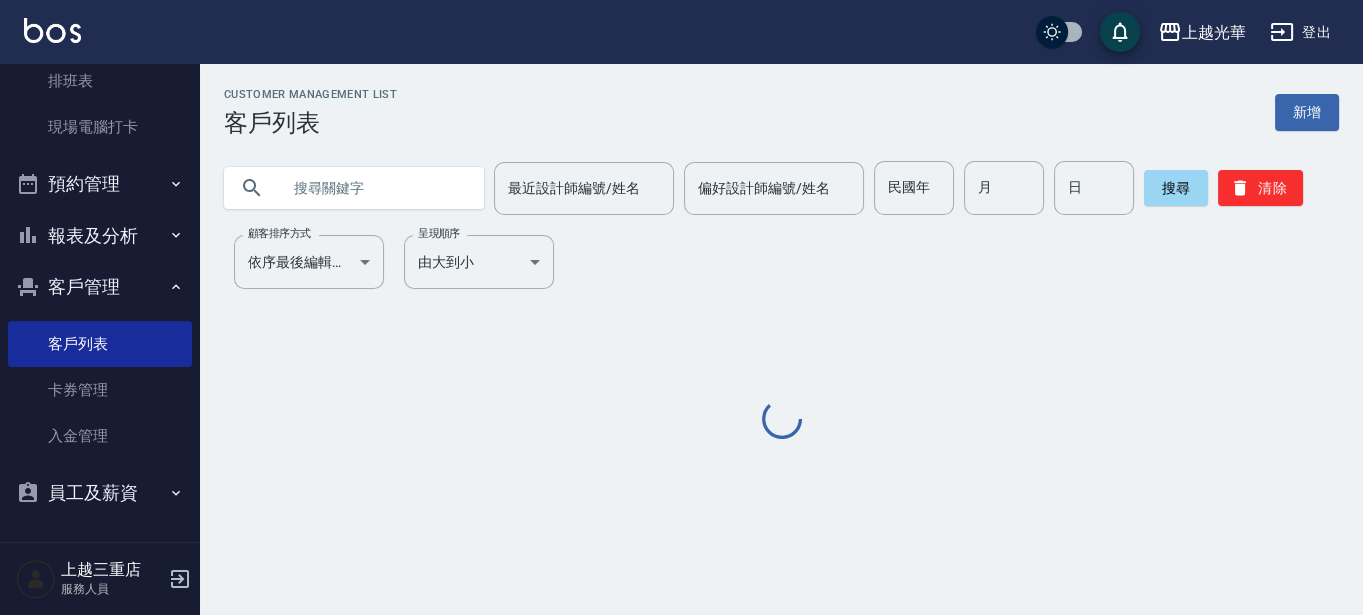 click at bounding box center (374, 188) 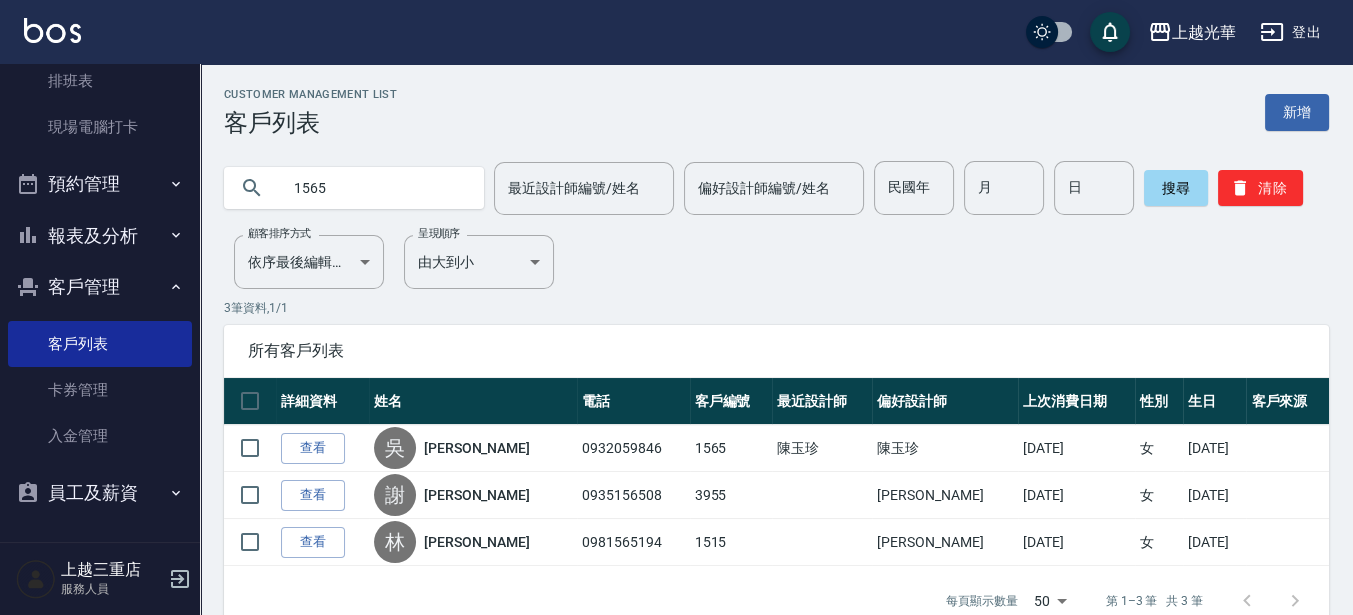 click on "1565" at bounding box center (374, 188) 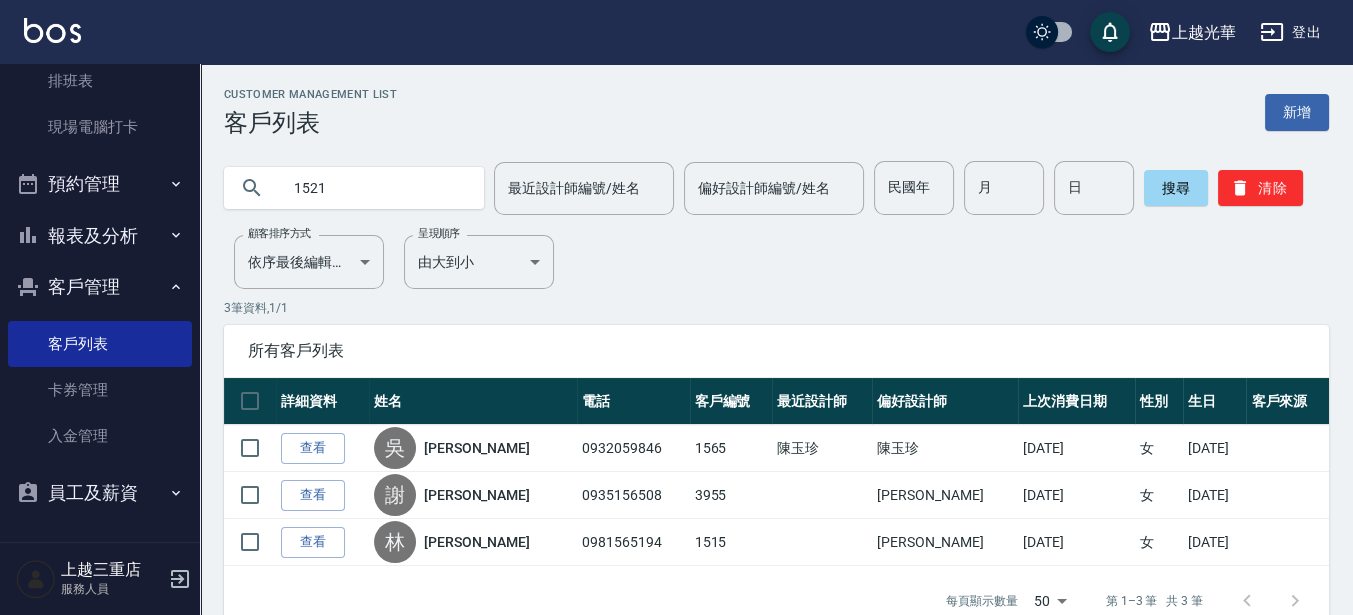 type on "1521" 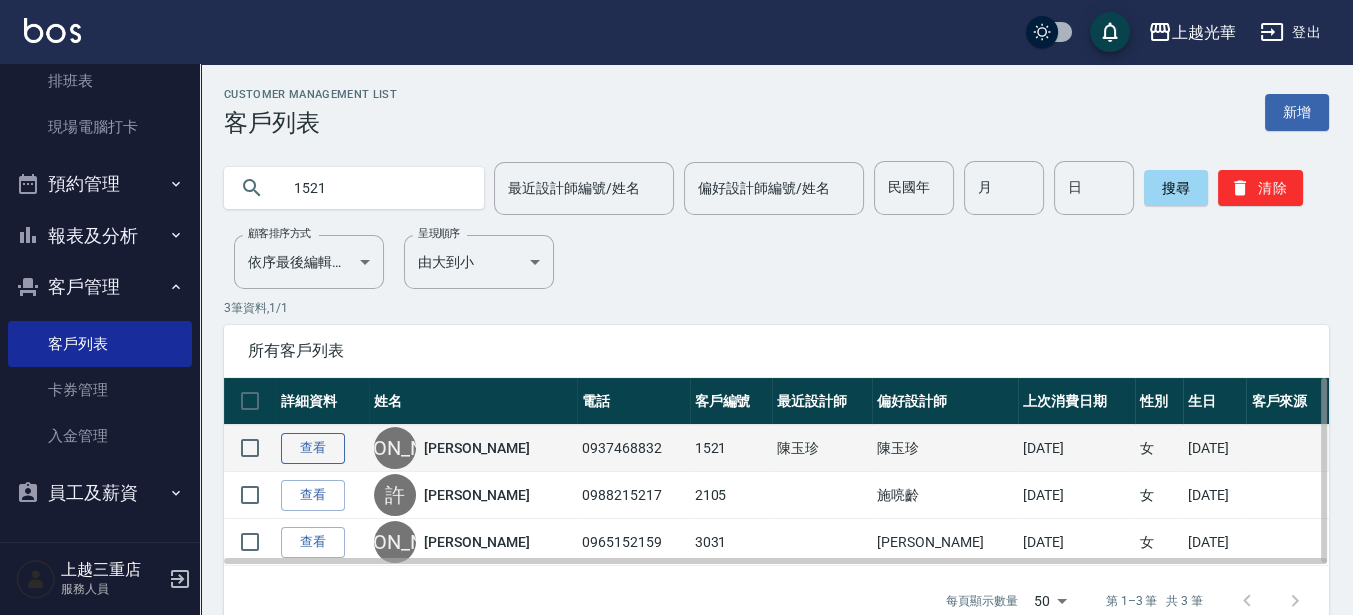 click on "查看" at bounding box center (313, 448) 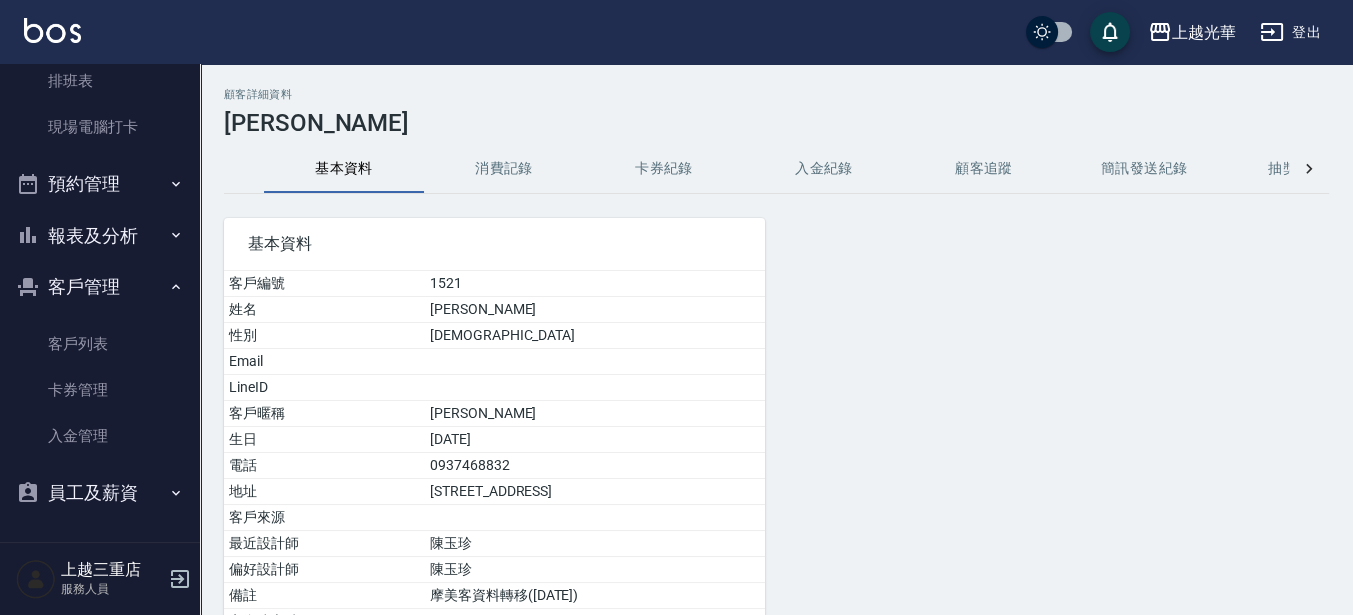 click on "消費記錄" at bounding box center (504, 169) 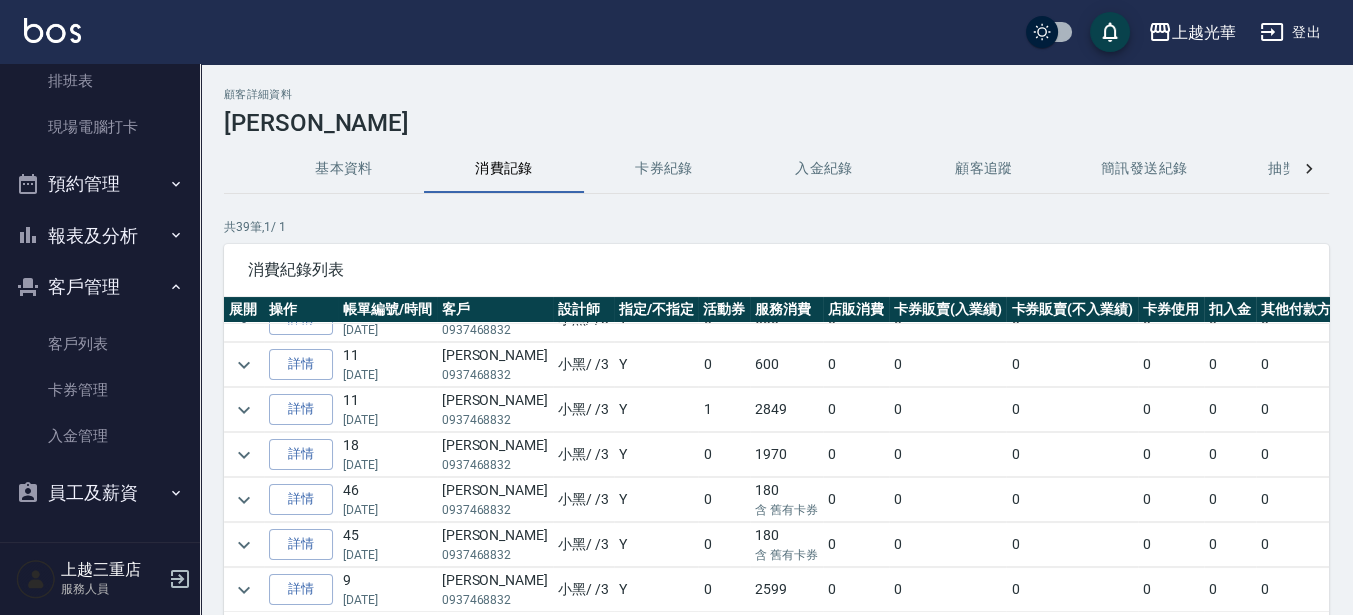 scroll, scrollTop: 0, scrollLeft: 0, axis: both 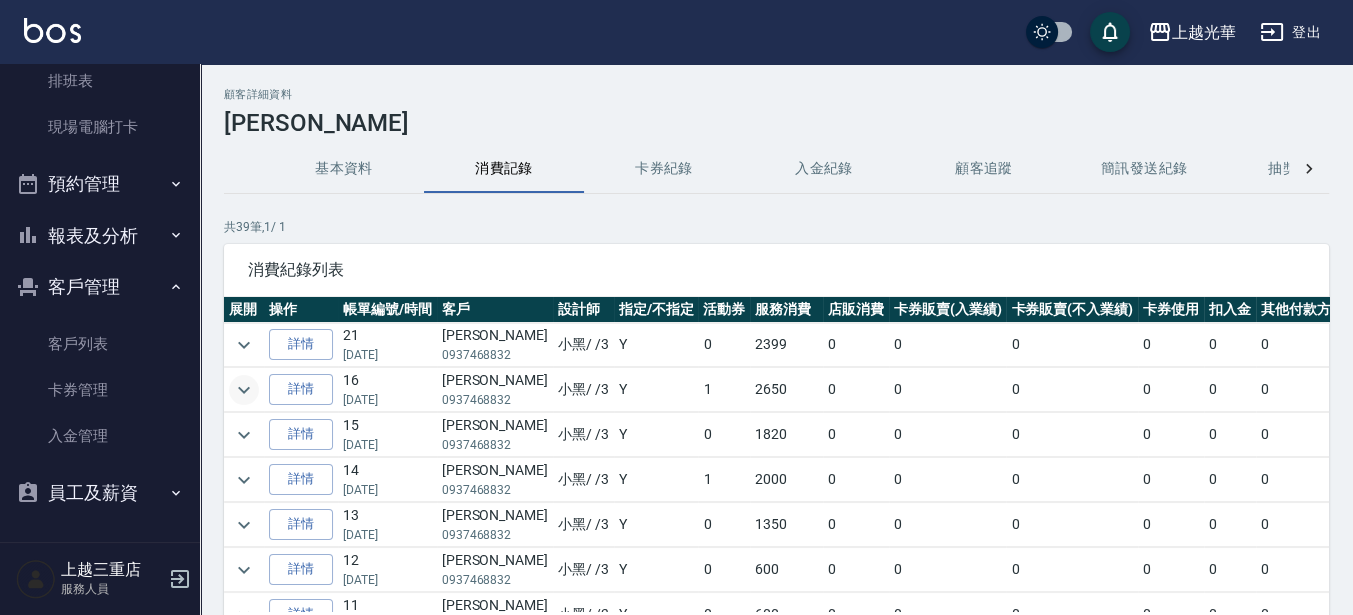 click at bounding box center [244, 390] 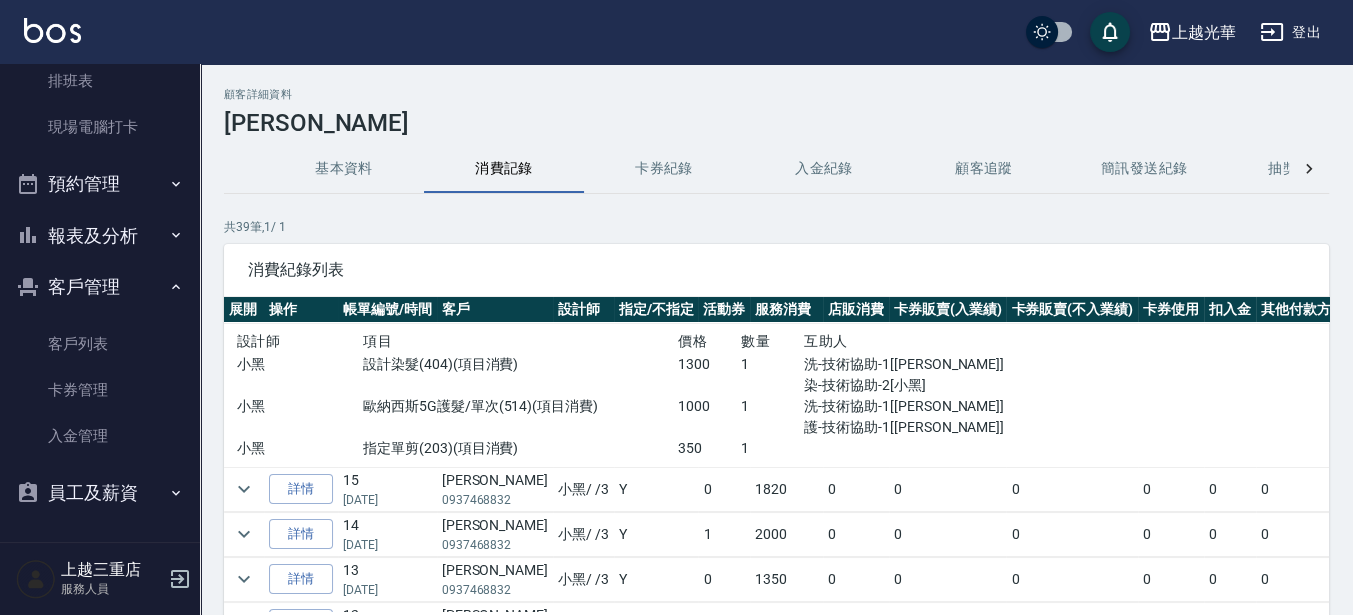 scroll, scrollTop: 125, scrollLeft: 0, axis: vertical 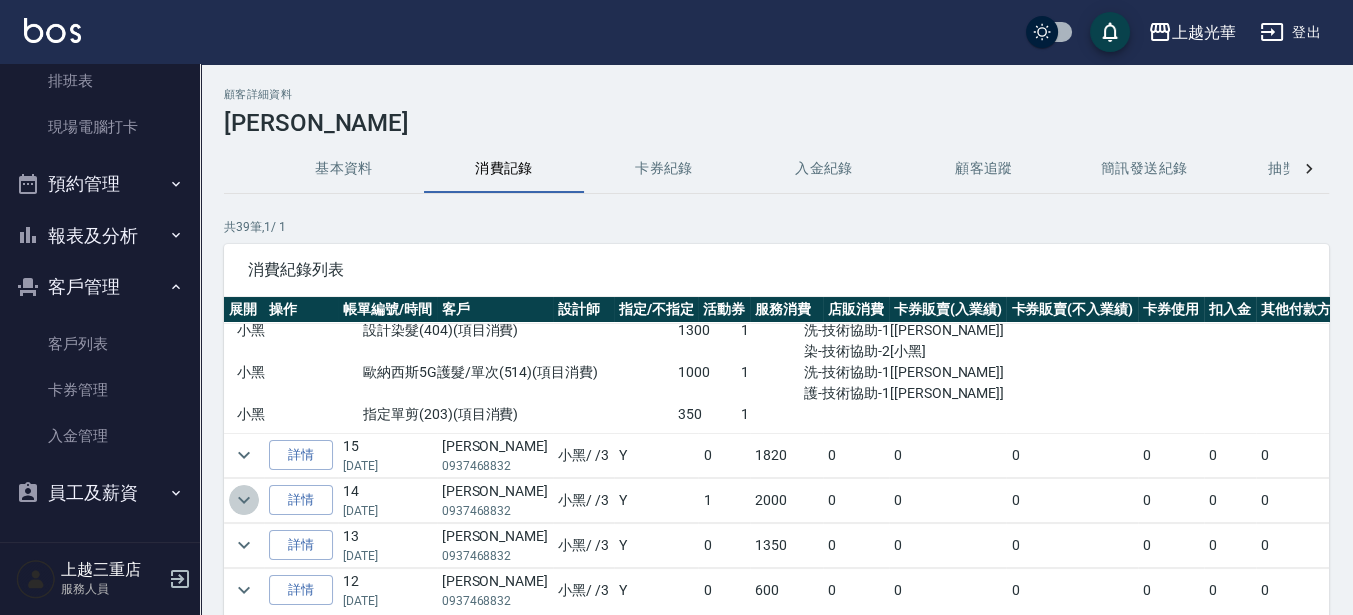 click 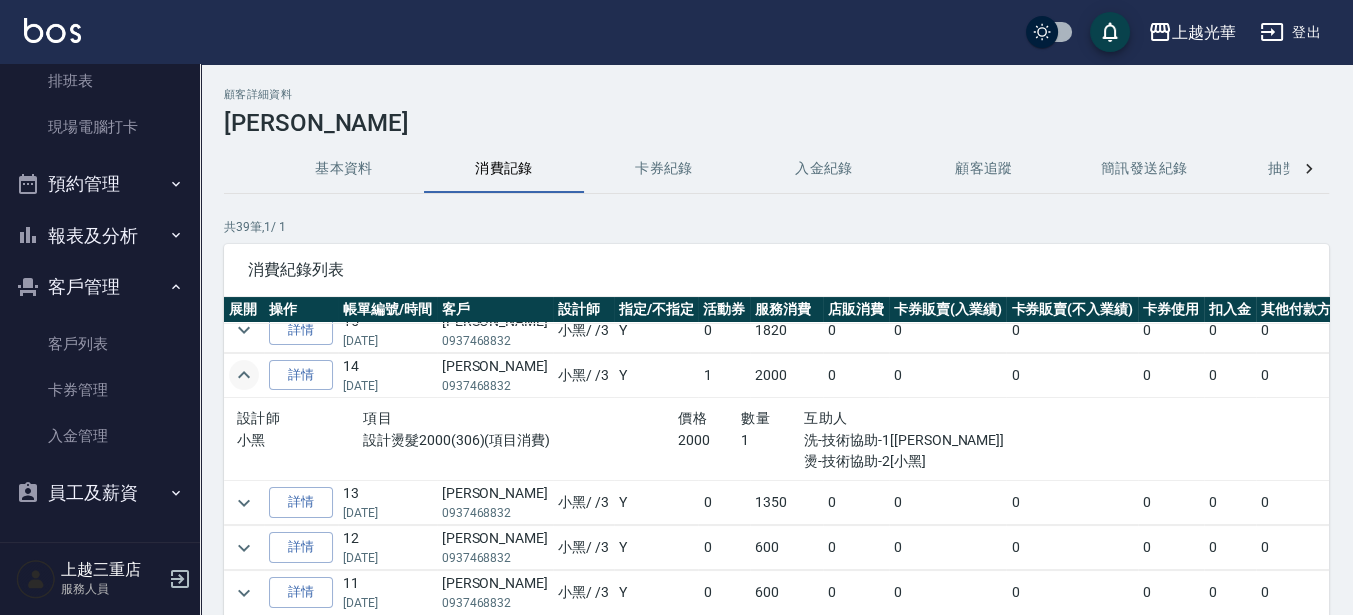 scroll, scrollTop: 375, scrollLeft: 0, axis: vertical 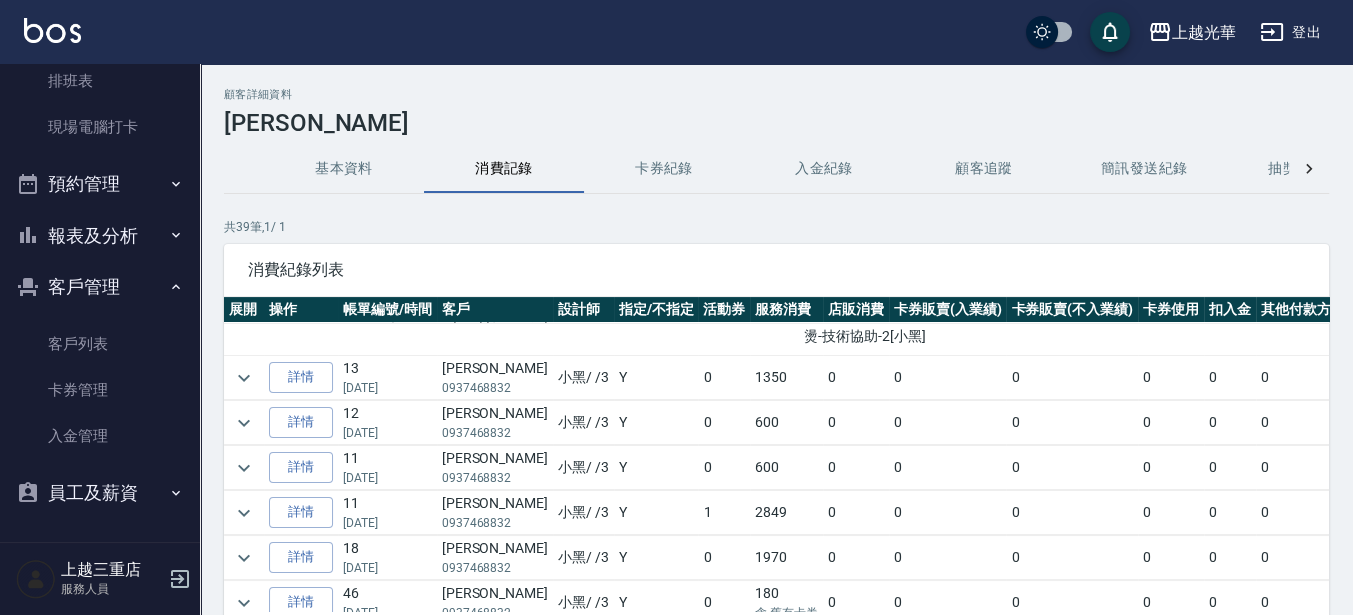click at bounding box center (244, 513) 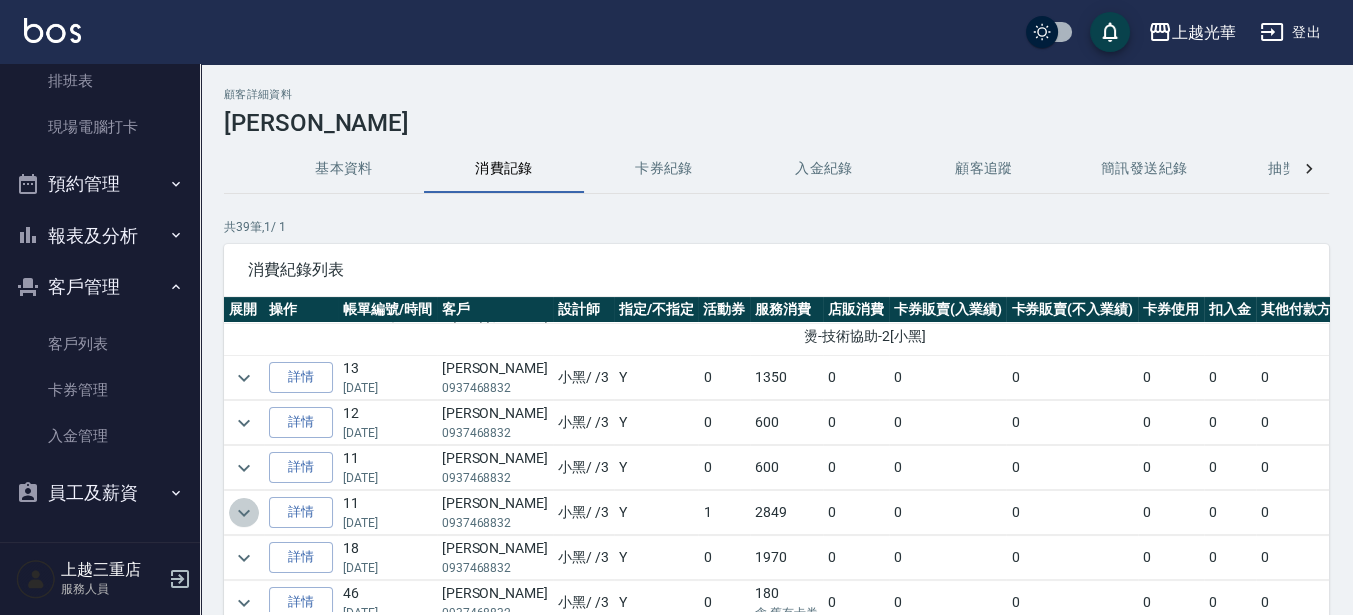 click 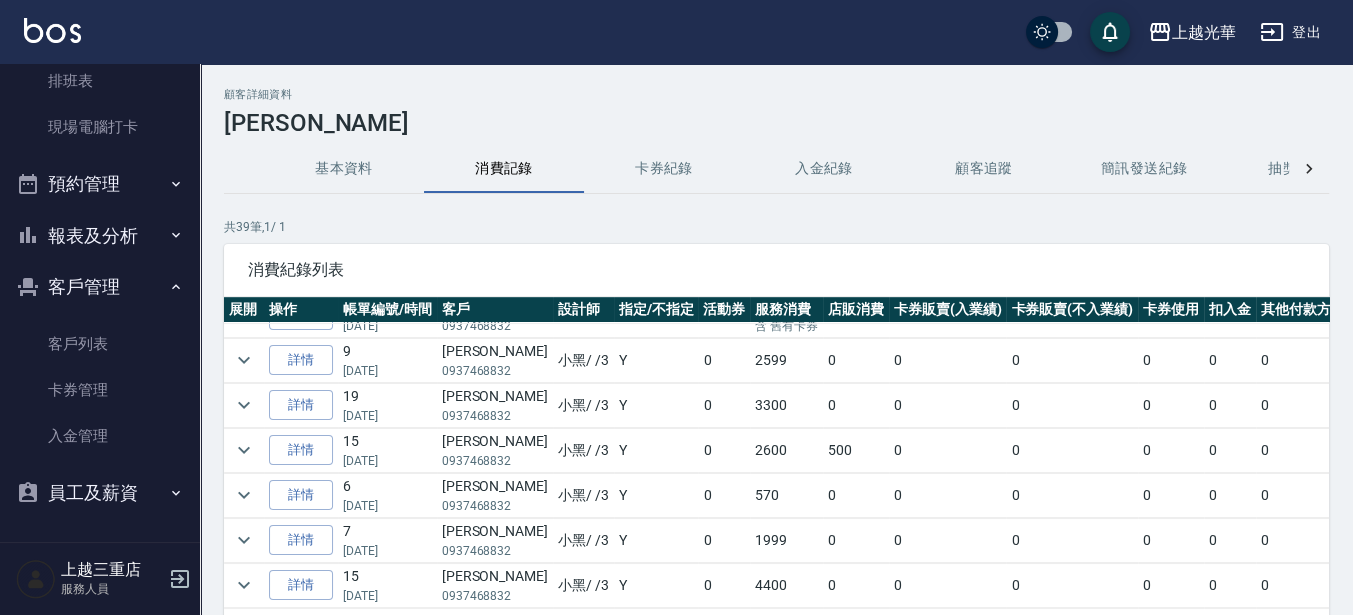 scroll, scrollTop: 875, scrollLeft: 0, axis: vertical 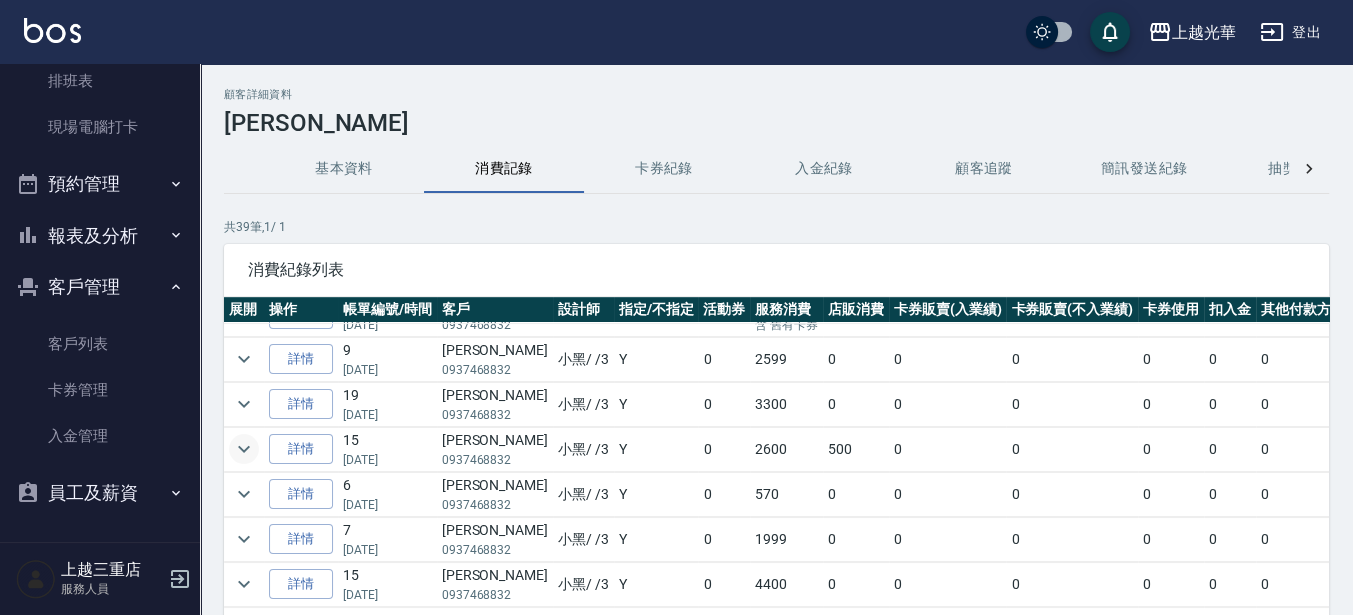 click at bounding box center [244, 449] 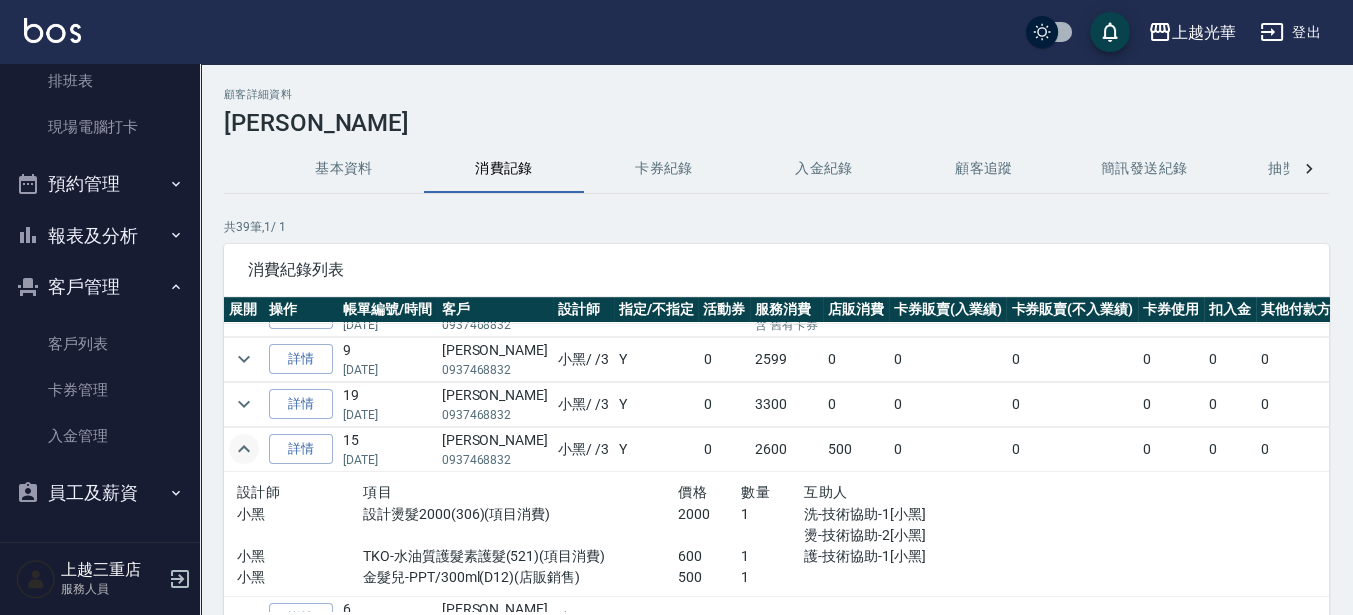 click 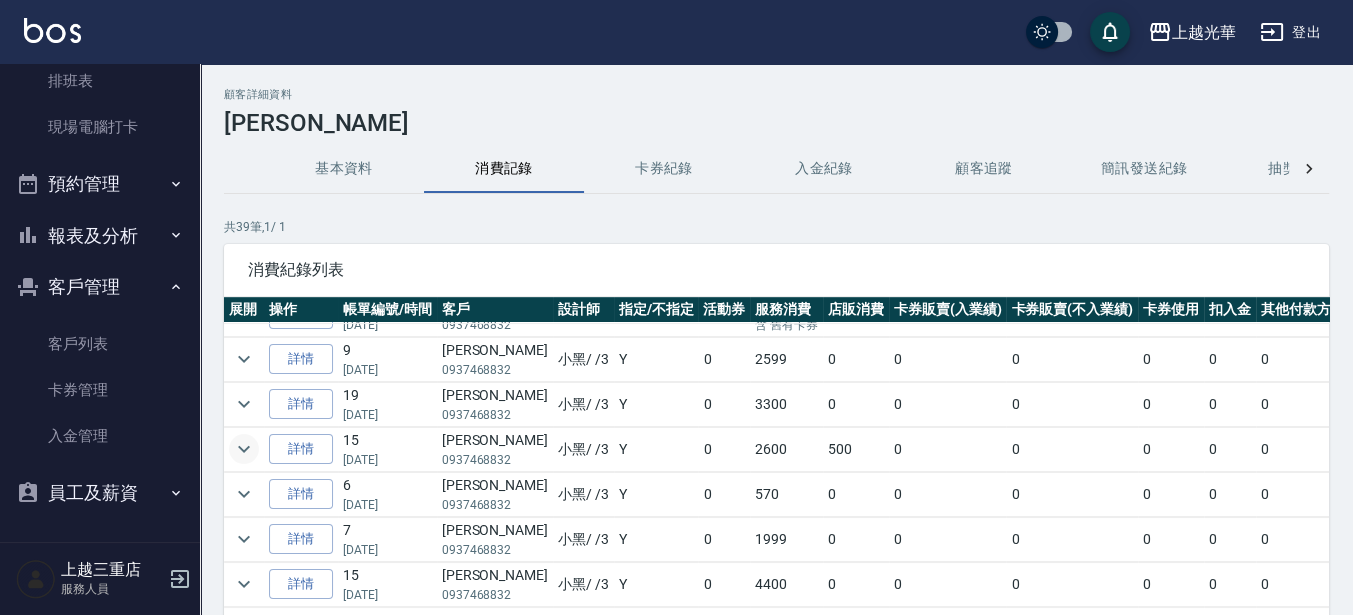 click 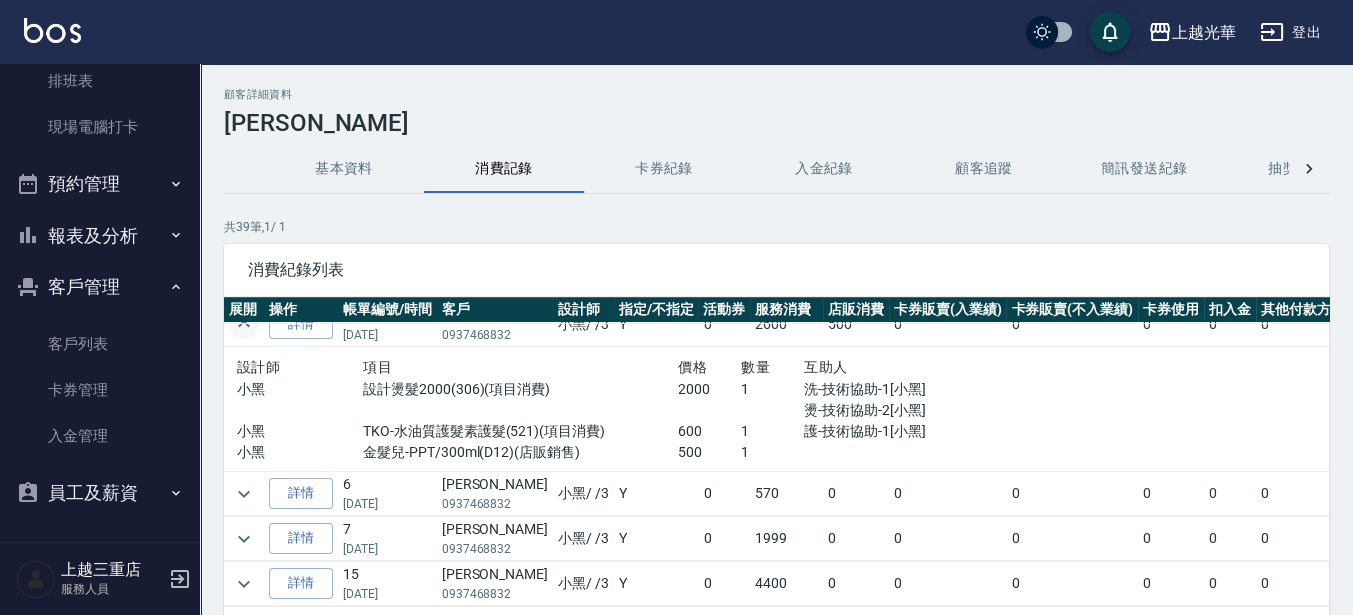 scroll, scrollTop: 875, scrollLeft: 0, axis: vertical 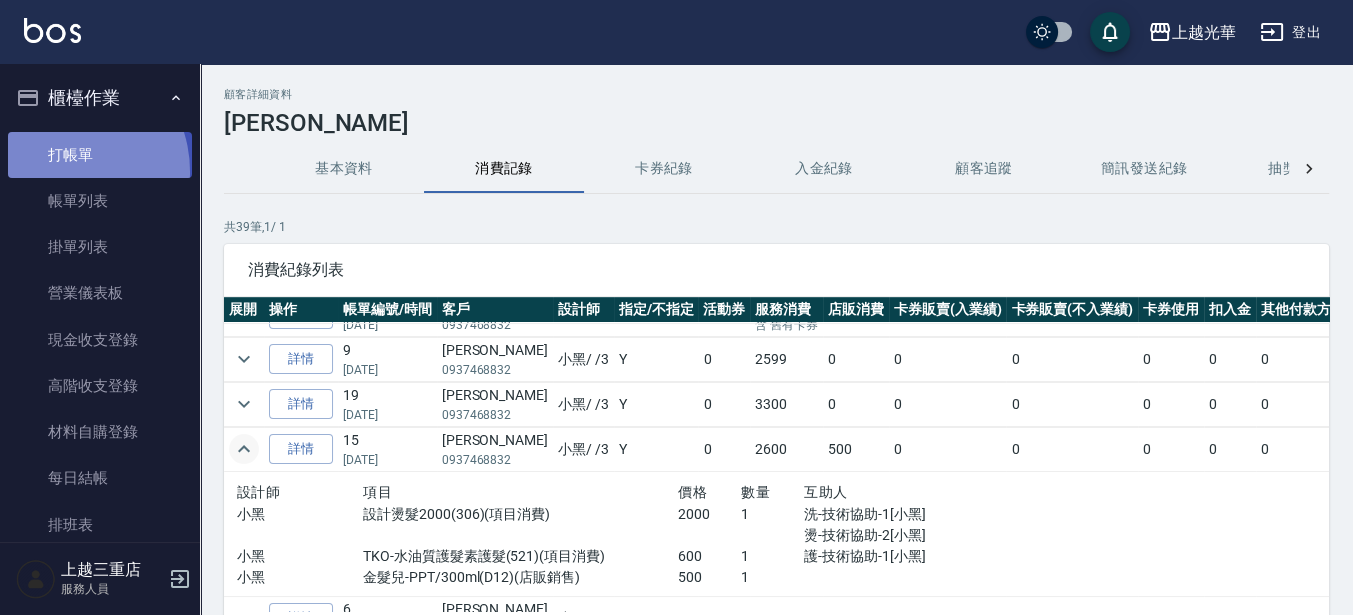 click on "打帳單" at bounding box center (100, 155) 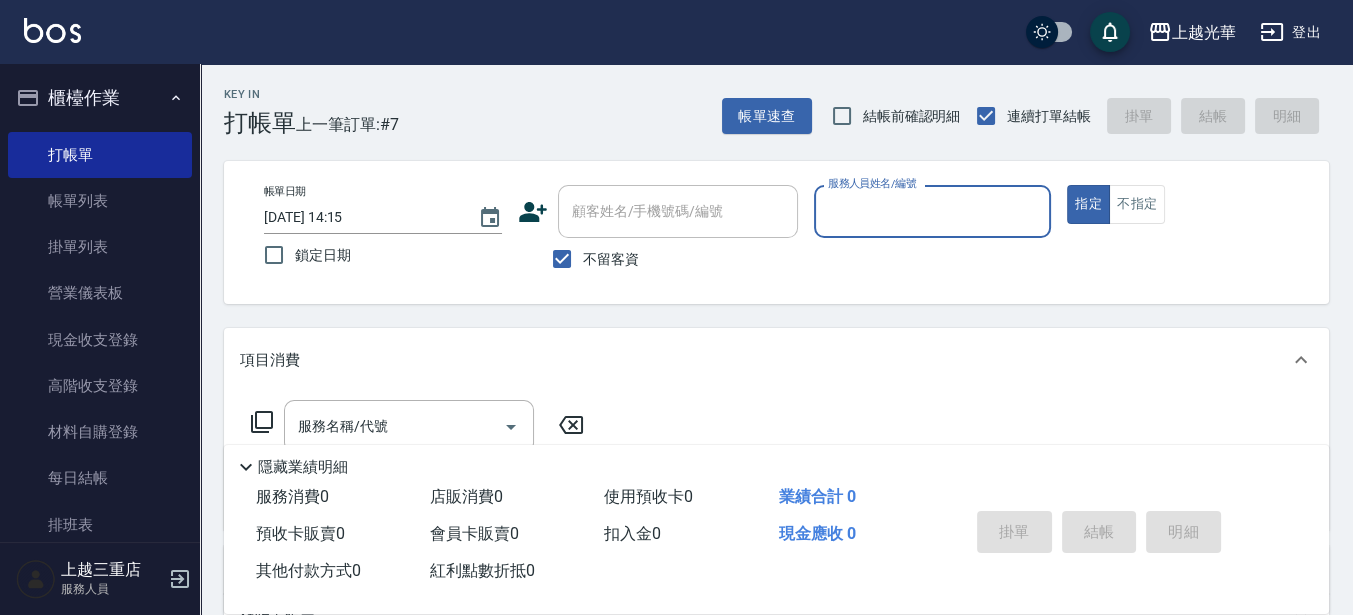 drag, startPoint x: 567, startPoint y: 256, endPoint x: 592, endPoint y: 236, distance: 32.01562 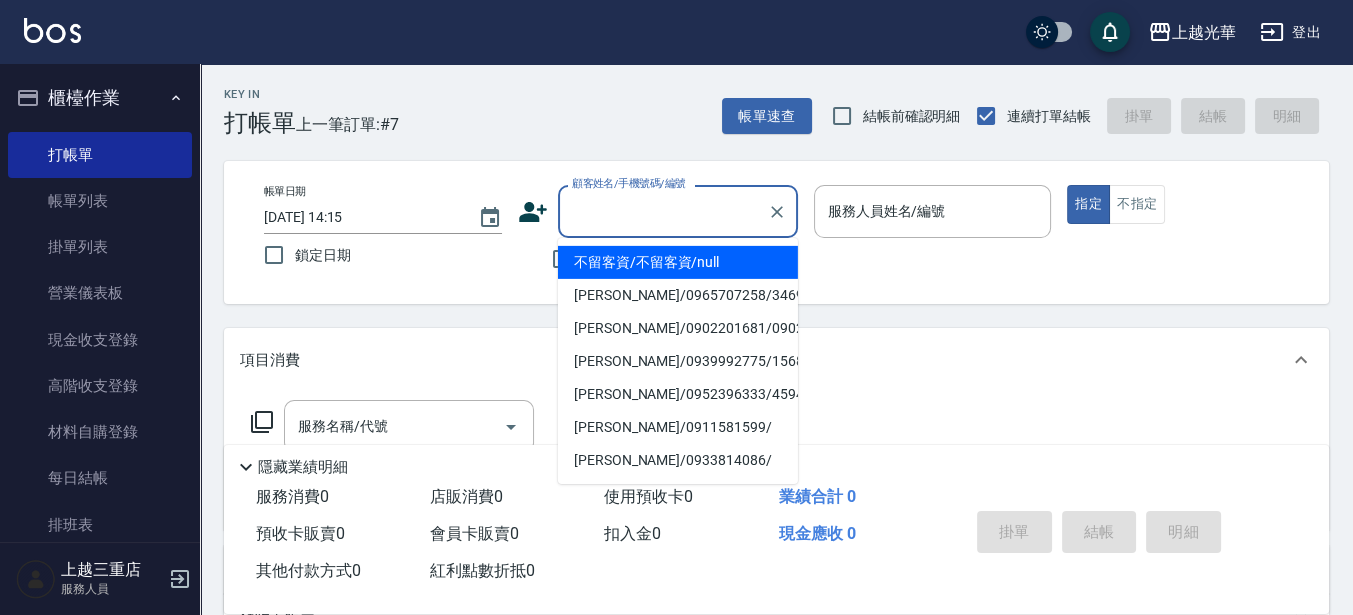 click on "顧客姓名/手機號碼/編號" at bounding box center [663, 211] 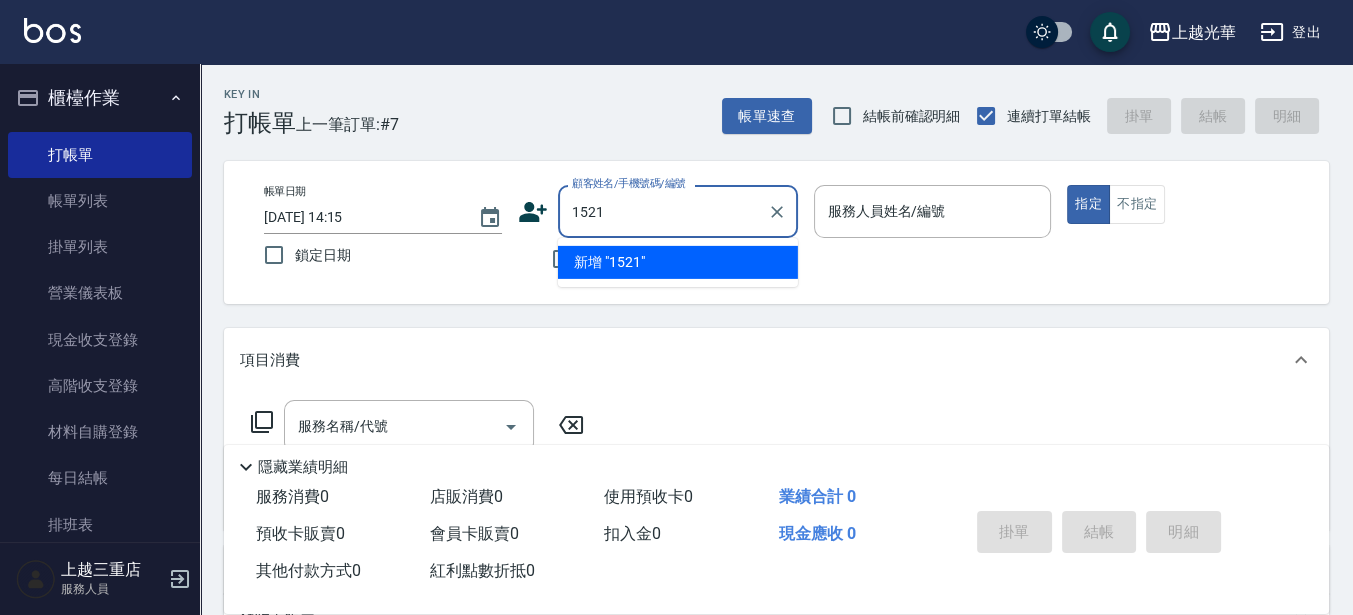 type on "1521" 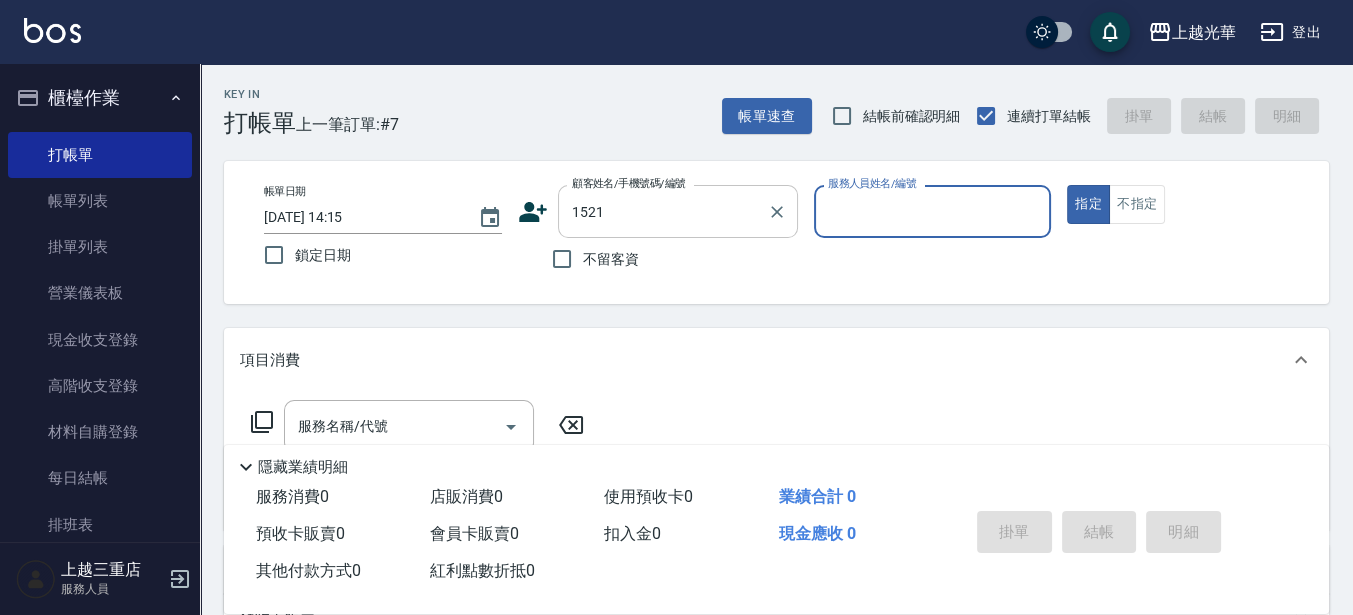 click on "指定" at bounding box center (1088, 204) 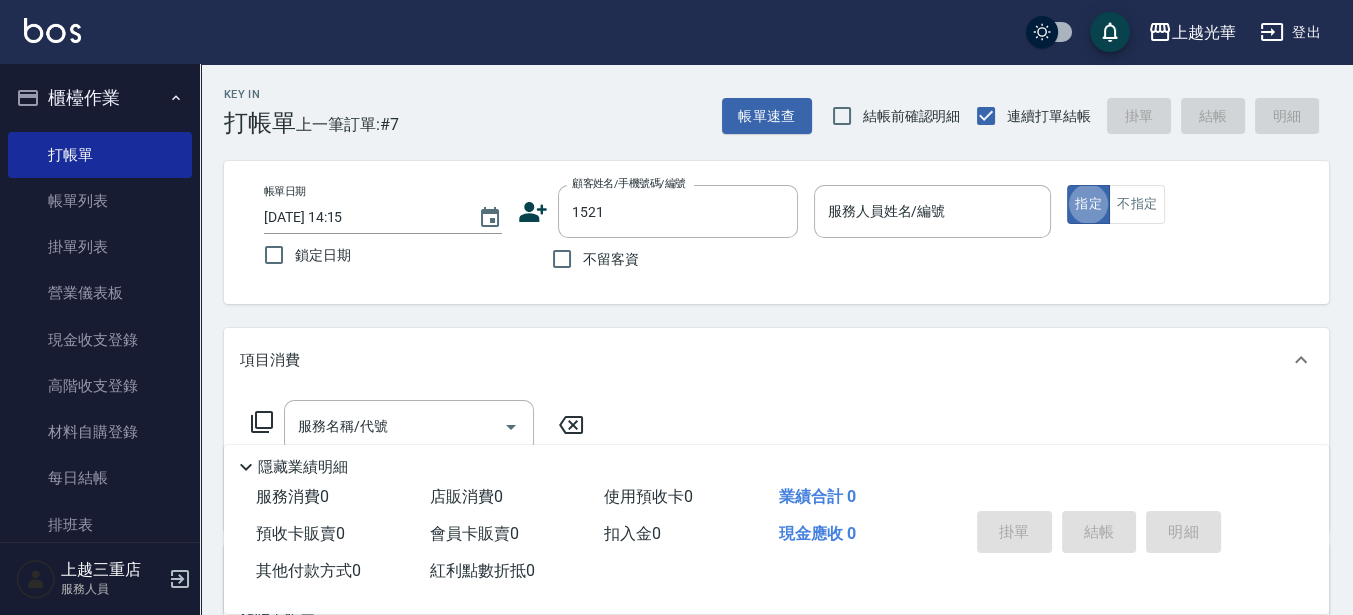 type on "李怡雯/0937468832/1521" 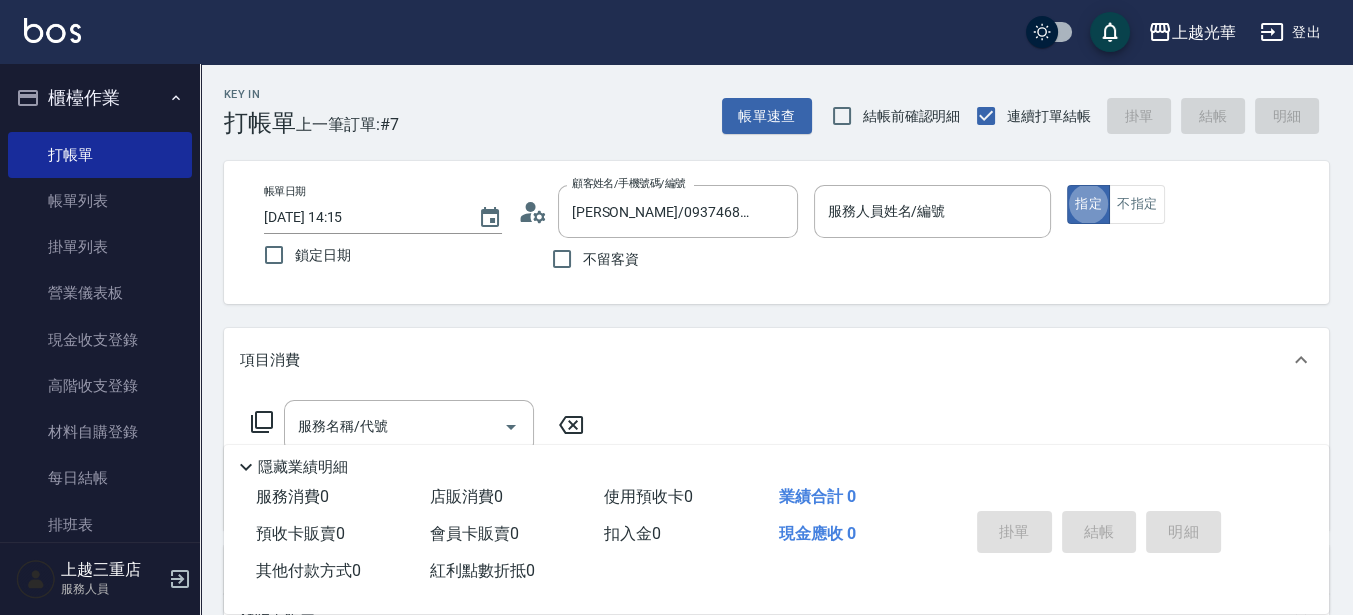 type on "小黑-3" 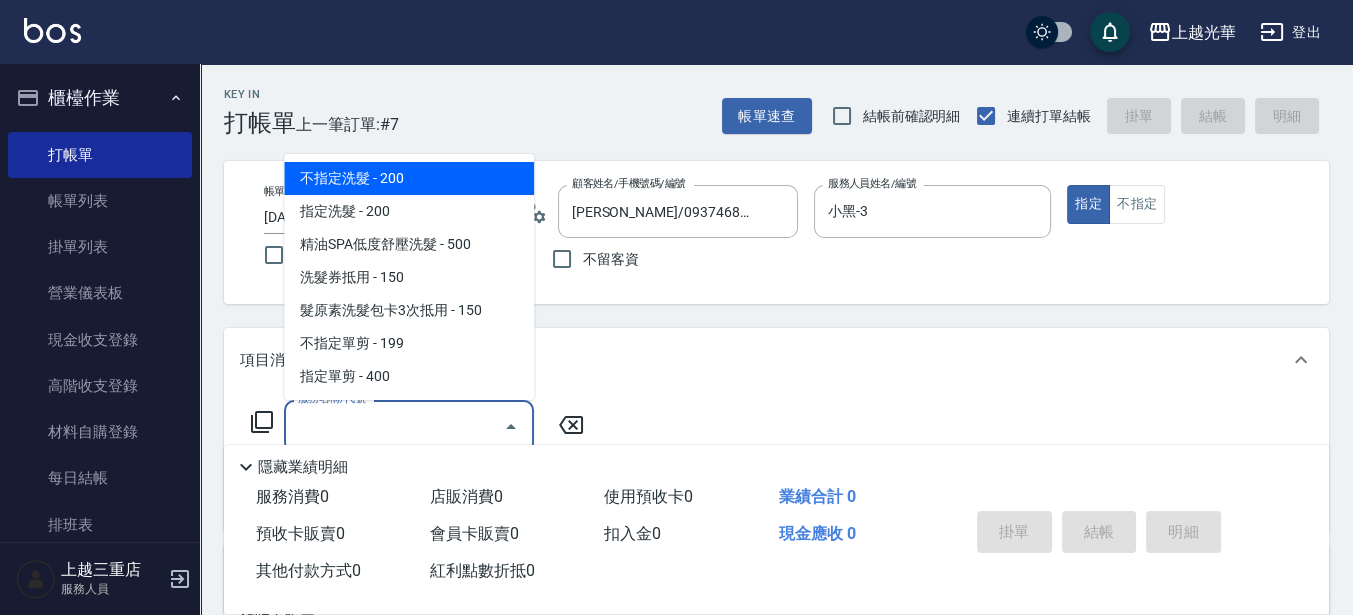 click on "服務名稱/代號" at bounding box center [394, 426] 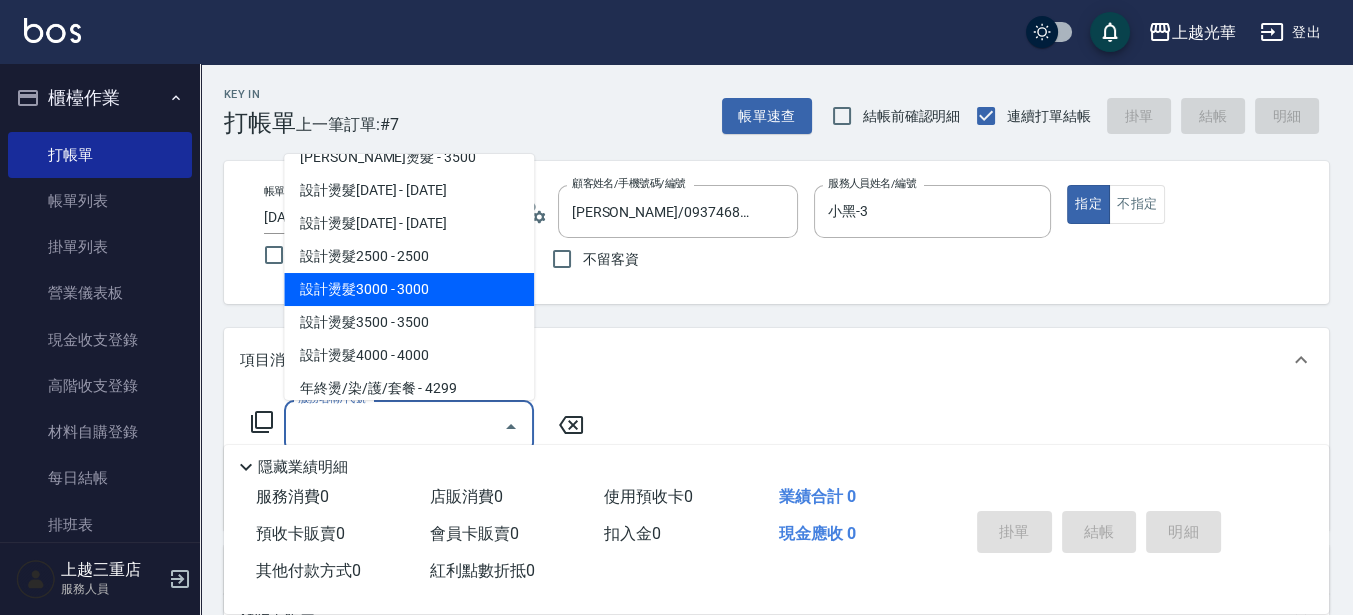 scroll, scrollTop: 250, scrollLeft: 0, axis: vertical 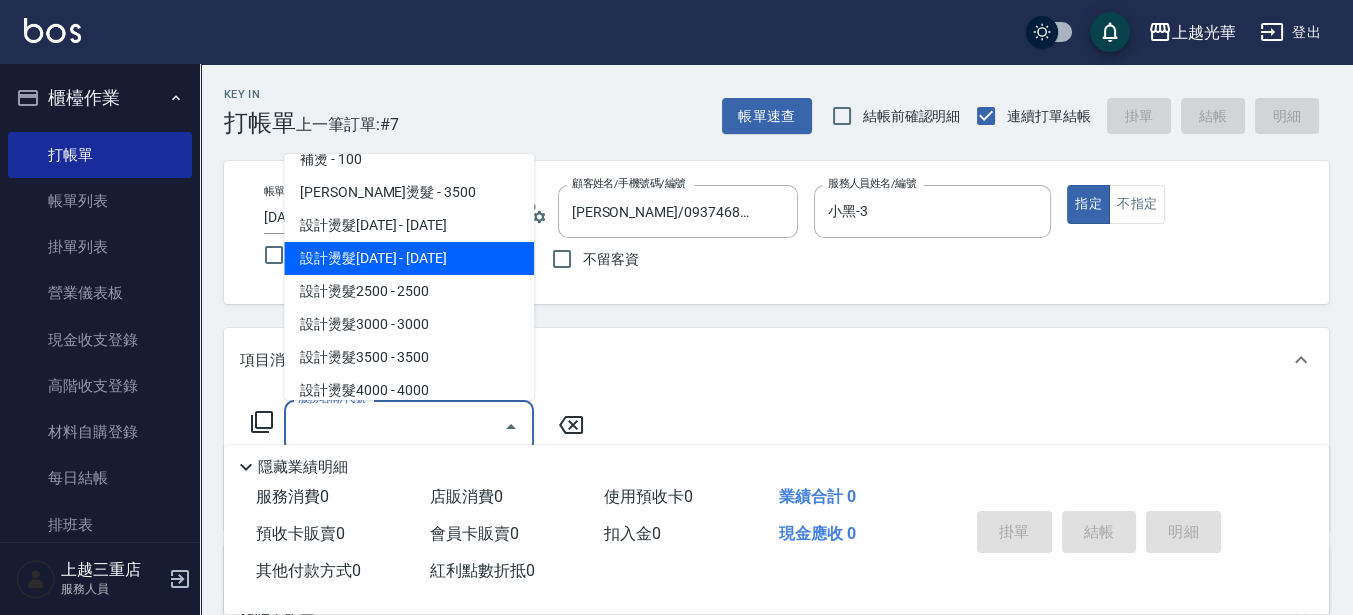 click on "設計燙髮2000 - 2000" at bounding box center (409, 258) 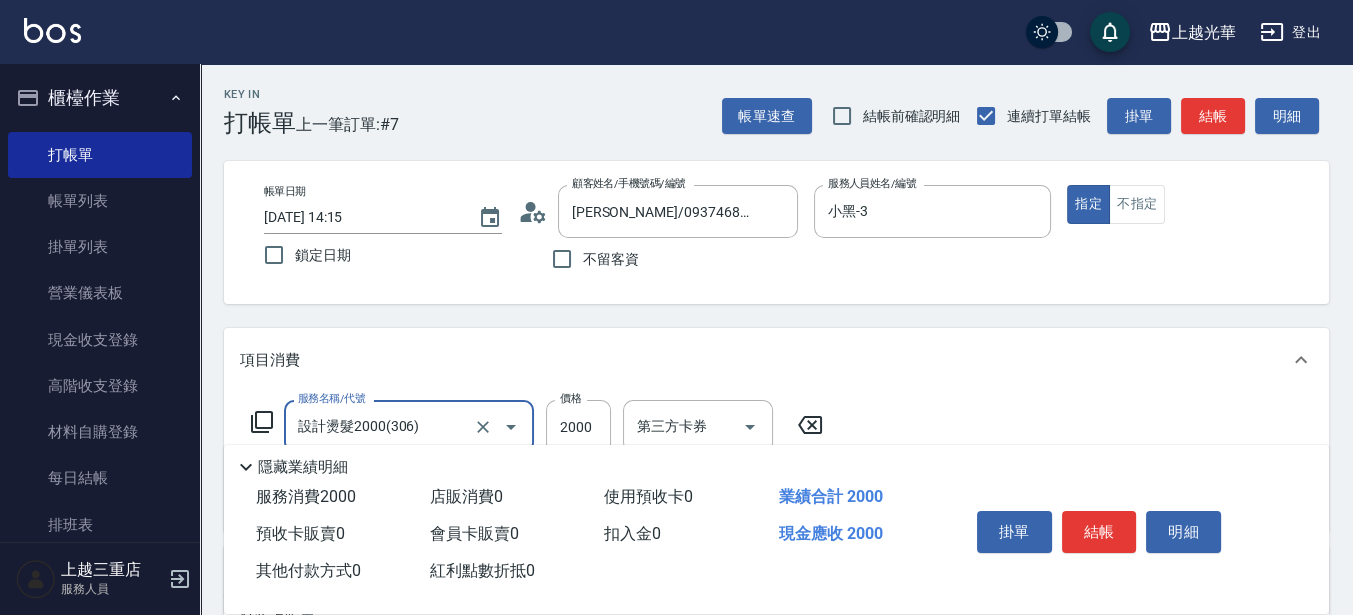 type on "設計燙髮2000(306)" 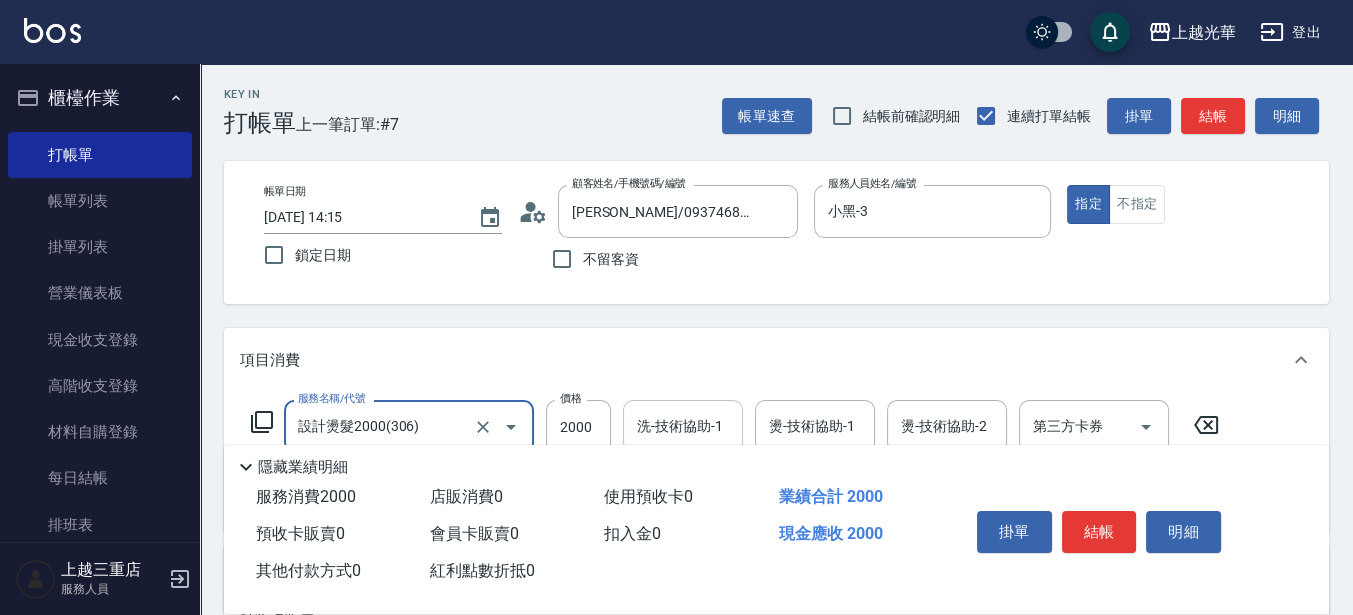 click on "洗-技術協助-1" at bounding box center [683, 426] 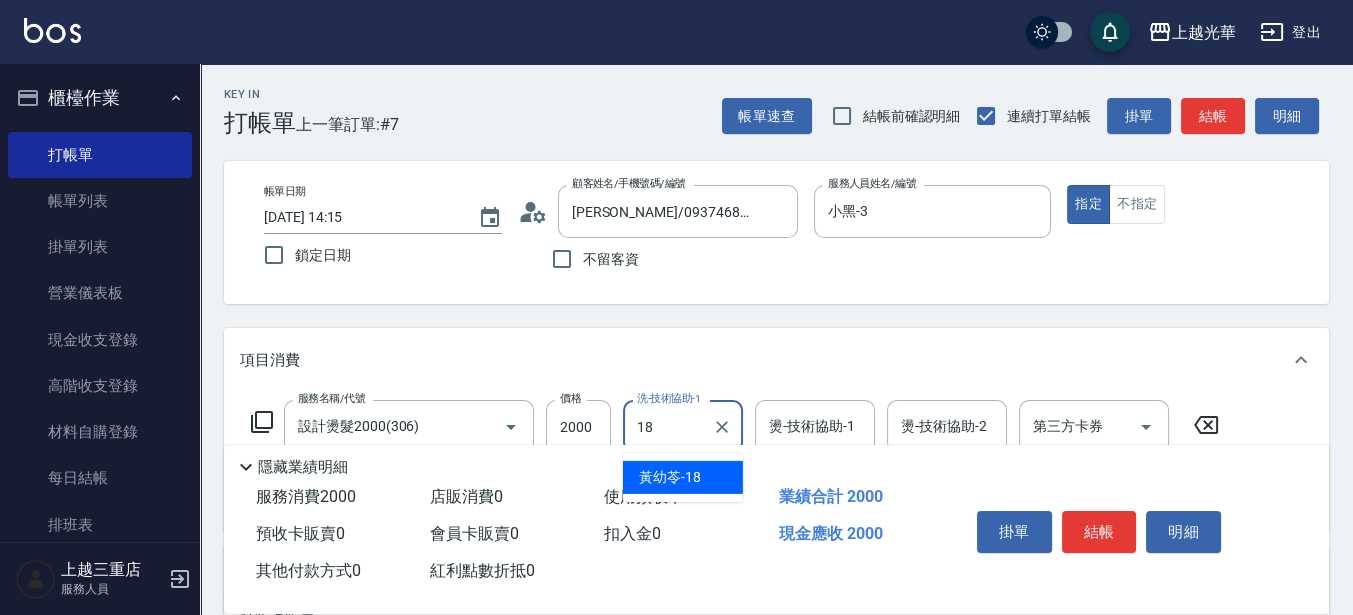 type on "黃幼苓-18" 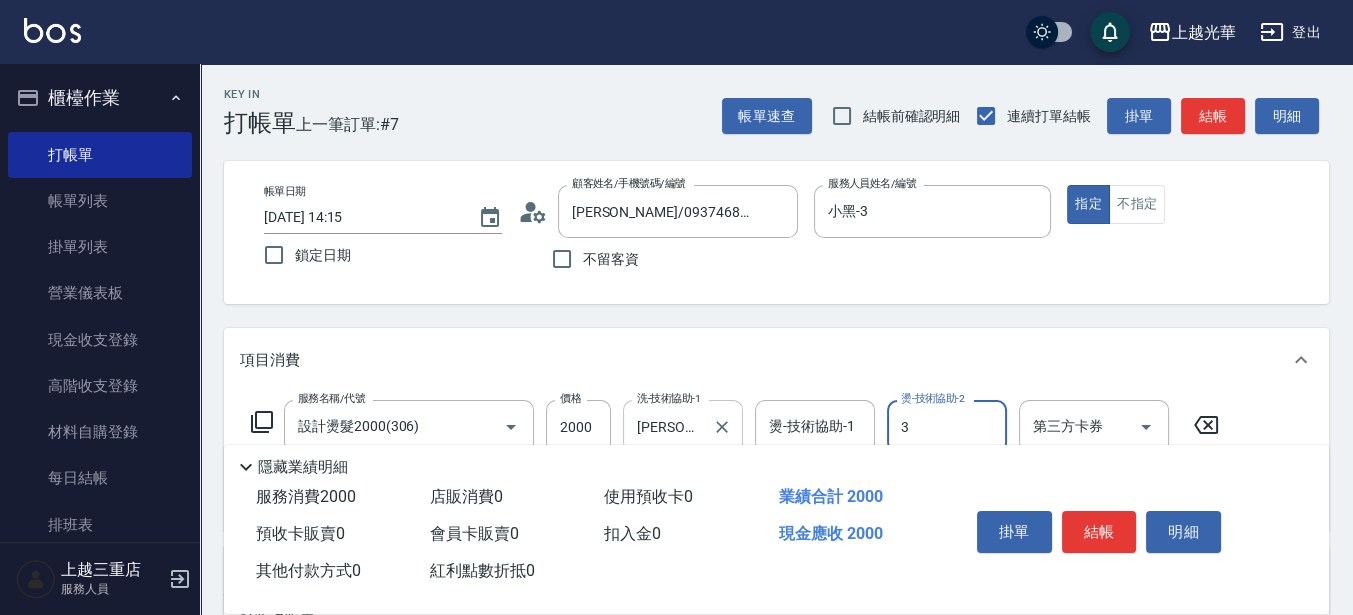 type on "小黑-3" 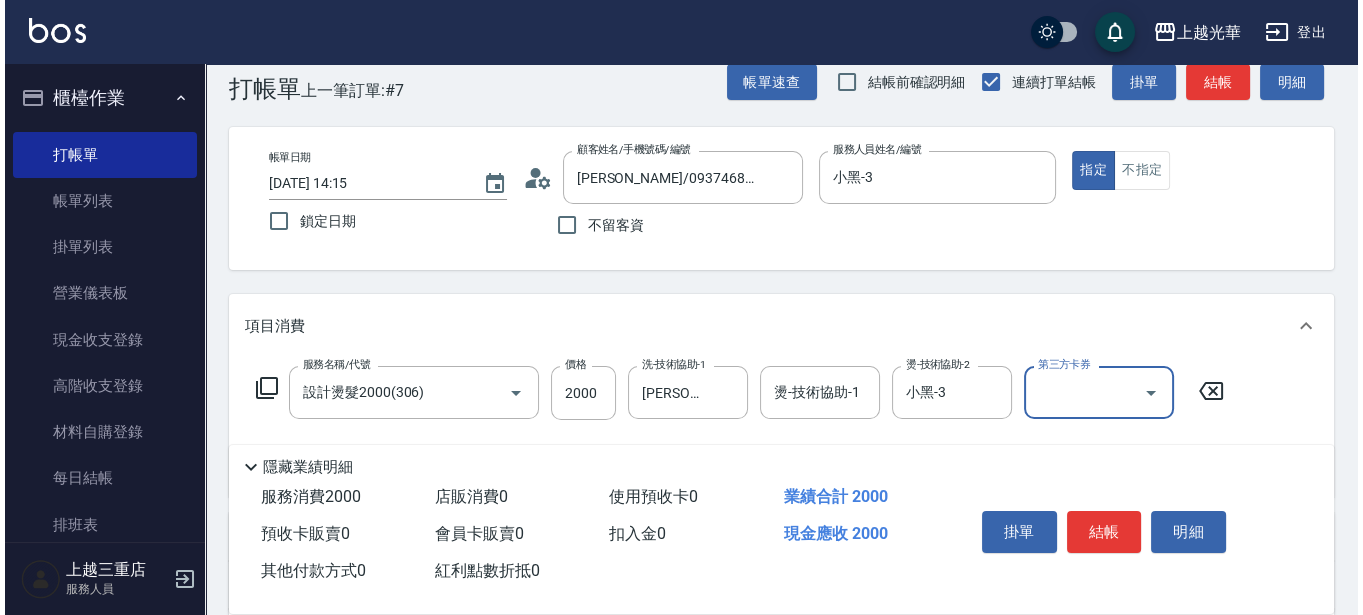 scroll, scrollTop: 125, scrollLeft: 0, axis: vertical 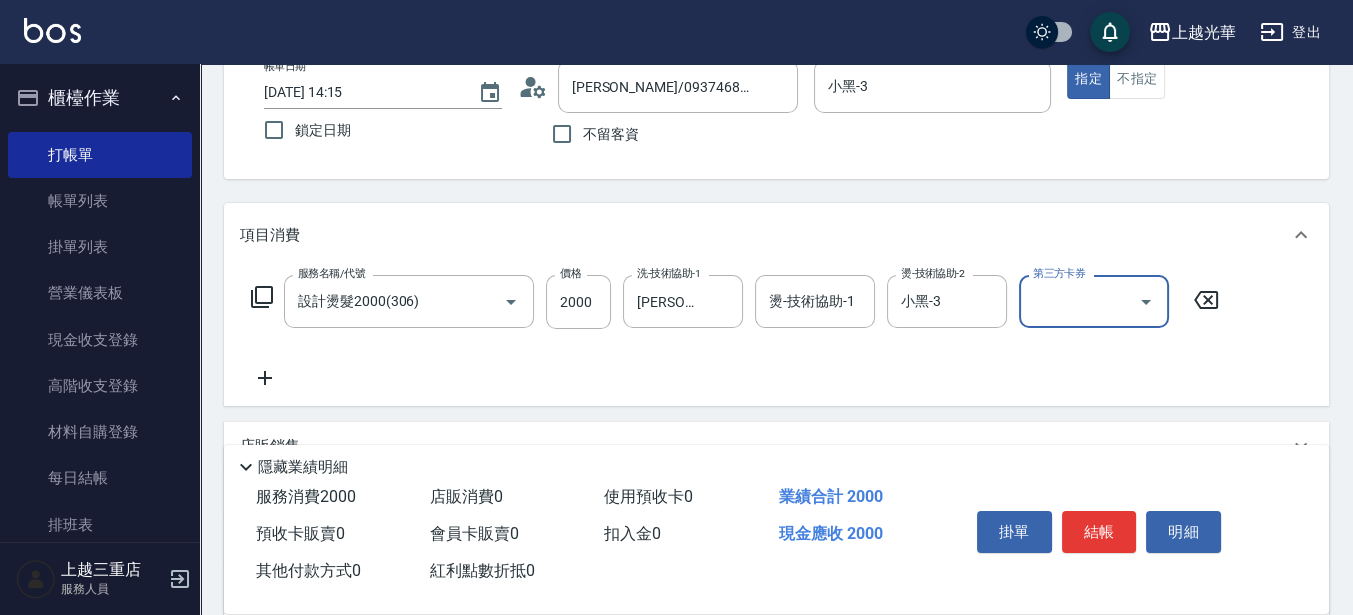 click 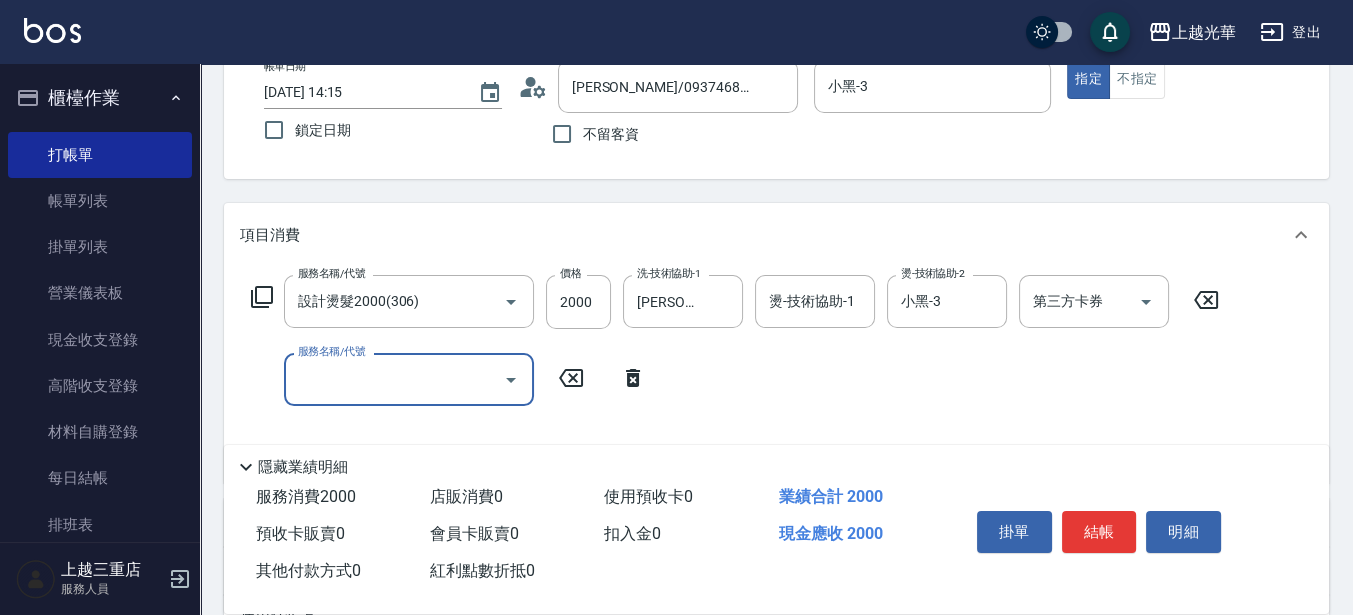 drag, startPoint x: 627, startPoint y: 379, endPoint x: 448, endPoint y: 368, distance: 179.33768 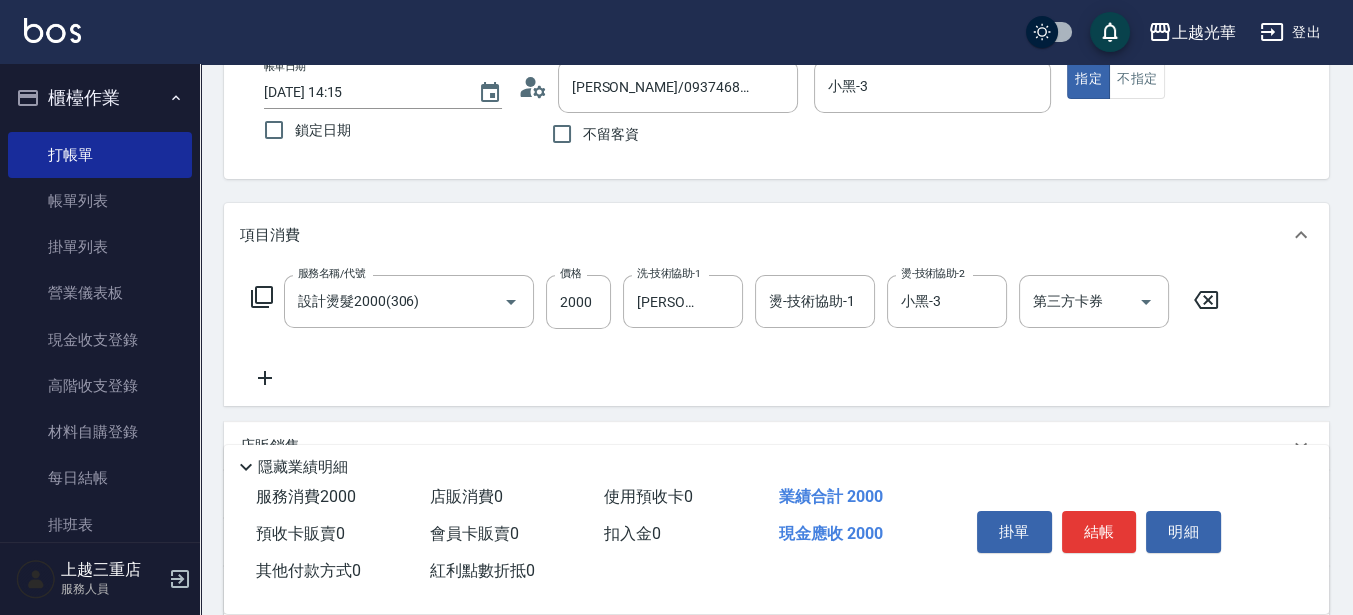 click 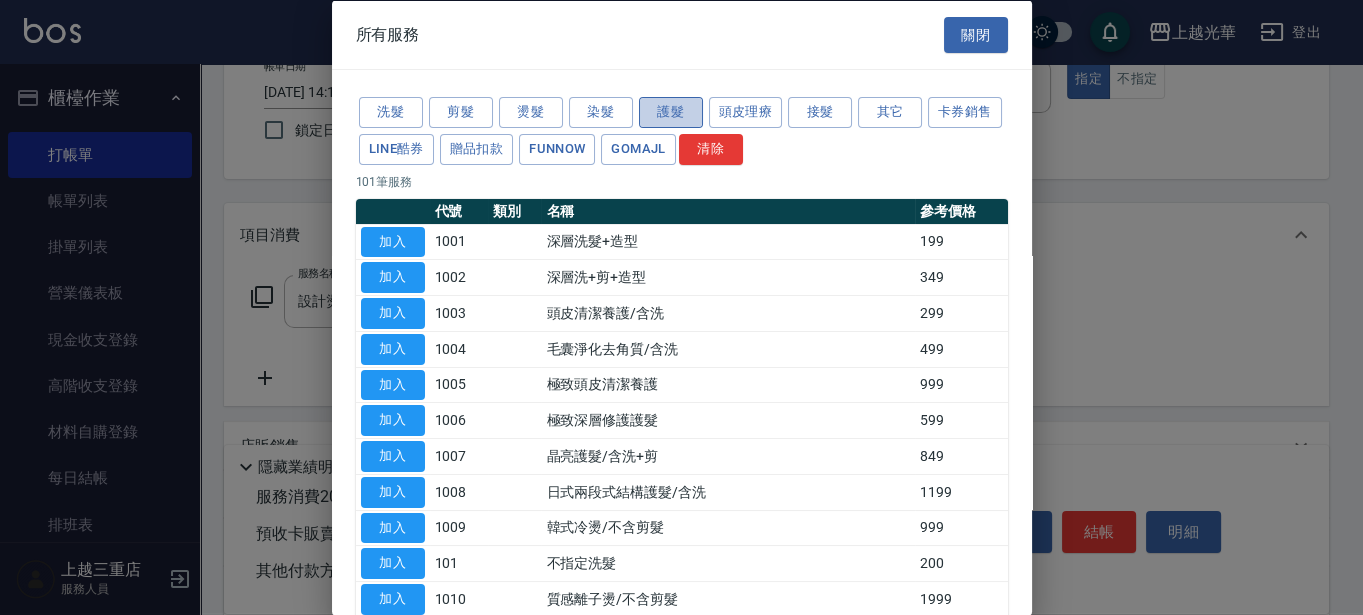 click on "護髮" at bounding box center (671, 112) 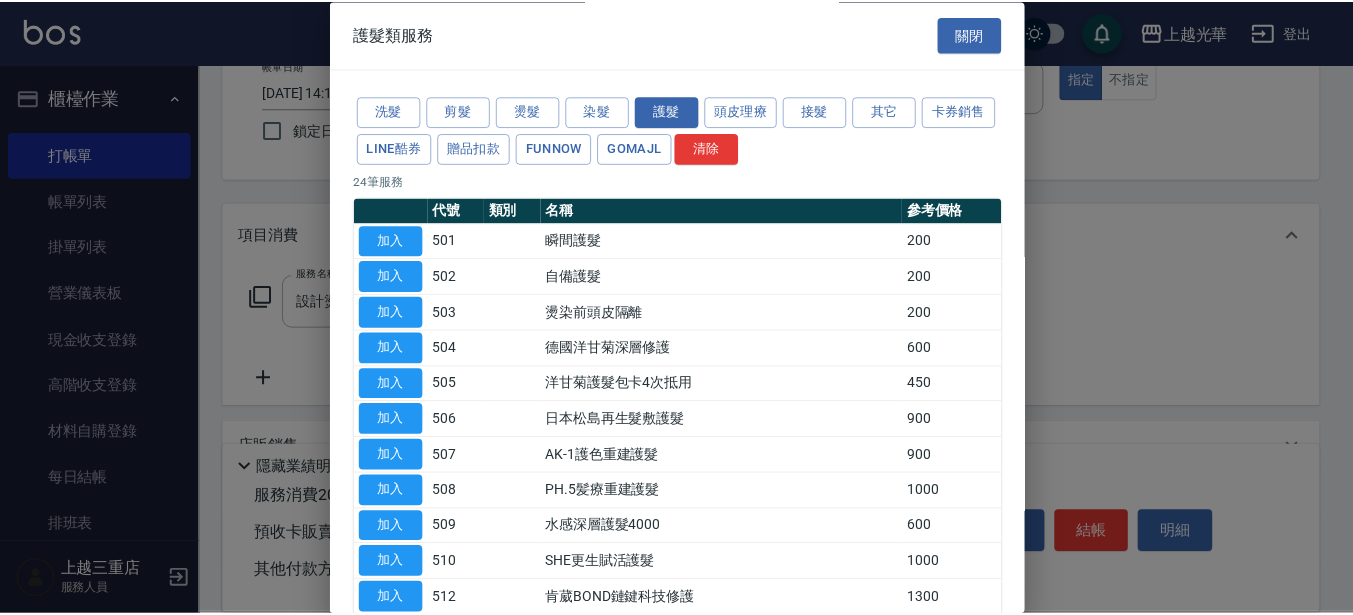scroll, scrollTop: 500, scrollLeft: 0, axis: vertical 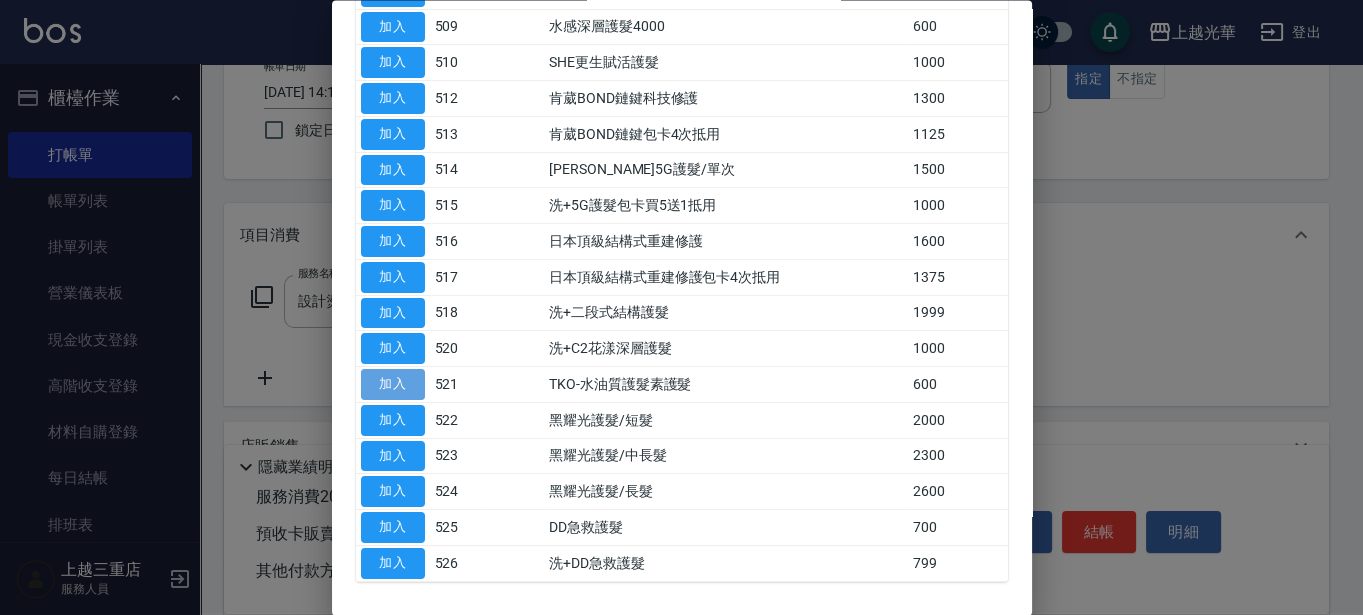 click on "加入" at bounding box center (393, 385) 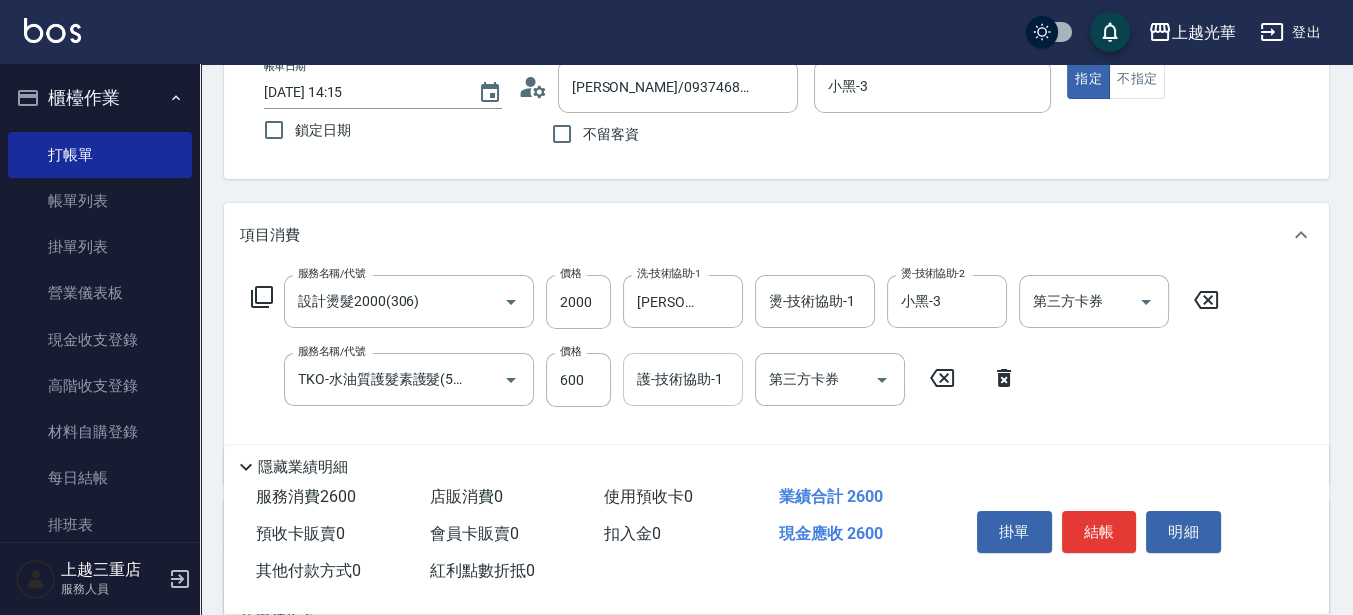 click on "護-技術協助-1 護-技術協助-1" at bounding box center [683, 379] 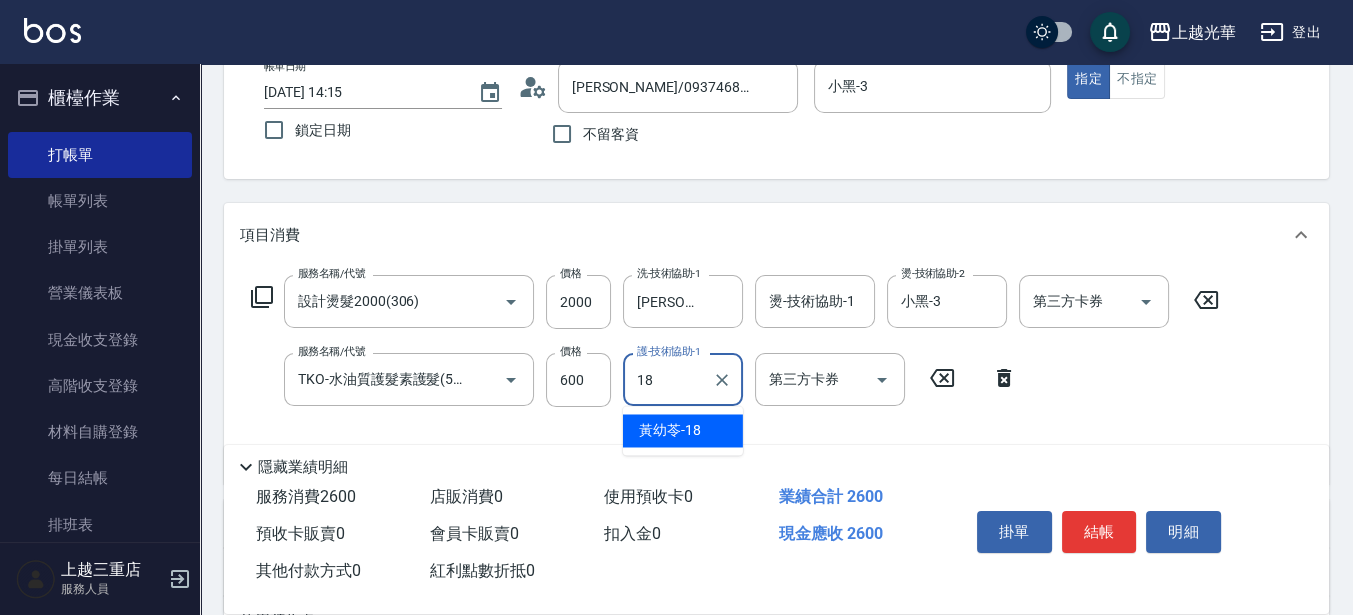 type on "黃幼苓-18" 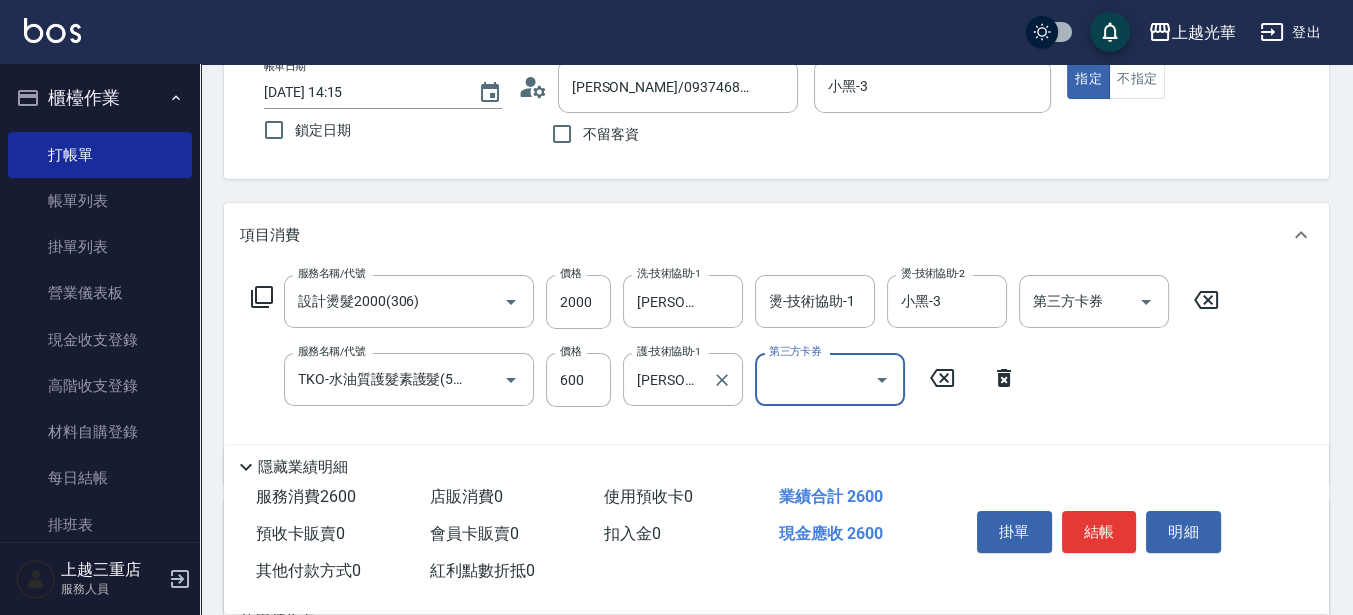 scroll, scrollTop: 375, scrollLeft: 0, axis: vertical 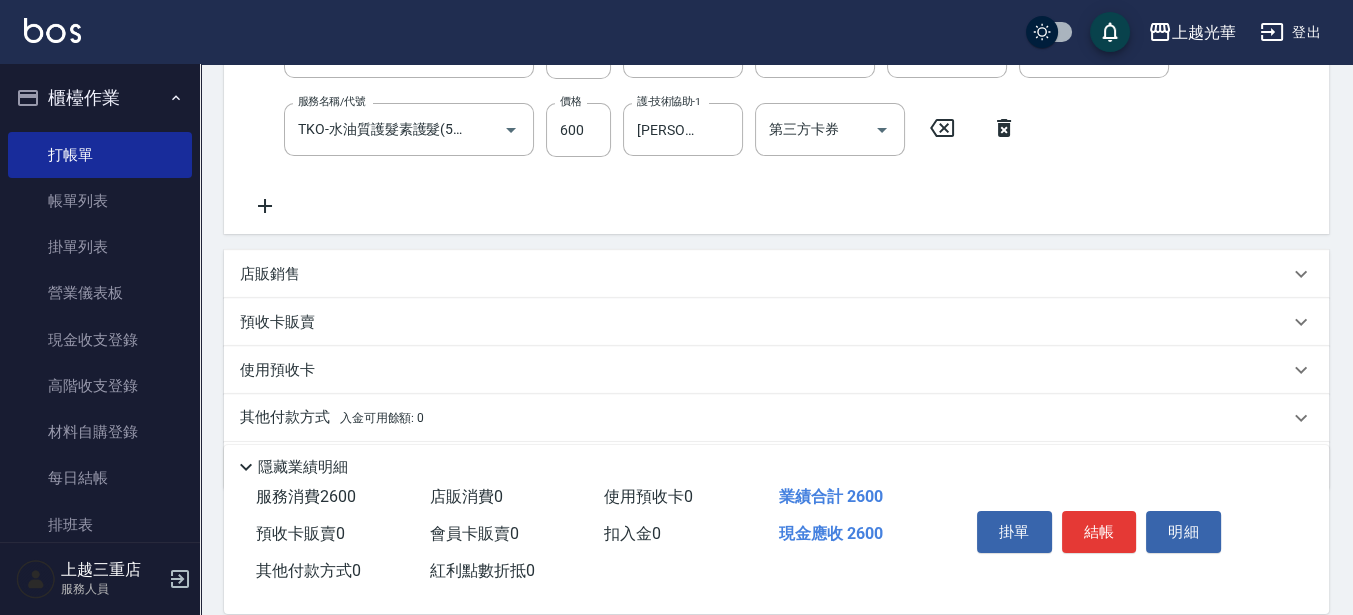 click on "店販銷售" at bounding box center [270, 274] 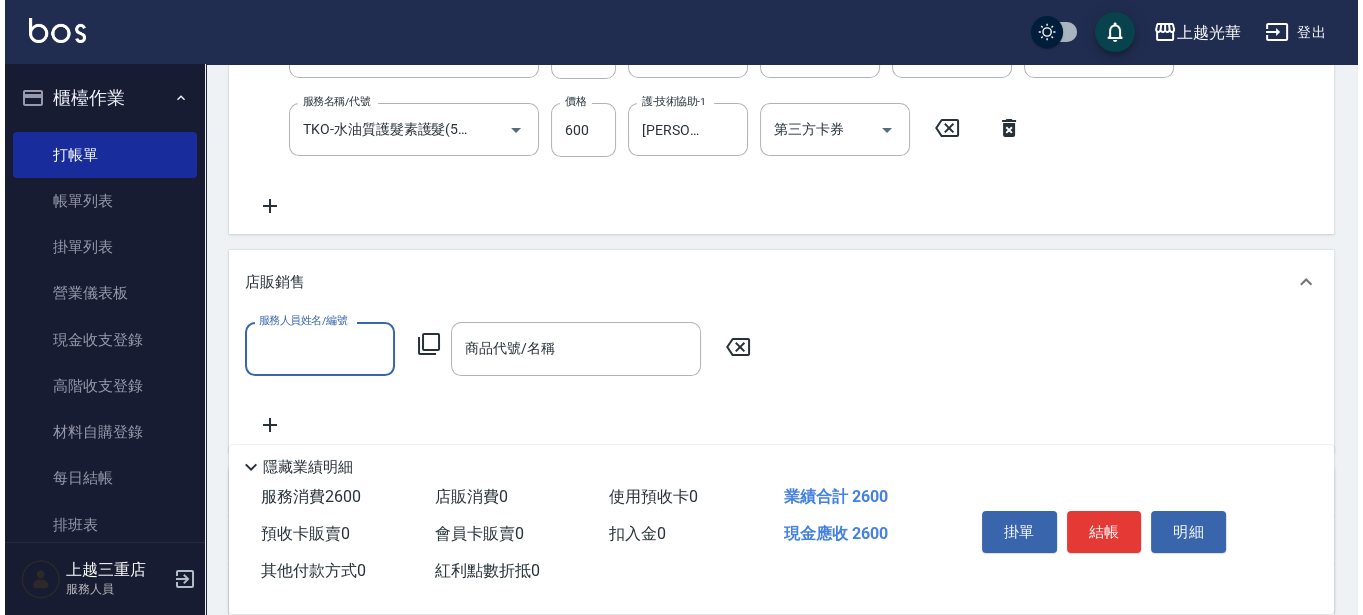 scroll, scrollTop: 0, scrollLeft: 0, axis: both 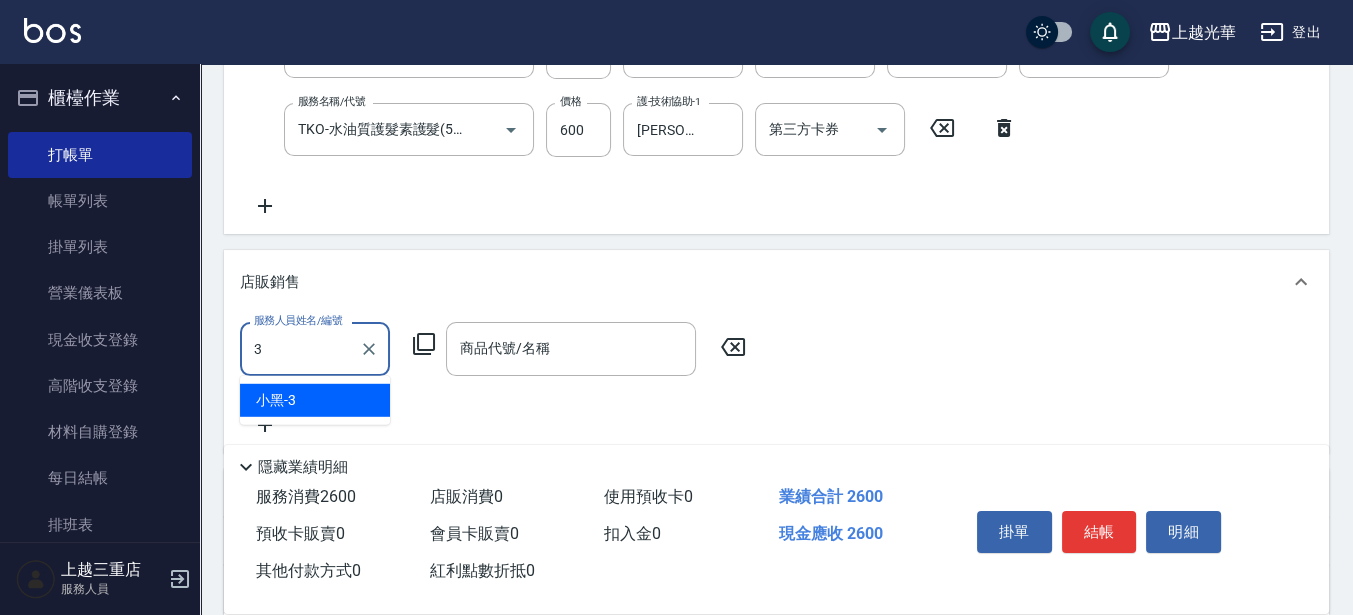 type on "小黑-3" 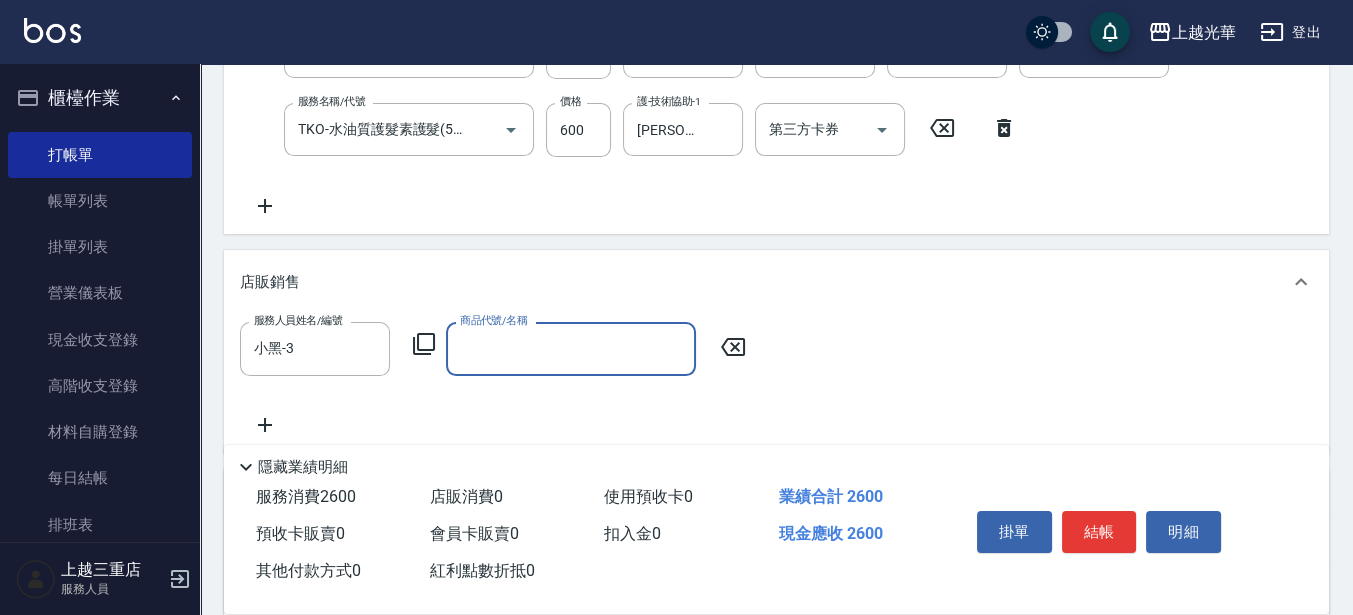 click 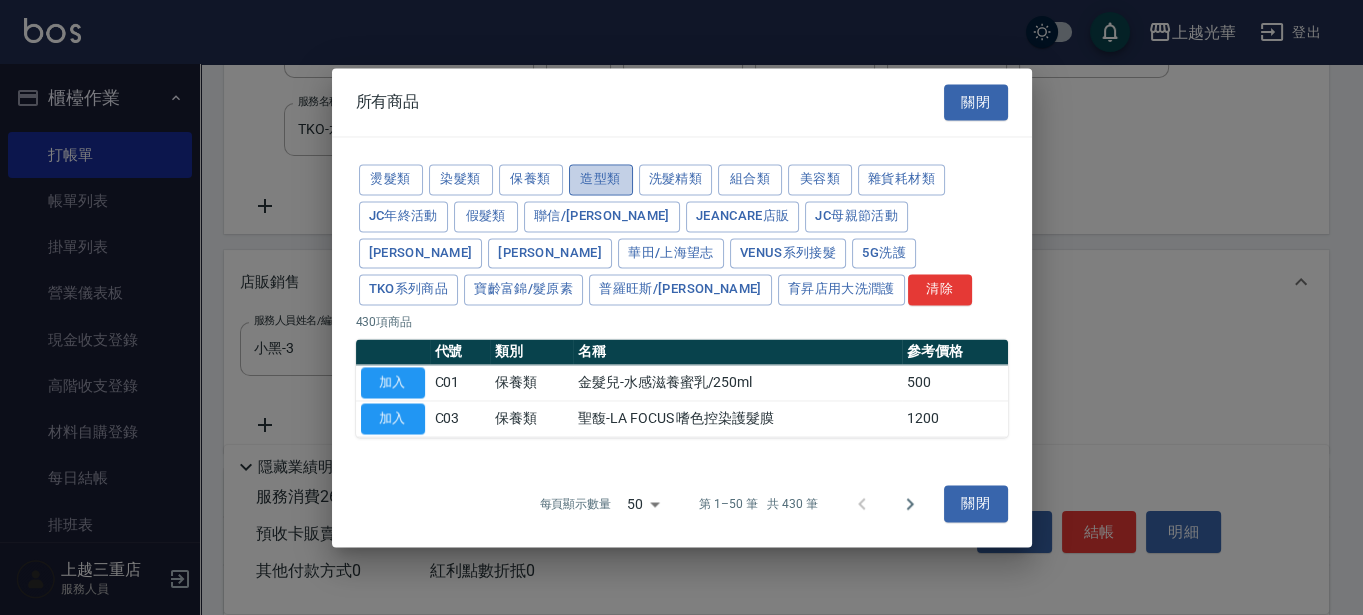 click on "造型類" at bounding box center (601, 179) 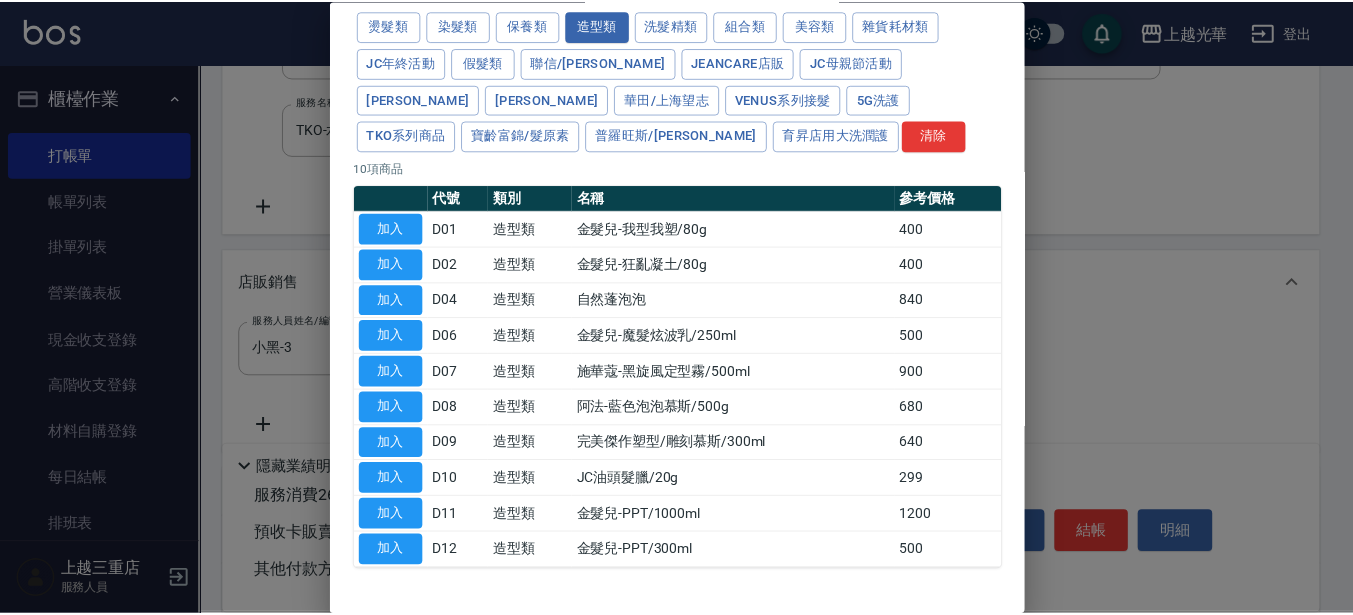 scroll, scrollTop: 144, scrollLeft: 0, axis: vertical 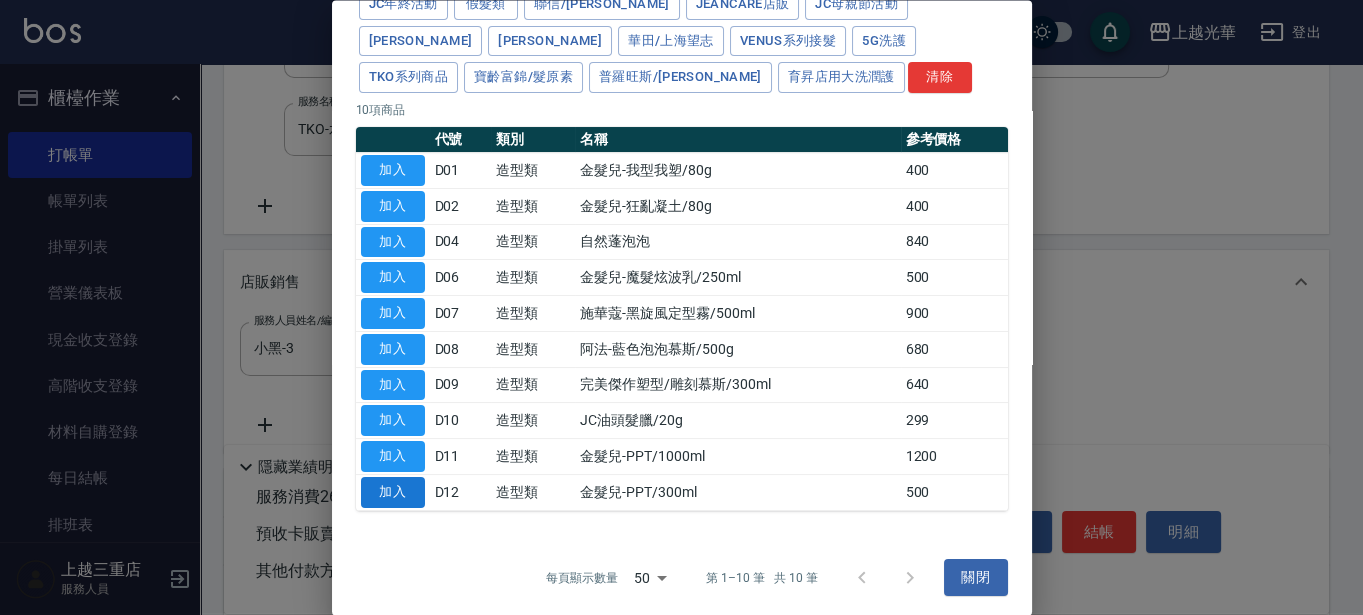 click on "加入" at bounding box center (393, 492) 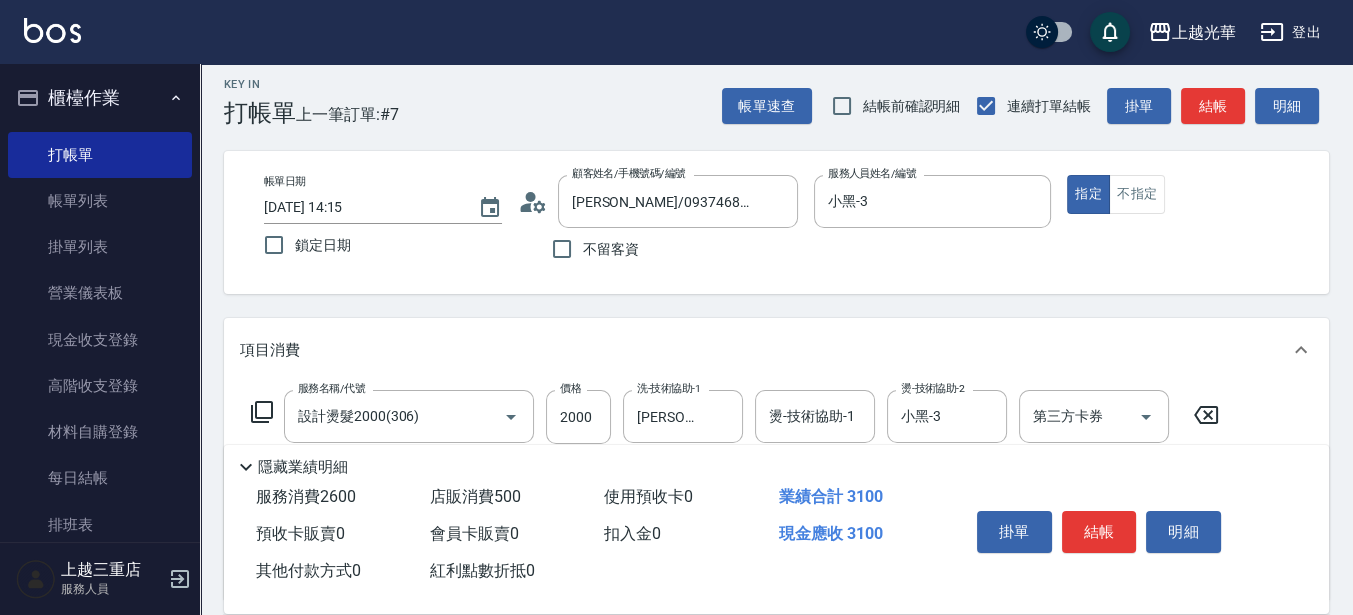 scroll, scrollTop: 0, scrollLeft: 0, axis: both 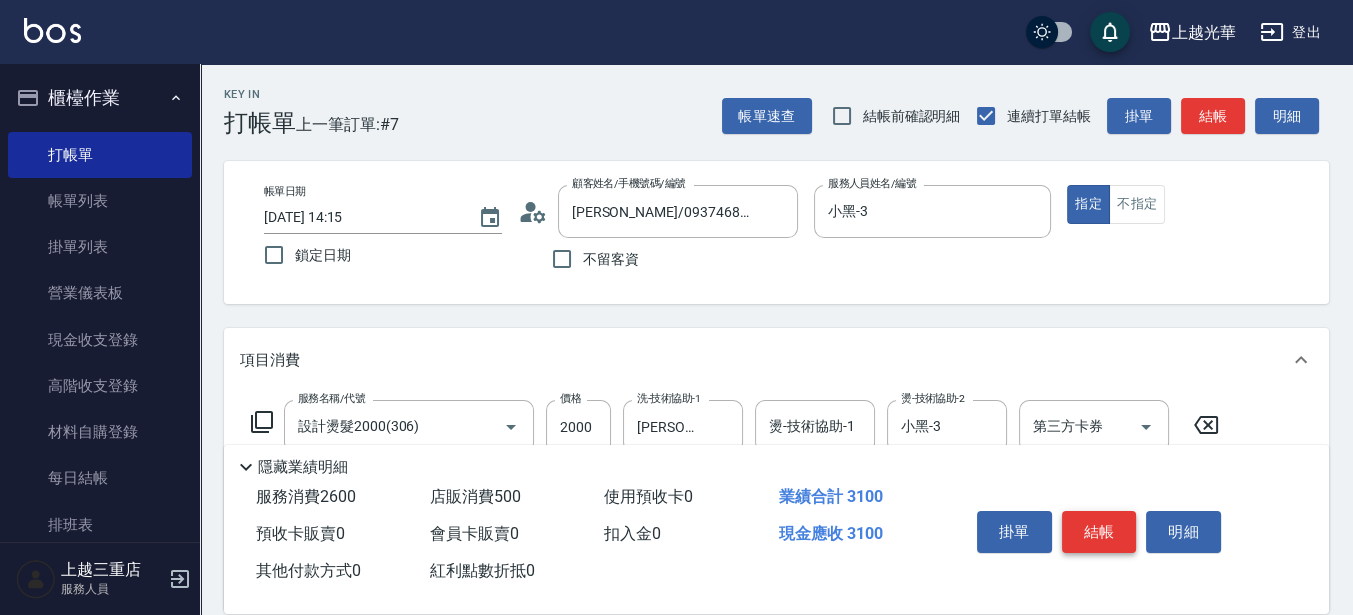 click on "結帳" at bounding box center (1099, 532) 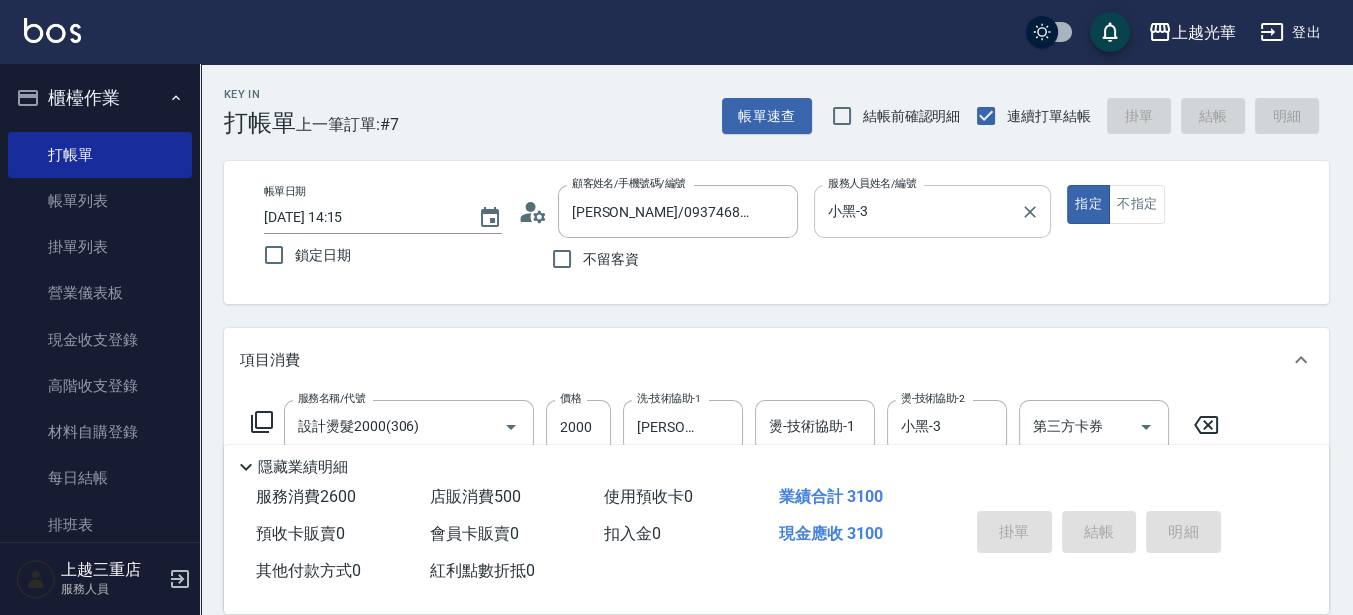 type on "2025/07/12 14:16" 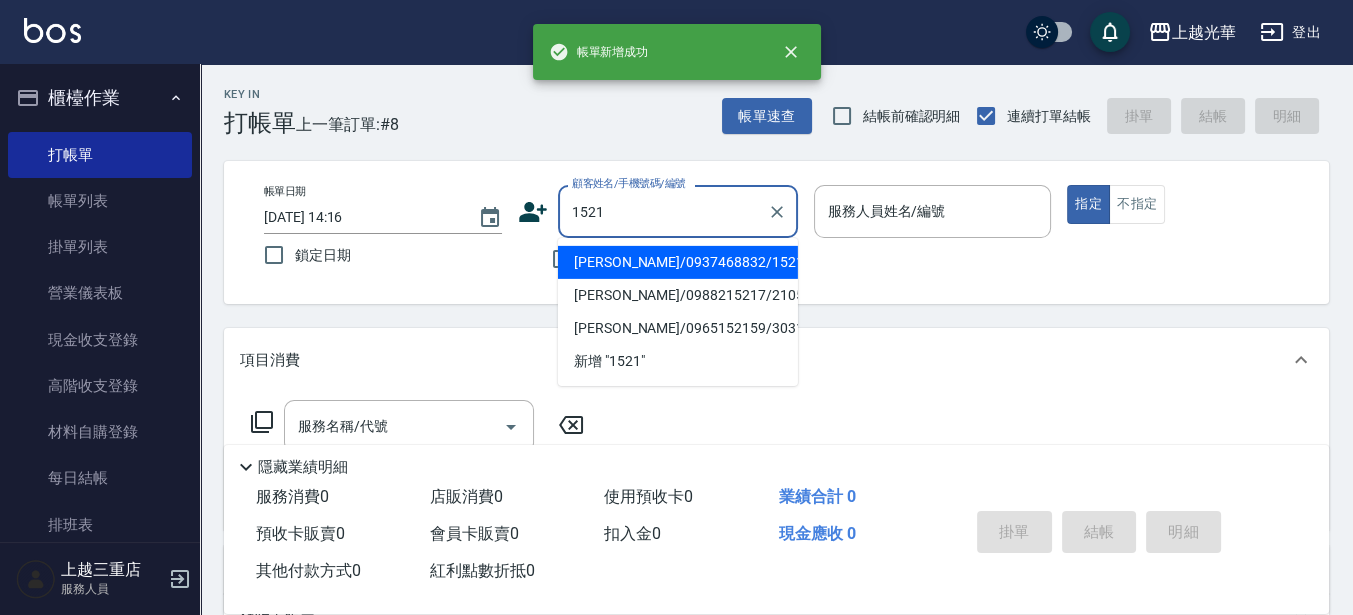 type on "李怡雯/0937468832/1521" 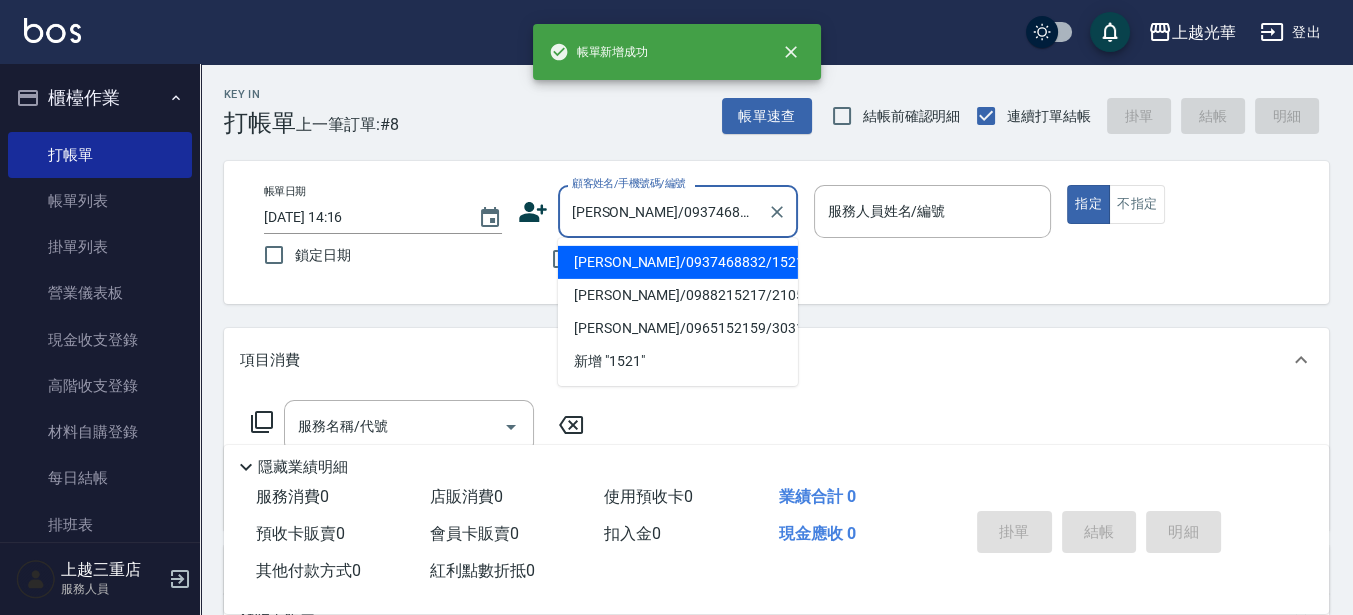 click on "指定" at bounding box center [1088, 204] 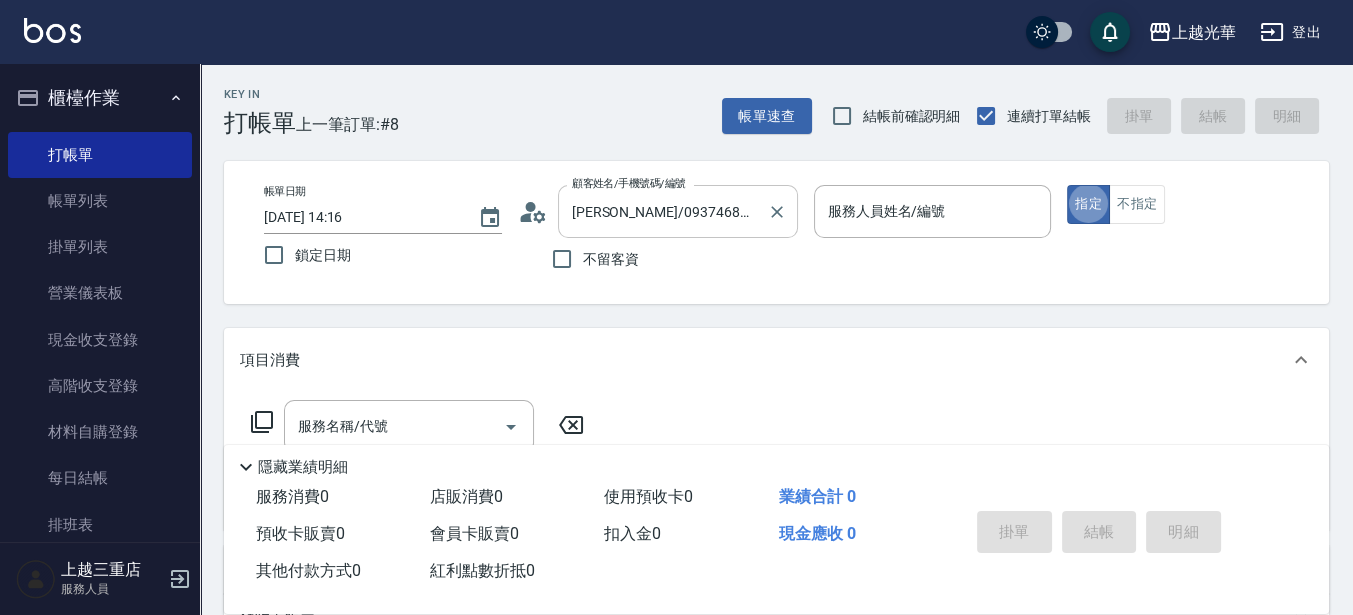 type on "小黑-3" 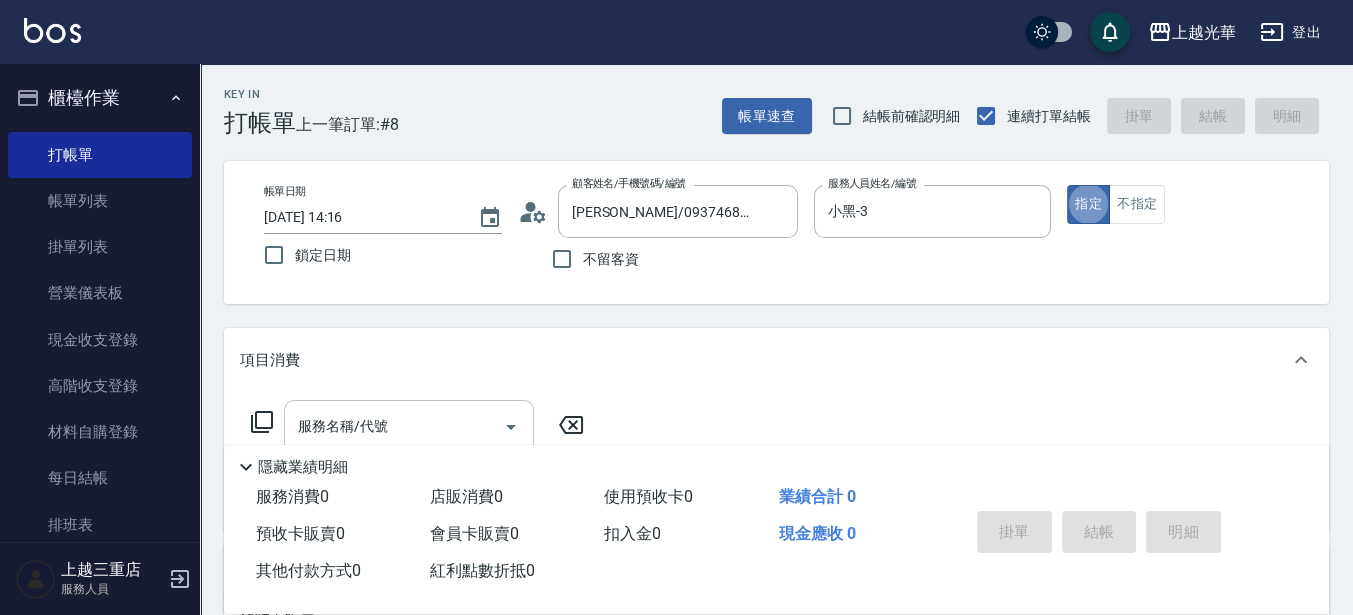 click on "服務名稱/代號" at bounding box center [409, 426] 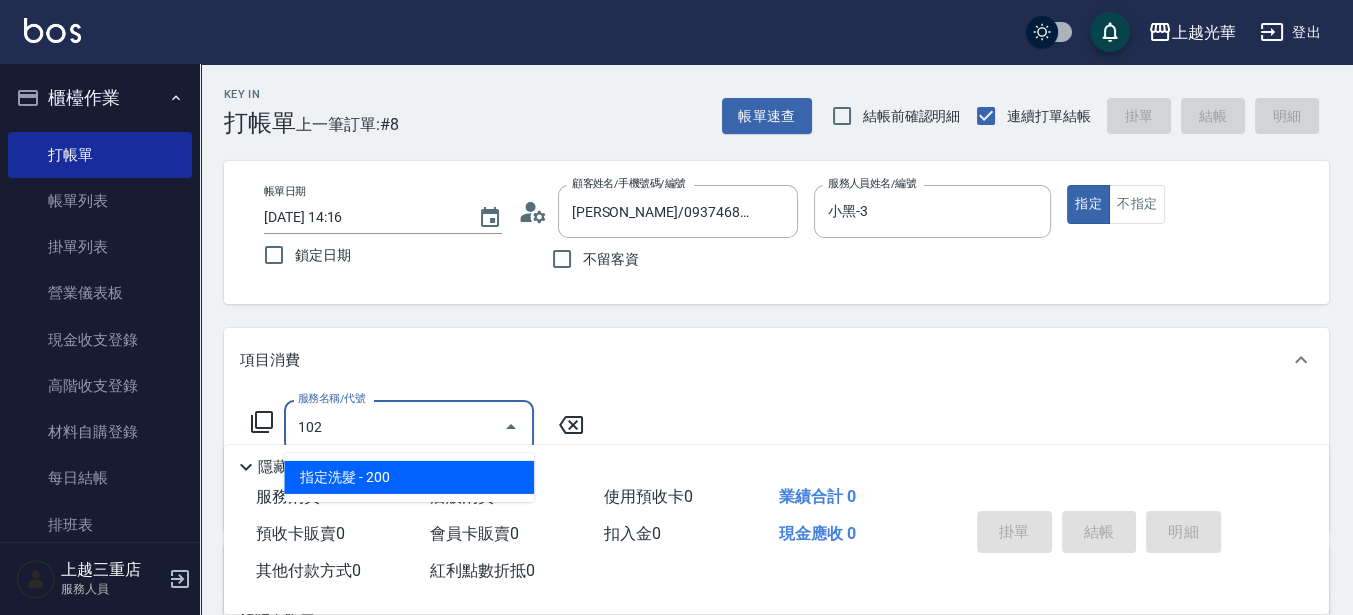 type on "指定洗髮(102)" 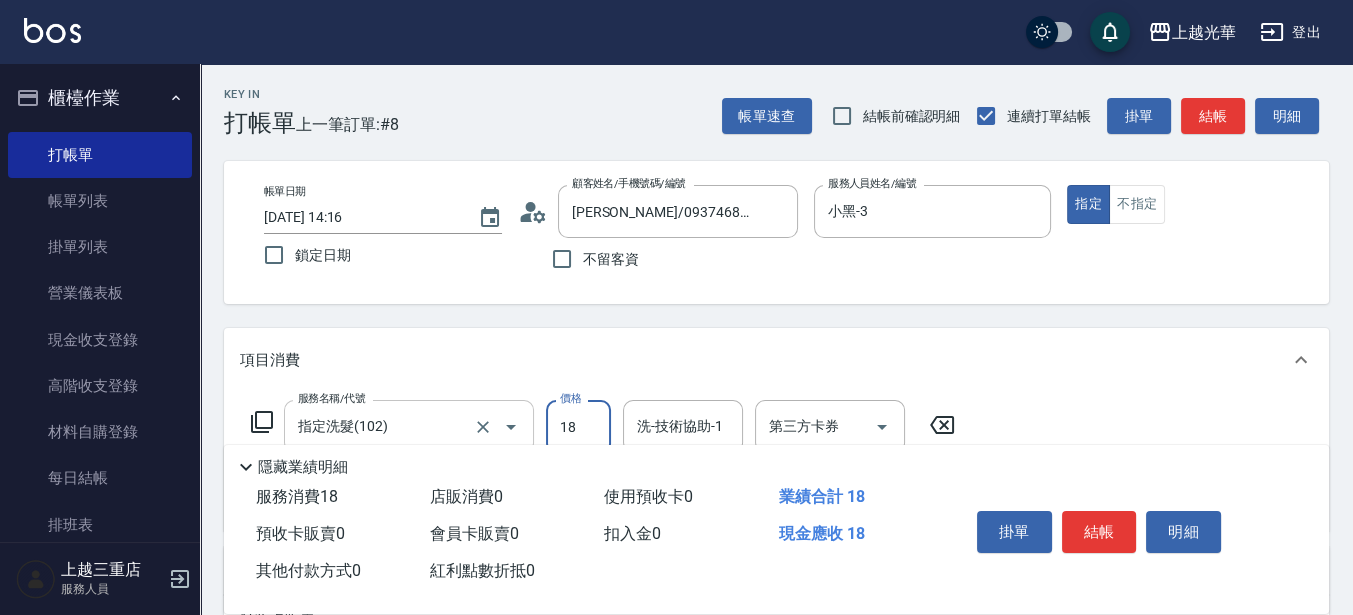 type on "18" 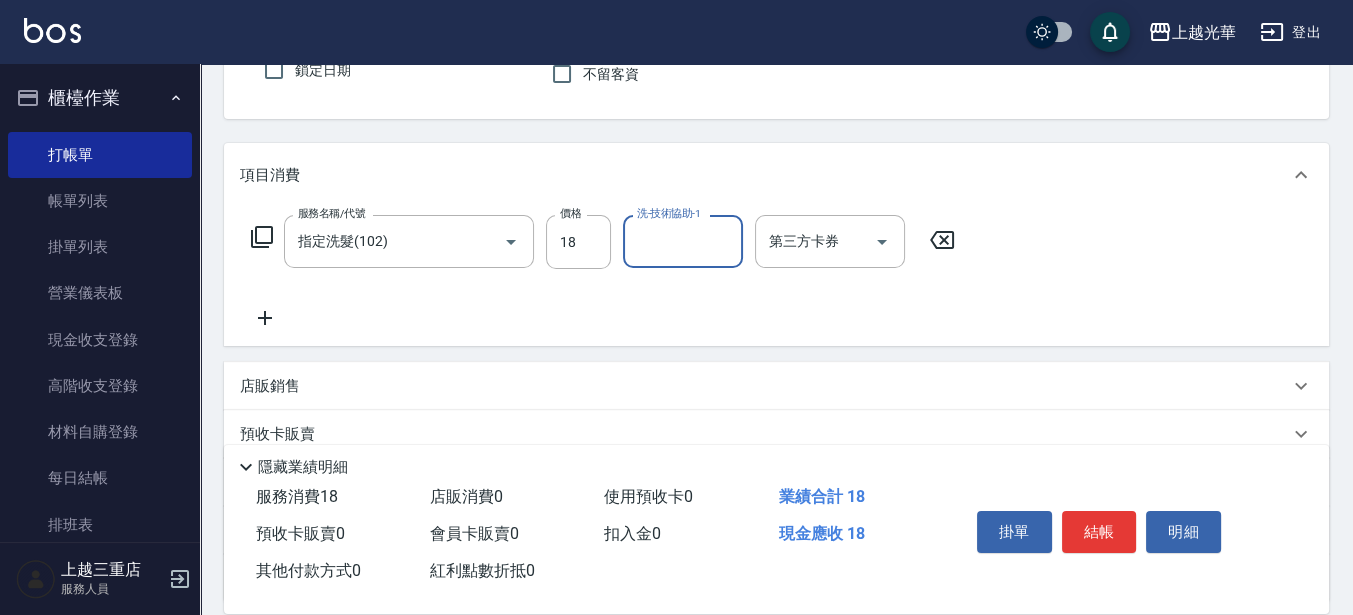 scroll, scrollTop: 250, scrollLeft: 0, axis: vertical 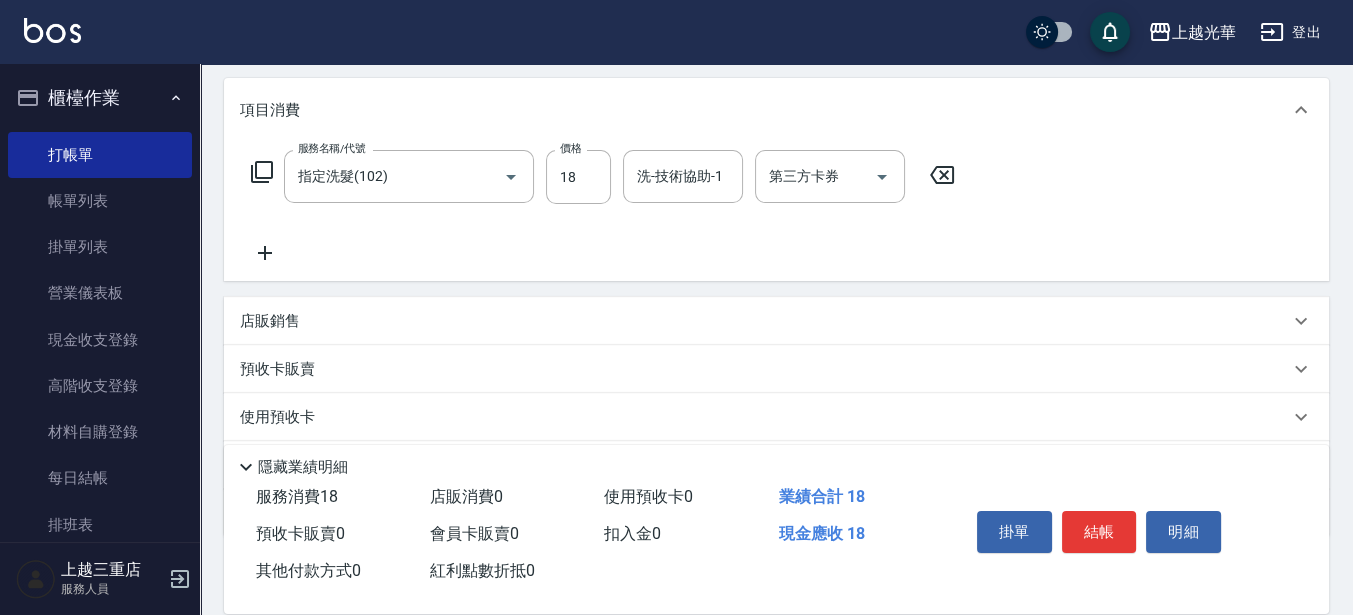 click 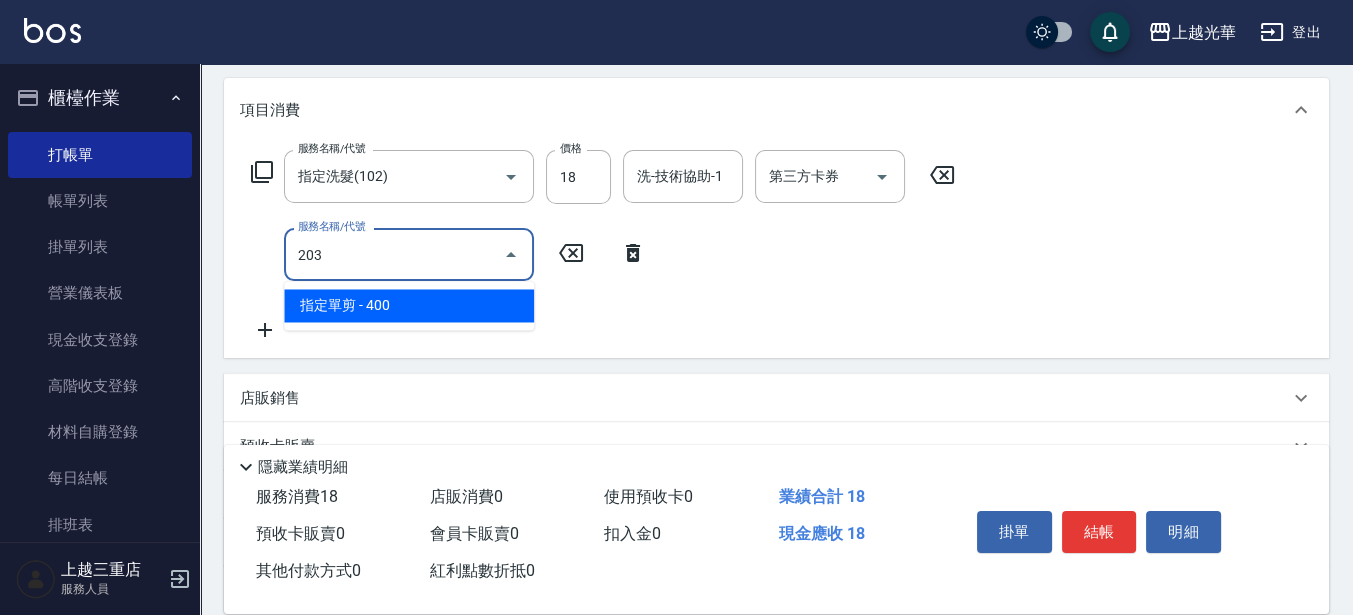 type on "指定單剪(203)" 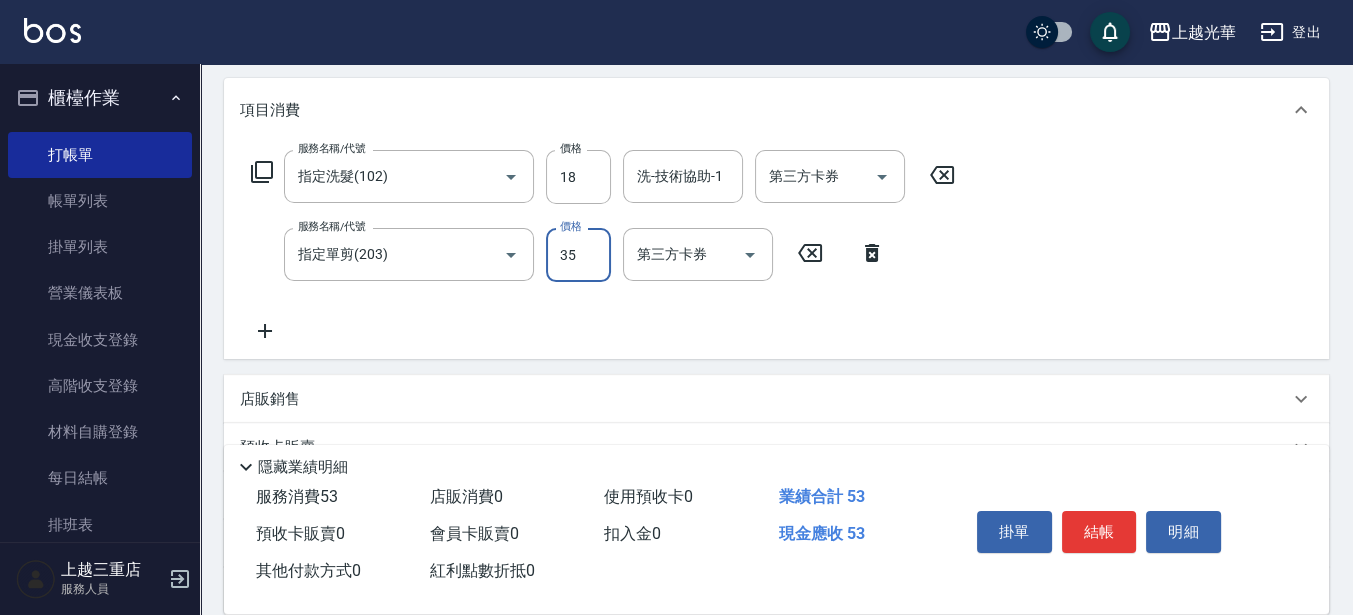 type on "350" 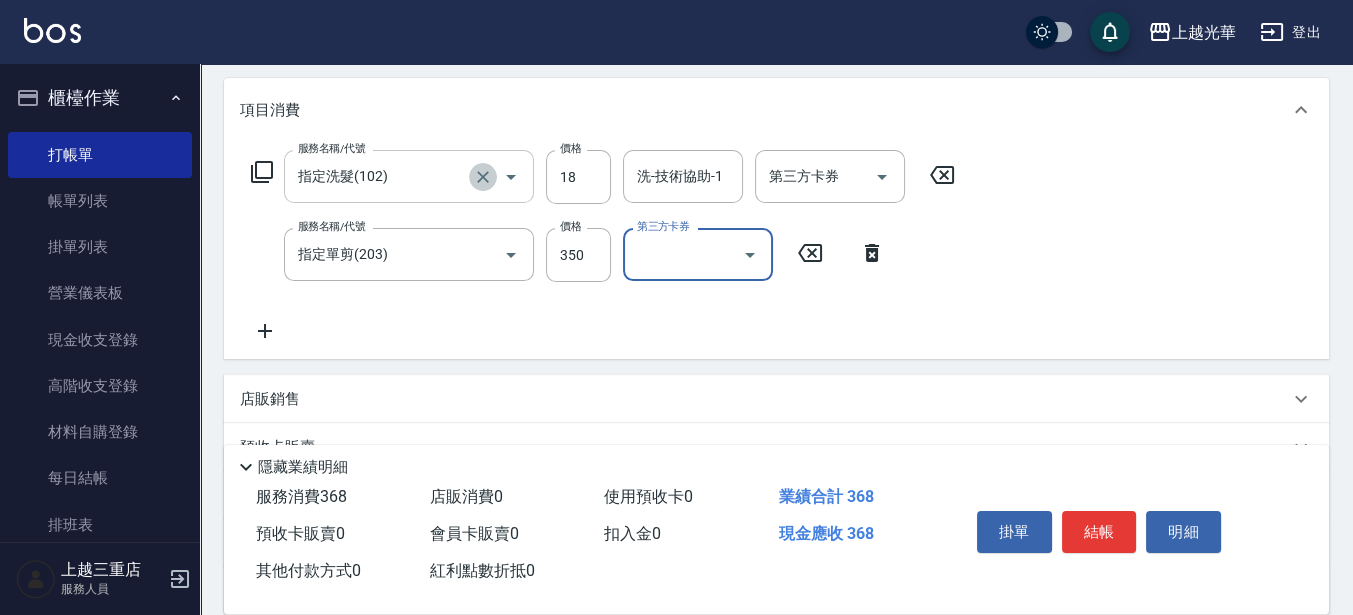 click 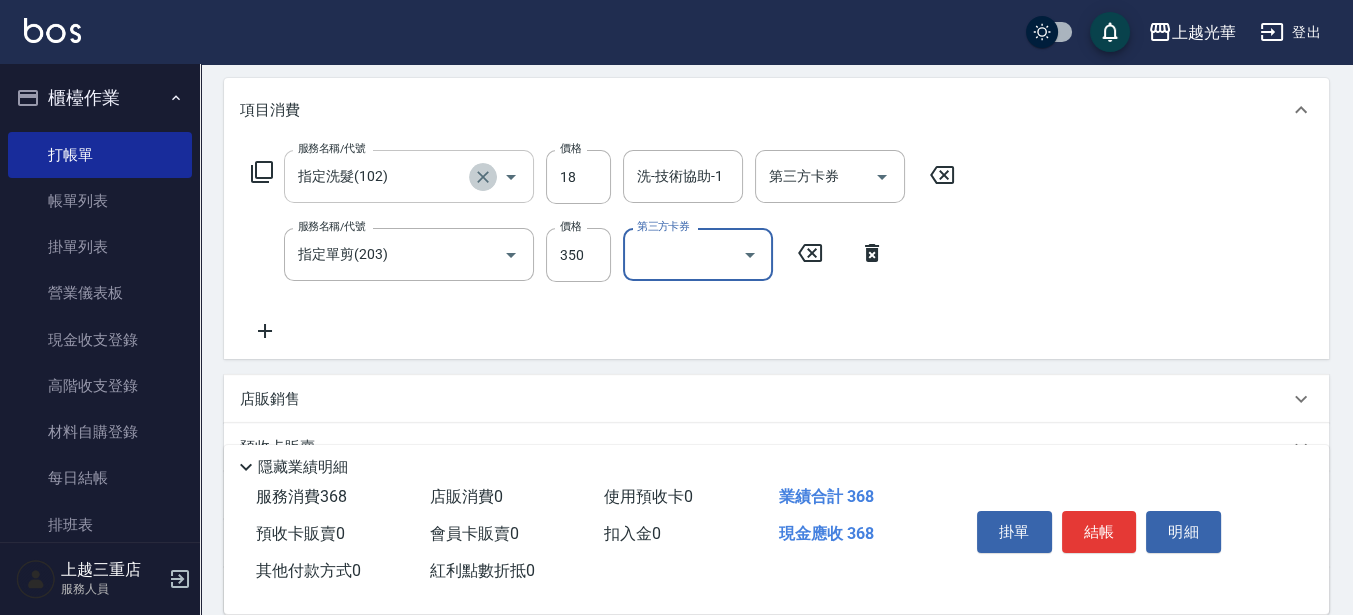 type on "指定洗髮(102)" 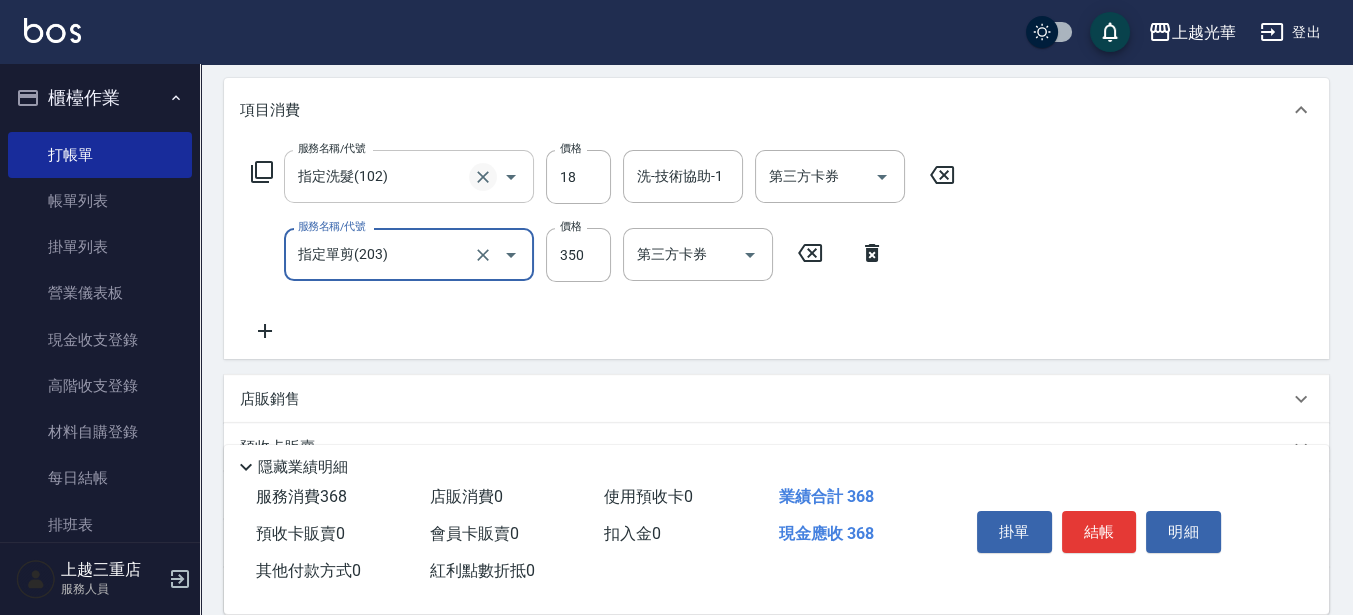 click 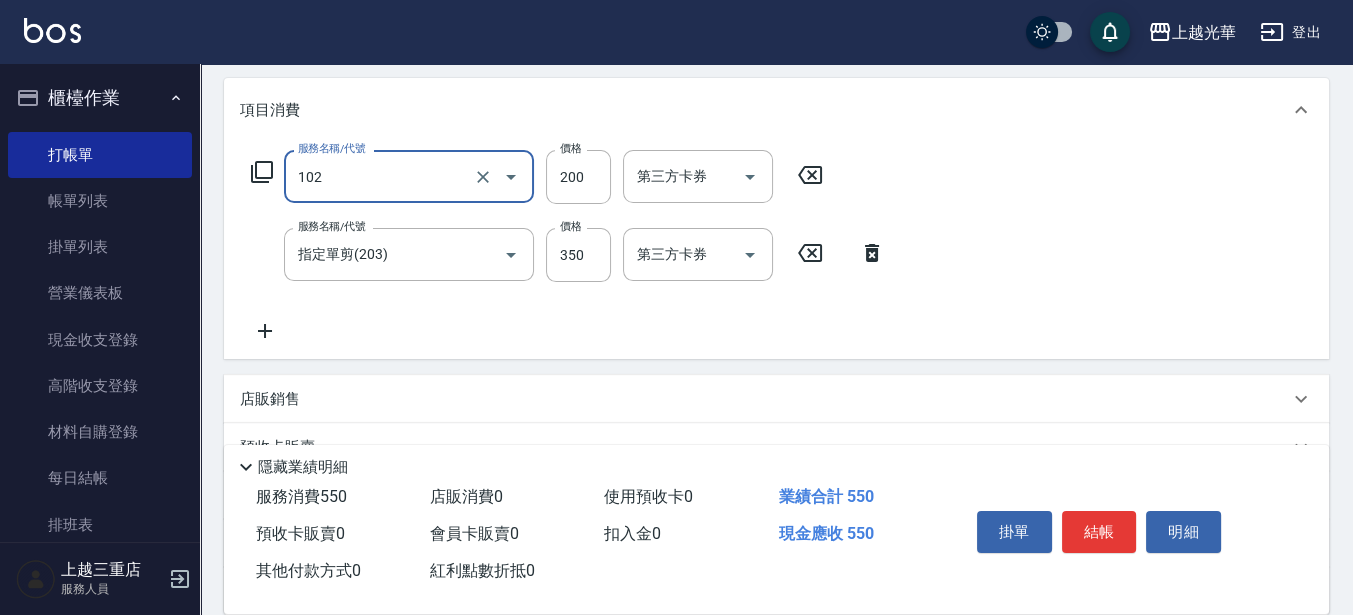 type on "指定洗髮(102)" 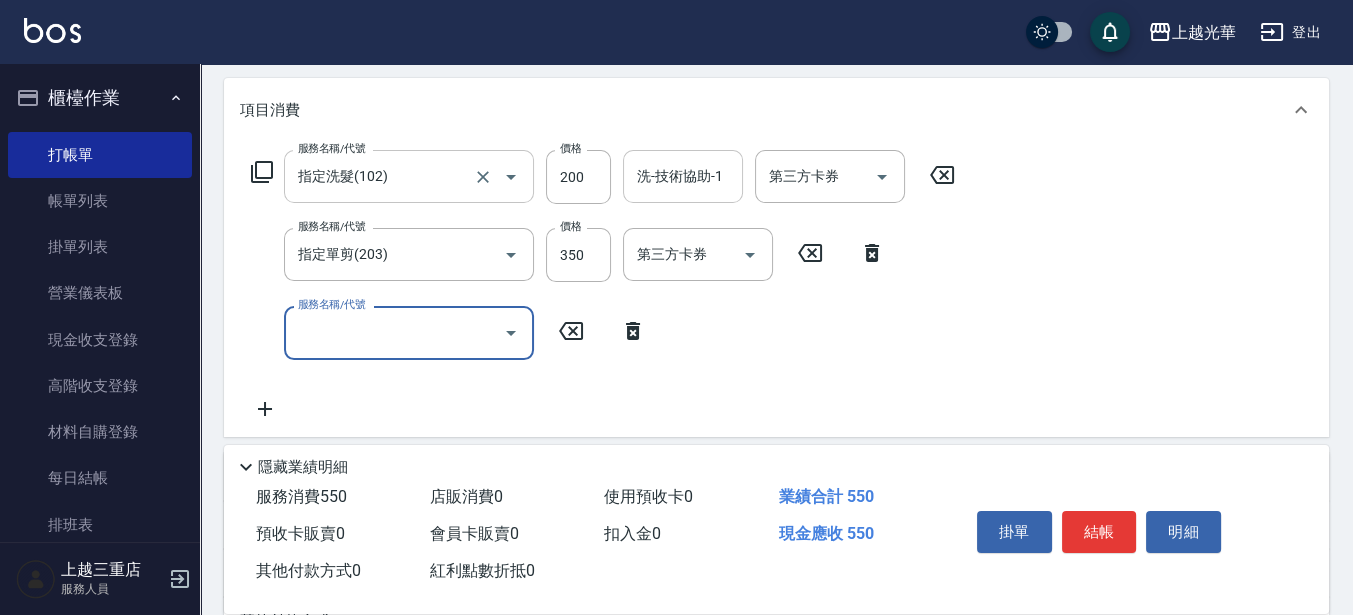 click on "洗-技術協助-1" at bounding box center [683, 176] 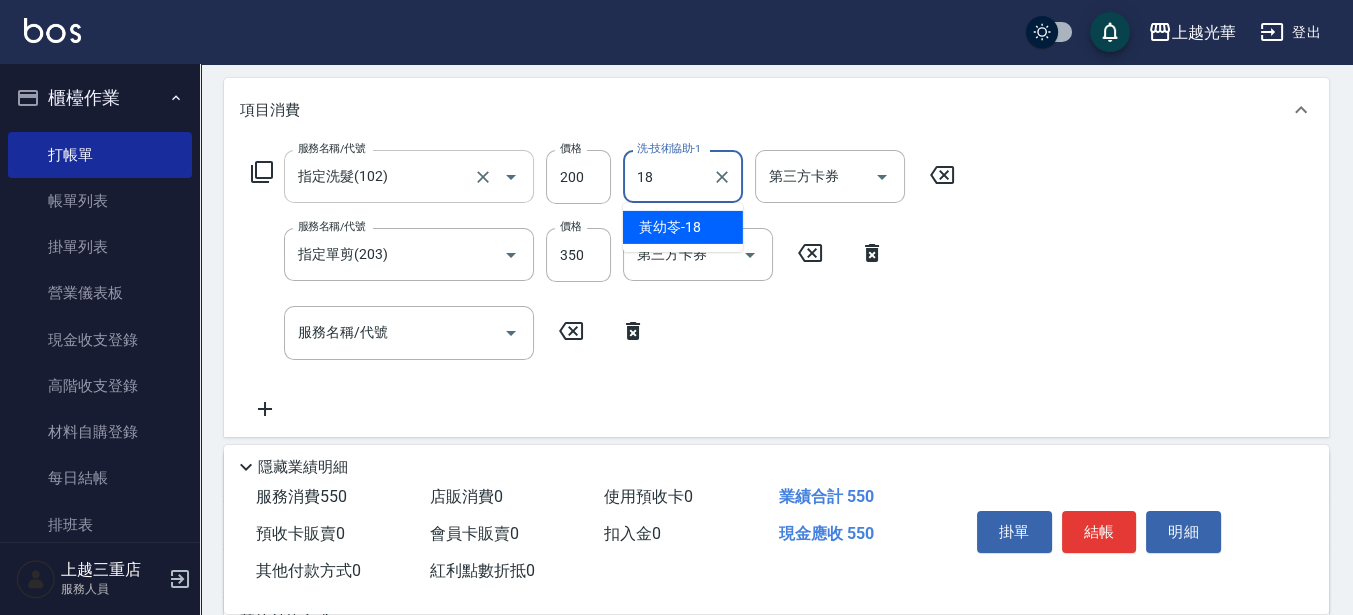 type on "黃幼苓-18" 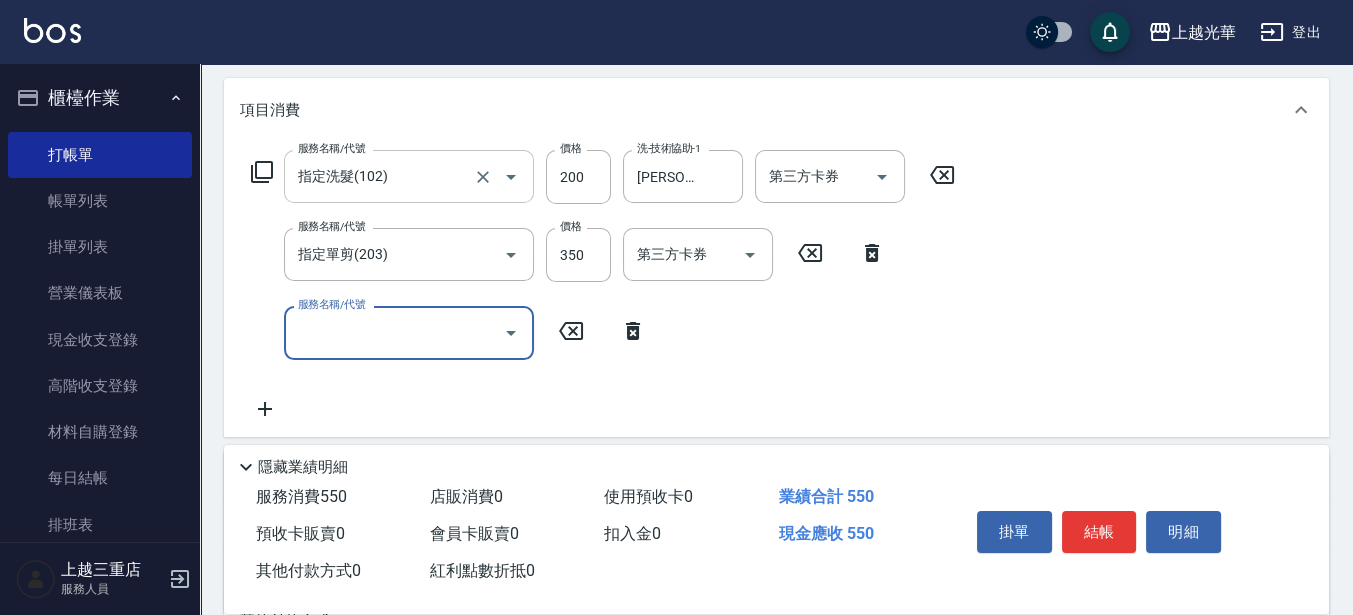 click on "服務名稱/代號" at bounding box center [394, 332] 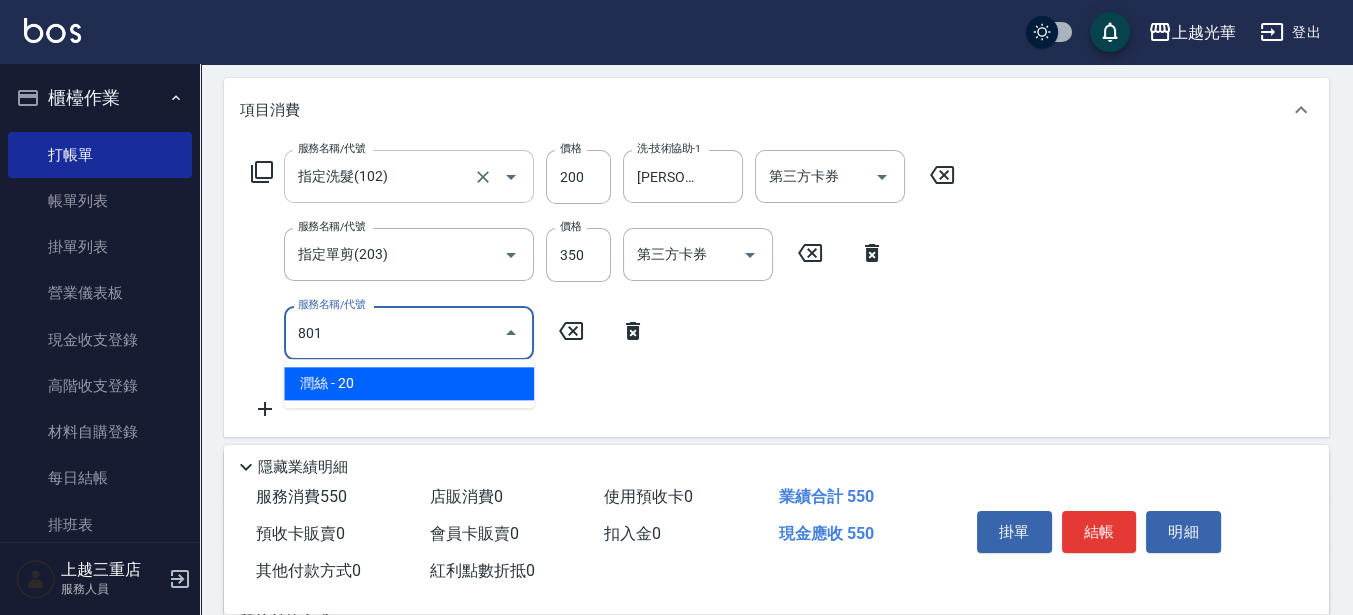 type on "潤絲(801)" 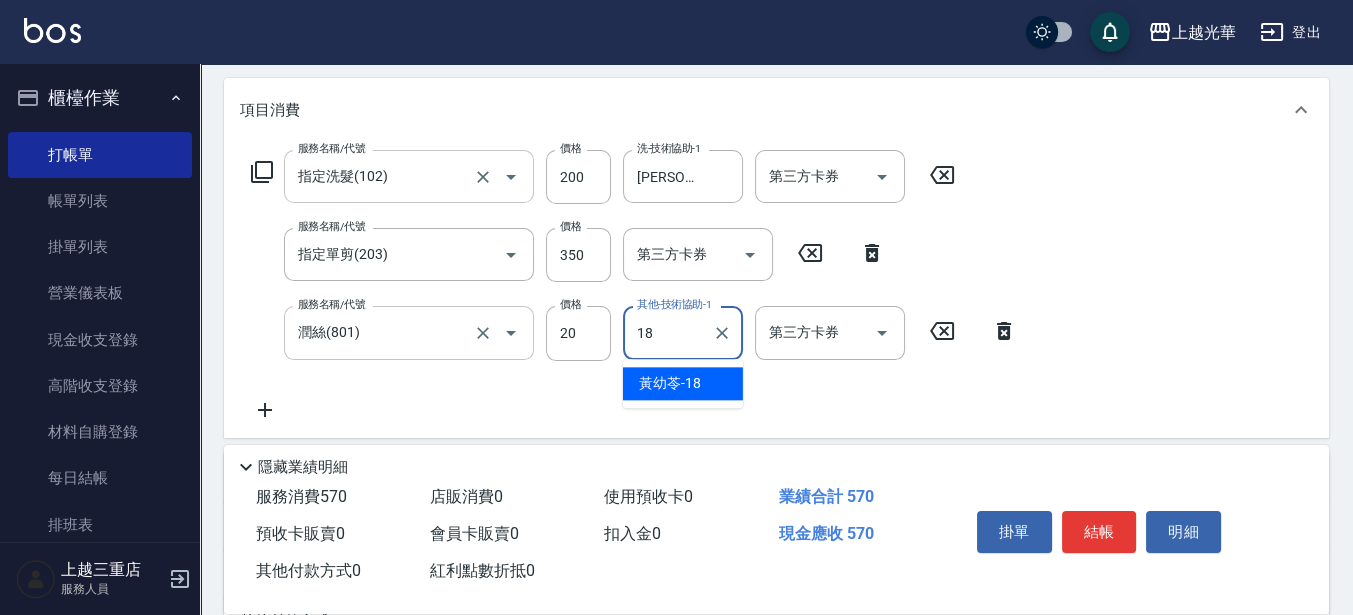 type on "黃幼苓-18" 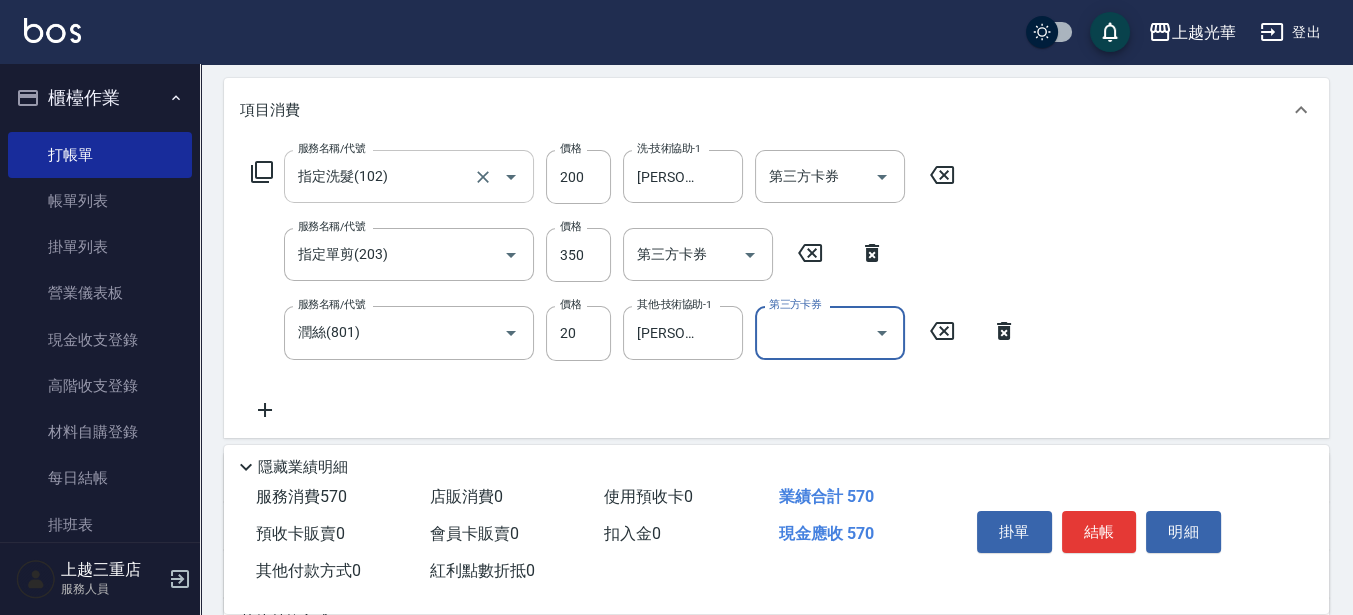 scroll, scrollTop: 0, scrollLeft: 0, axis: both 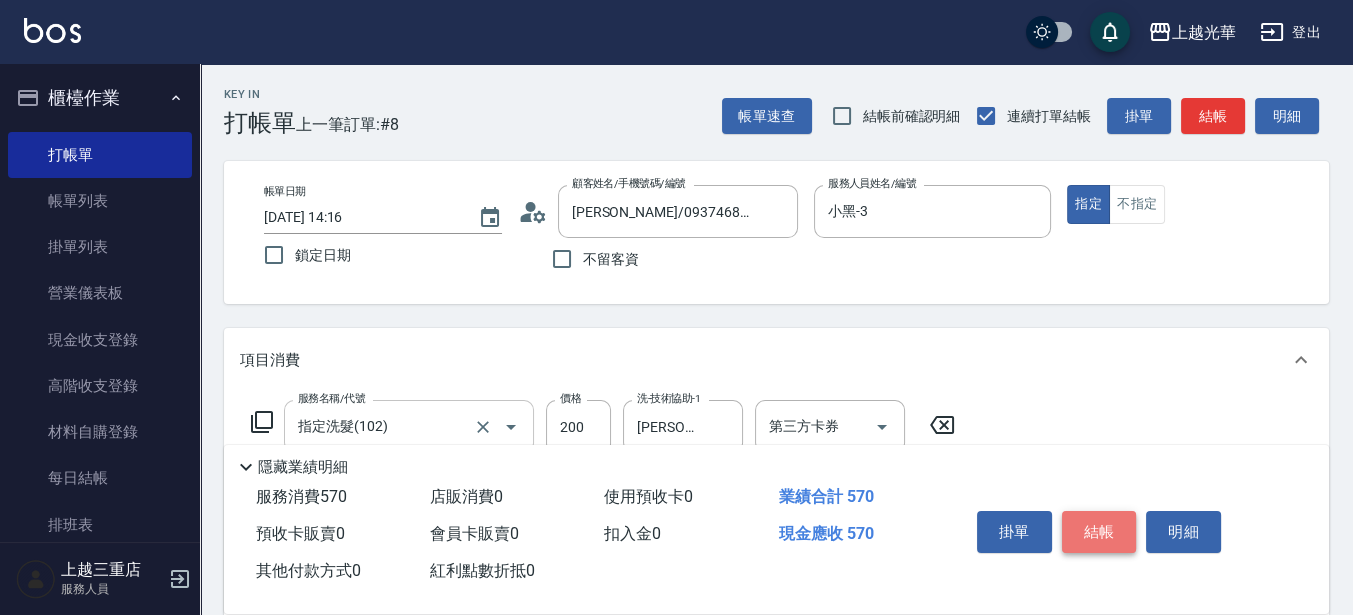 click on "結帳" at bounding box center (1099, 532) 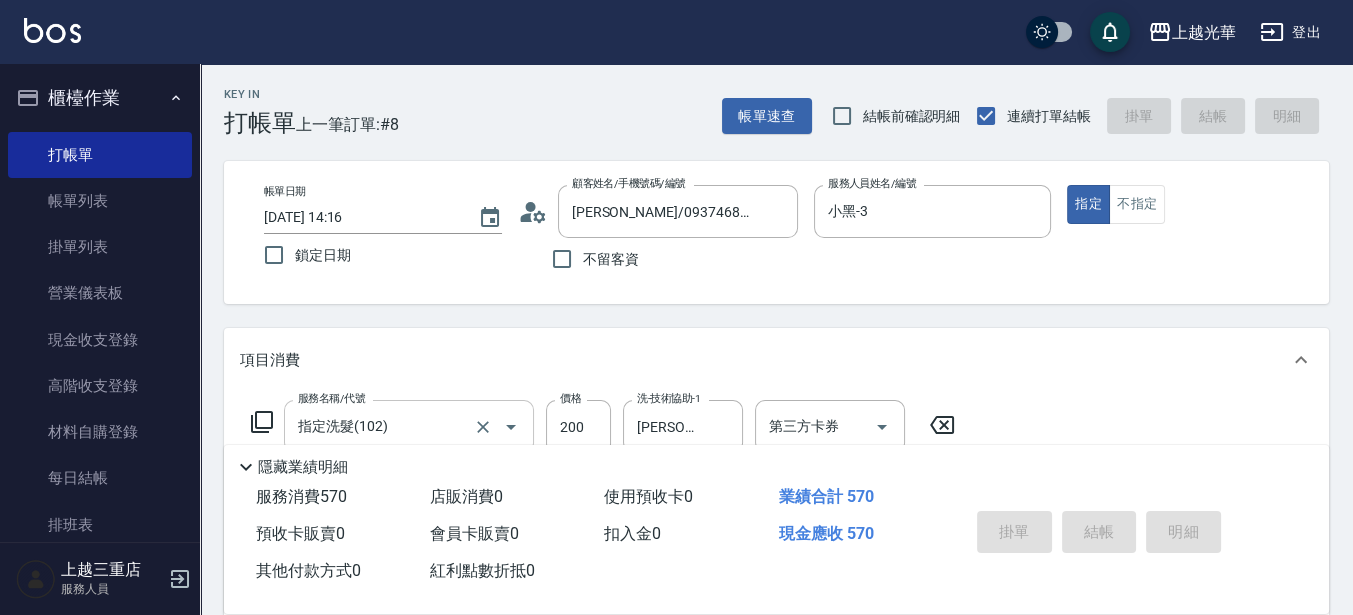 type 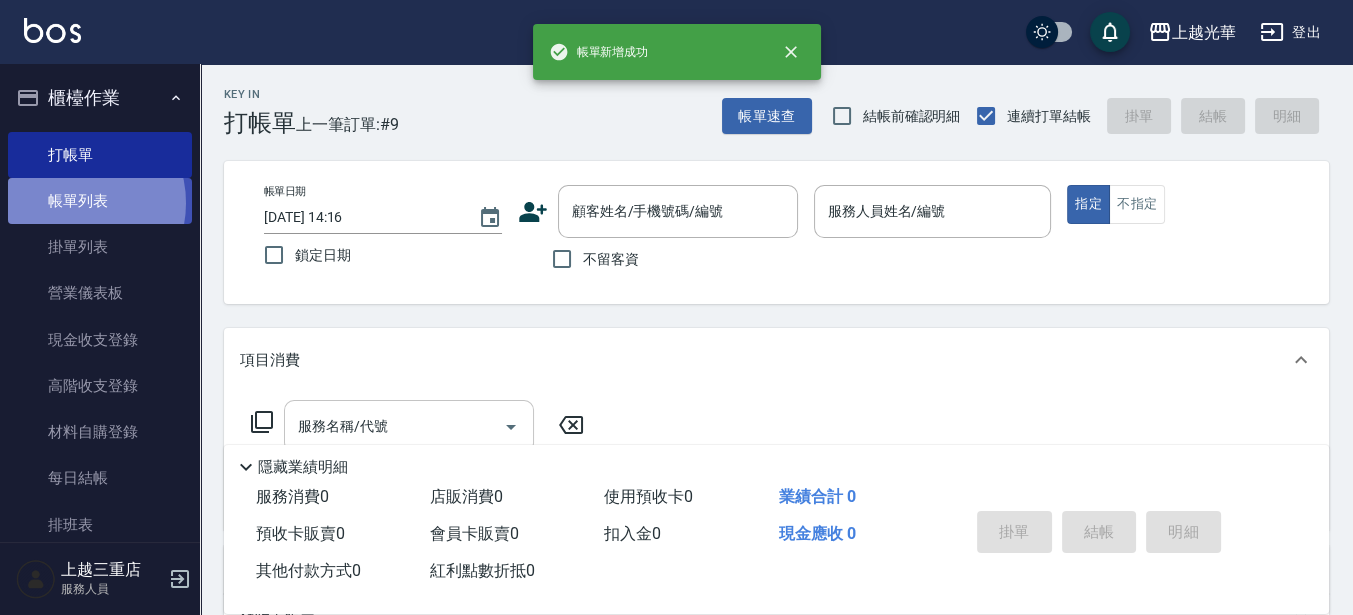 click on "帳單列表" at bounding box center [100, 201] 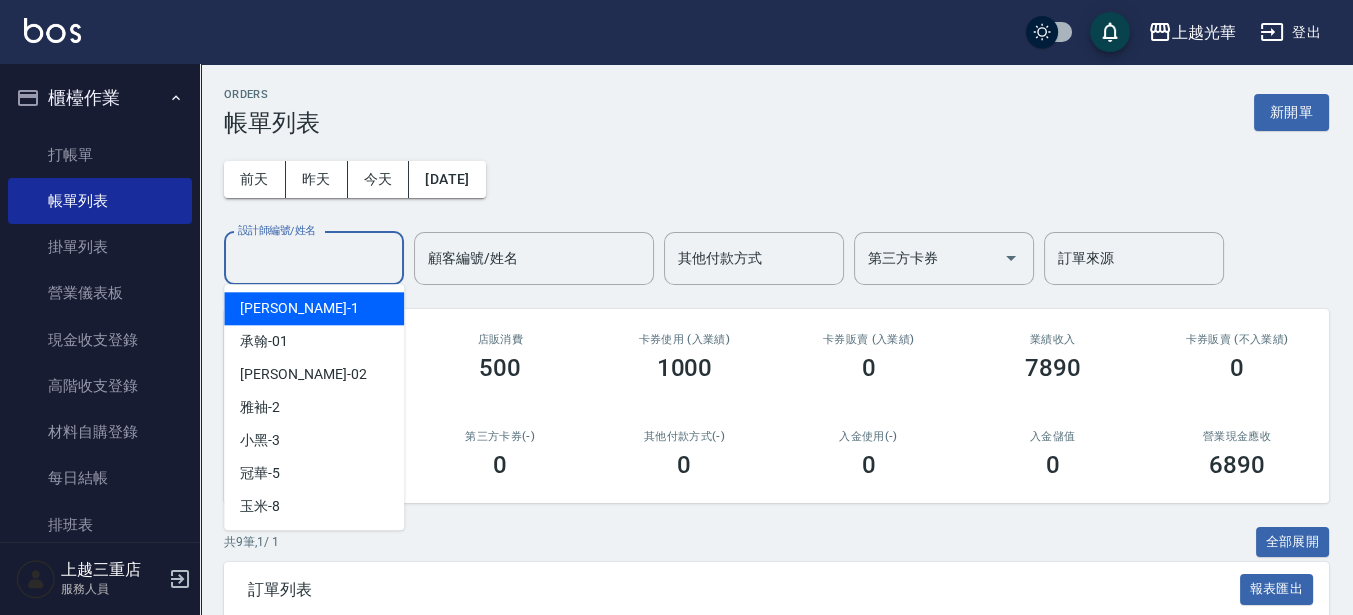 click on "設計師編號/姓名" at bounding box center (314, 258) 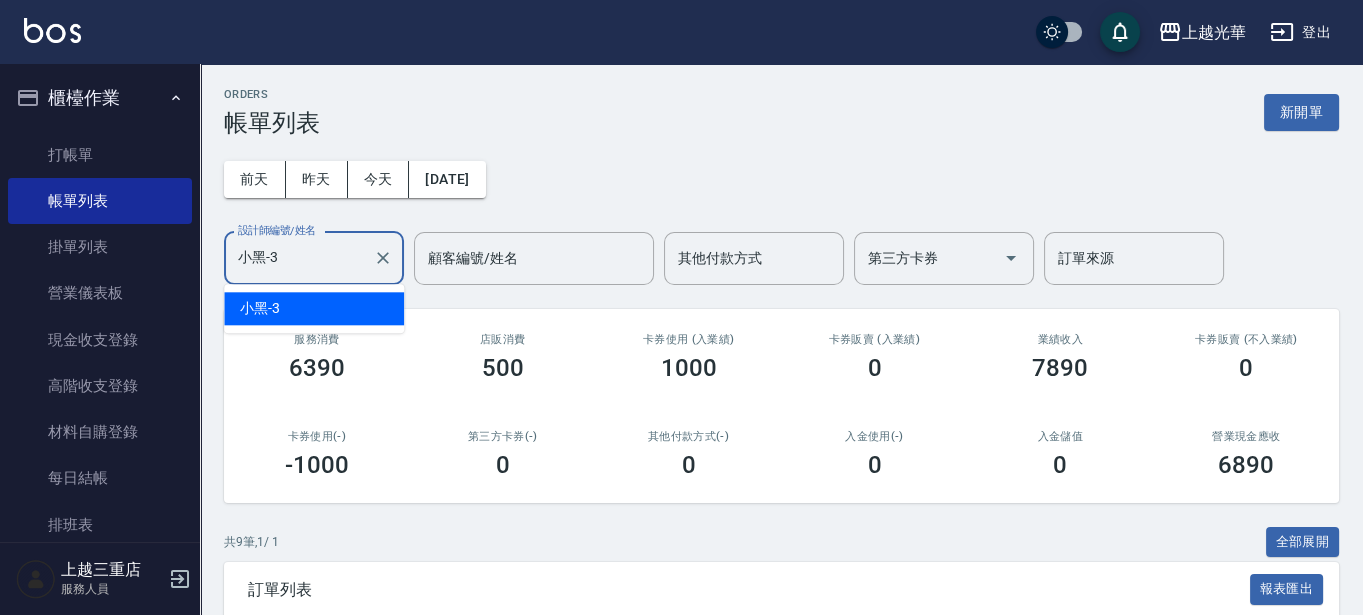type on "小黑-3" 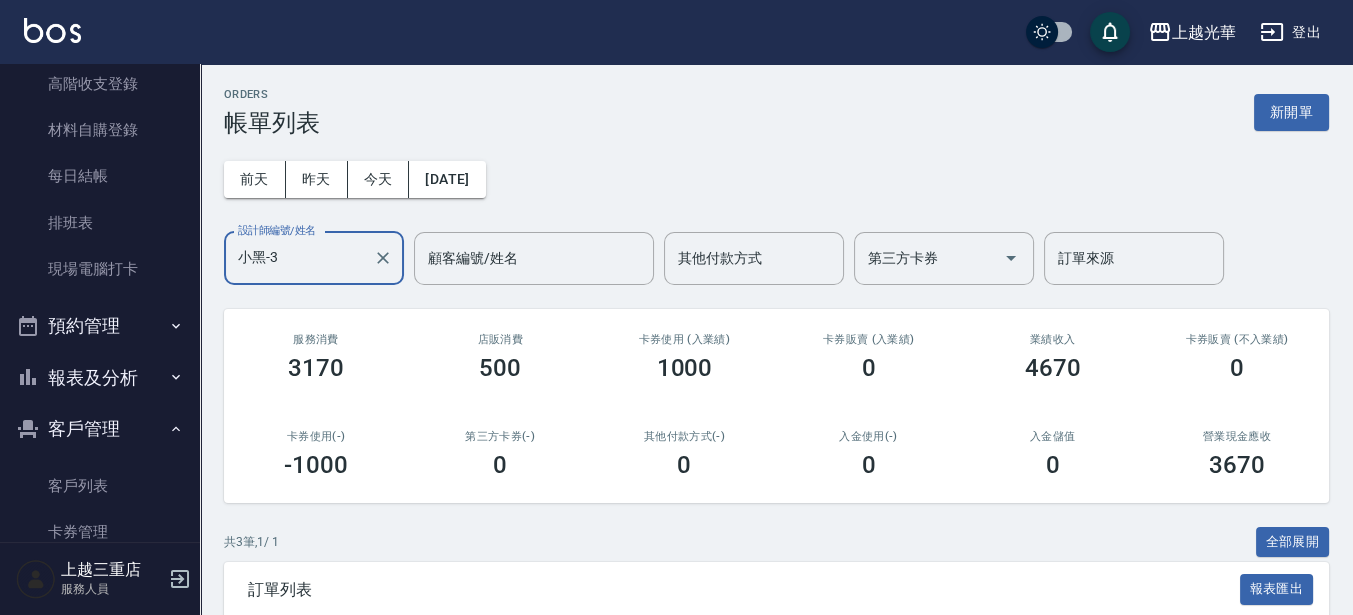 scroll, scrollTop: 444, scrollLeft: 0, axis: vertical 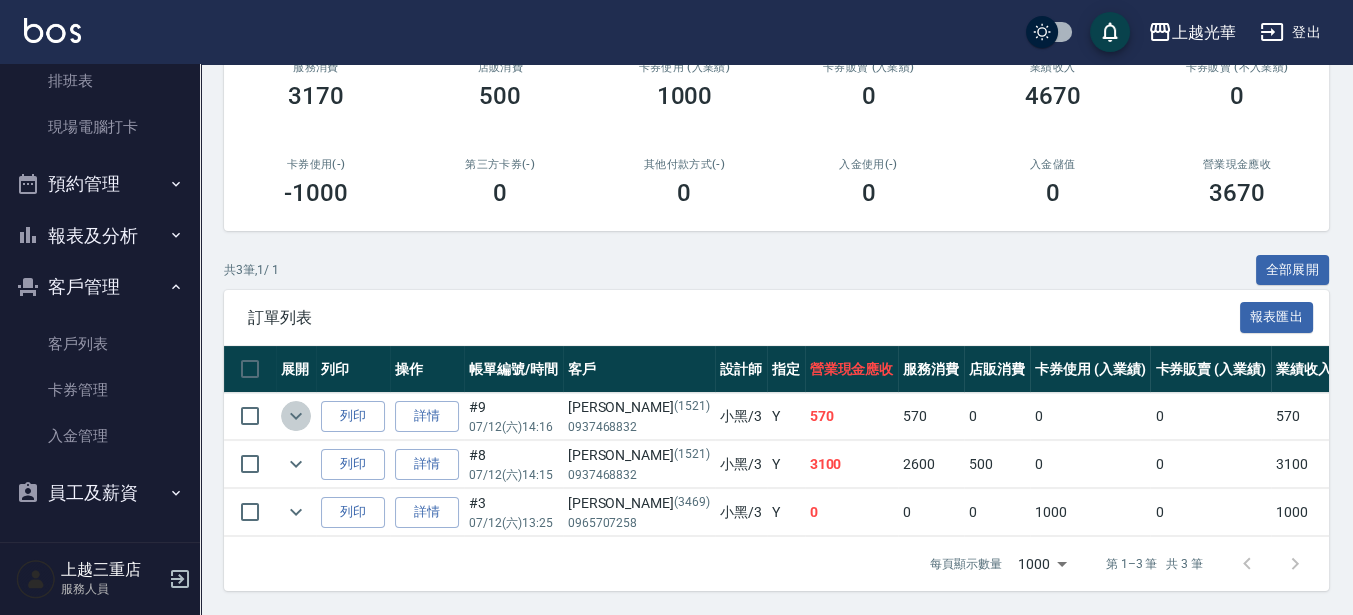 click 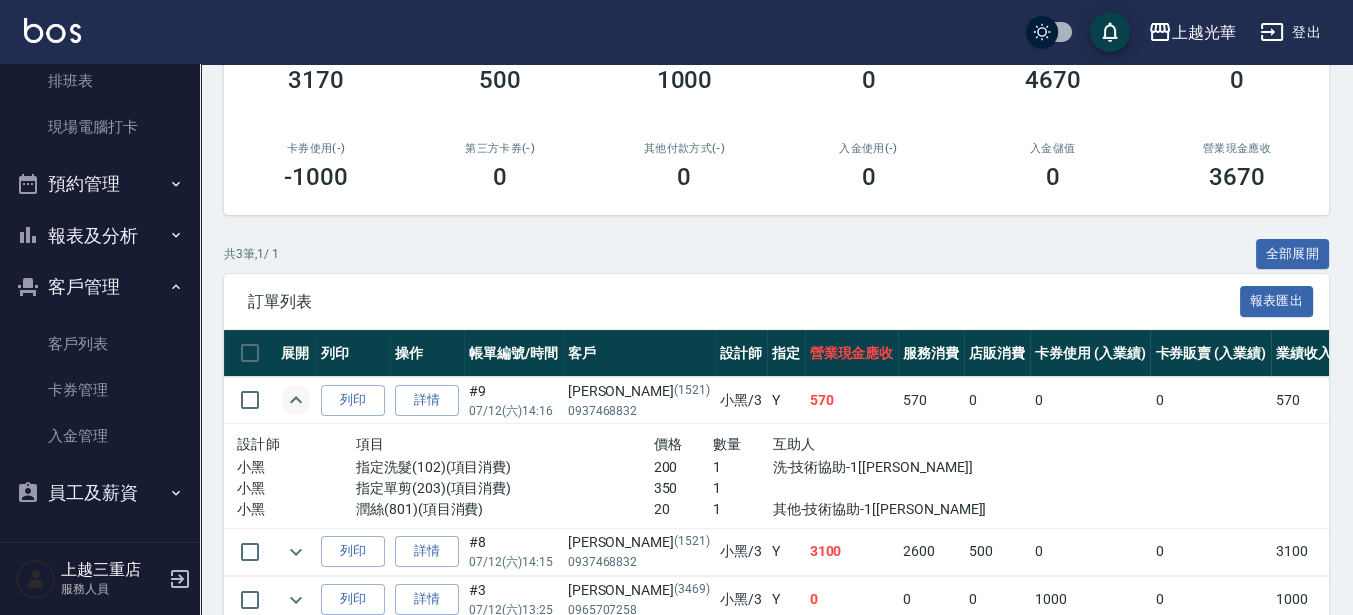 scroll, scrollTop: 392, scrollLeft: 0, axis: vertical 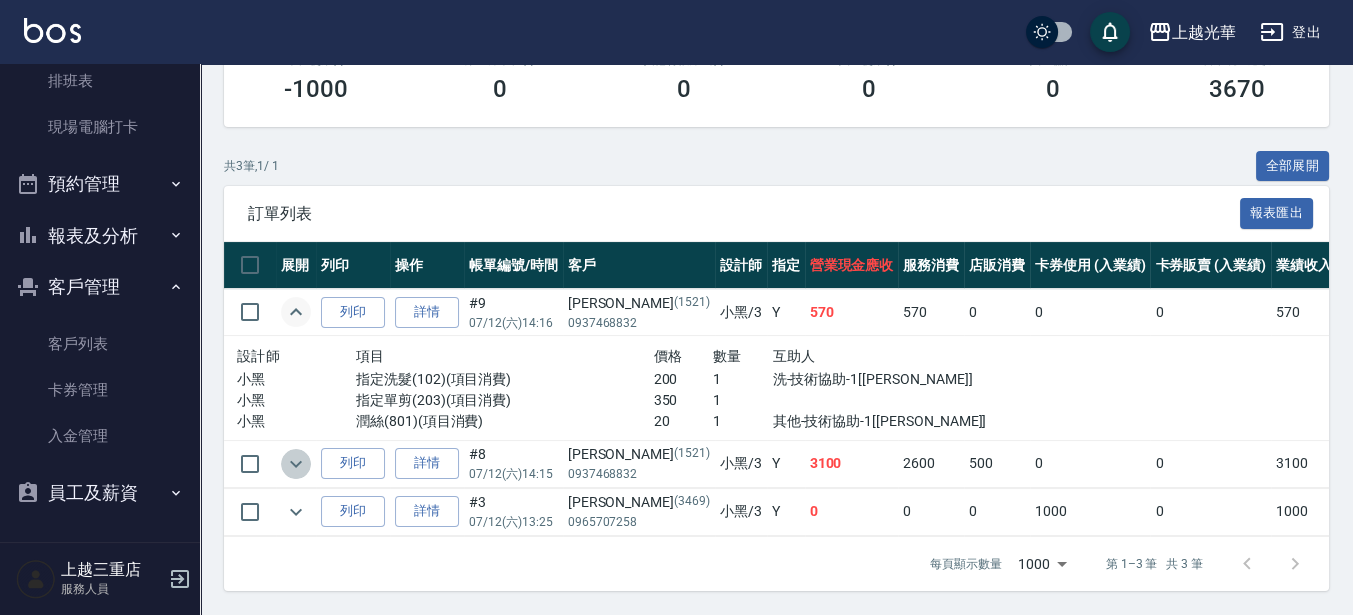 click 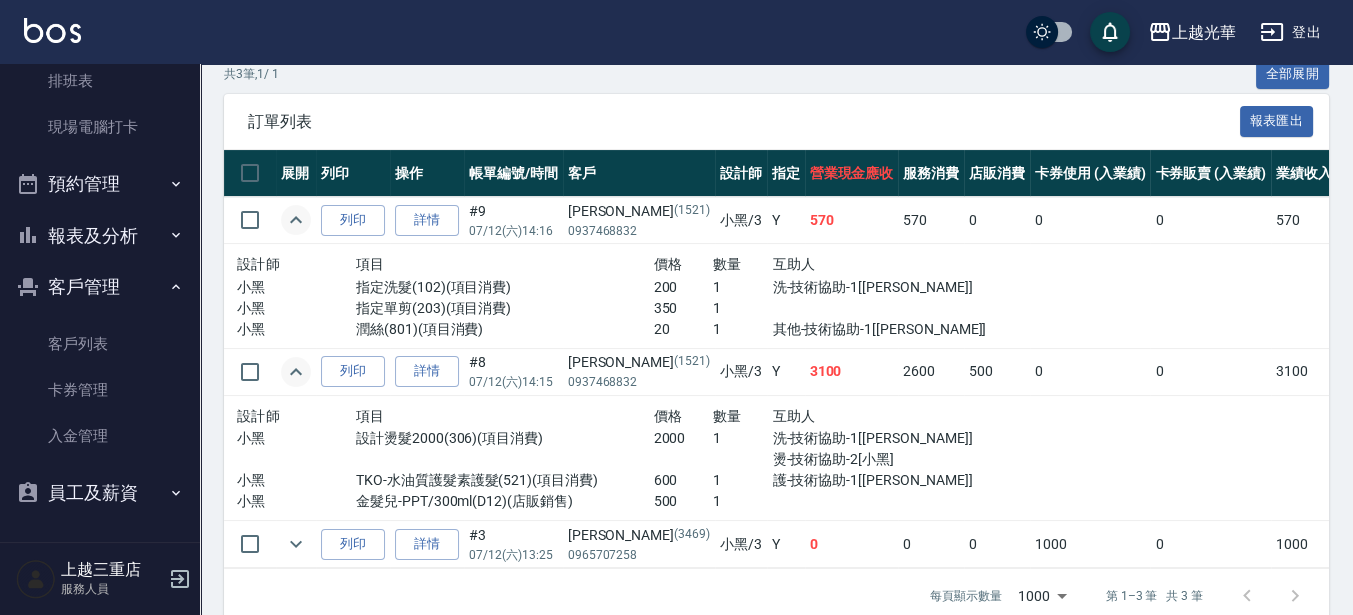 scroll, scrollTop: 516, scrollLeft: 0, axis: vertical 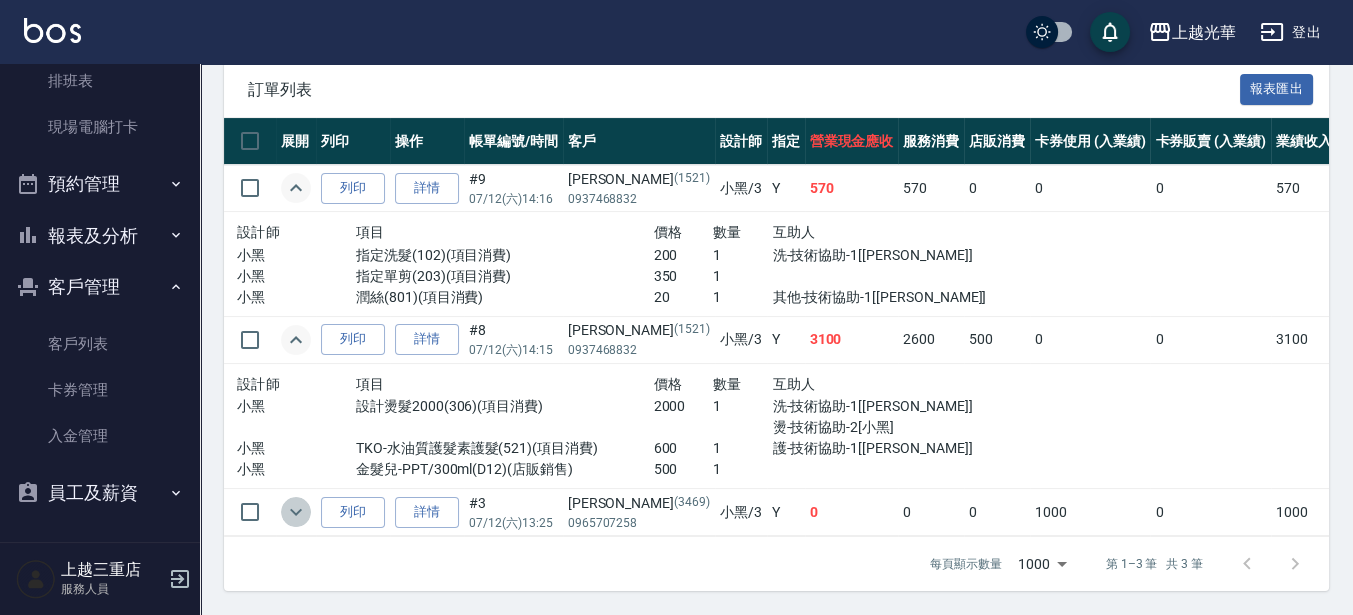 click 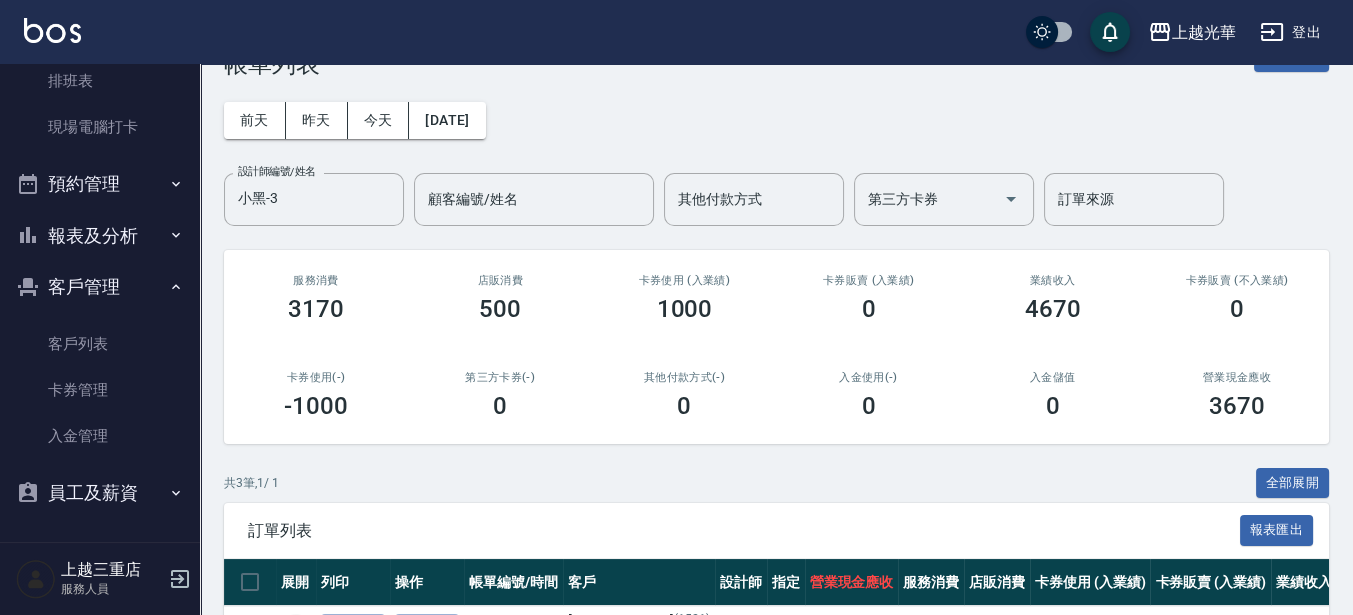 scroll, scrollTop: 0, scrollLeft: 0, axis: both 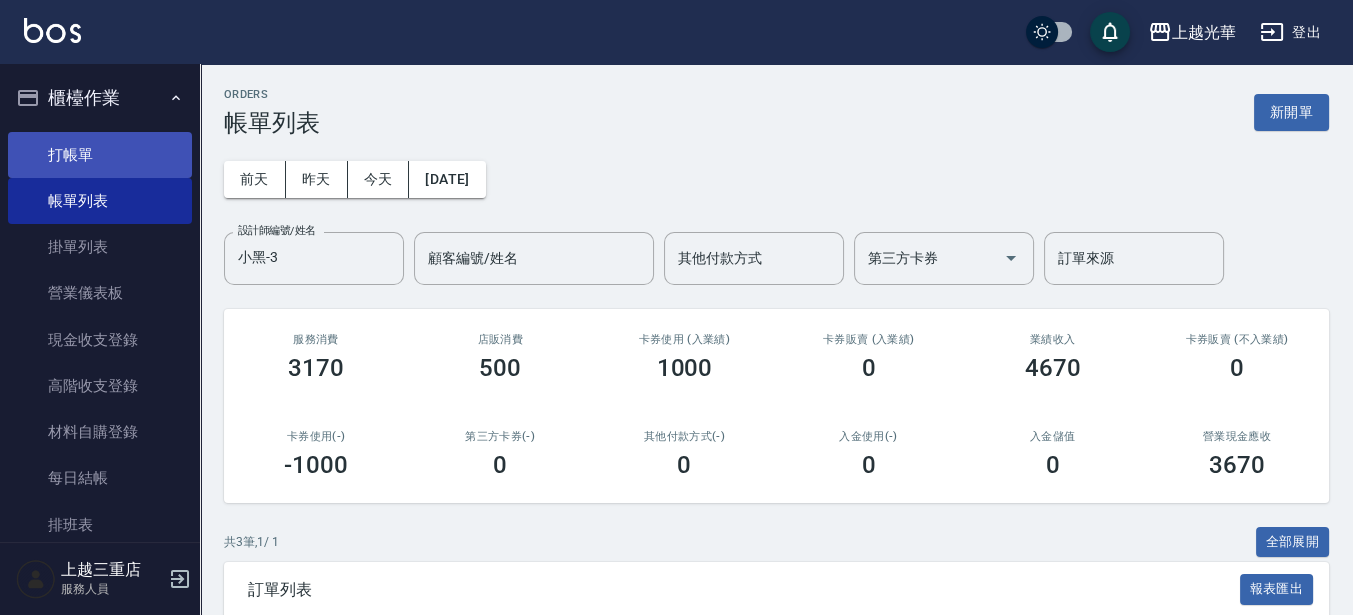 click on "打帳單" at bounding box center (100, 155) 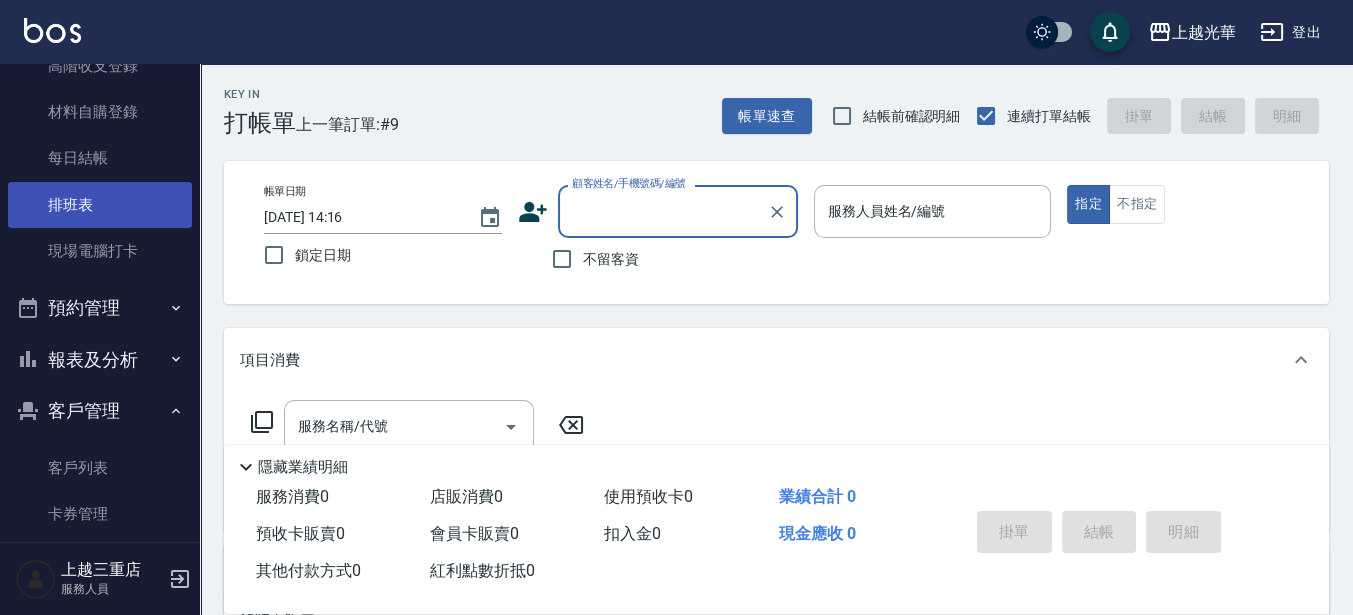 scroll, scrollTop: 444, scrollLeft: 0, axis: vertical 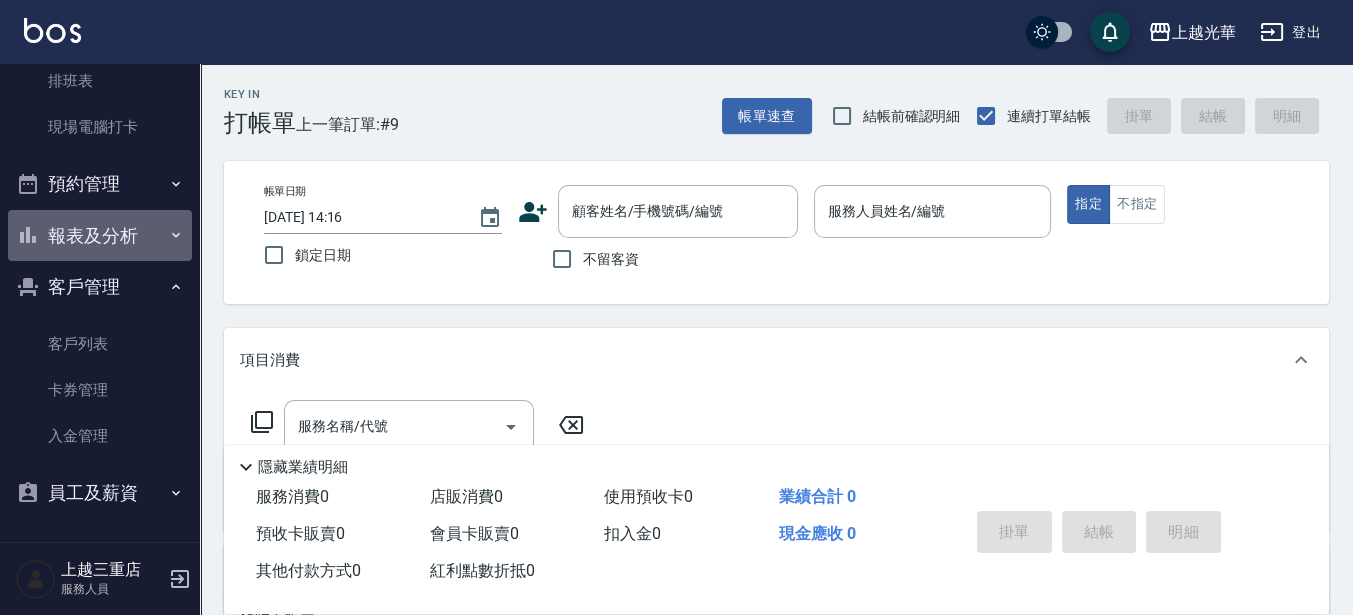 click on "報表及分析" at bounding box center [100, 236] 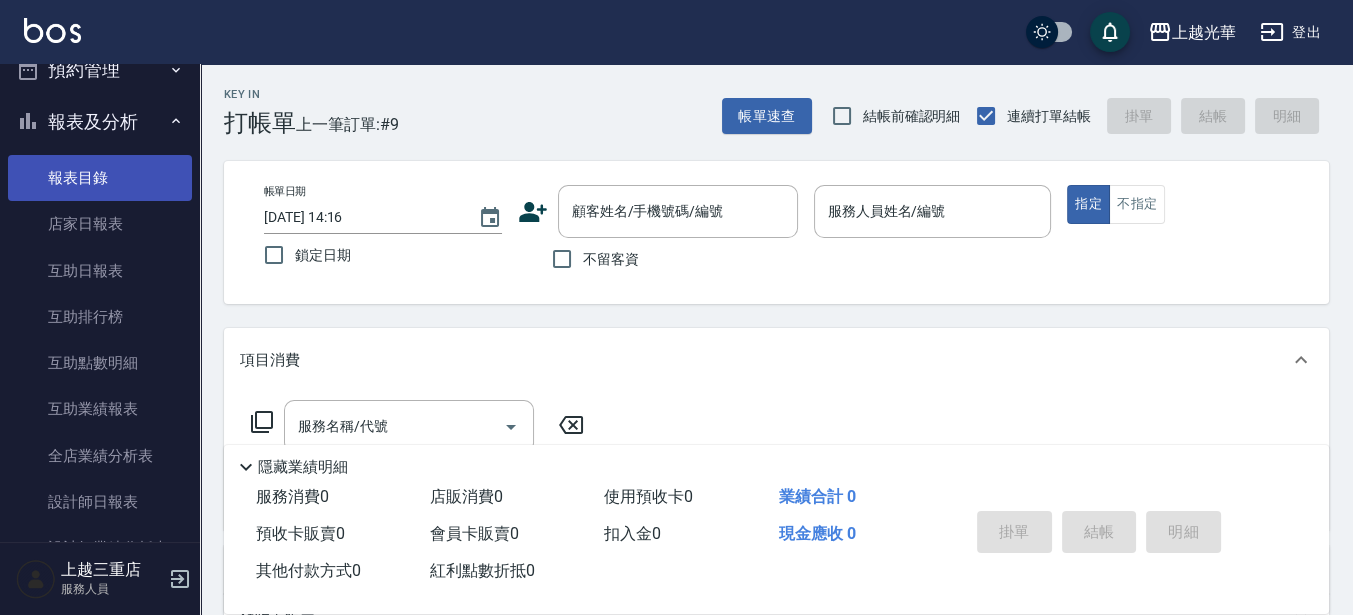 scroll, scrollTop: 694, scrollLeft: 0, axis: vertical 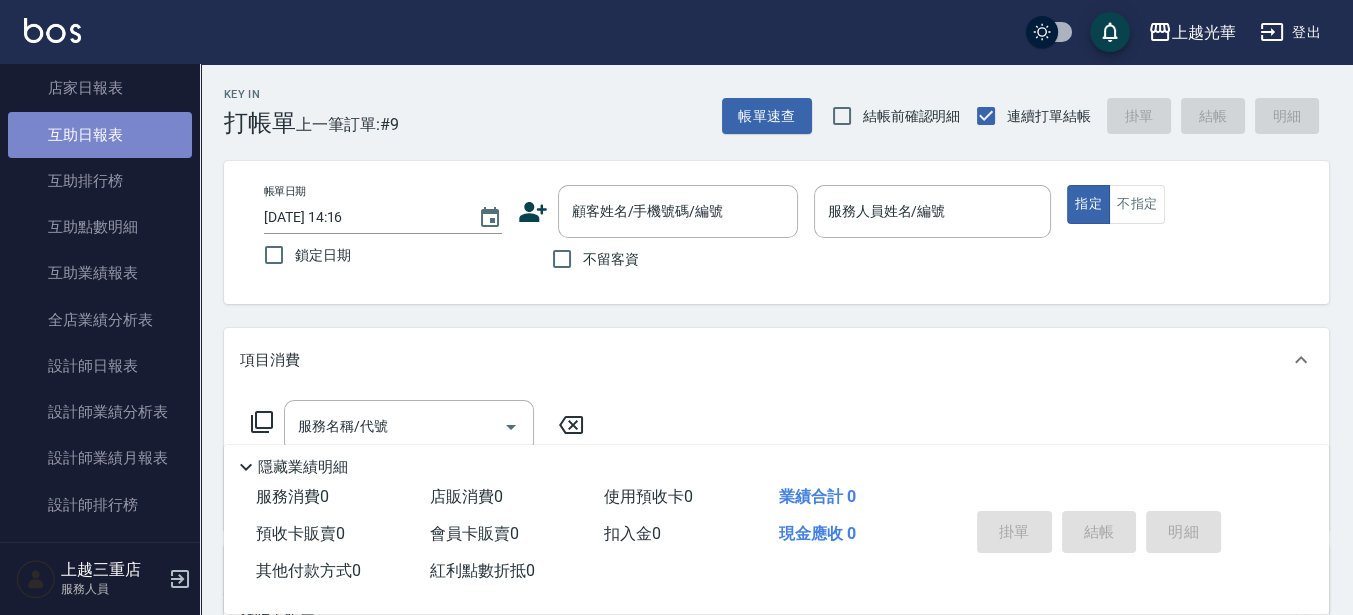 click on "互助日報表" at bounding box center [100, 135] 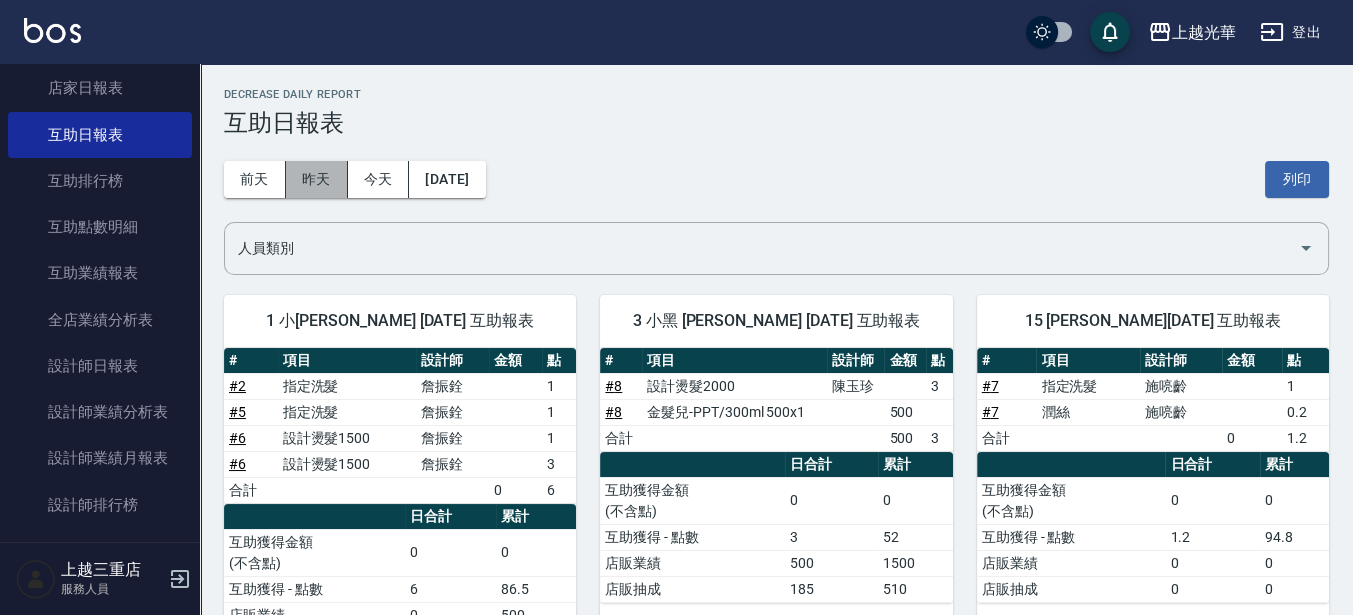 click on "昨天" at bounding box center (317, 179) 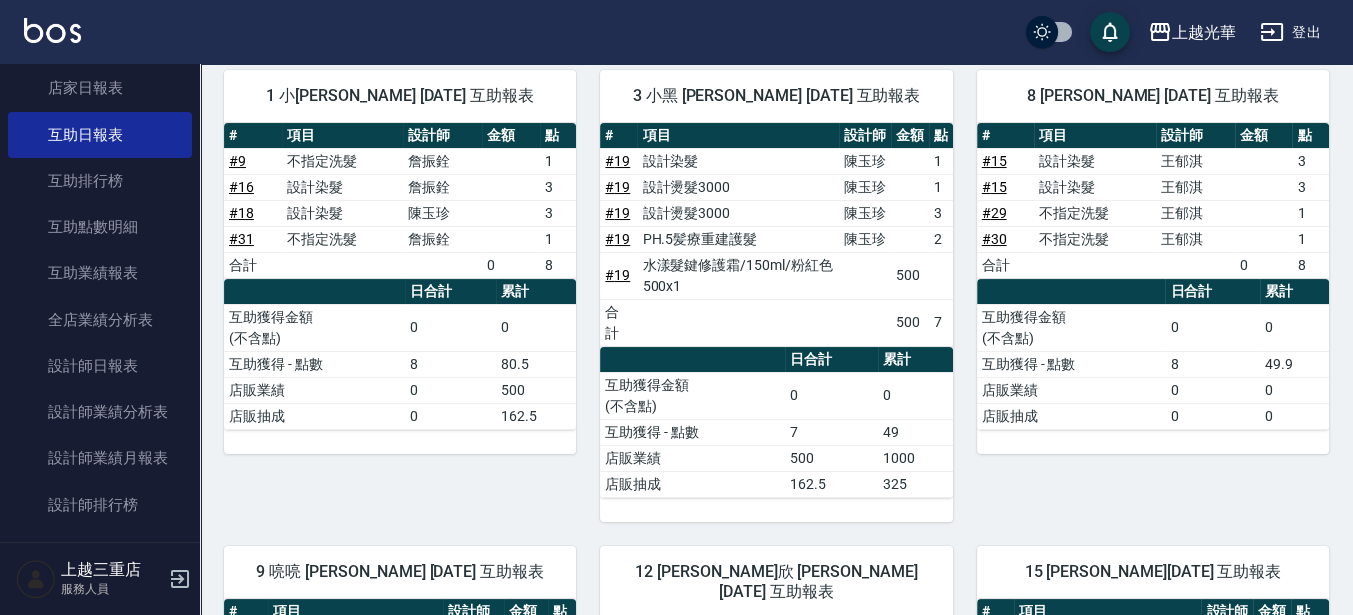 scroll, scrollTop: 0, scrollLeft: 0, axis: both 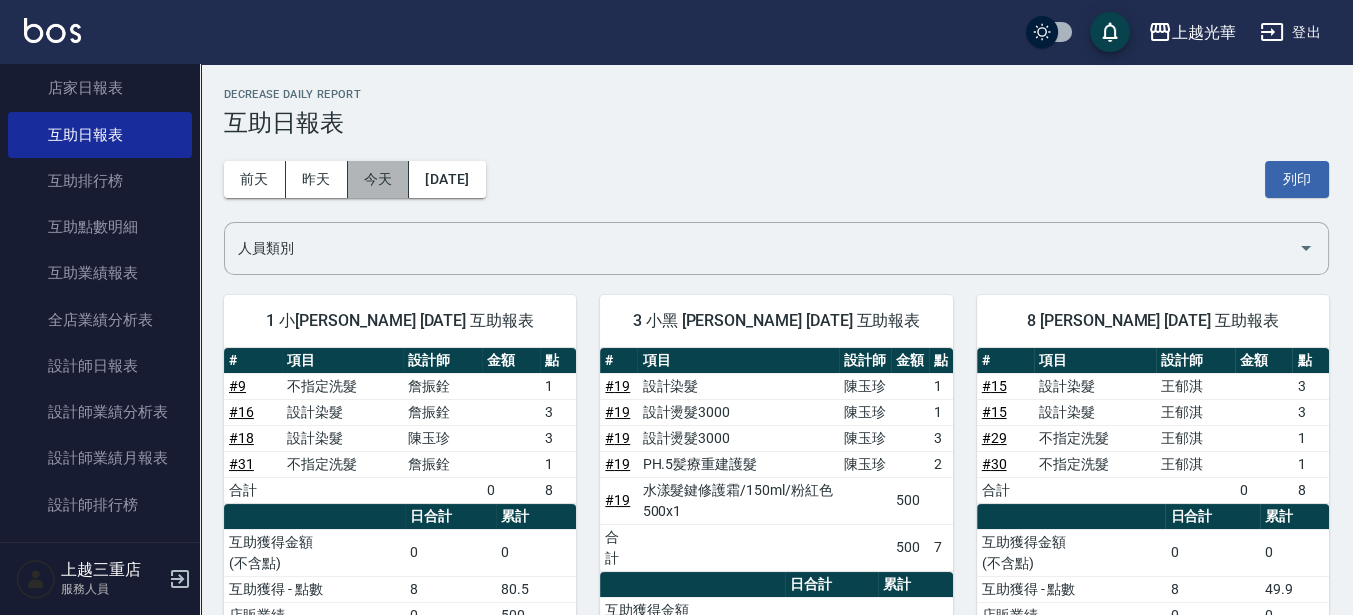 click on "今天" at bounding box center [379, 179] 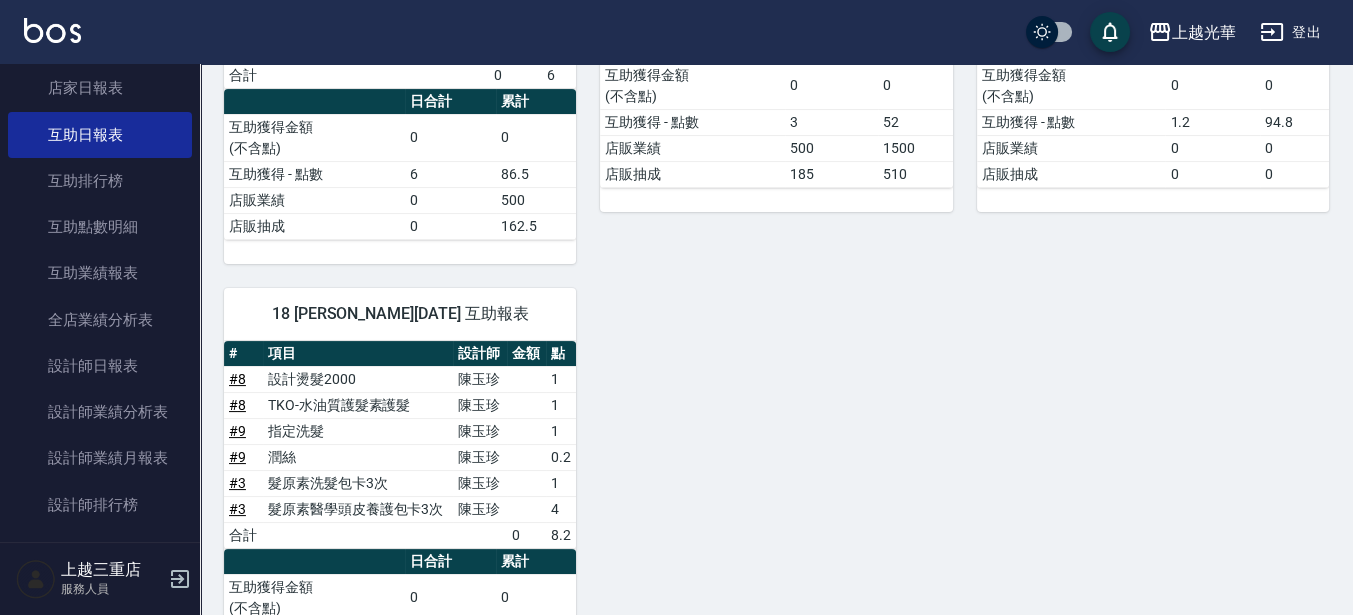 scroll, scrollTop: 540, scrollLeft: 0, axis: vertical 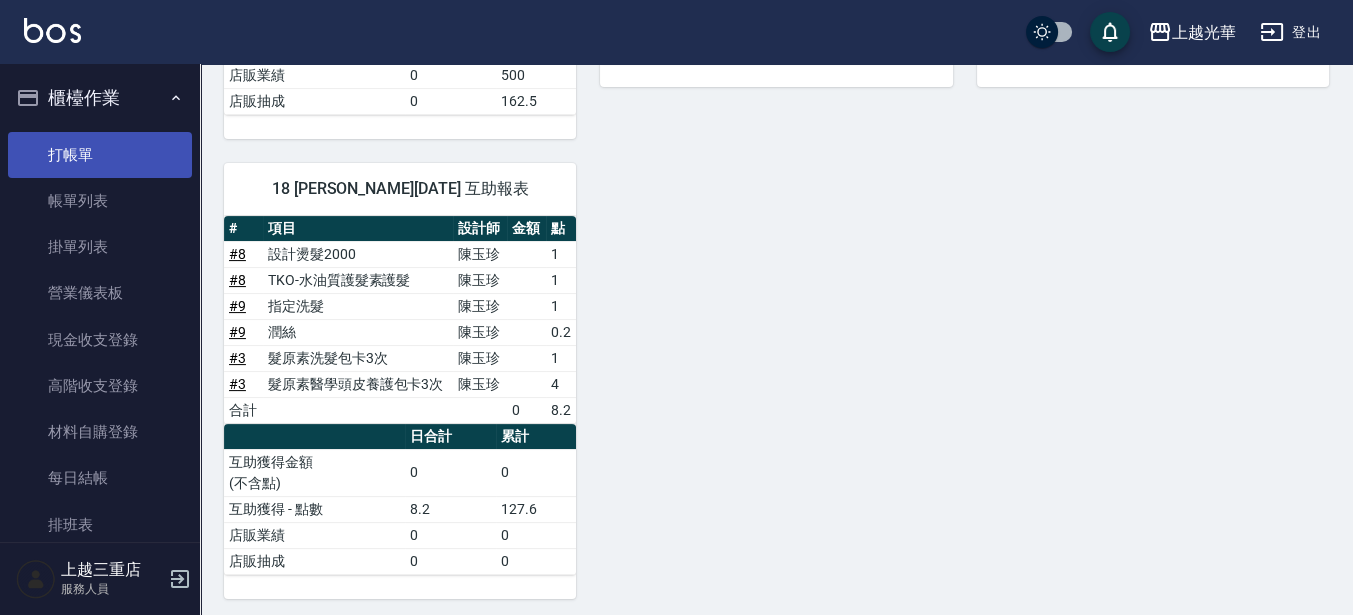 click on "打帳單" at bounding box center (100, 155) 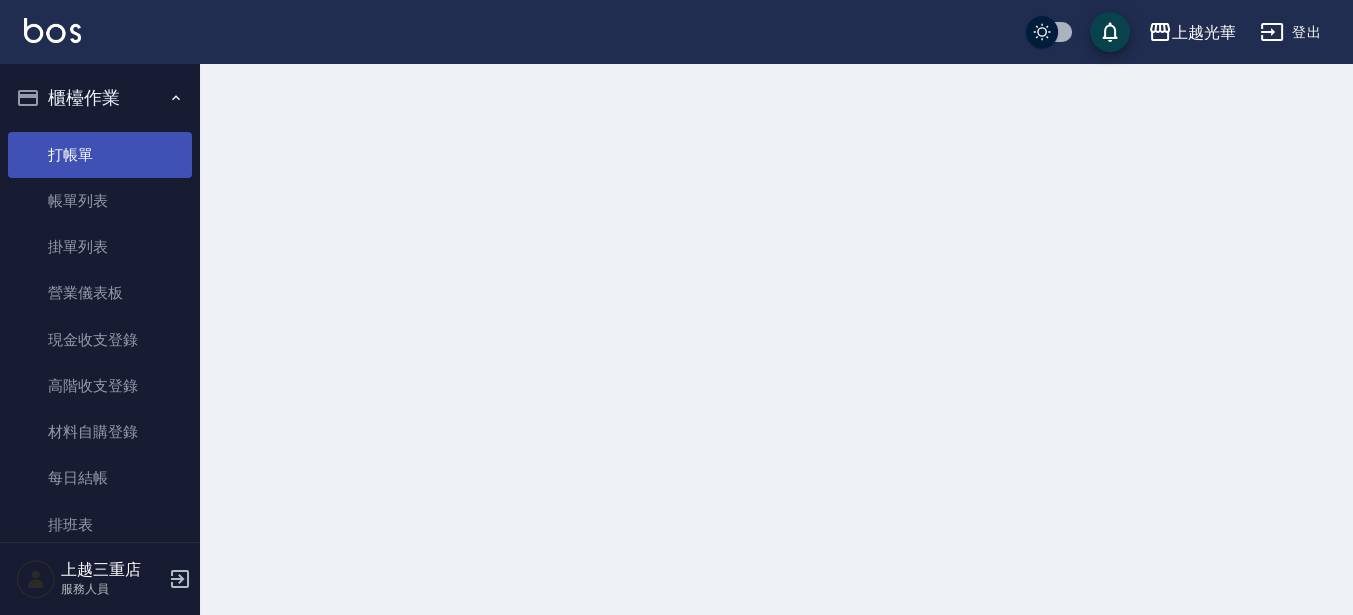 scroll, scrollTop: 0, scrollLeft: 0, axis: both 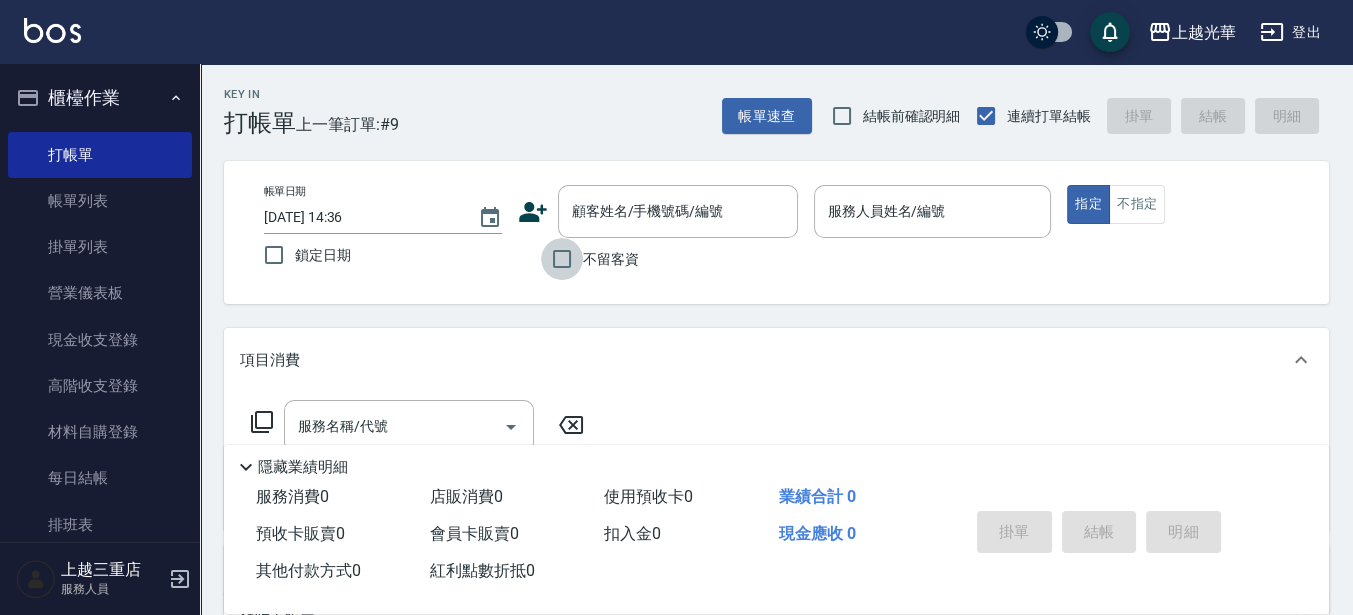 drag, startPoint x: 567, startPoint y: 257, endPoint x: 672, endPoint y: 257, distance: 105 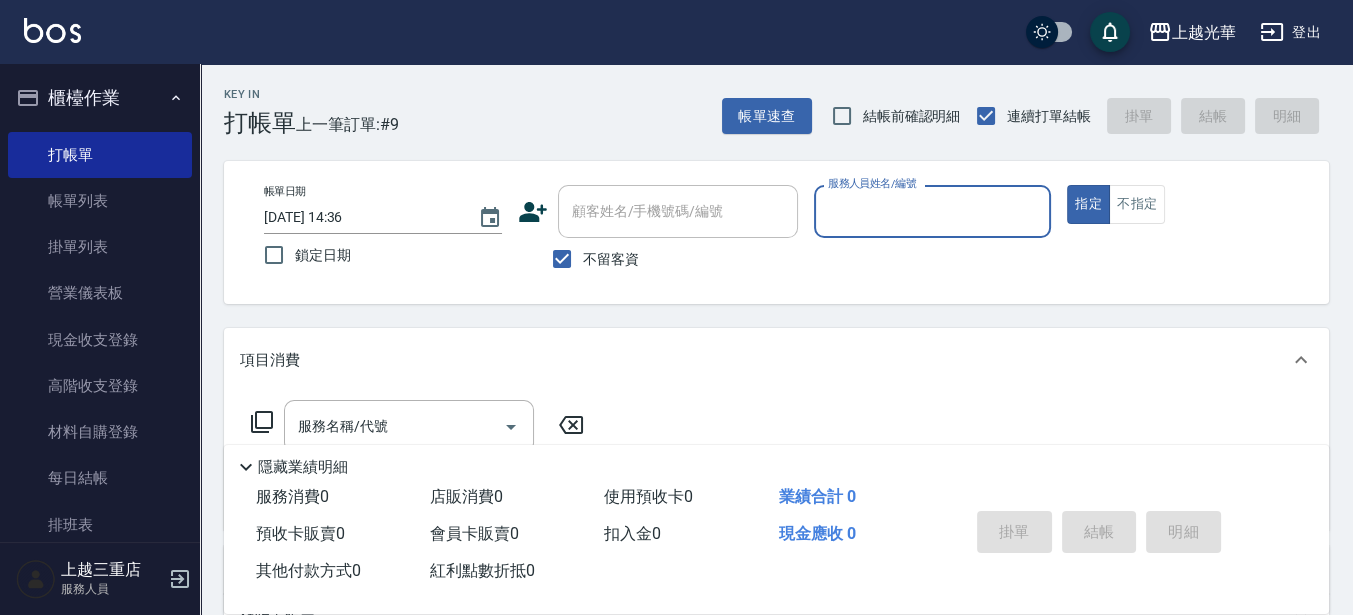 click on "服務人員姓名/編號" at bounding box center (933, 211) 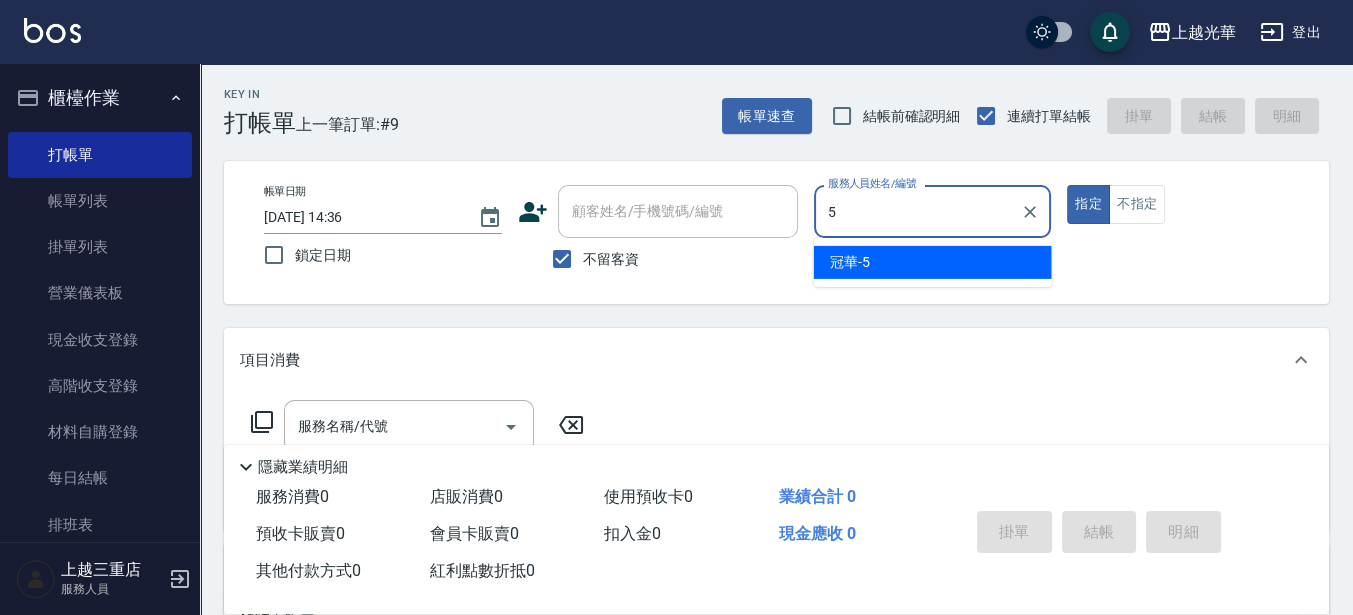 type on "冠華-5" 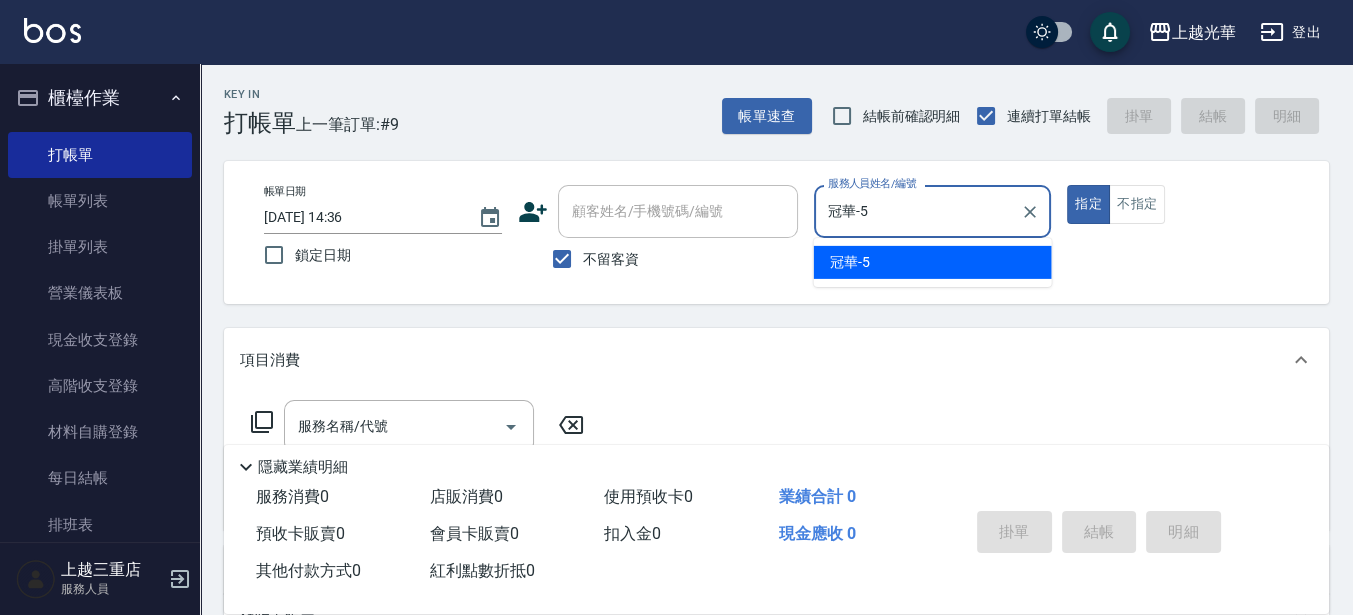 type on "true" 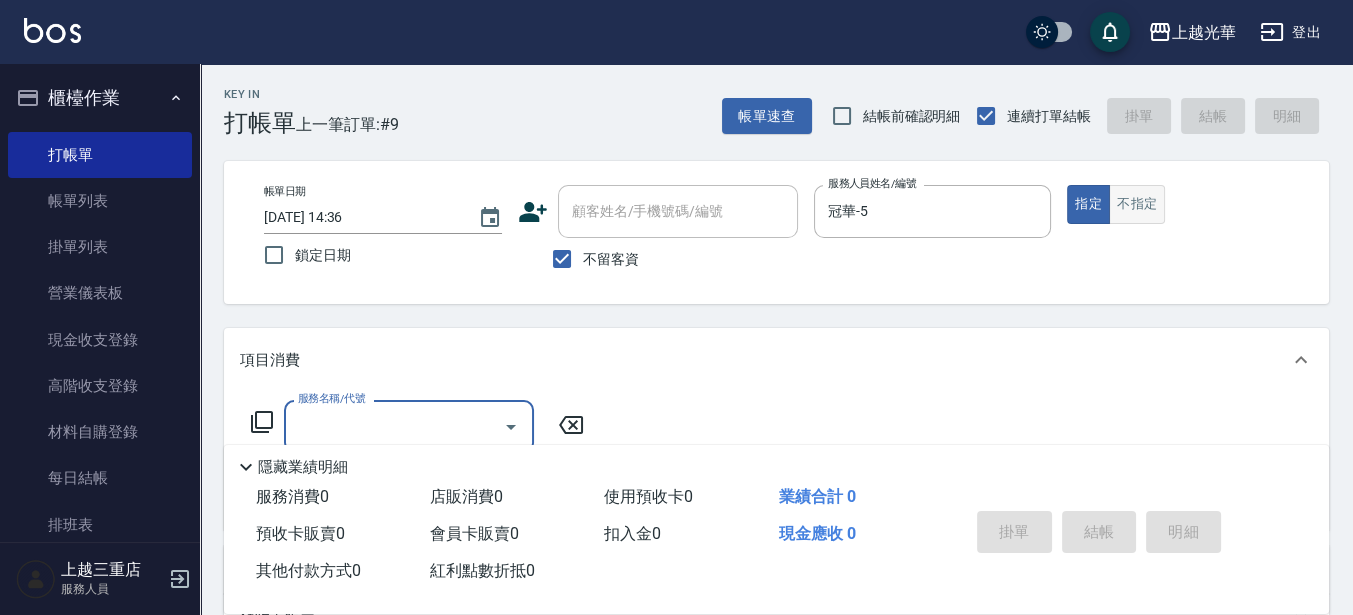 click on "不指定" at bounding box center (1137, 204) 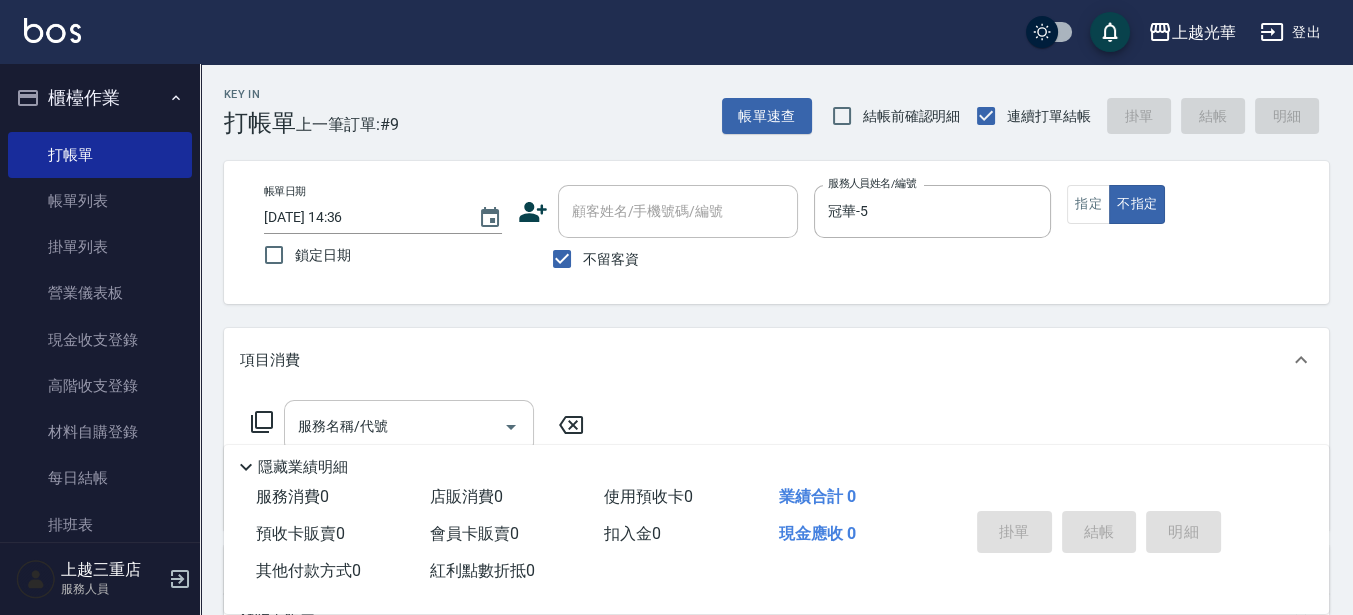 click on "服務名稱/代號 服務名稱/代號" at bounding box center [409, 426] 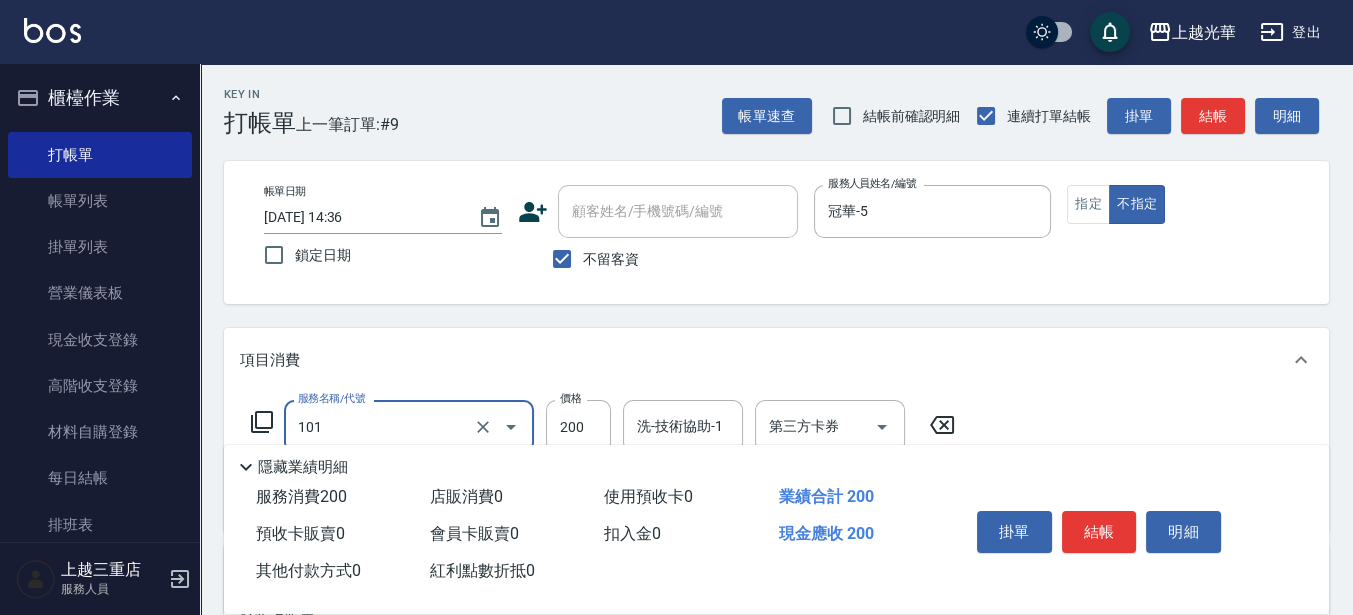 type on "不指定洗髮(101)" 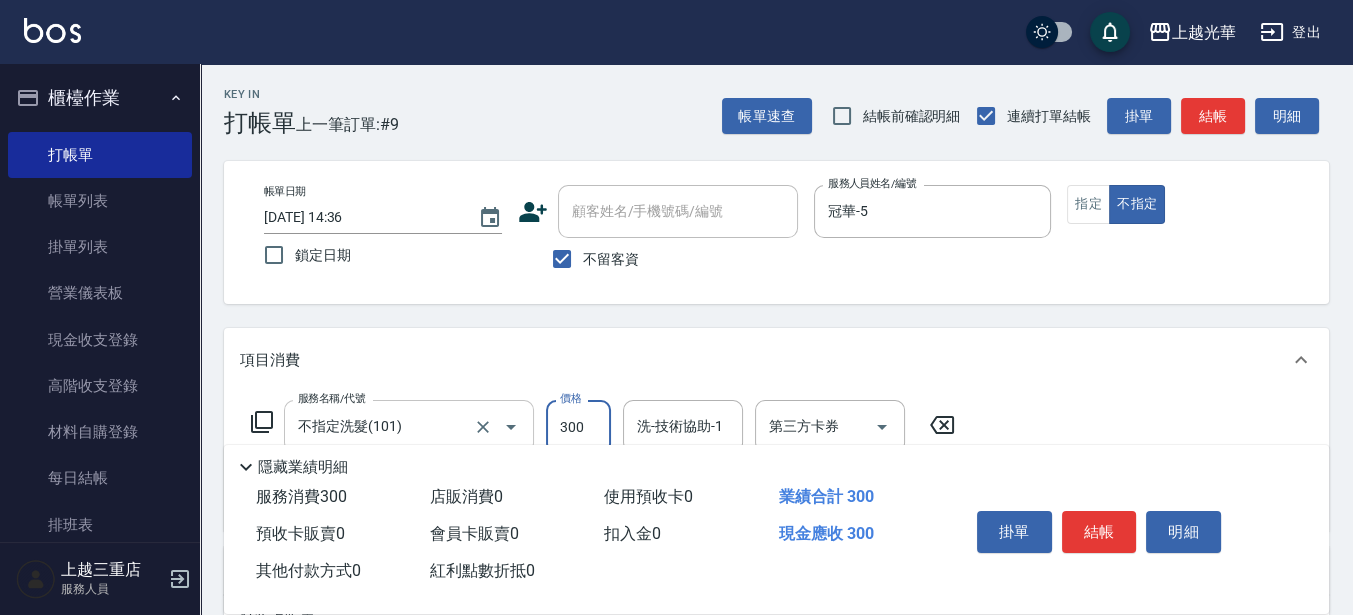 type on "300" 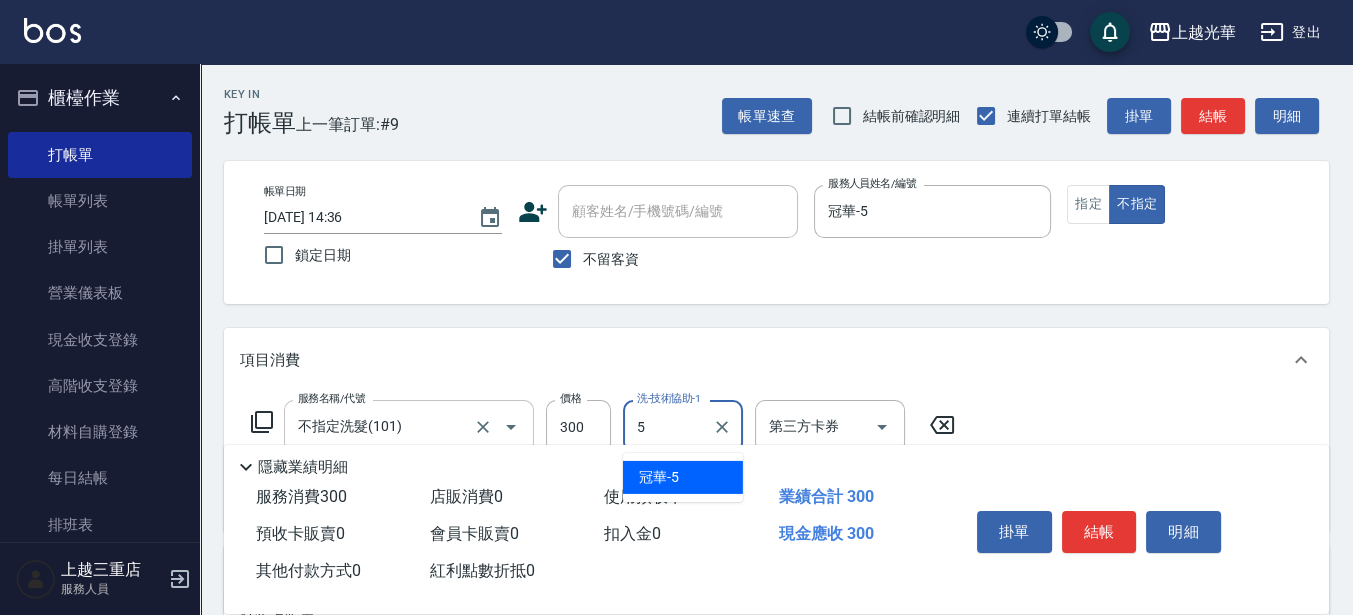 type on "冠華-5" 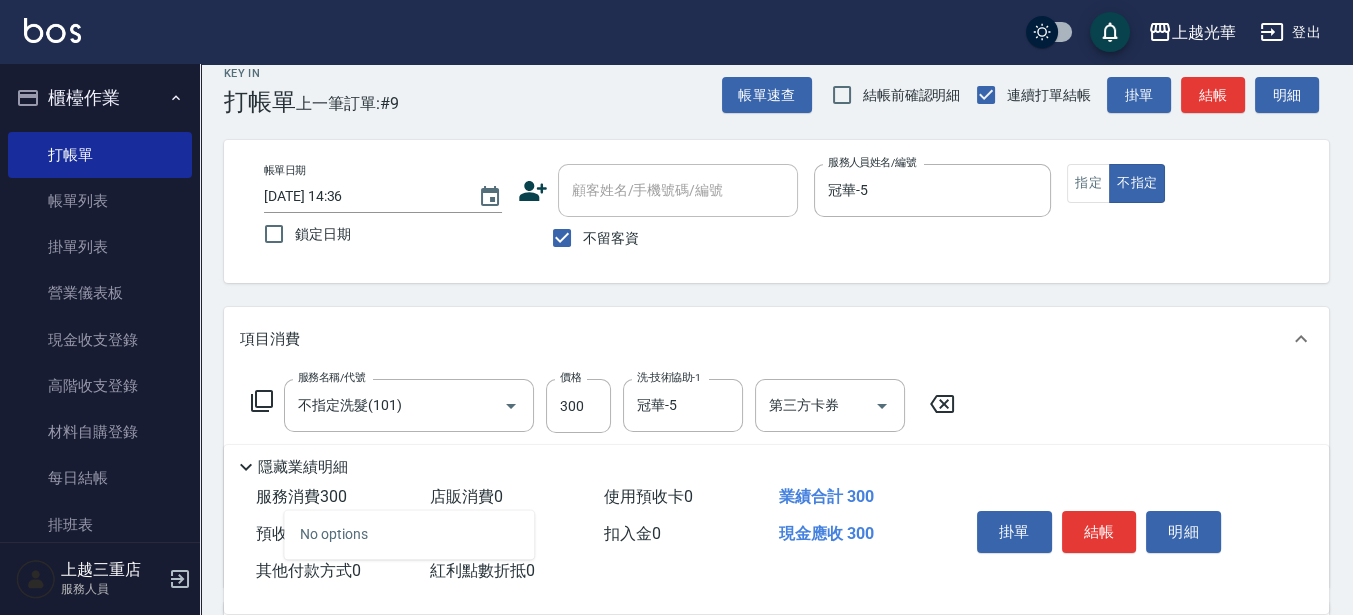 scroll, scrollTop: 250, scrollLeft: 0, axis: vertical 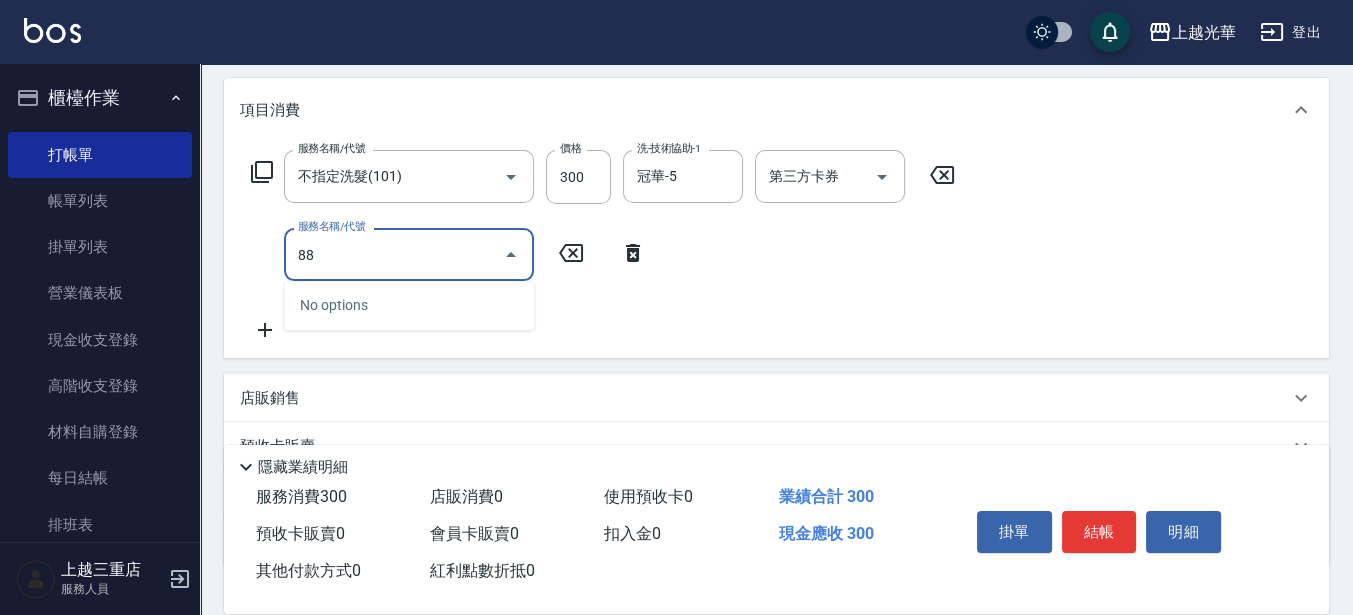 type on "8" 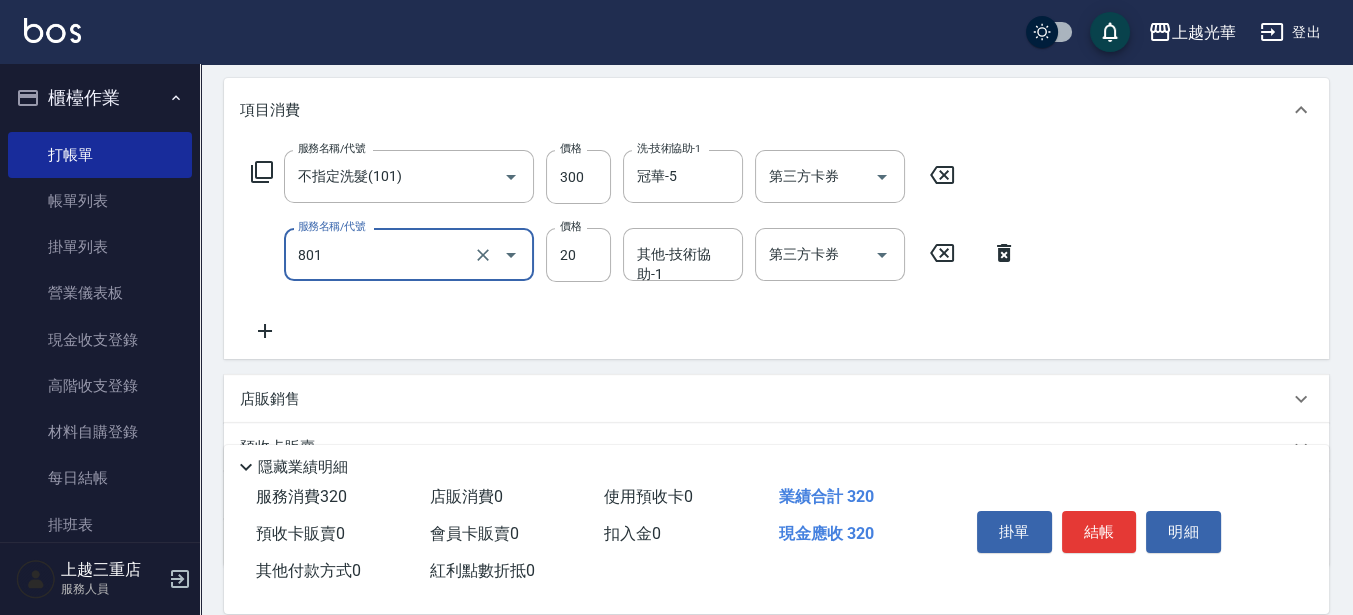 type on "潤絲(801)" 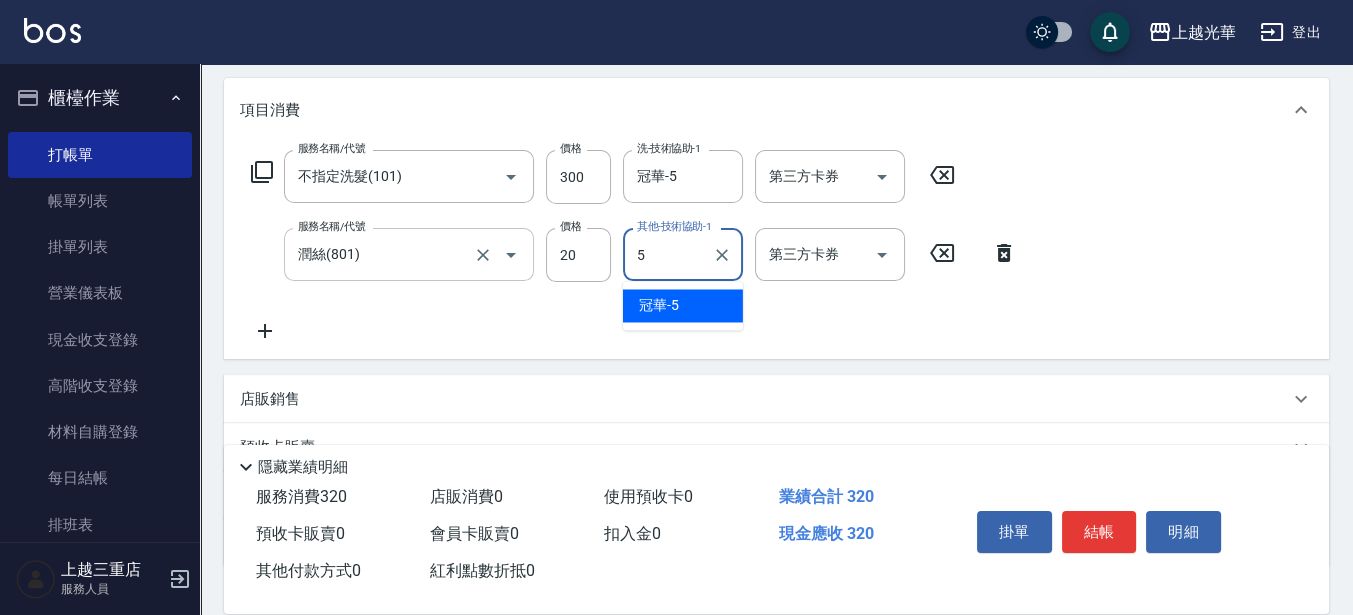 type on "冠華-5" 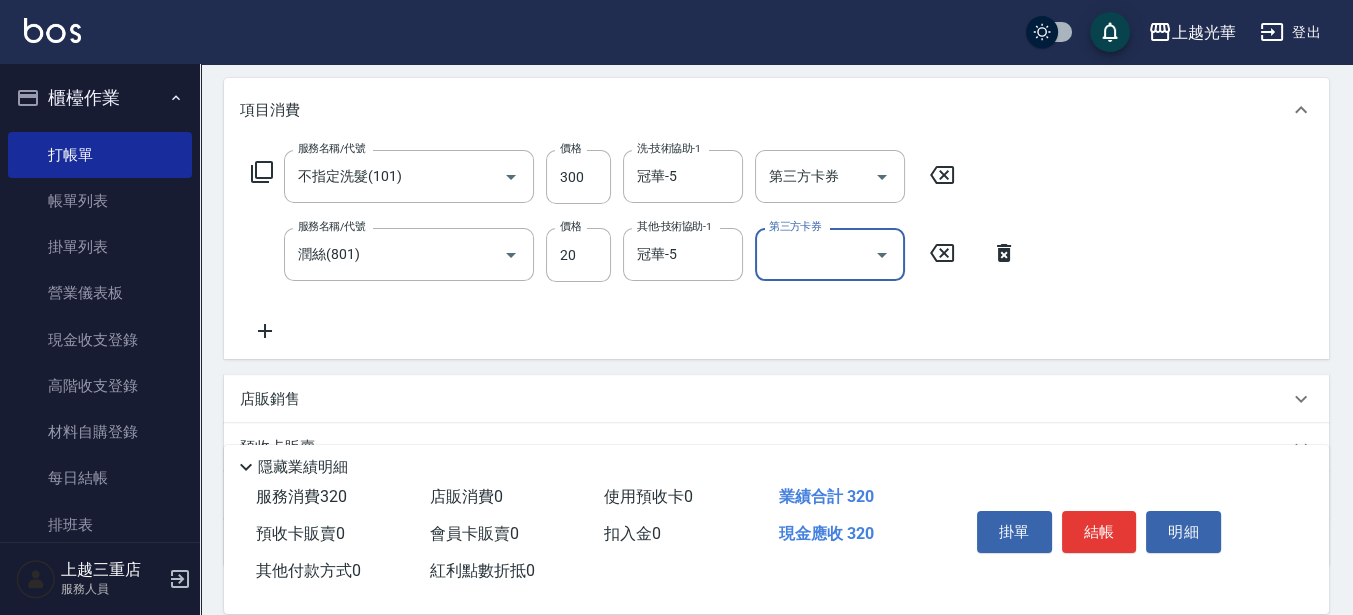 scroll, scrollTop: 0, scrollLeft: 0, axis: both 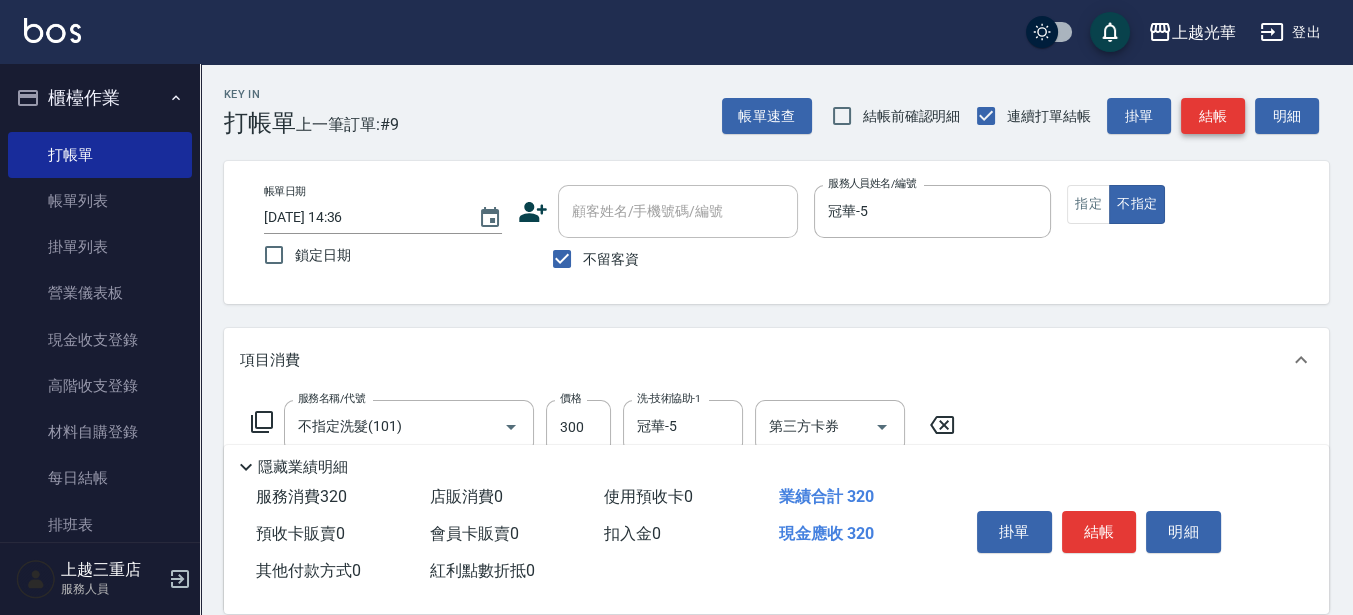 click on "結帳" at bounding box center [1213, 116] 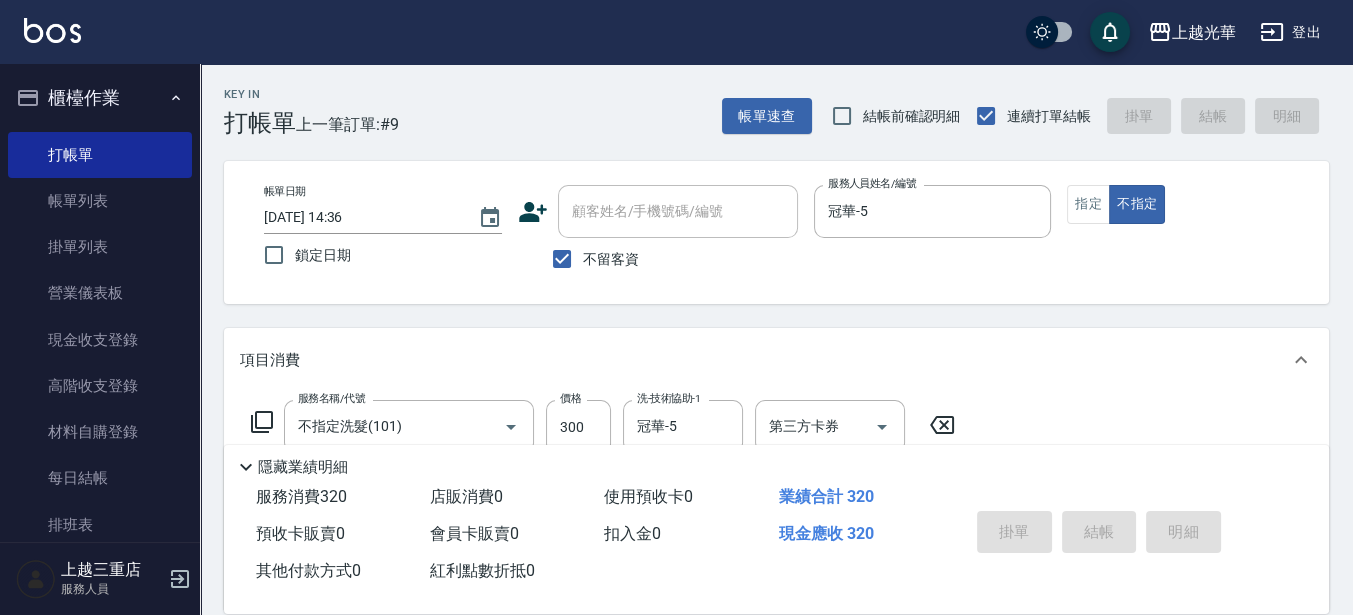 type 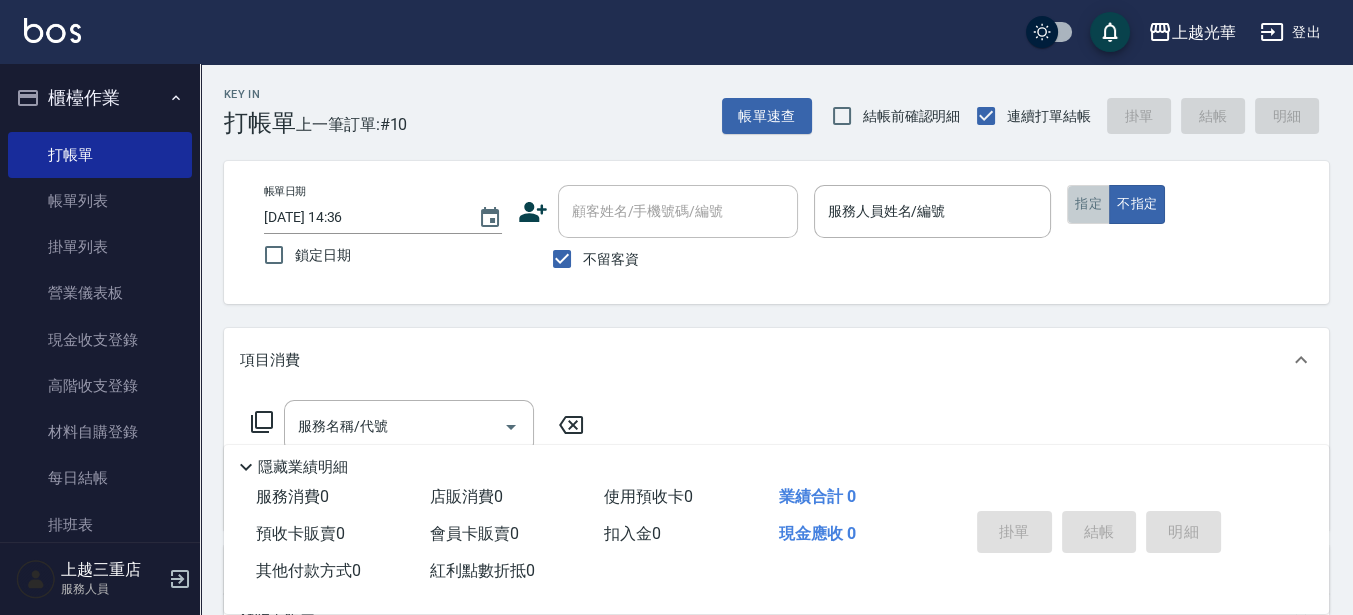click on "指定" at bounding box center [1088, 204] 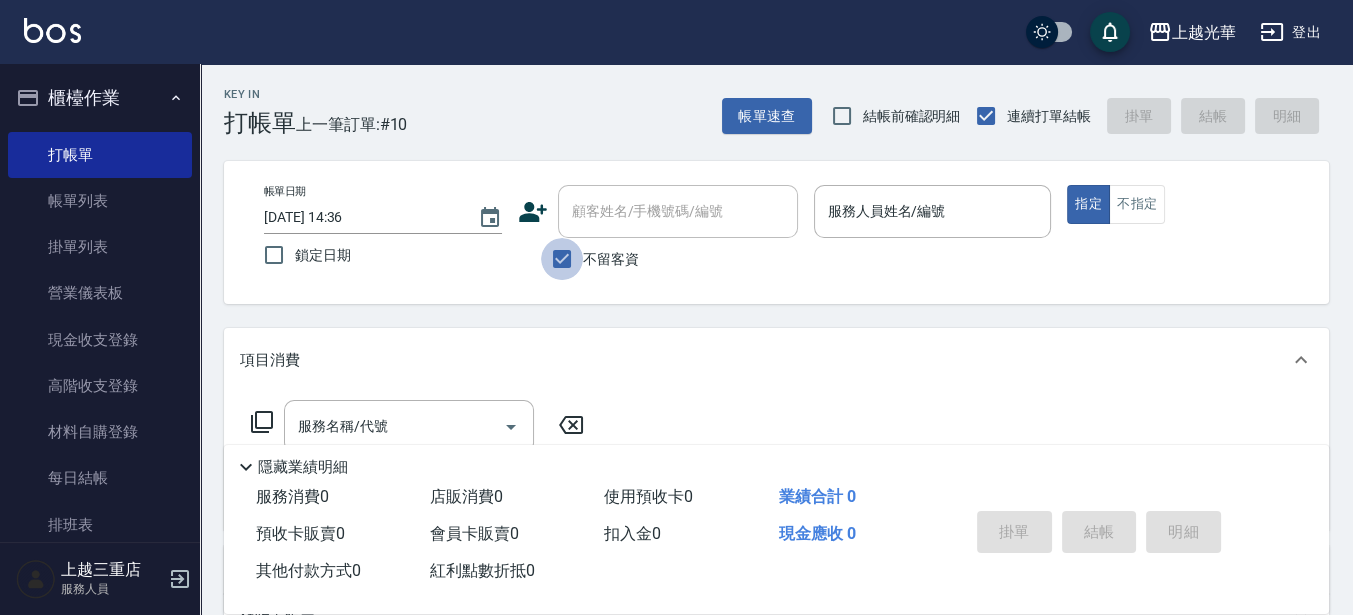 click on "不留客資" at bounding box center (562, 259) 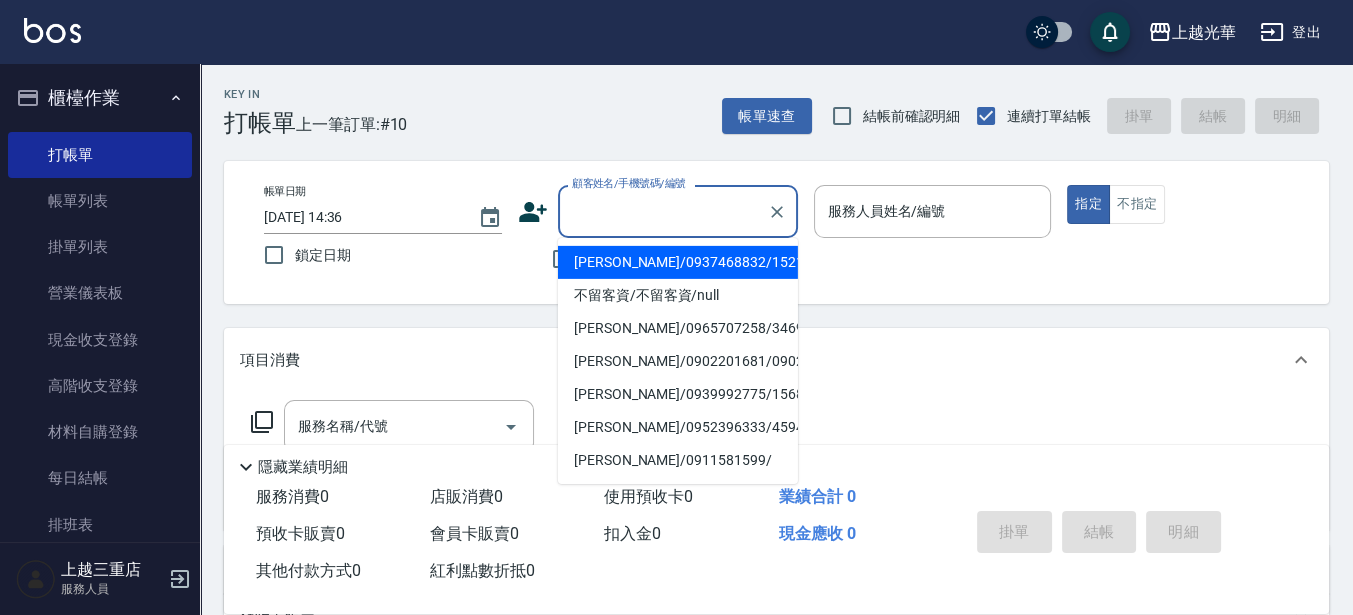 click on "顧客姓名/手機號碼/編號" at bounding box center [663, 211] 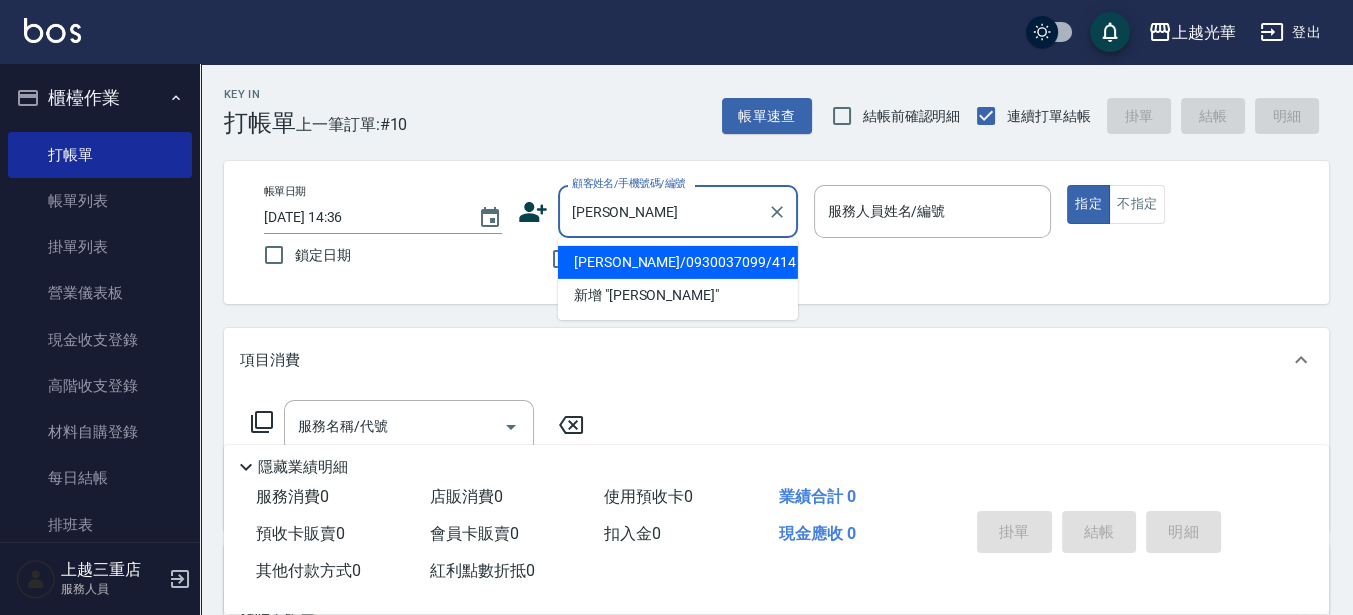 click on "賴碧玉/0930037099/414" at bounding box center (678, 262) 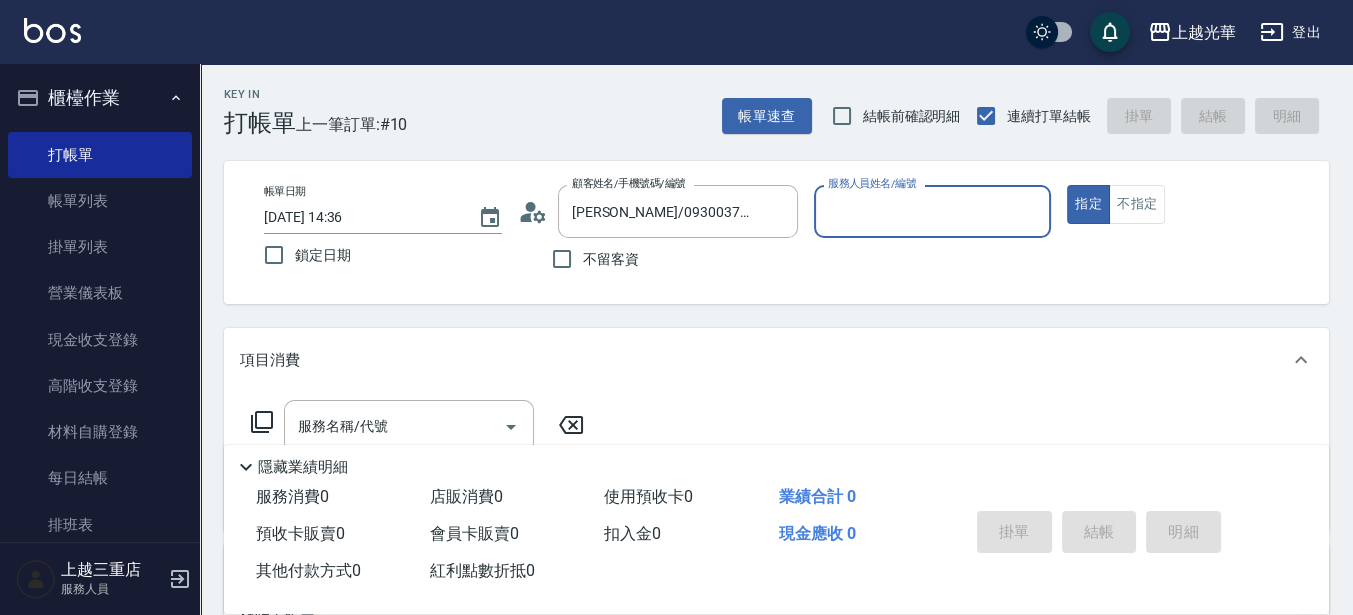 type on "雅袖-2" 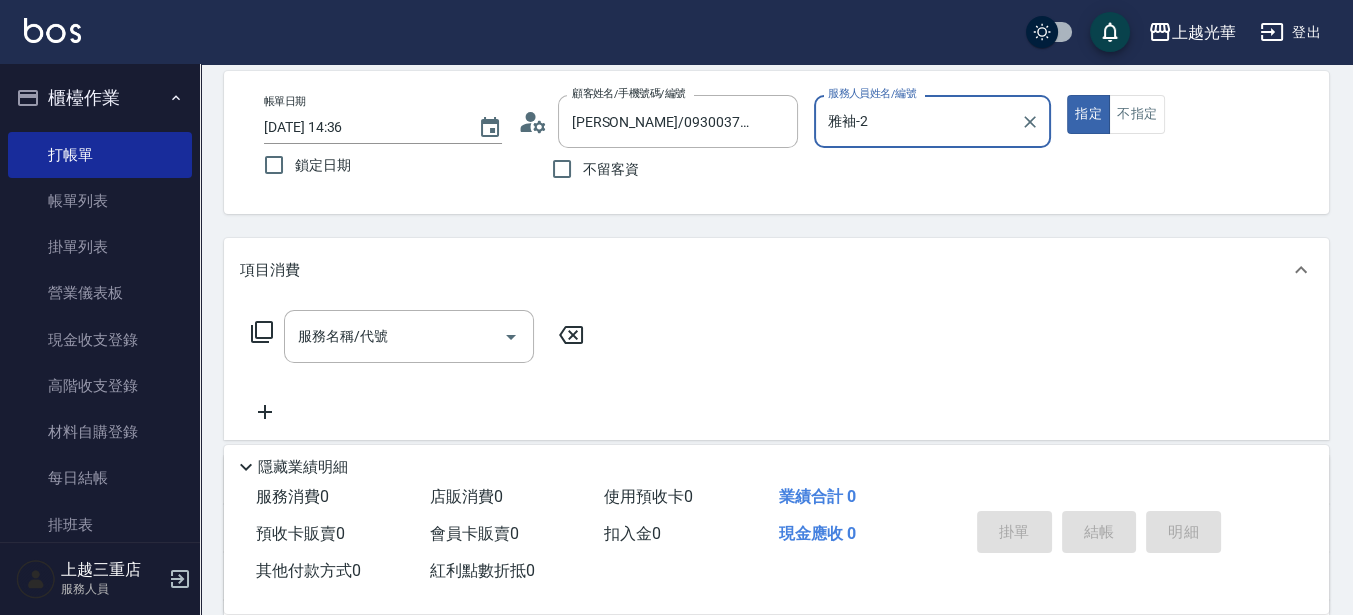 scroll, scrollTop: 125, scrollLeft: 0, axis: vertical 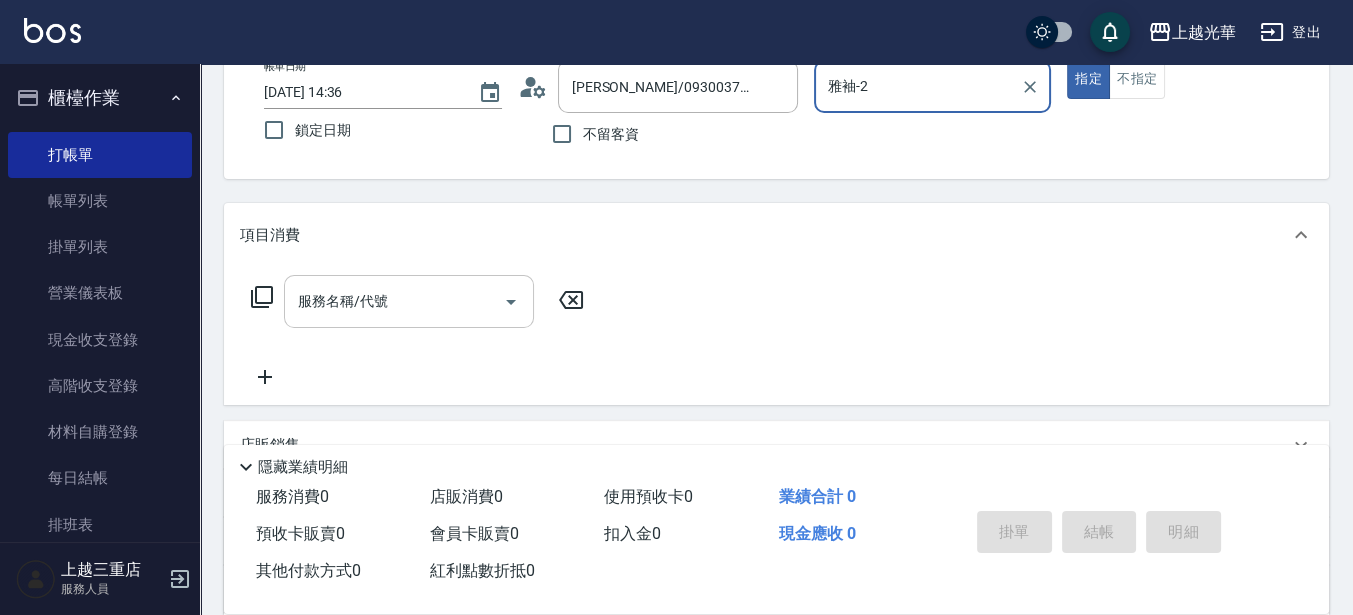 click on "服務名稱/代號" at bounding box center [394, 301] 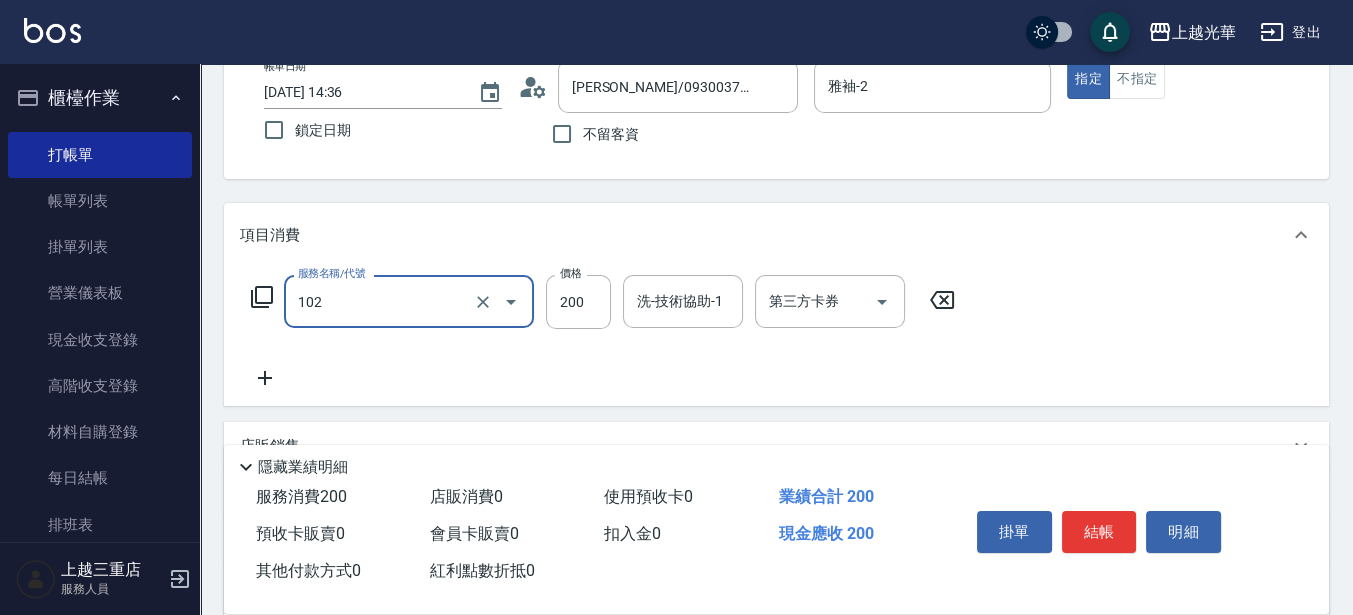 type on "指定洗髮(102)" 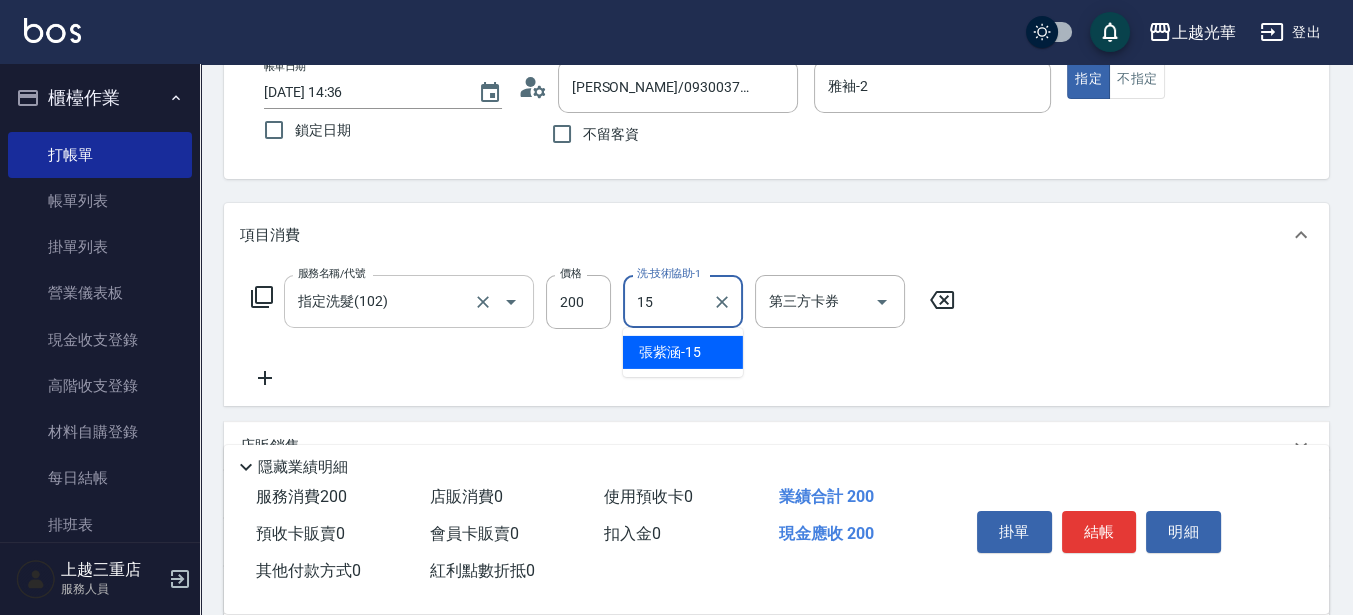 type on "張紫涵-15" 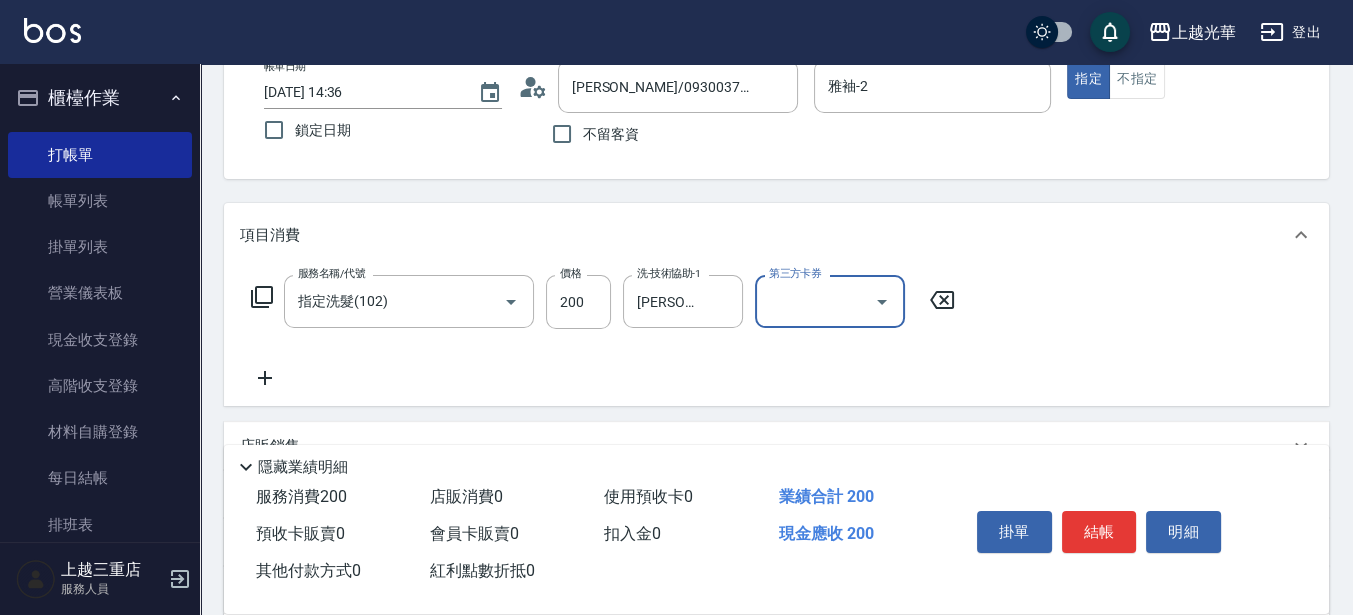 click 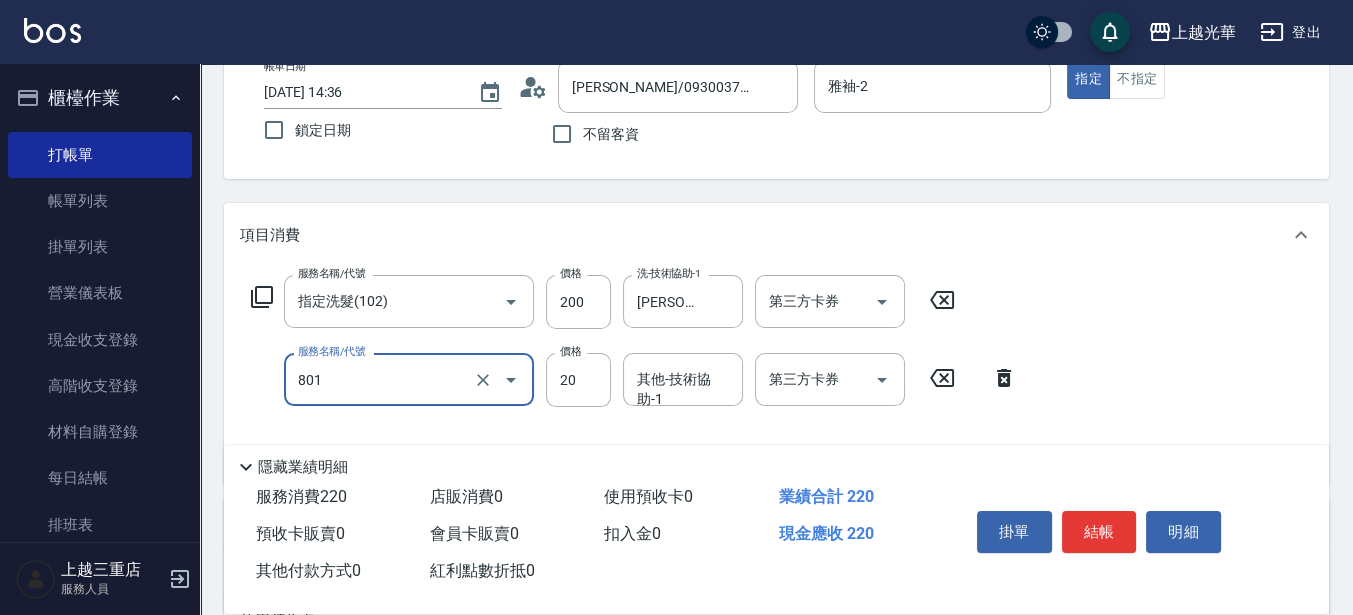 type on "潤絲(801)" 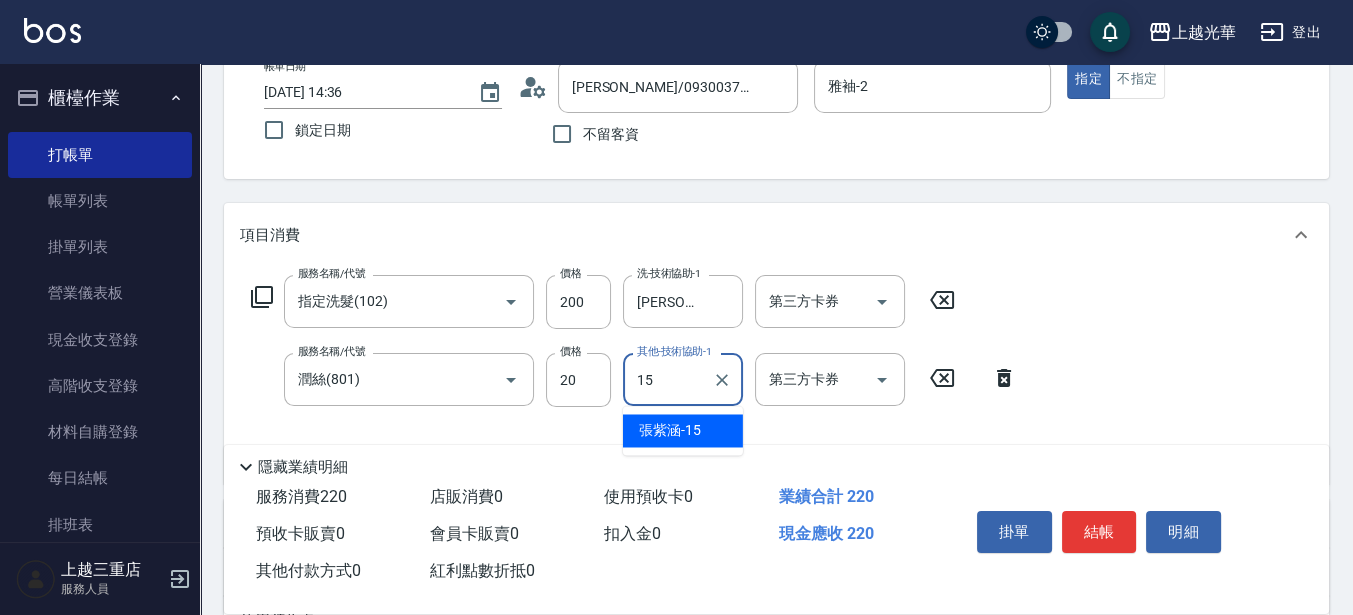 type on "張紫涵-15" 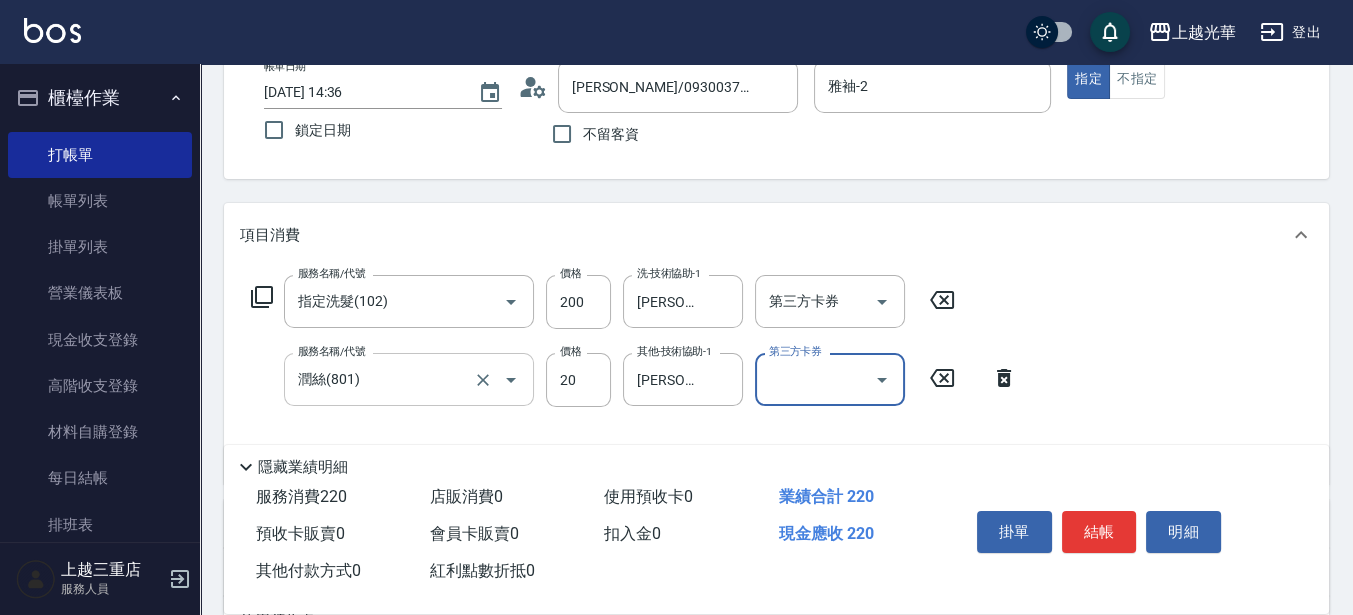 scroll, scrollTop: 375, scrollLeft: 0, axis: vertical 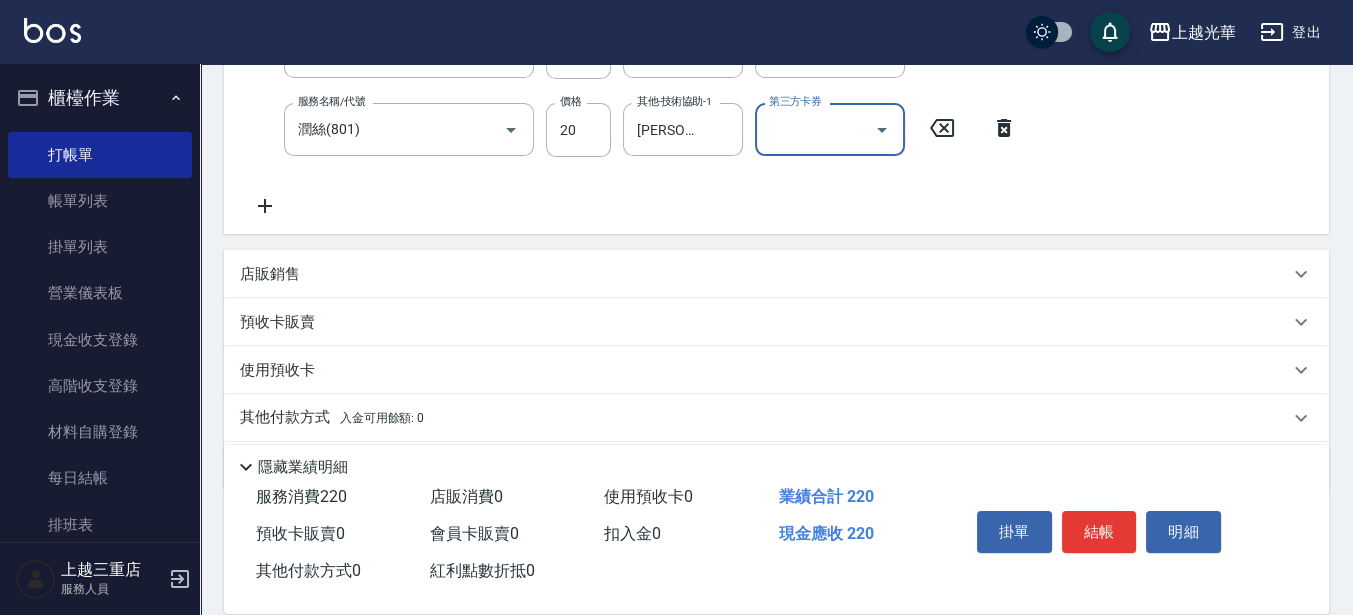 click 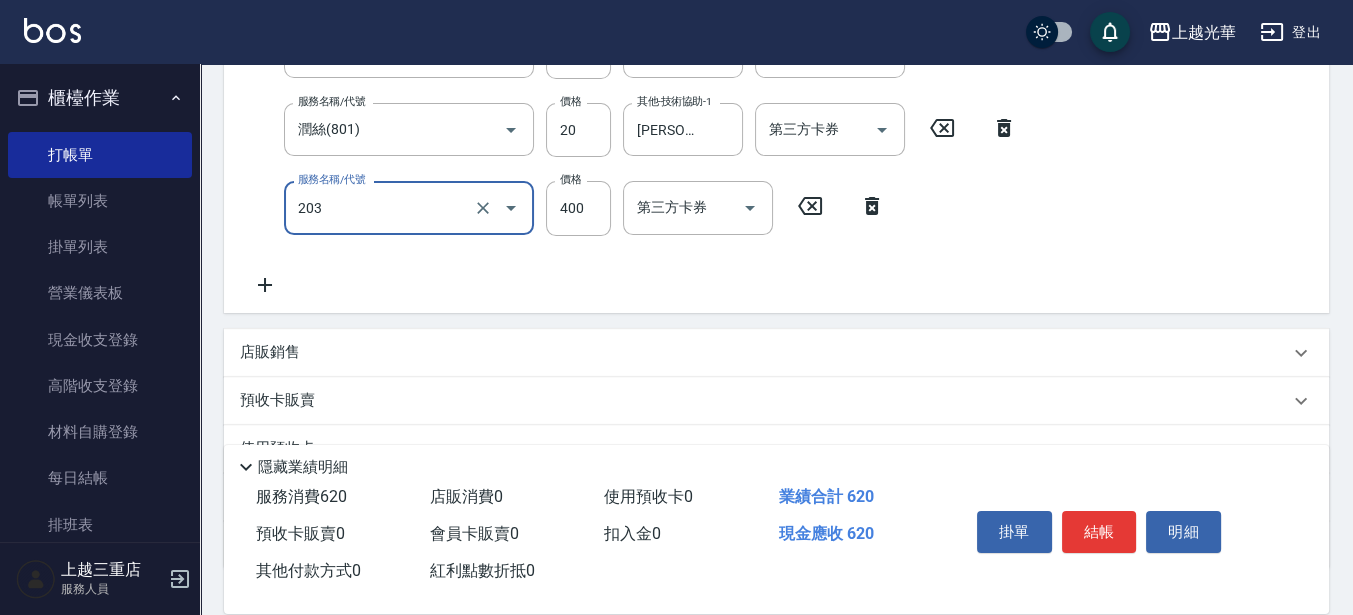 type on "指定單剪(203)" 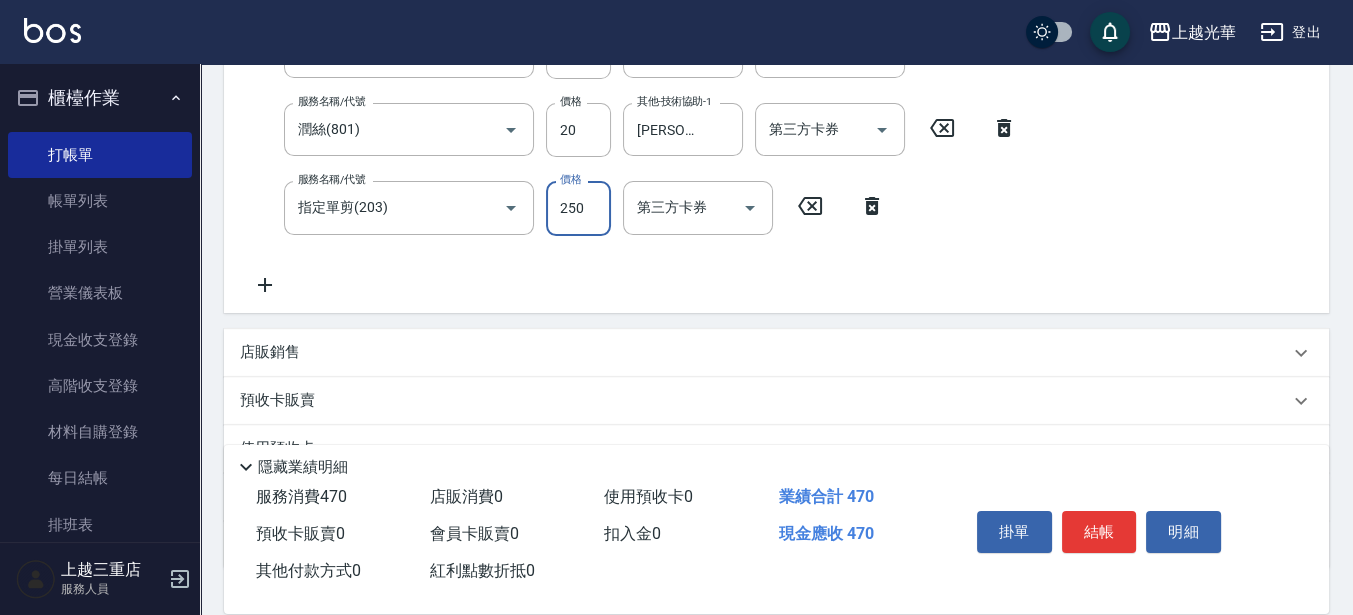 type on "250" 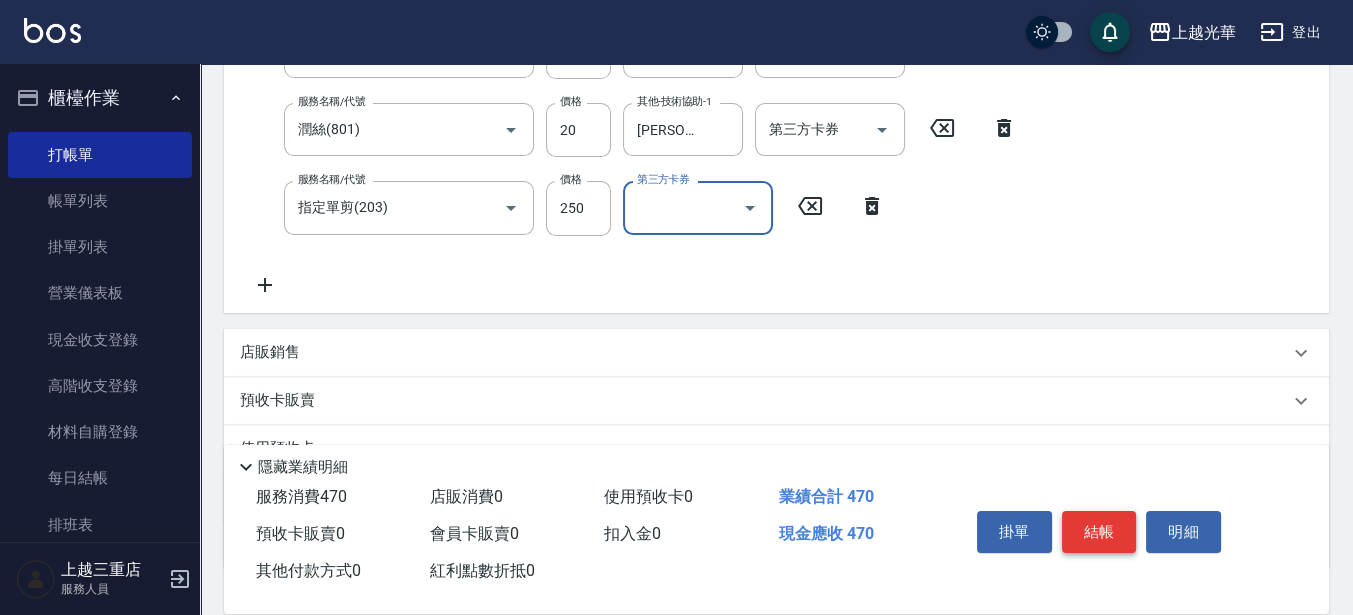 click on "結帳" at bounding box center [1099, 532] 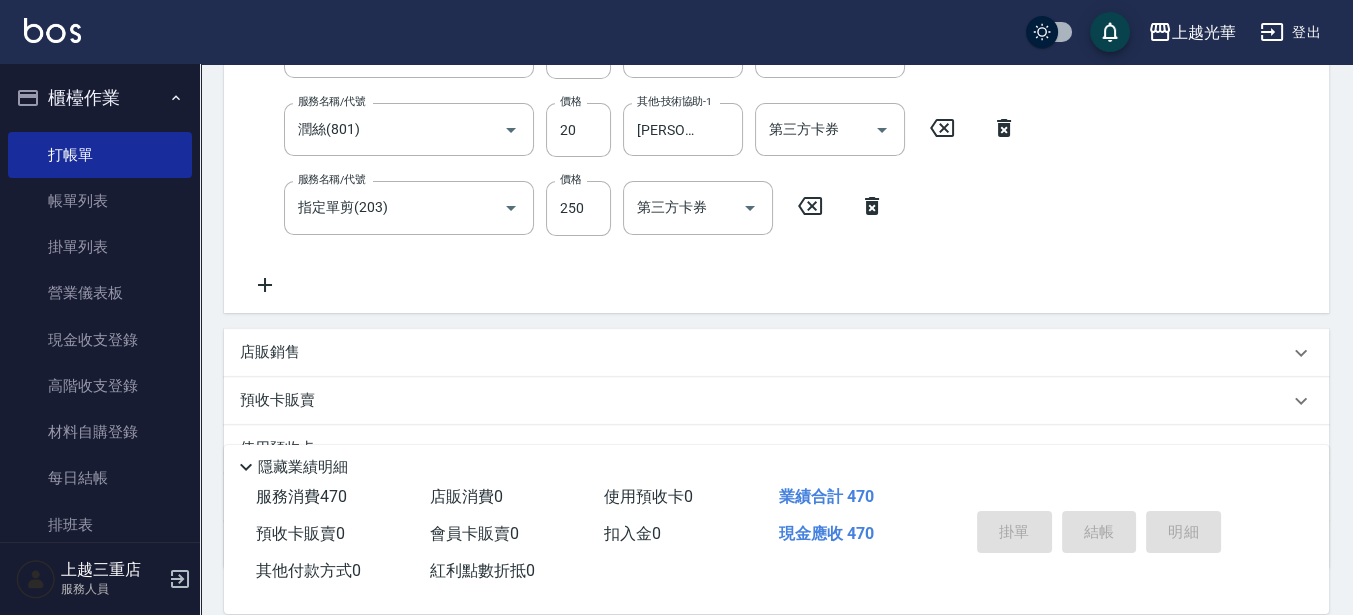 type on "2025/07/12 14:41" 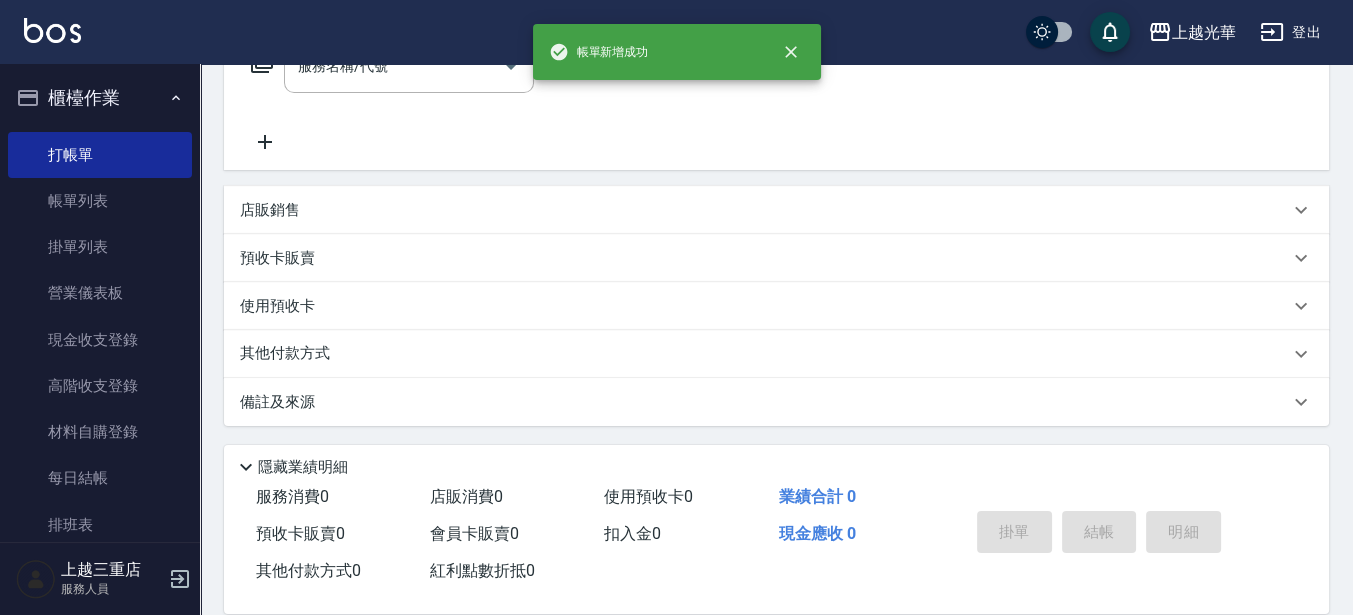 scroll, scrollTop: 0, scrollLeft: 0, axis: both 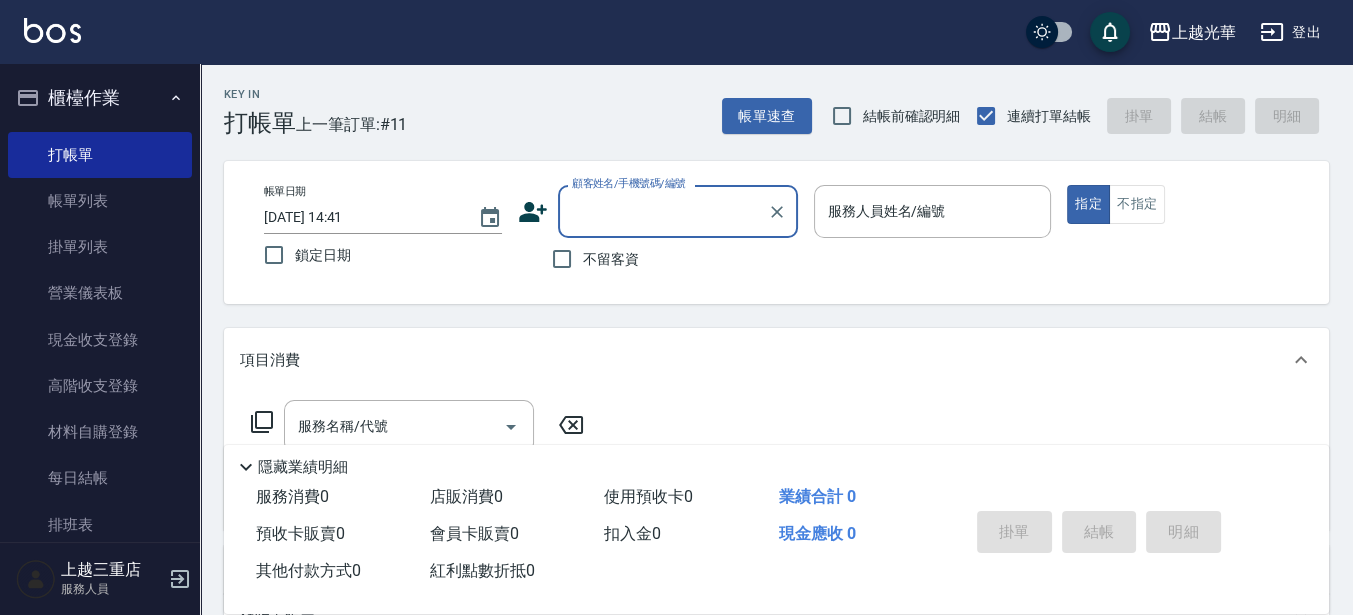 drag, startPoint x: 100, startPoint y: 188, endPoint x: 791, endPoint y: 415, distance: 727.33075 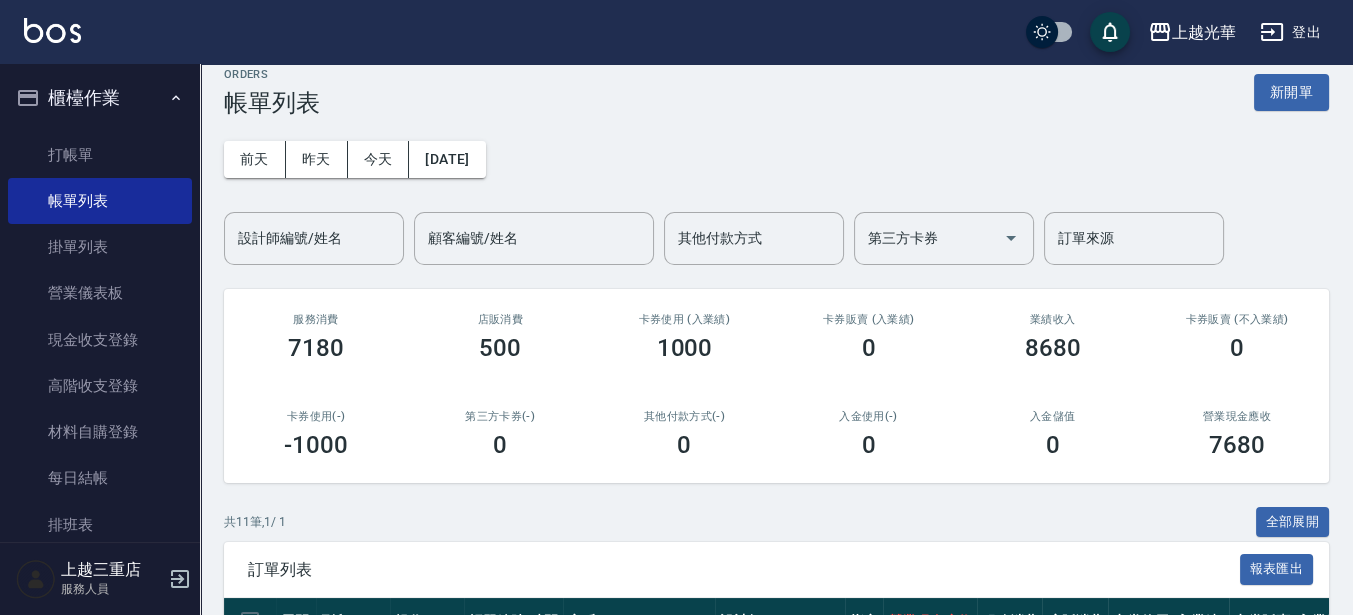scroll, scrollTop: 0, scrollLeft: 0, axis: both 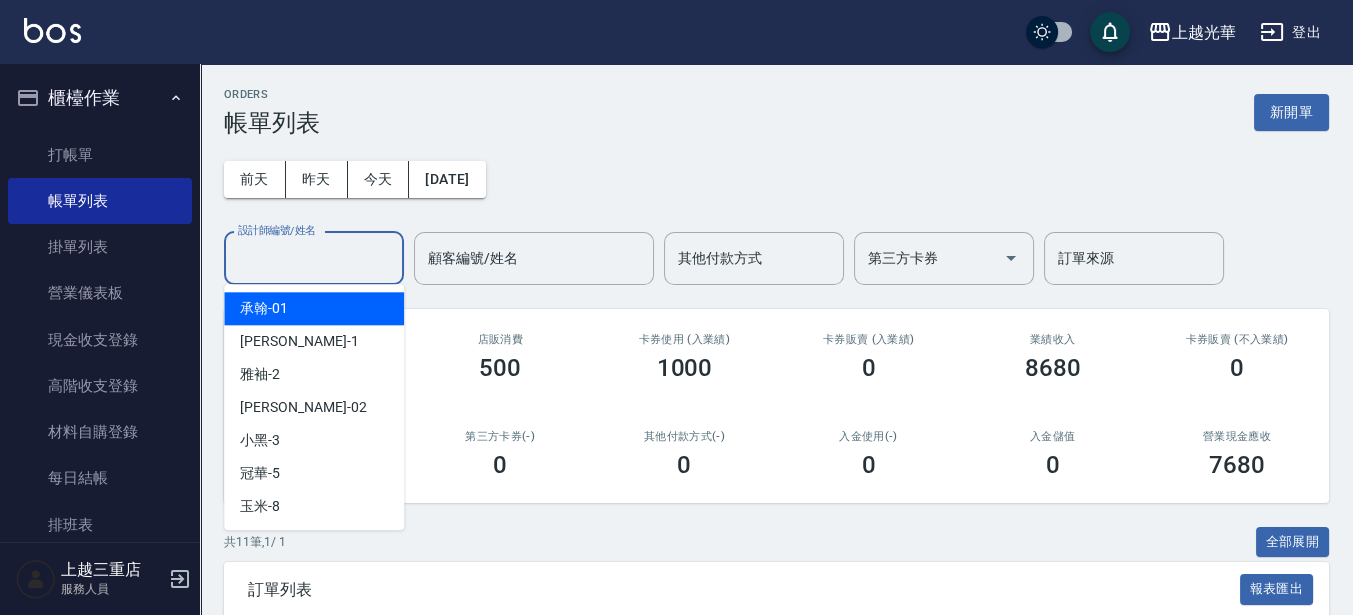 click on "設計師編號/姓名" at bounding box center (314, 258) 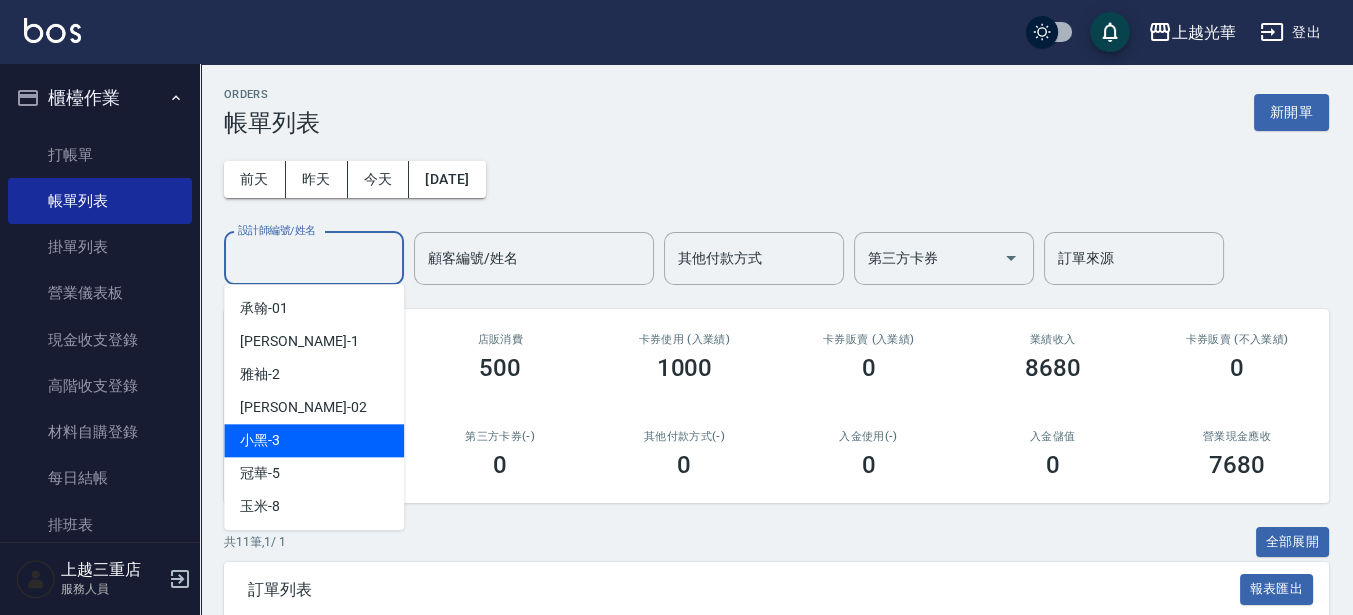 click on "小黑 -3" at bounding box center (314, 440) 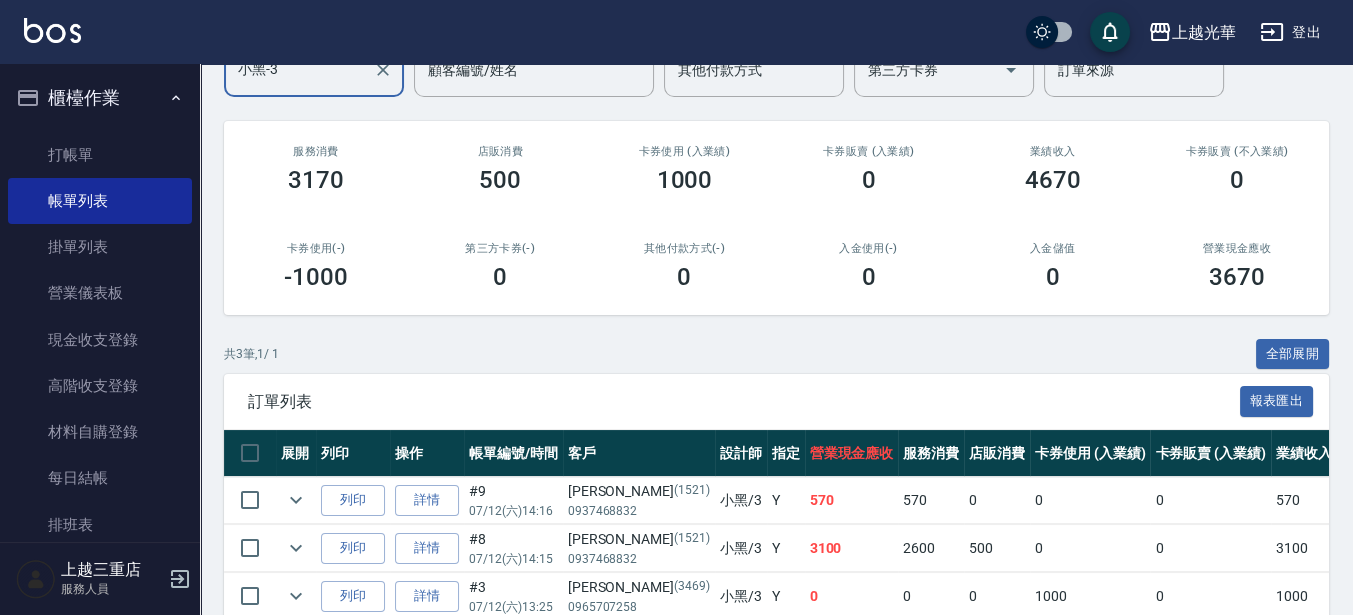 scroll, scrollTop: 288, scrollLeft: 0, axis: vertical 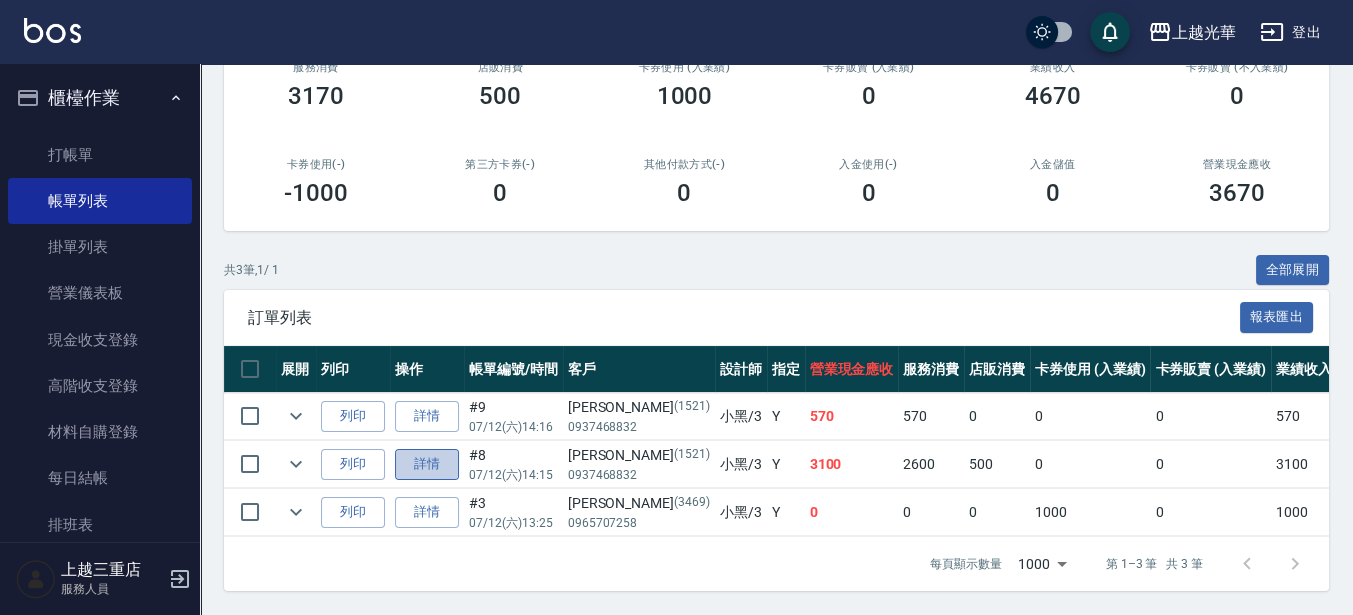 click on "詳情" at bounding box center (427, 464) 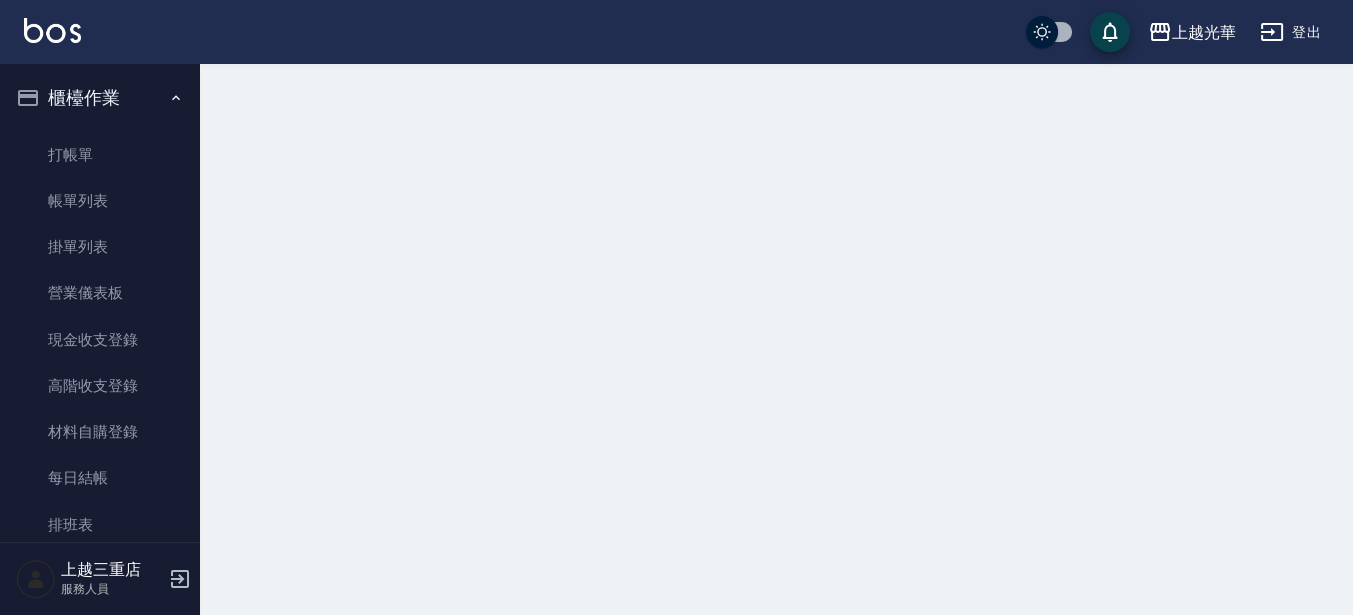 scroll, scrollTop: 0, scrollLeft: 0, axis: both 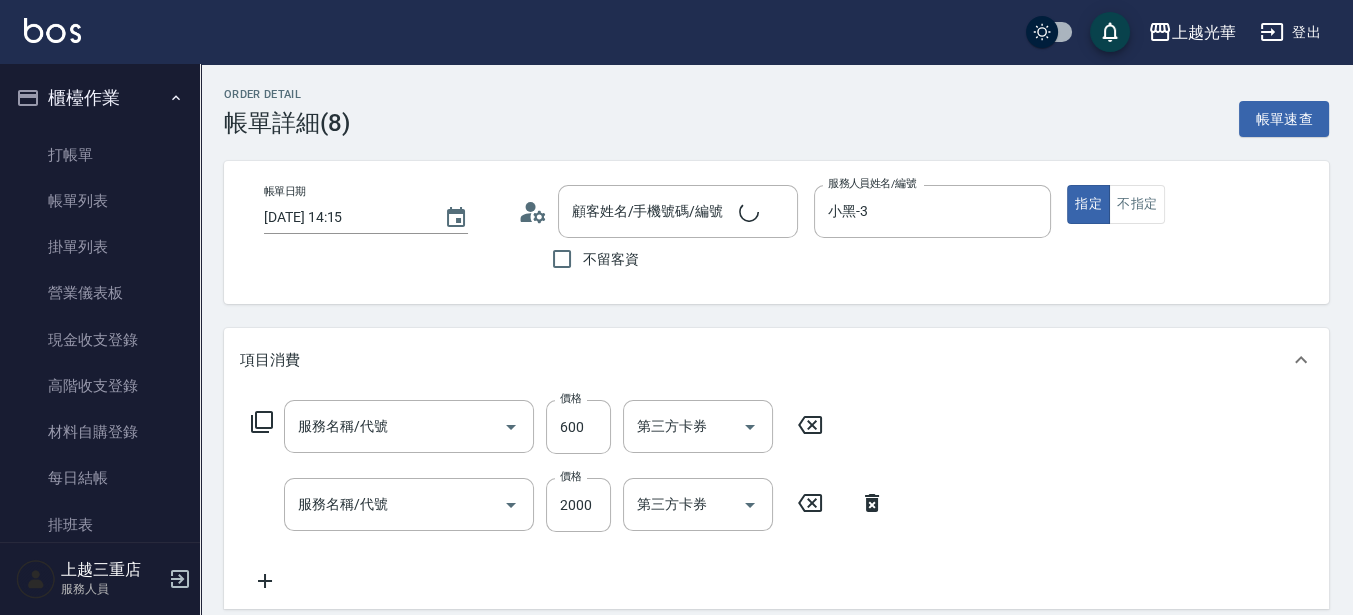 type on "2025/07/12 14:15" 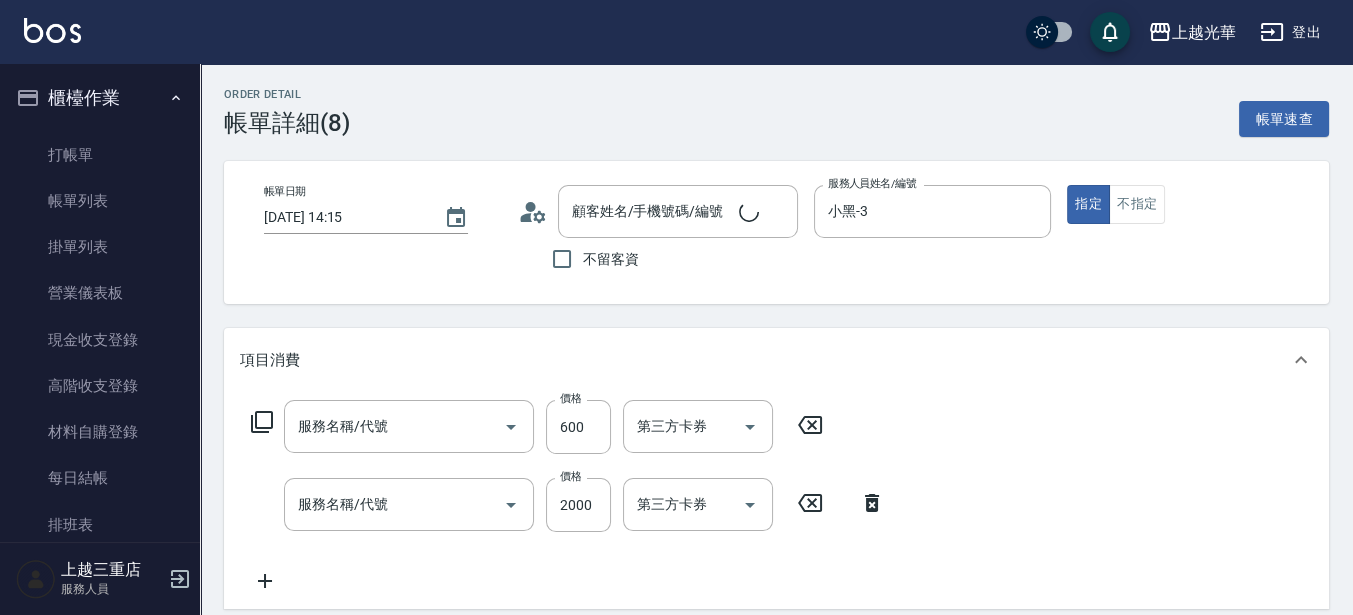 type on "小黑-3" 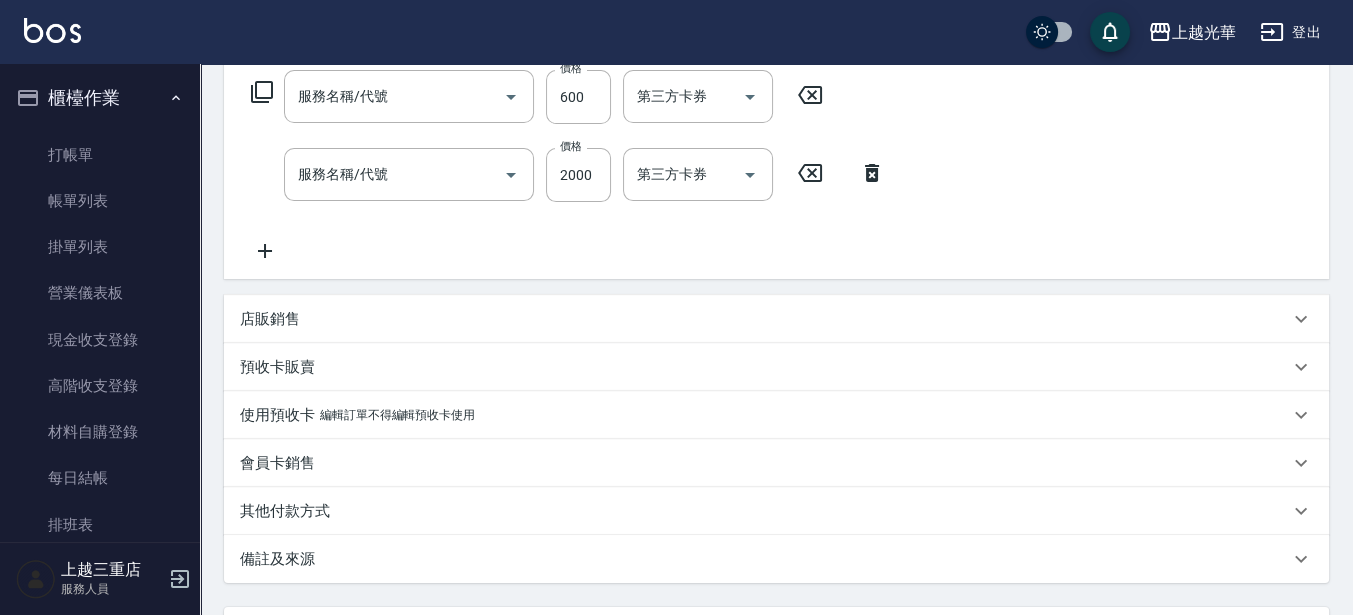 type on "李怡雯/0937468832/1521" 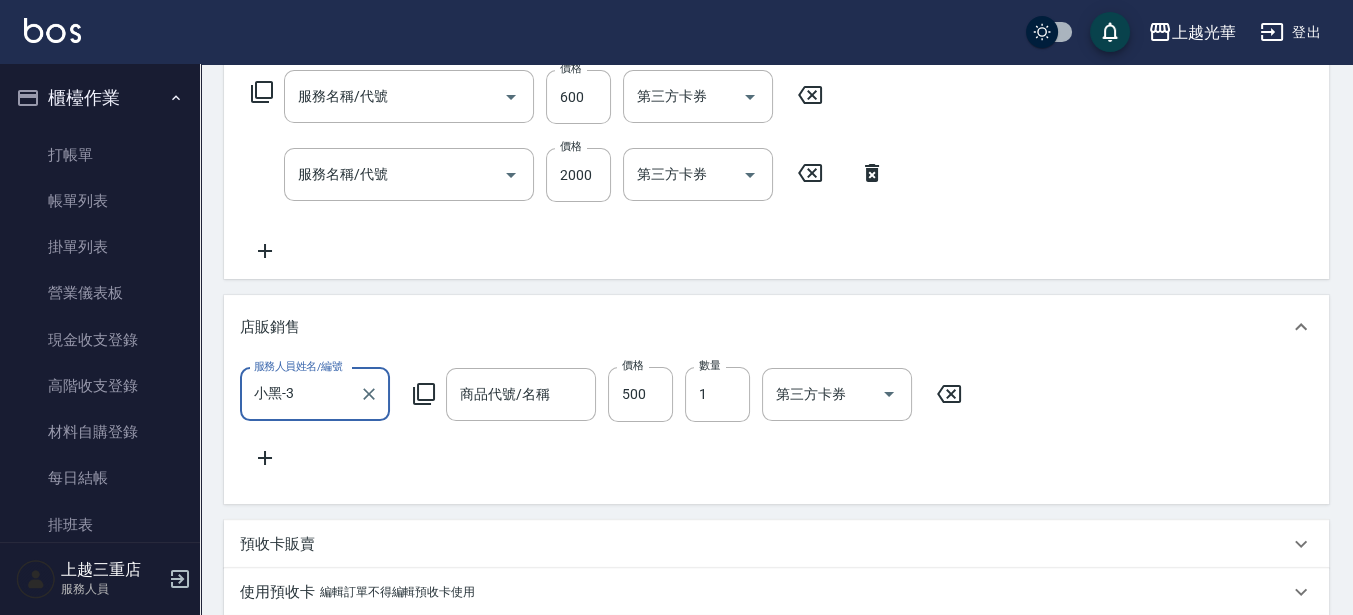type on "TKO-水油質護髮素護髮(521)" 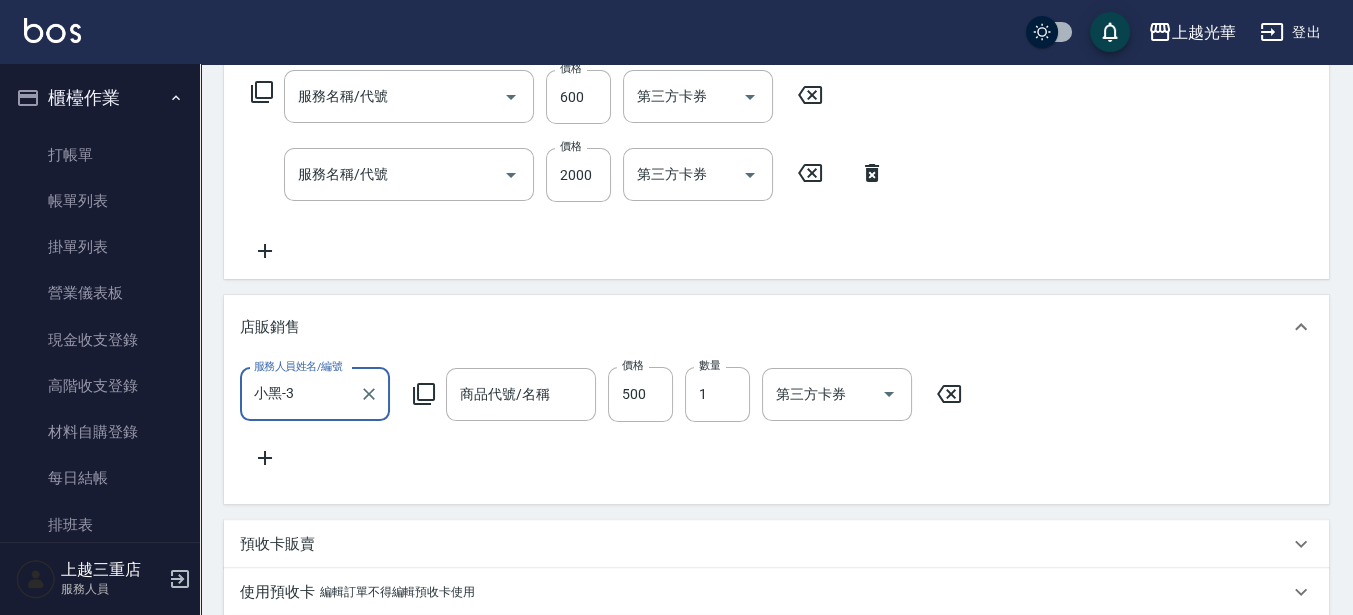 type on "設計燙髮2000(306)" 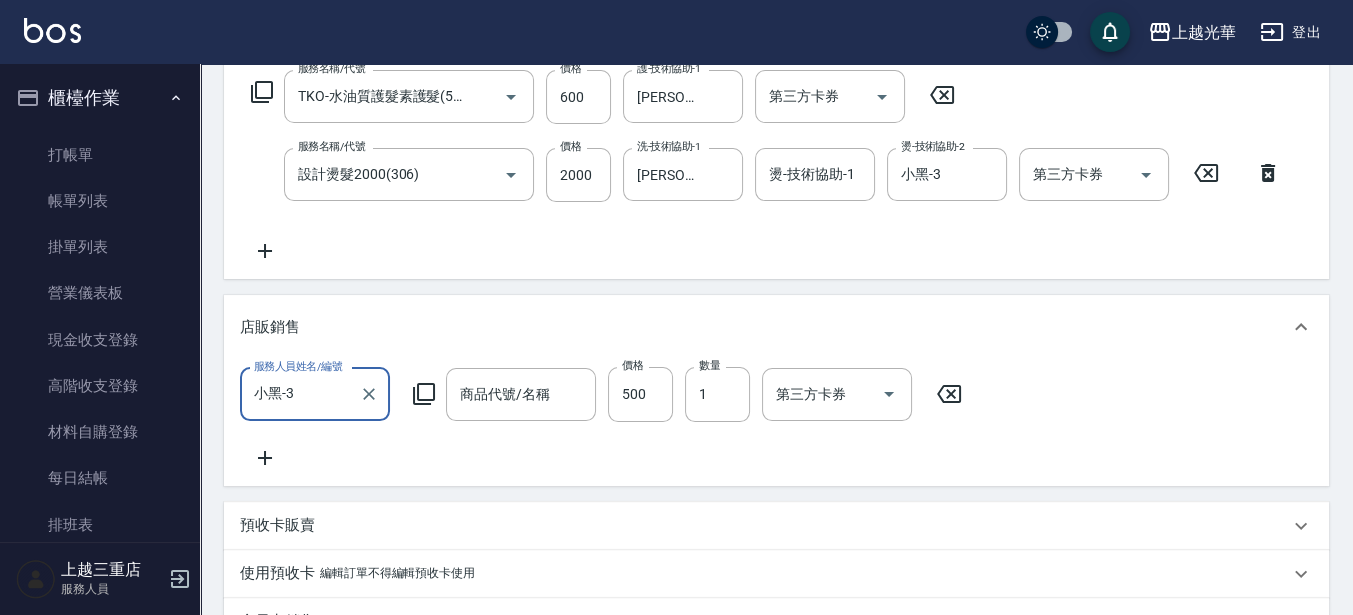 scroll, scrollTop: 0, scrollLeft: 0, axis: both 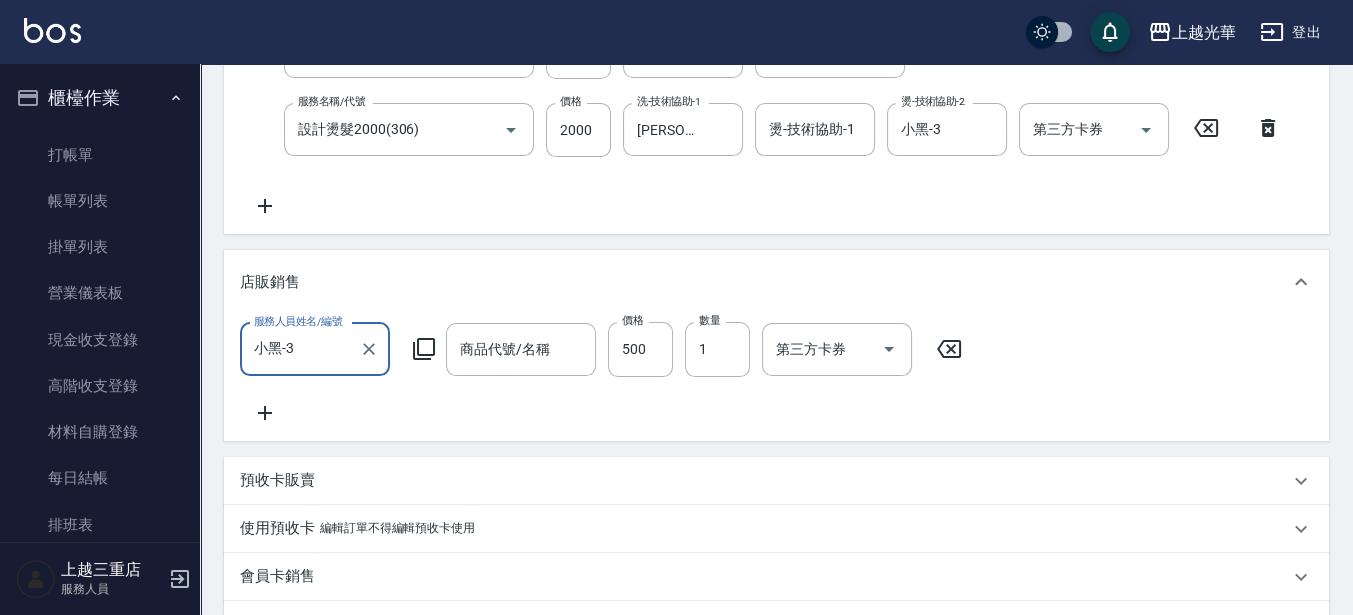 type on "金髮兒-PPT/300ml" 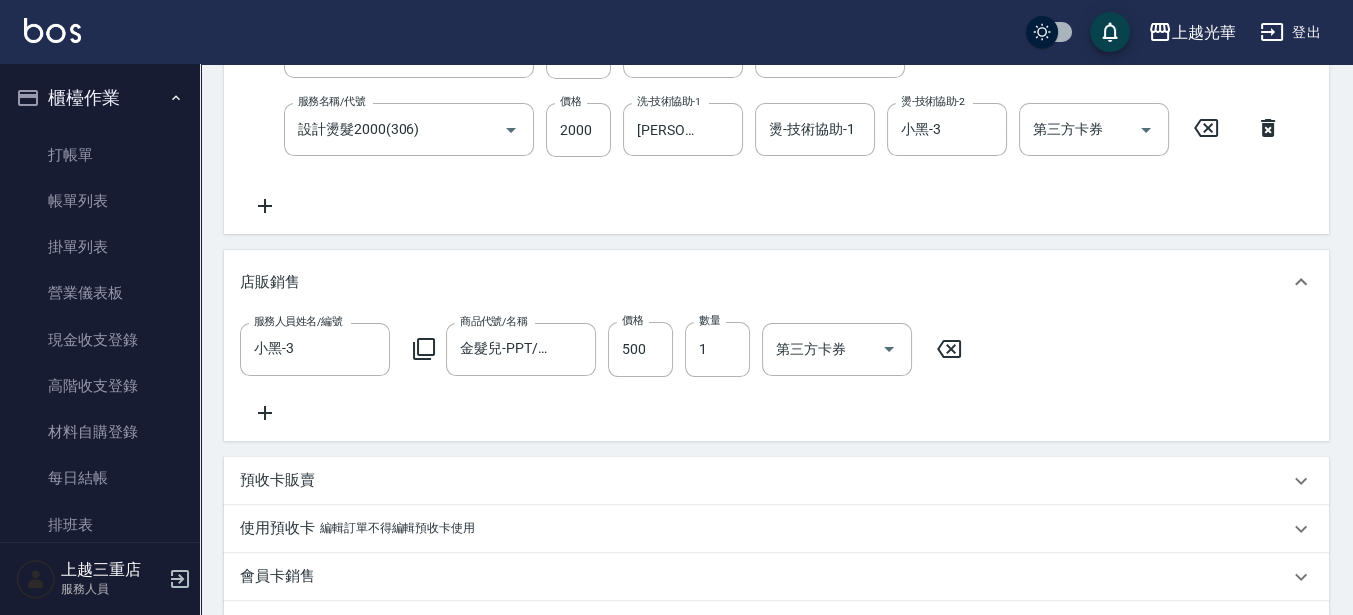 click 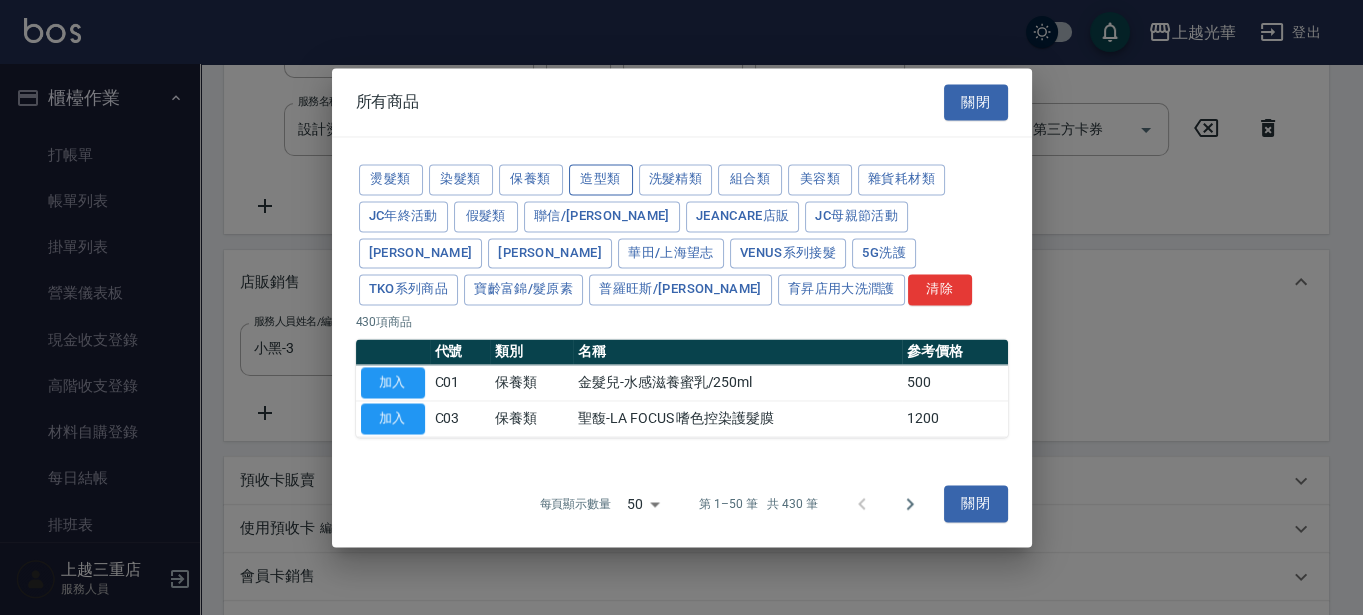 click on "造型類" at bounding box center [601, 179] 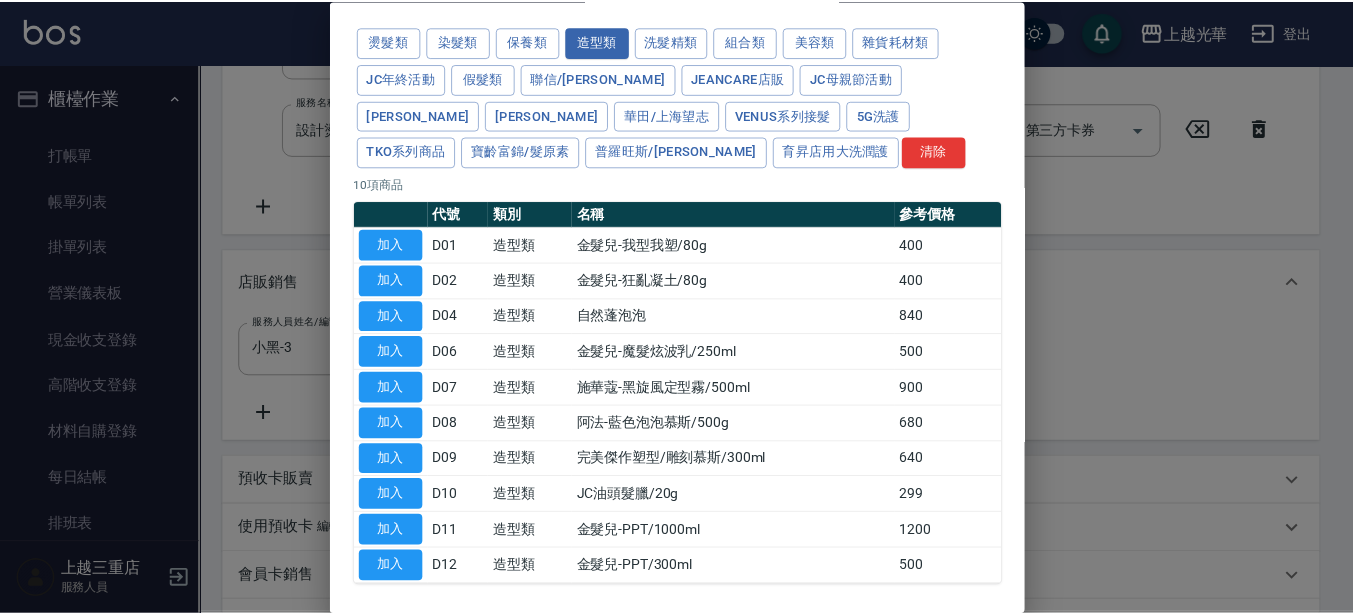 scroll, scrollTop: 144, scrollLeft: 0, axis: vertical 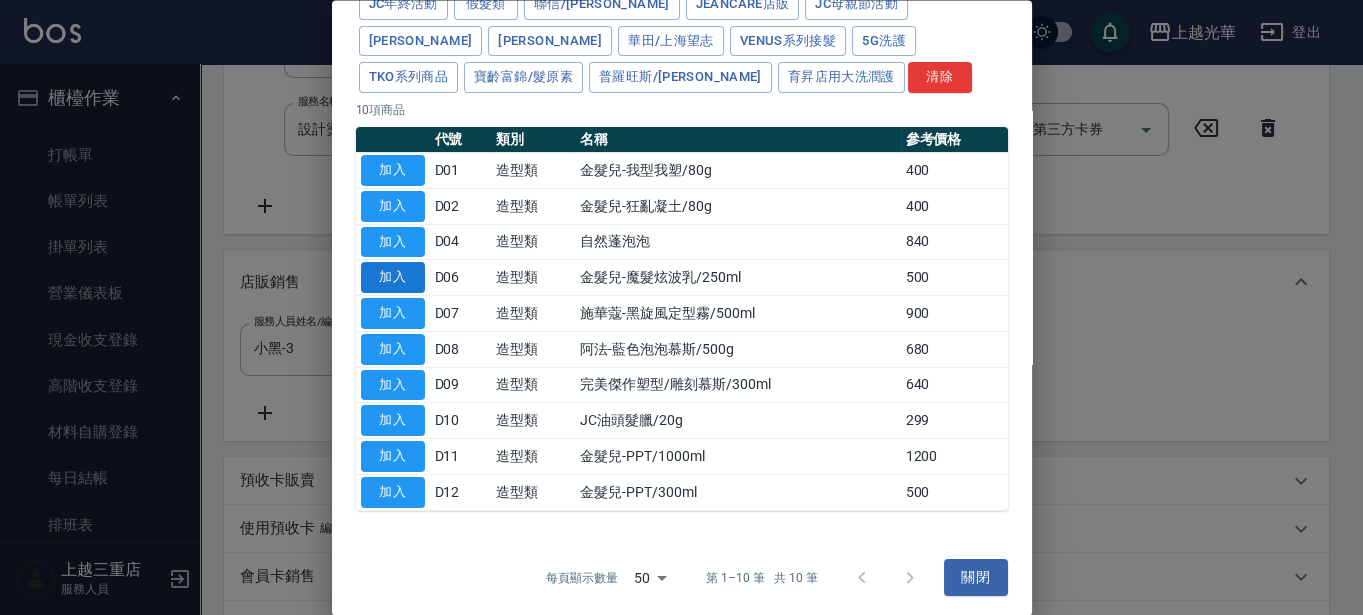 click on "加入" at bounding box center [393, 278] 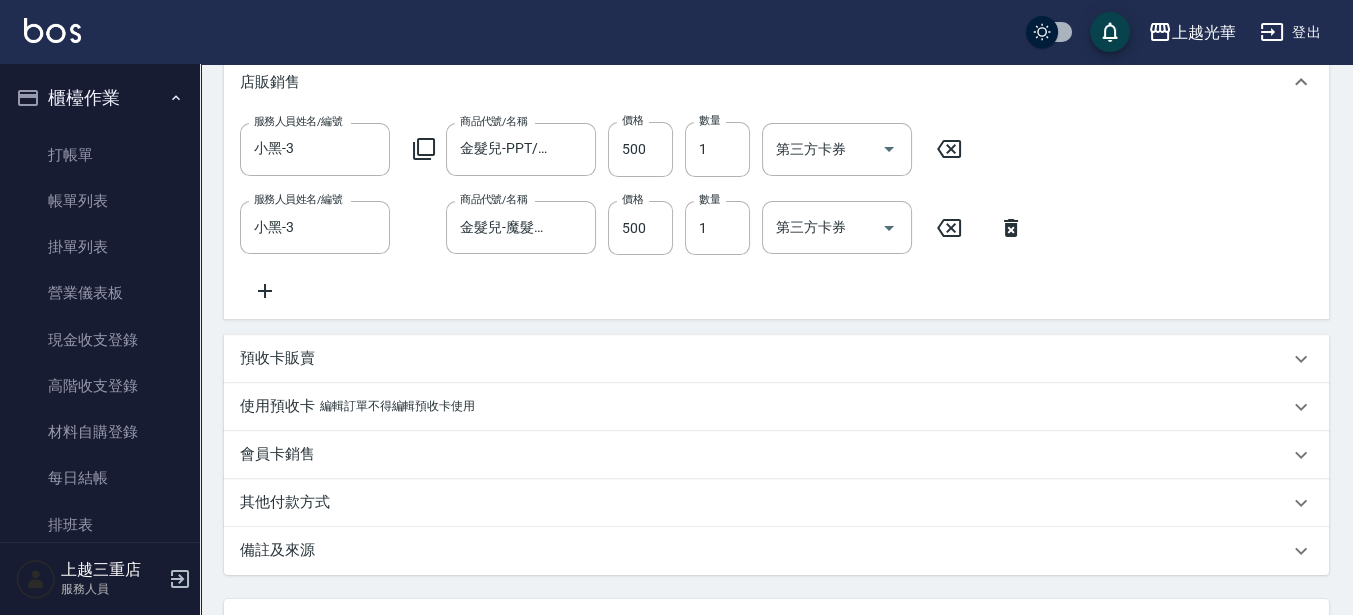 scroll, scrollTop: 625, scrollLeft: 0, axis: vertical 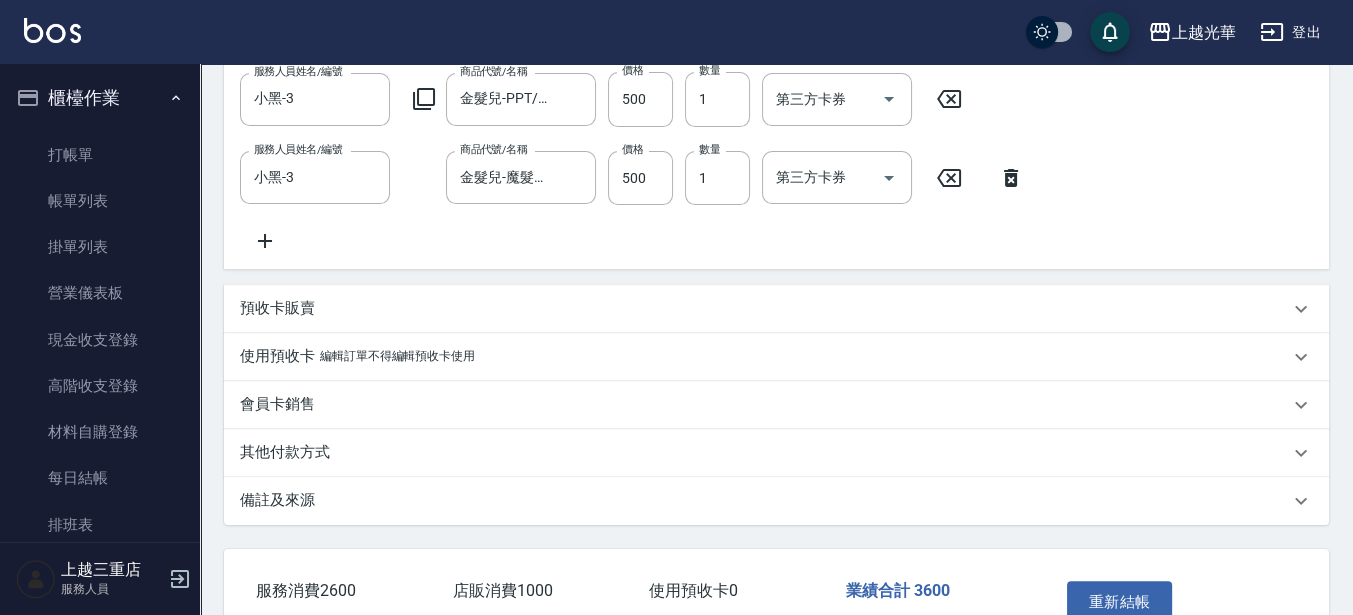 click 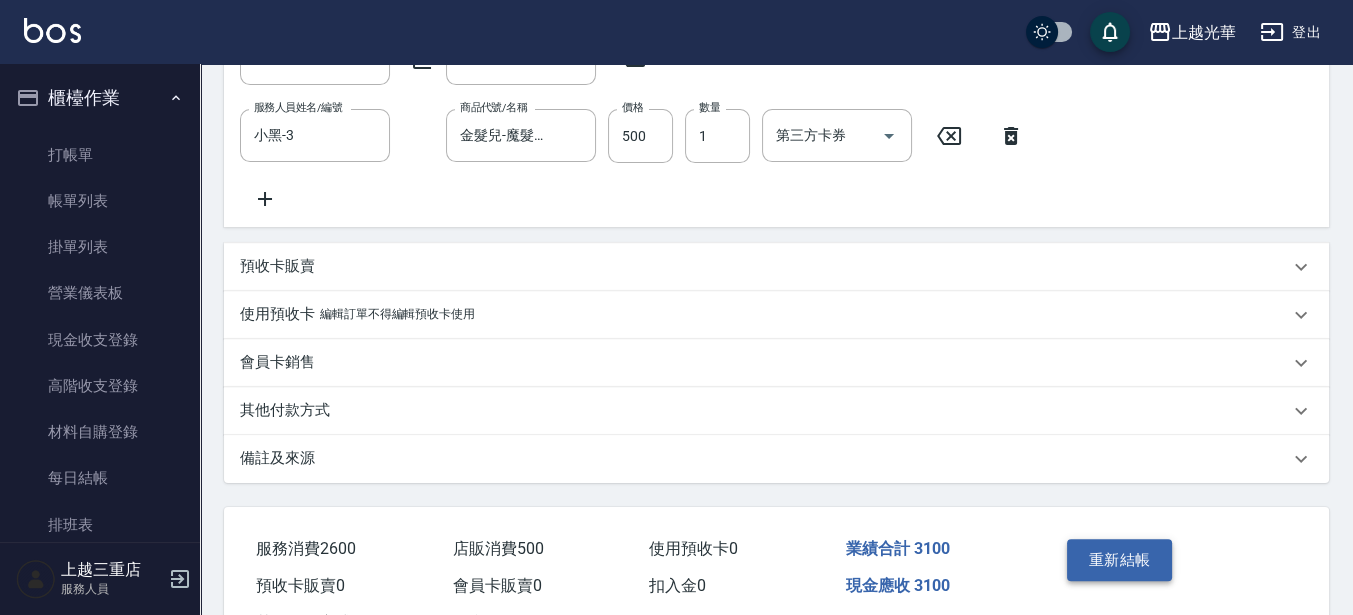 scroll, scrollTop: 764, scrollLeft: 0, axis: vertical 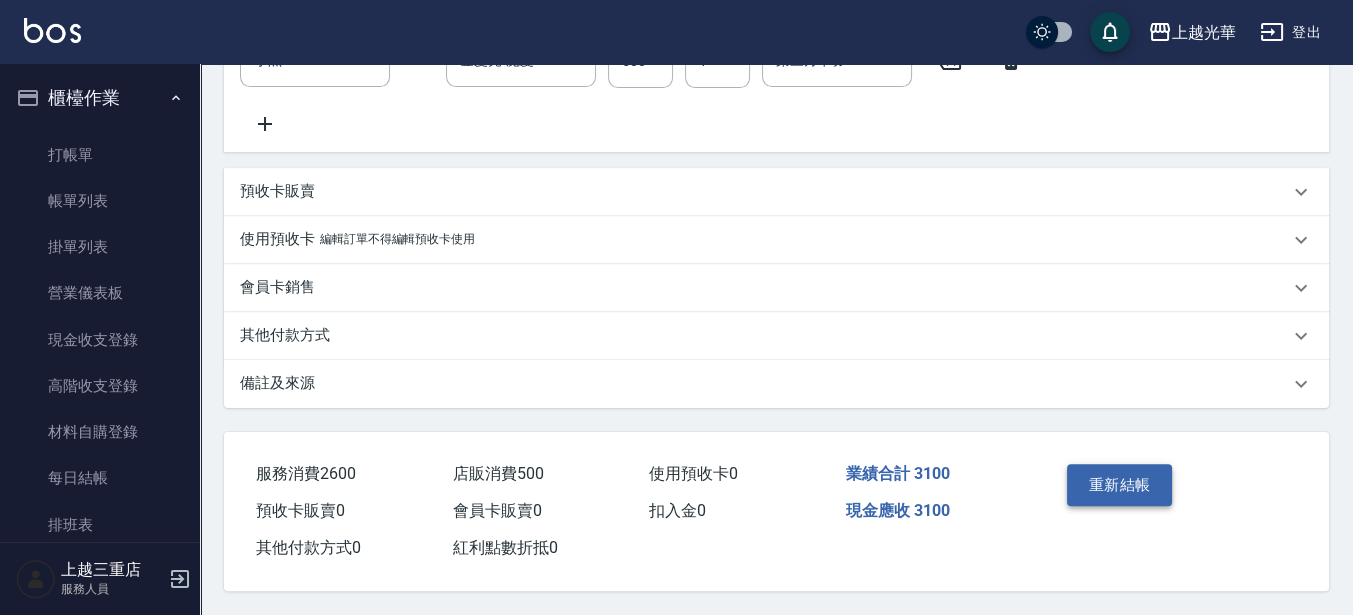 click on "重新結帳" at bounding box center (1120, 485) 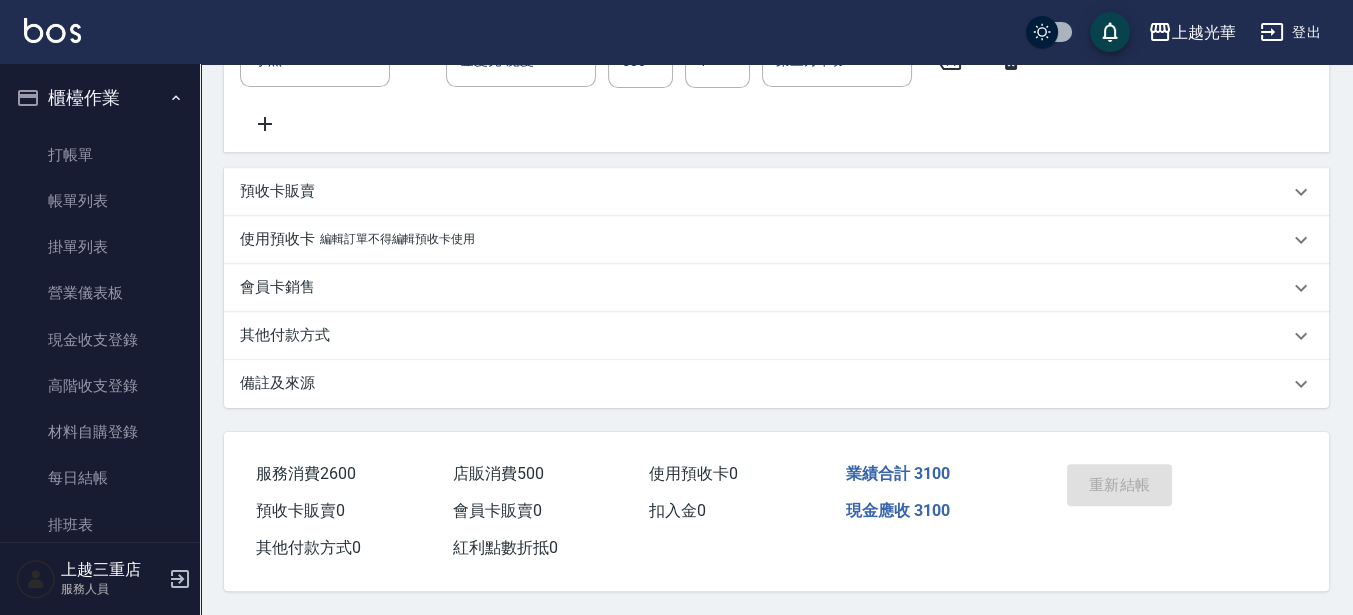 scroll, scrollTop: 0, scrollLeft: 0, axis: both 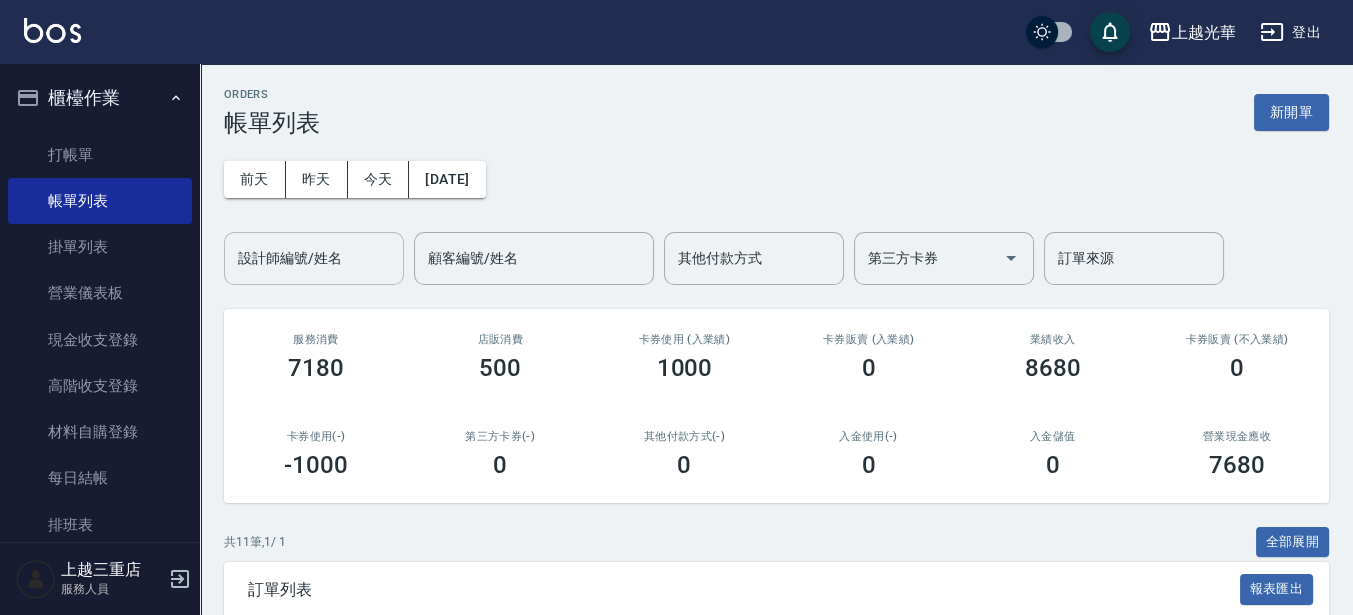 click on "設計師編號/姓名" at bounding box center (314, 258) 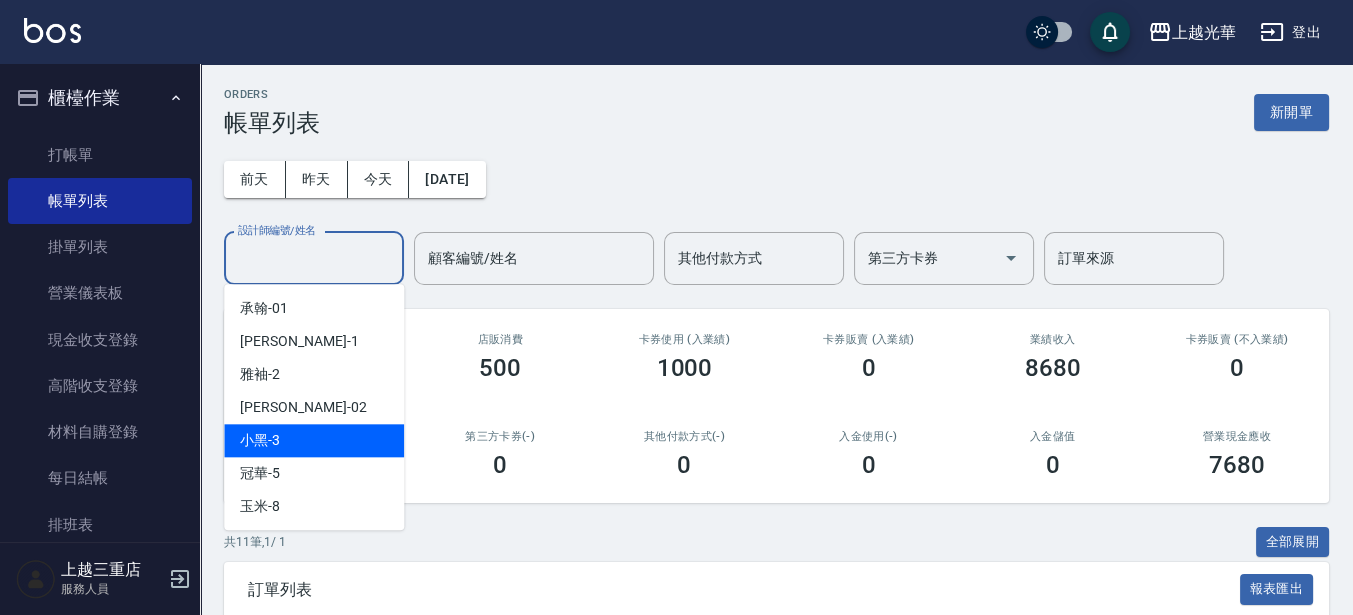 click on "小黑 -3" at bounding box center [260, 440] 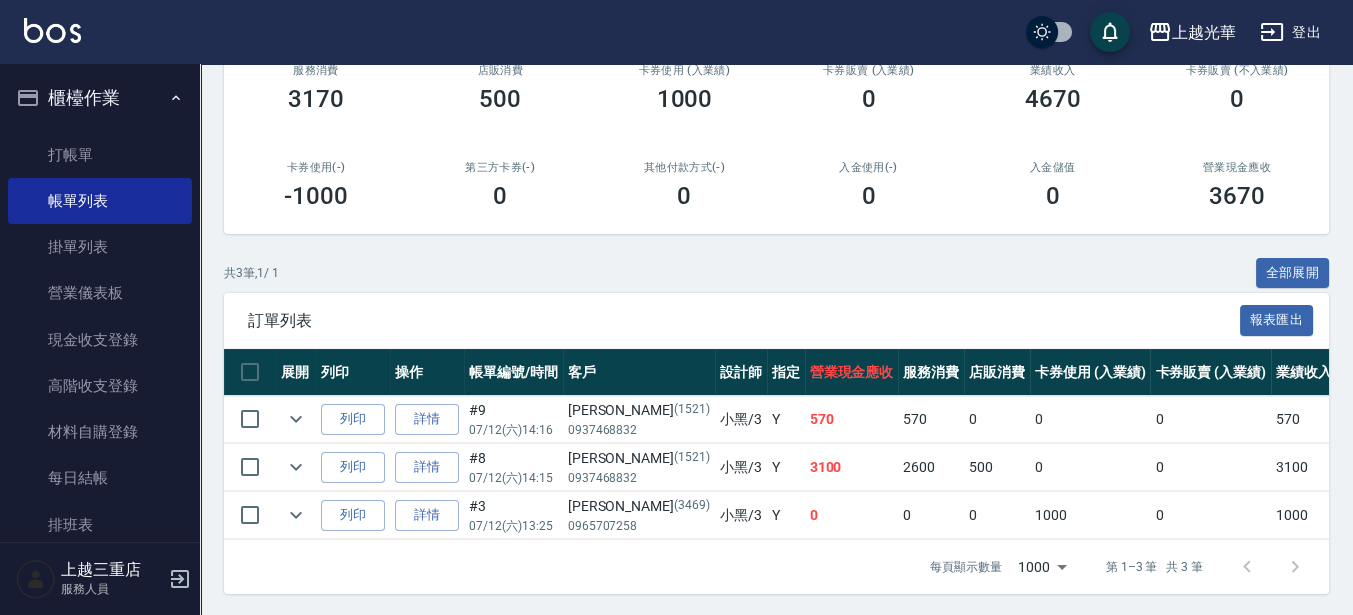 scroll, scrollTop: 288, scrollLeft: 0, axis: vertical 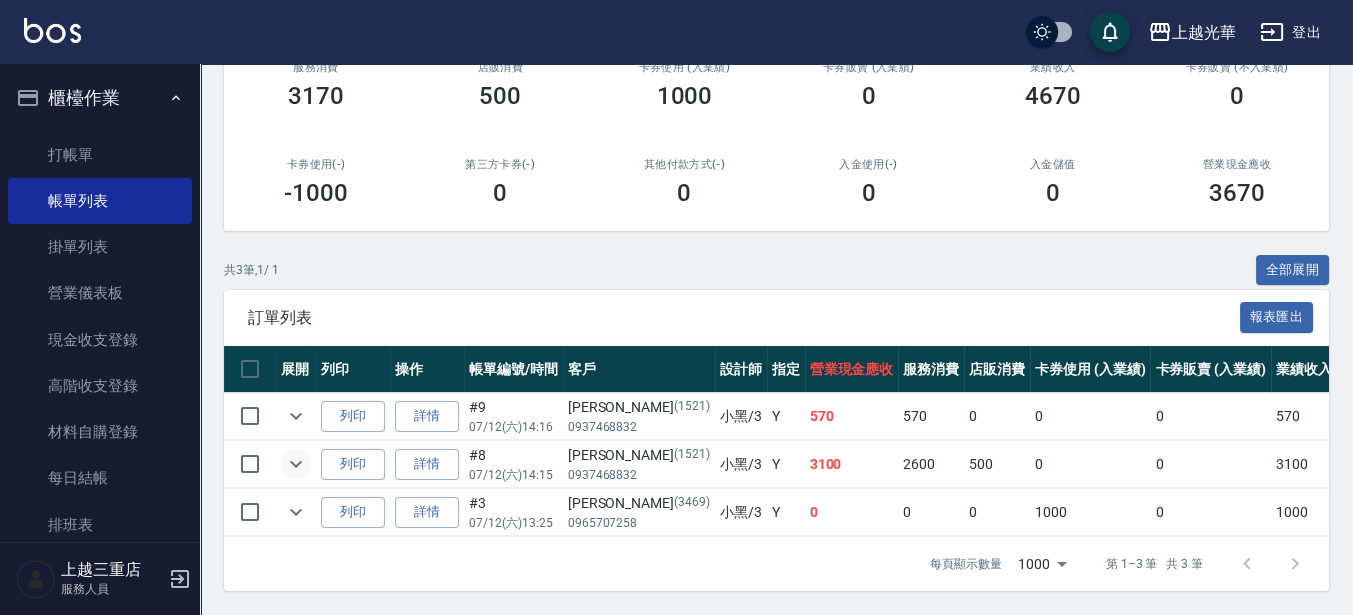 click 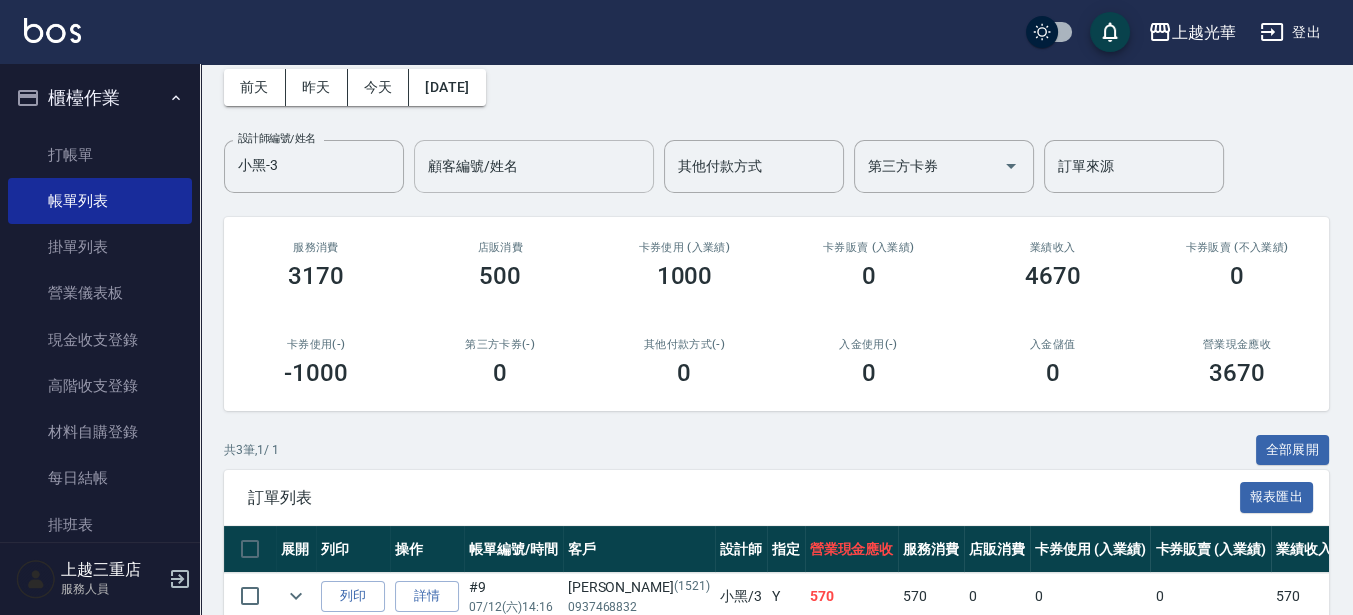 scroll, scrollTop: 0, scrollLeft: 0, axis: both 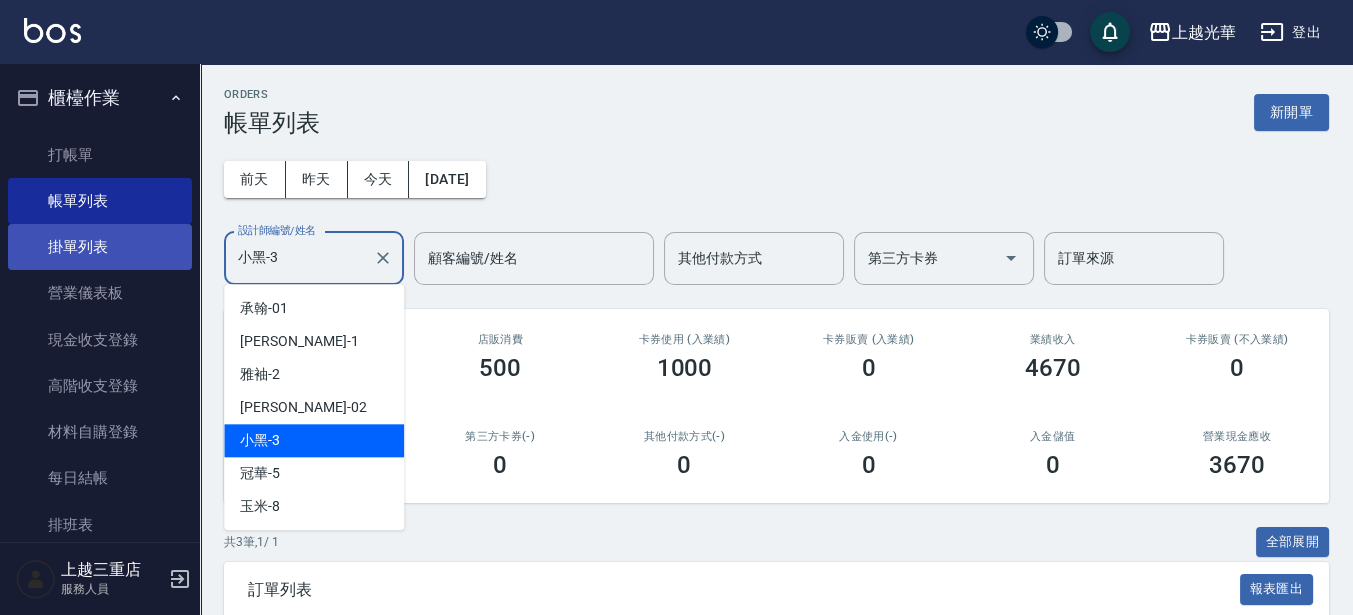 drag, startPoint x: 350, startPoint y: 261, endPoint x: 22, endPoint y: 253, distance: 328.09753 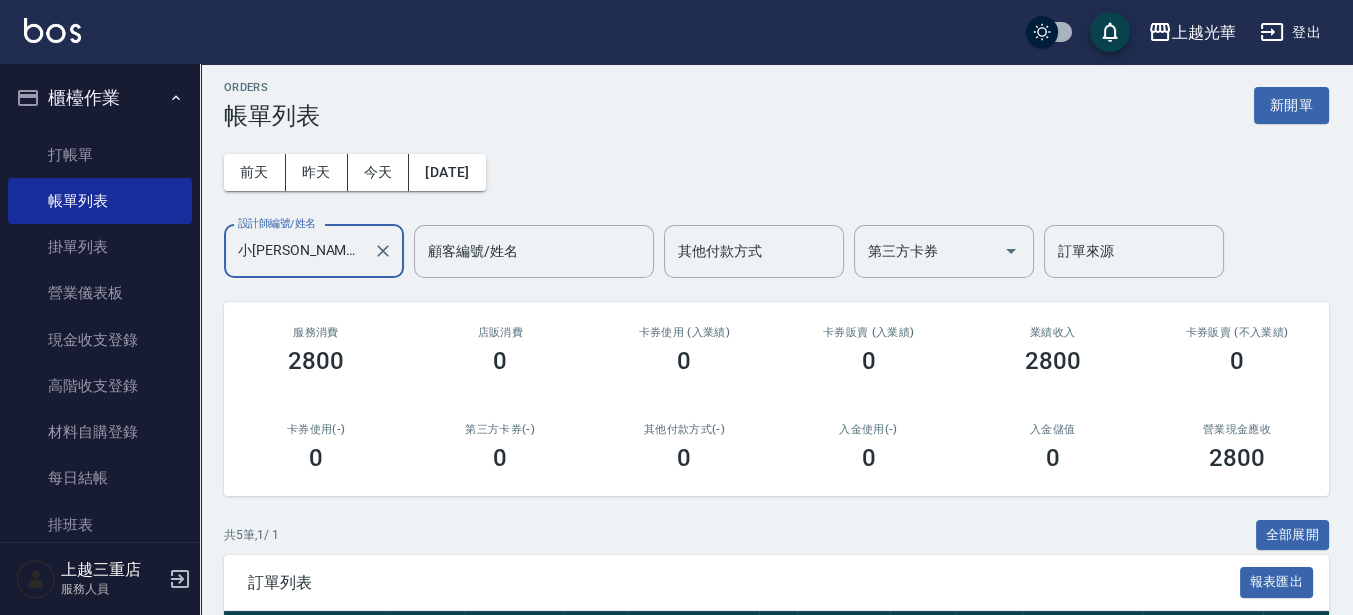 scroll, scrollTop: 0, scrollLeft: 0, axis: both 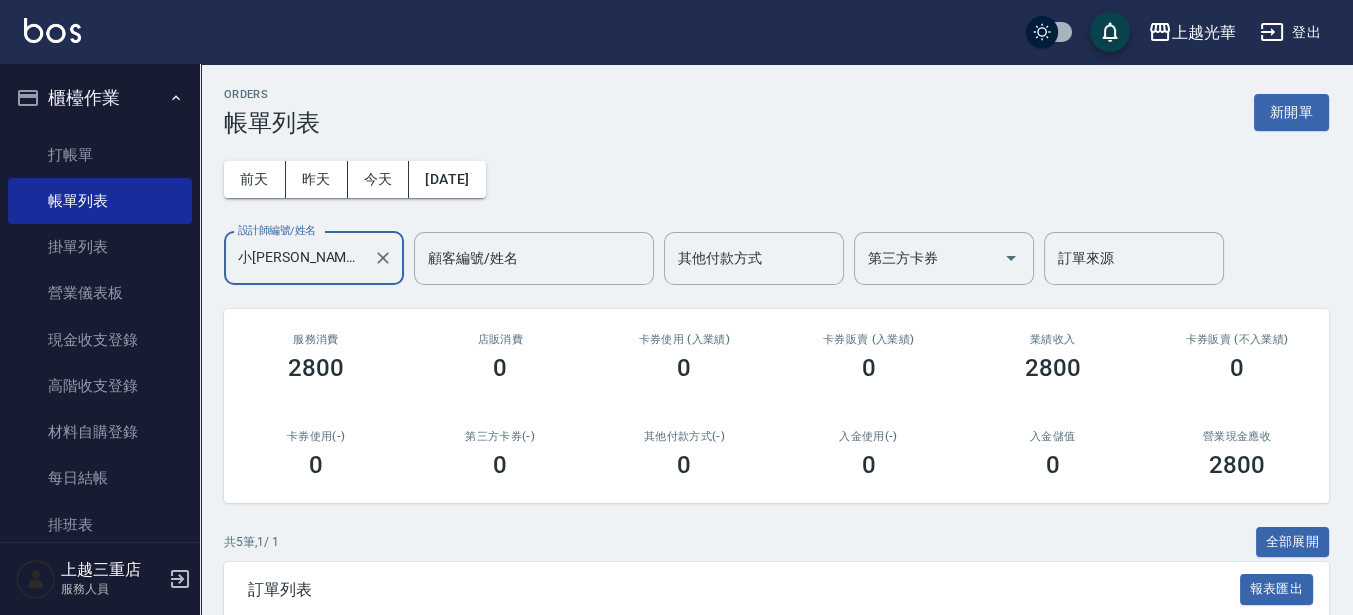 type on "小詹-1" 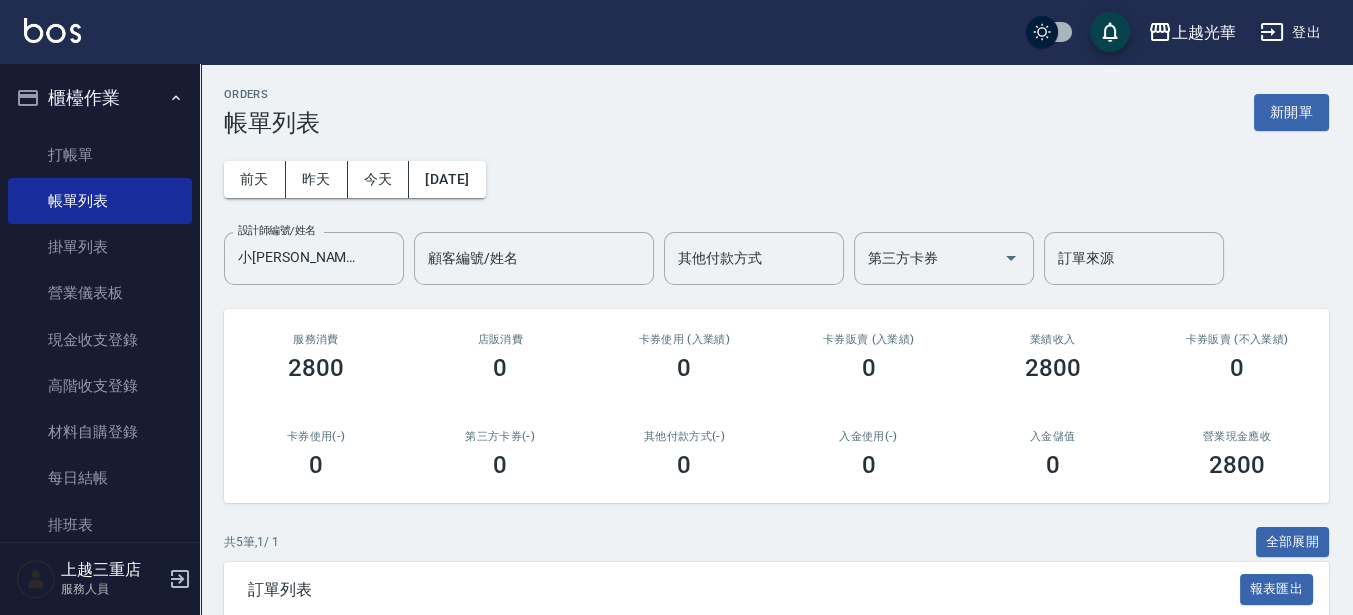 click on "ORDERS 帳單列表 新開單" at bounding box center (776, 112) 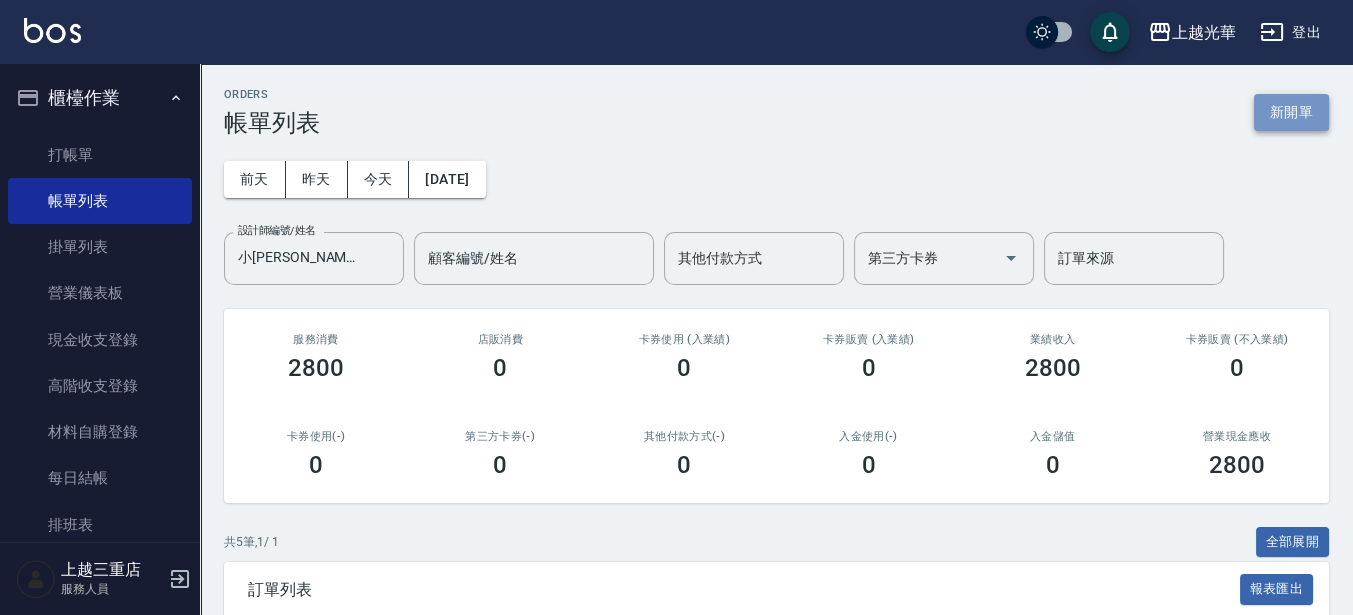 click on "新開單" at bounding box center [1291, 112] 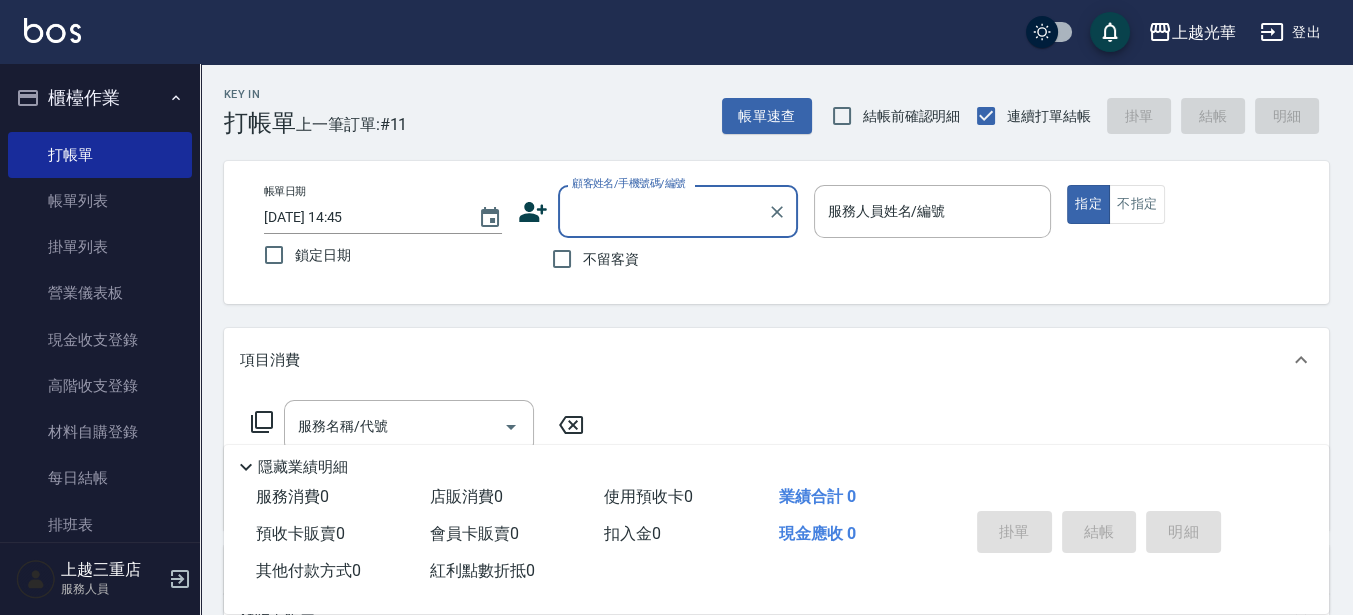 click on "不留客資" at bounding box center [611, 259] 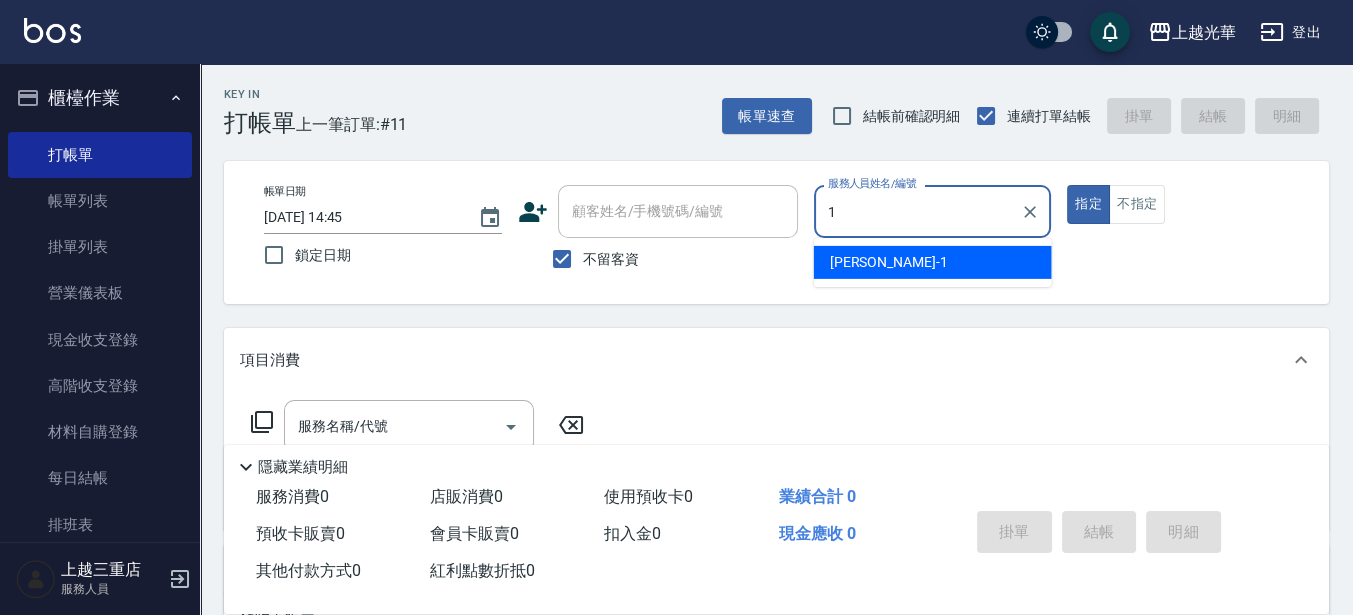 type on "小詹-1" 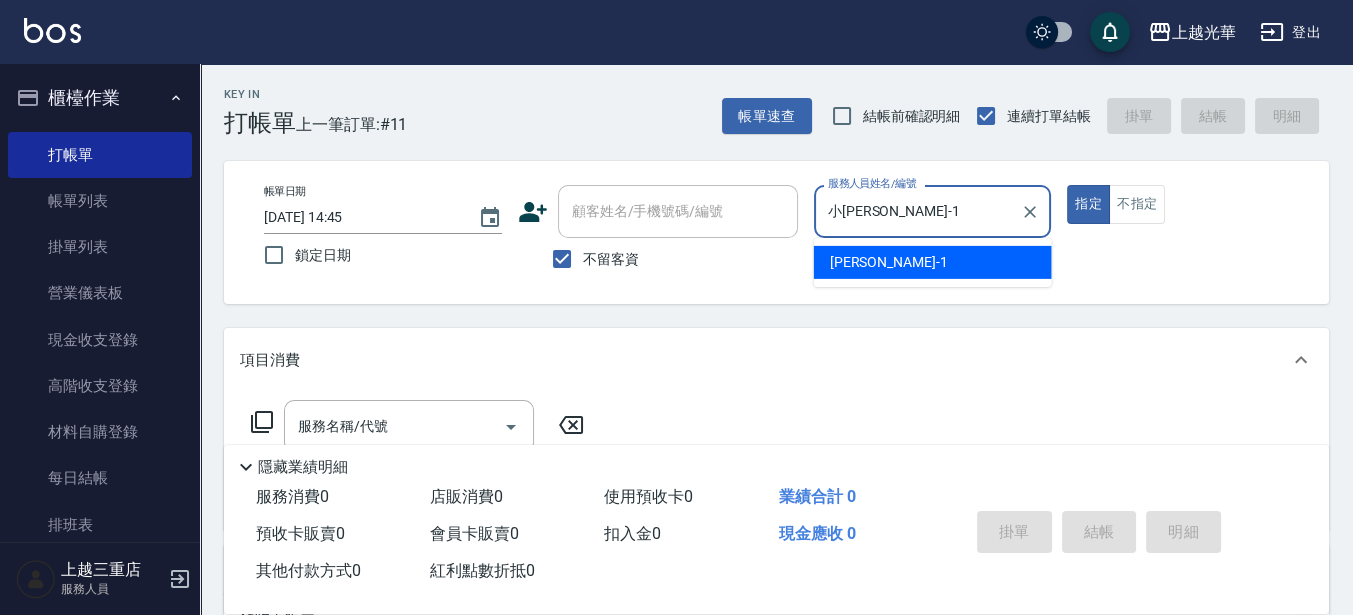 type on "true" 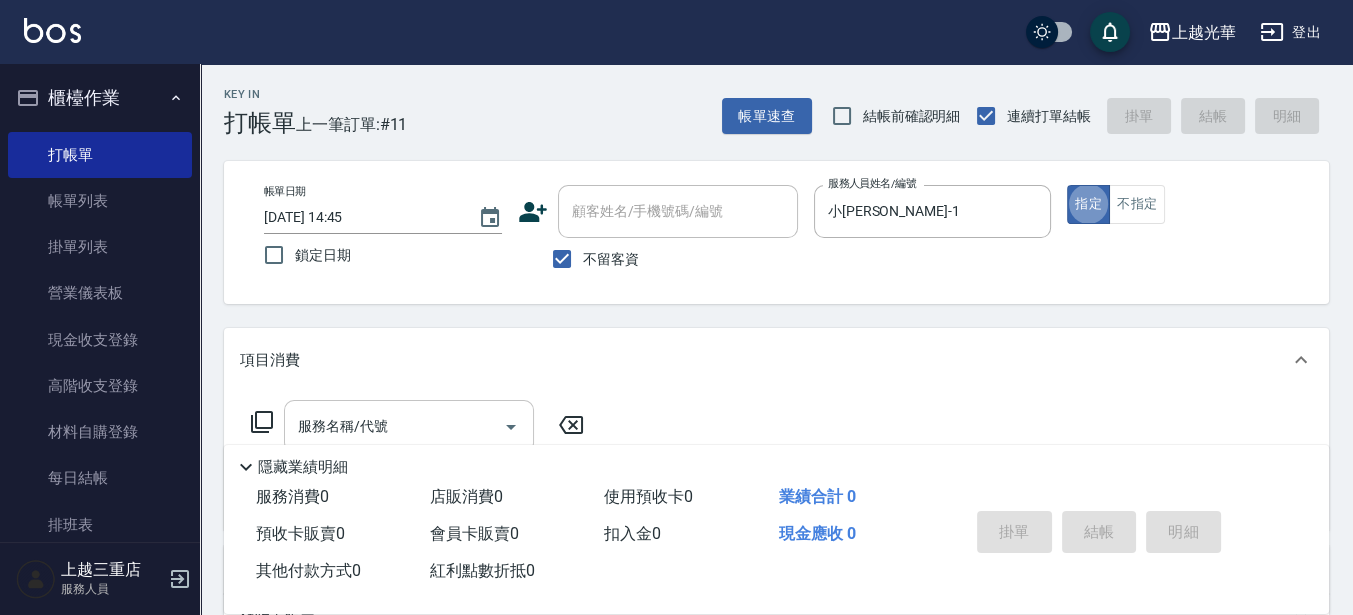 click on "服務名稱/代號" at bounding box center [394, 426] 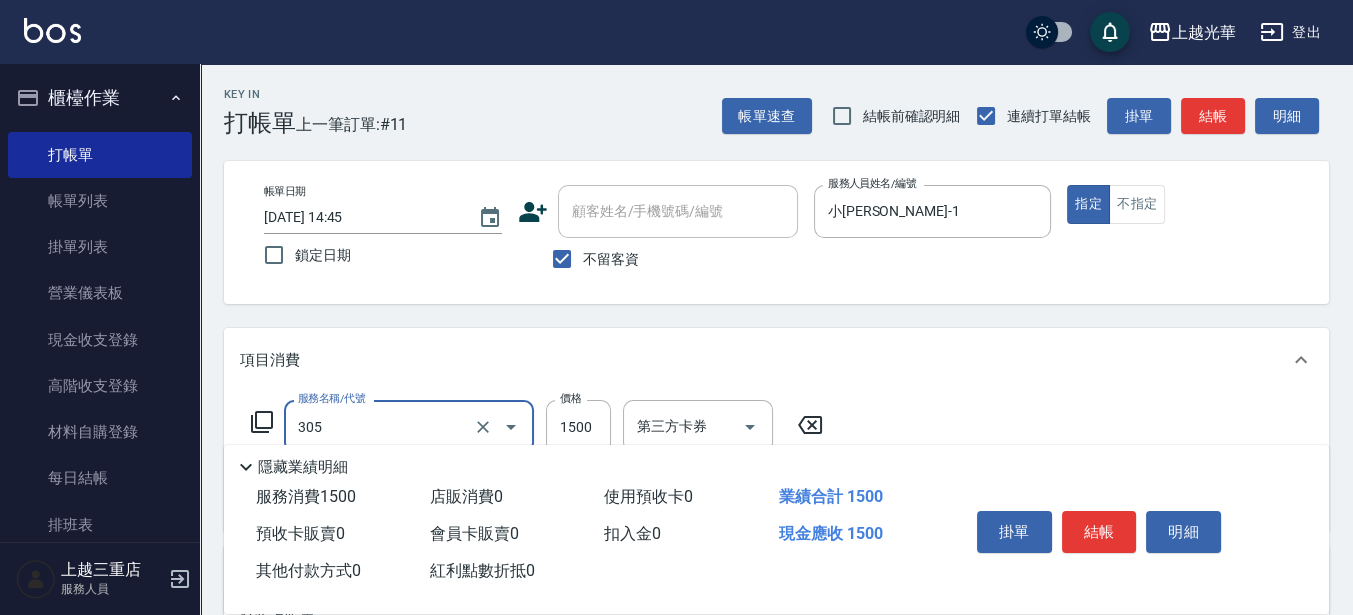 type on "設計燙髮1500(305)" 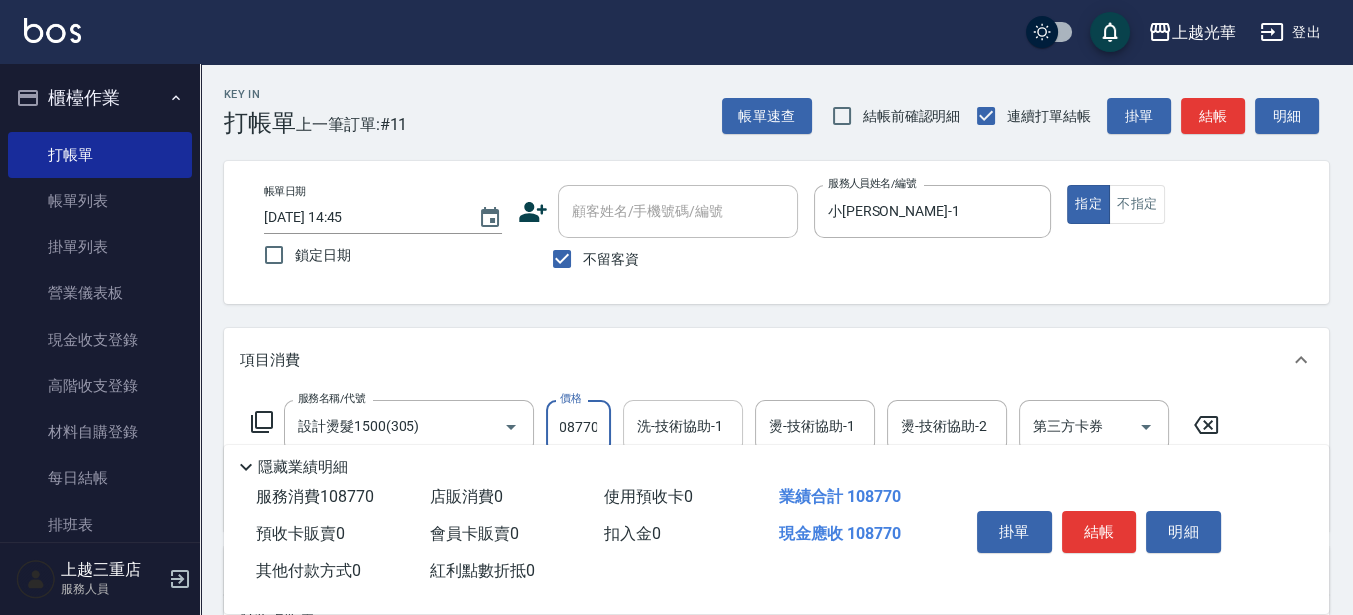 scroll, scrollTop: 0, scrollLeft: 10, axis: horizontal 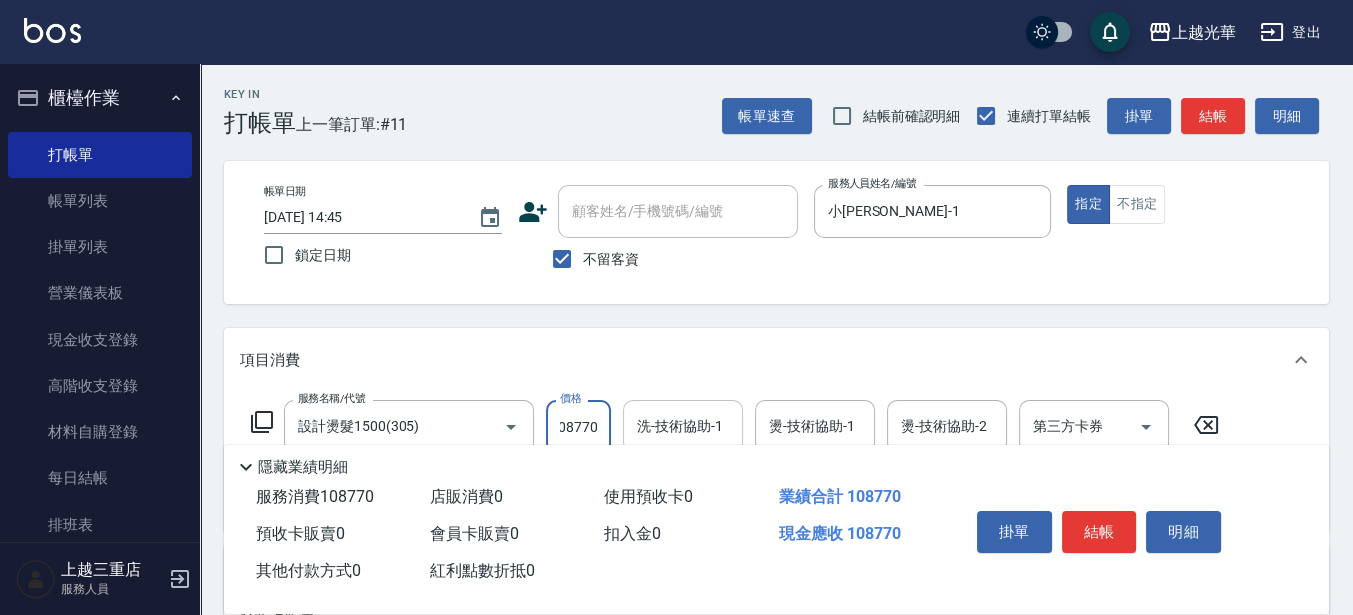 drag, startPoint x: 561, startPoint y: 427, endPoint x: 742, endPoint y: 425, distance: 181.01105 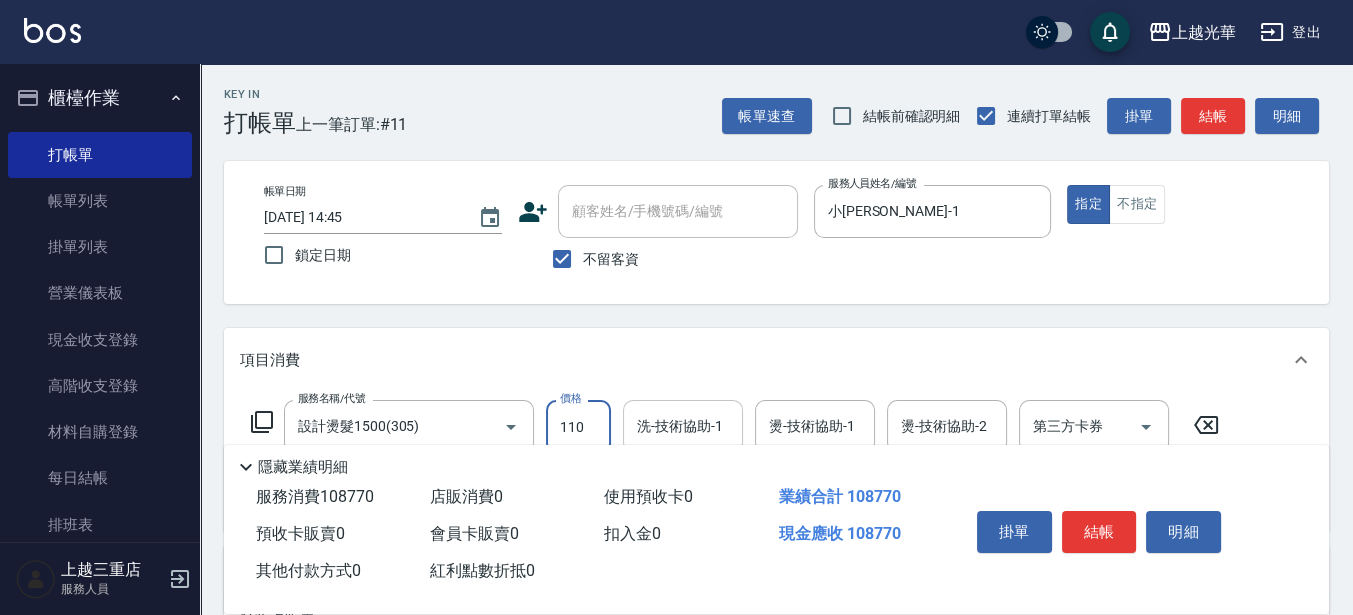 scroll, scrollTop: 0, scrollLeft: 0, axis: both 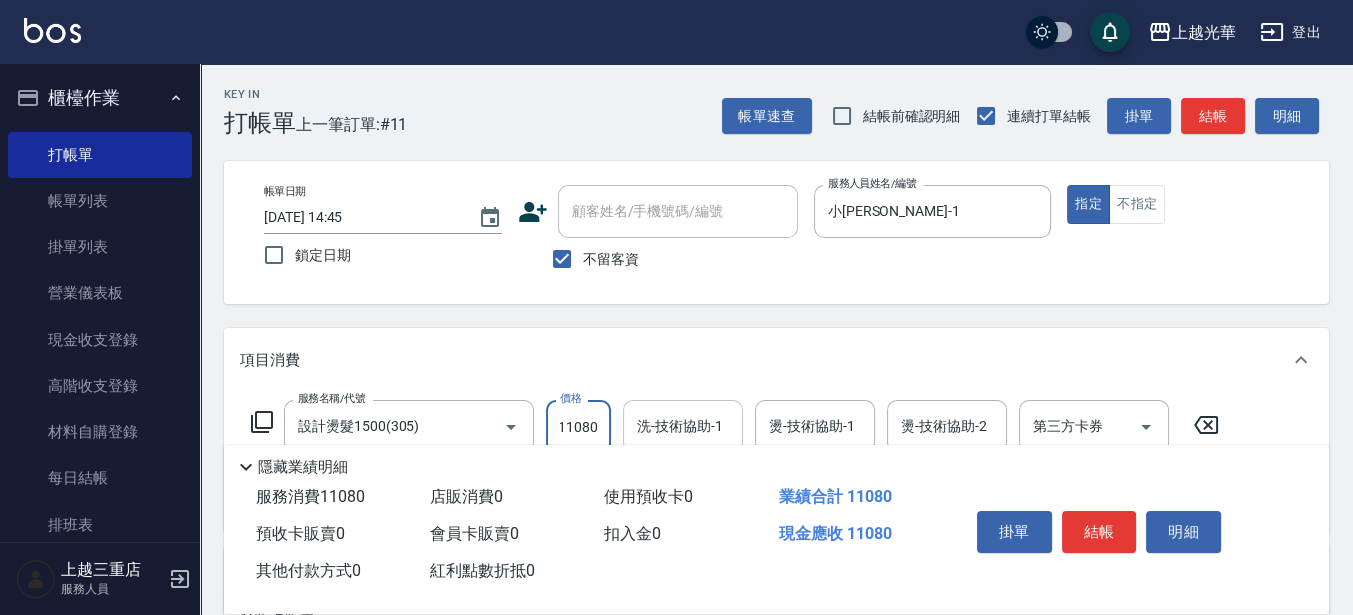 drag, startPoint x: 558, startPoint y: 428, endPoint x: 645, endPoint y: 427, distance: 87.005745 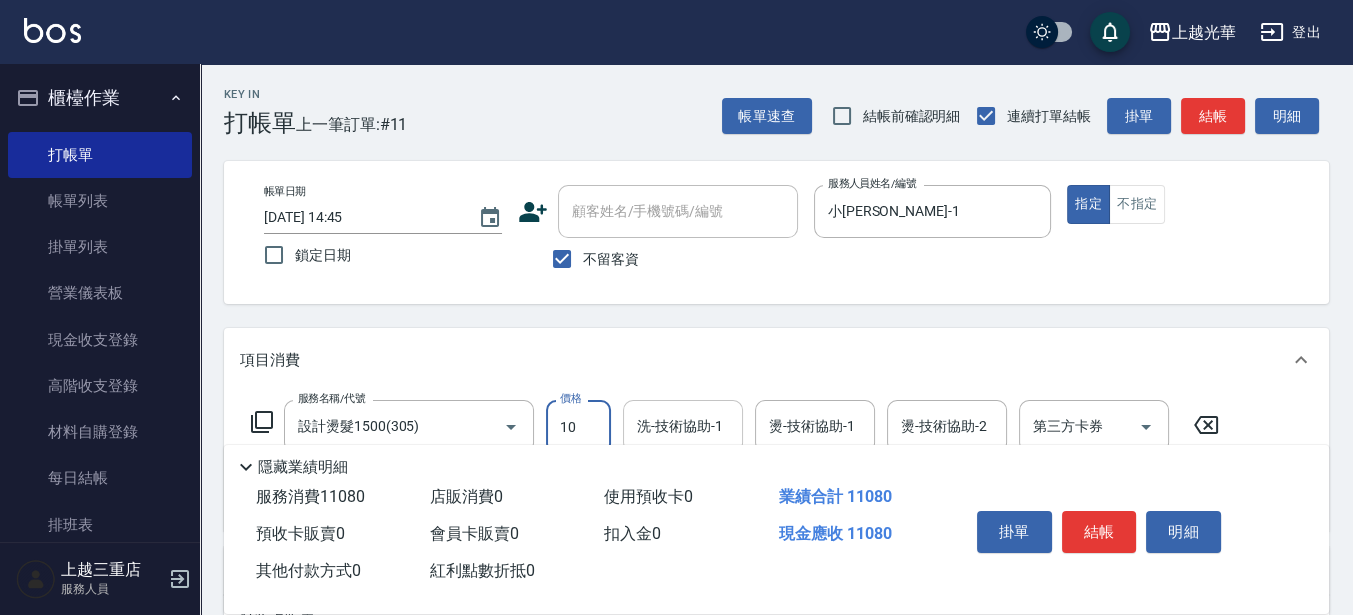 scroll, scrollTop: 0, scrollLeft: 0, axis: both 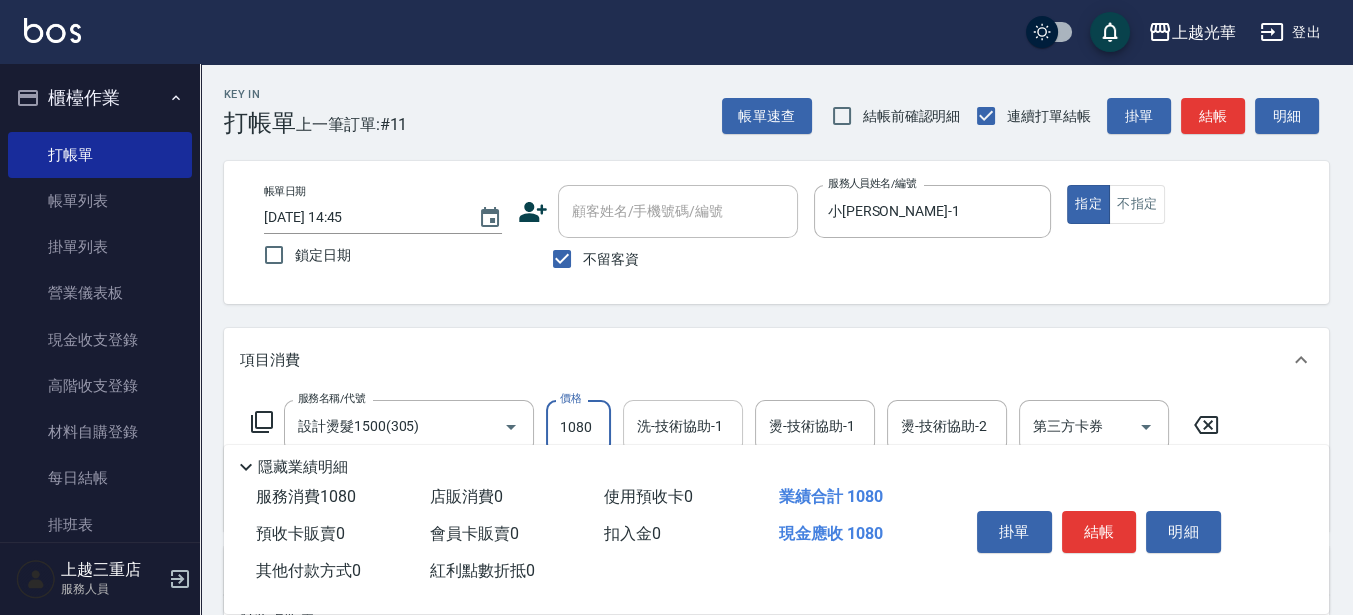 type on "1080" 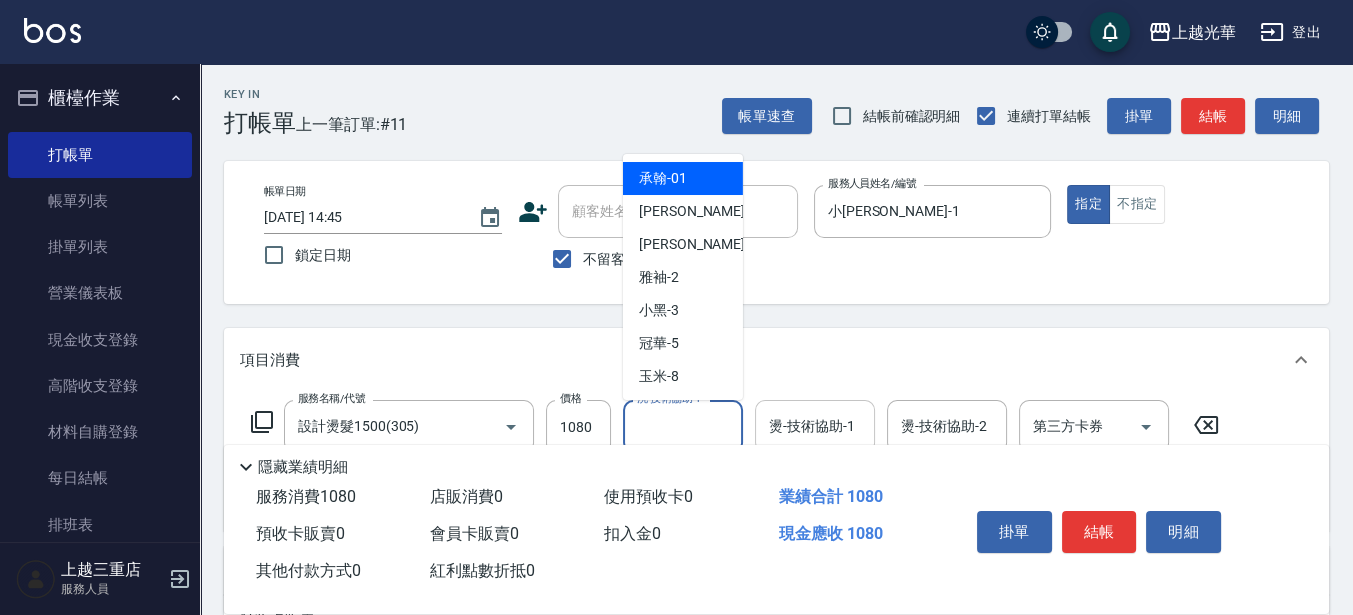 drag, startPoint x: 667, startPoint y: 418, endPoint x: 755, endPoint y: 421, distance: 88.051125 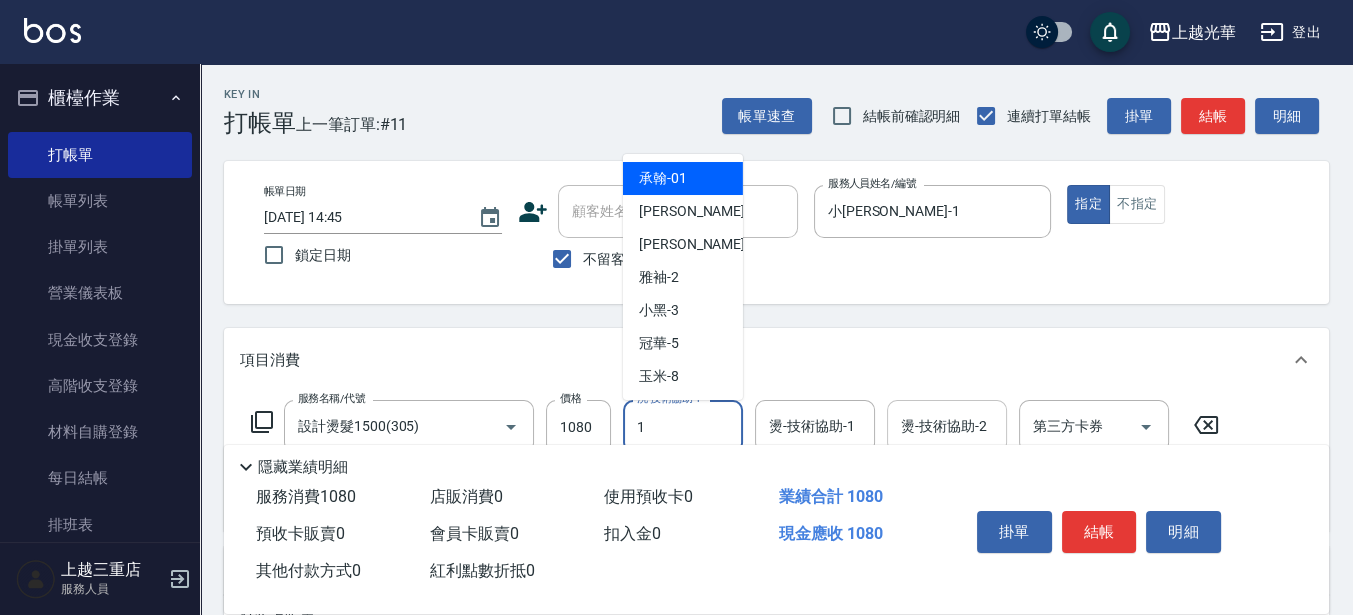 type on "小詹-1" 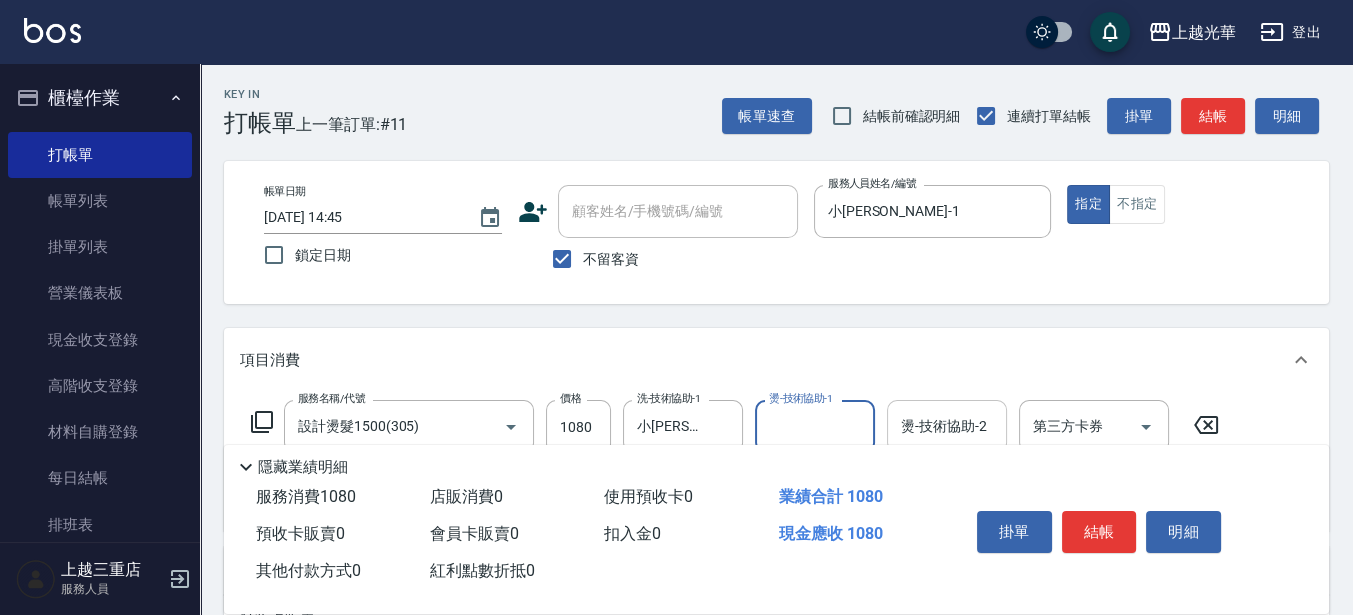 click on "燙-技術協助-2" at bounding box center (947, 426) 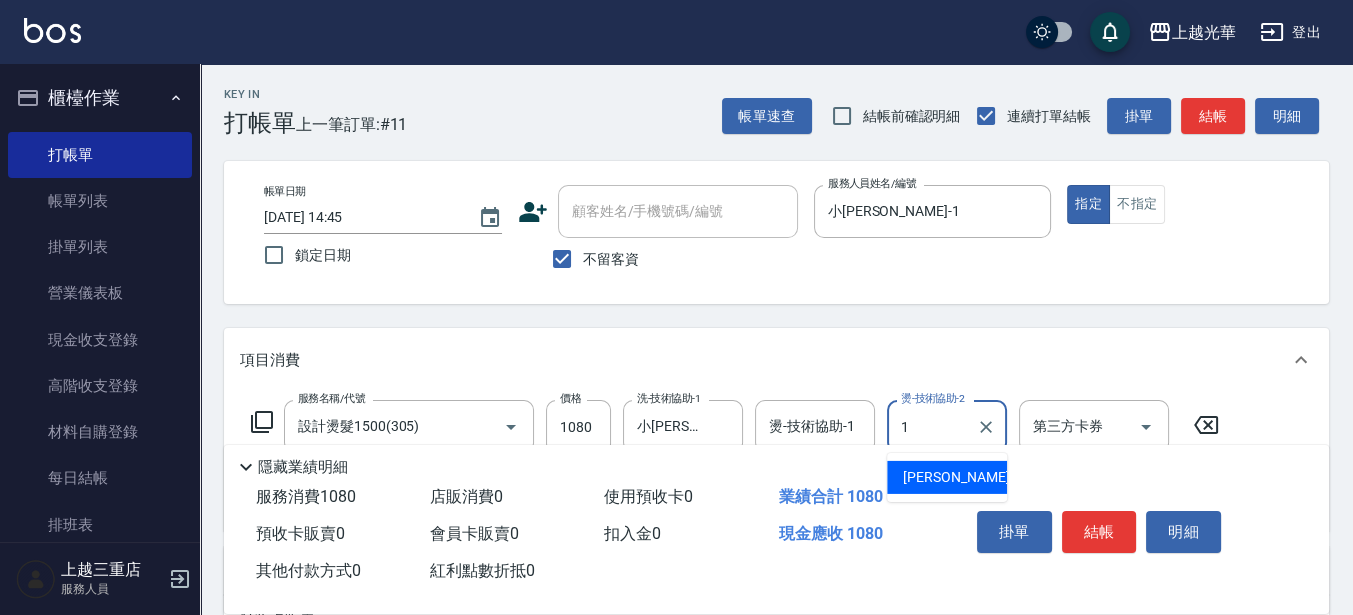 type on "小詹-1" 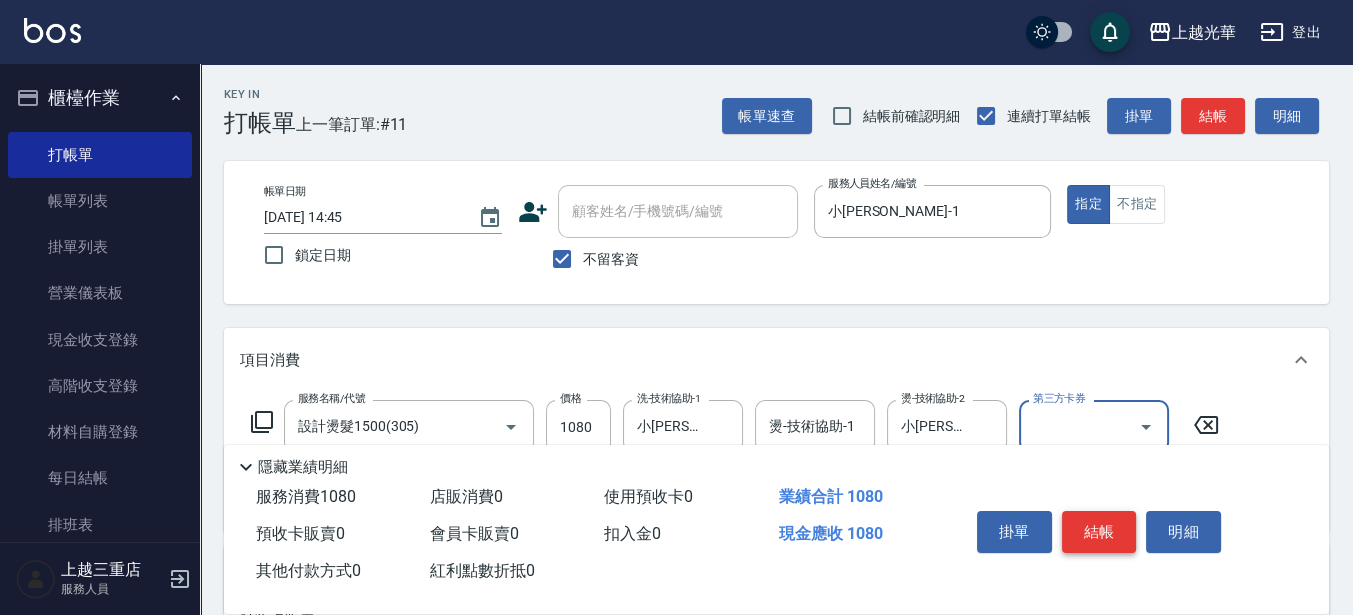 click on "結帳" at bounding box center (1099, 532) 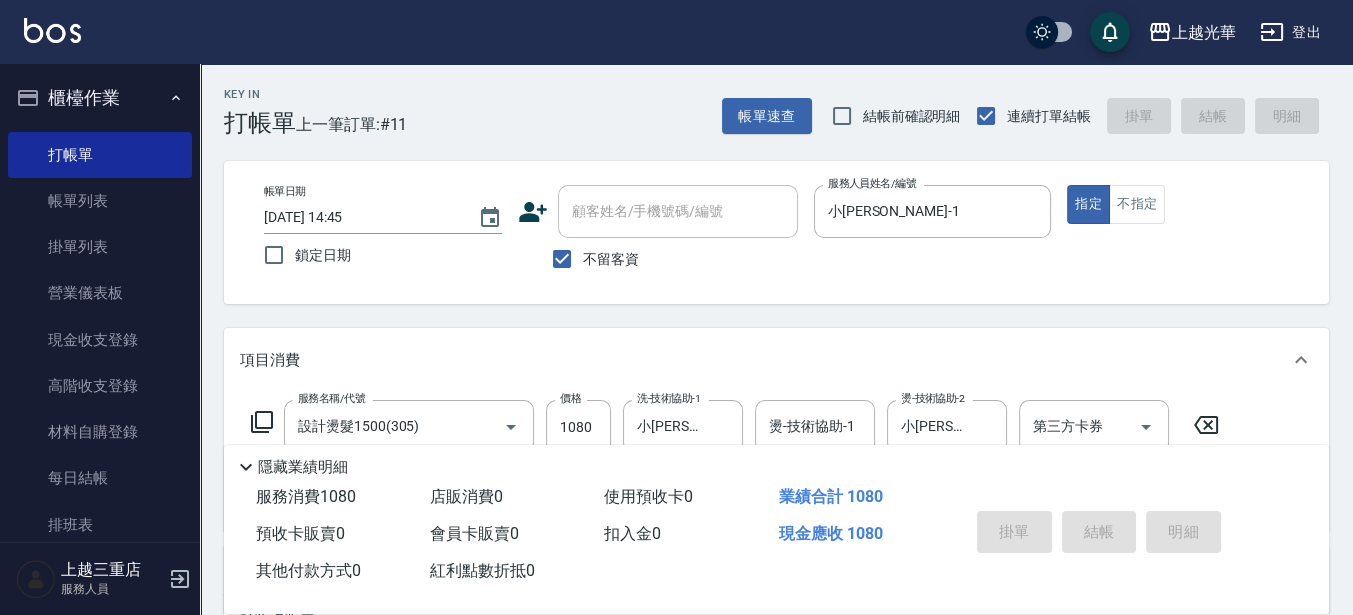 type 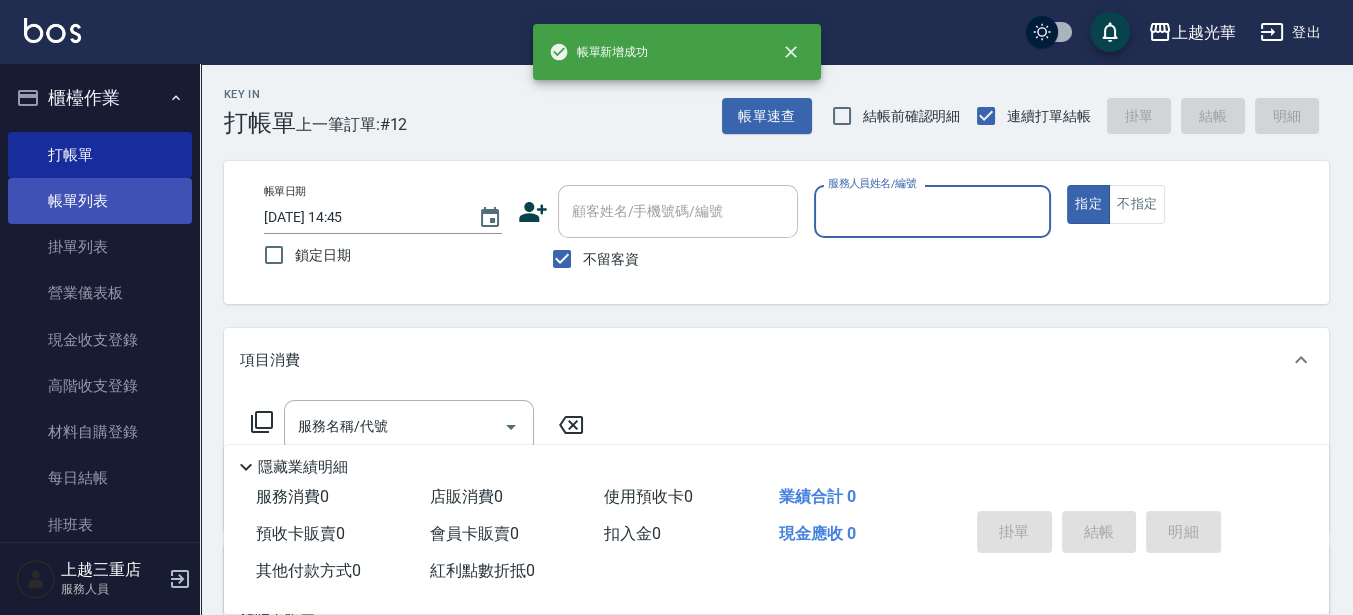 click on "帳單列表" at bounding box center (100, 201) 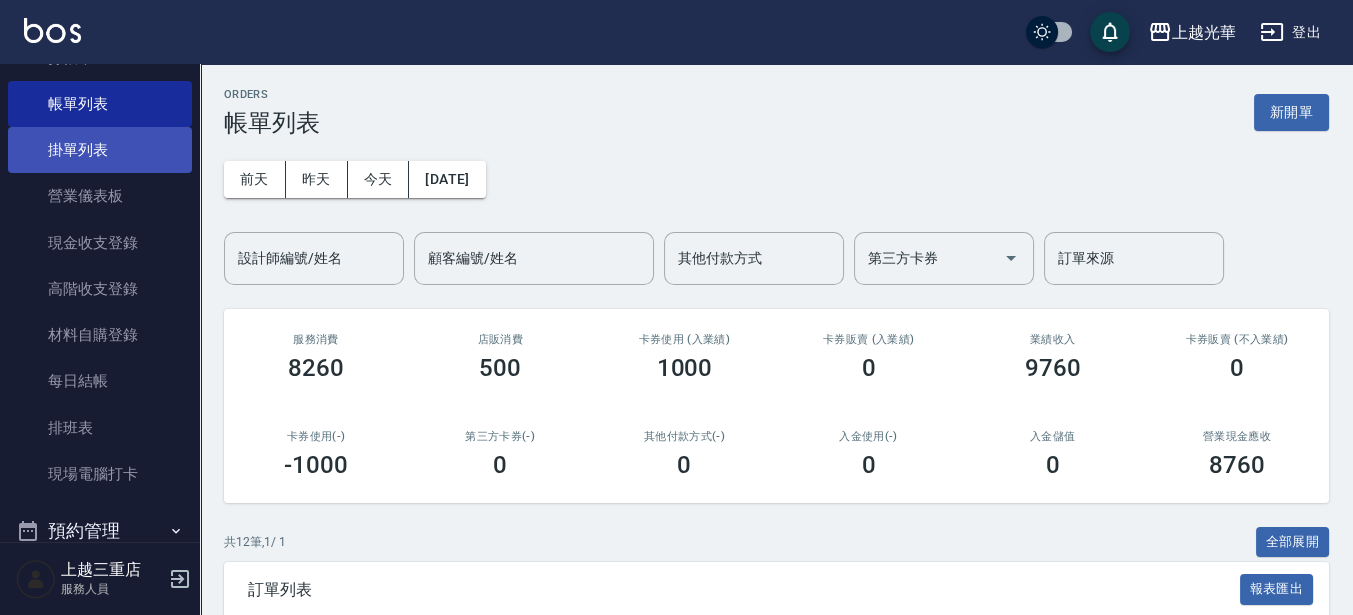 scroll, scrollTop: 0, scrollLeft: 0, axis: both 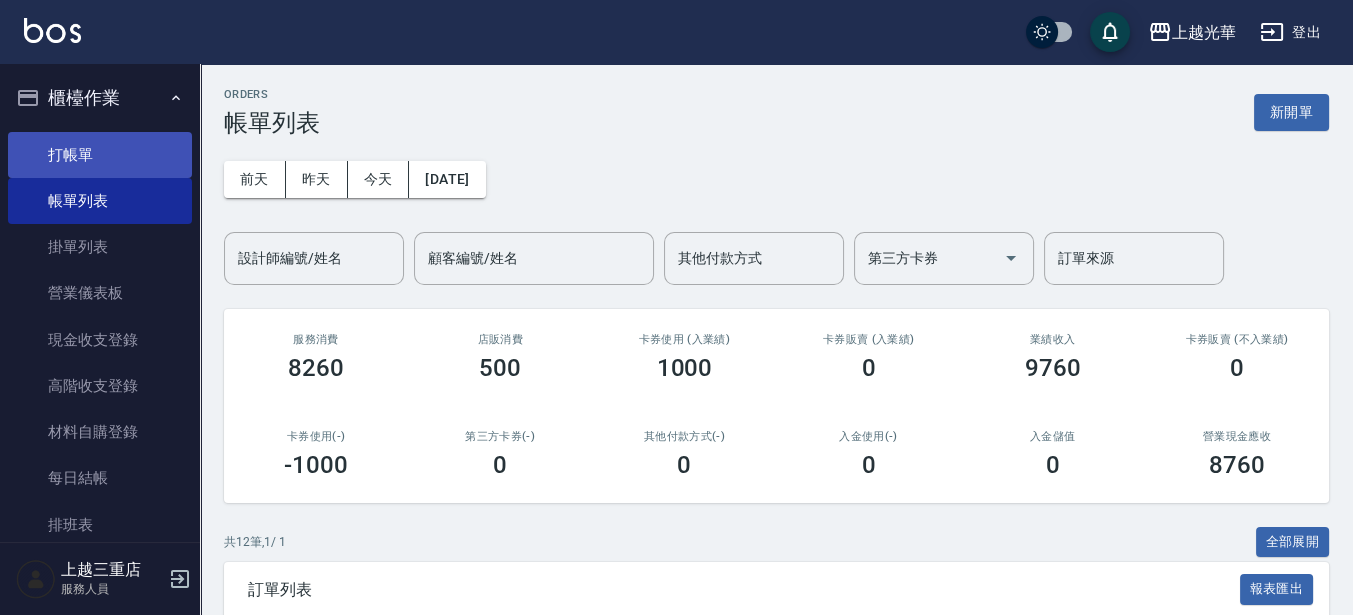 click on "打帳單" at bounding box center (100, 155) 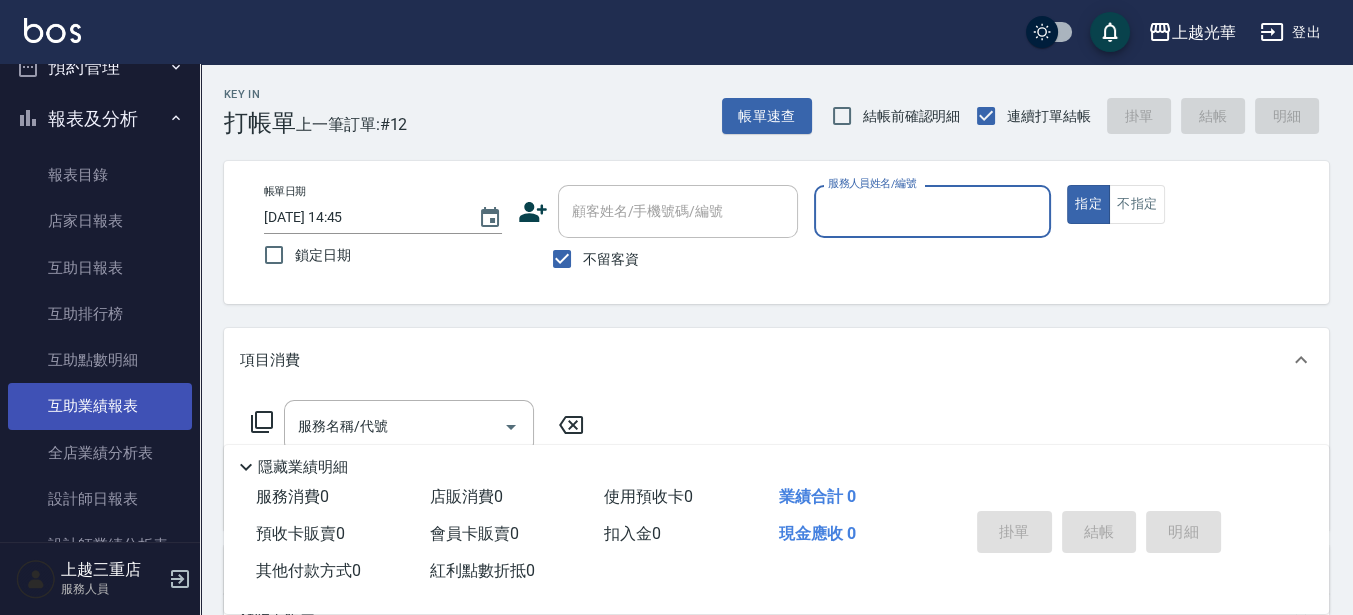 scroll, scrollTop: 625, scrollLeft: 0, axis: vertical 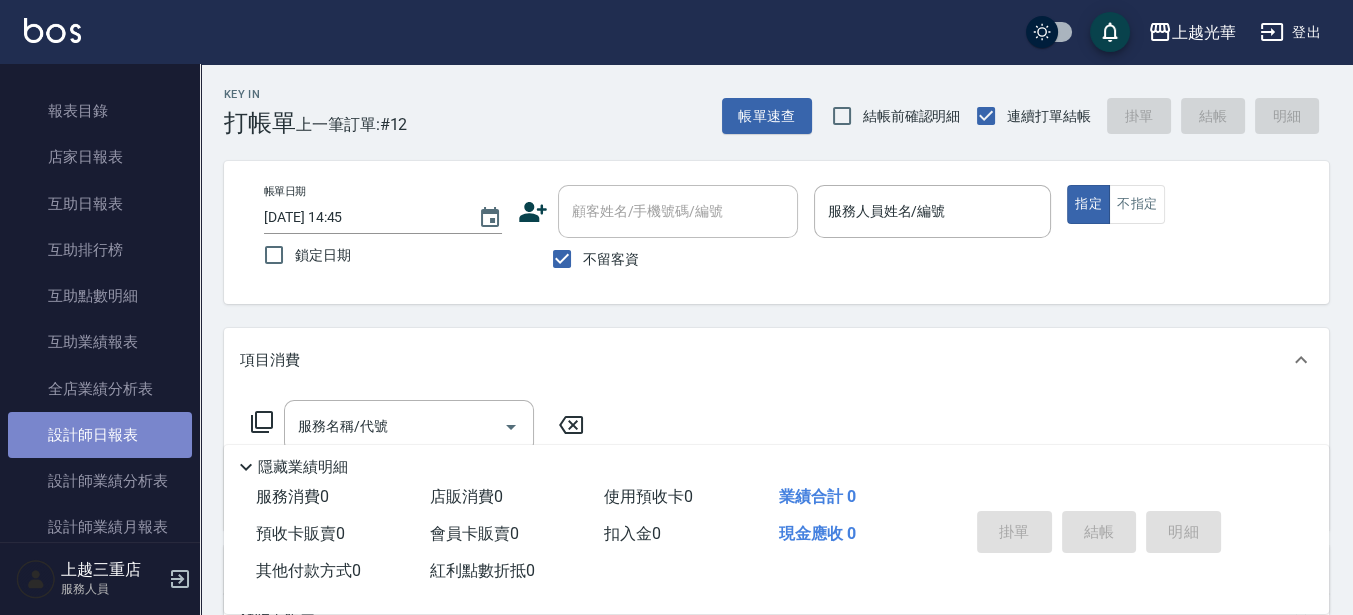 click on "設計師日報表" at bounding box center (100, 435) 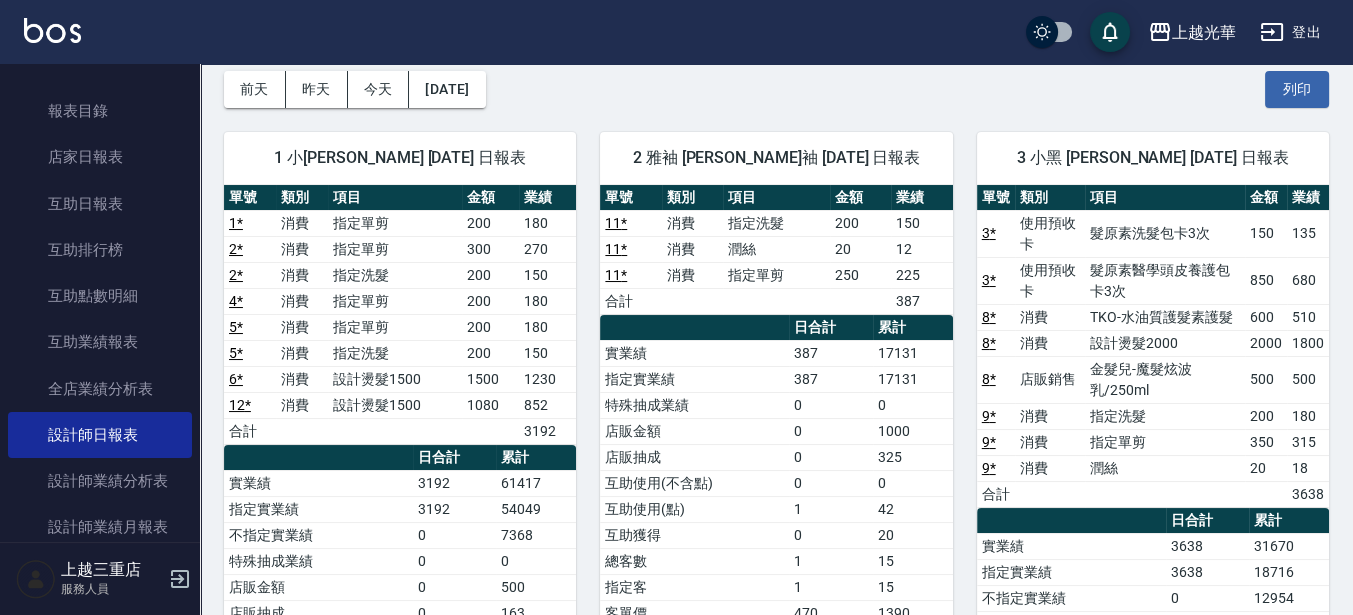 scroll, scrollTop: 125, scrollLeft: 0, axis: vertical 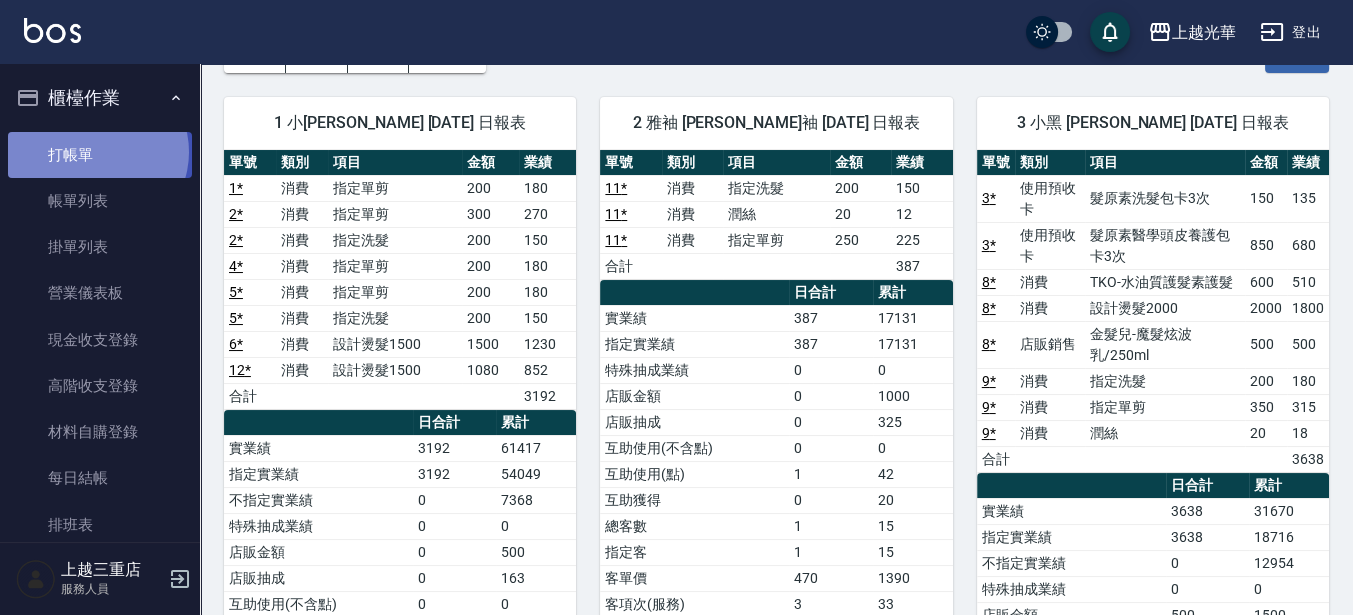 click on "打帳單" at bounding box center (100, 155) 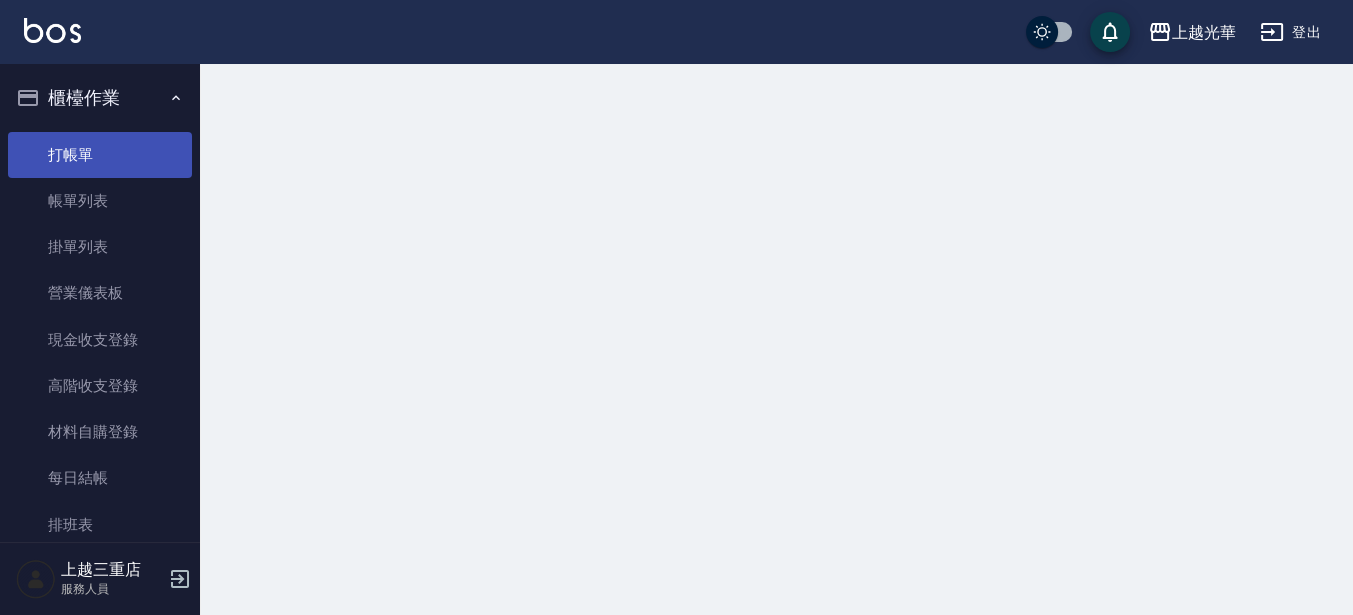 scroll, scrollTop: 0, scrollLeft: 0, axis: both 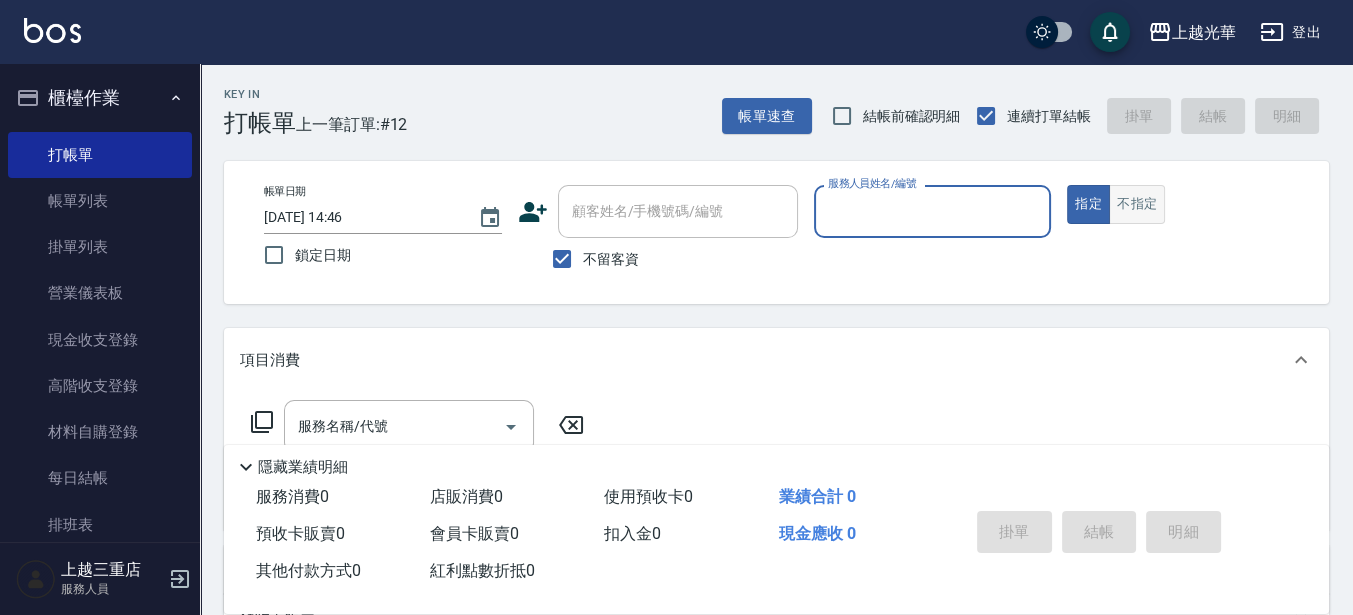 click on "不指定" at bounding box center (1137, 204) 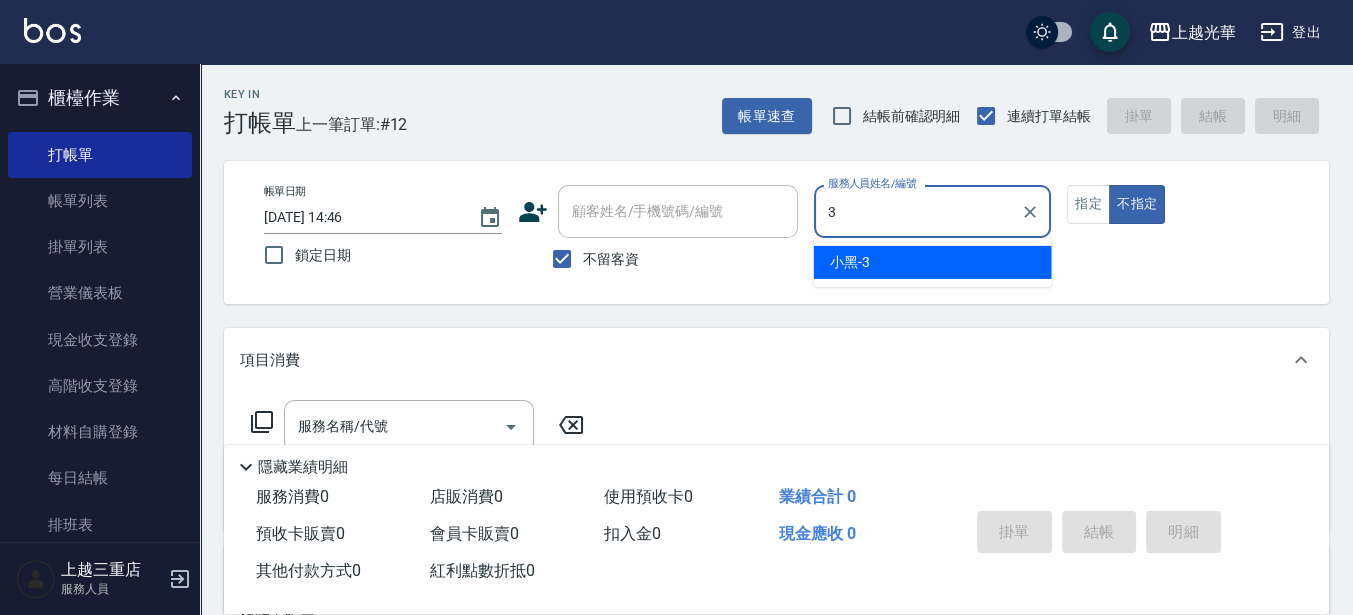 type on "小黑-3" 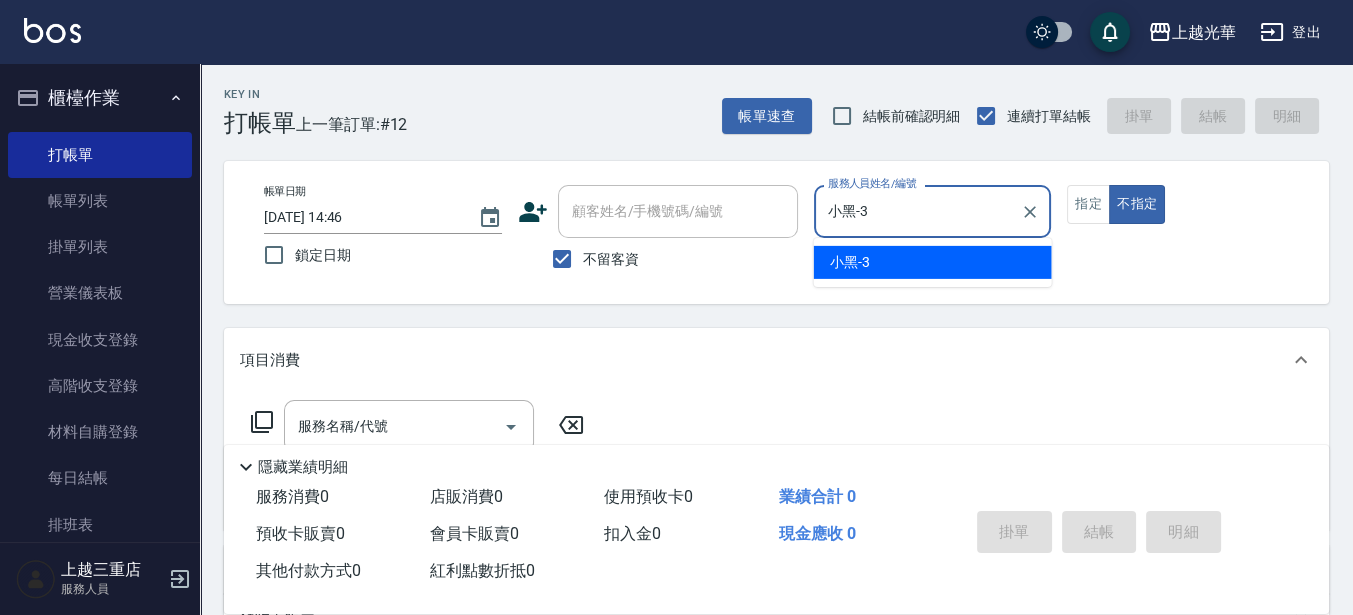 type on "false" 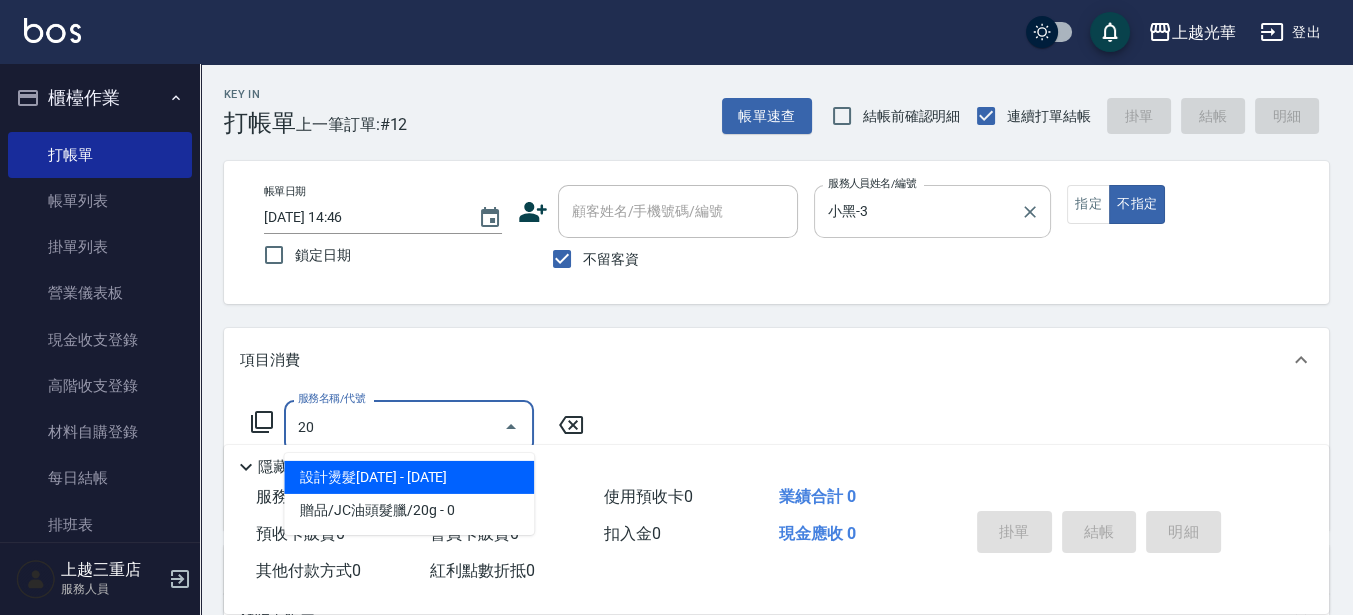 type on "2" 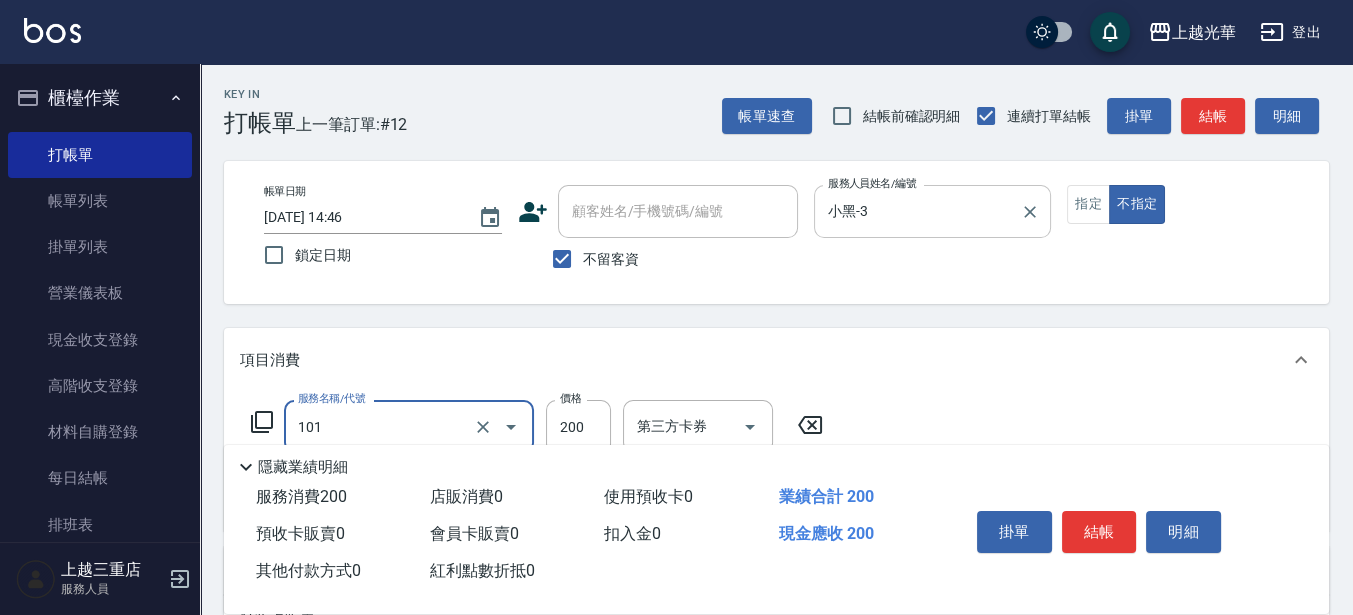type on "不指定洗髮(101)" 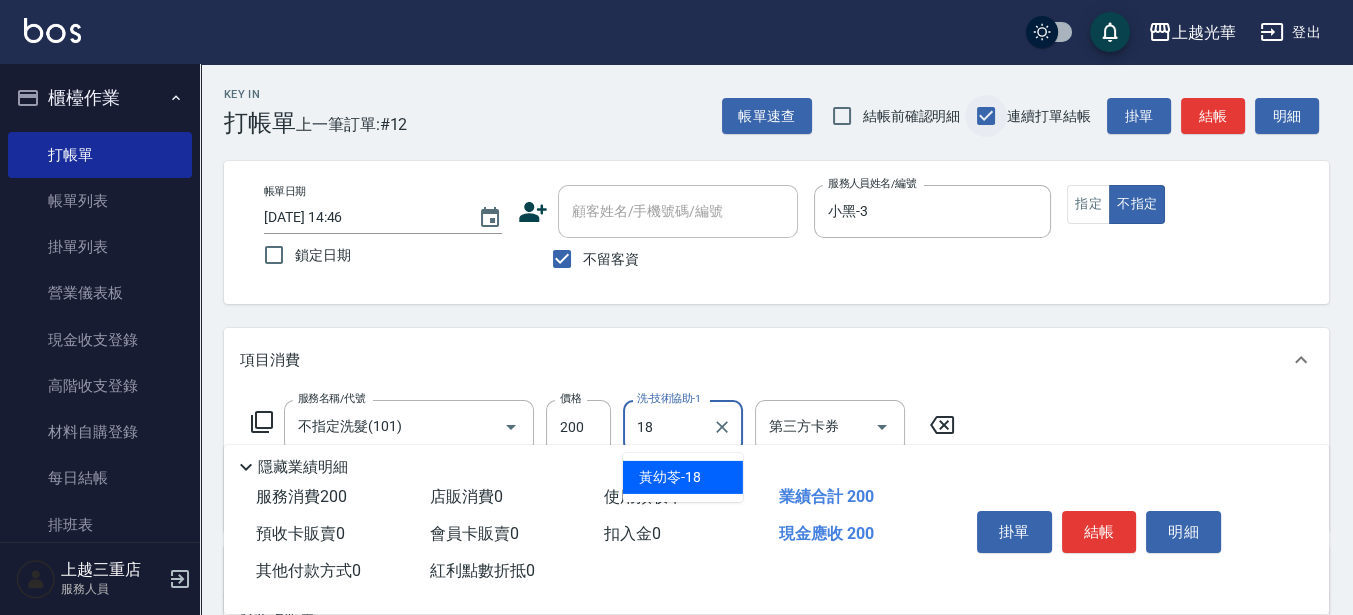 type on "黃幼苓-18" 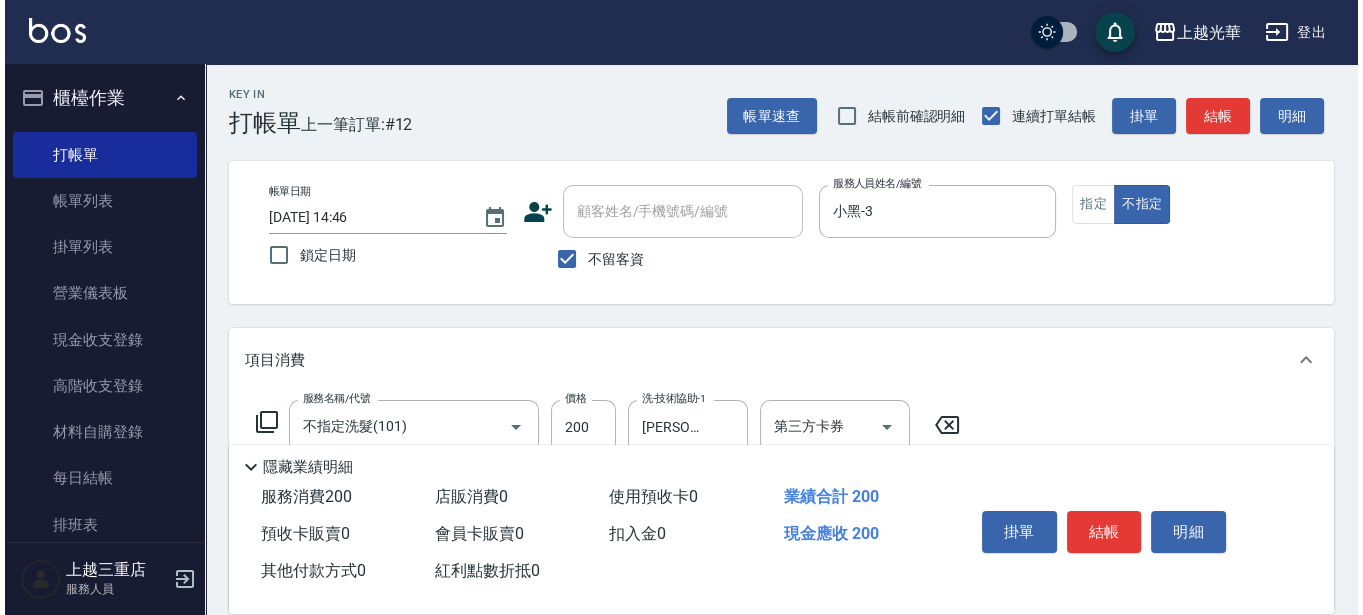 scroll, scrollTop: 125, scrollLeft: 0, axis: vertical 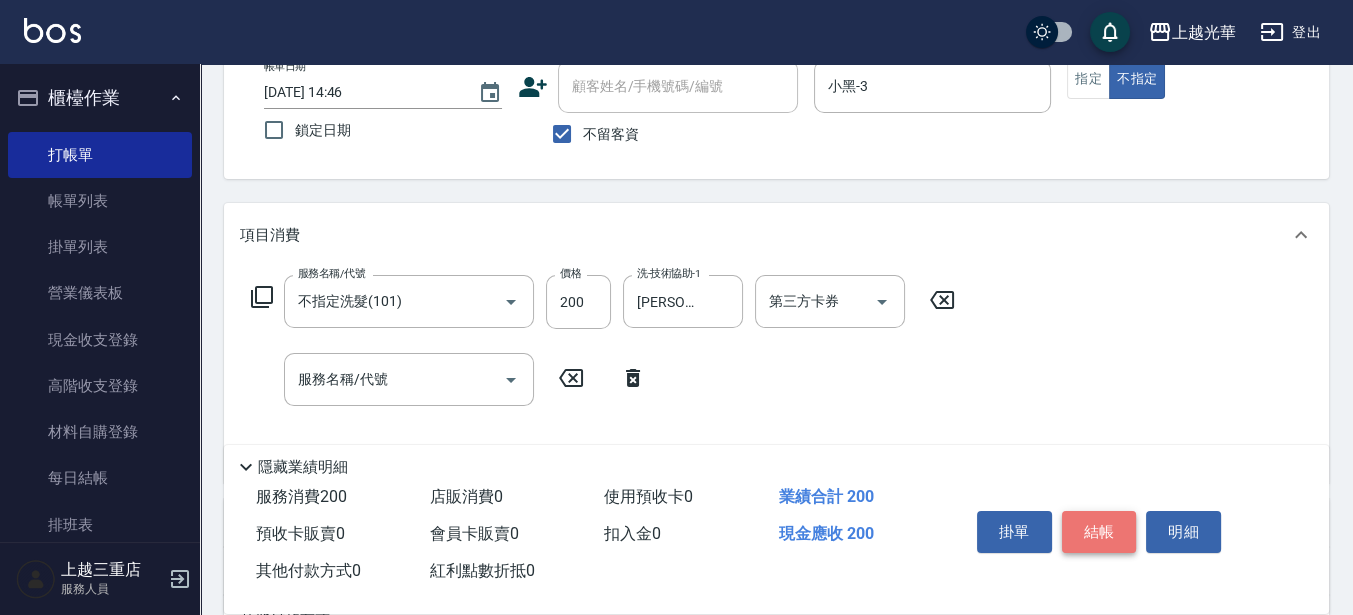 click on "結帳" at bounding box center [1099, 532] 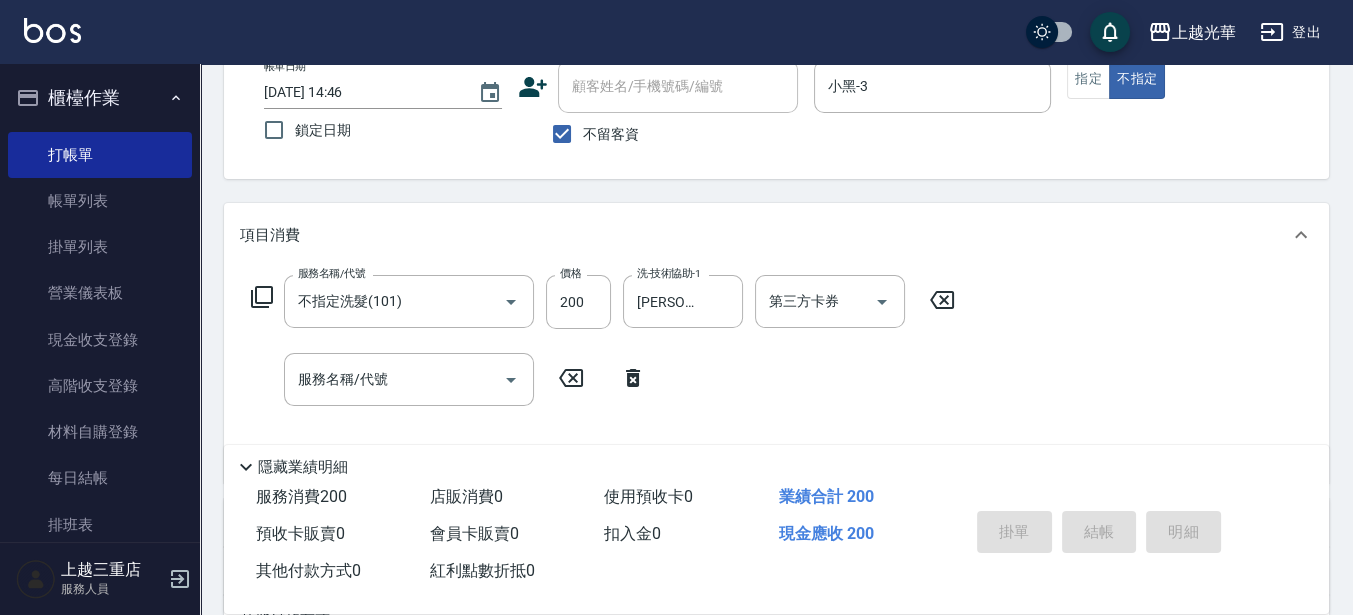 type on "2025/07/12 14:52" 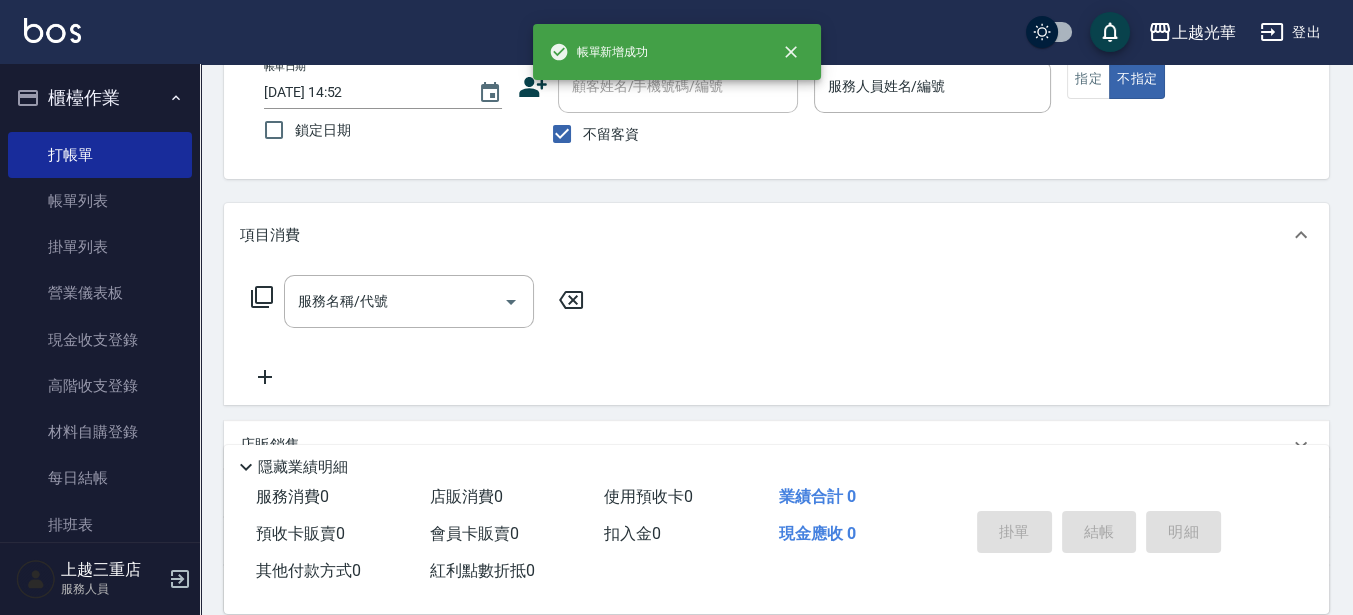 click 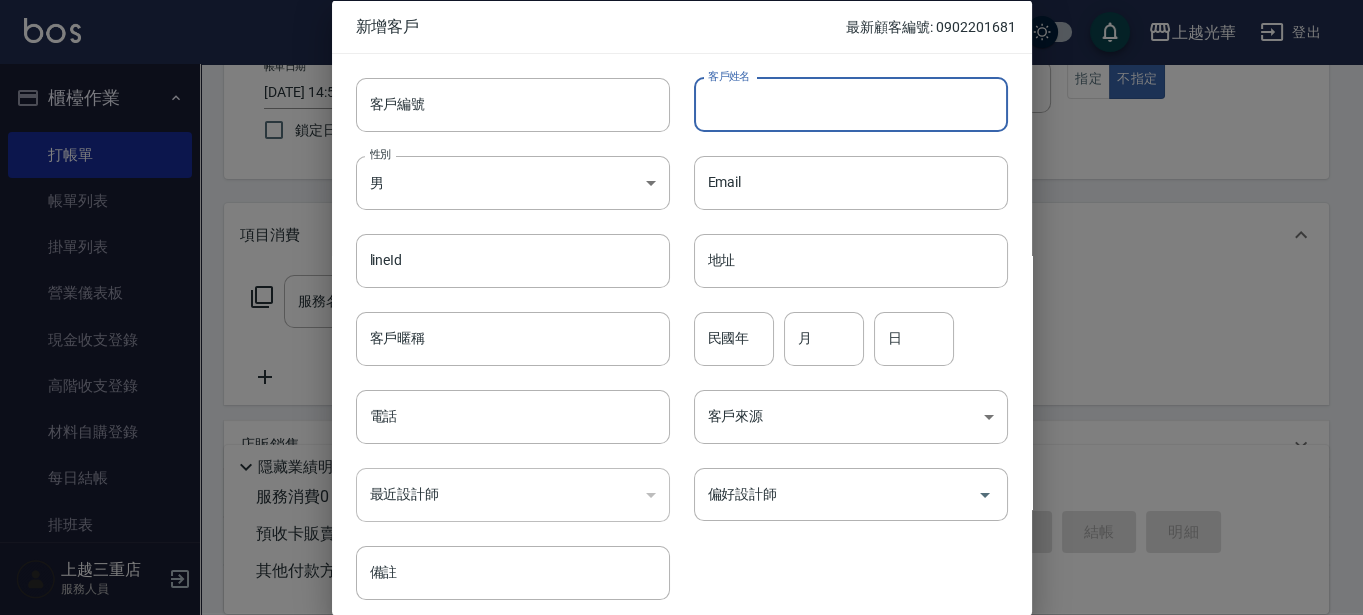 click on "客戶姓名" at bounding box center (851, 104) 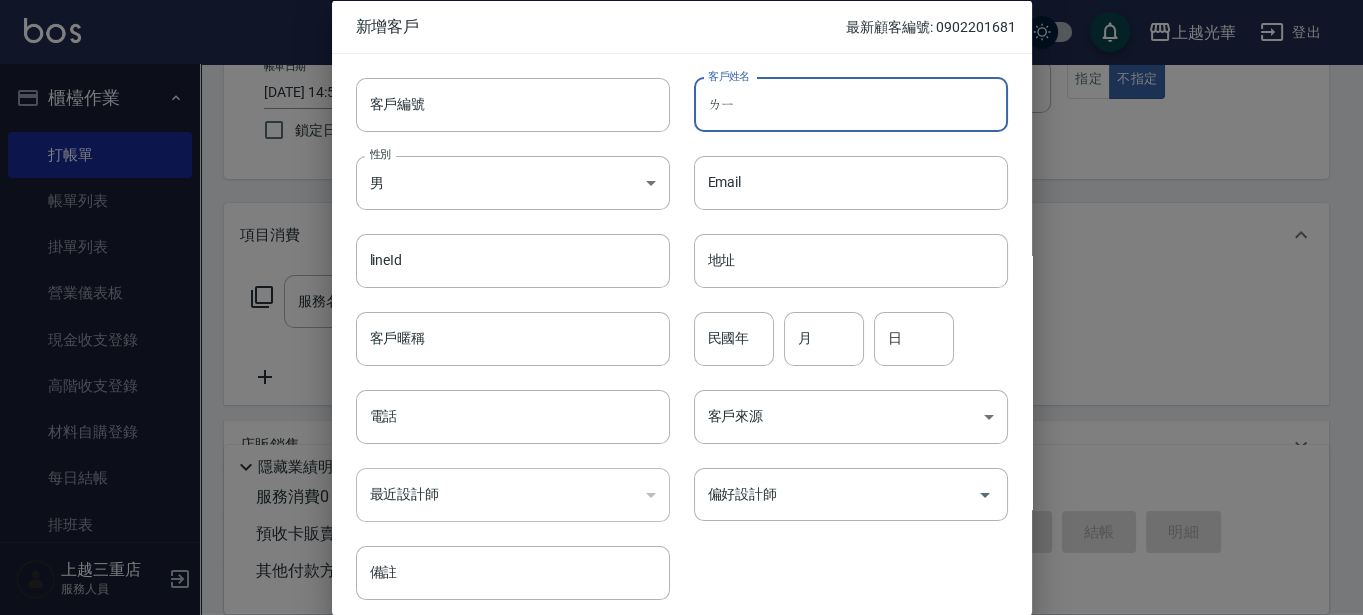 type on "離" 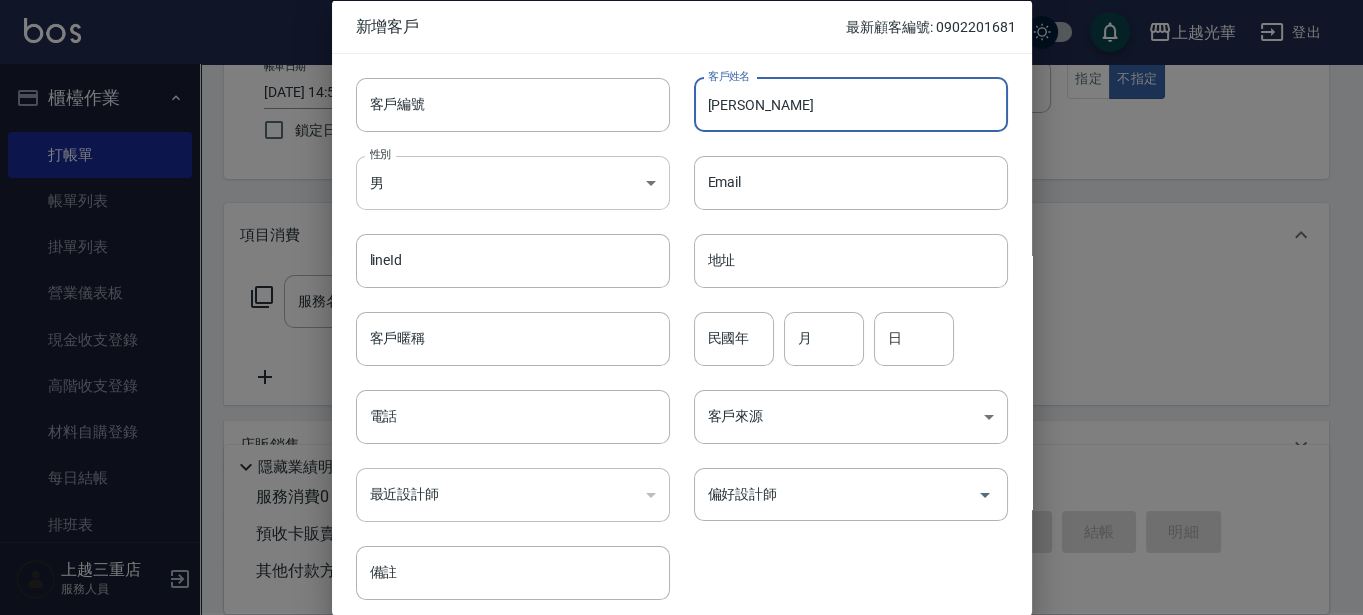 type on "林玉真" 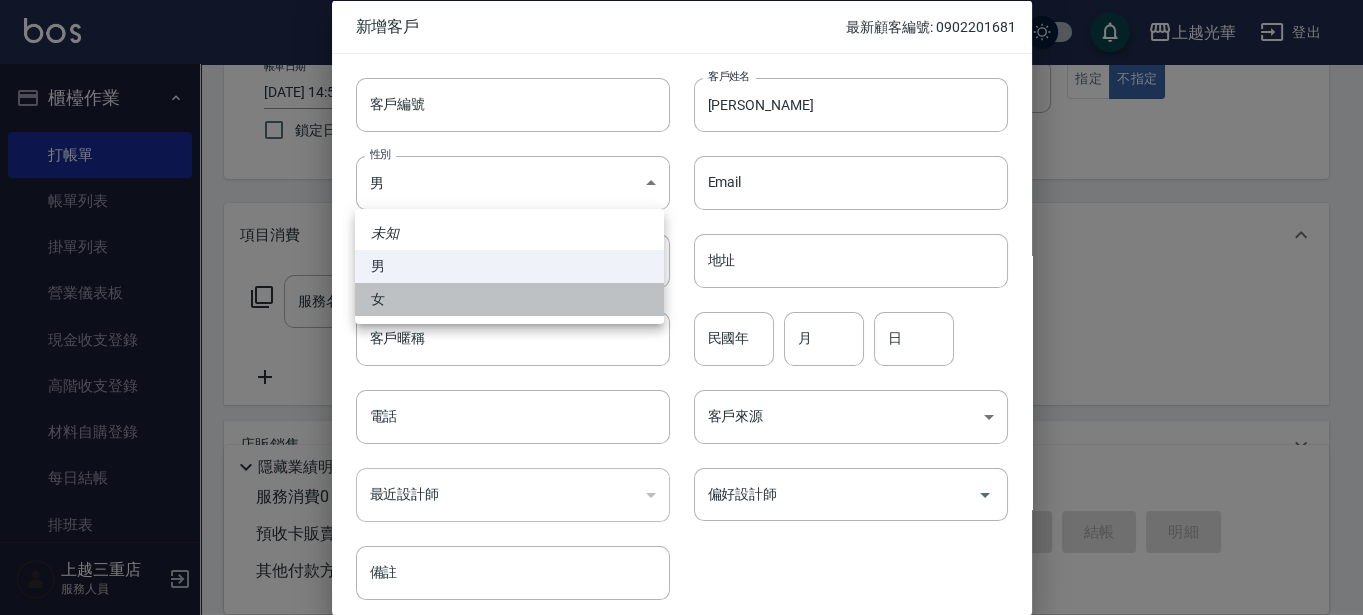 click on "女" at bounding box center [509, 299] 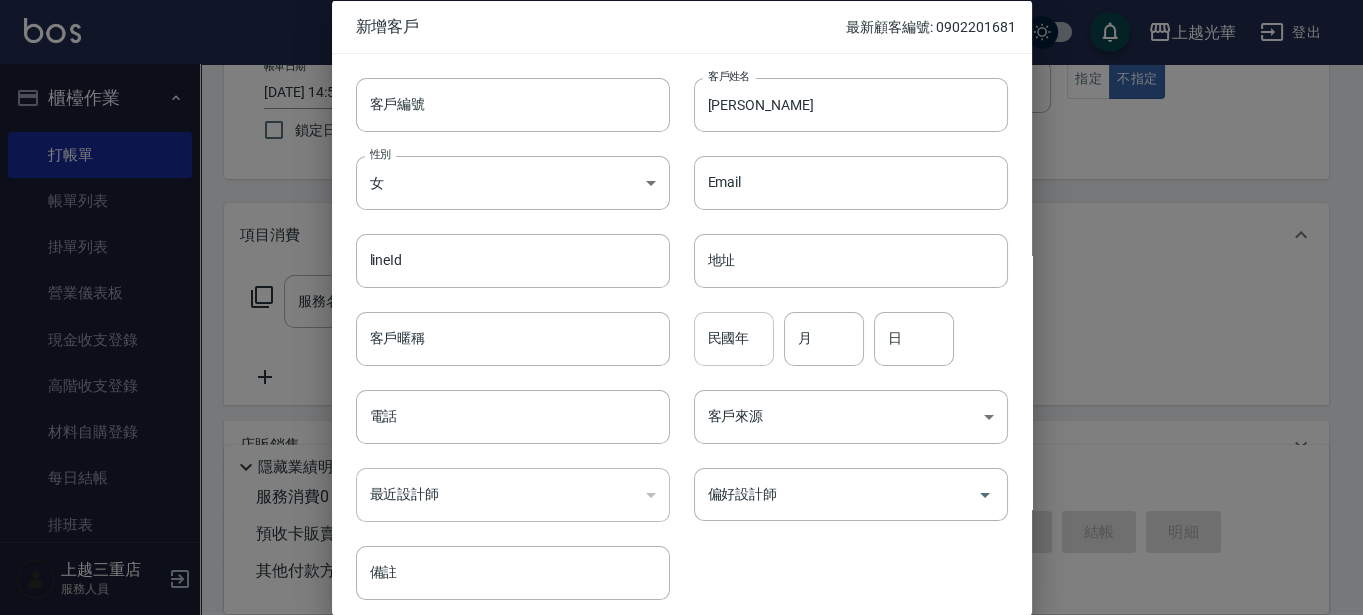 click on "民國年" at bounding box center [734, 338] 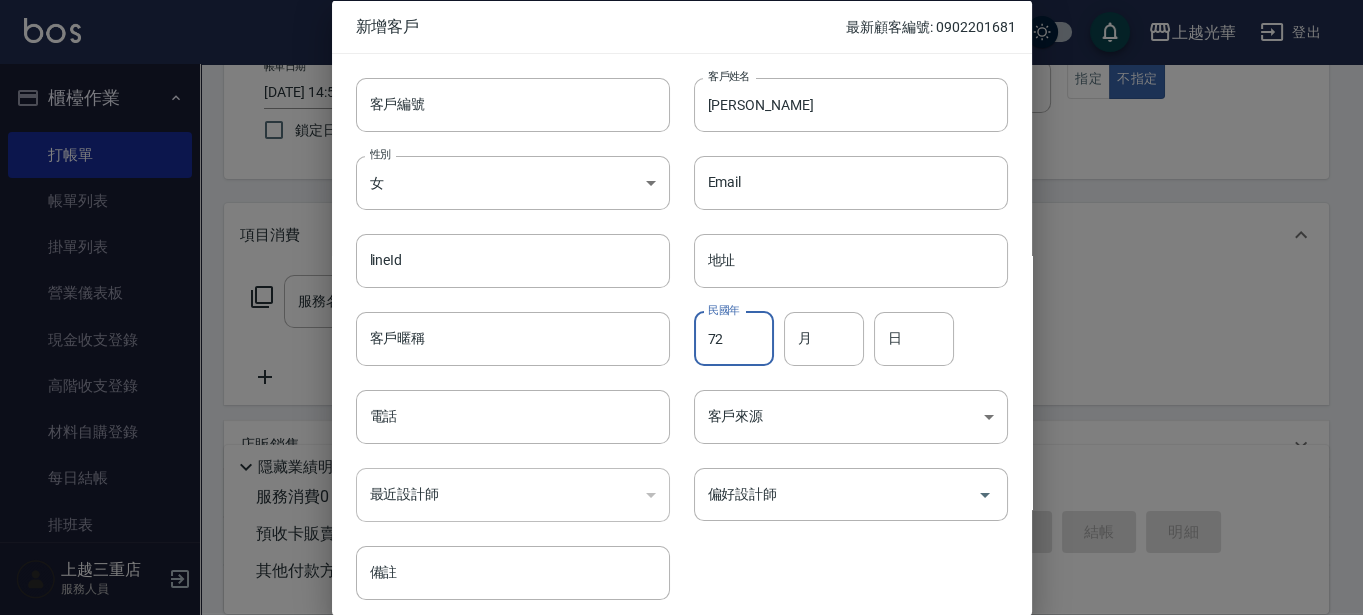 type on "72" 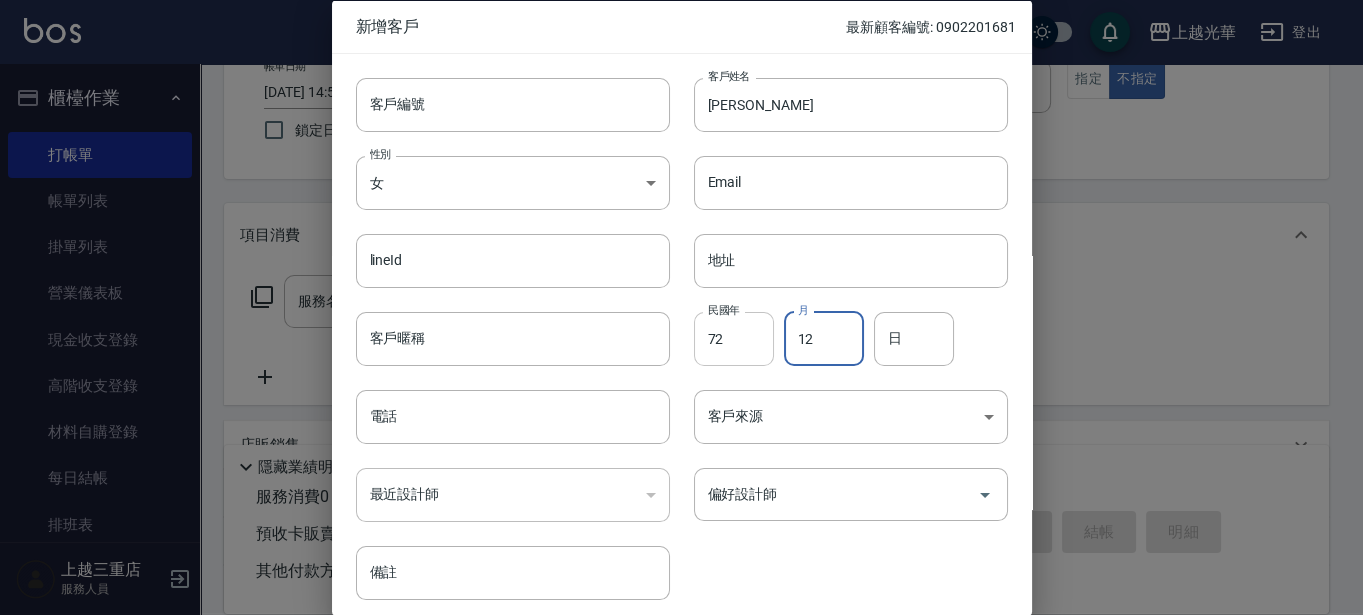 type on "12" 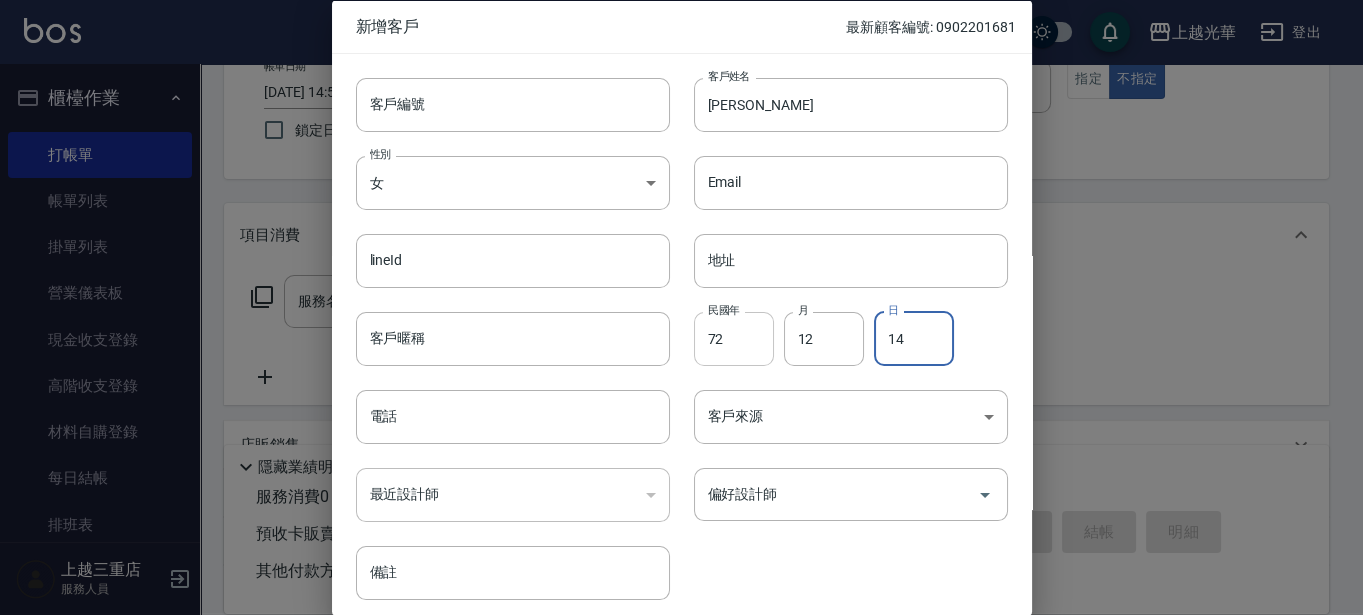 type on "14" 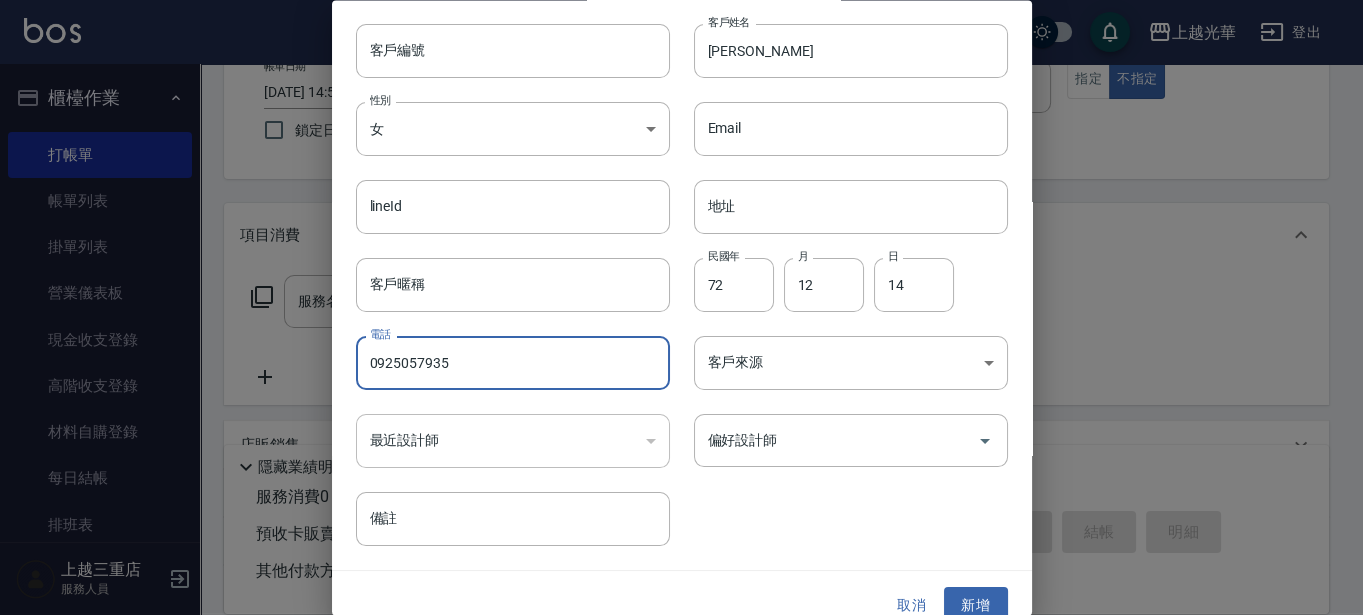 scroll, scrollTop: 77, scrollLeft: 0, axis: vertical 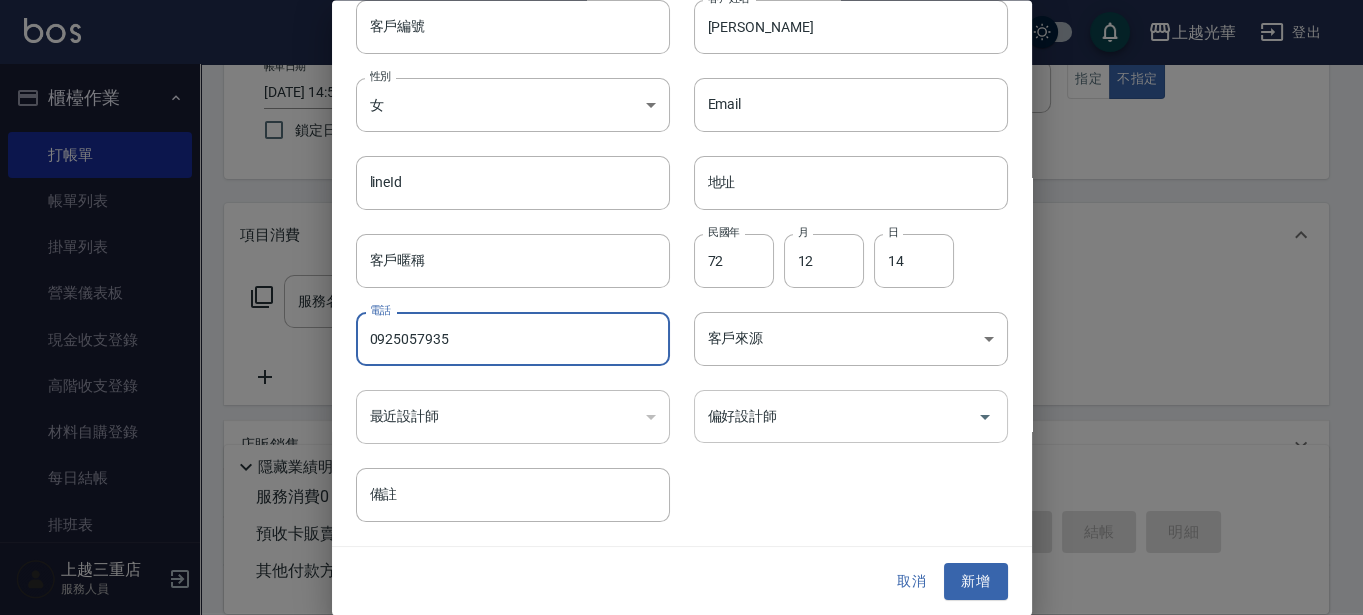 type on "0925057935" 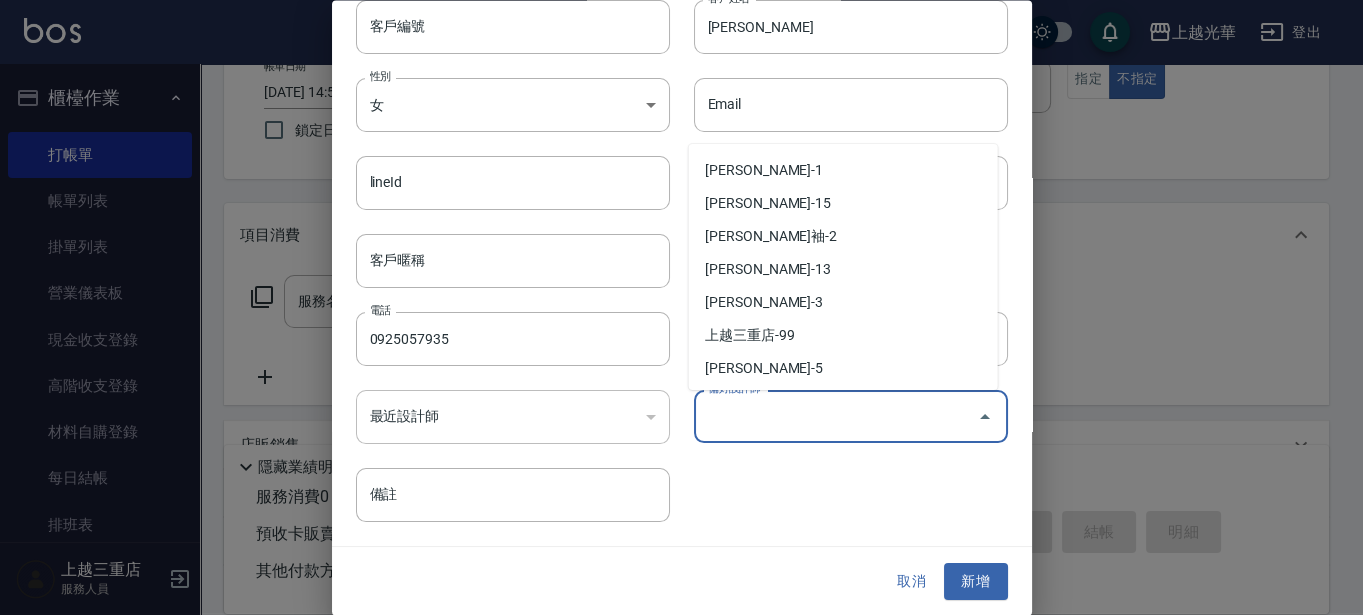 scroll, scrollTop: 265, scrollLeft: 0, axis: vertical 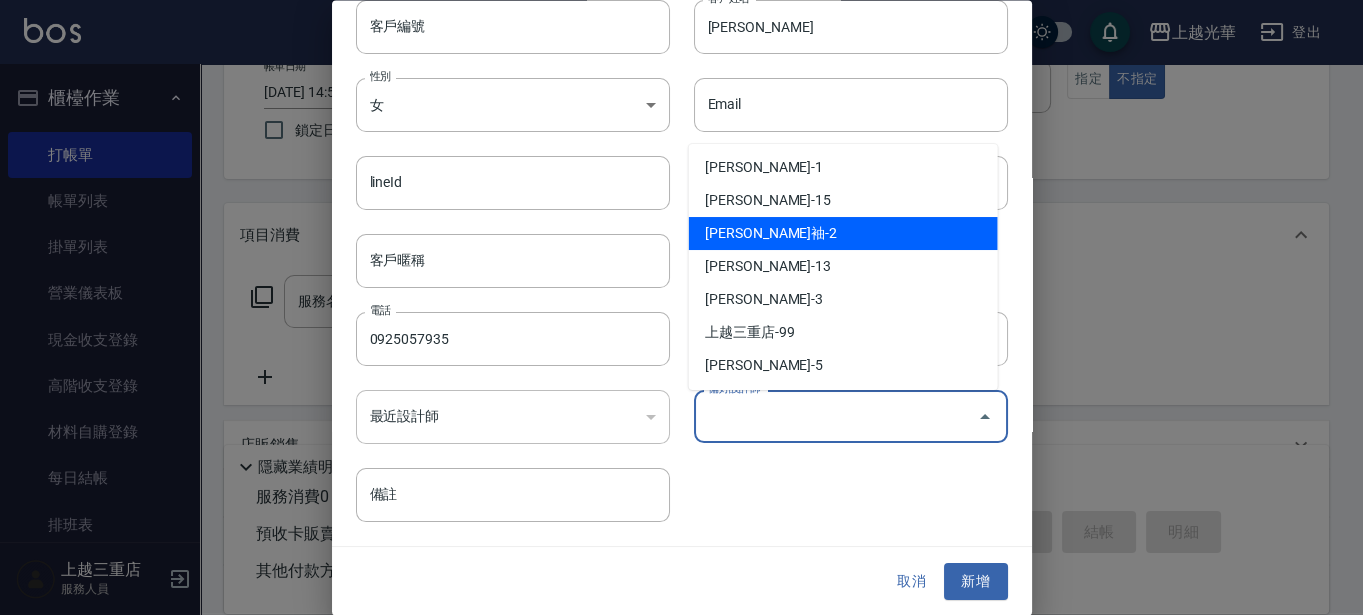 click on "林雅袖-2" at bounding box center (843, 233) 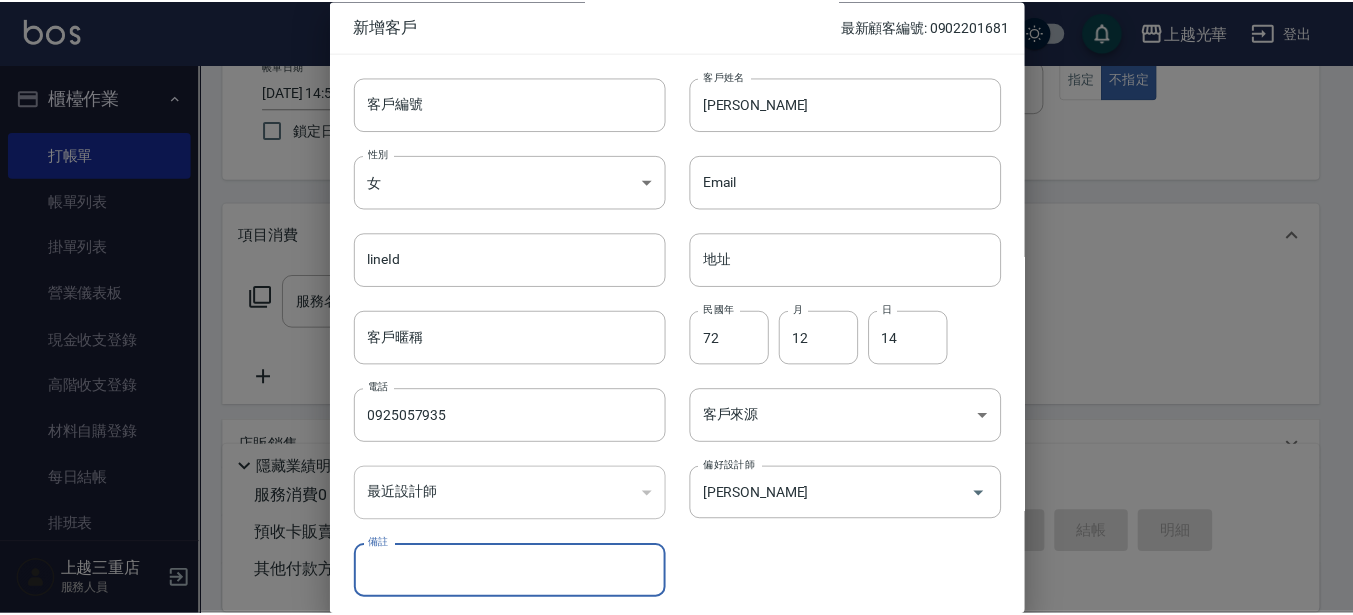 scroll, scrollTop: 77, scrollLeft: 0, axis: vertical 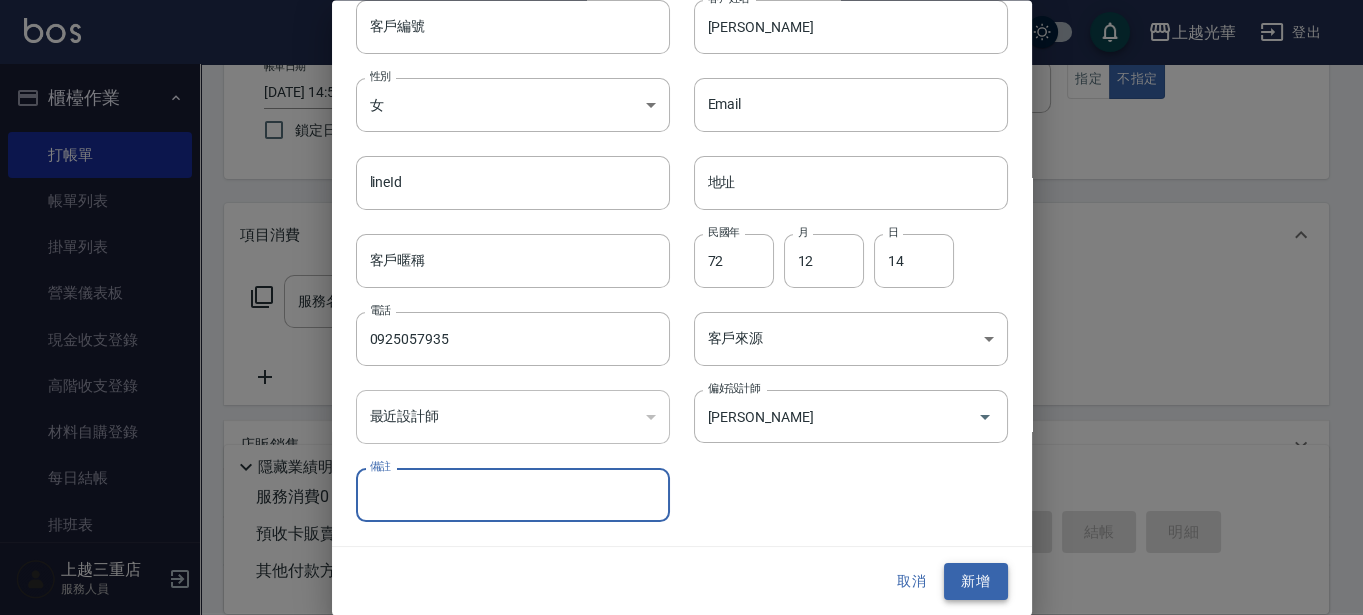 click on "新增" at bounding box center (976, 582) 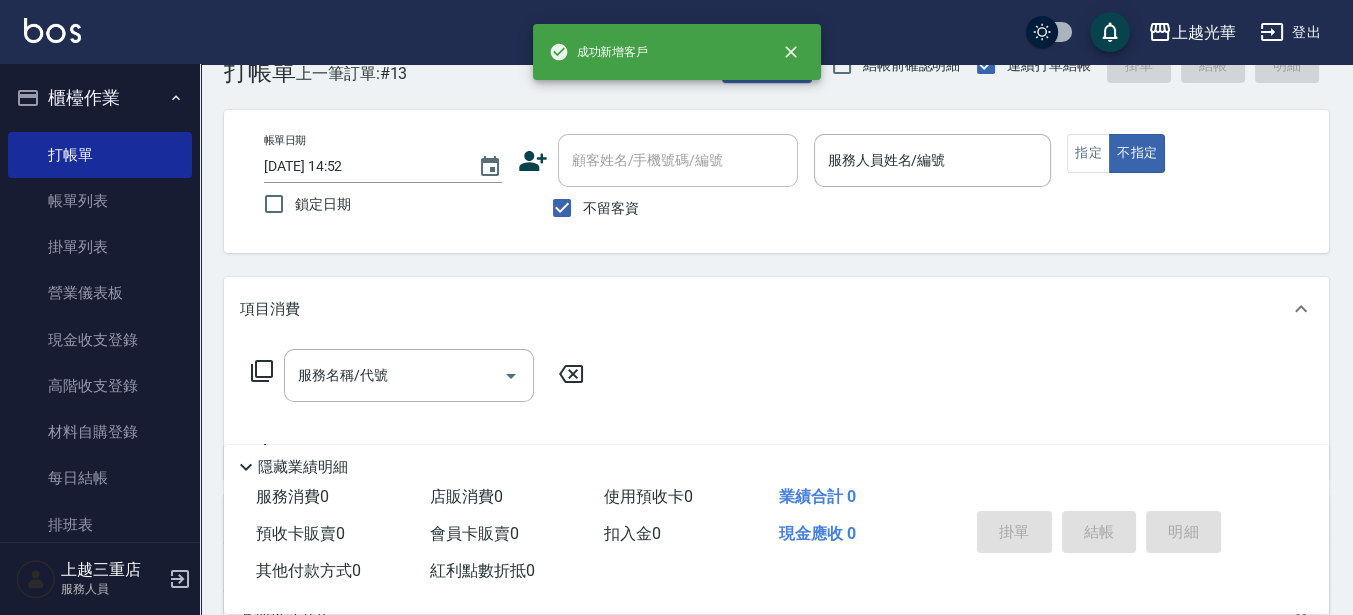 scroll, scrollTop: 0, scrollLeft: 0, axis: both 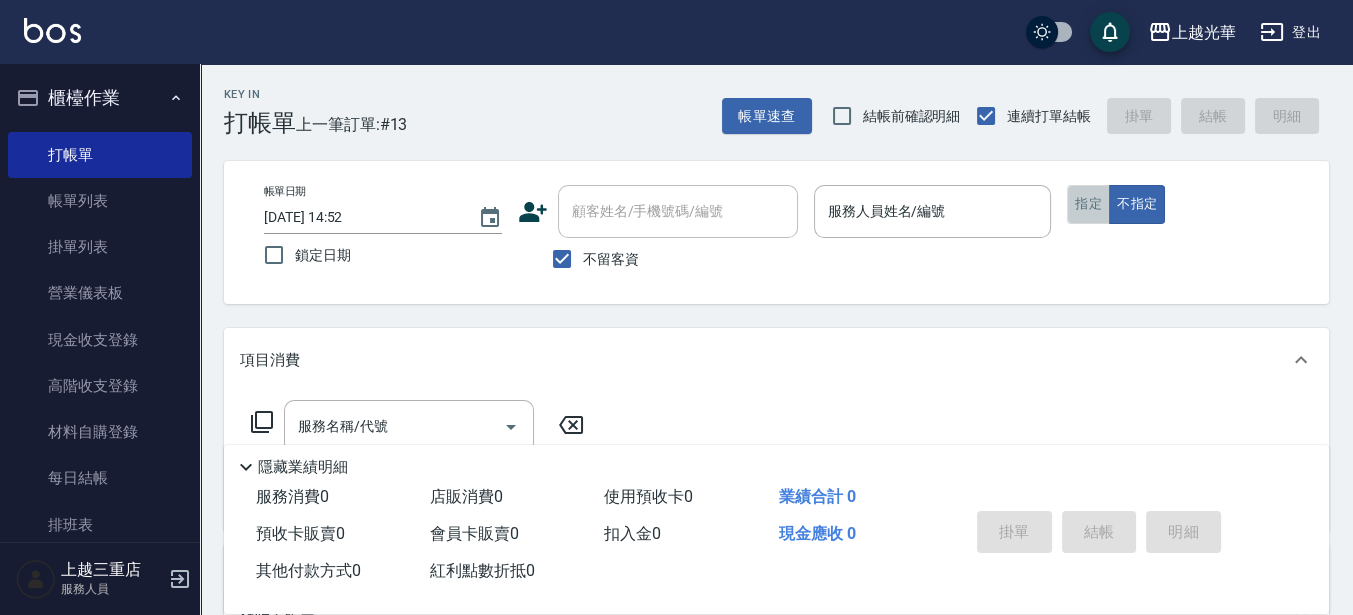 click on "指定" at bounding box center [1088, 204] 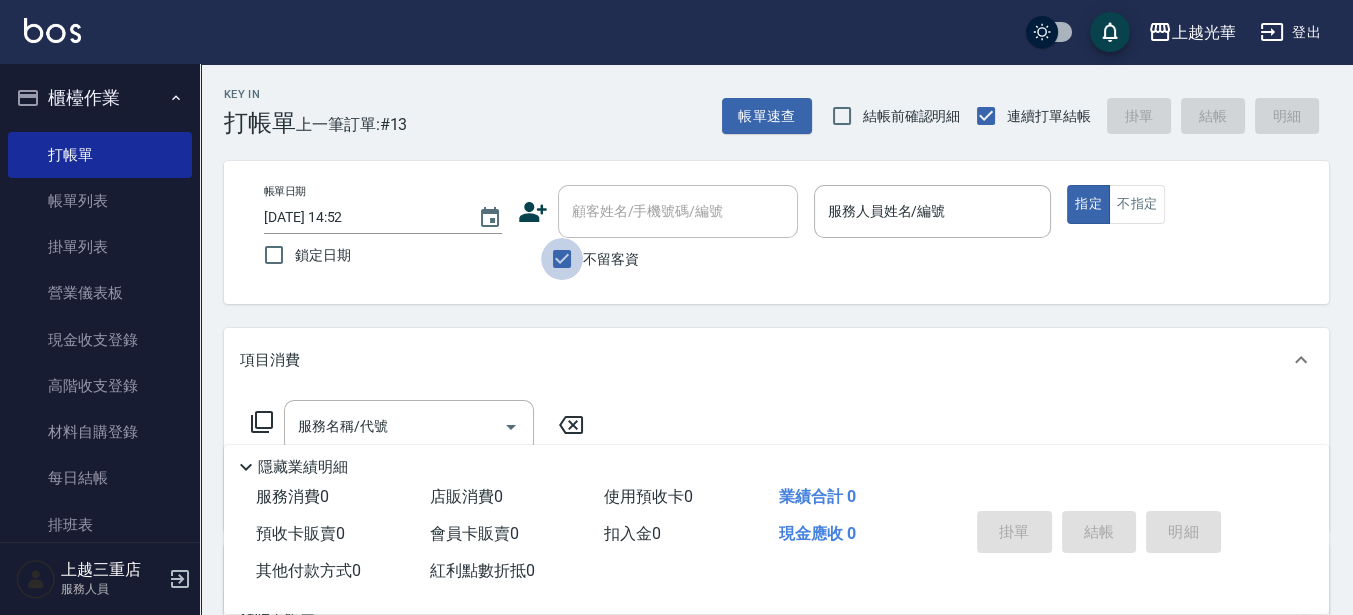drag, startPoint x: 557, startPoint y: 264, endPoint x: 603, endPoint y: 221, distance: 62.968246 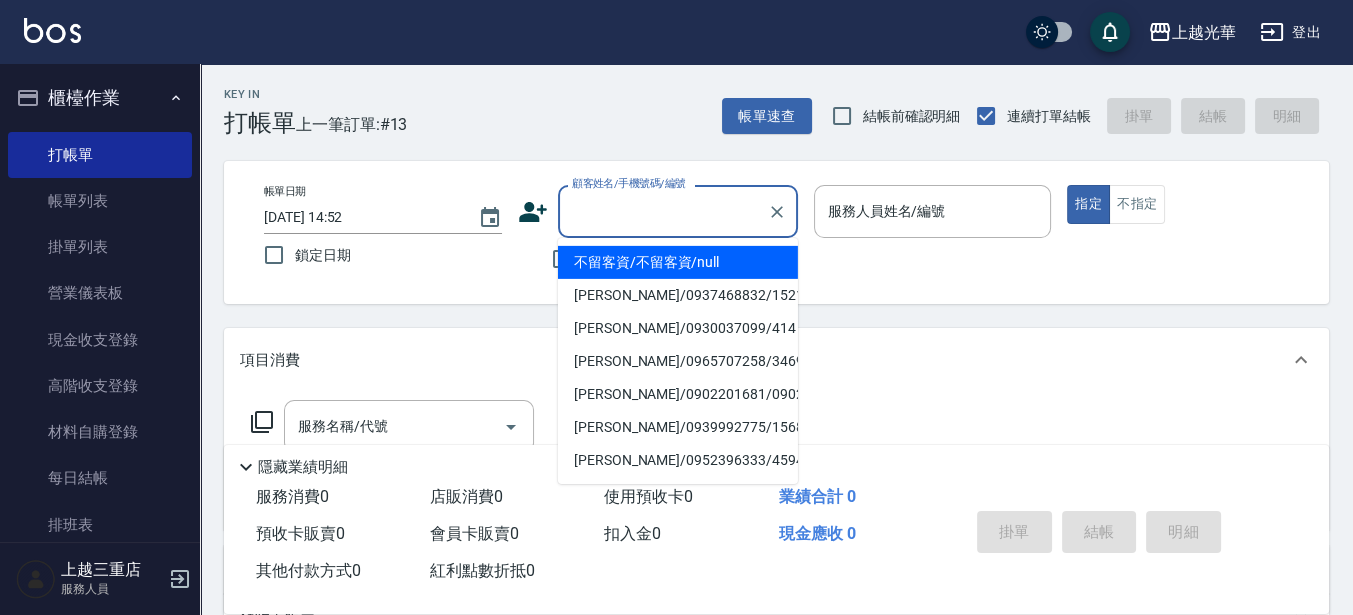 click on "顧客姓名/手機號碼/編號" at bounding box center [663, 211] 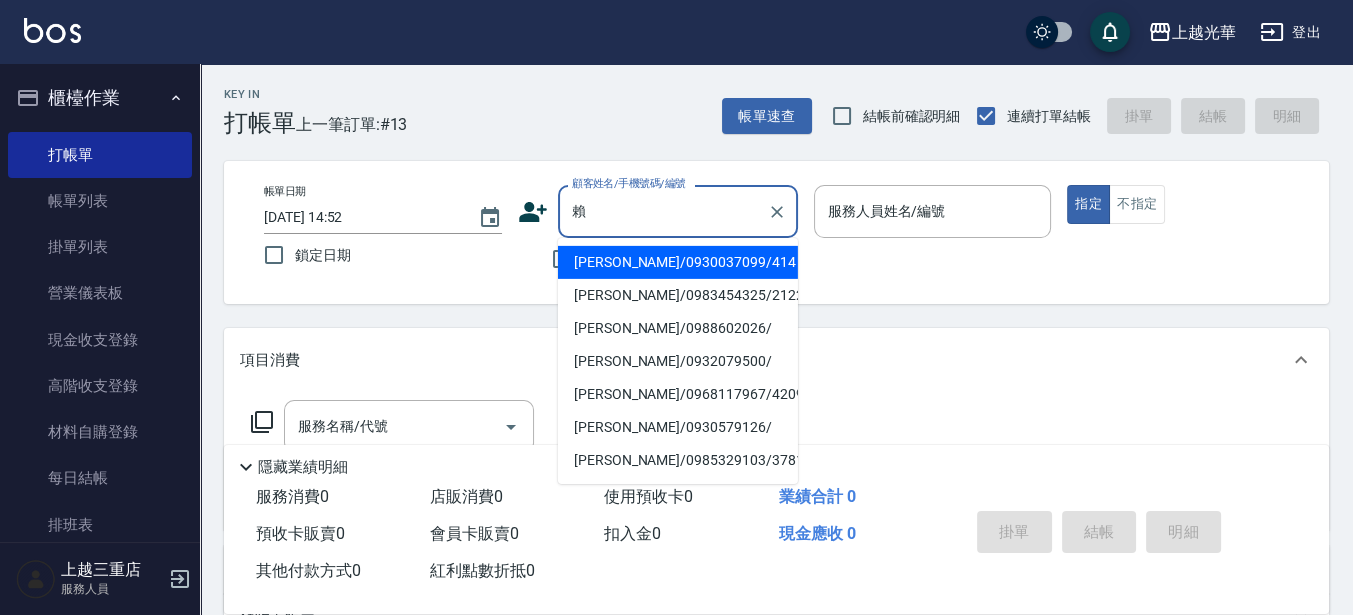 click on "賴碧玉/0930037099/414" at bounding box center (678, 262) 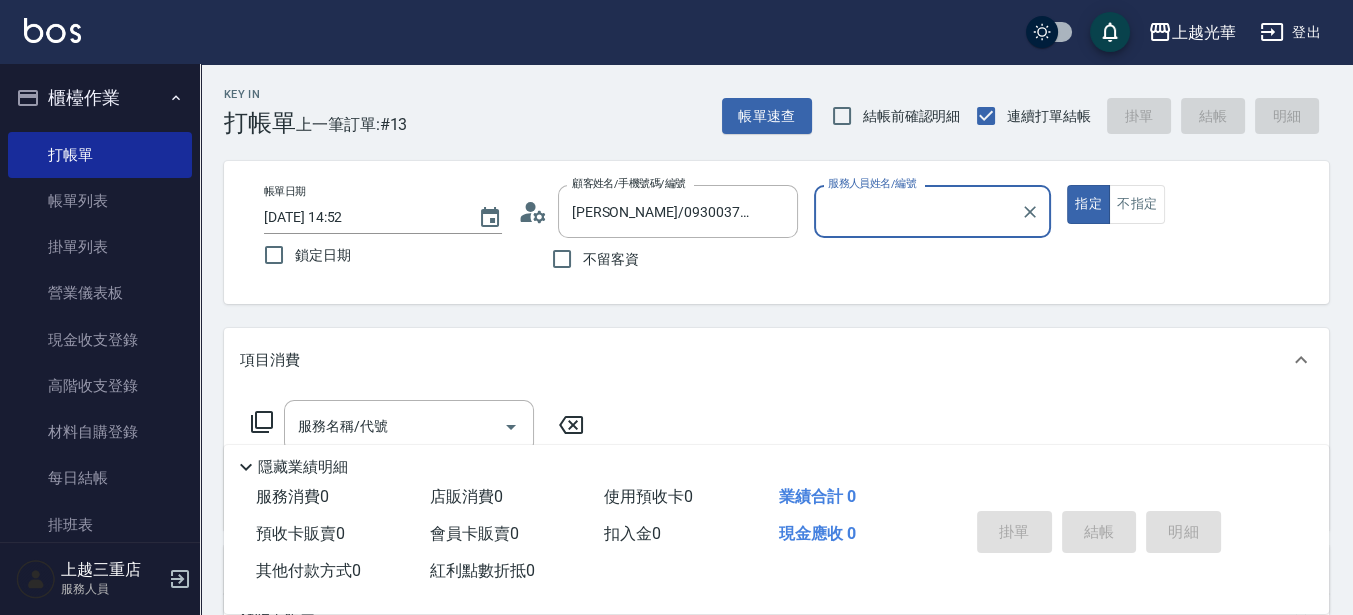 type on "雅袖-2" 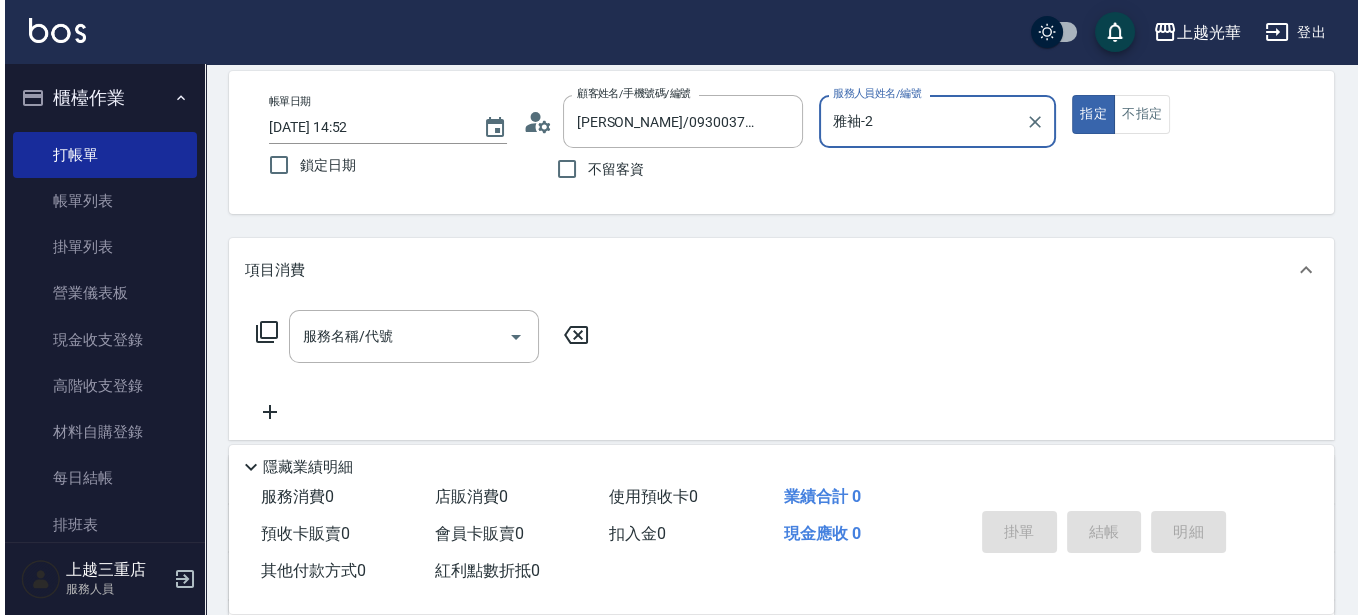 scroll, scrollTop: 125, scrollLeft: 0, axis: vertical 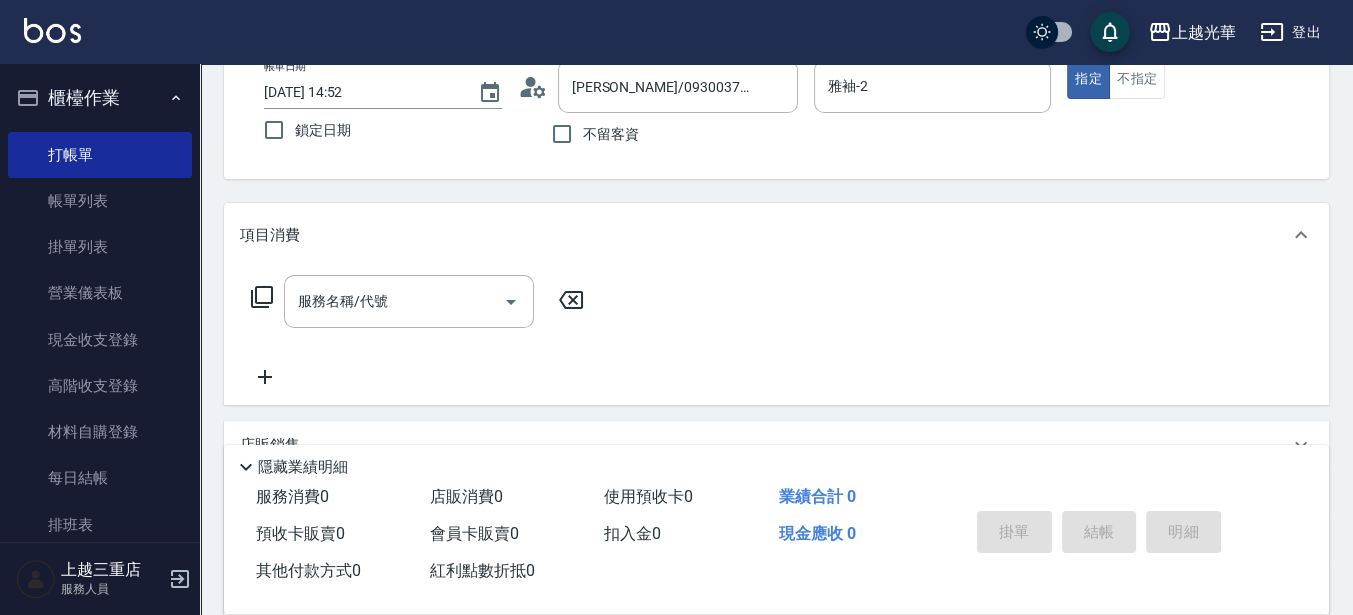 click 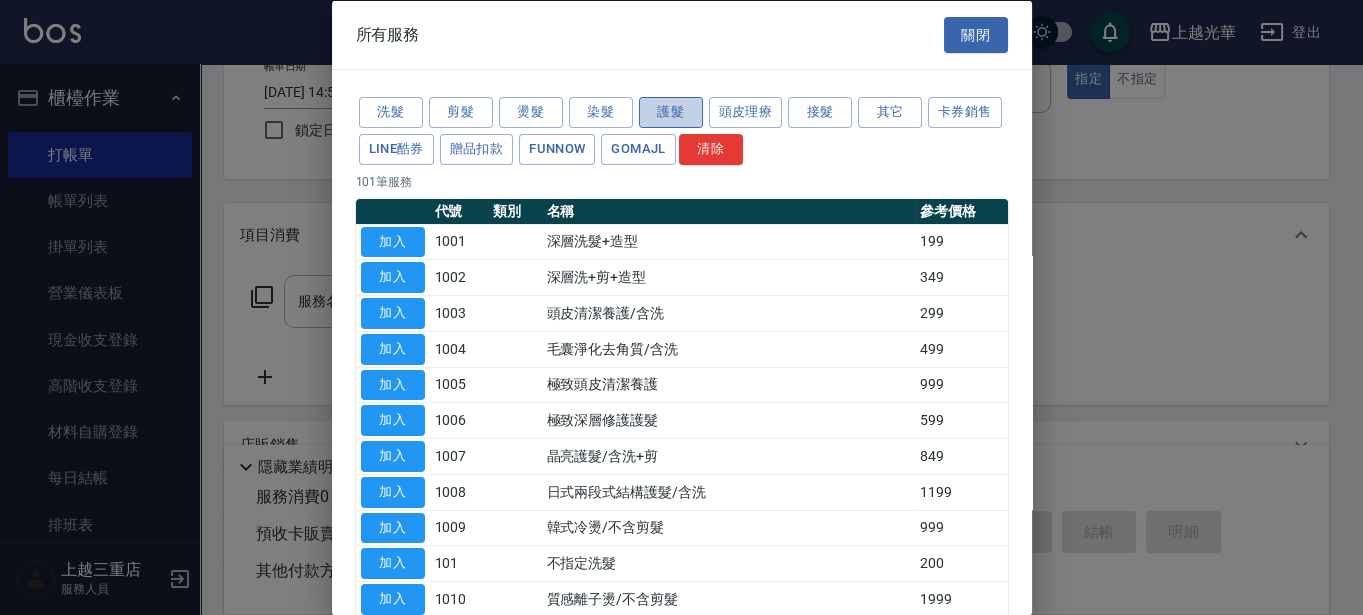 click on "護髮" at bounding box center (671, 112) 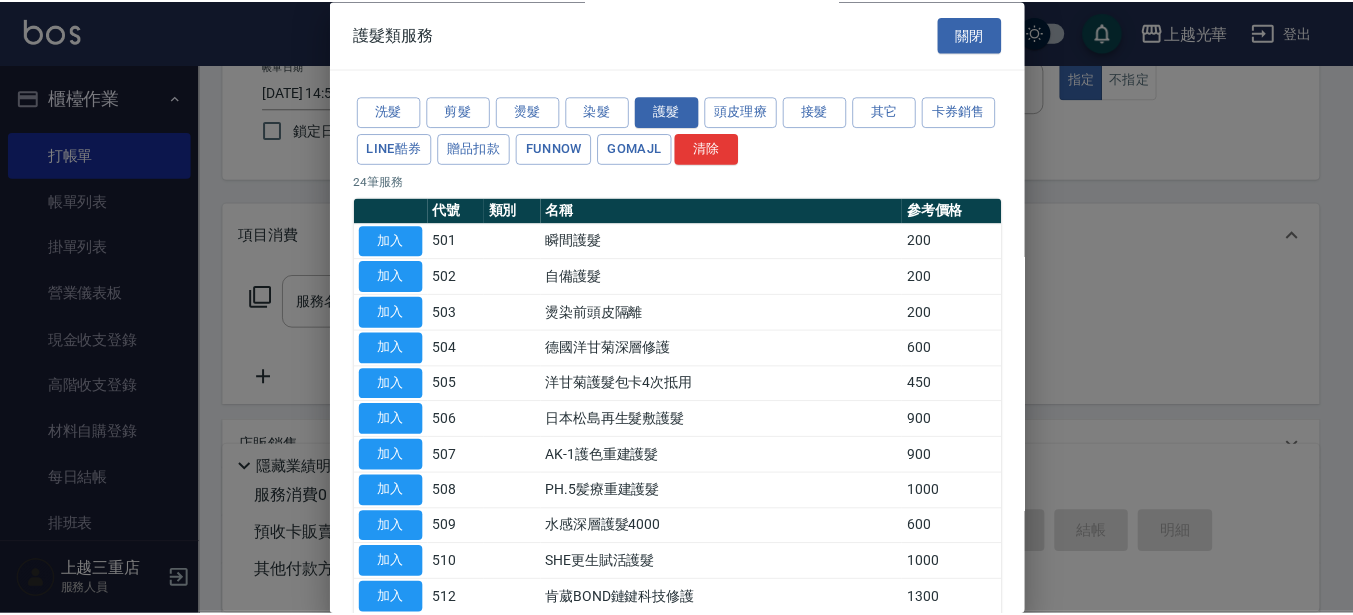 scroll, scrollTop: 500, scrollLeft: 0, axis: vertical 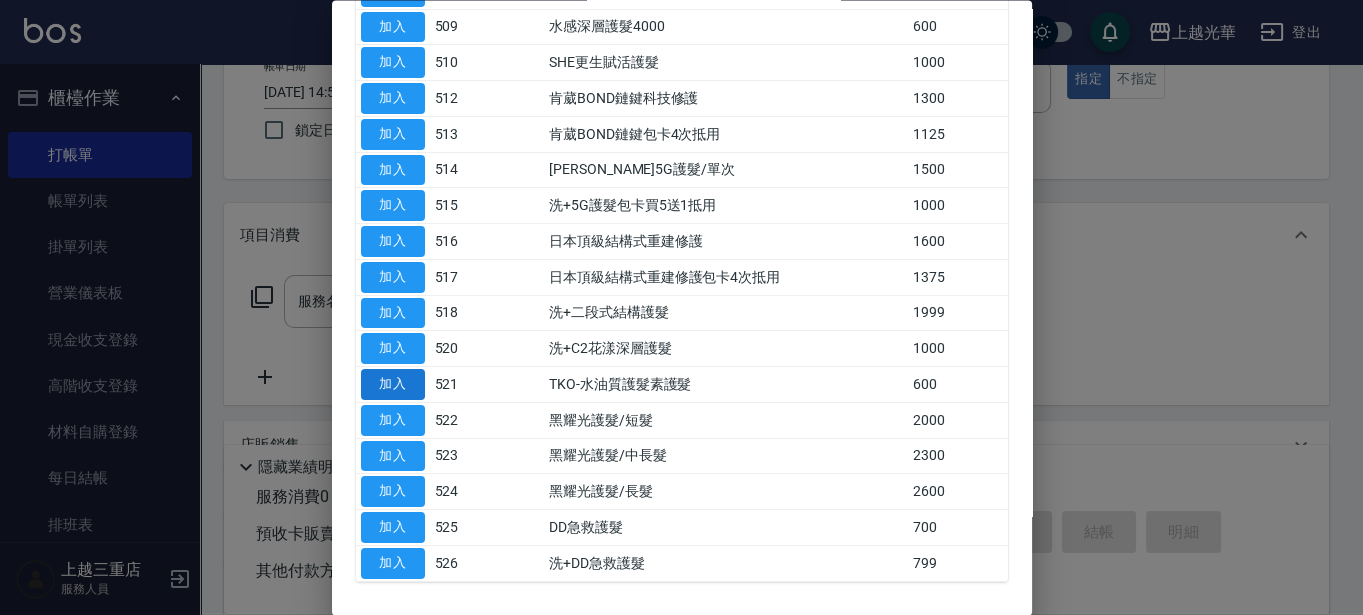 click on "加入" at bounding box center (393, 385) 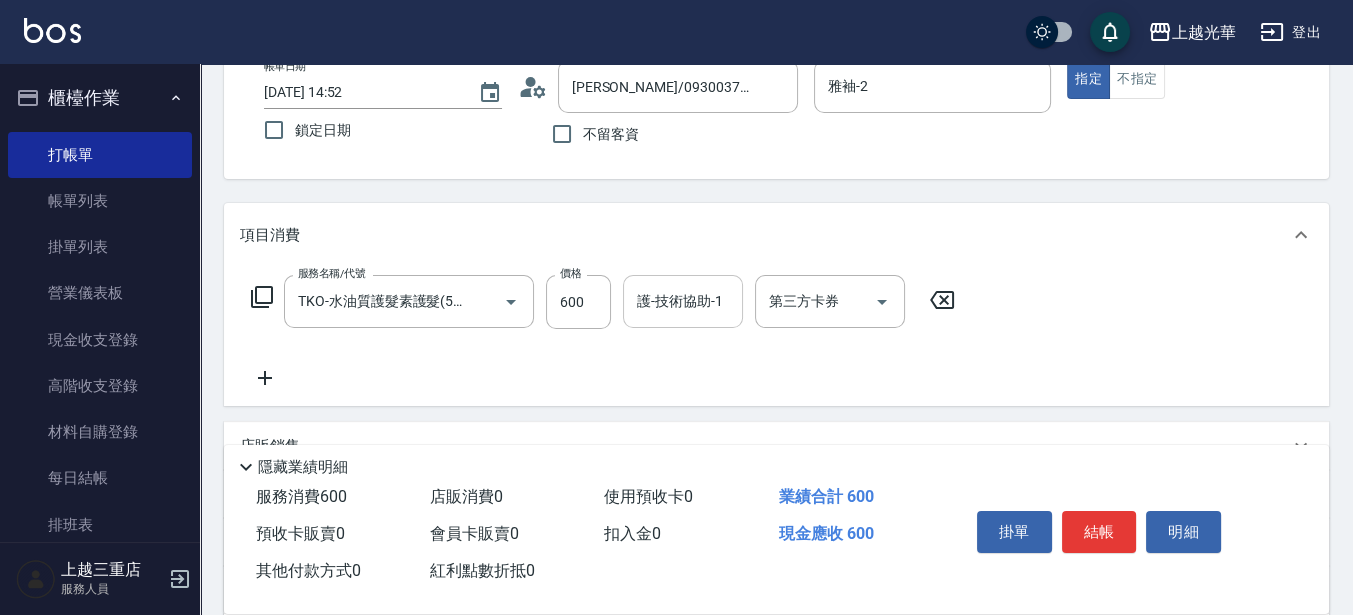 click on "護-技術協助-1" at bounding box center [683, 301] 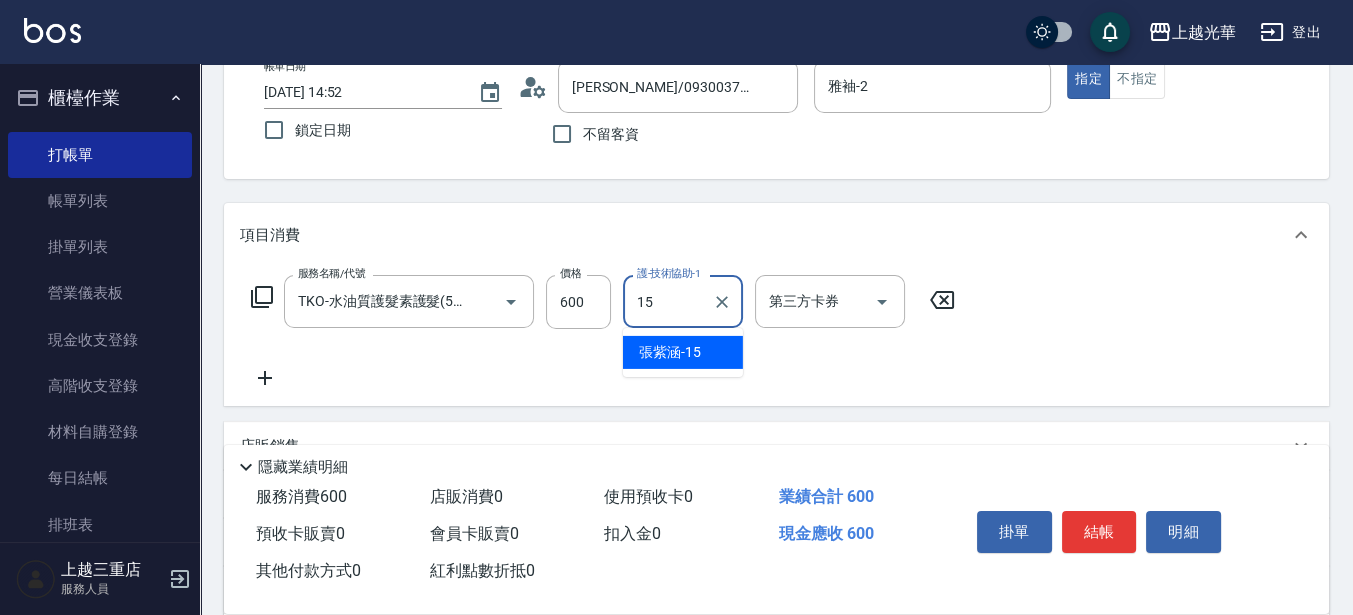type on "張紫涵-15" 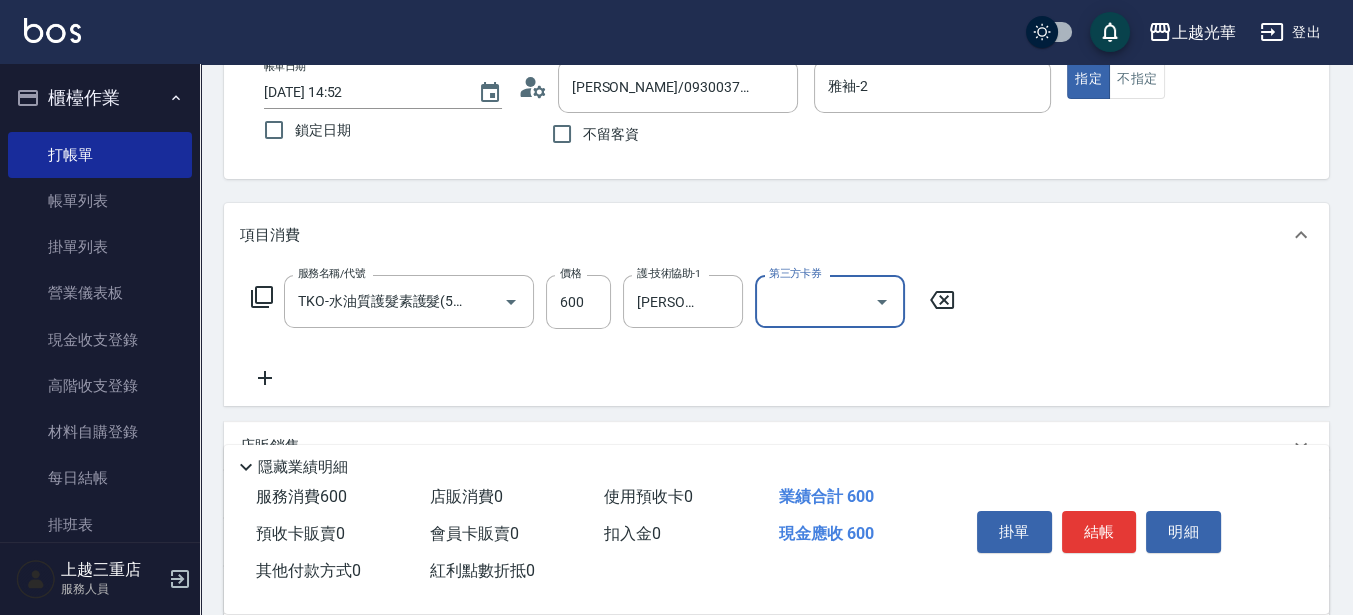 click 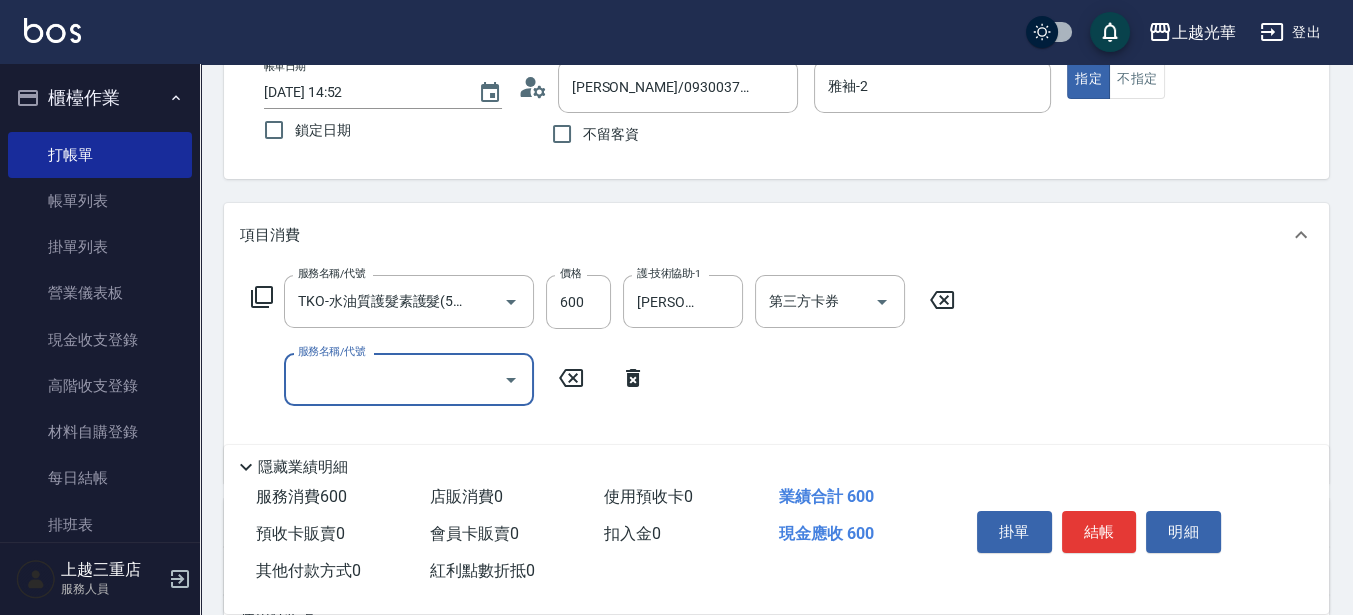 scroll, scrollTop: 0, scrollLeft: 0, axis: both 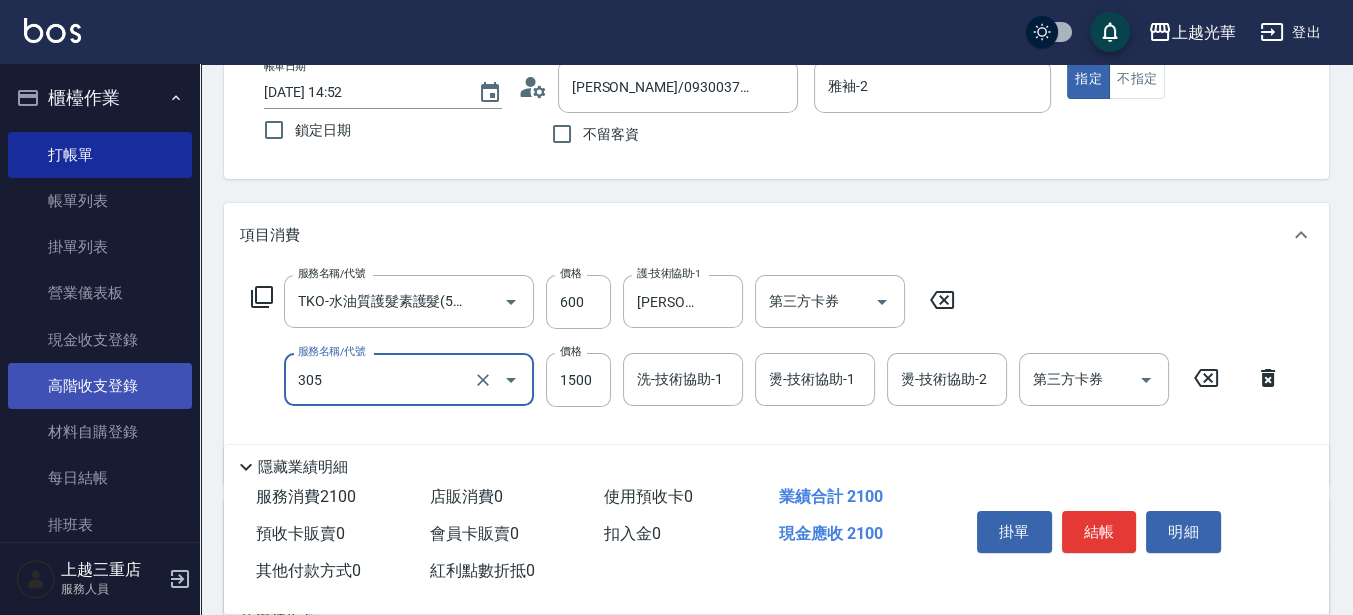 type on "設計燙髮1500(305)" 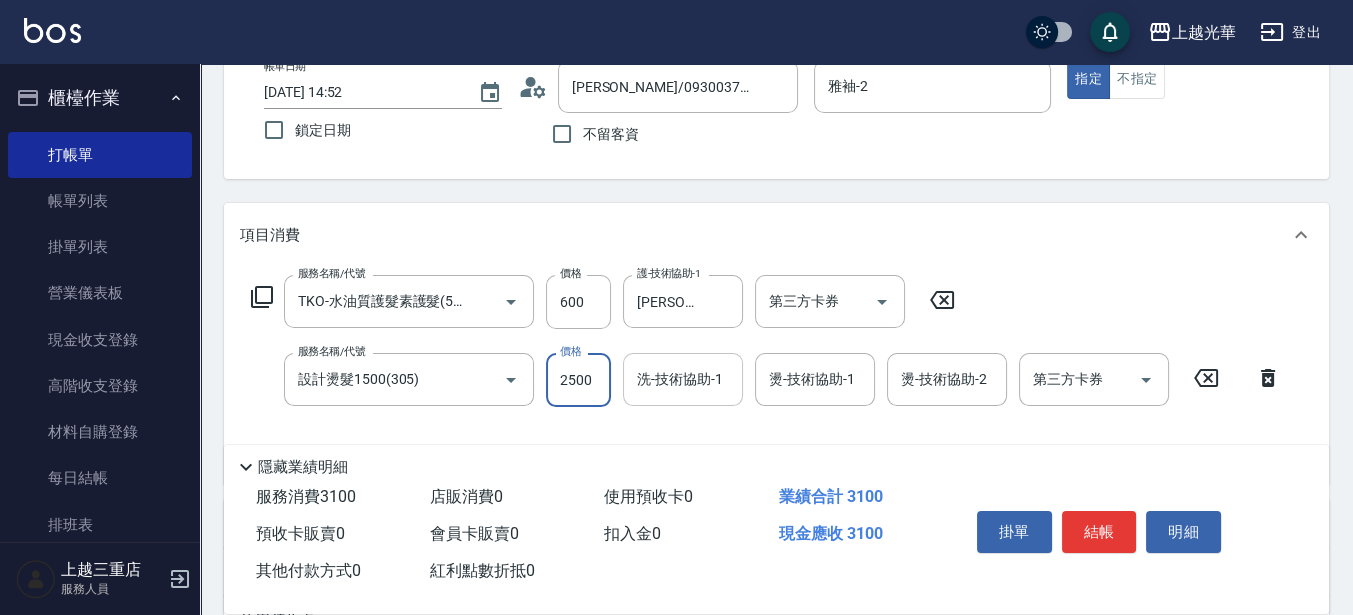type on "2500" 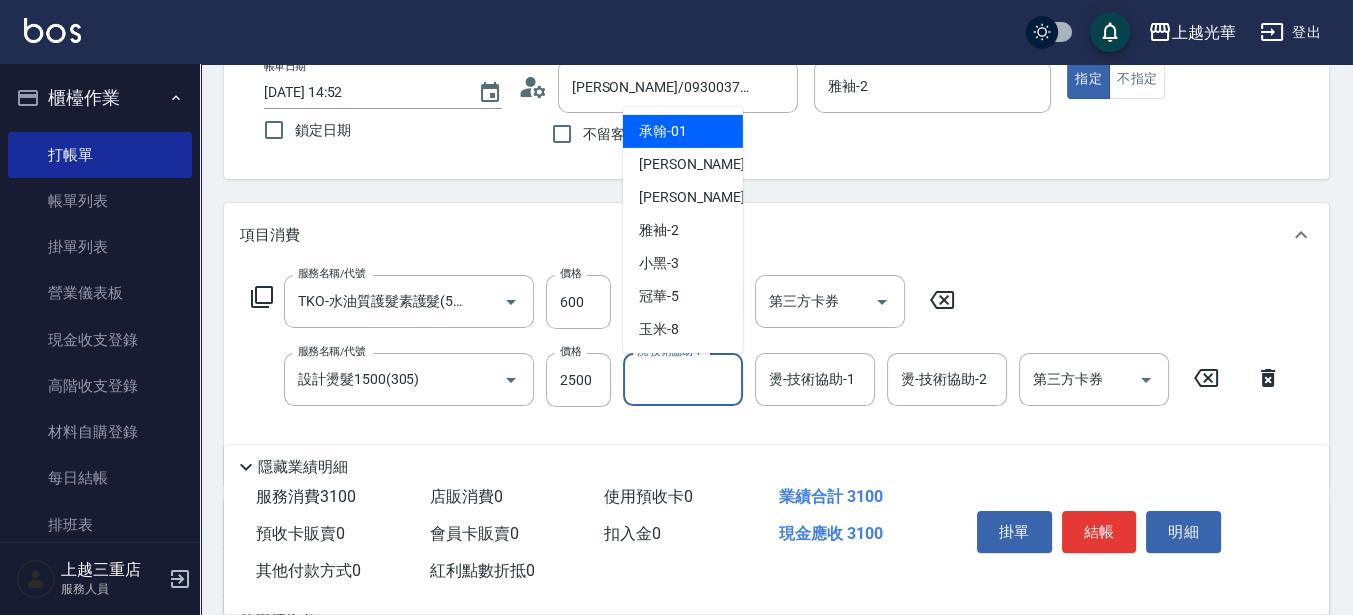 click on "洗-技術協助-1" at bounding box center [683, 379] 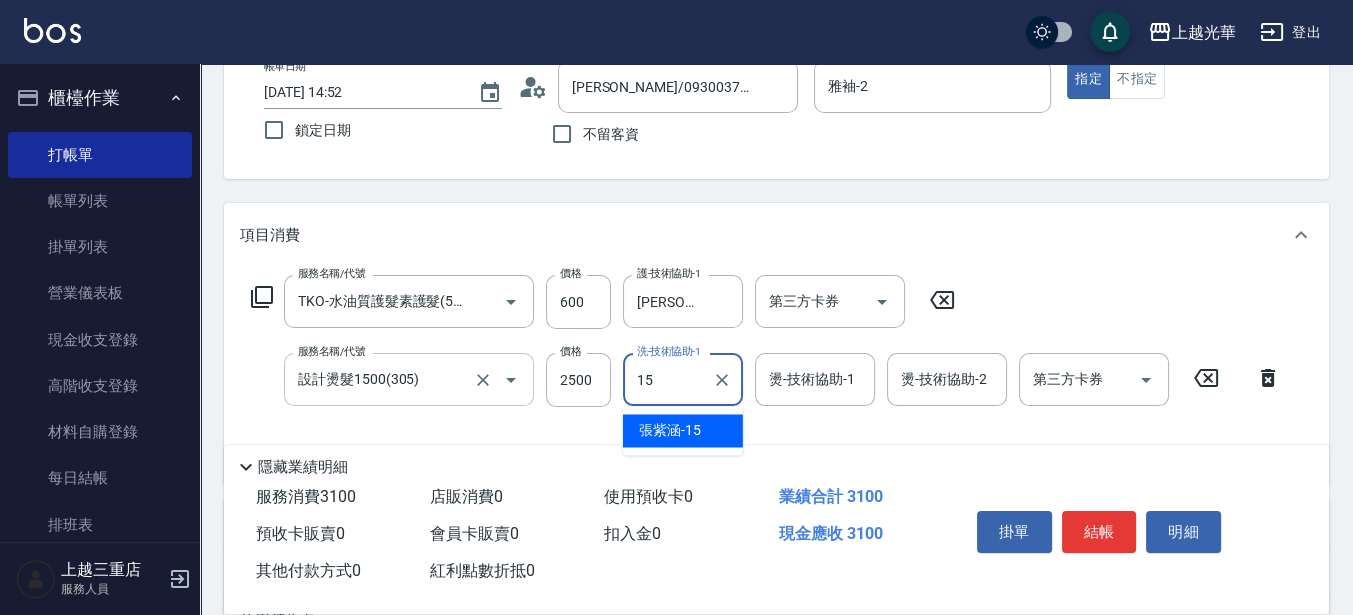type on "張紫涵-15" 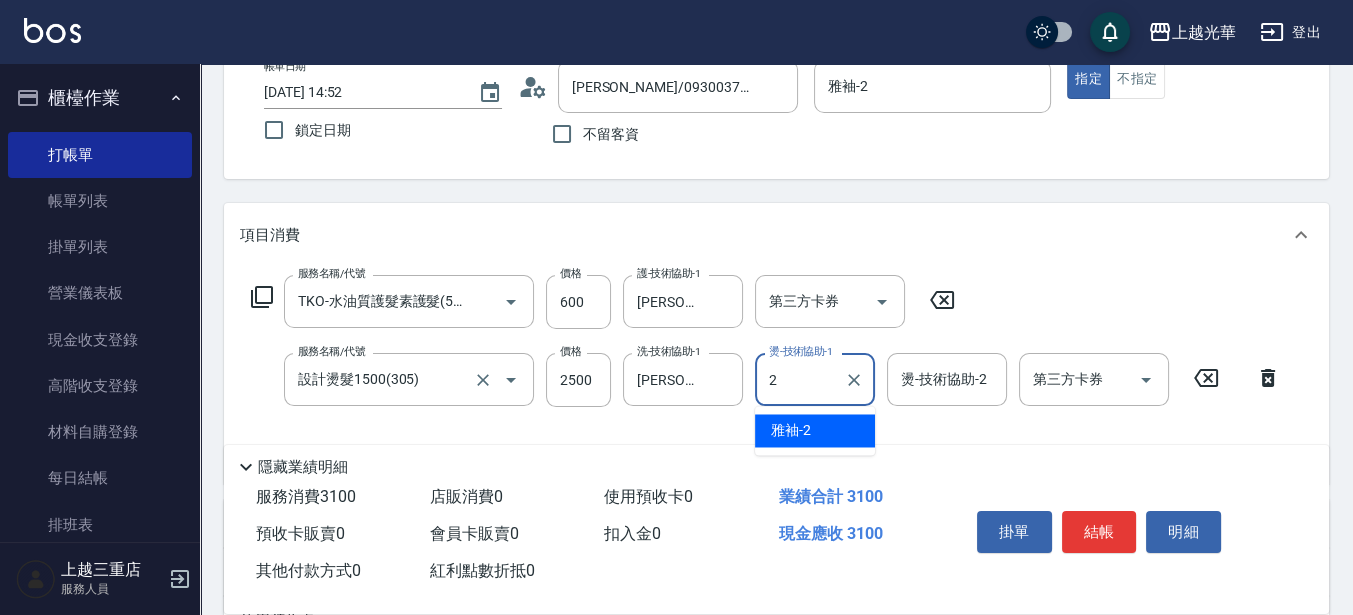 type on "雅袖-2" 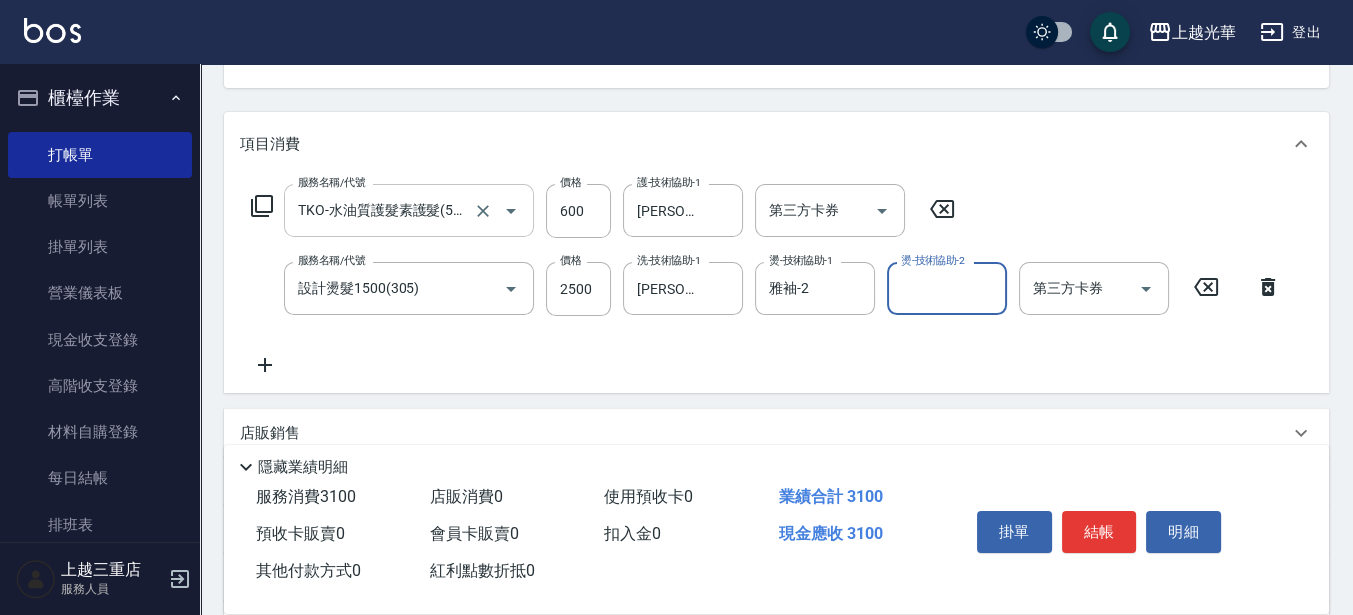 scroll, scrollTop: 250, scrollLeft: 0, axis: vertical 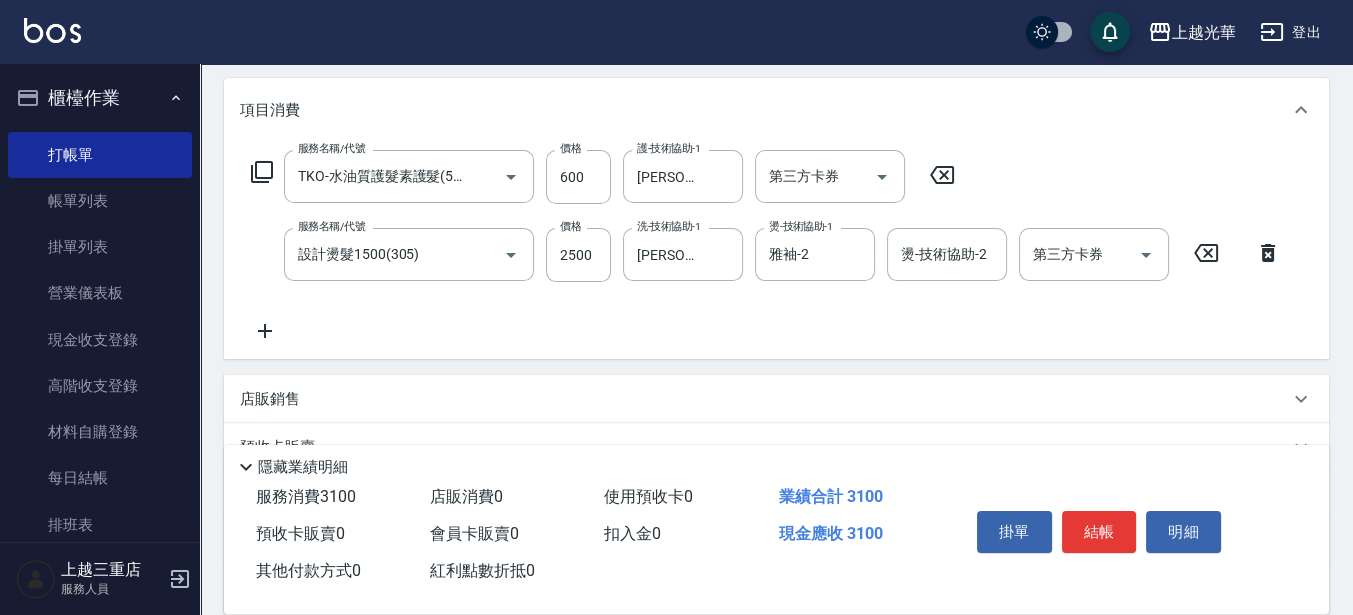click on "店販銷售" at bounding box center [270, 399] 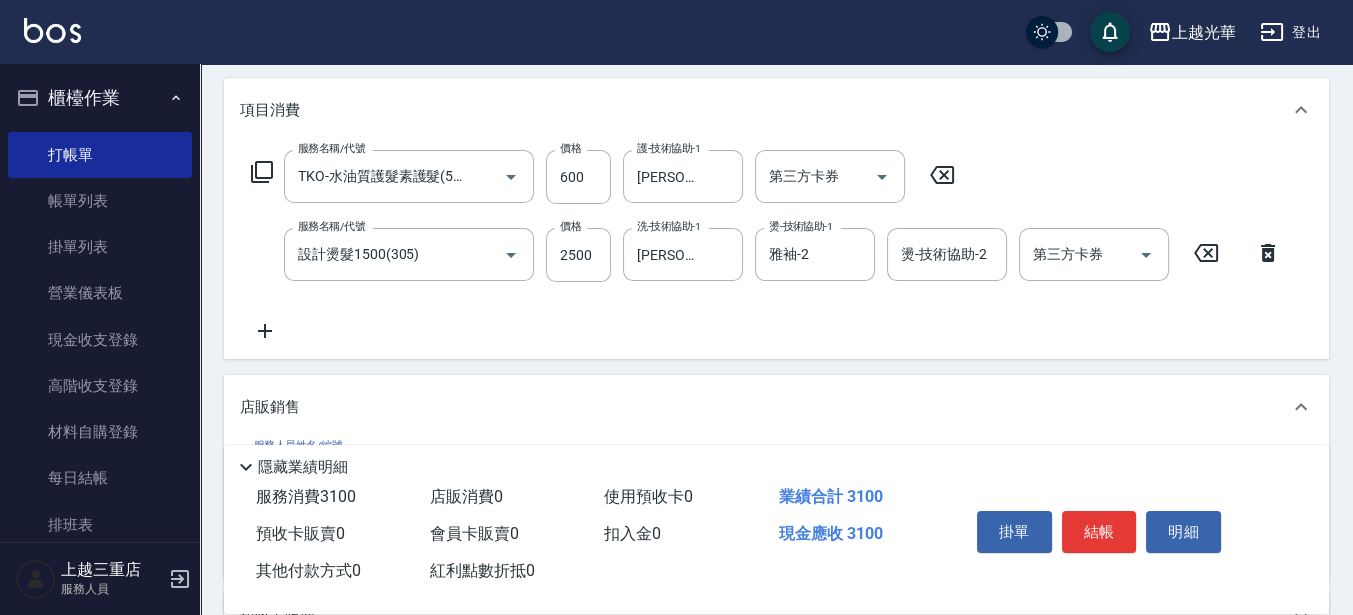 scroll, scrollTop: 0, scrollLeft: 0, axis: both 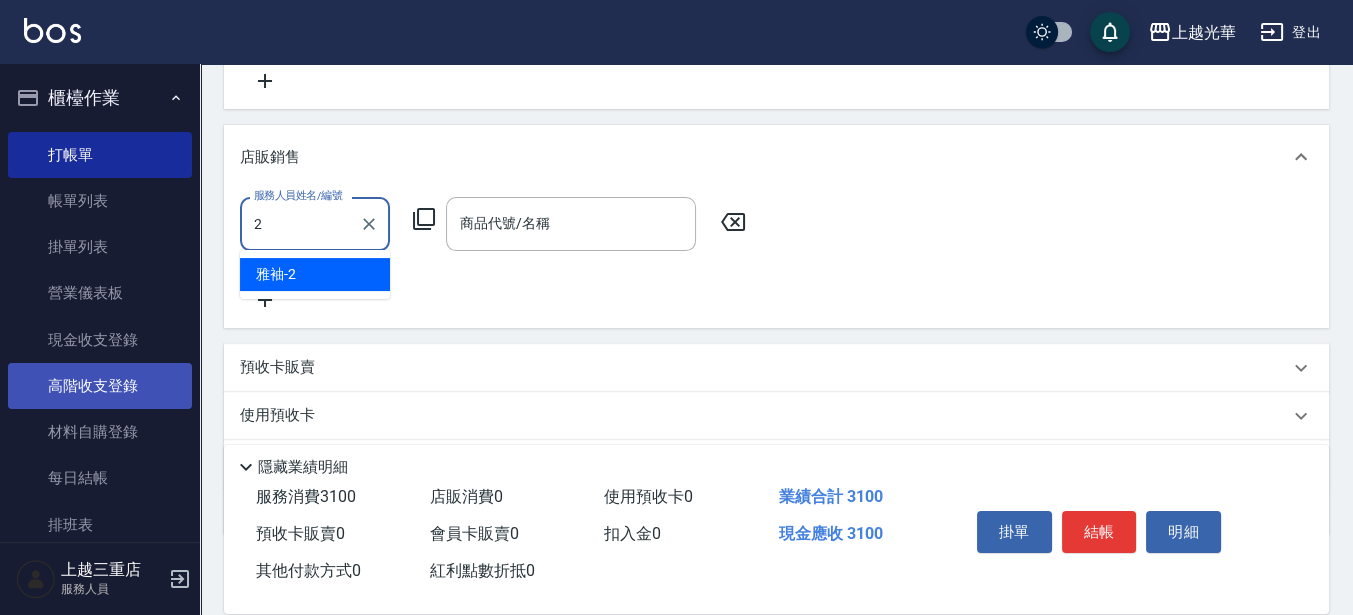 type on "雅袖-2" 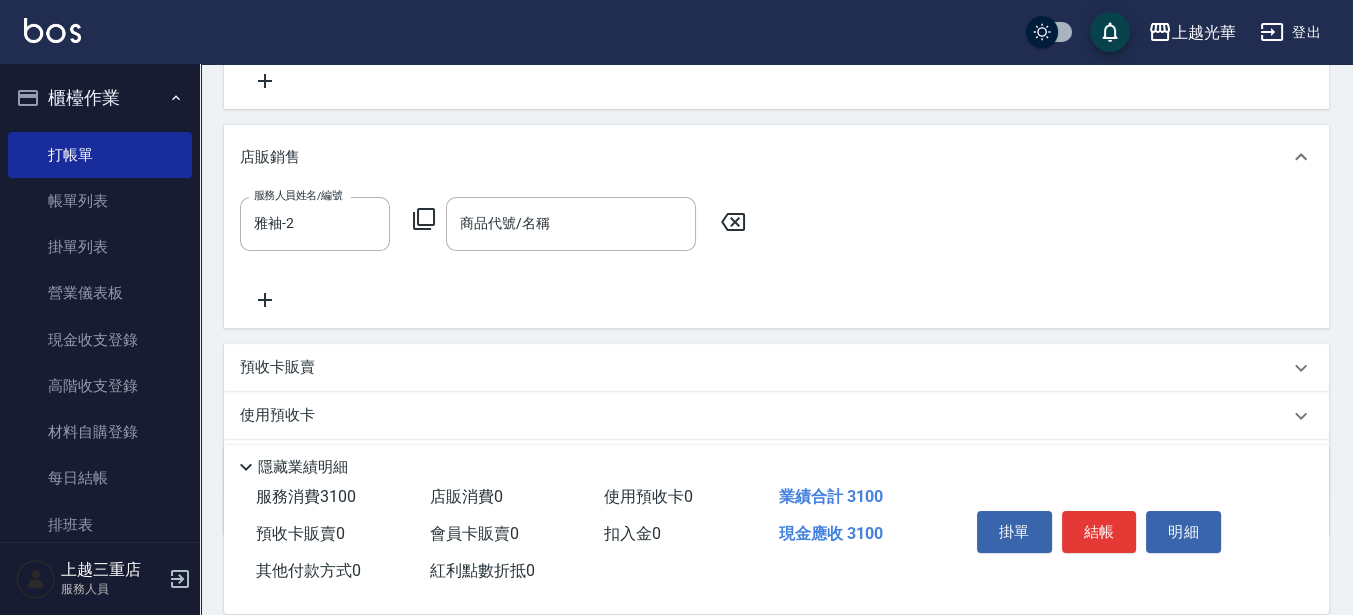 click 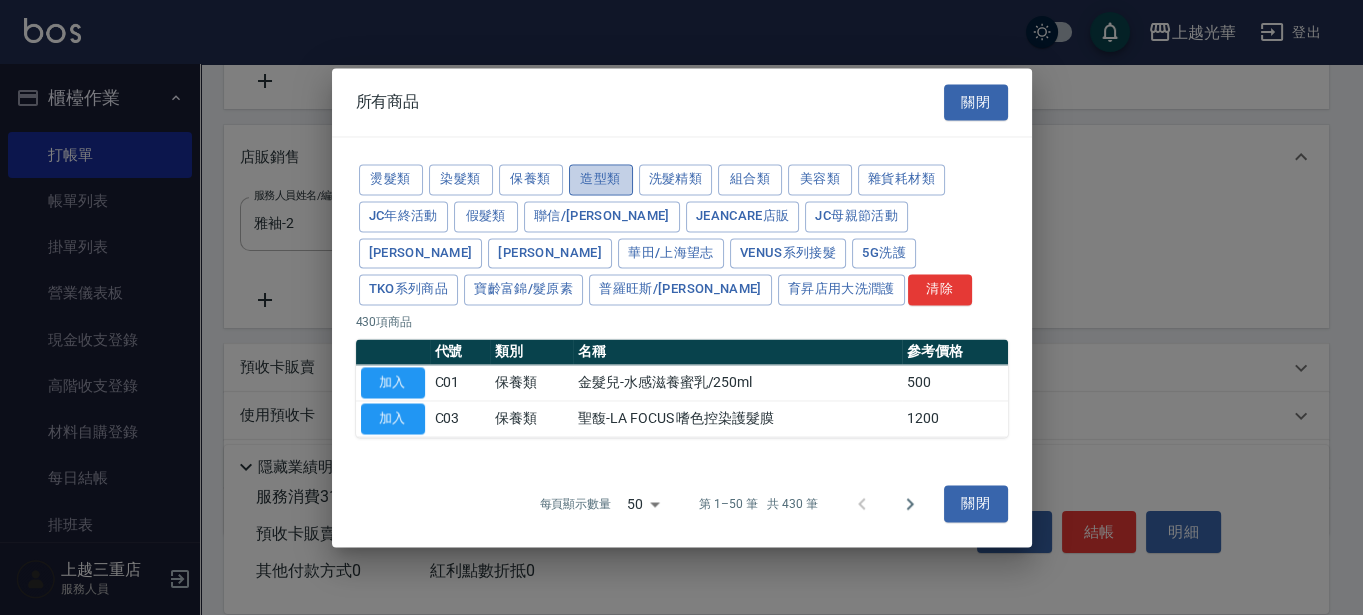 click on "造型類" at bounding box center [601, 179] 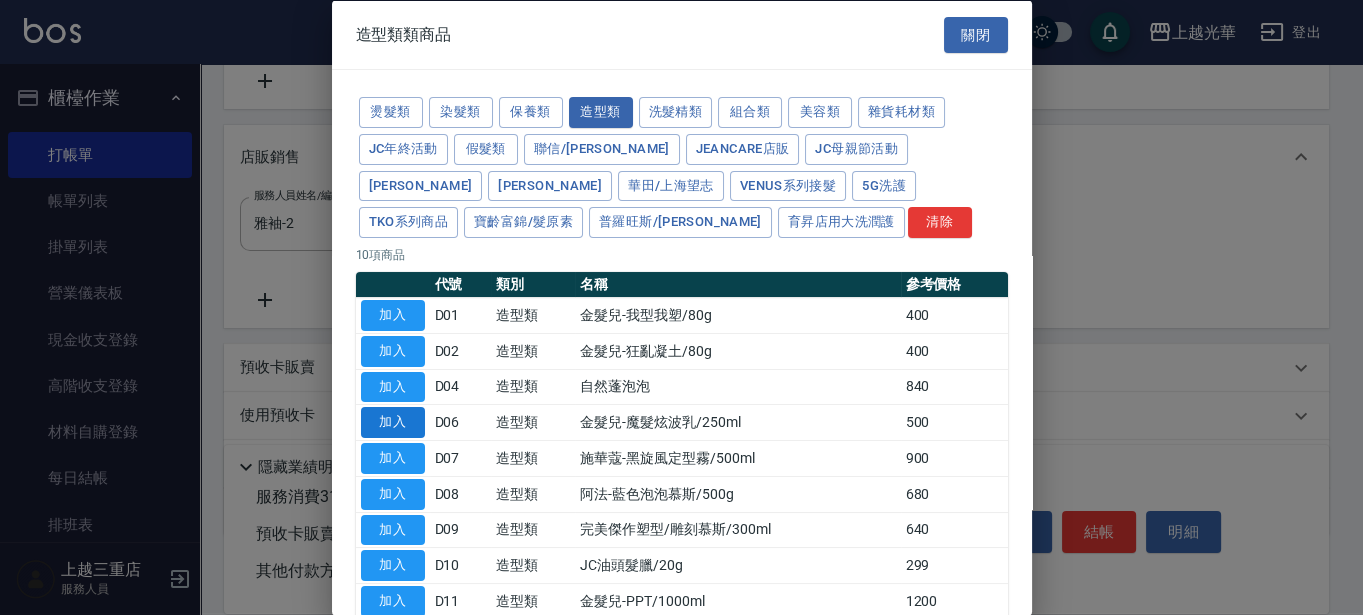 click on "加入" at bounding box center [393, 422] 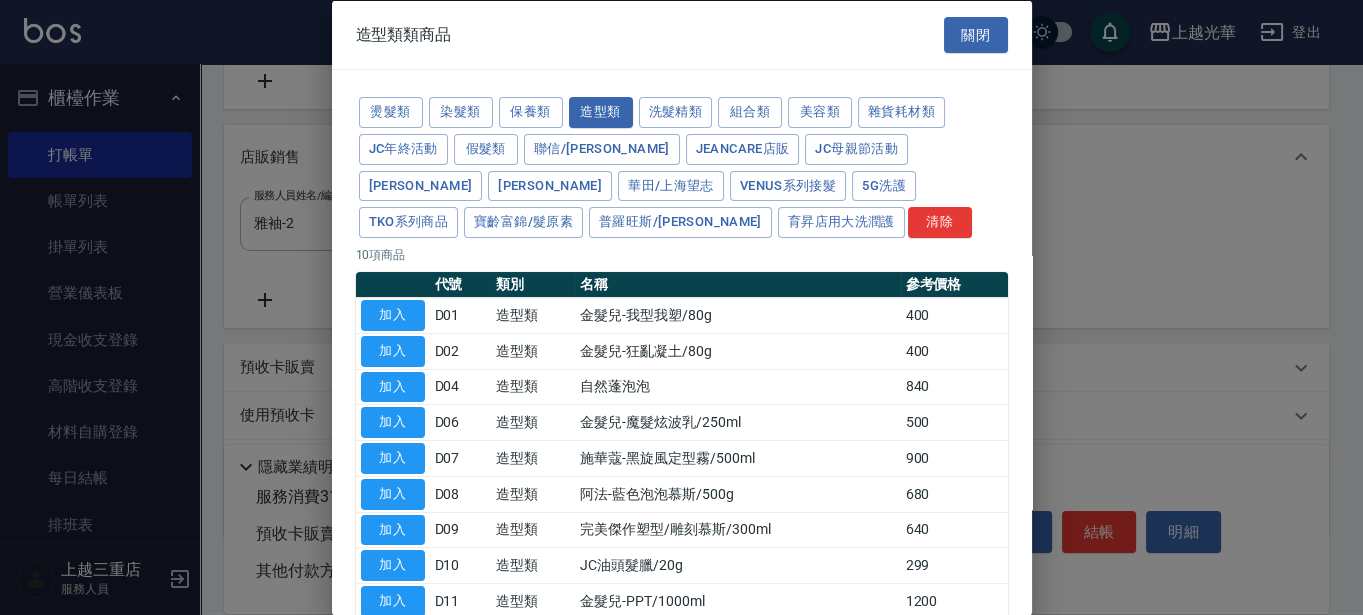 type on "金髮兒-魔髮炫波乳/250ml" 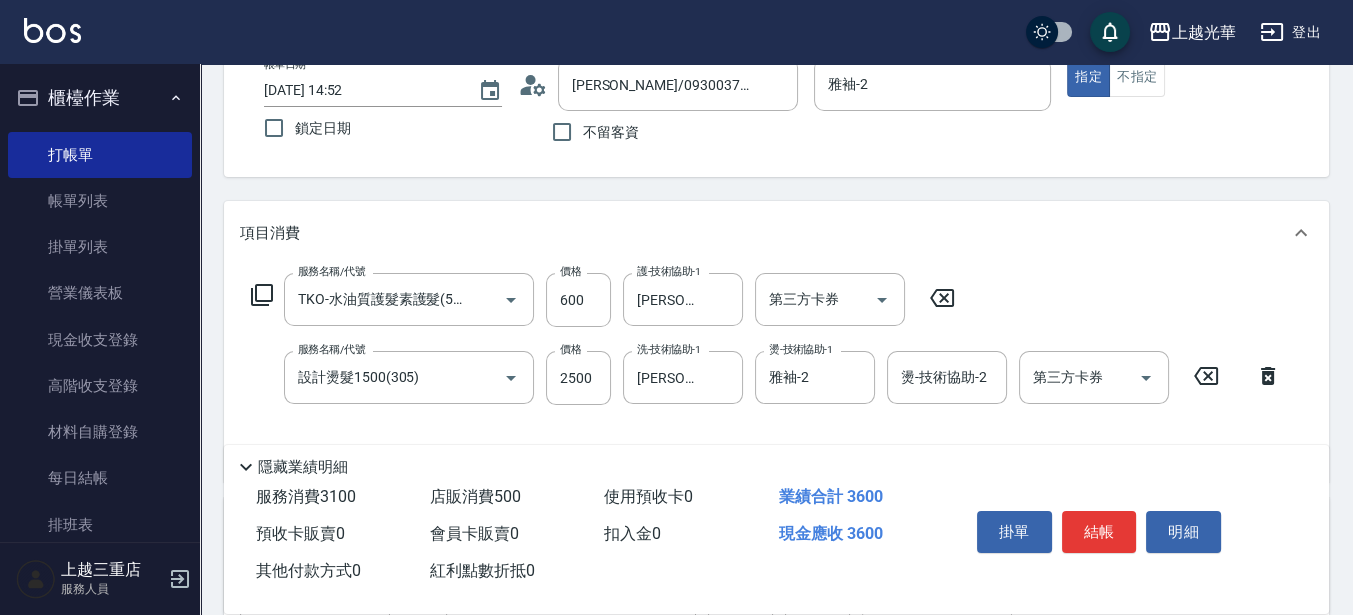 scroll, scrollTop: 125, scrollLeft: 0, axis: vertical 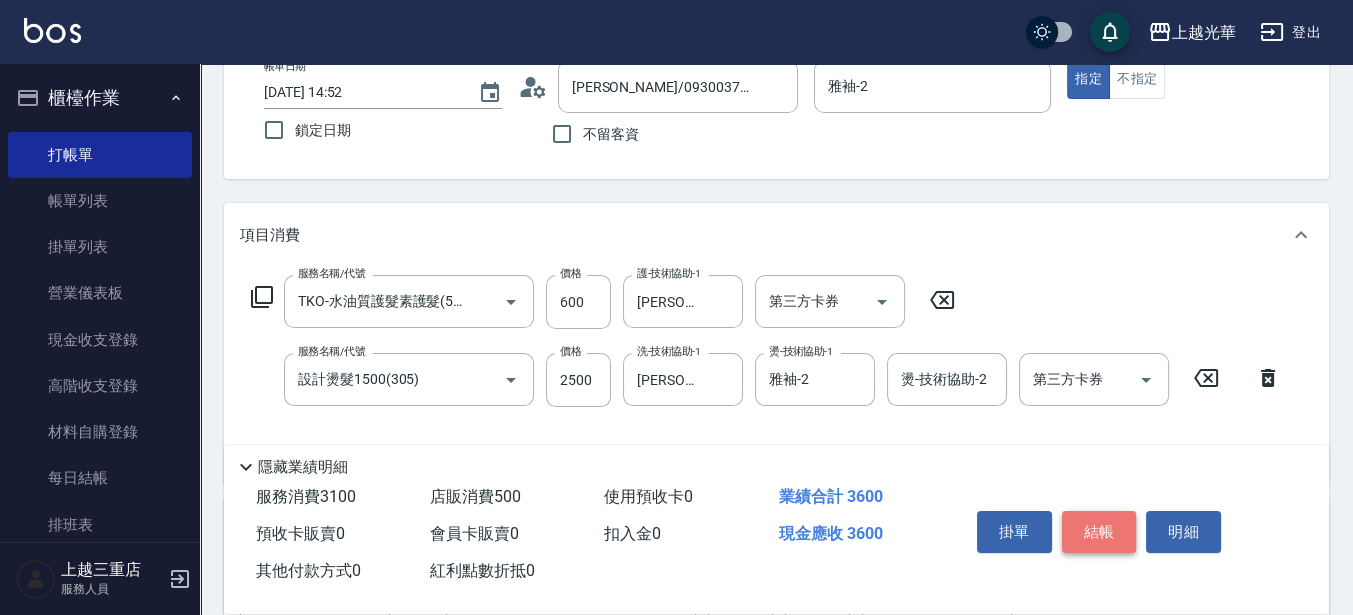 click on "結帳" at bounding box center (1099, 532) 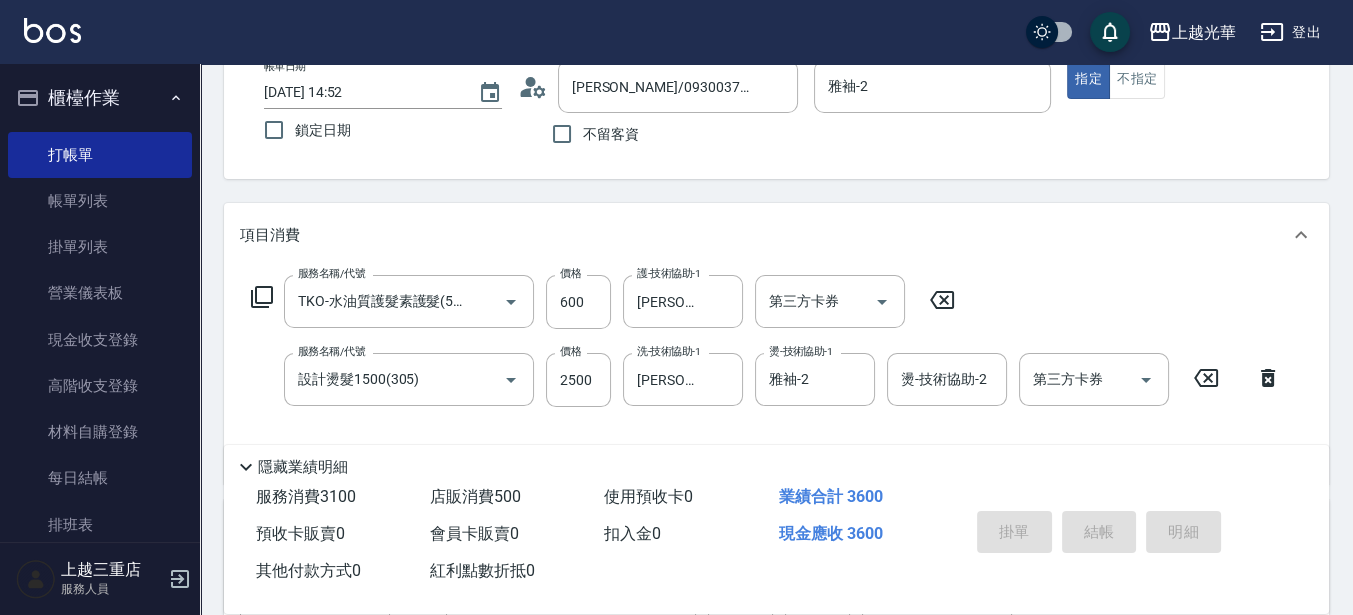 type on "2025/07/12 14:55" 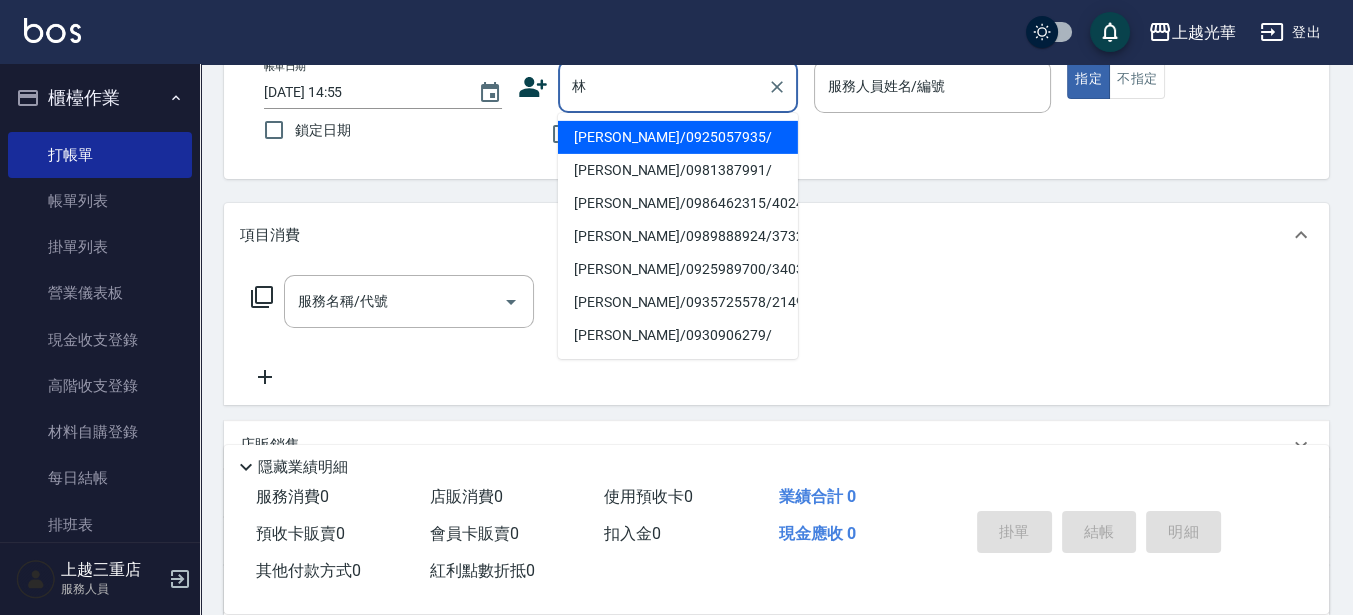 click on "林玉真/0925057935/" at bounding box center [678, 137] 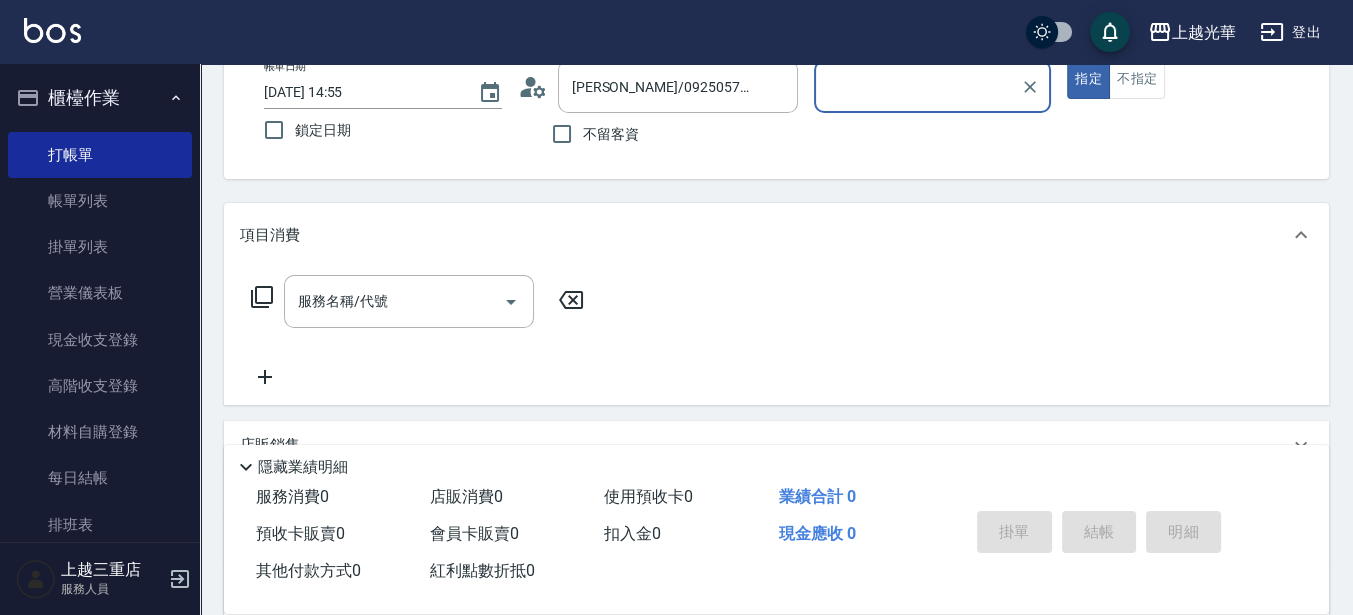 type on "雅袖-2" 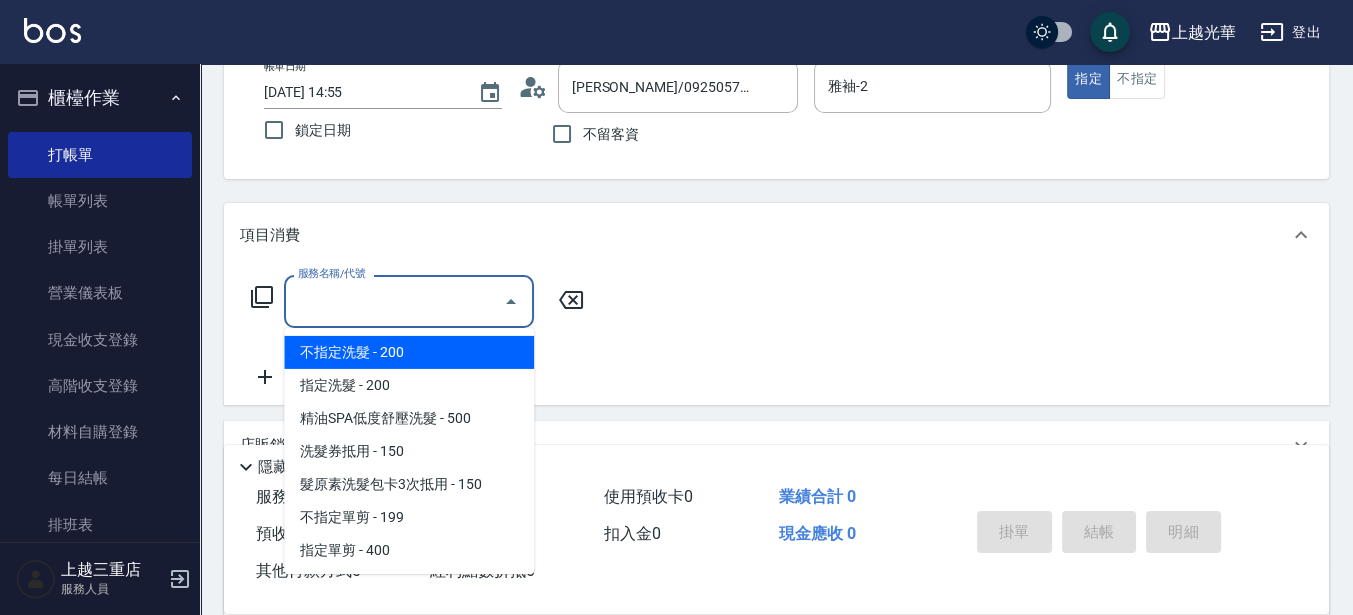 click on "服務名稱/代號" at bounding box center (394, 301) 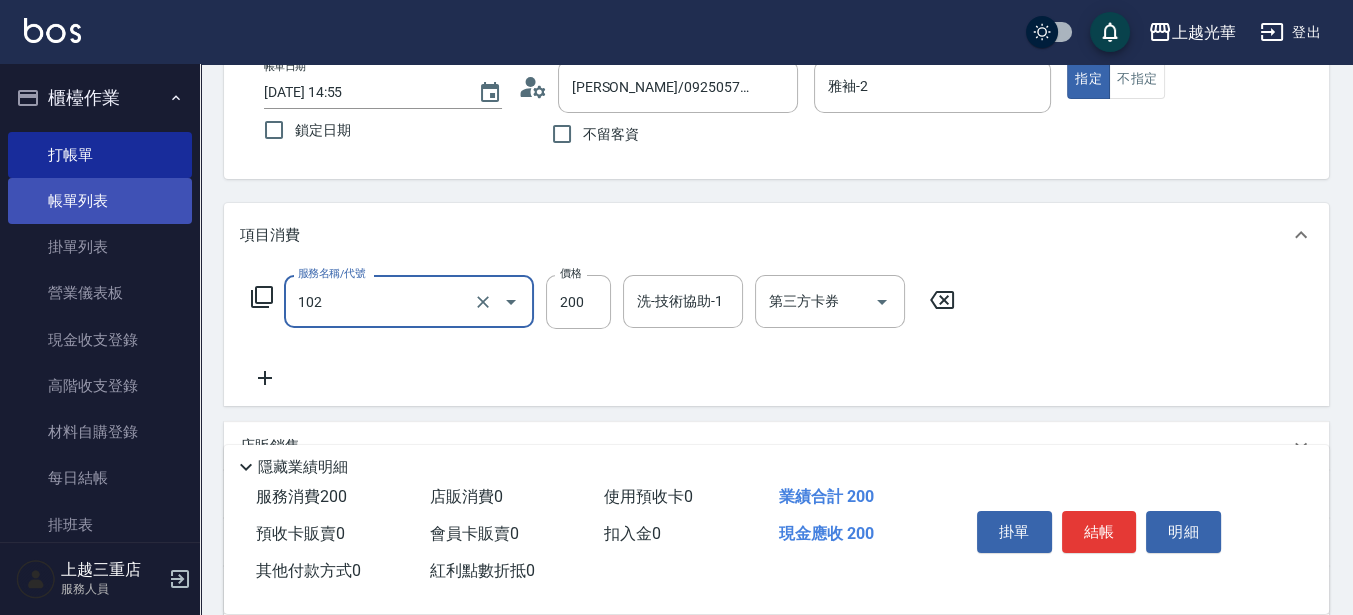 type on "指定洗髮(102)" 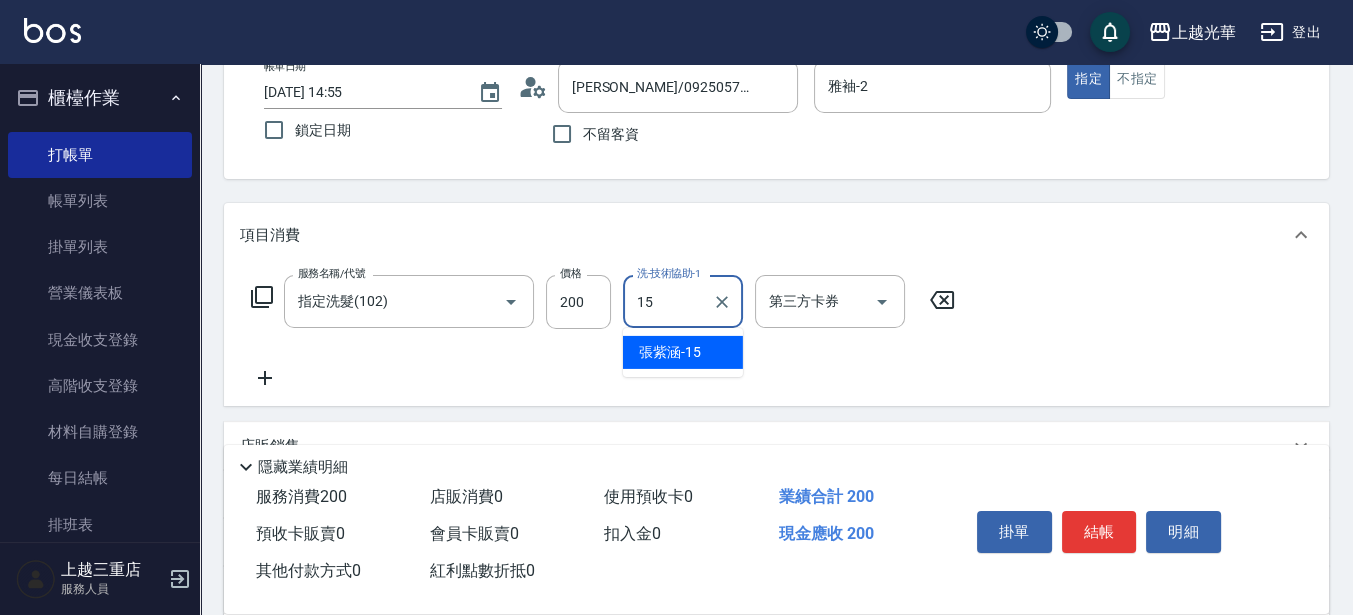 type on "張紫涵-15" 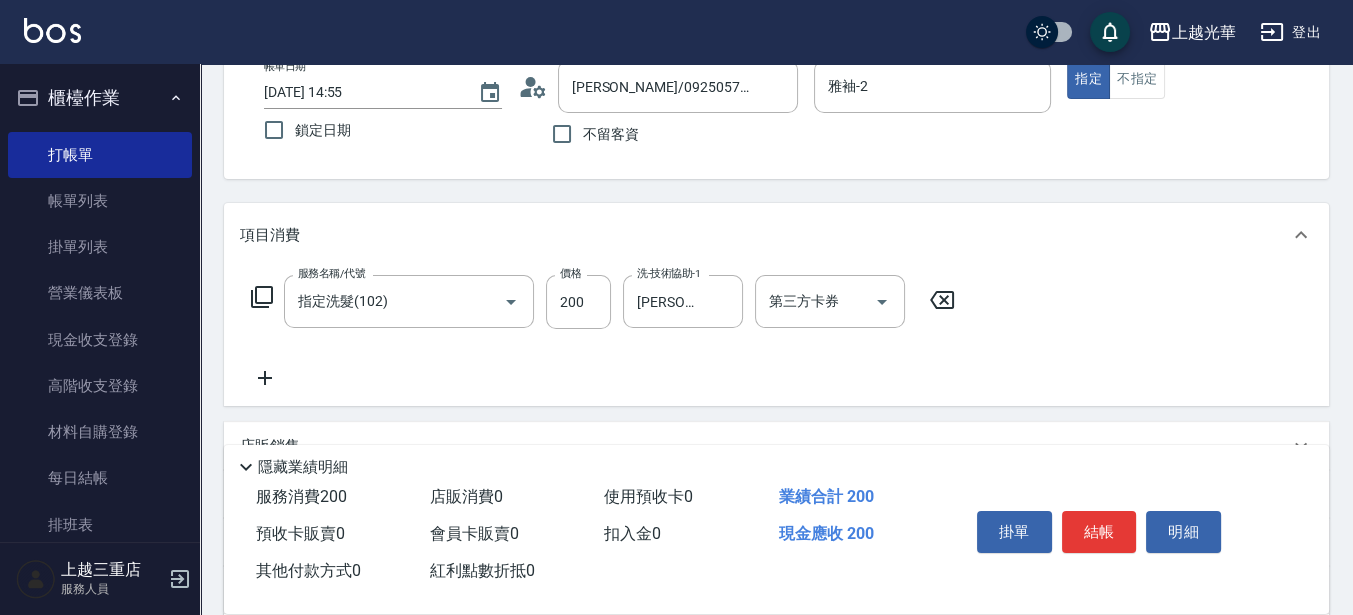 click 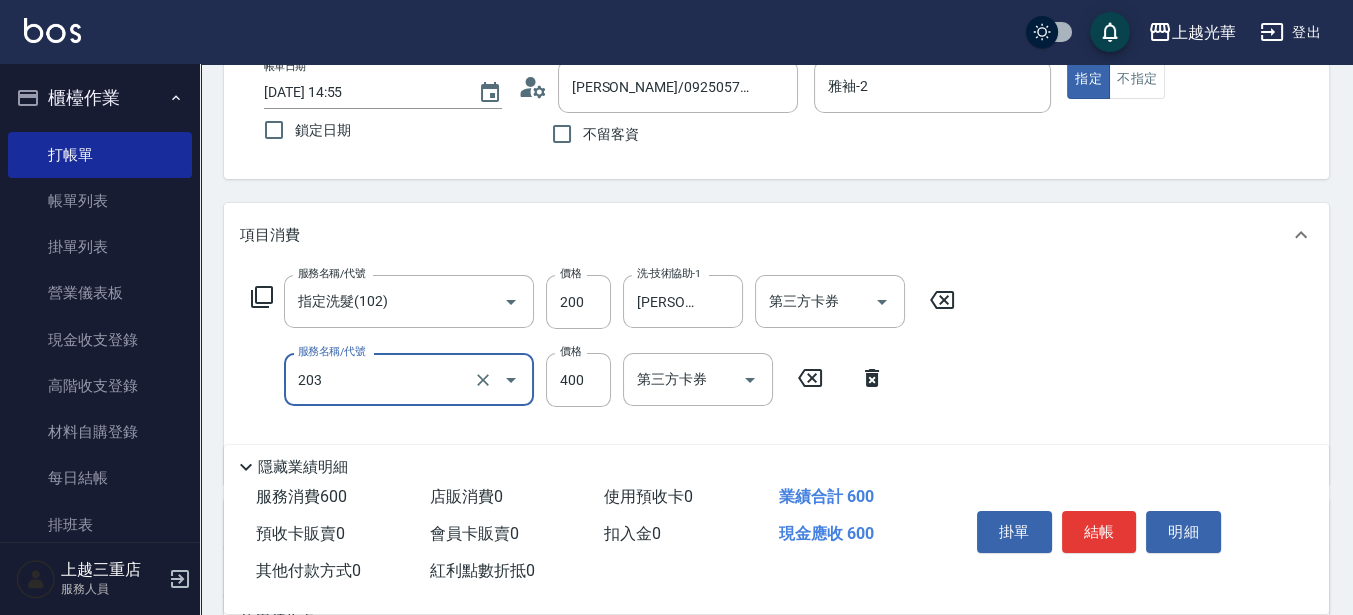 type on "指定單剪(203)" 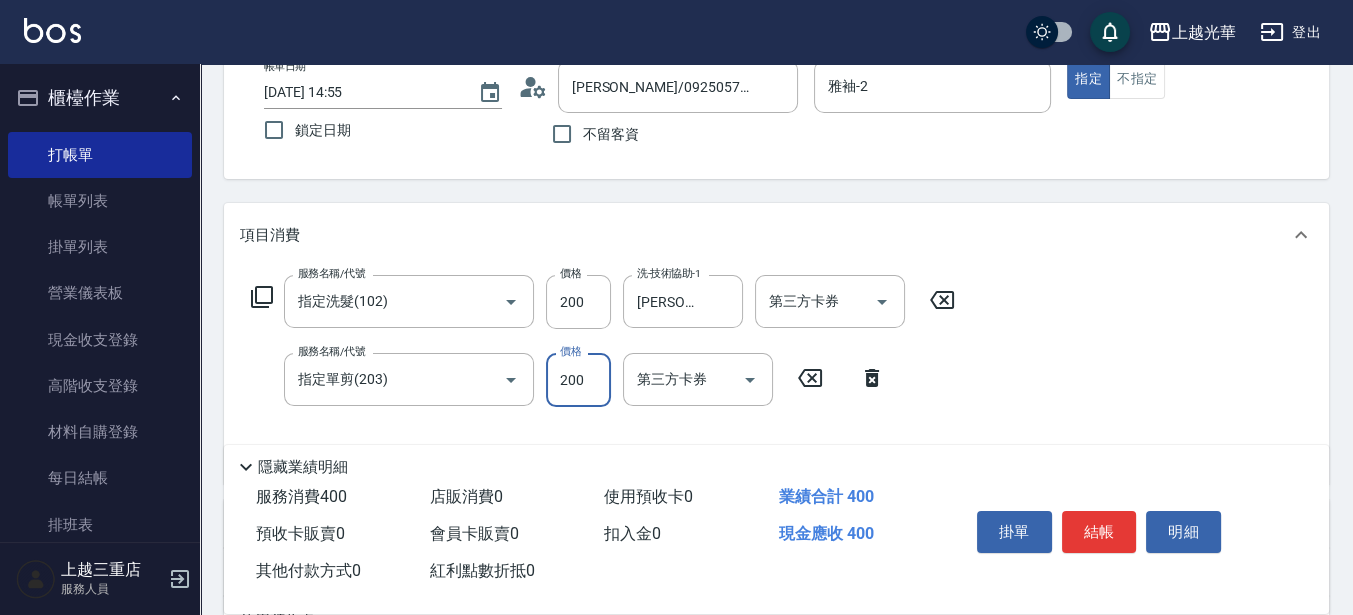 type on "200" 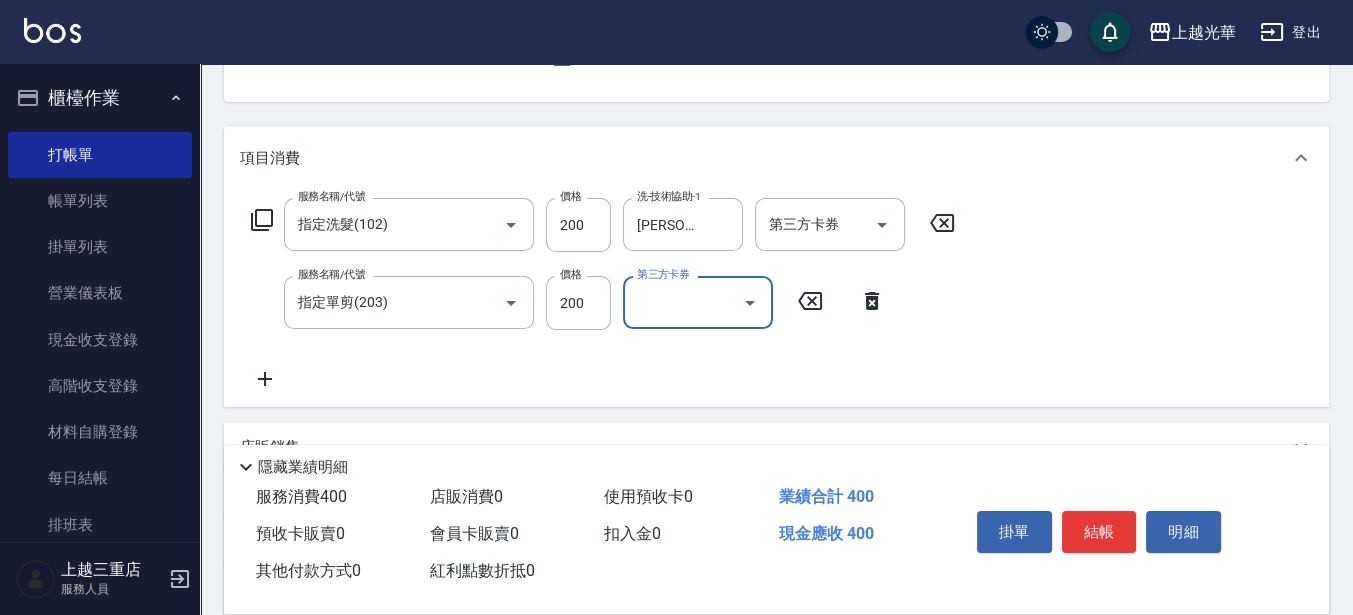scroll, scrollTop: 250, scrollLeft: 0, axis: vertical 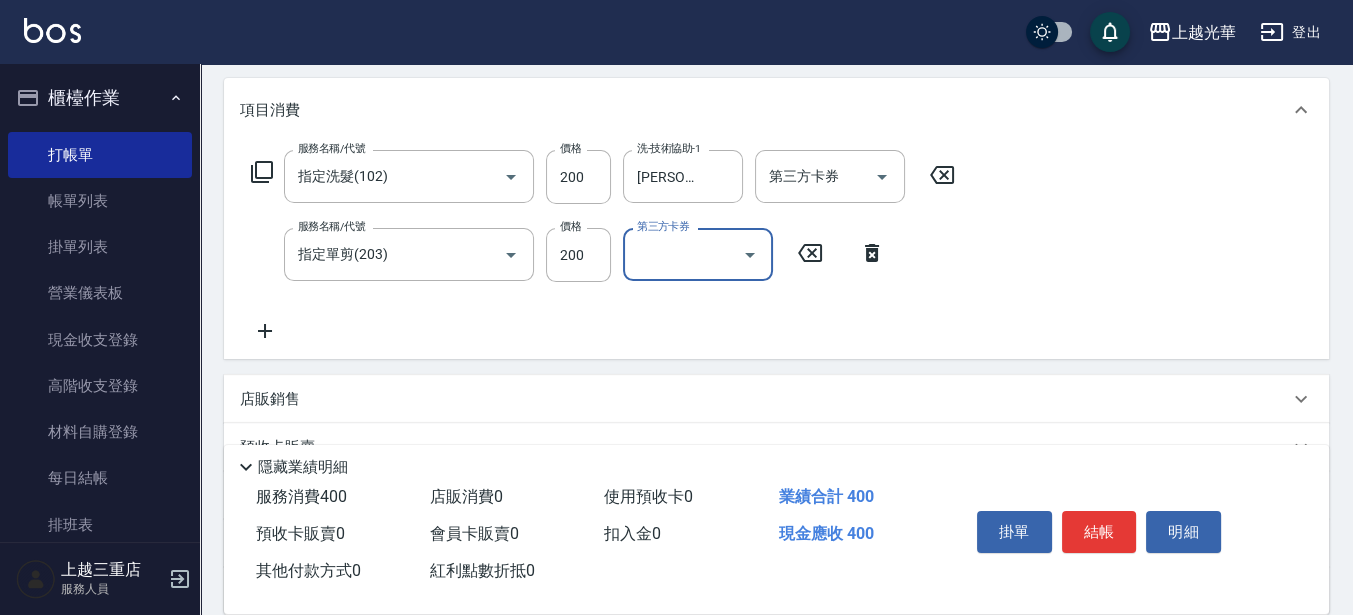 click 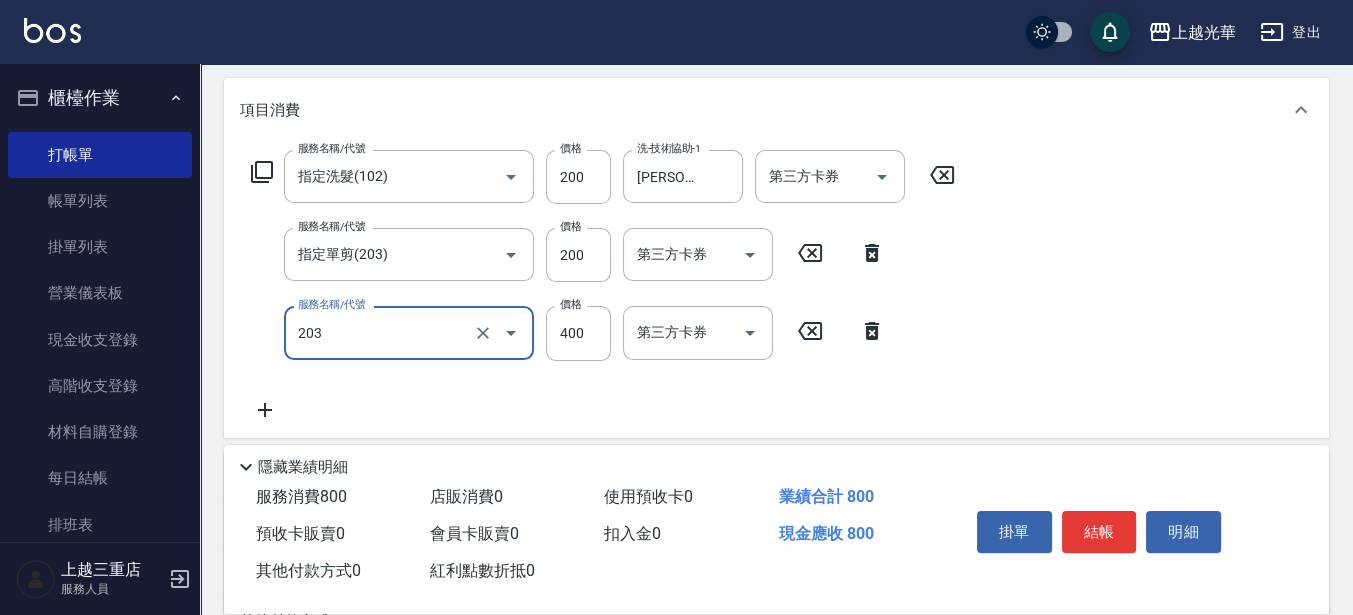 type on "指定單剪(203)" 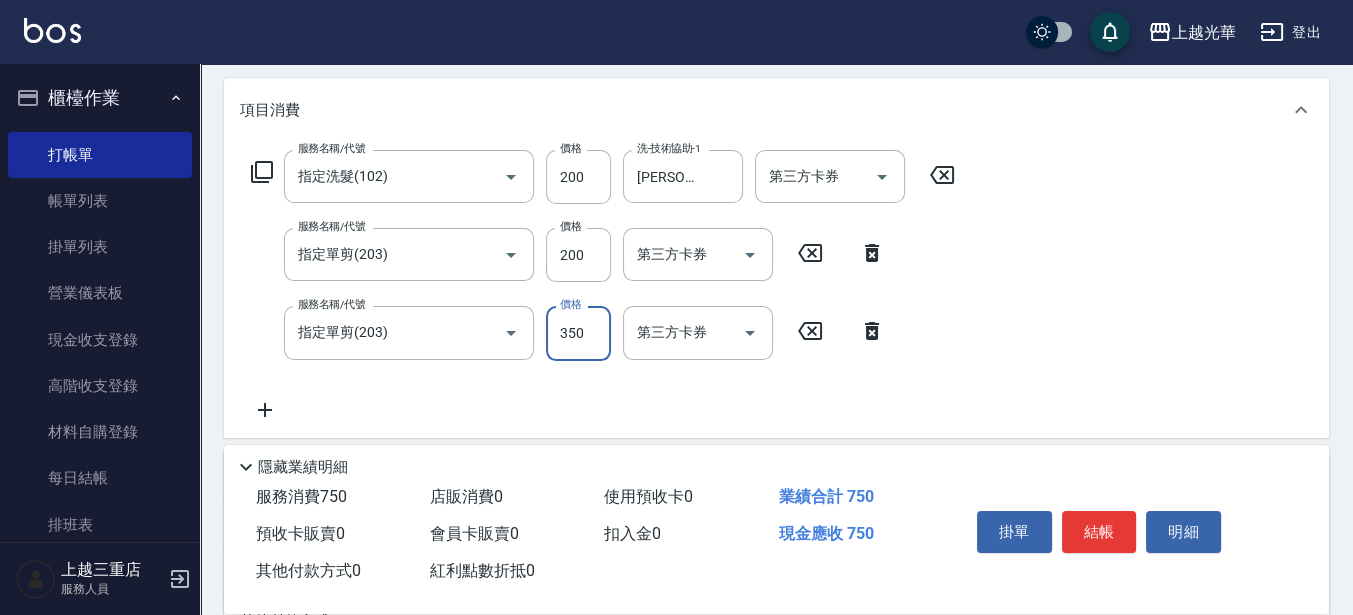 type on "350" 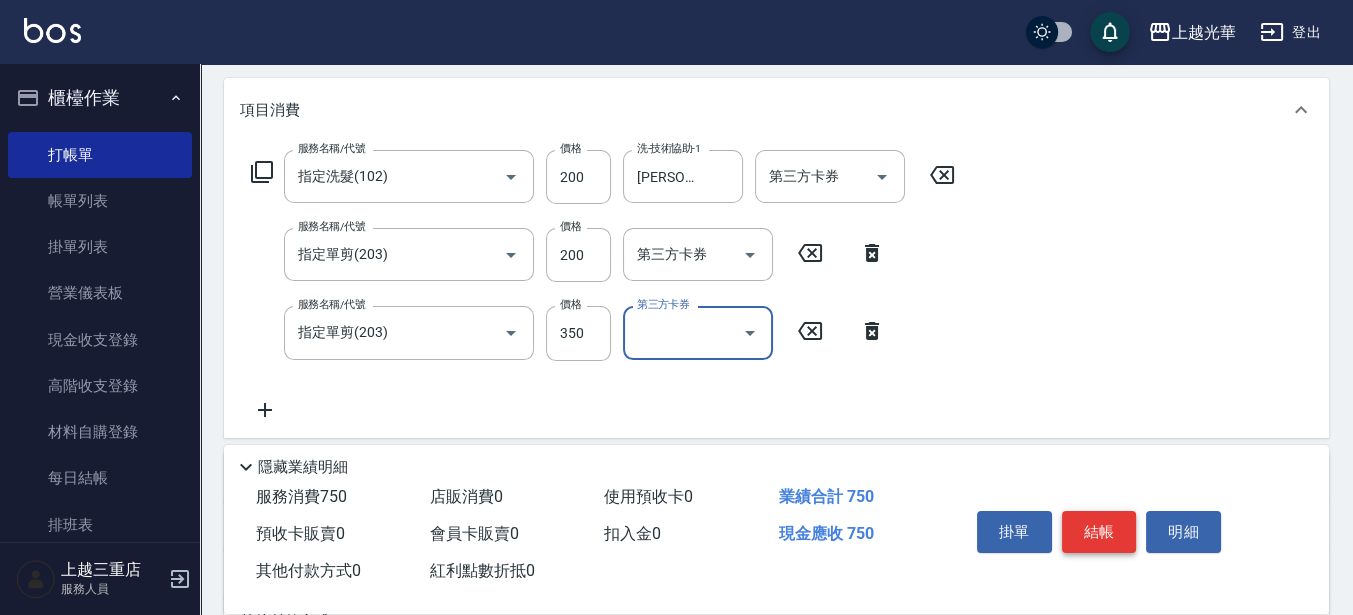 click on "結帳" at bounding box center [1099, 532] 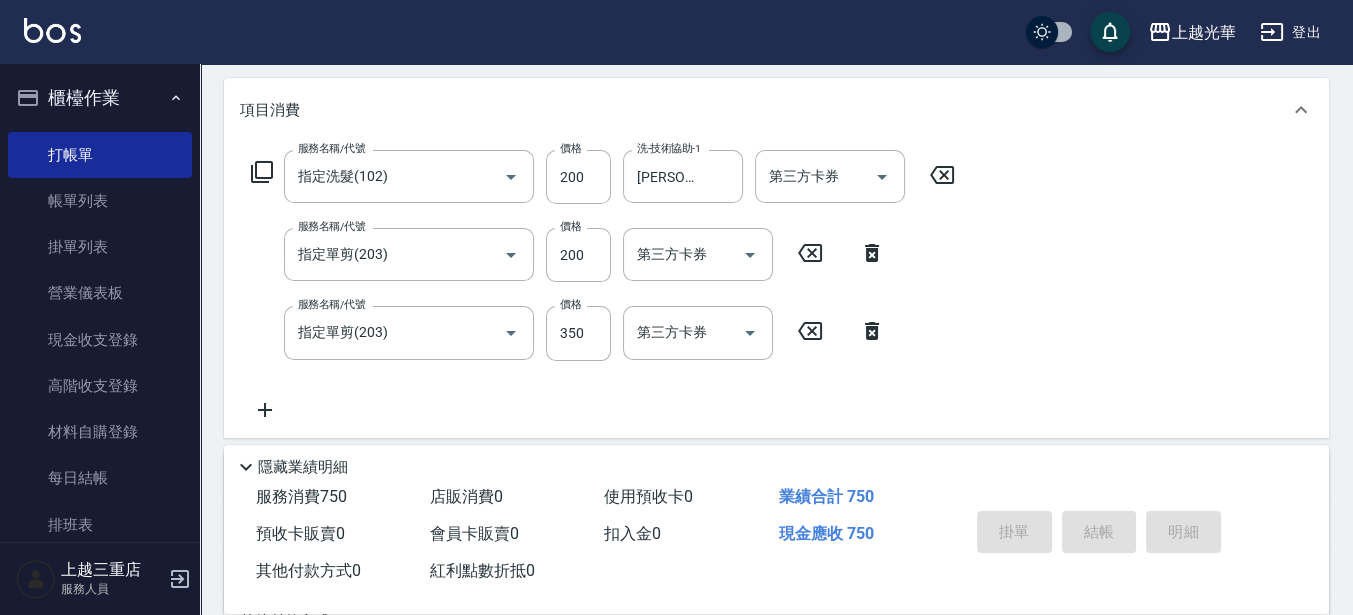 type on "2025/07/12 14:56" 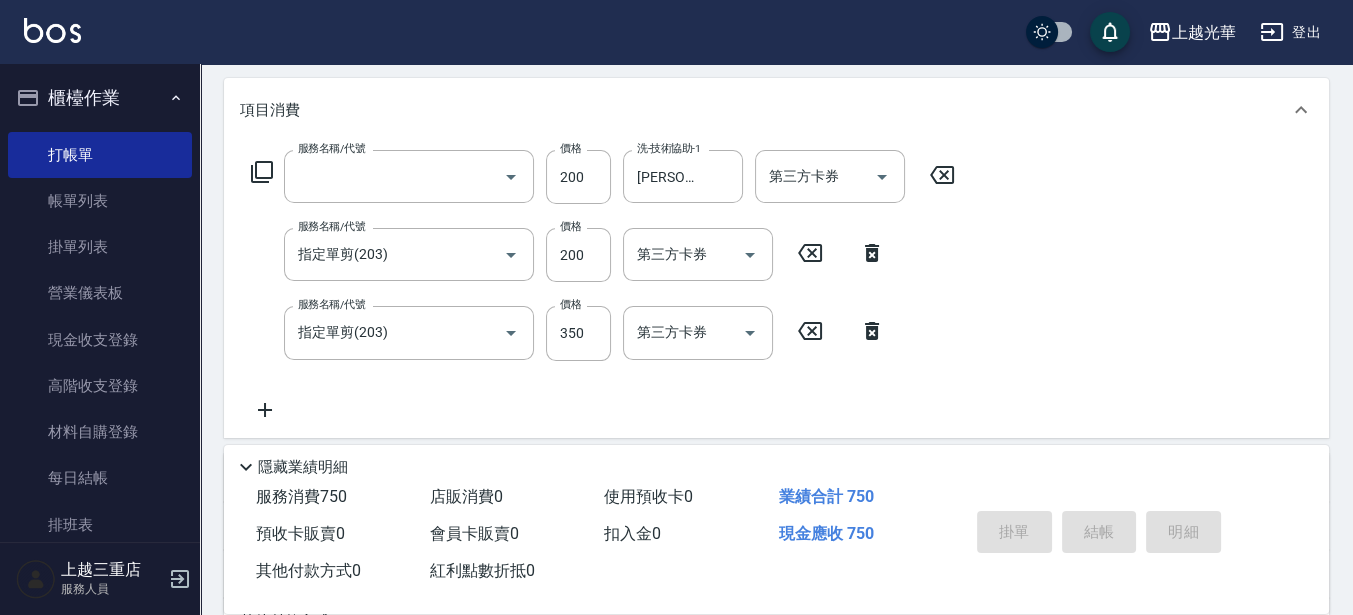 scroll, scrollTop: 0, scrollLeft: 0, axis: both 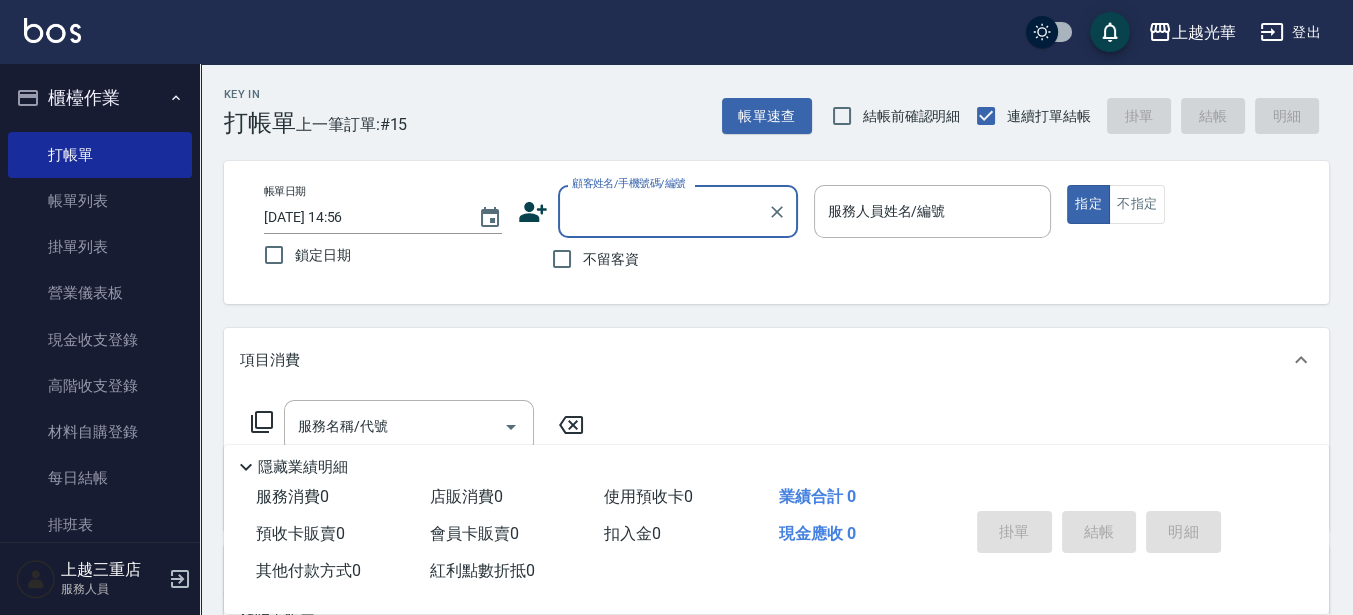 drag, startPoint x: 127, startPoint y: 209, endPoint x: 851, endPoint y: 332, distance: 734.3739 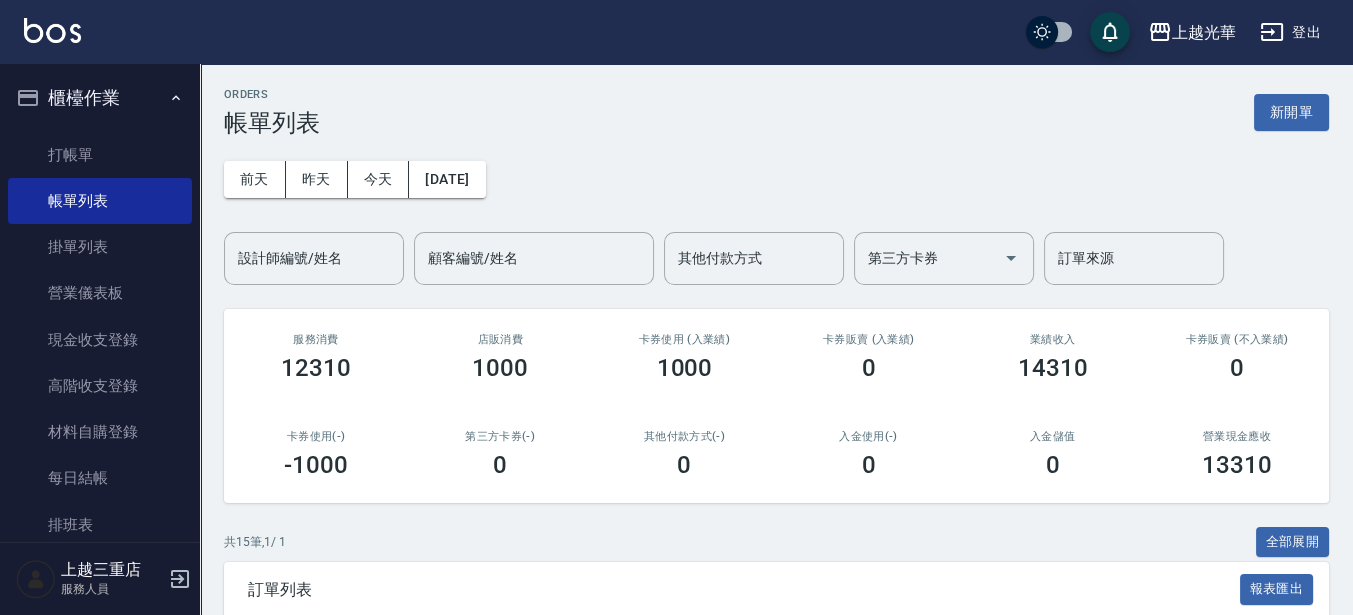 scroll, scrollTop: 125, scrollLeft: 0, axis: vertical 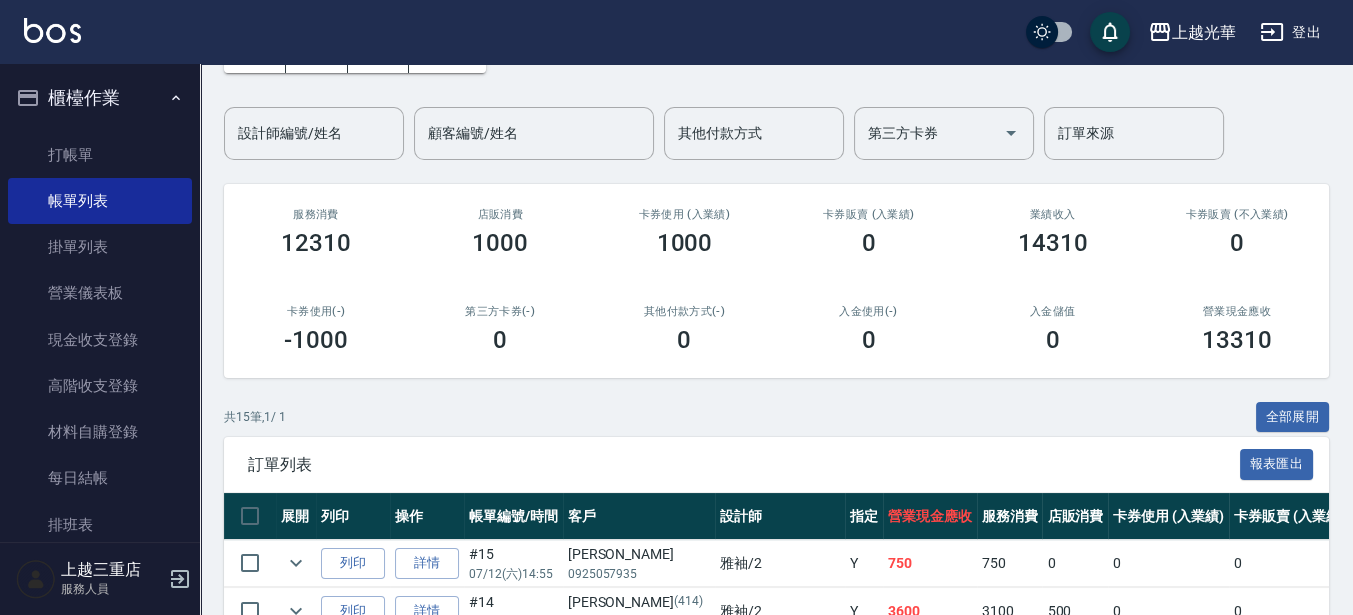 click on "設計師編號/姓名" at bounding box center [314, 133] 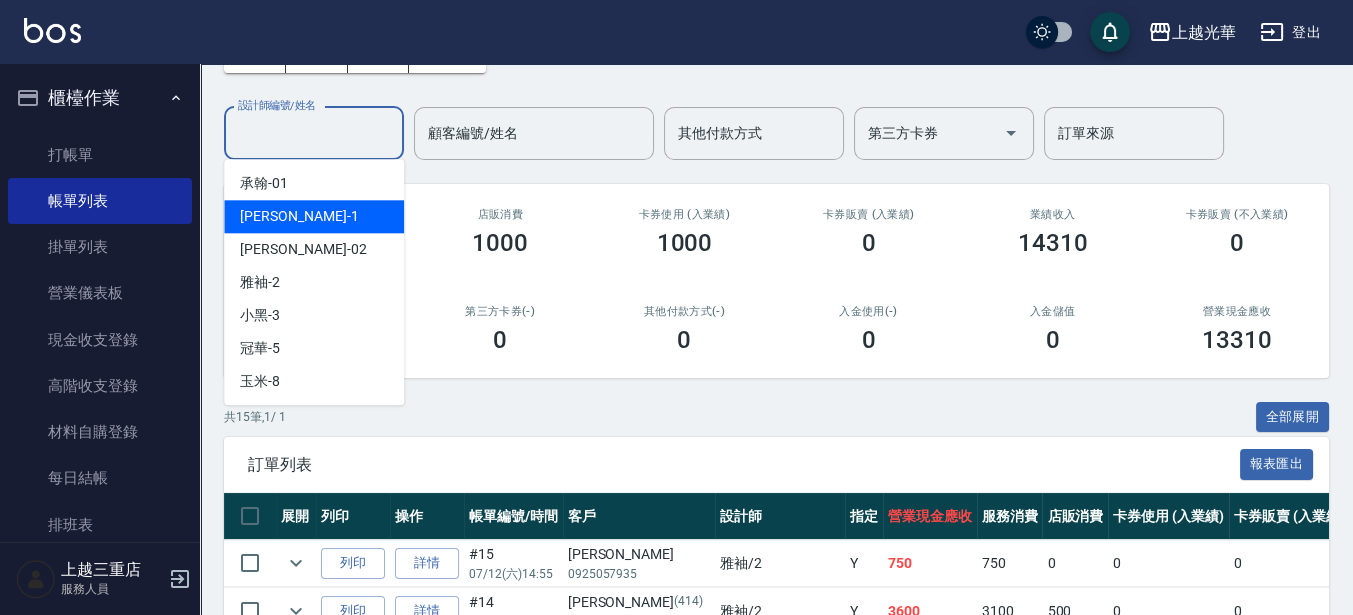 click on "小詹 -1" at bounding box center (314, 216) 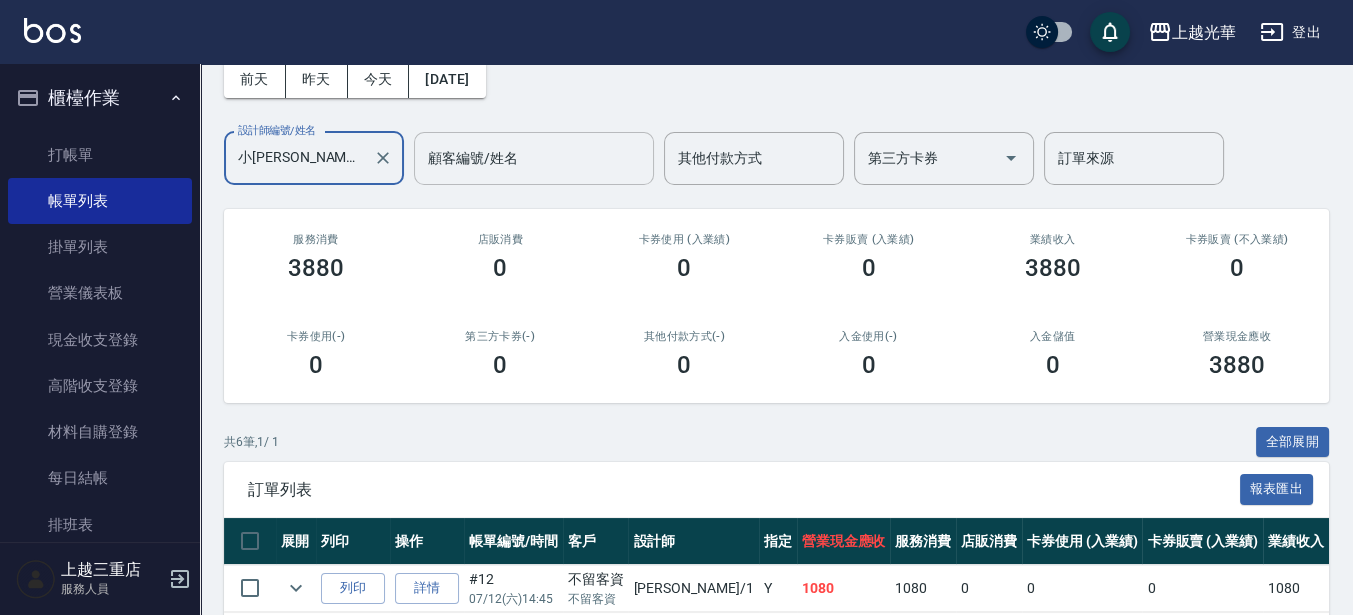 scroll, scrollTop: 250, scrollLeft: 0, axis: vertical 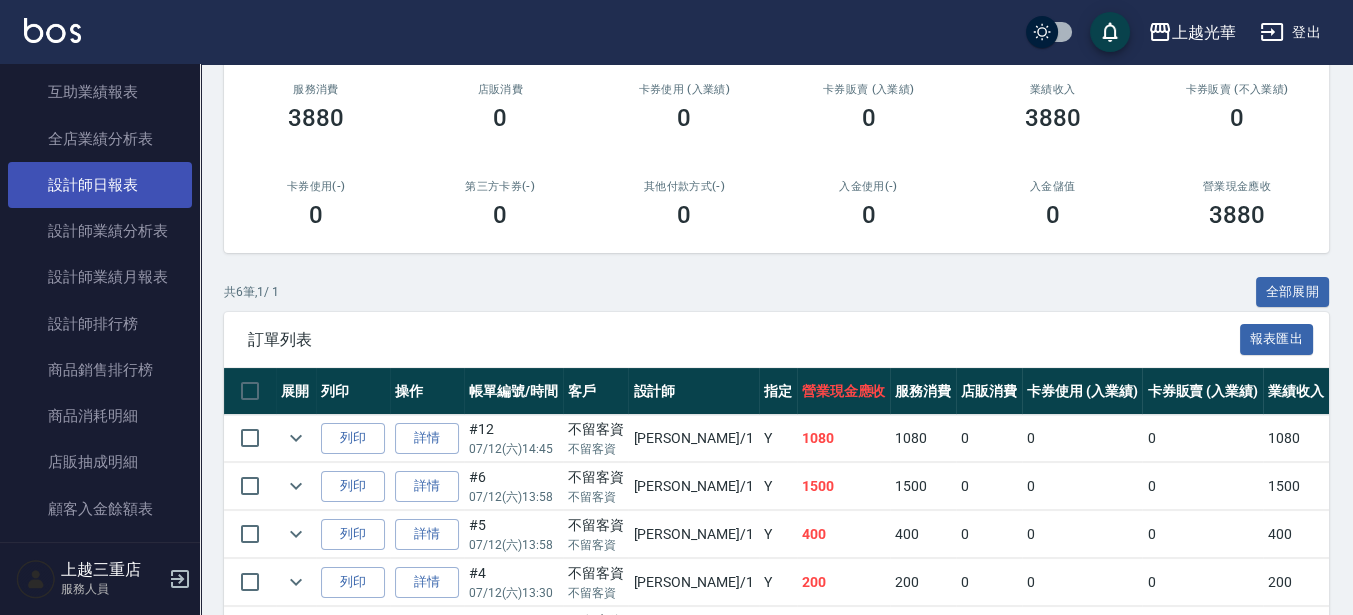 click on "設計師日報表" at bounding box center [100, 185] 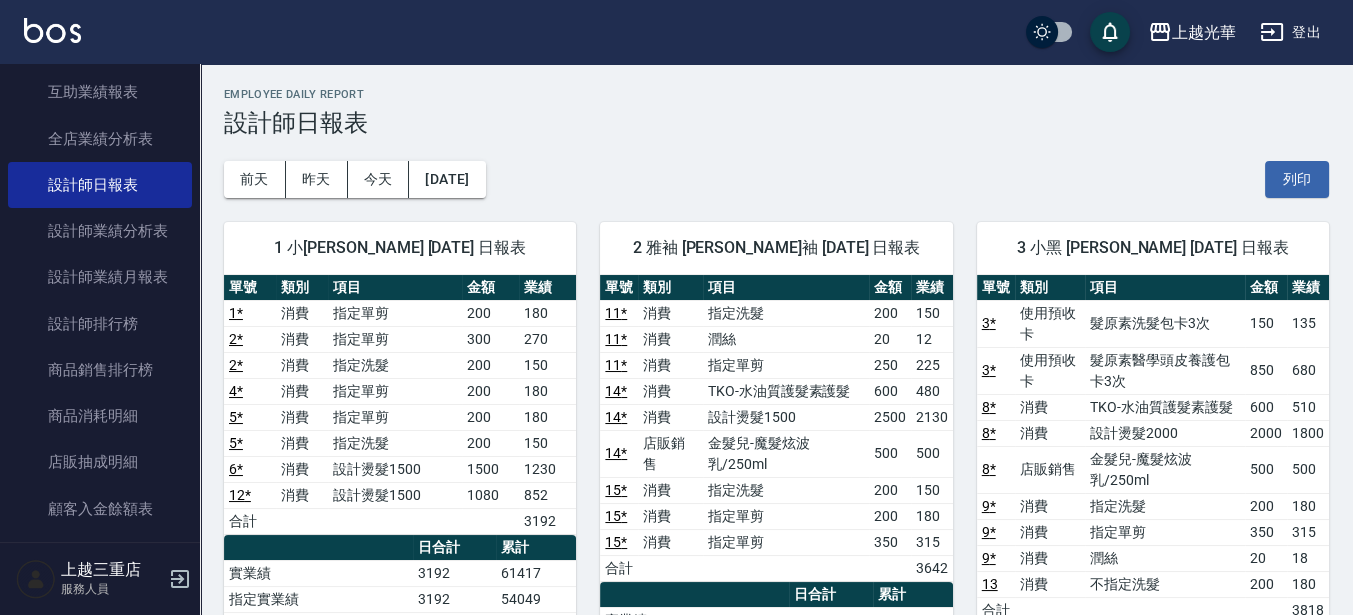 scroll, scrollTop: 250, scrollLeft: 0, axis: vertical 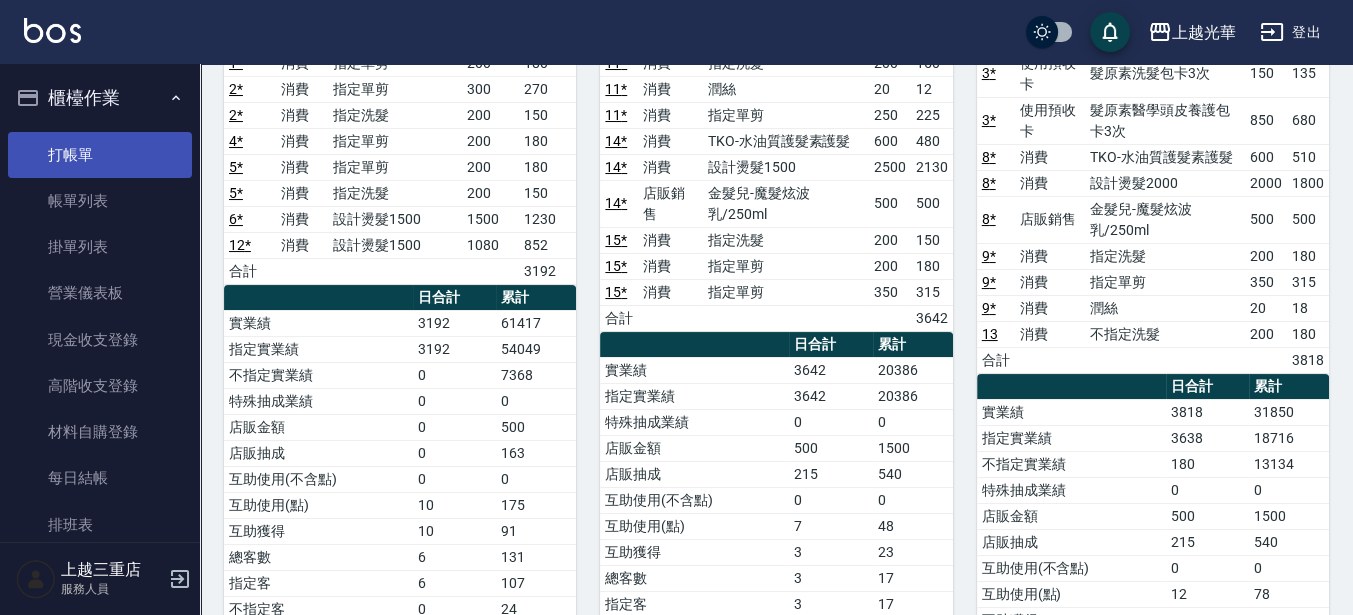 click on "打帳單" at bounding box center [100, 155] 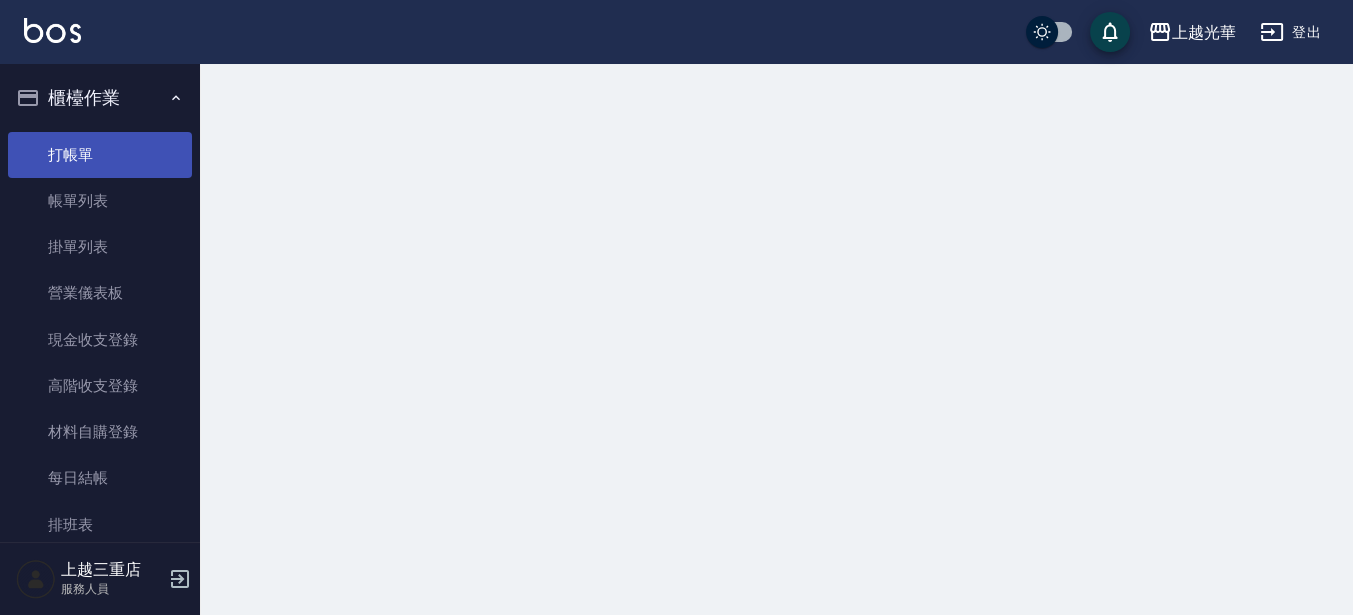 scroll, scrollTop: 0, scrollLeft: 0, axis: both 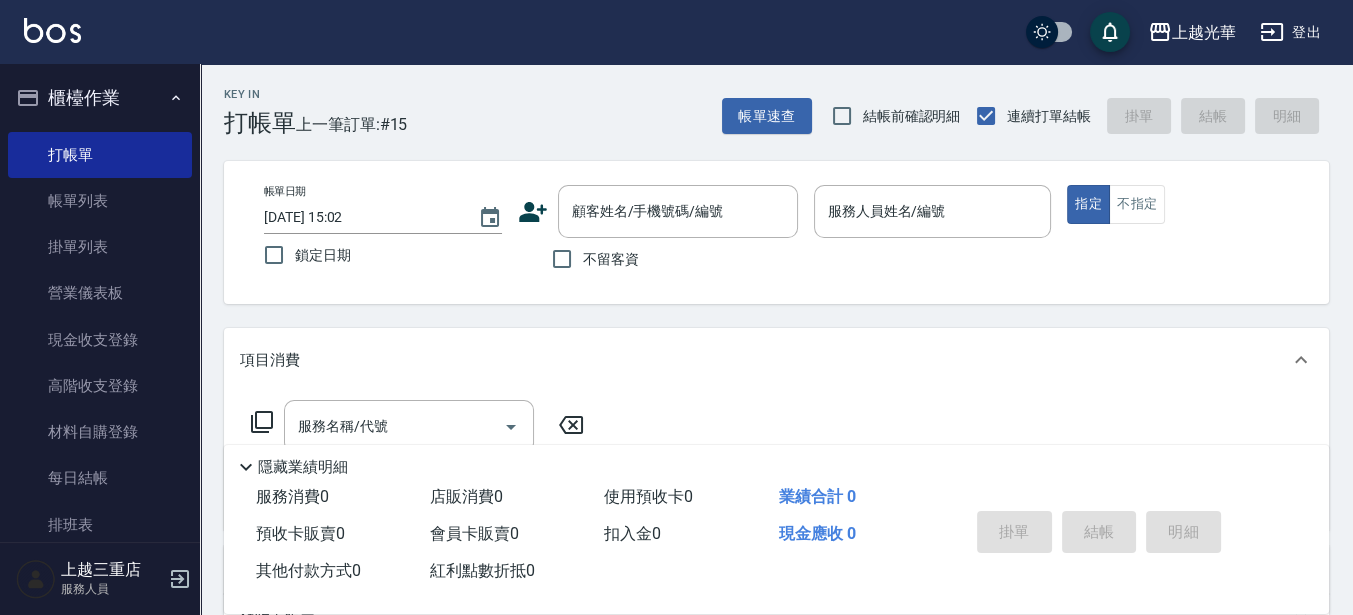 click on "不留客資" at bounding box center (611, 259) 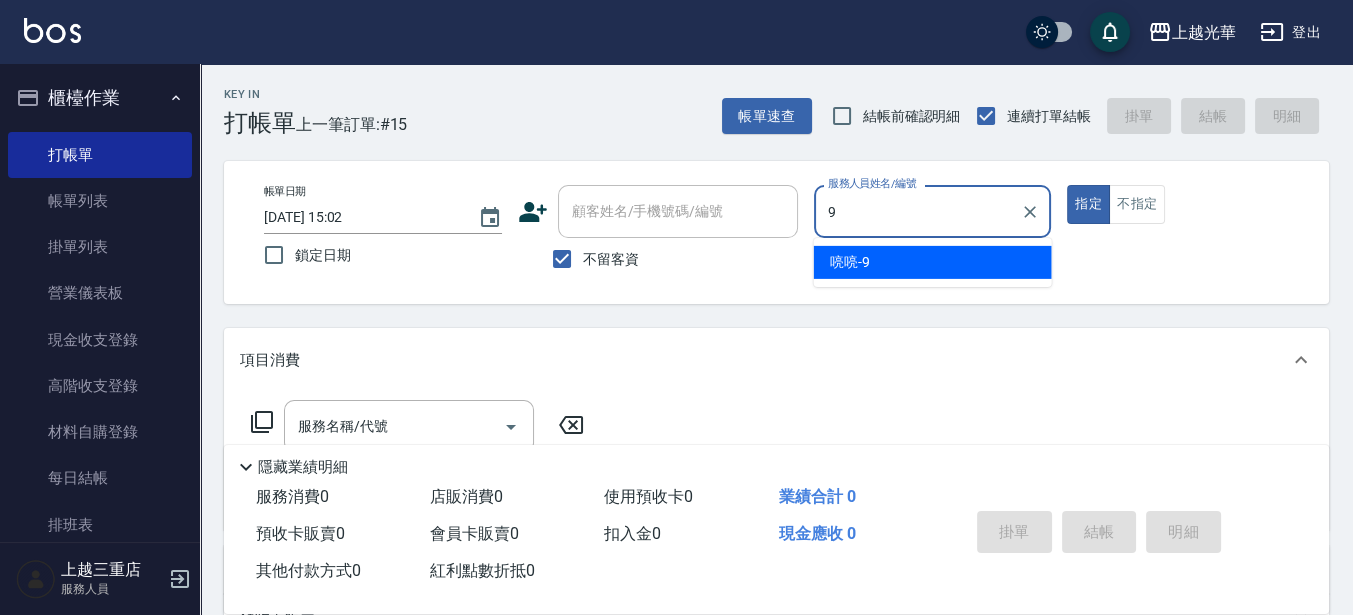 type on "喨喨-9" 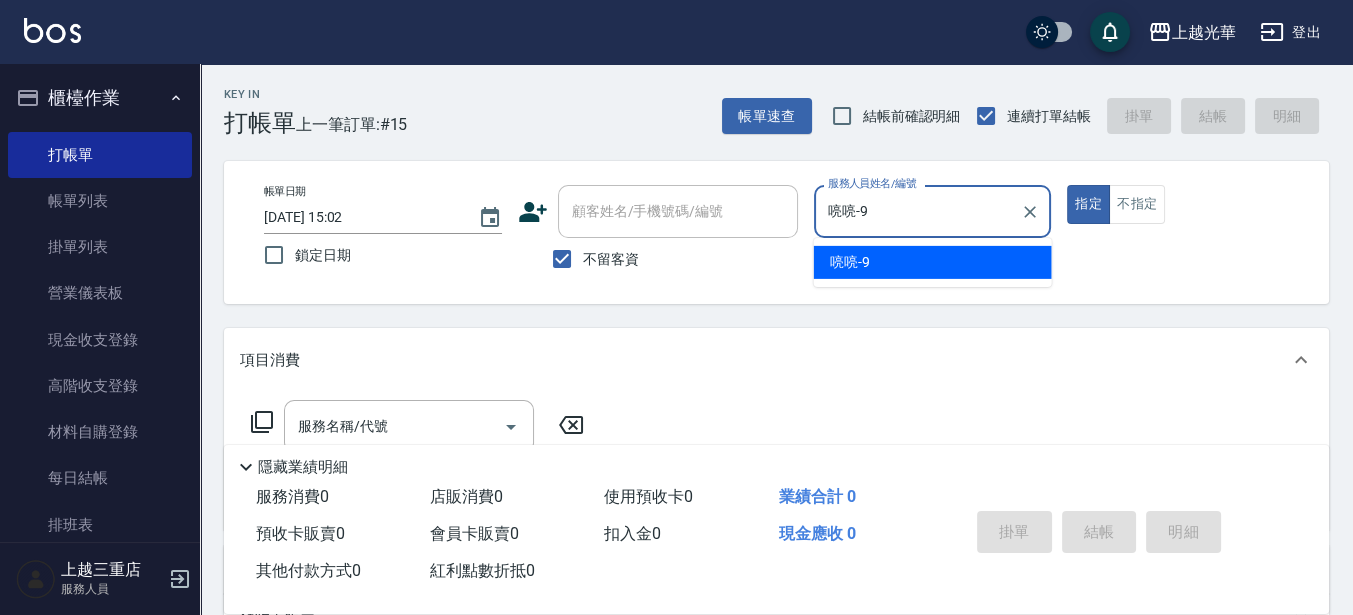type on "true" 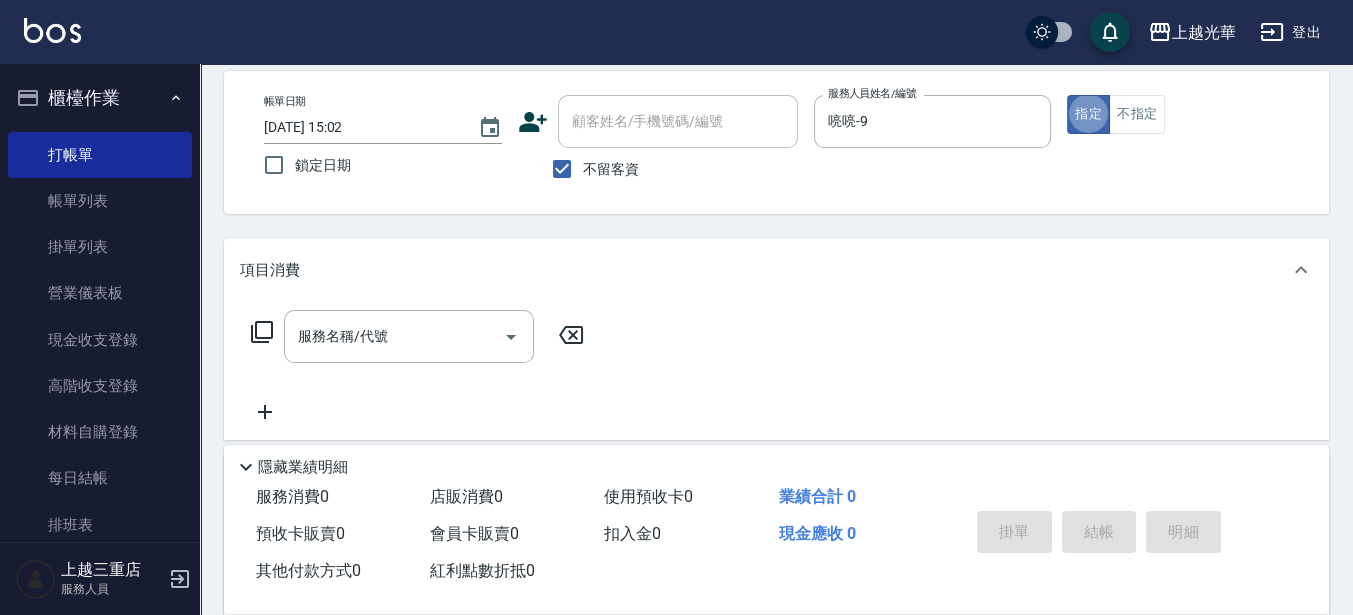 scroll, scrollTop: 125, scrollLeft: 0, axis: vertical 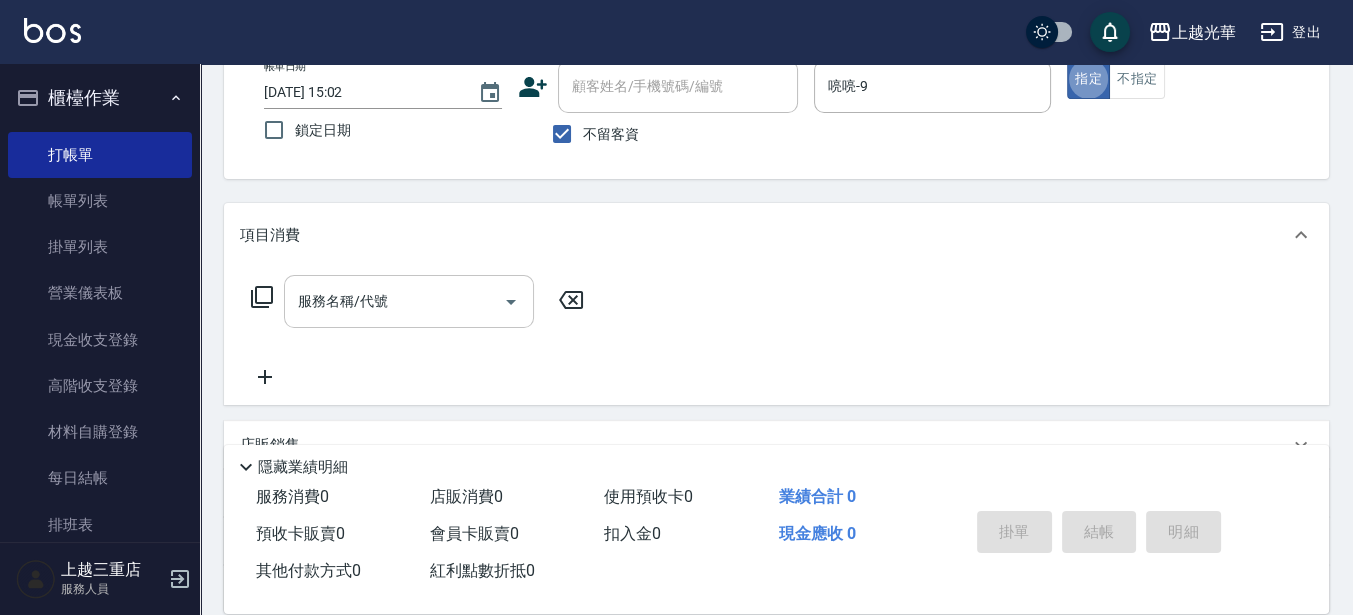 click on "服務名稱/代號" at bounding box center [394, 301] 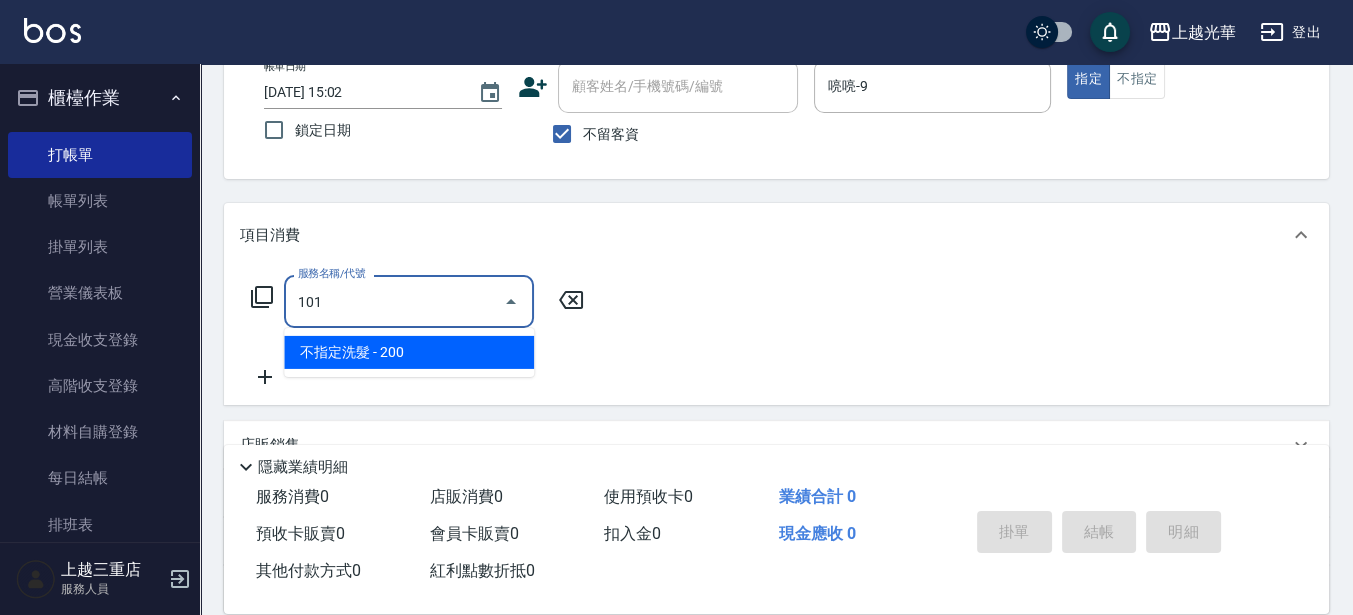 type on "不指定洗髮(101)" 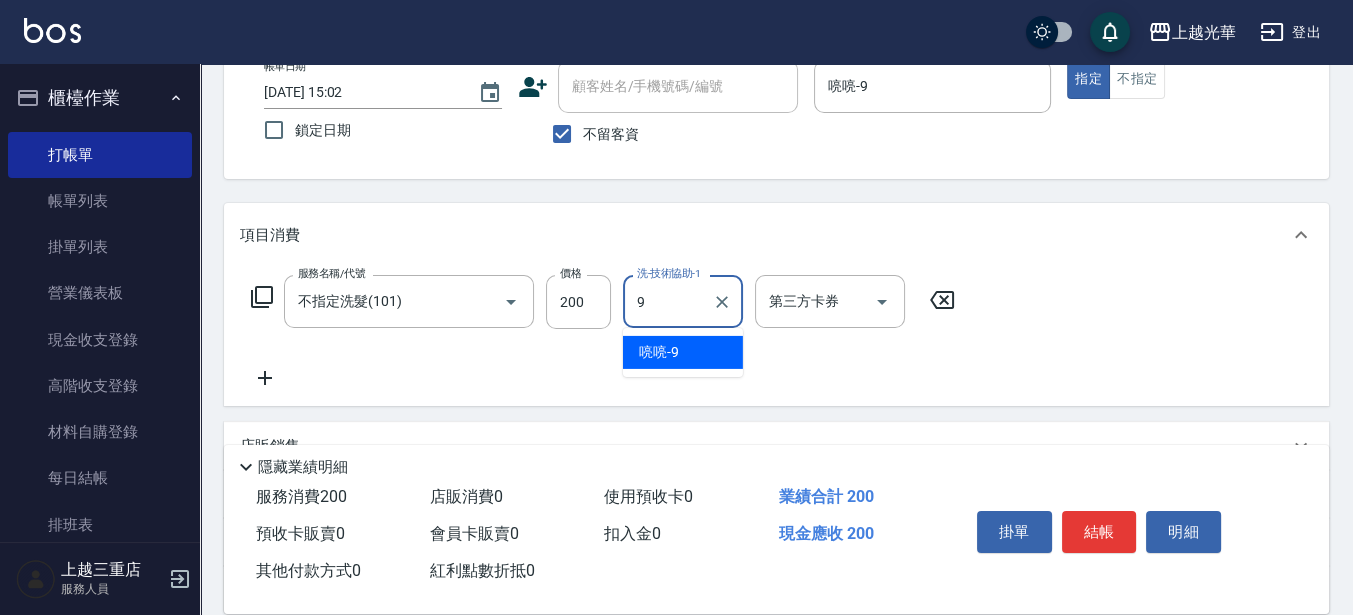 type on "喨喨-9" 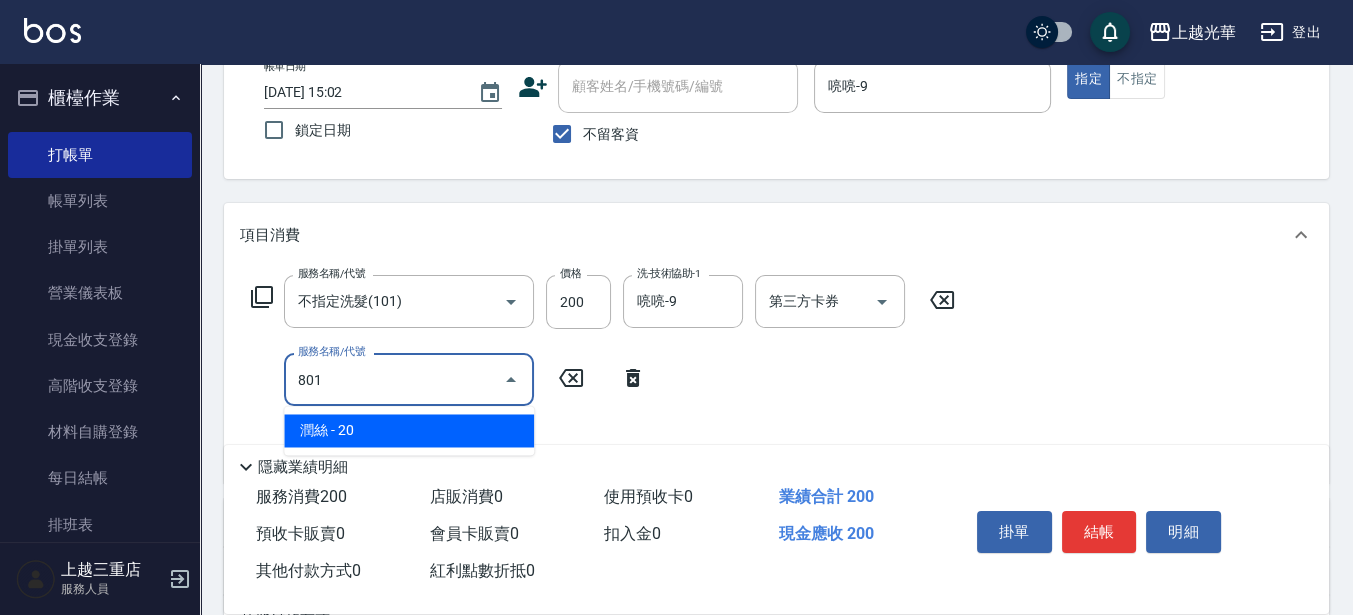 type on "潤絲(801)" 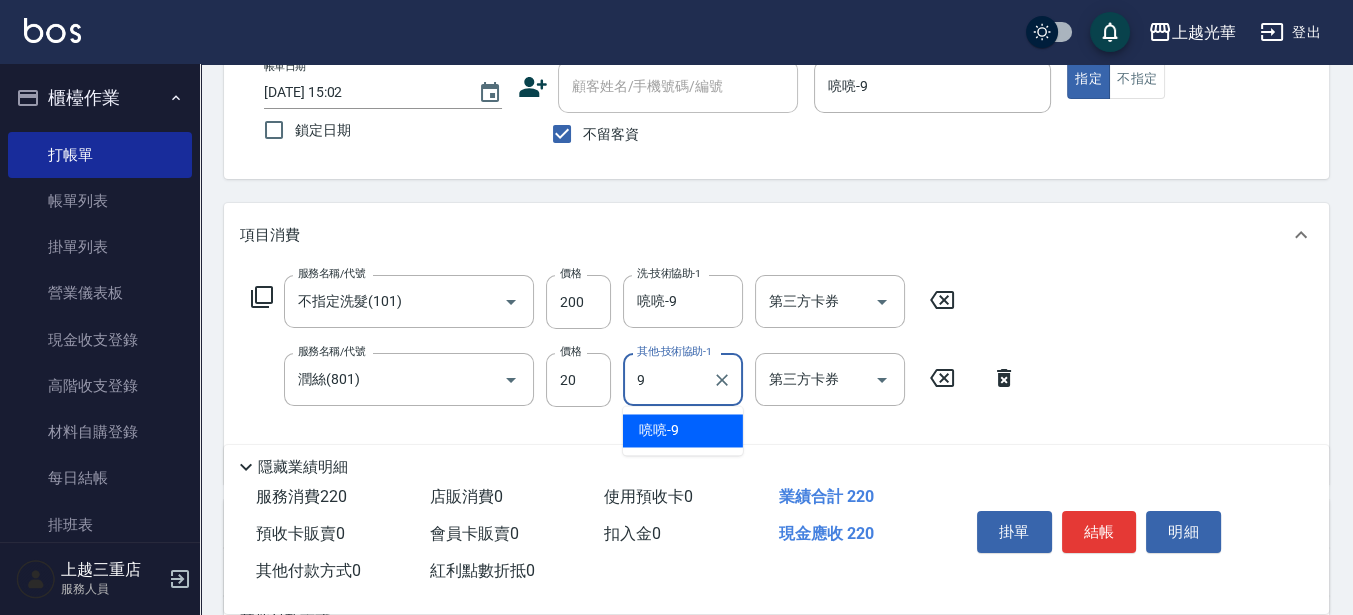 type on "喨喨-9" 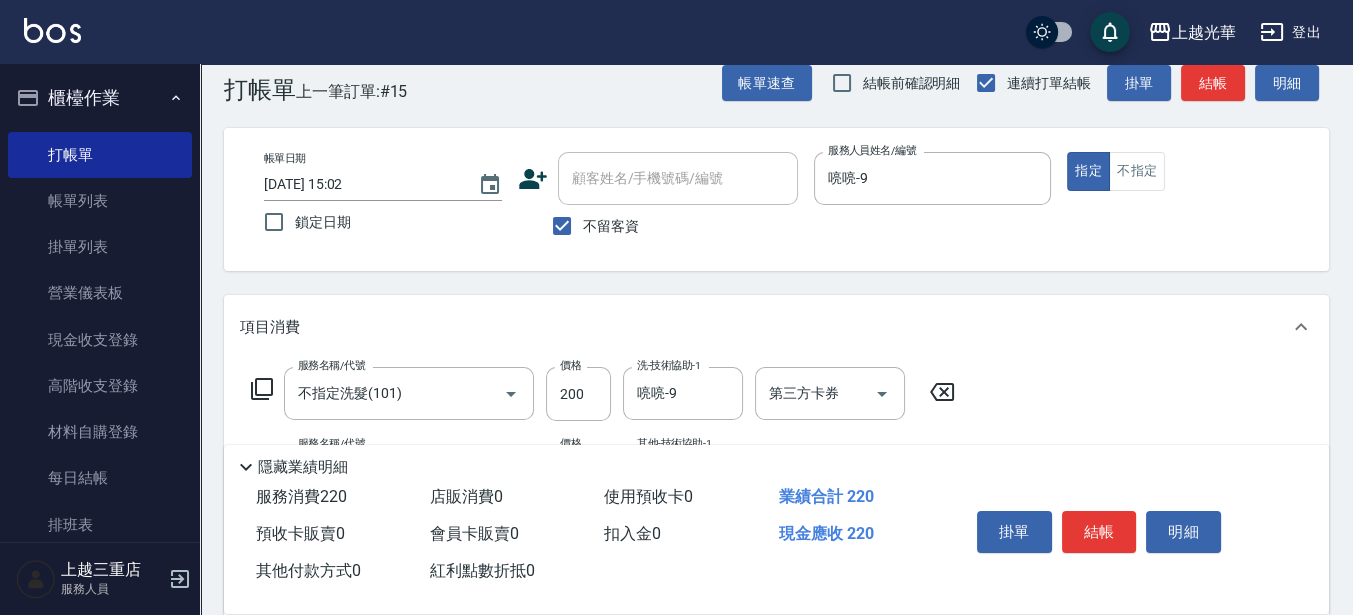 scroll, scrollTop: 0, scrollLeft: 0, axis: both 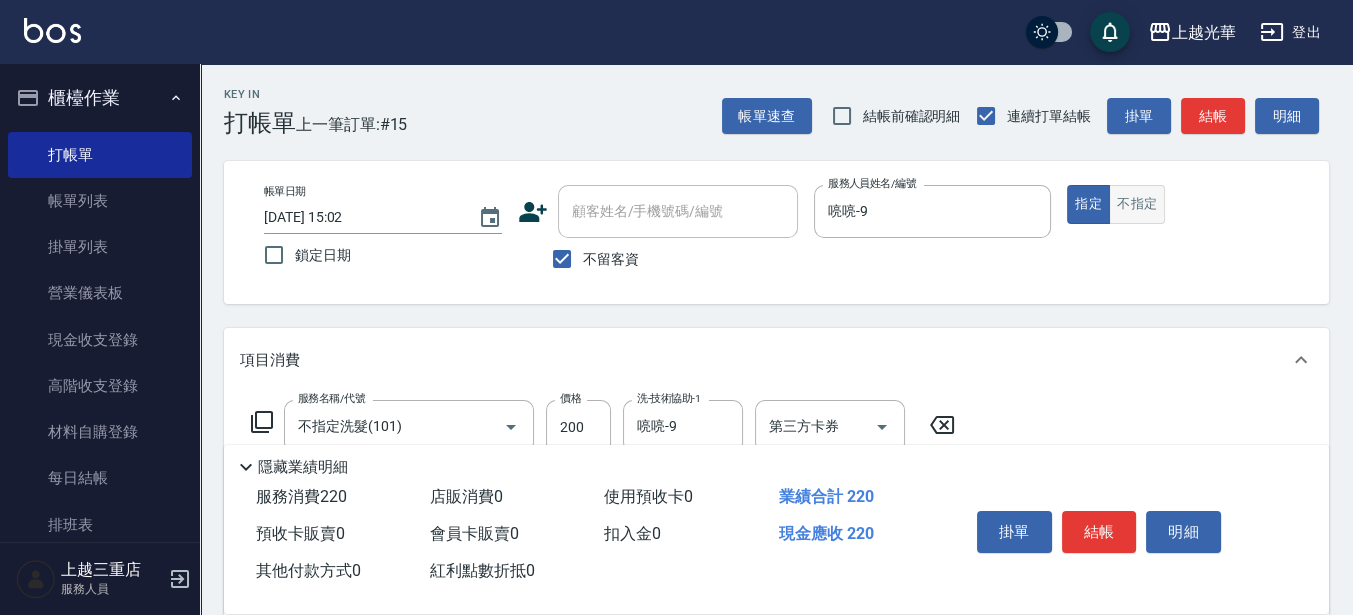 click on "不指定" at bounding box center (1137, 204) 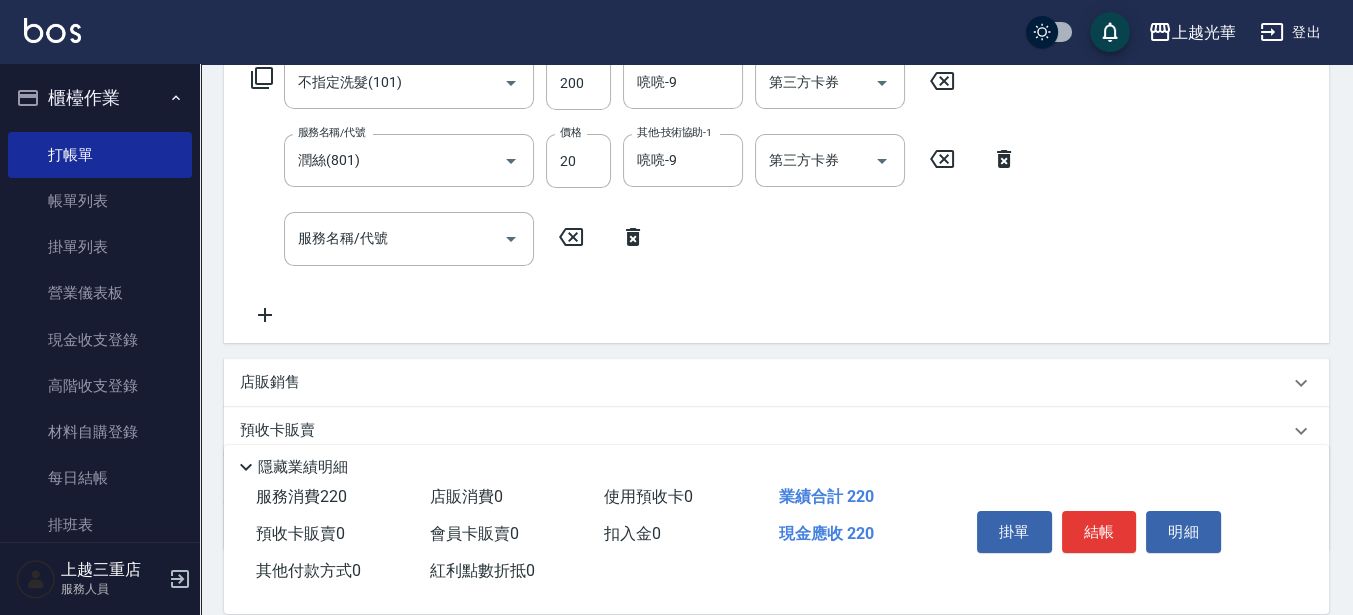 scroll, scrollTop: 375, scrollLeft: 0, axis: vertical 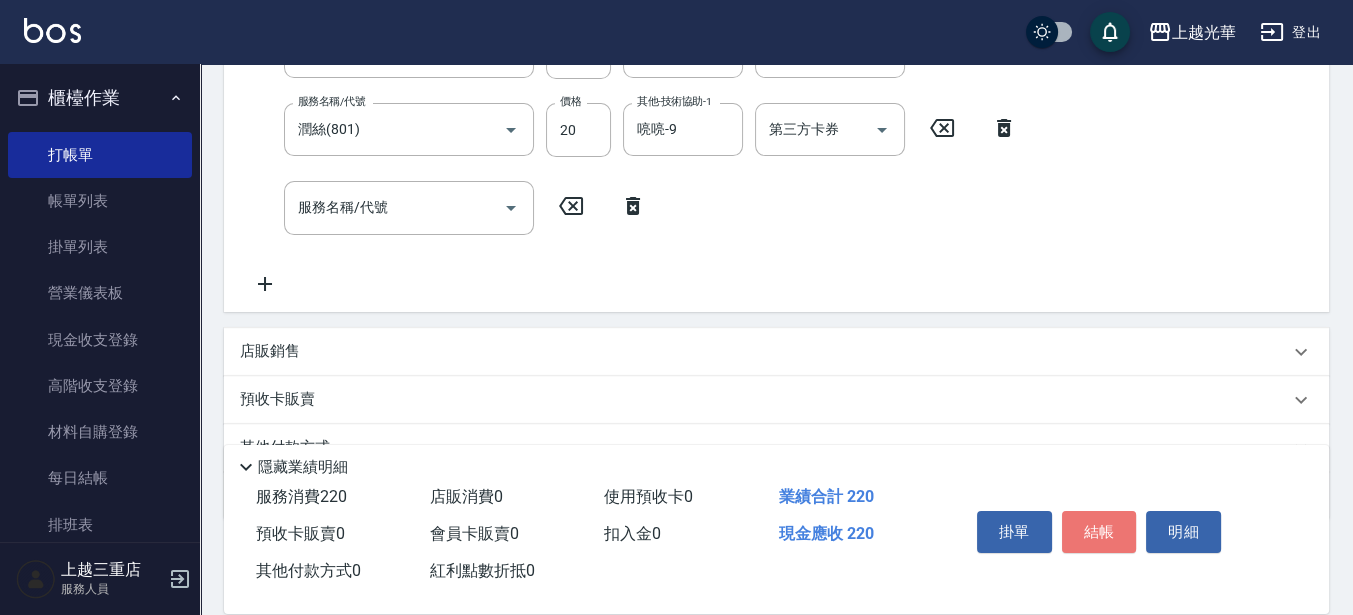 drag, startPoint x: 1091, startPoint y: 525, endPoint x: 1102, endPoint y: 537, distance: 16.27882 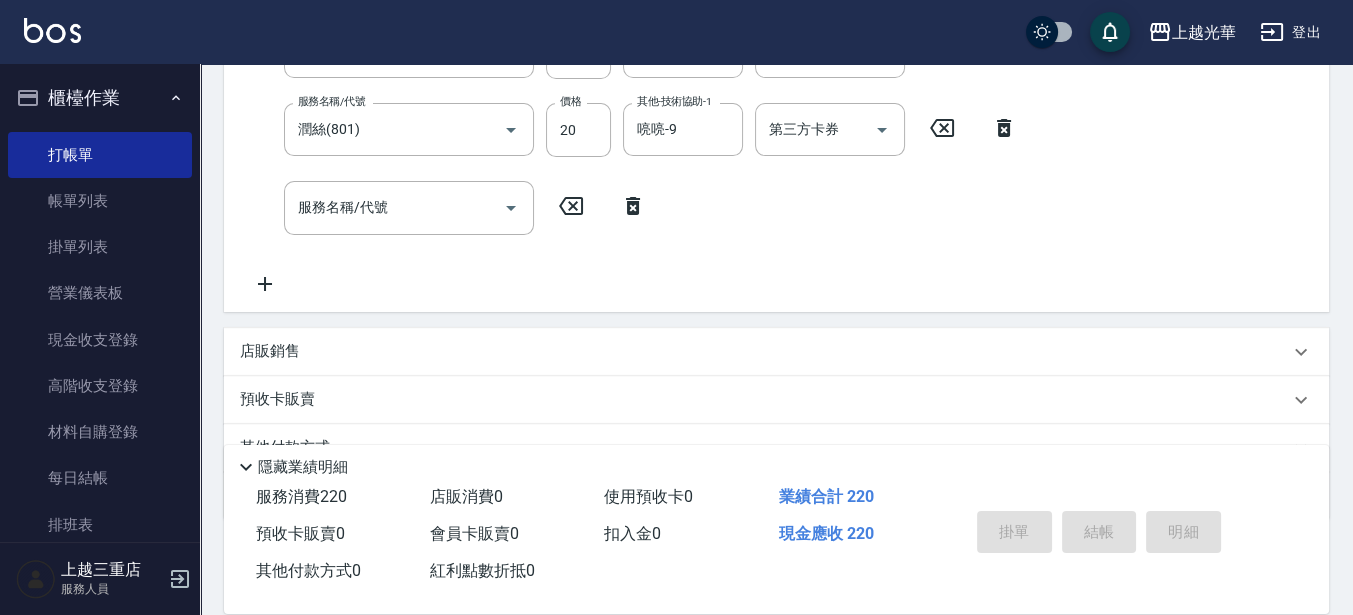 type on "2025/07/12 15:03" 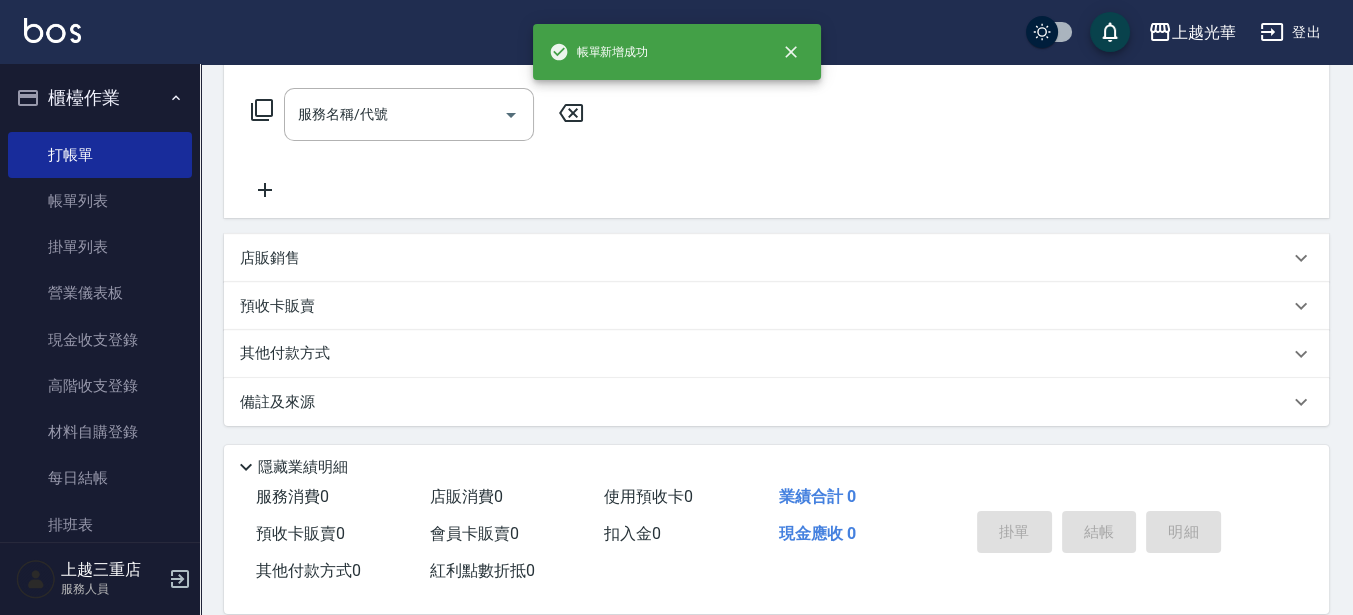 scroll, scrollTop: 0, scrollLeft: 0, axis: both 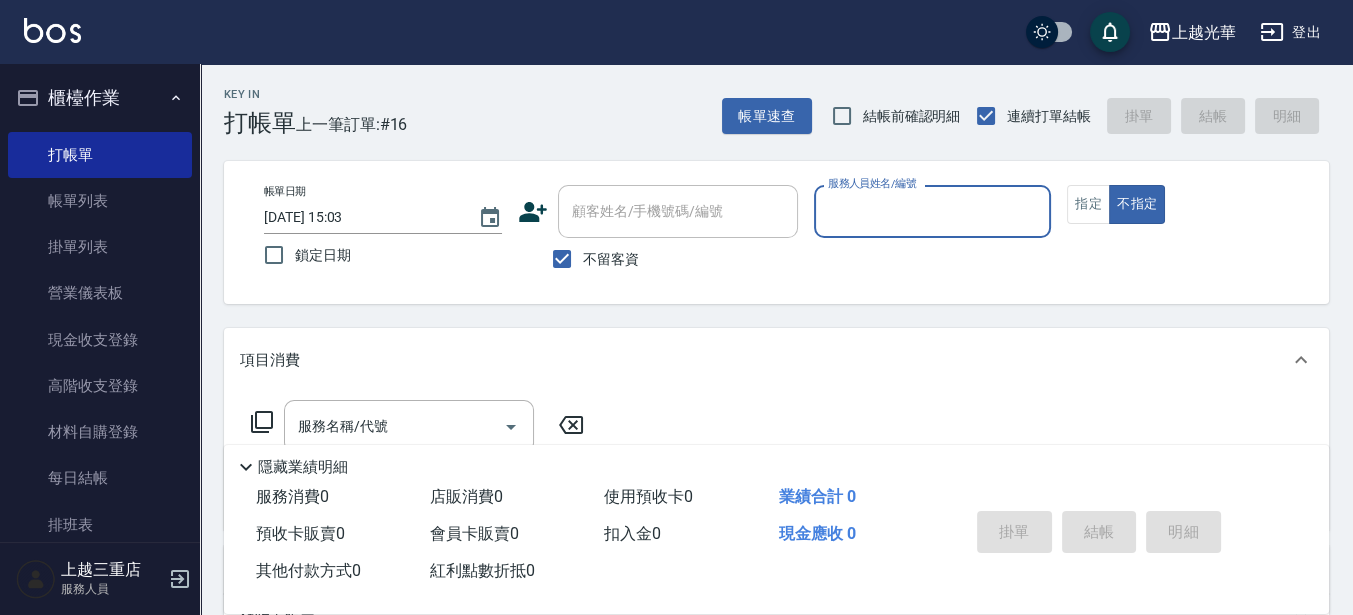 drag, startPoint x: 120, startPoint y: 208, endPoint x: 567, endPoint y: 342, distance: 466.65298 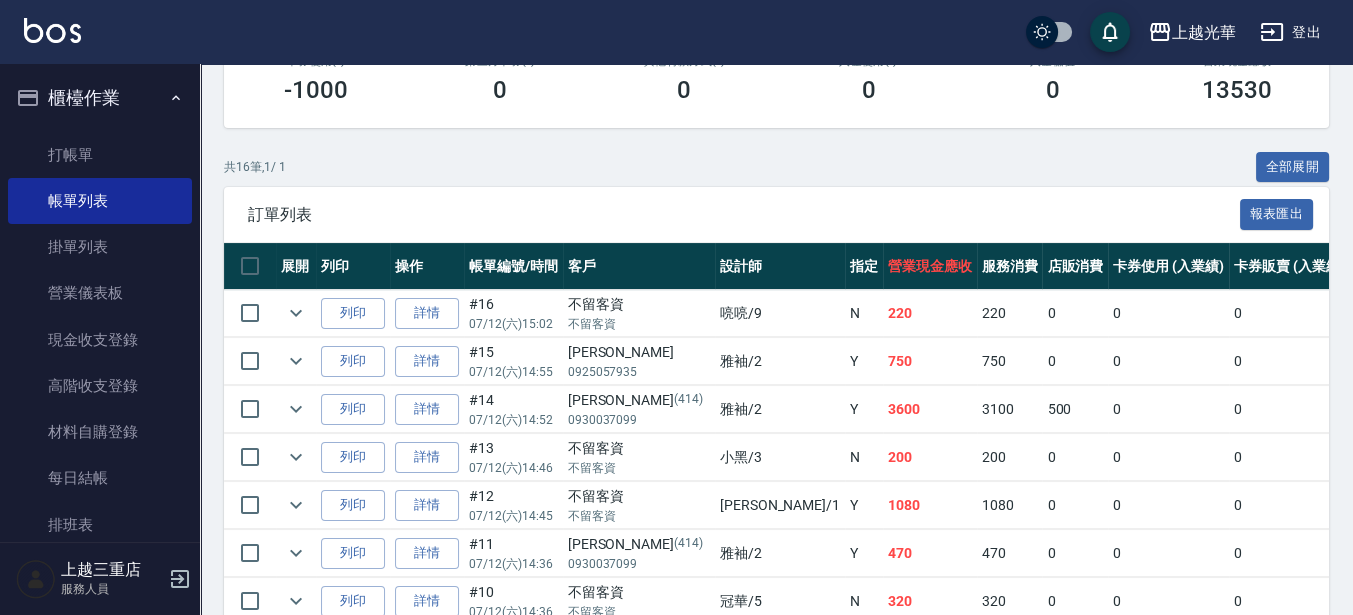 scroll, scrollTop: 0, scrollLeft: 0, axis: both 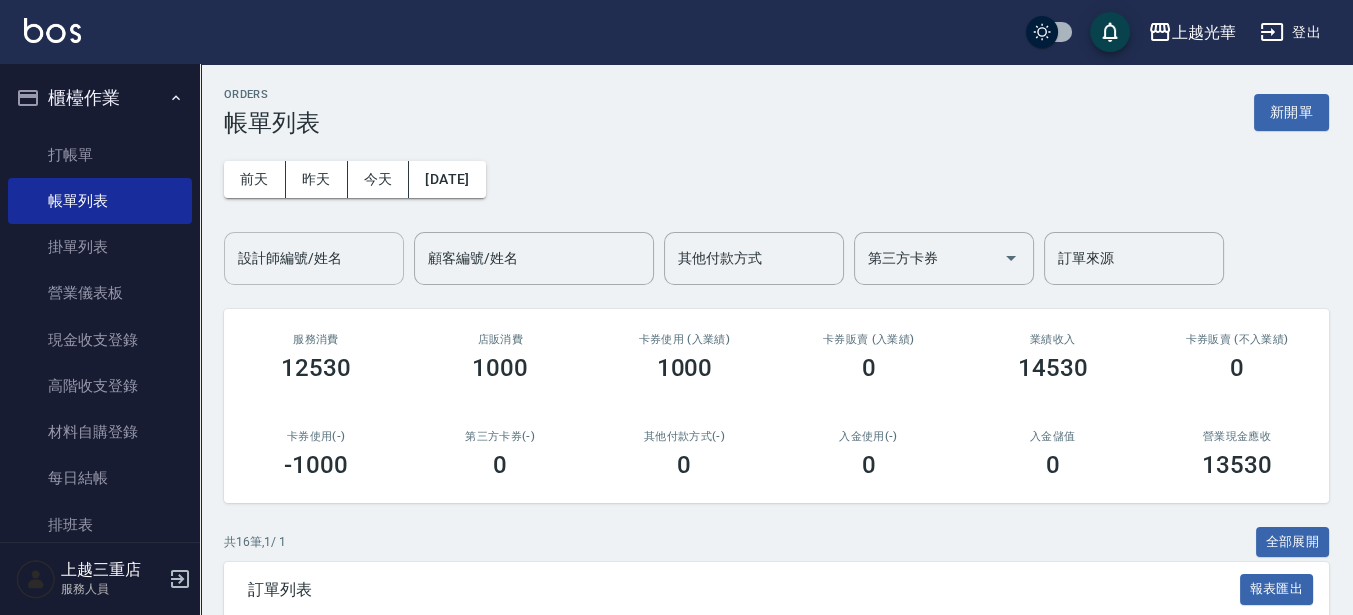 click on "設計師編號/姓名" at bounding box center (314, 258) 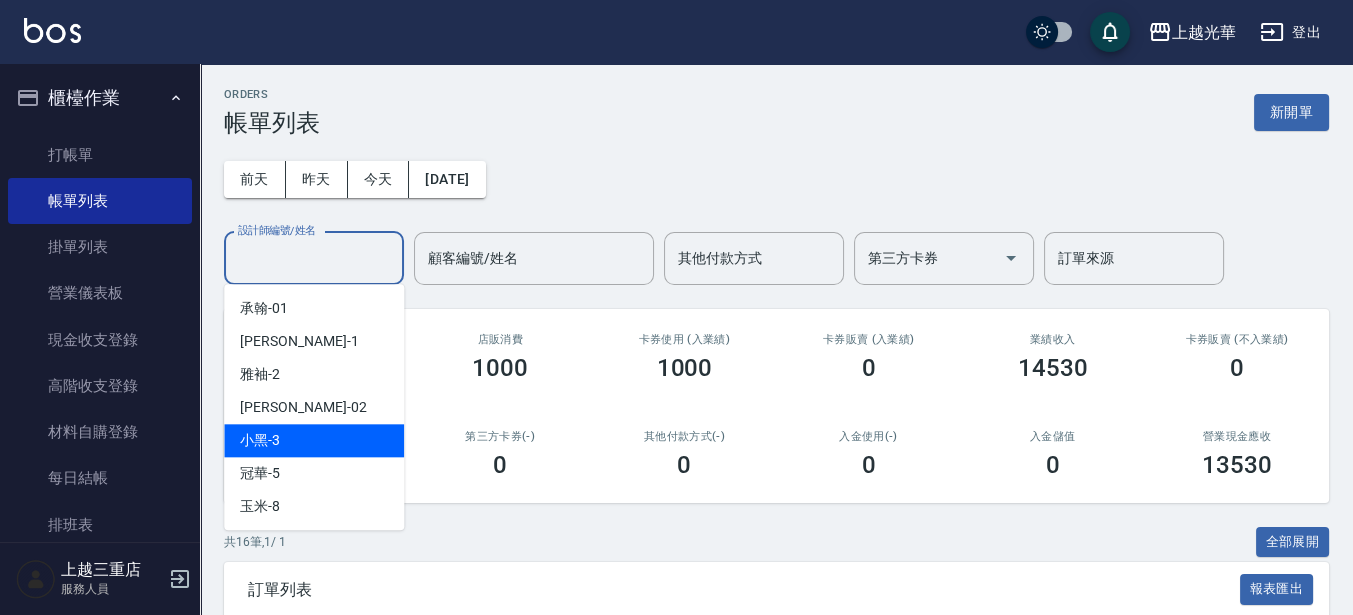 click on "小黑 -3" at bounding box center (314, 440) 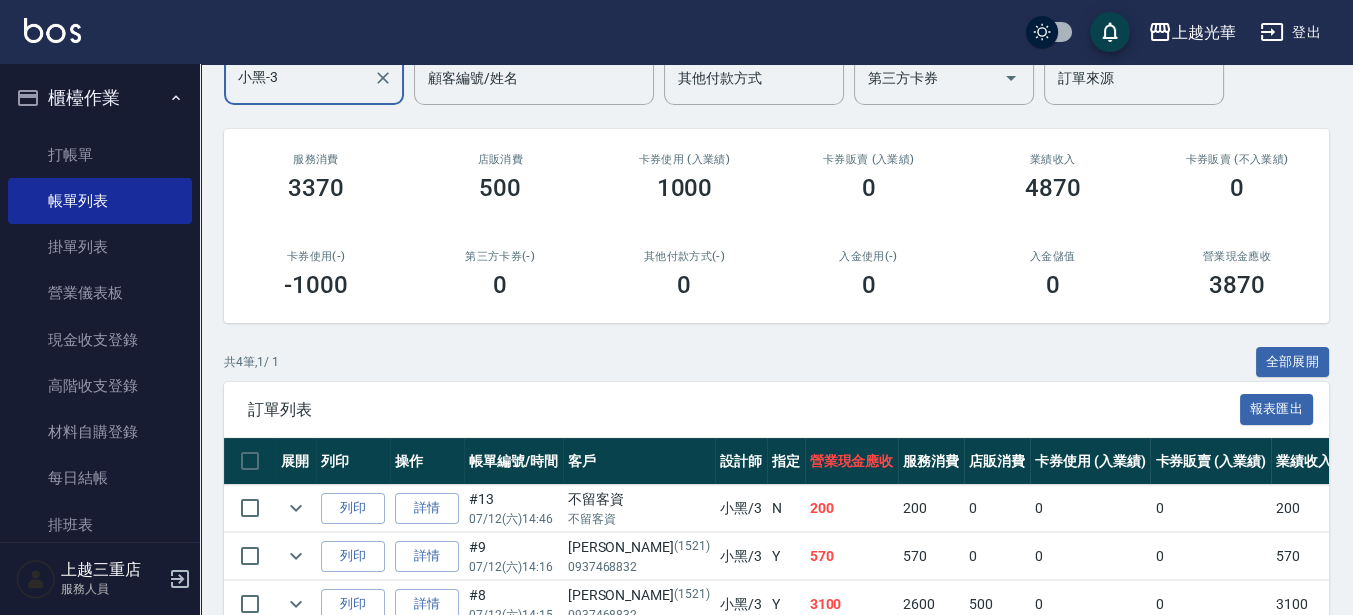 scroll, scrollTop: 335, scrollLeft: 0, axis: vertical 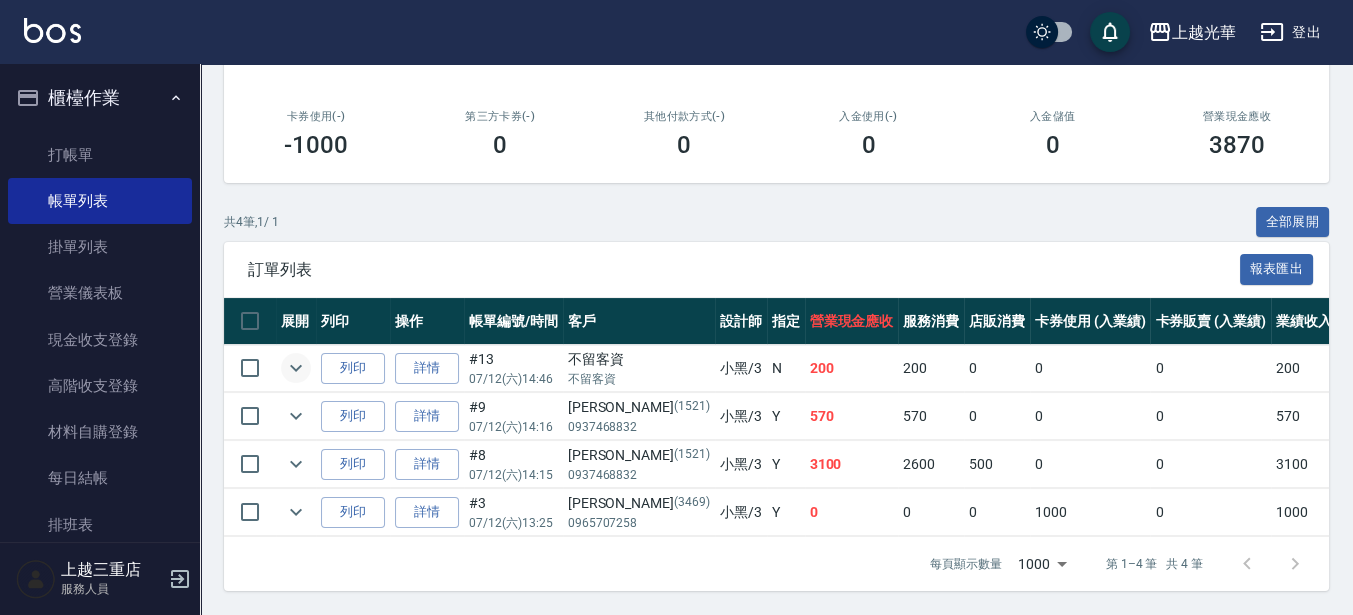 click 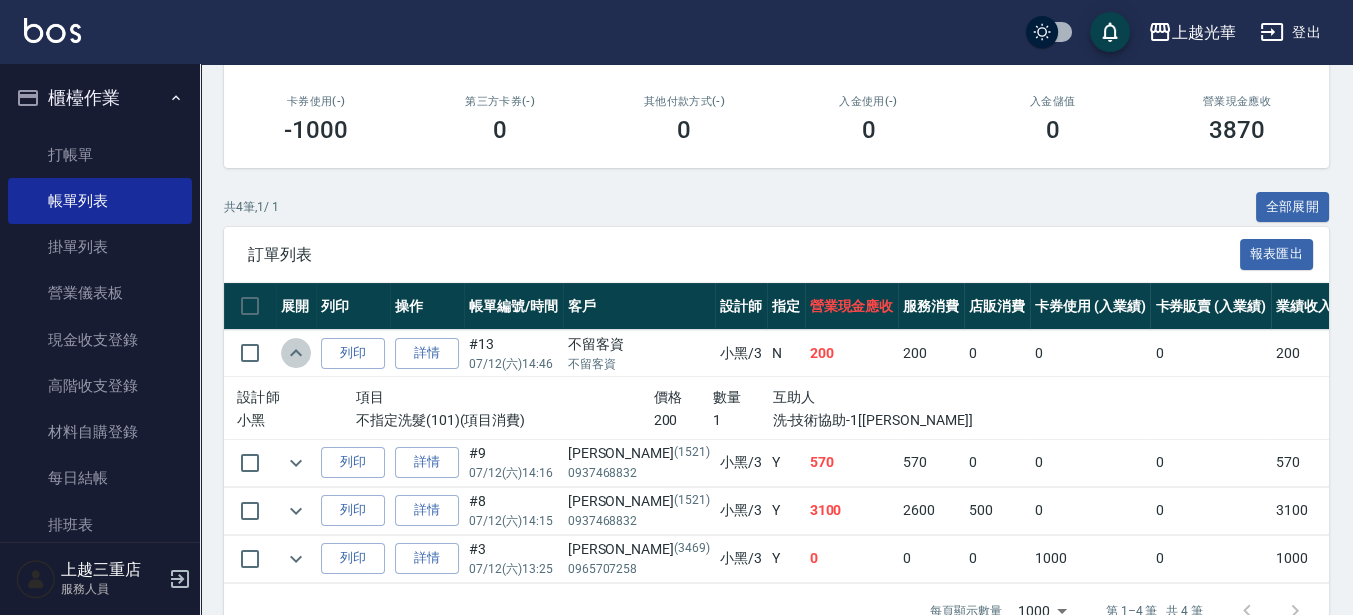 click 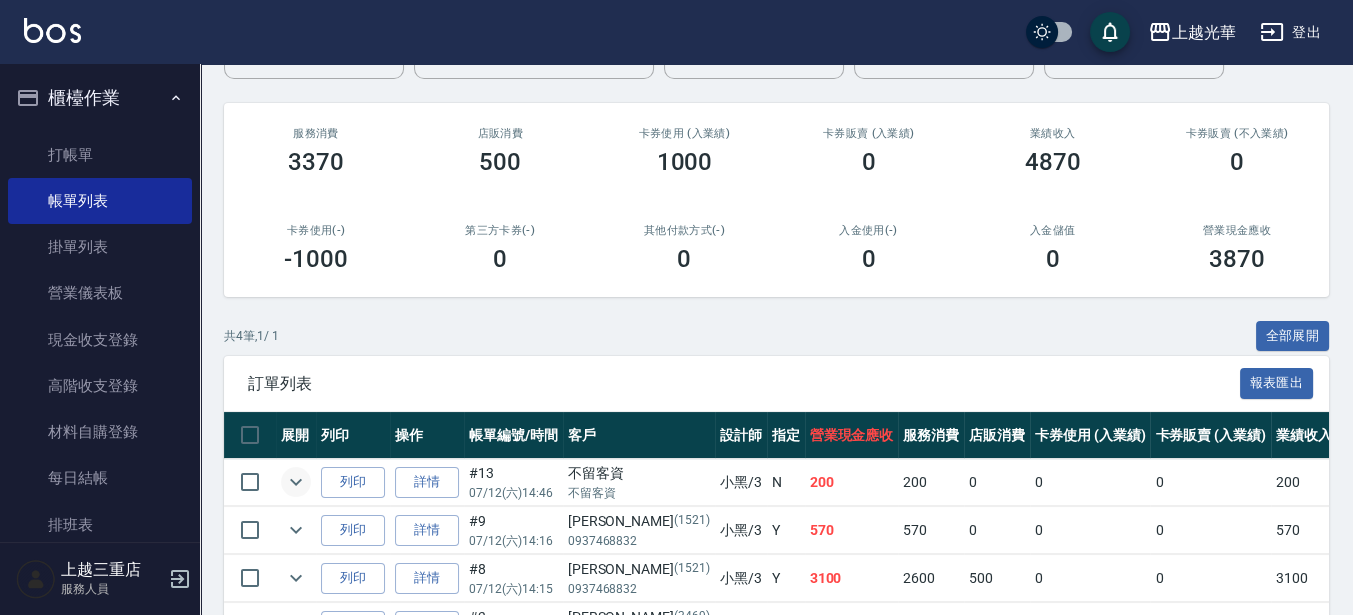 scroll, scrollTop: 0, scrollLeft: 0, axis: both 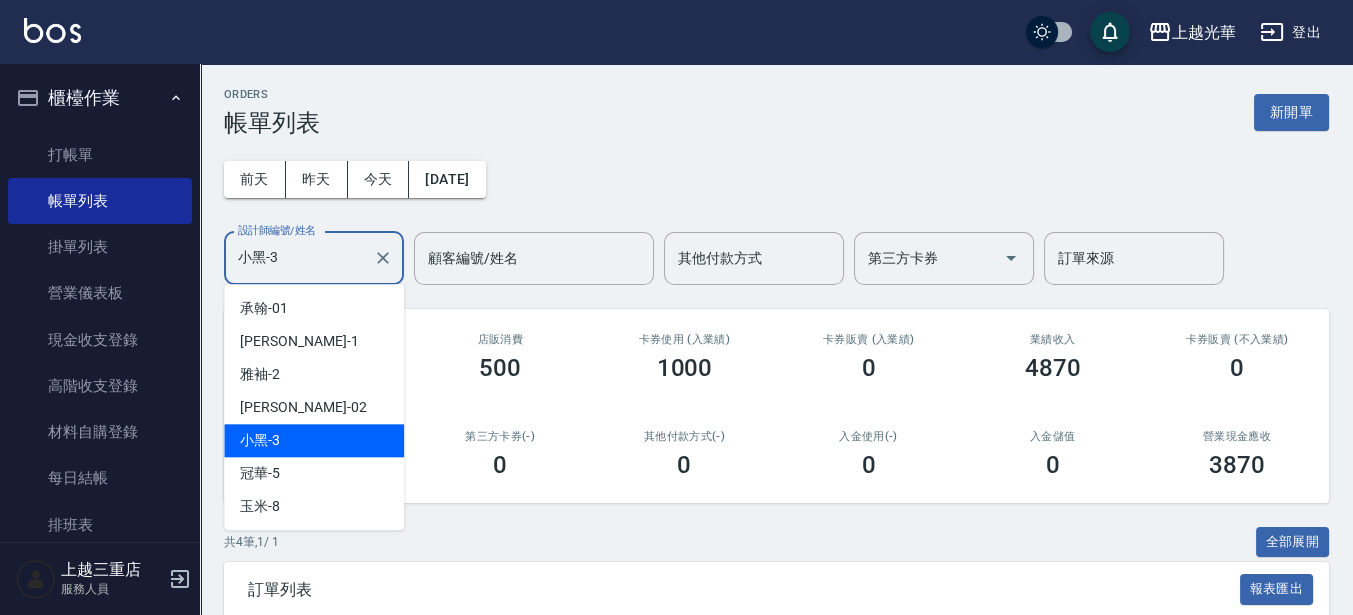 drag, startPoint x: 332, startPoint y: 263, endPoint x: 2, endPoint y: 254, distance: 330.1227 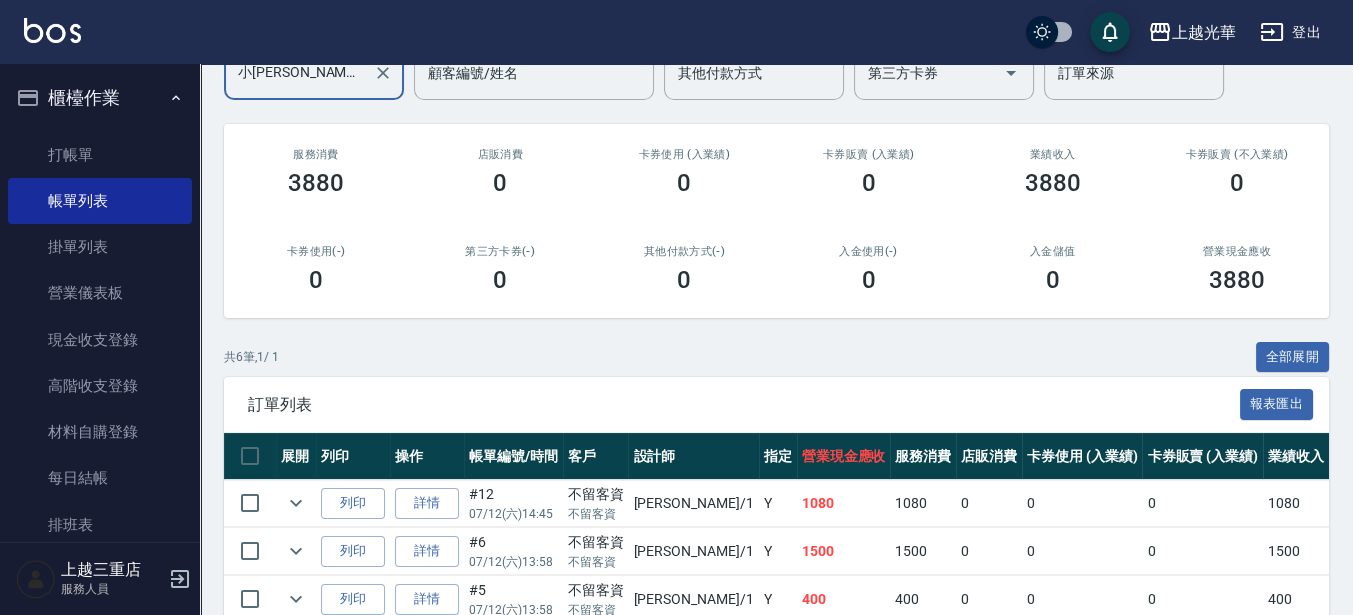 scroll, scrollTop: 250, scrollLeft: 0, axis: vertical 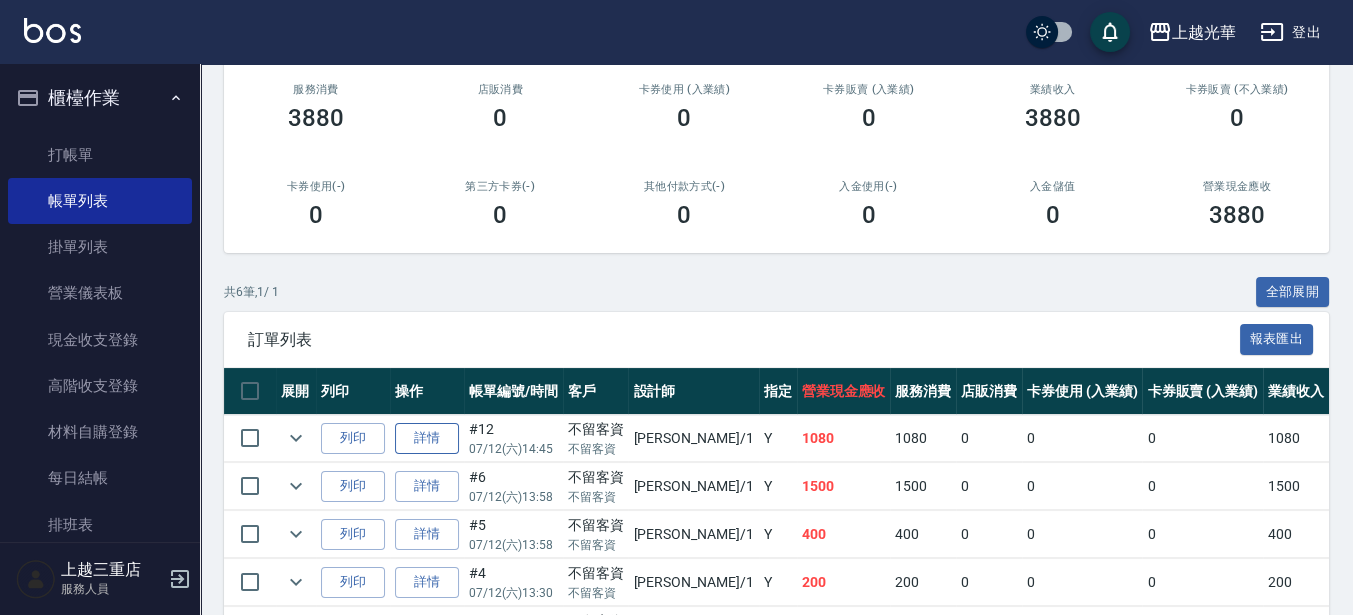 type on "小詹-1" 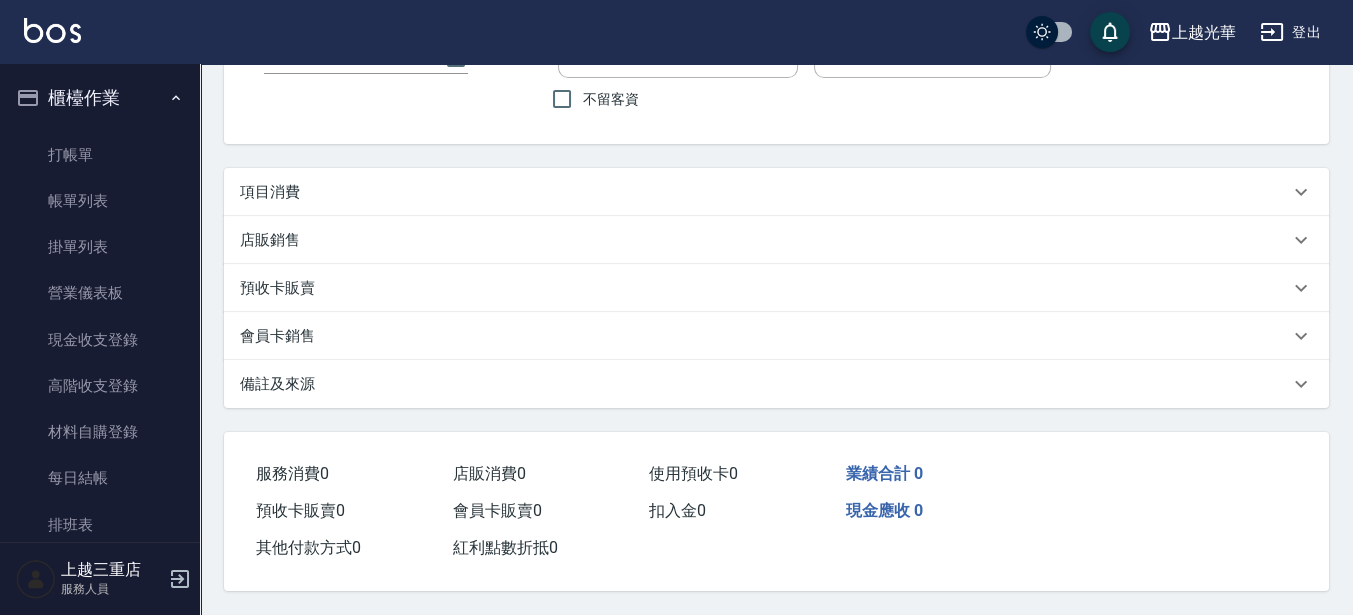 scroll, scrollTop: 0, scrollLeft: 0, axis: both 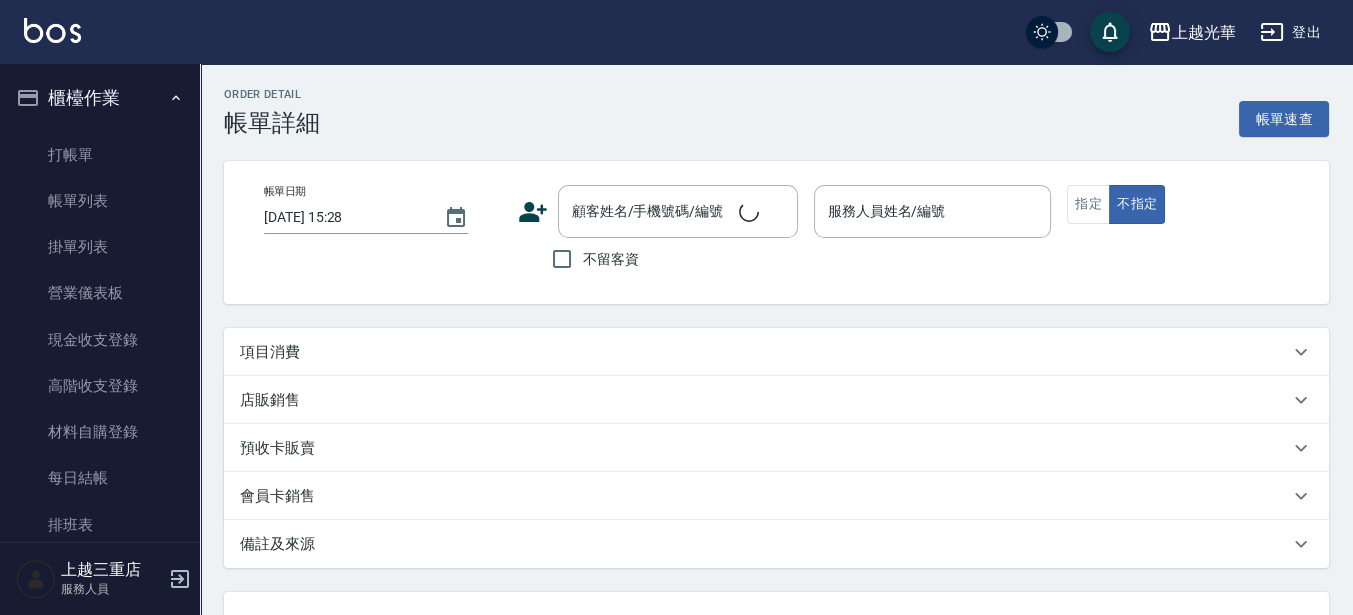 type on "2025/07/12 14:45" 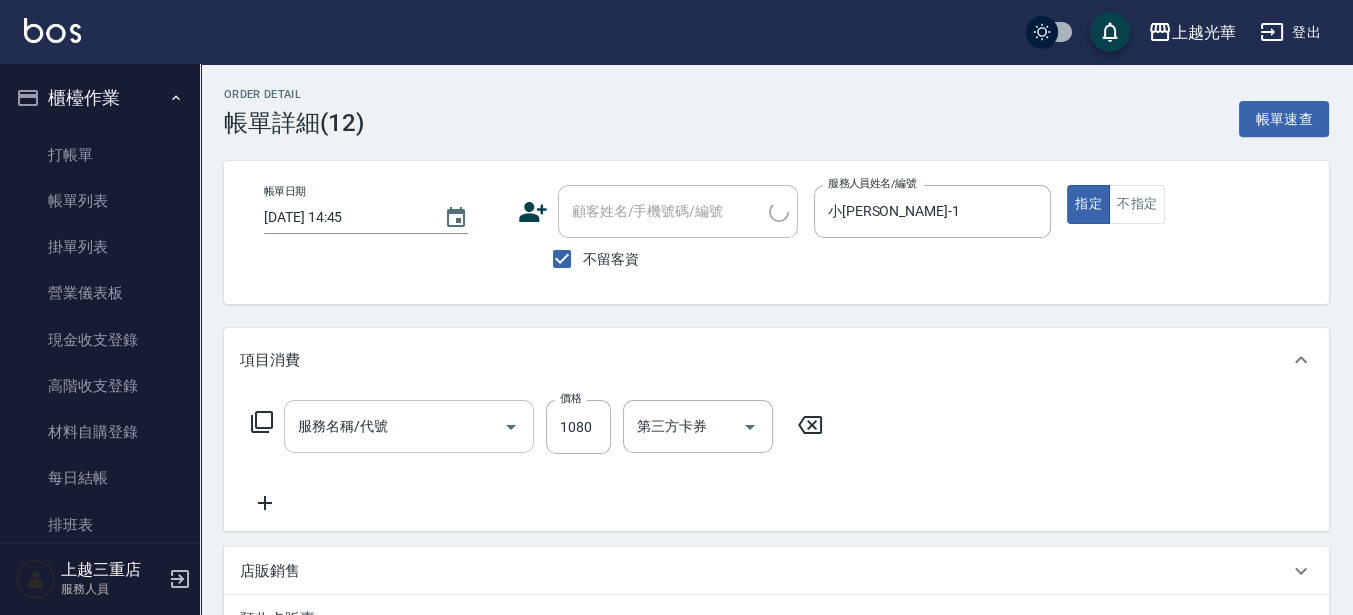 type on "設計燙髮1500(305)" 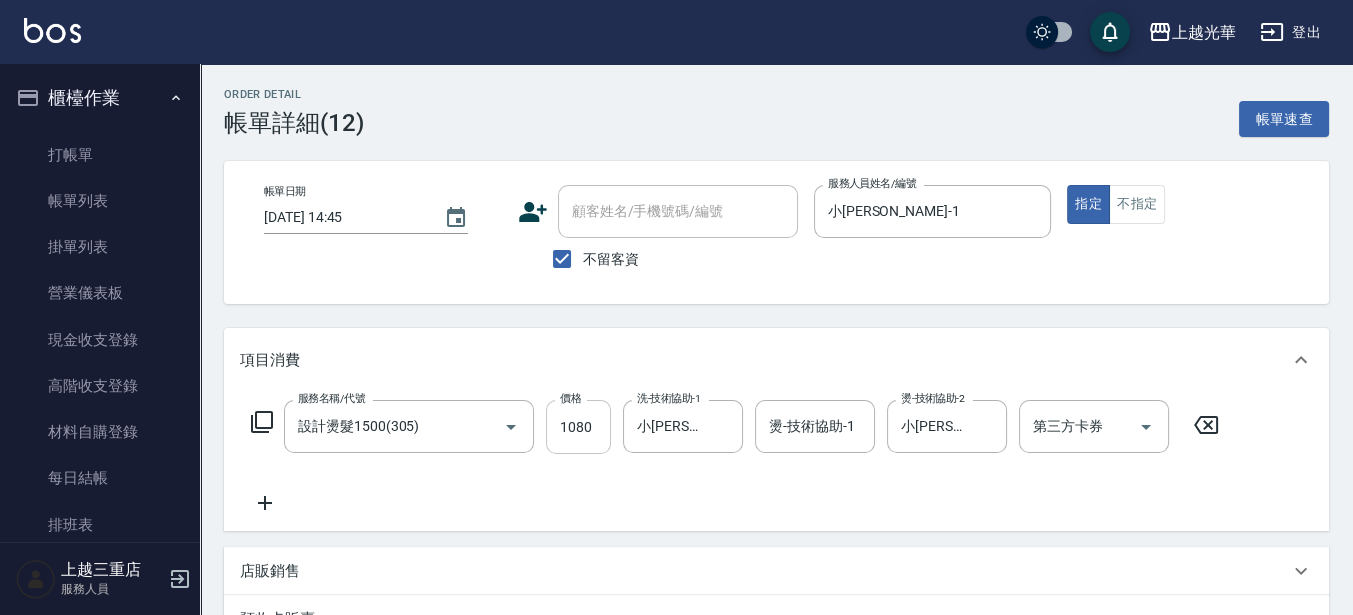click on "1080" at bounding box center [578, 427] 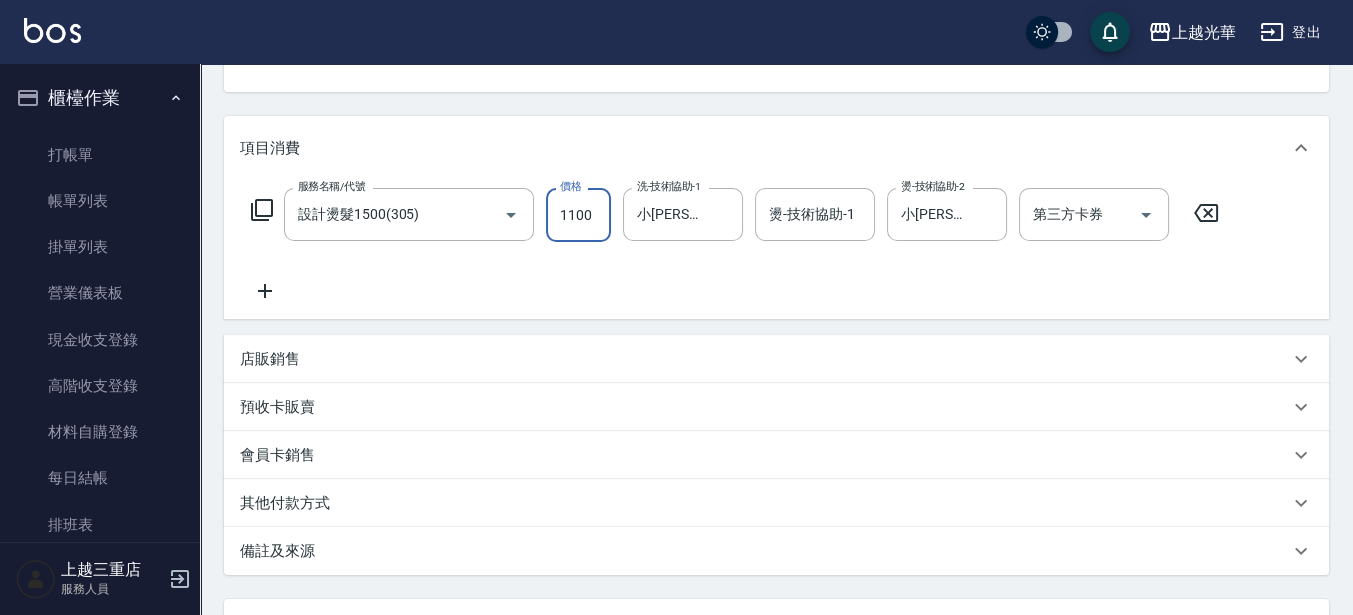 scroll, scrollTop: 384, scrollLeft: 0, axis: vertical 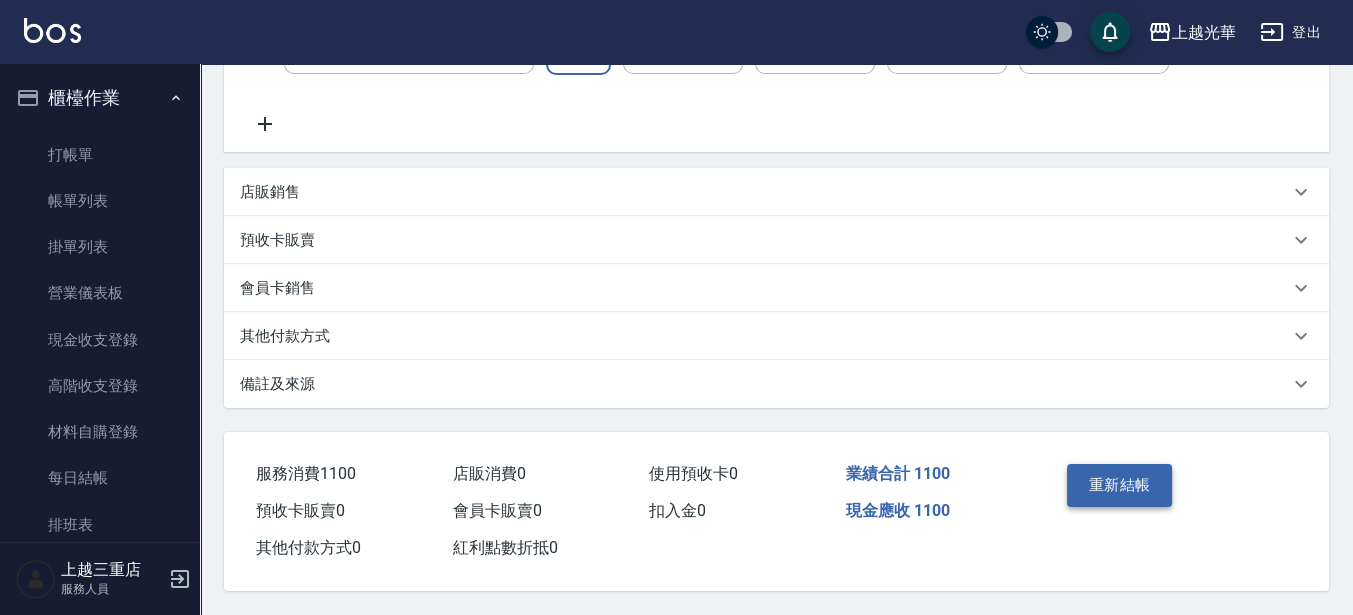 type on "1100" 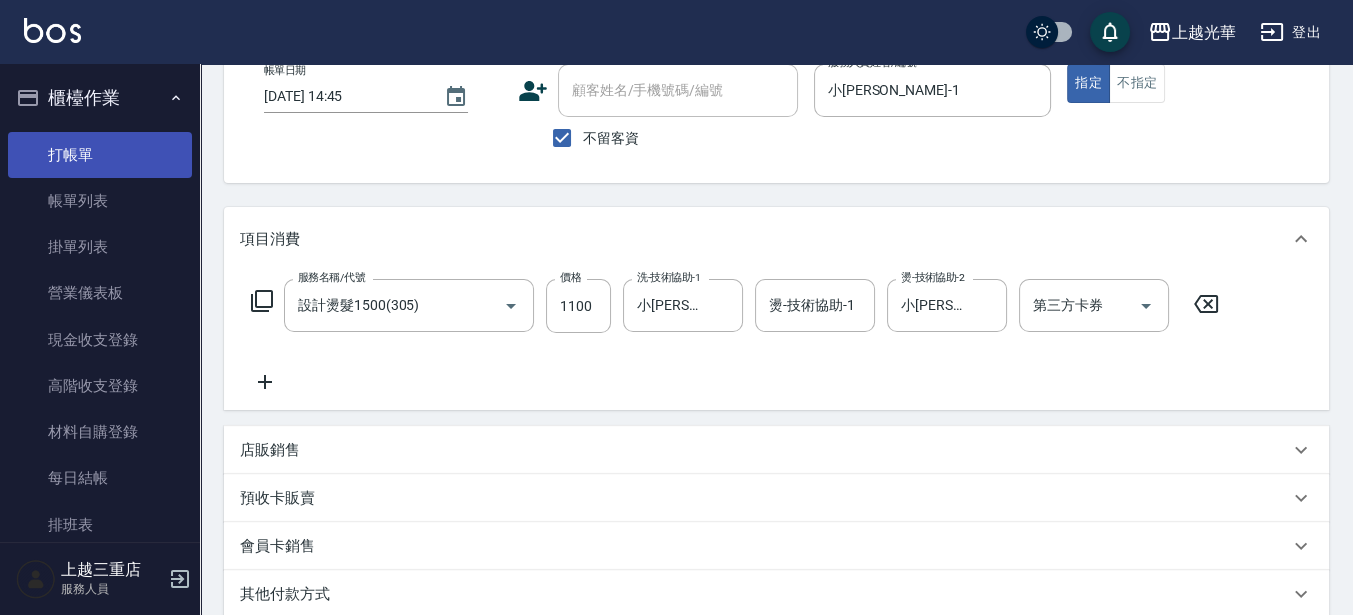 scroll, scrollTop: 0, scrollLeft: 0, axis: both 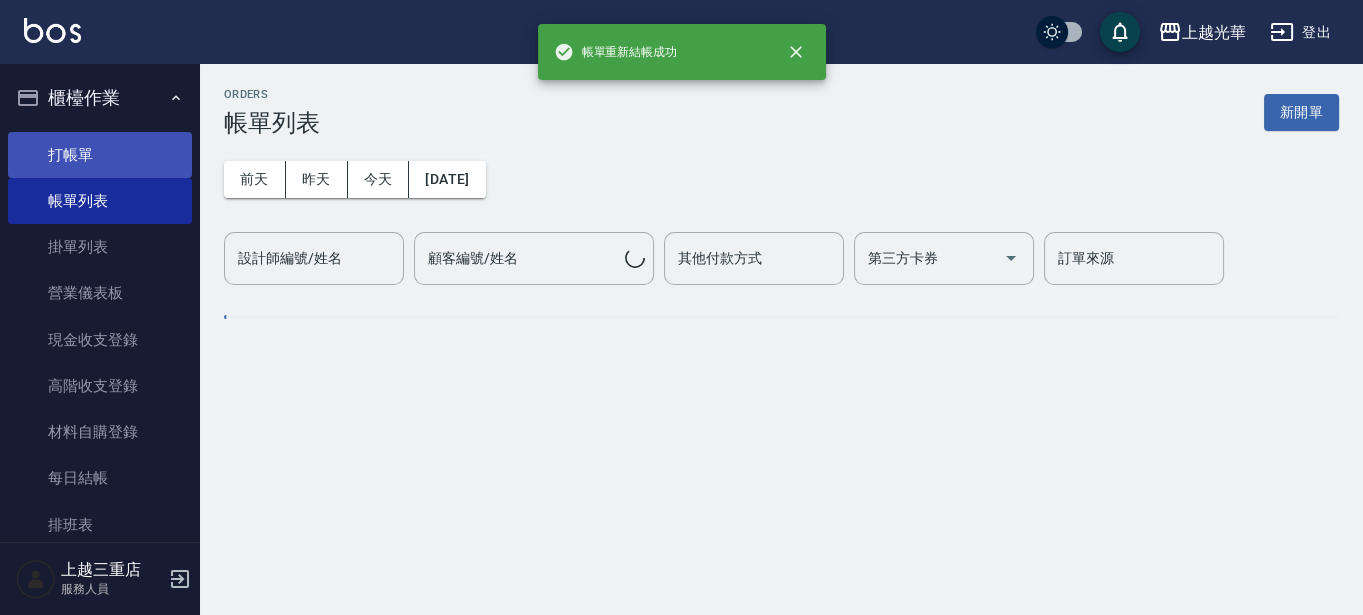 click on "打帳單" at bounding box center (100, 155) 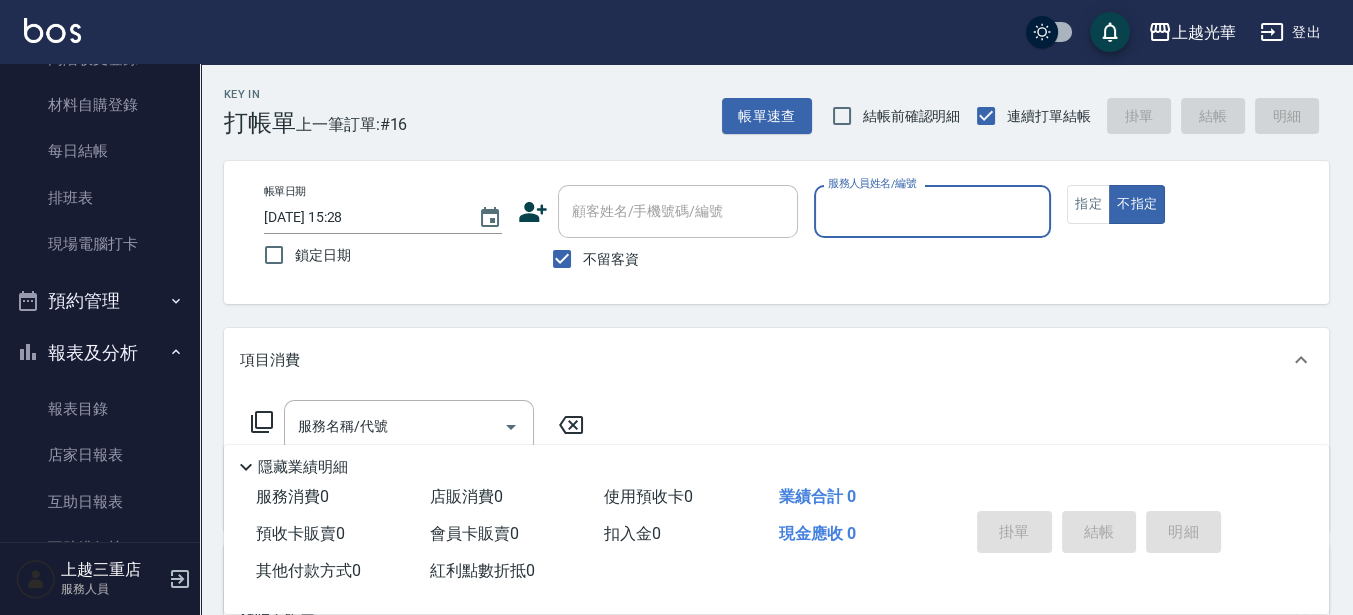 scroll, scrollTop: 375, scrollLeft: 0, axis: vertical 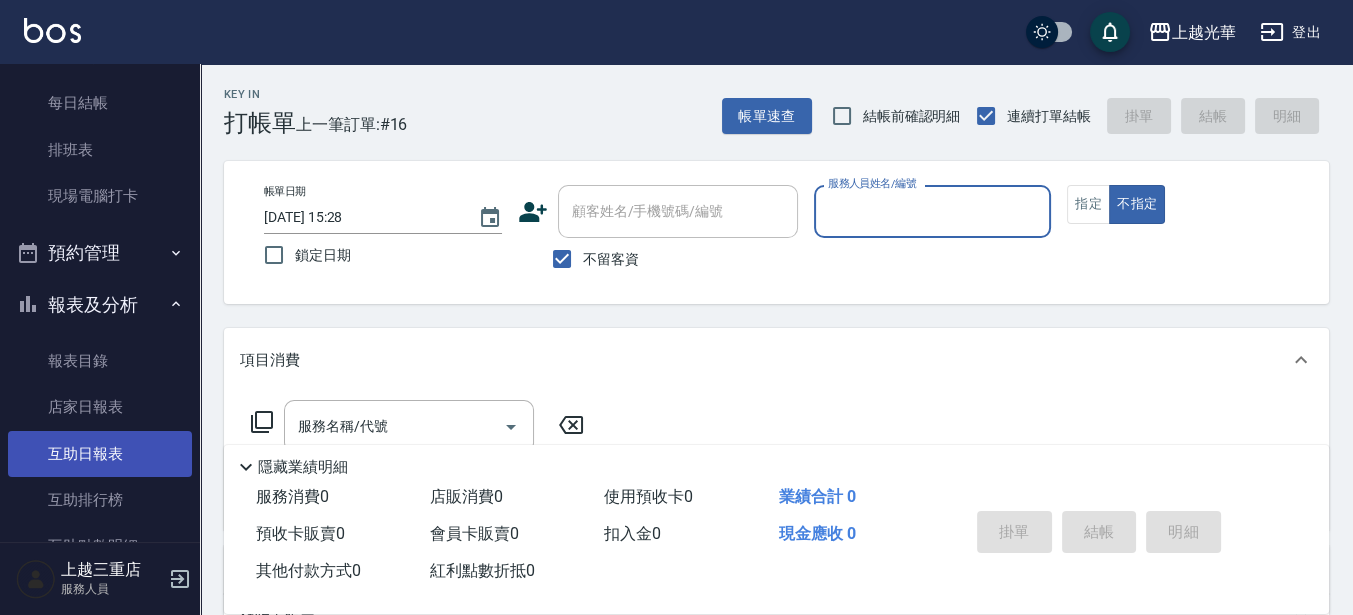 click on "互助日報表" at bounding box center [100, 454] 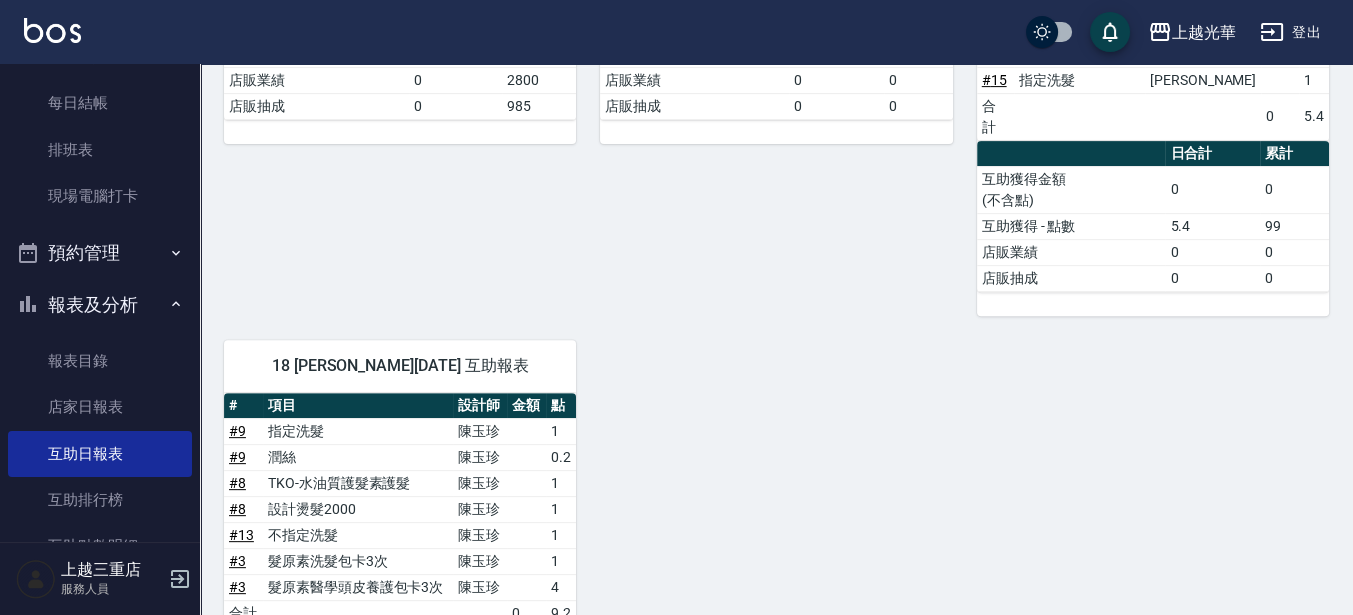scroll, scrollTop: 724, scrollLeft: 0, axis: vertical 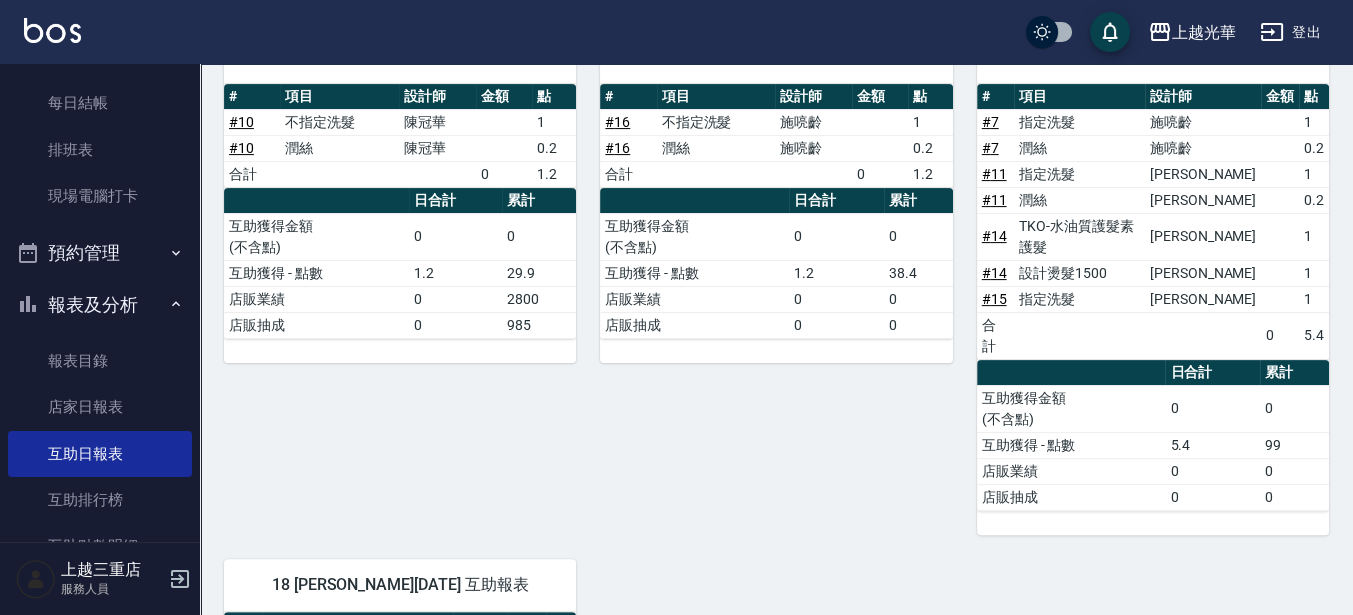 click at bounding box center (52, 30) 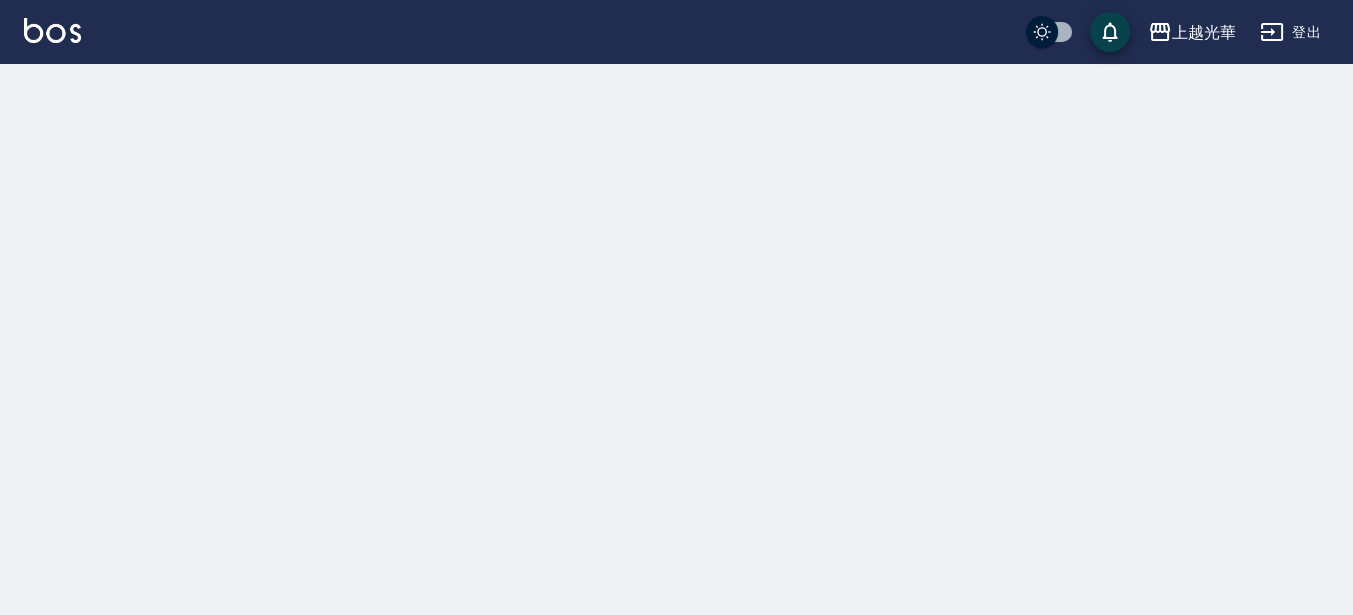 scroll, scrollTop: 0, scrollLeft: 0, axis: both 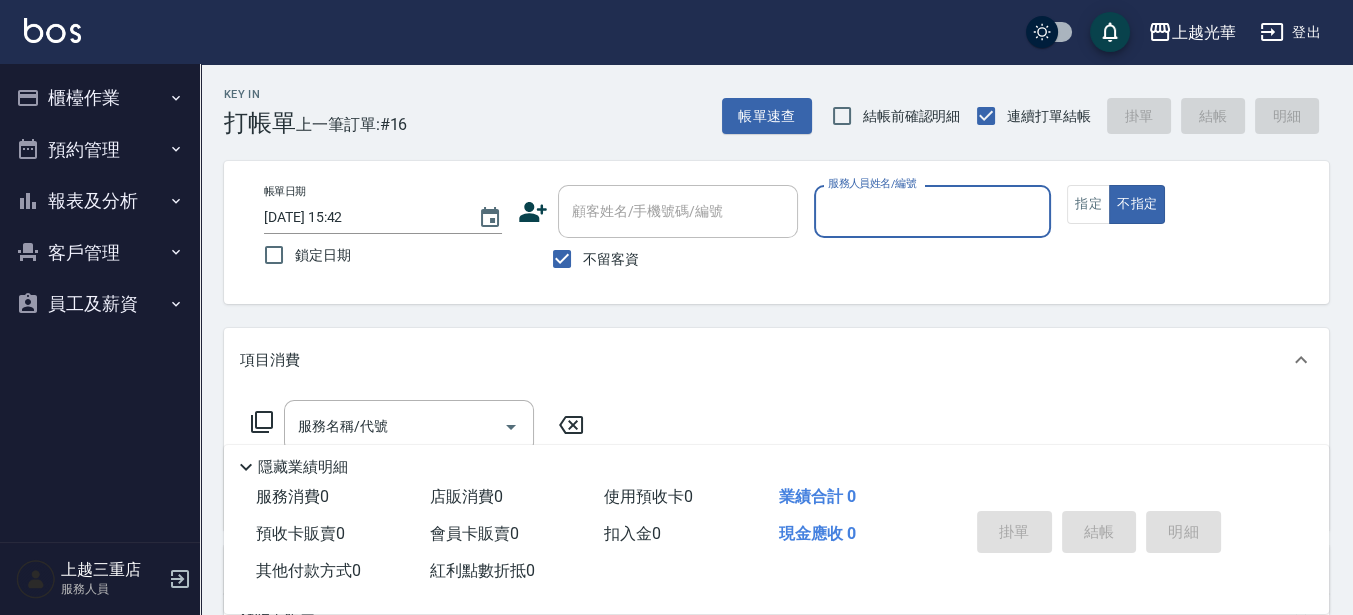 click on "不留客資" at bounding box center [611, 259] 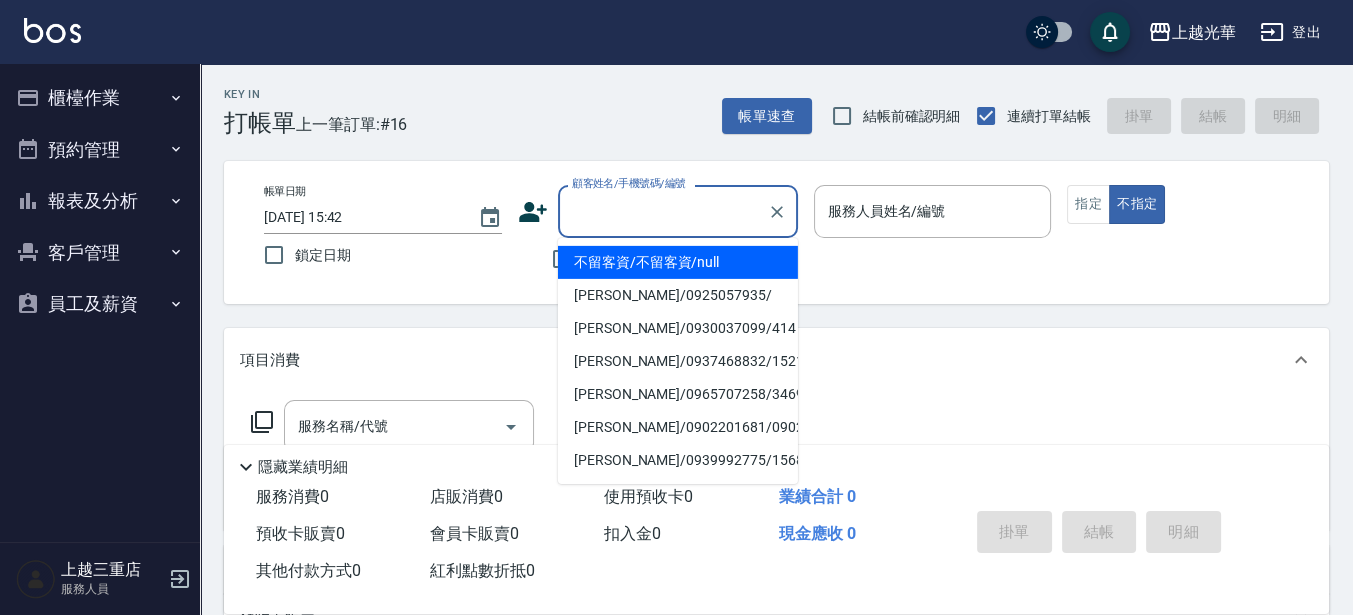 click on "顧客姓名/手機號碼/編號" at bounding box center [663, 211] 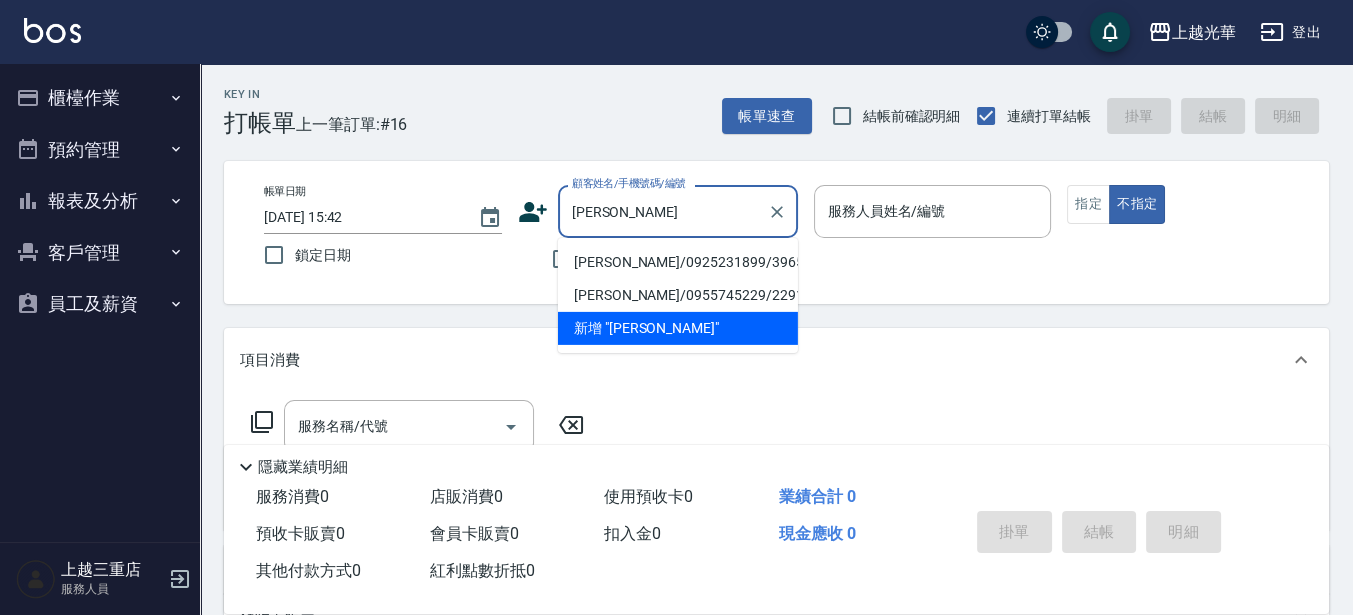 click on "李奇軒/0925231899/3965" at bounding box center [678, 262] 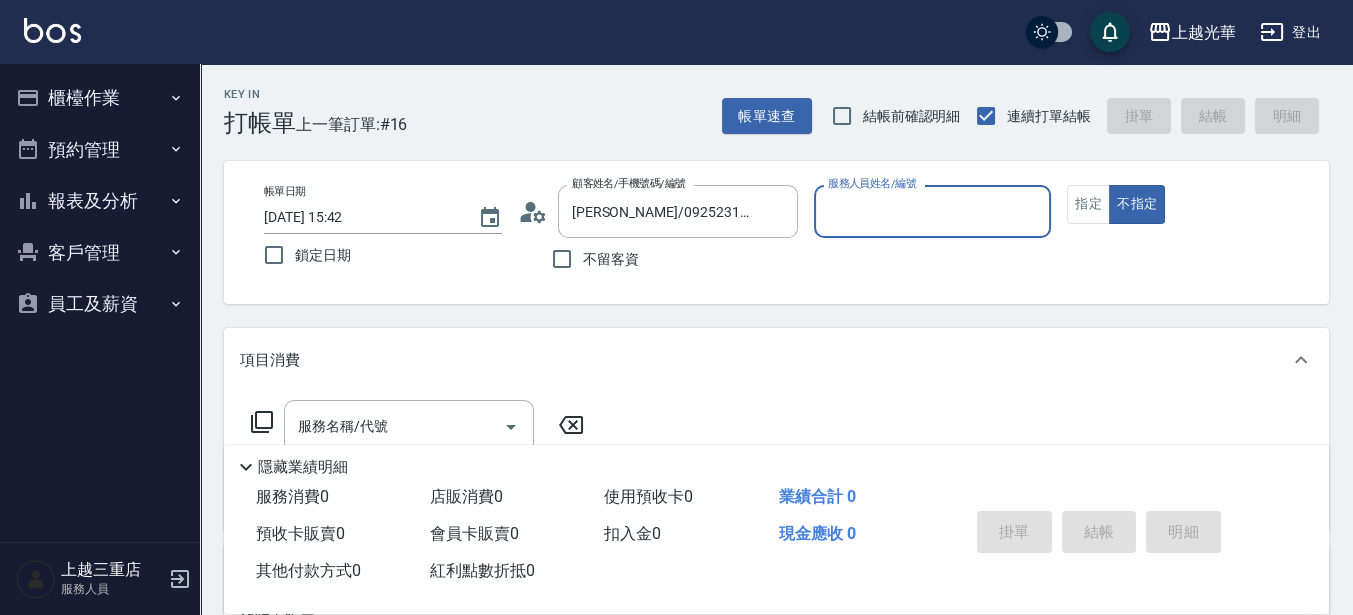 type on "雅袖-2" 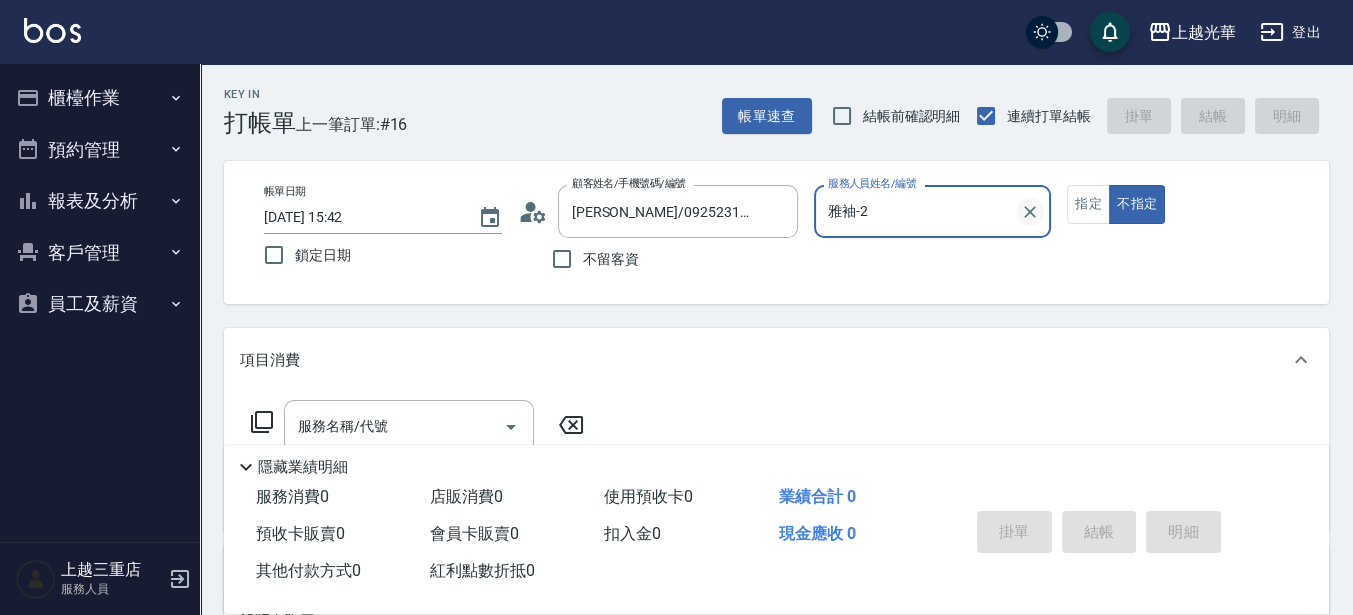 click 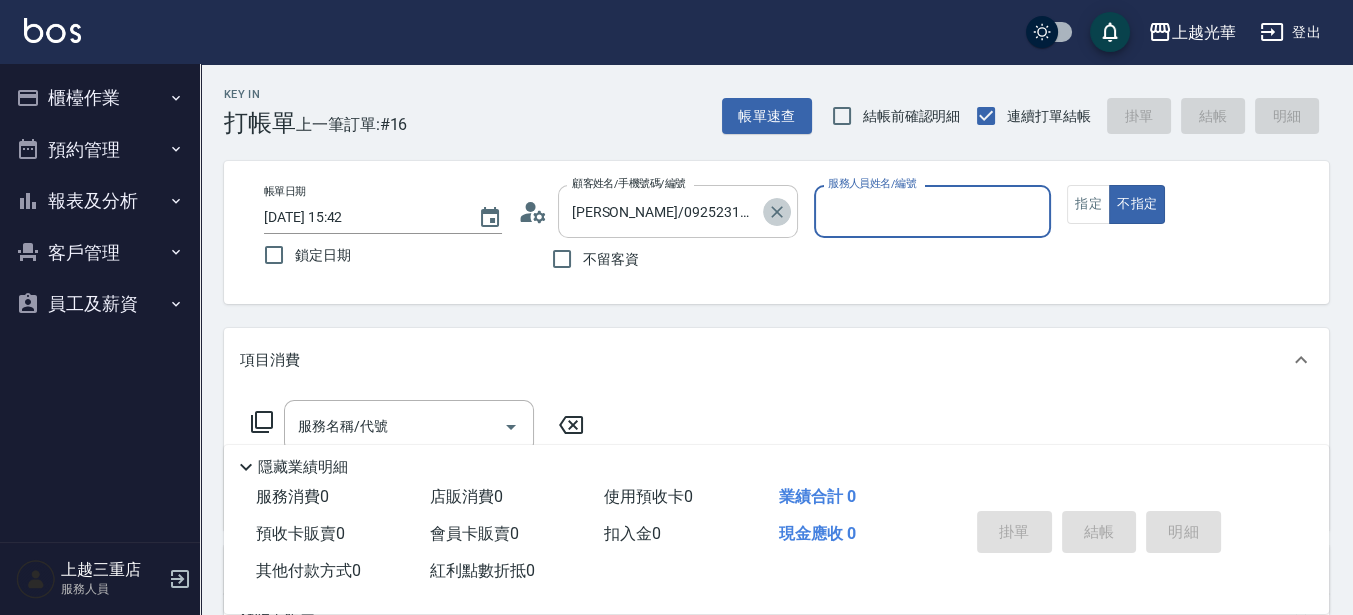 click 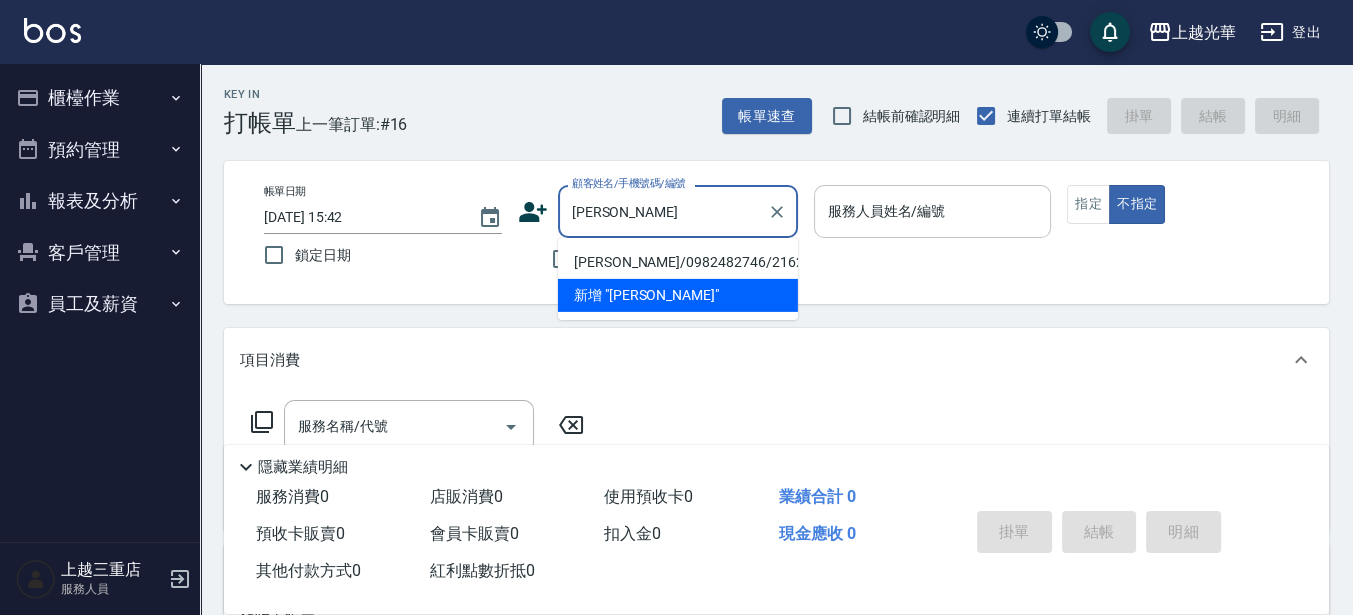 click on "李軒奇/0982482746/2162" at bounding box center (678, 262) 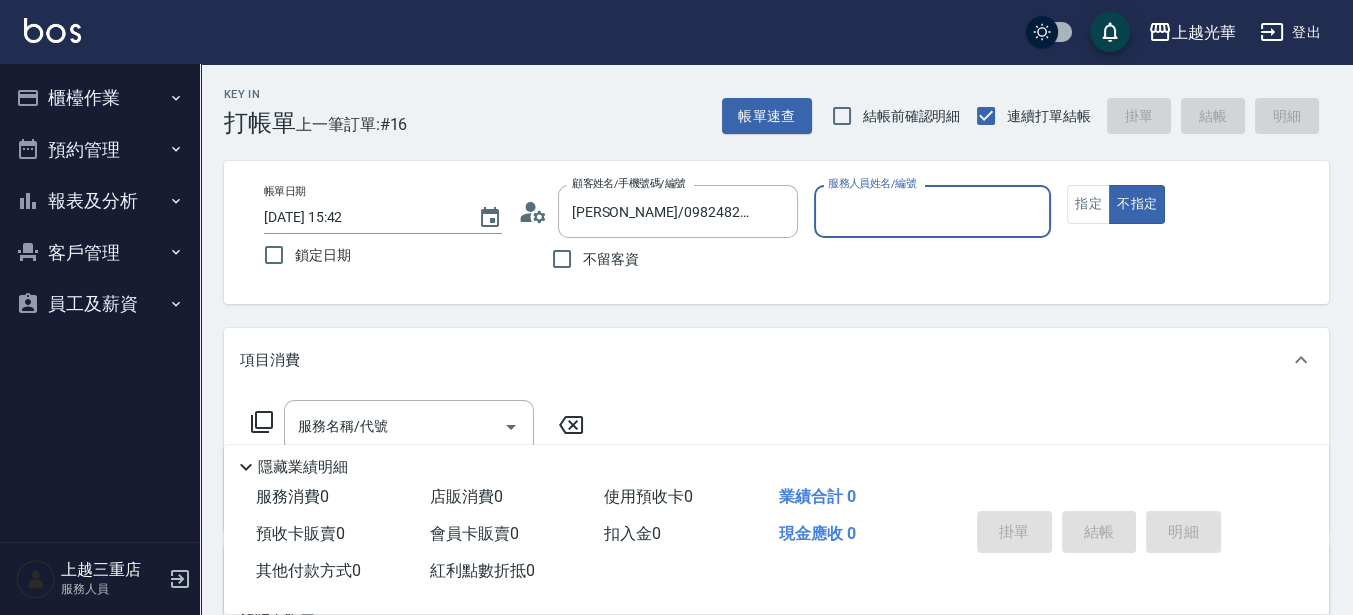 type on "小黑-3" 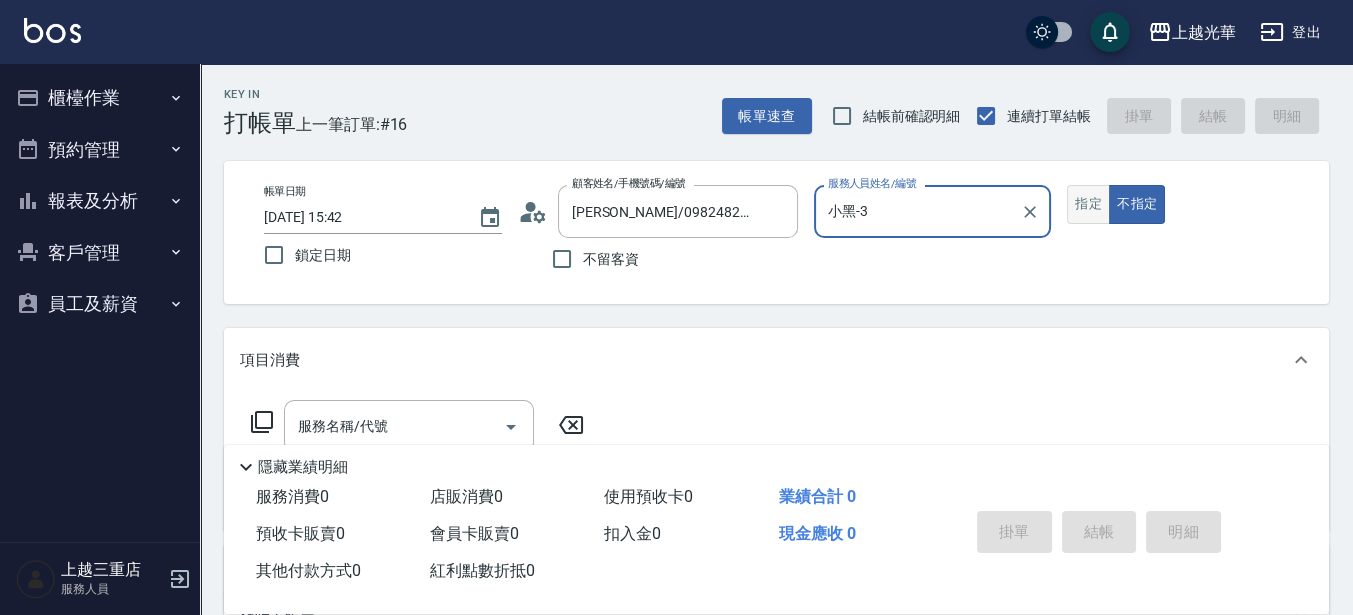 click on "指定" at bounding box center (1088, 204) 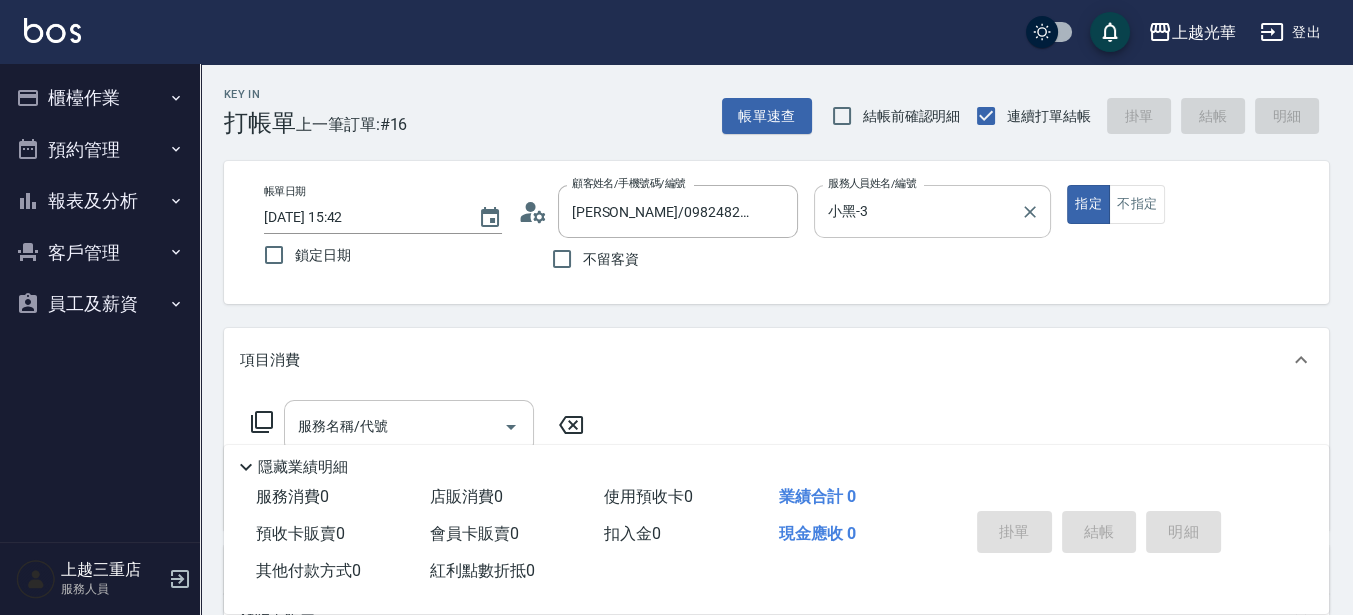 click on "服務名稱/代號" at bounding box center [394, 426] 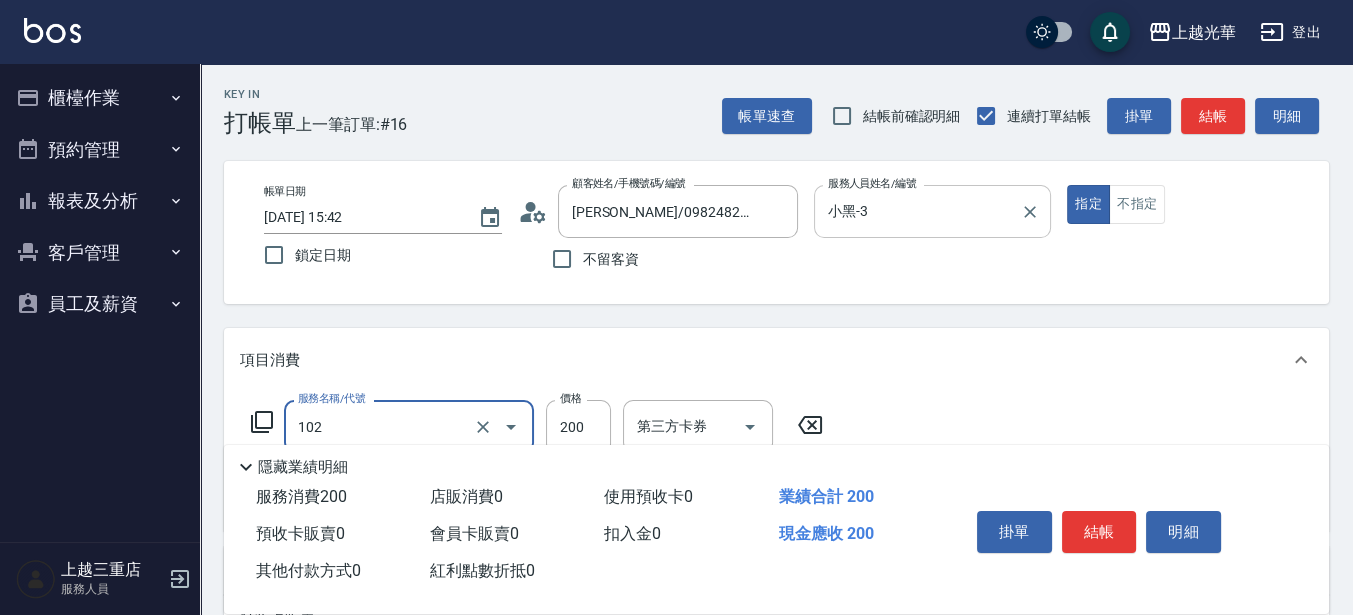 type on "指定洗髮(102)" 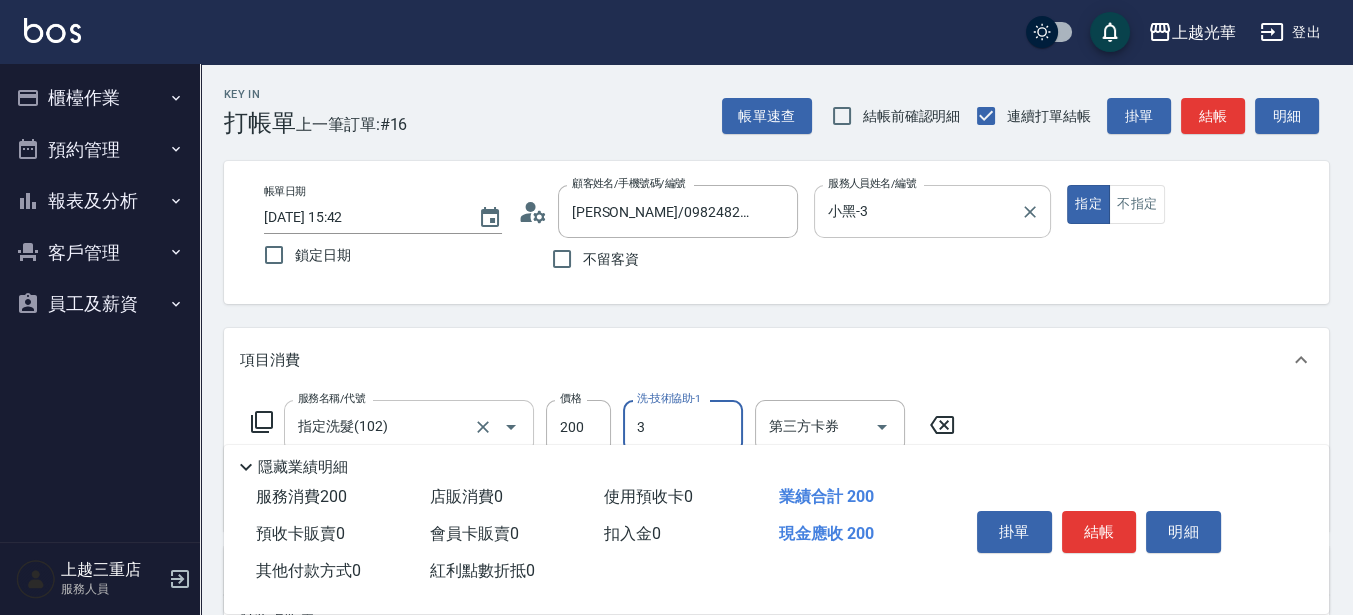 type on "小黑-3" 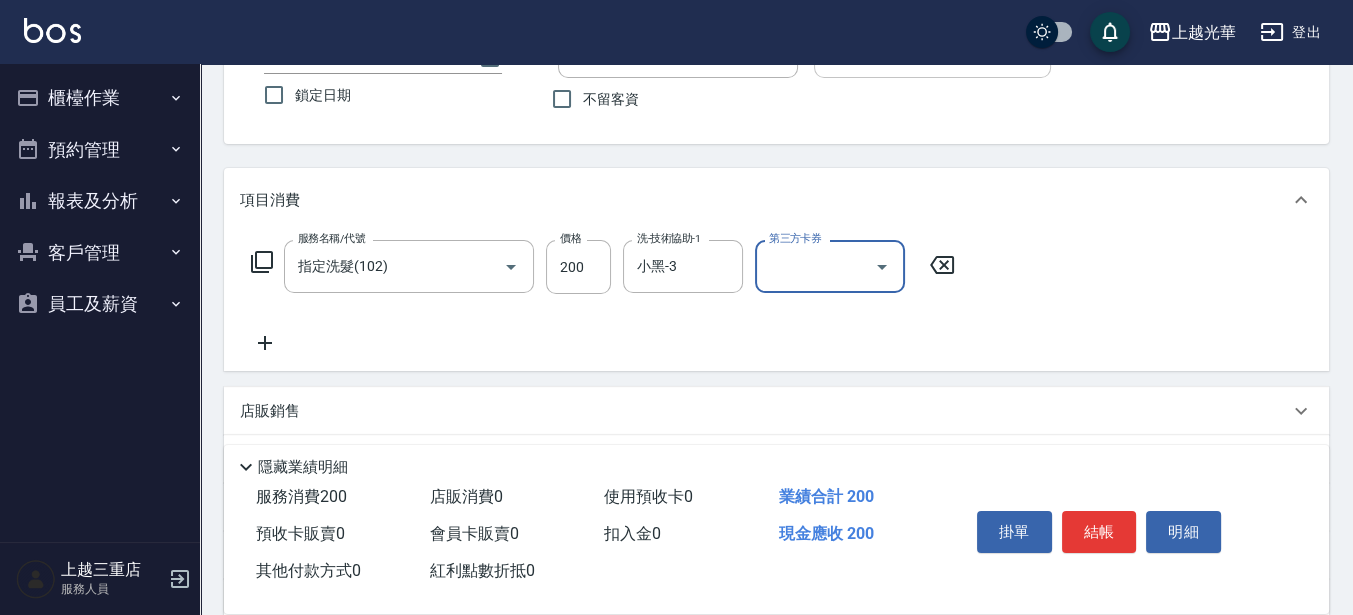 scroll, scrollTop: 250, scrollLeft: 0, axis: vertical 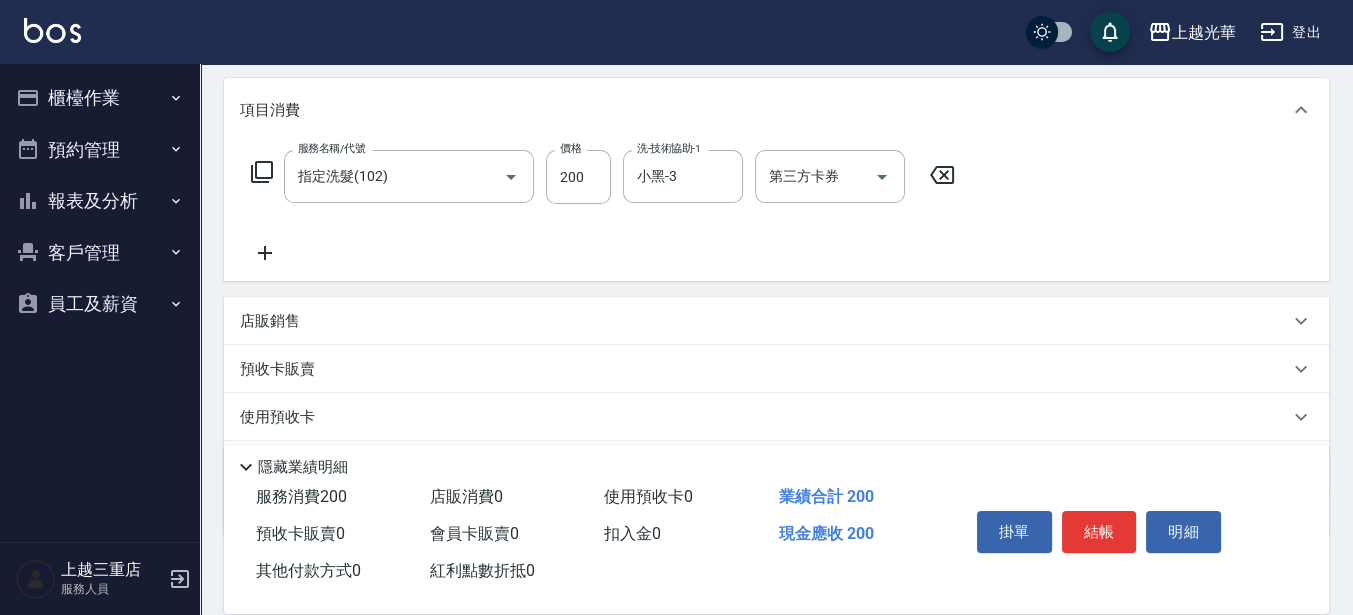 click 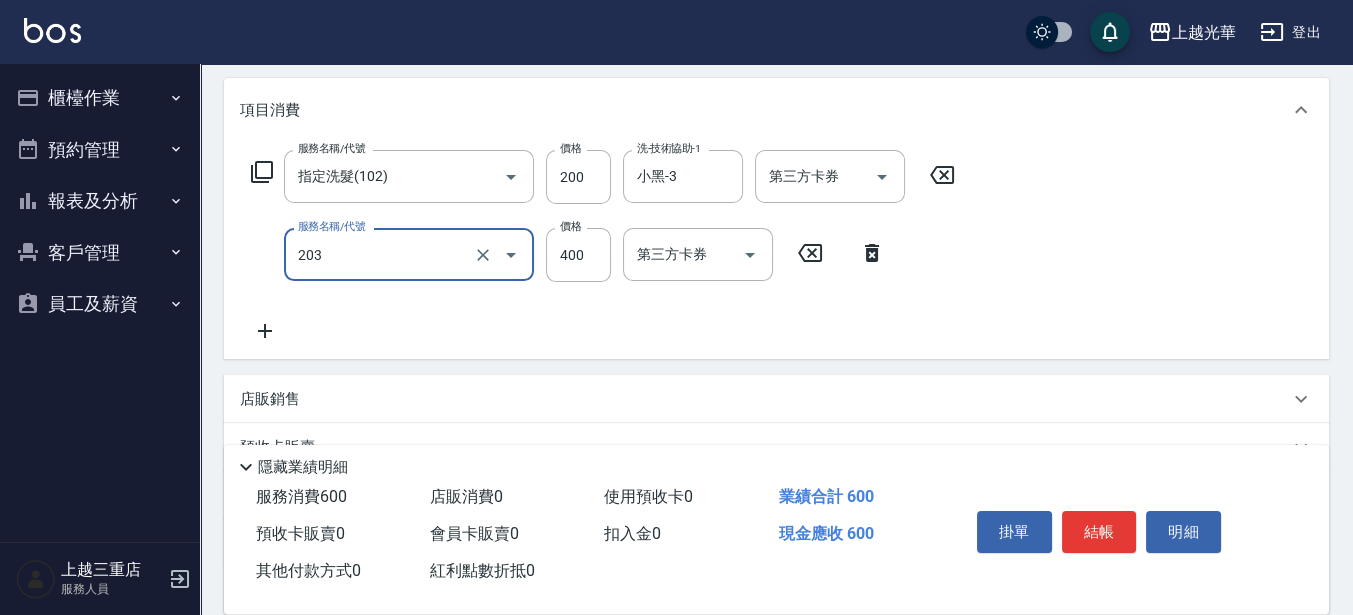 type 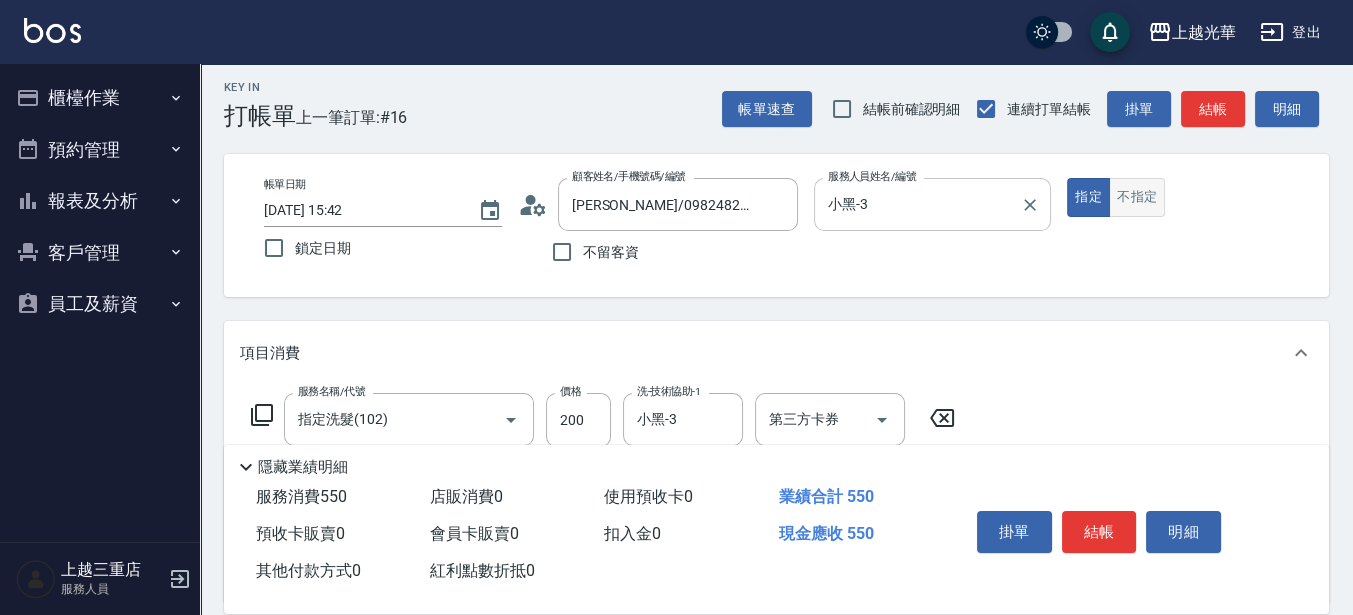 scroll, scrollTop: 0, scrollLeft: 0, axis: both 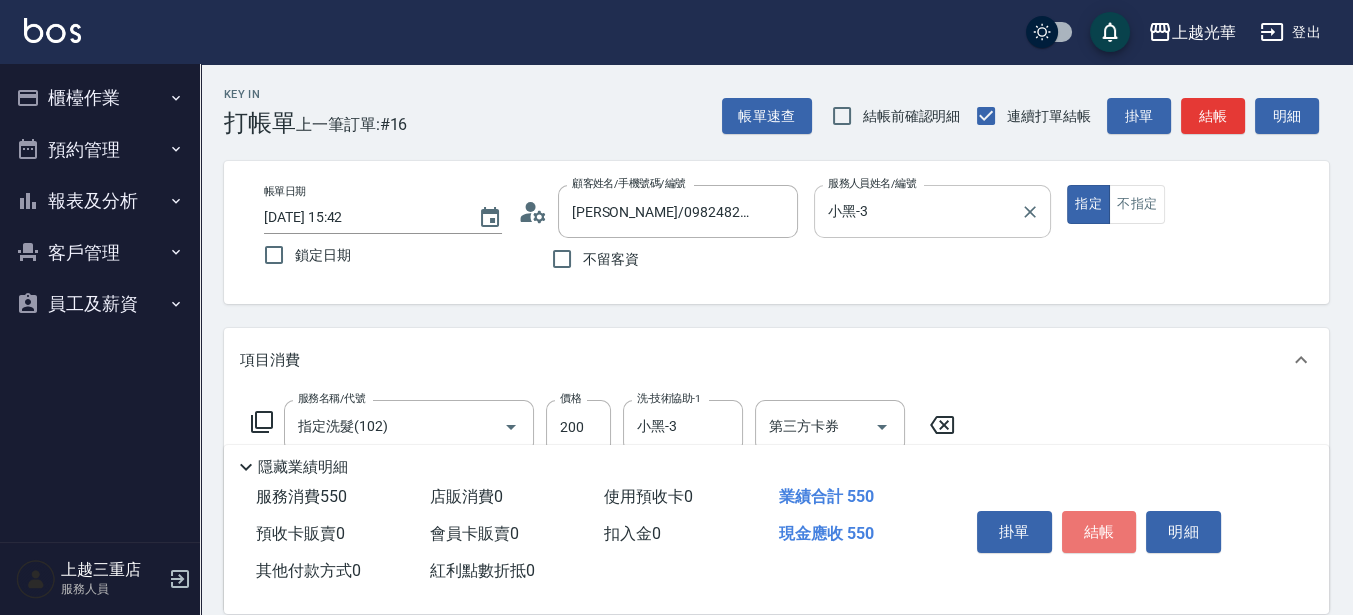 click on "結帳" at bounding box center [1099, 532] 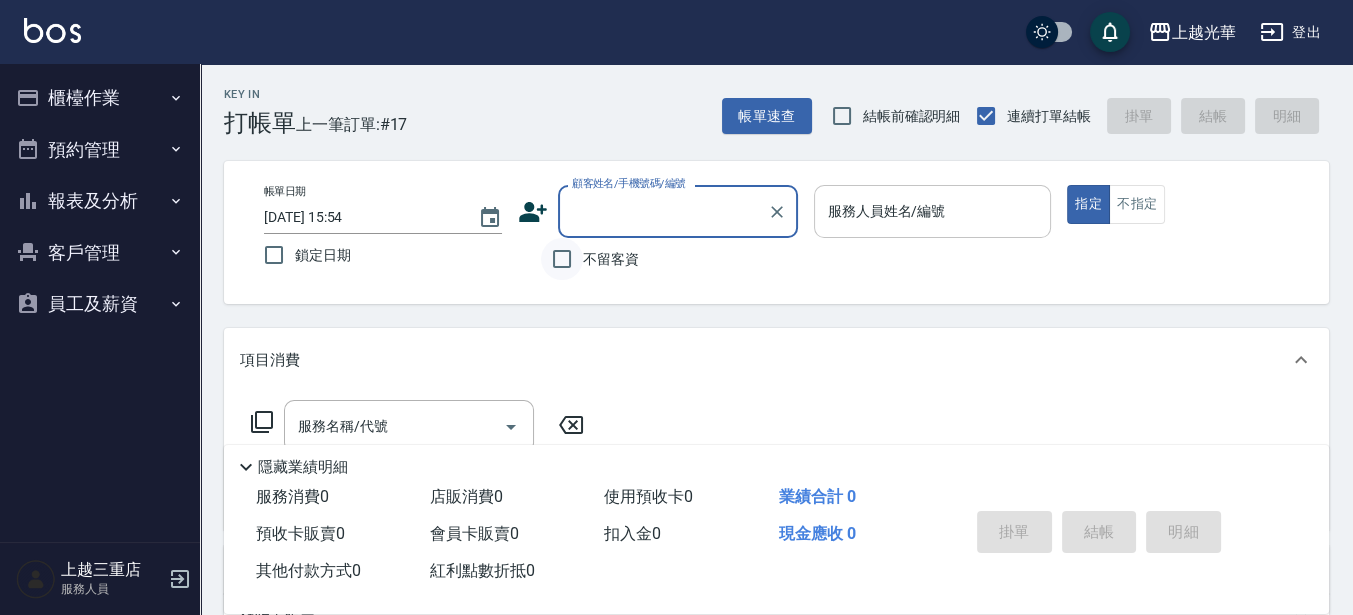click on "不留客資" at bounding box center (562, 259) 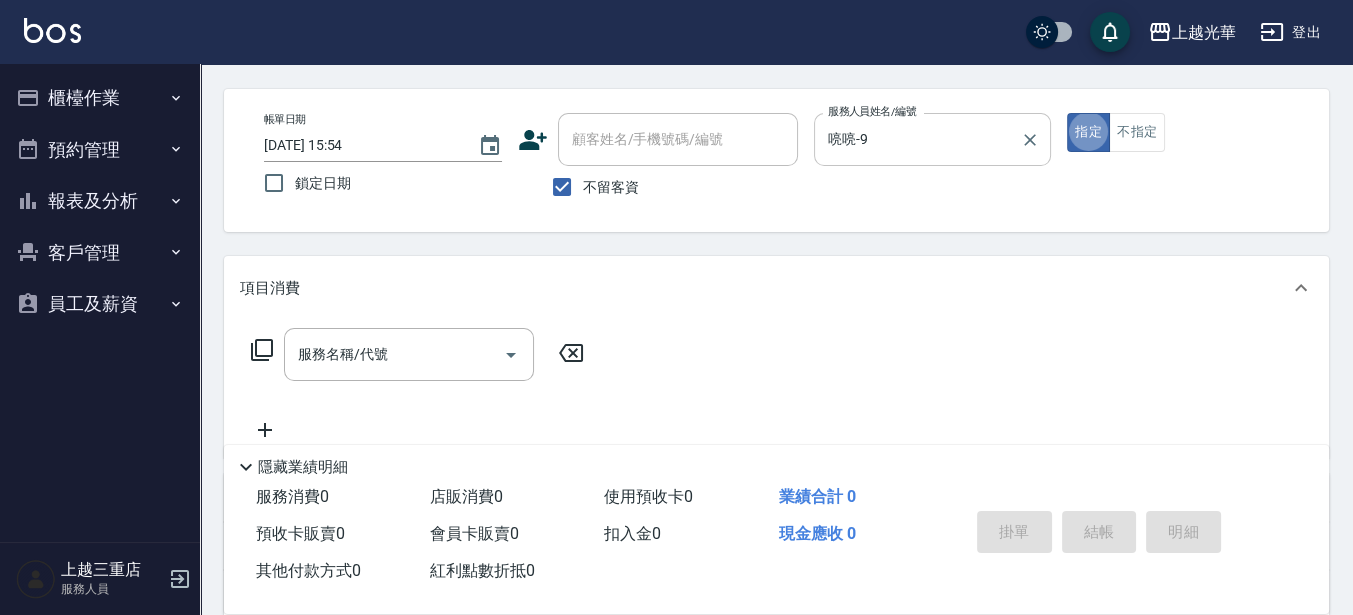 scroll, scrollTop: 0, scrollLeft: 0, axis: both 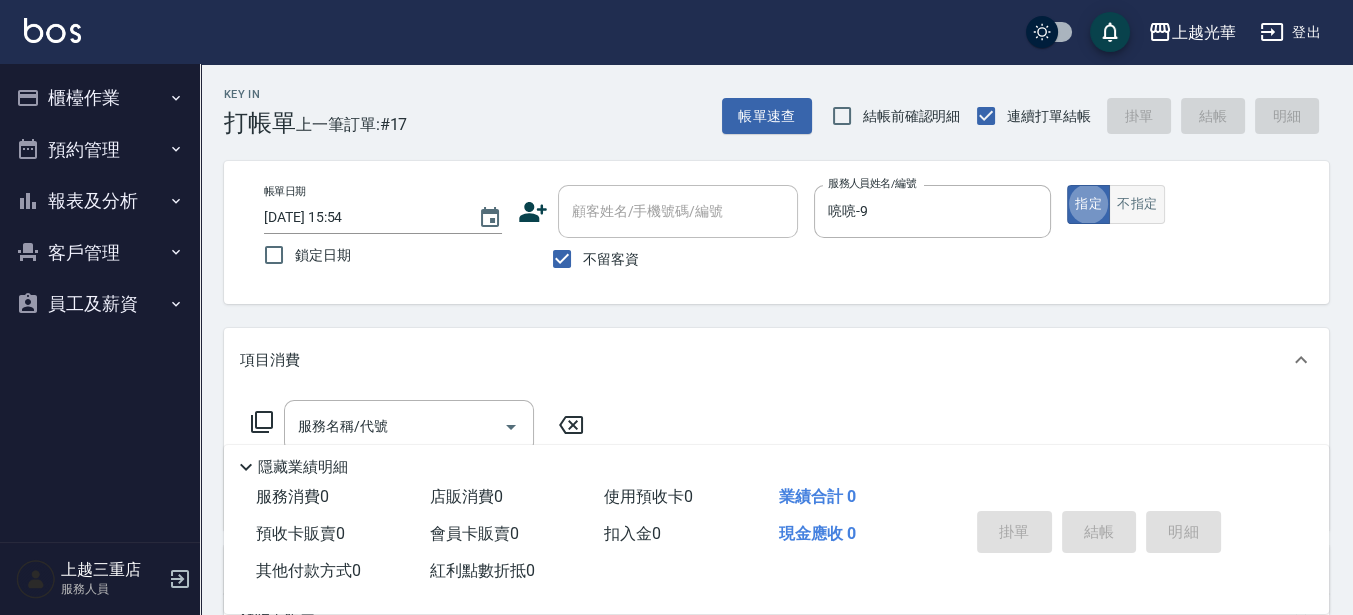 click on "不指定" at bounding box center [1137, 204] 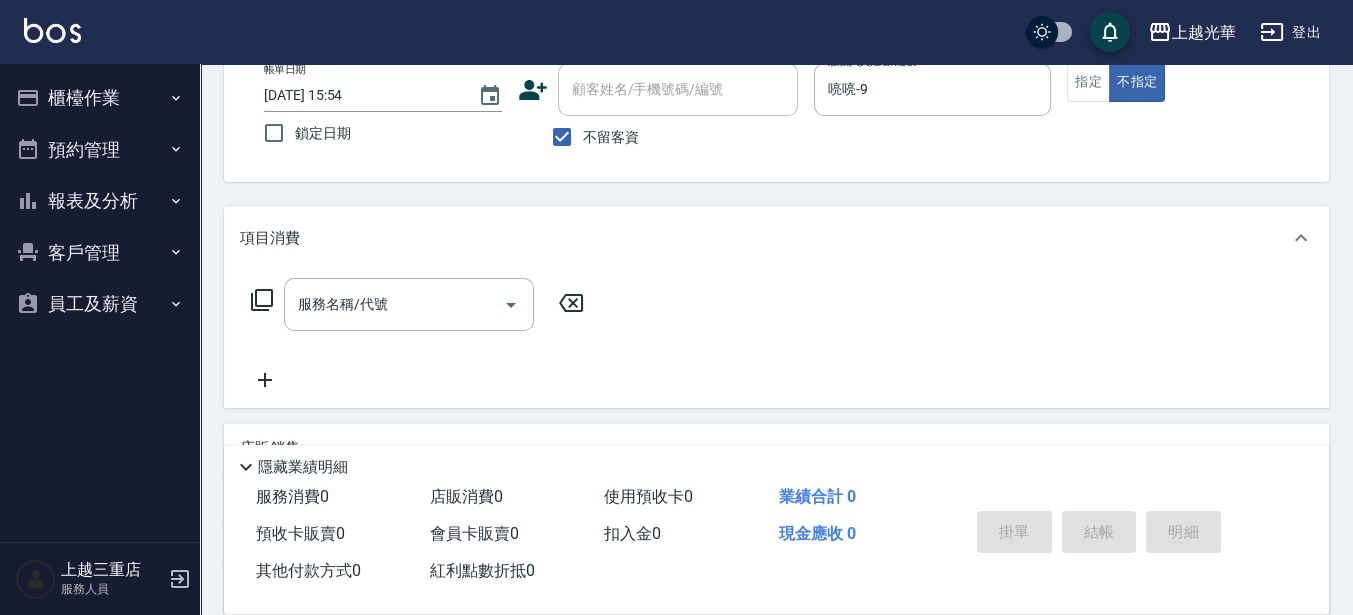 scroll, scrollTop: 125, scrollLeft: 0, axis: vertical 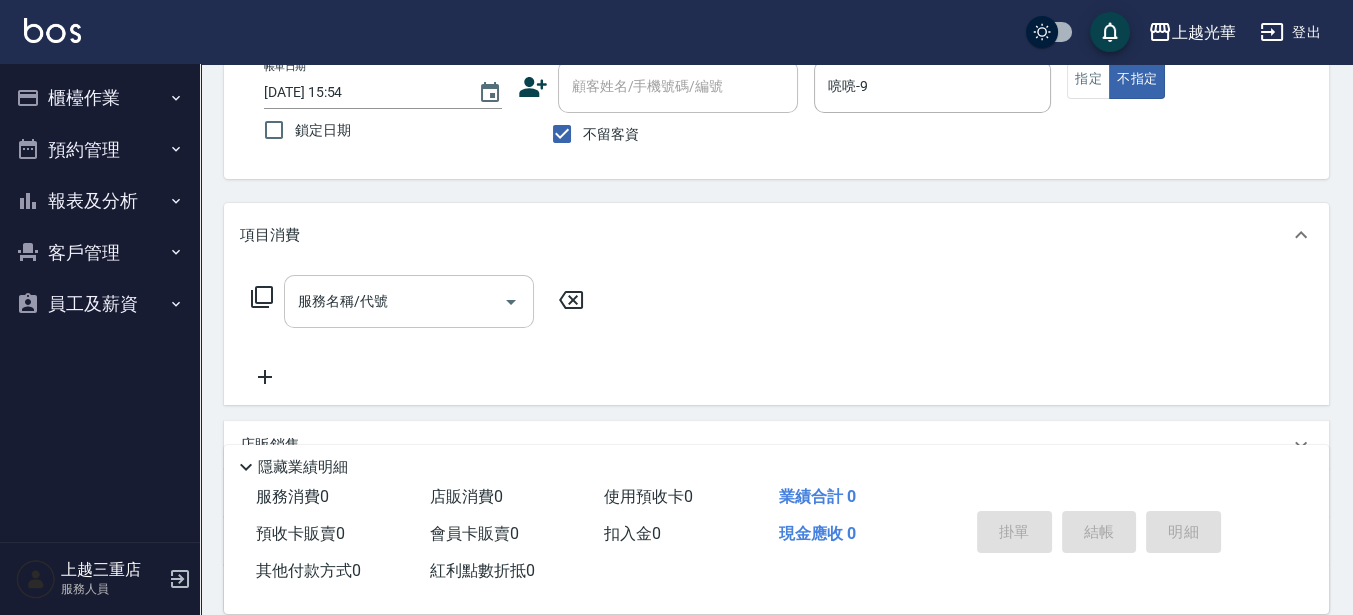 drag, startPoint x: 404, startPoint y: 313, endPoint x: 317, endPoint y: 319, distance: 87.20665 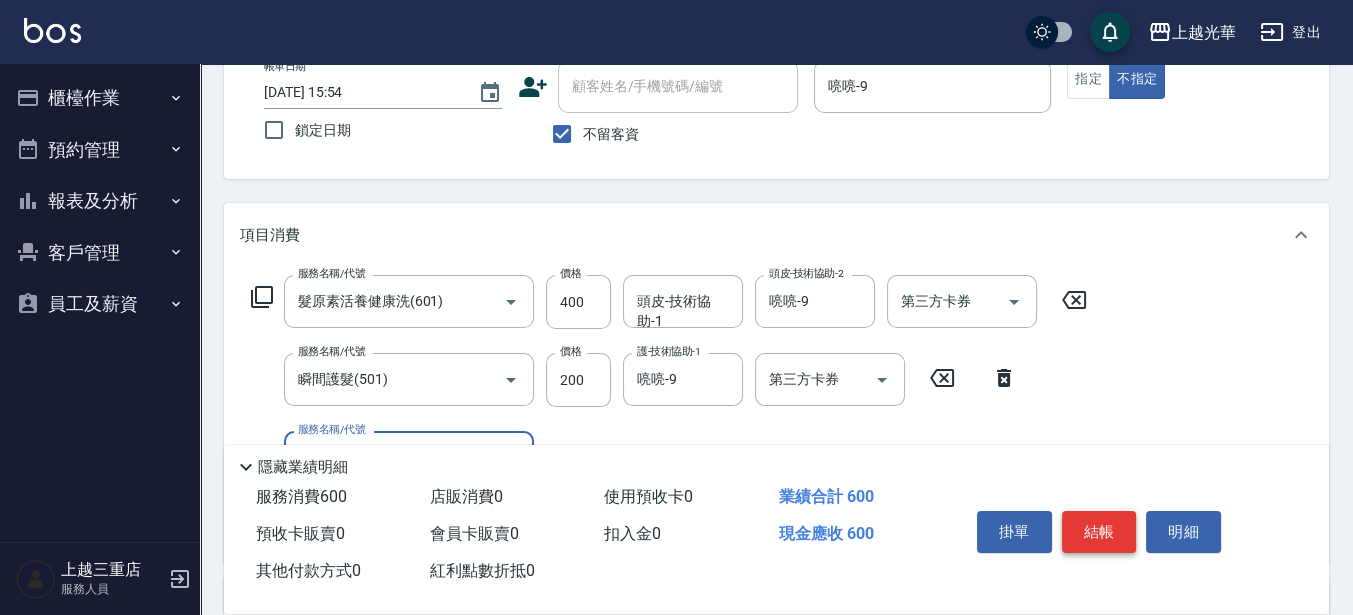 click on "結帳" at bounding box center (1099, 532) 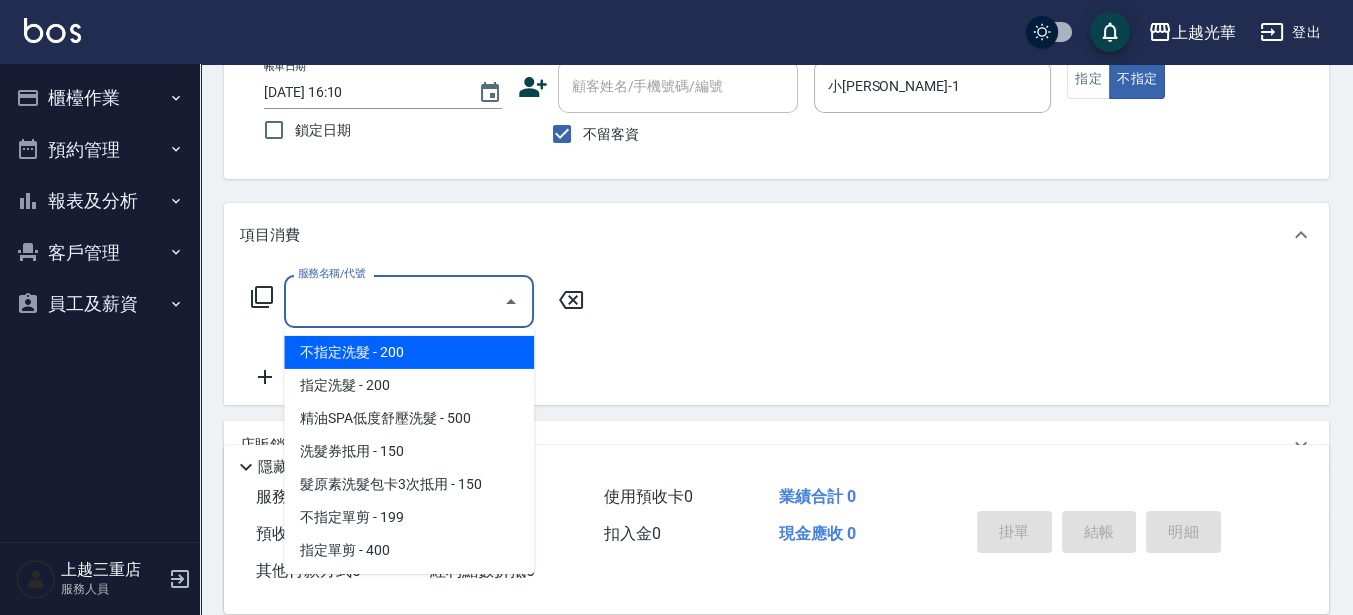 click on "服務名稱/代號" at bounding box center [394, 301] 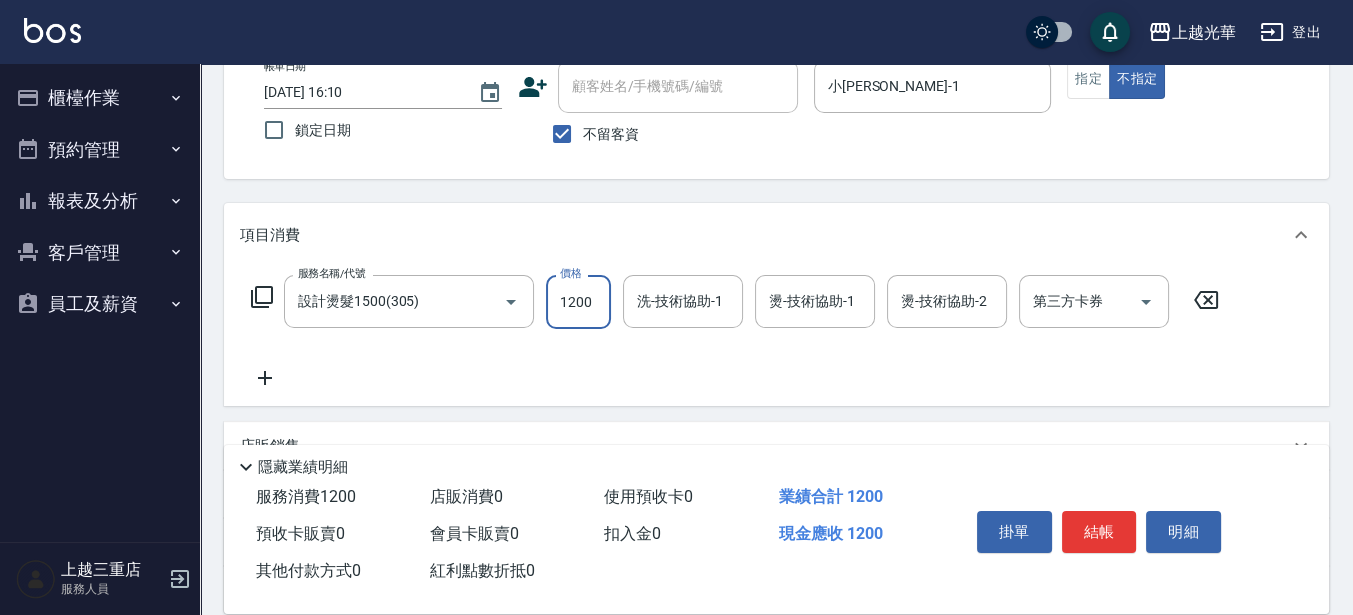 click on "櫃檯作業" at bounding box center [100, 98] 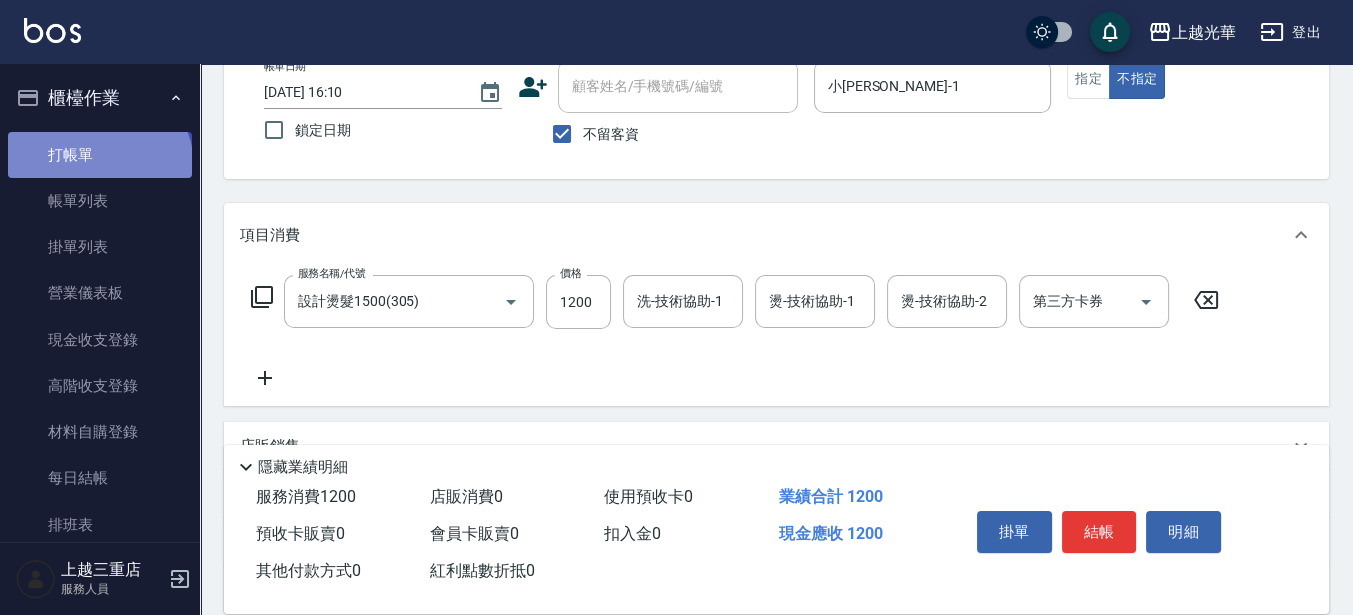 click on "打帳單" at bounding box center (100, 155) 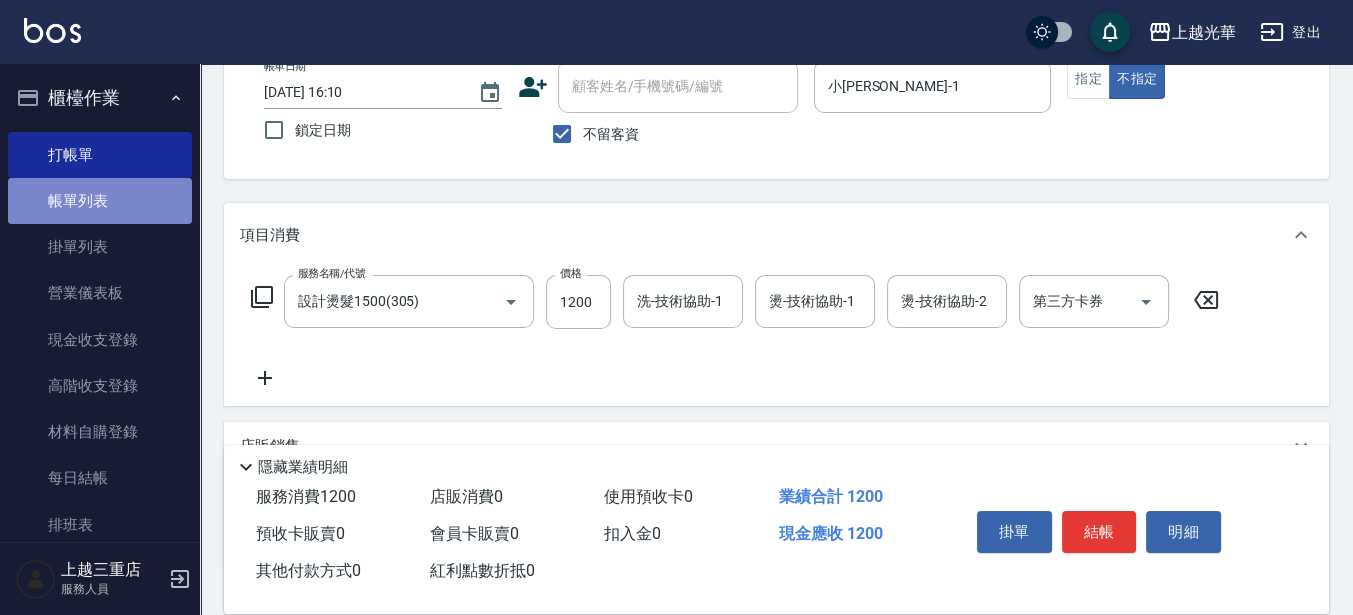 click on "帳單列表" at bounding box center (100, 201) 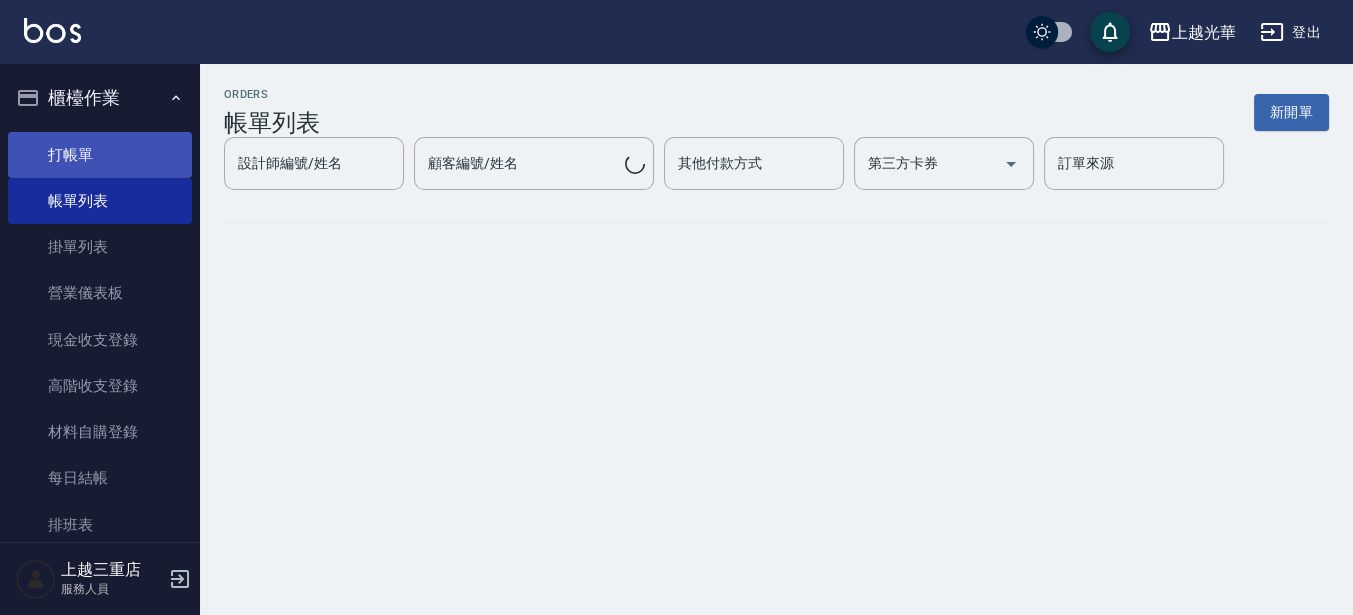scroll, scrollTop: 0, scrollLeft: 0, axis: both 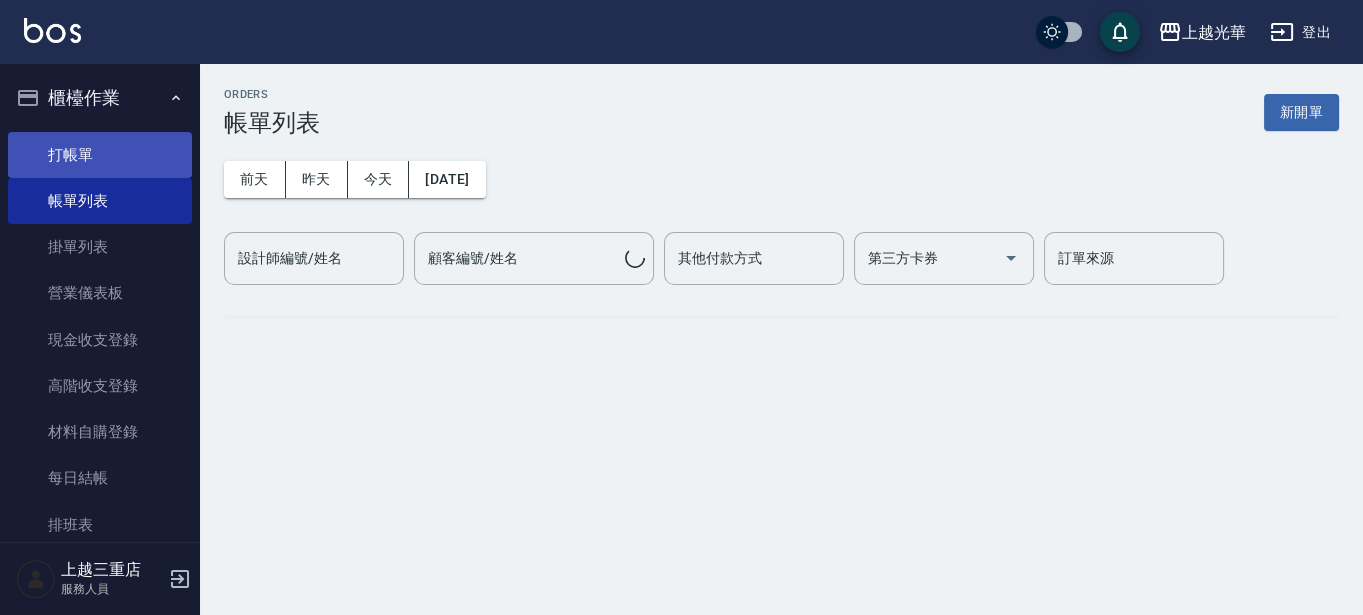 click on "打帳單" at bounding box center (100, 155) 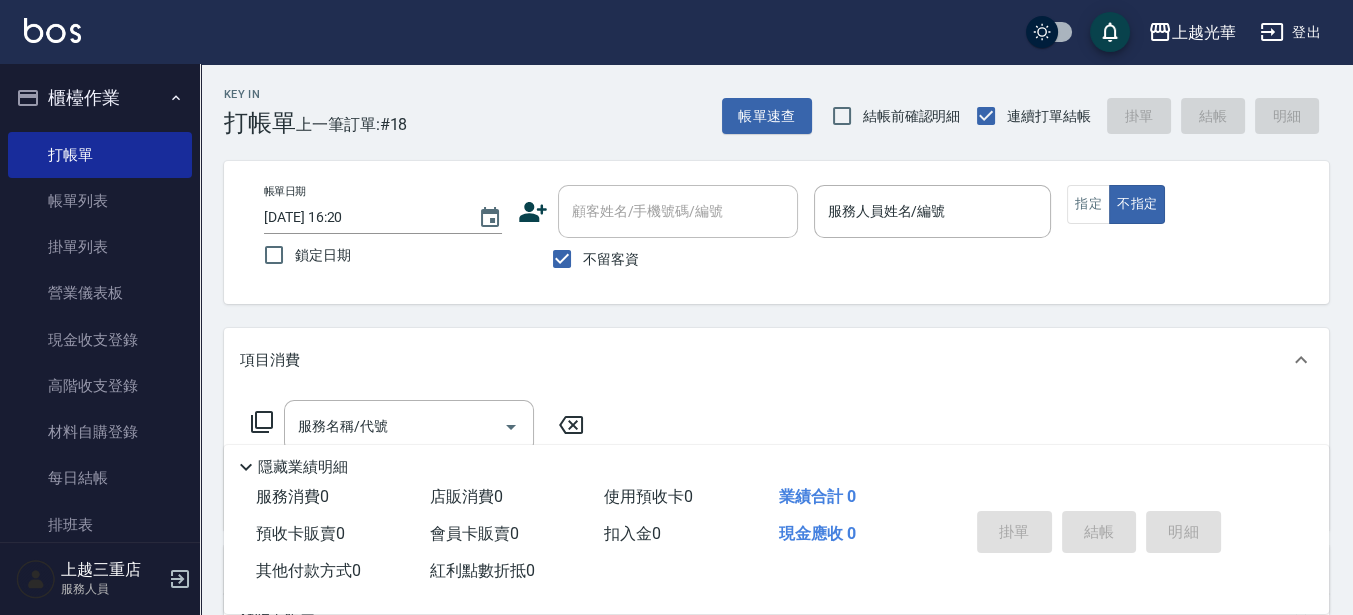 drag, startPoint x: 595, startPoint y: 254, endPoint x: 605, endPoint y: 236, distance: 20.59126 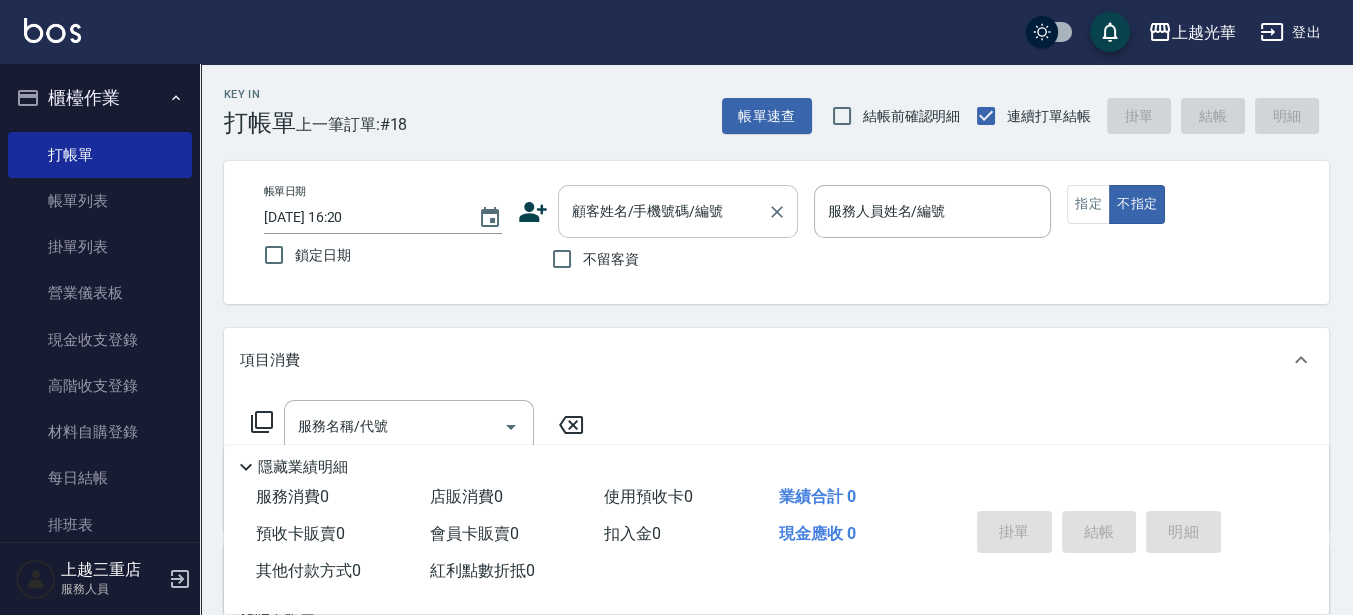 click on "顧客姓名/手機號碼/編號" at bounding box center [663, 211] 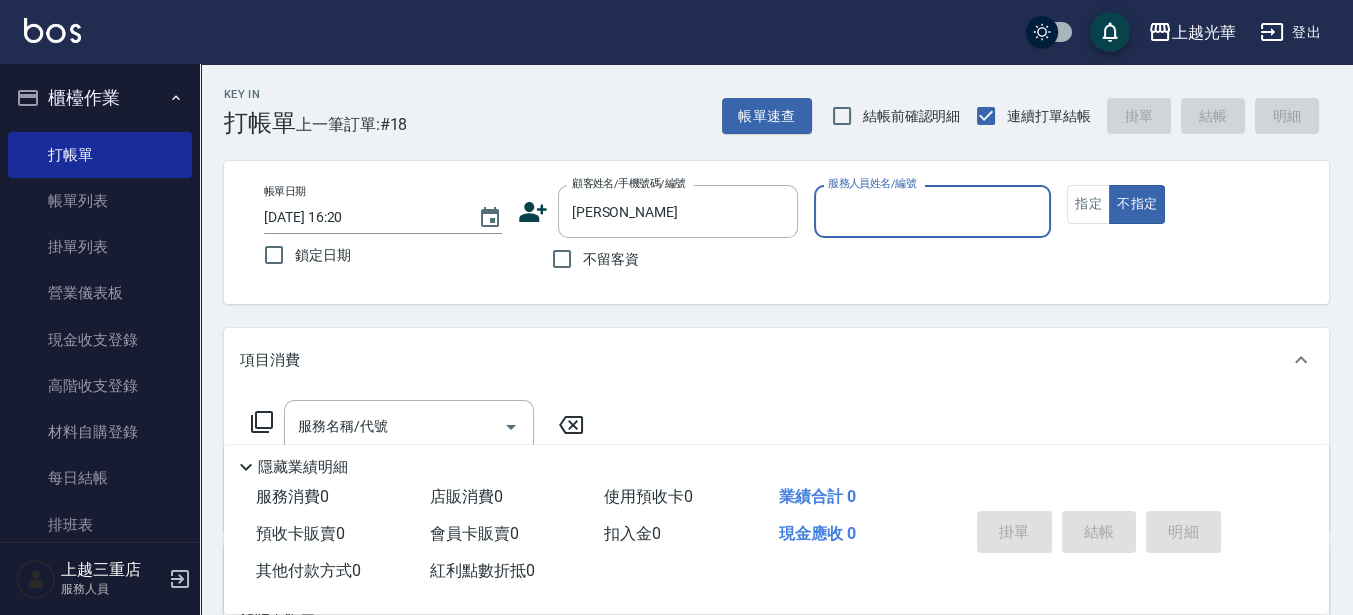 click on "不指定" at bounding box center (1137, 204) 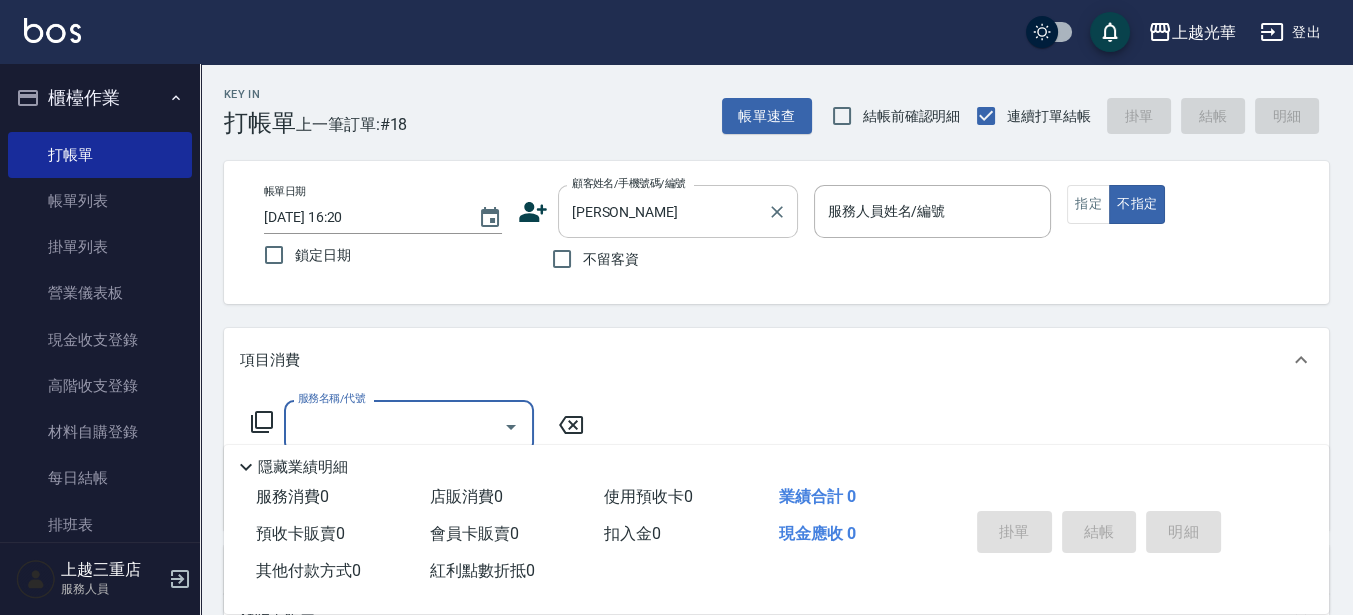 click on "張智" at bounding box center (663, 211) 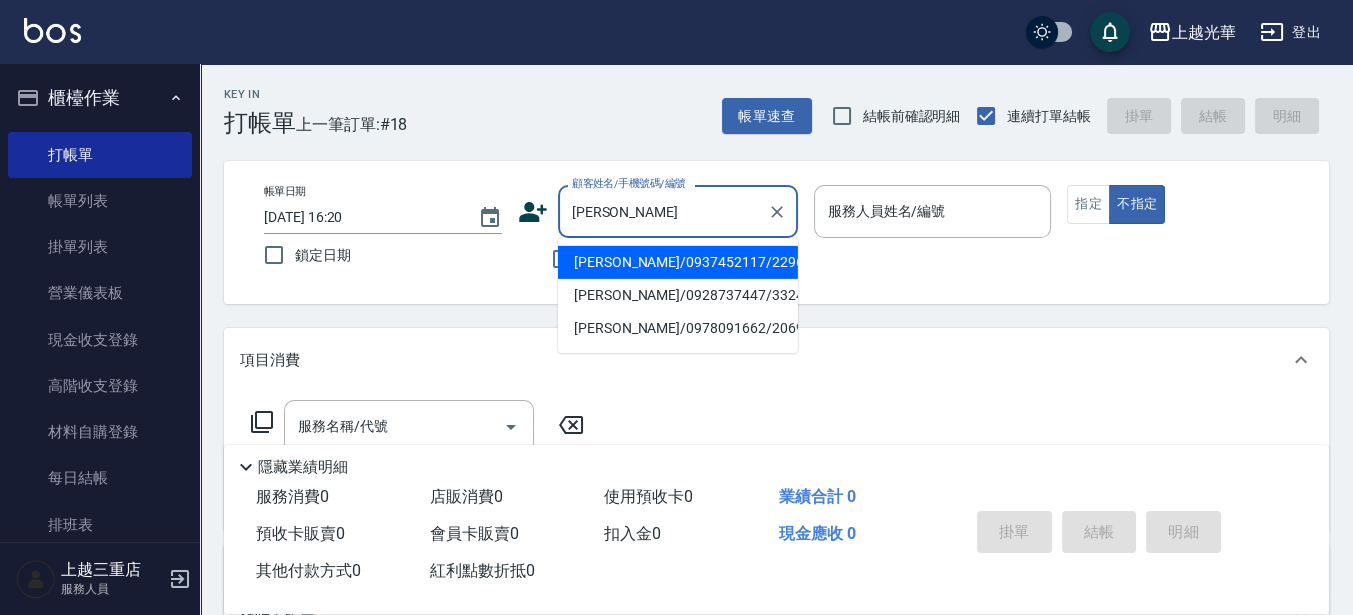 click on "張智堯/0937452117/2296" at bounding box center [678, 262] 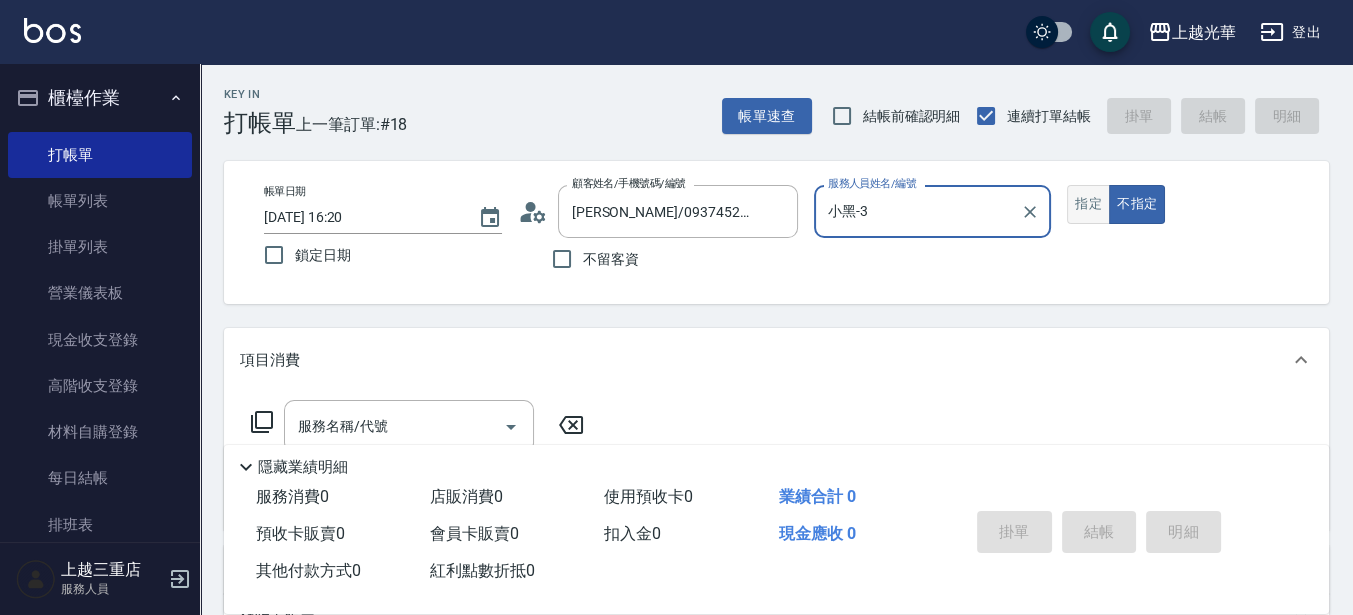 click on "指定" at bounding box center (1088, 204) 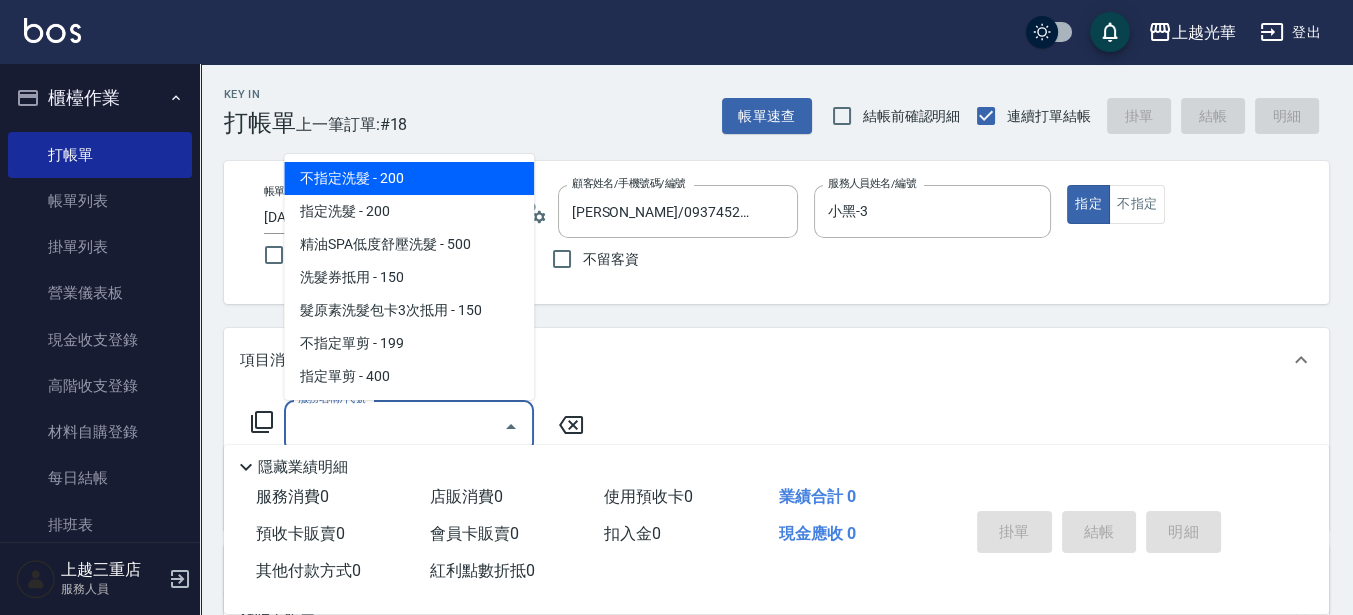 click on "服務名稱/代號" at bounding box center [394, 426] 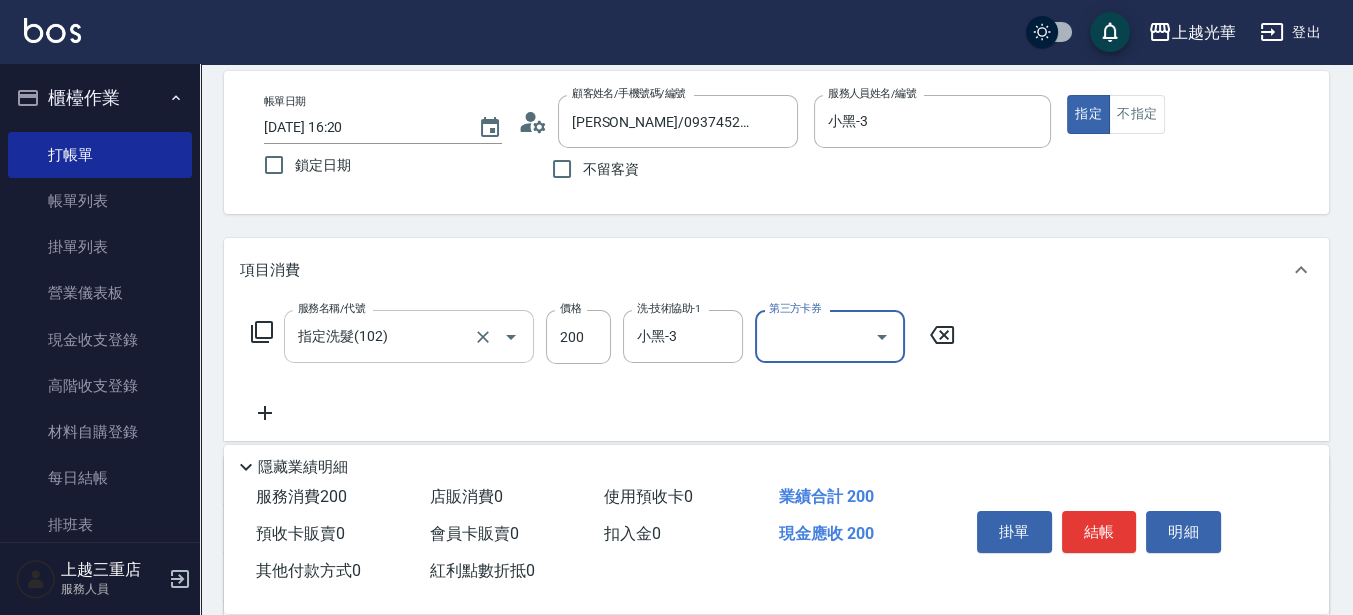 scroll, scrollTop: 125, scrollLeft: 0, axis: vertical 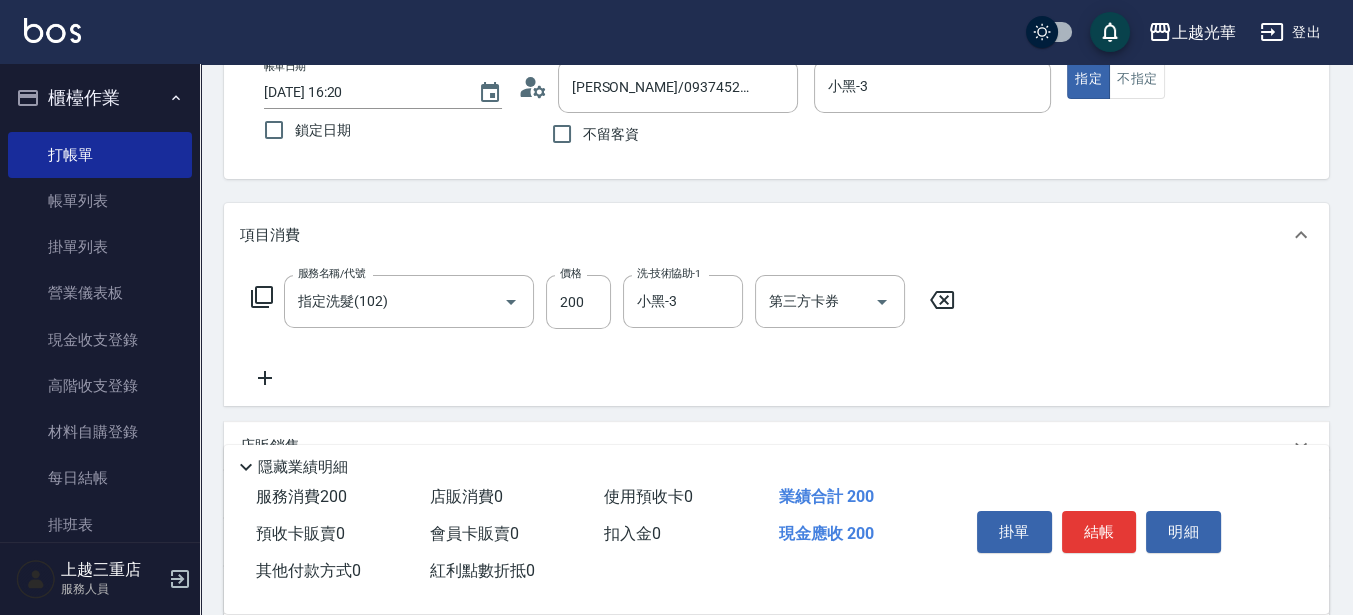 click 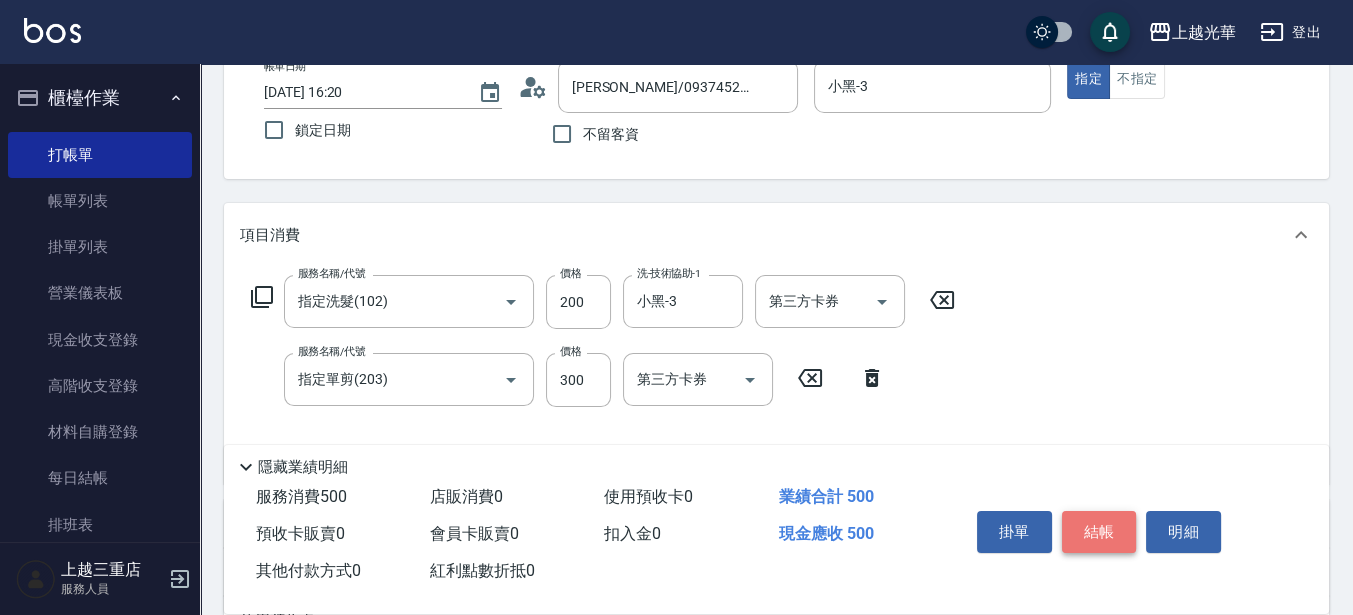 click on "結帳" at bounding box center [1099, 532] 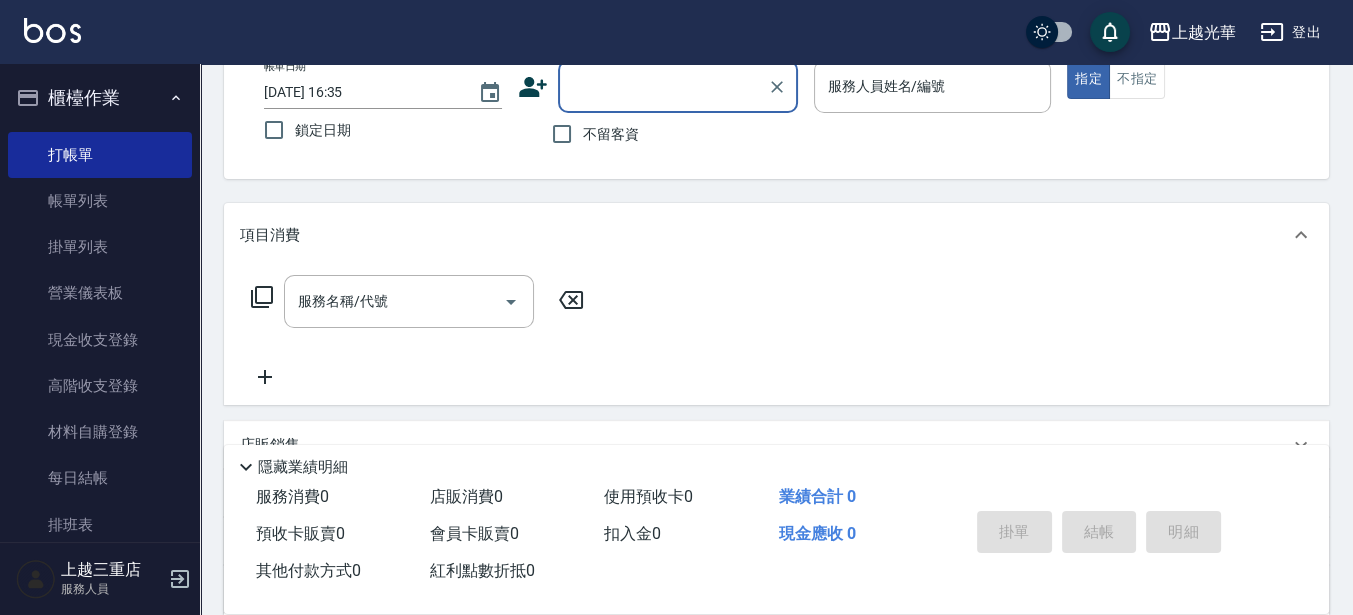 click on "不留客資" at bounding box center [611, 134] 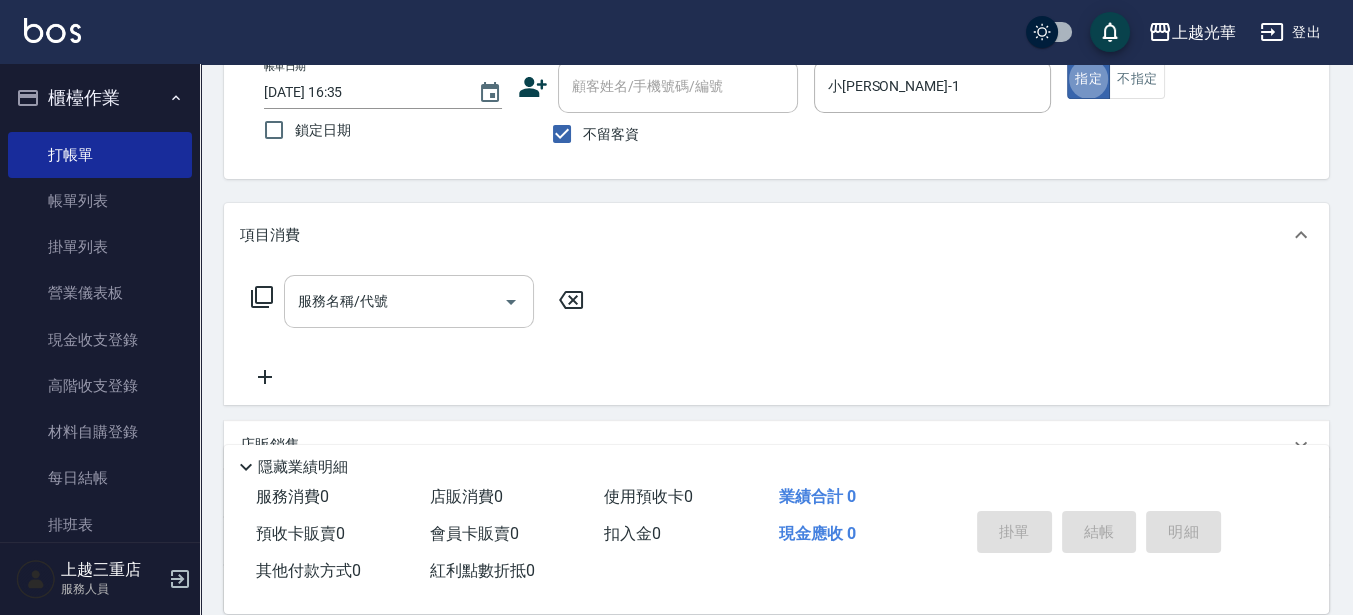 click on "服務名稱/代號" at bounding box center (394, 301) 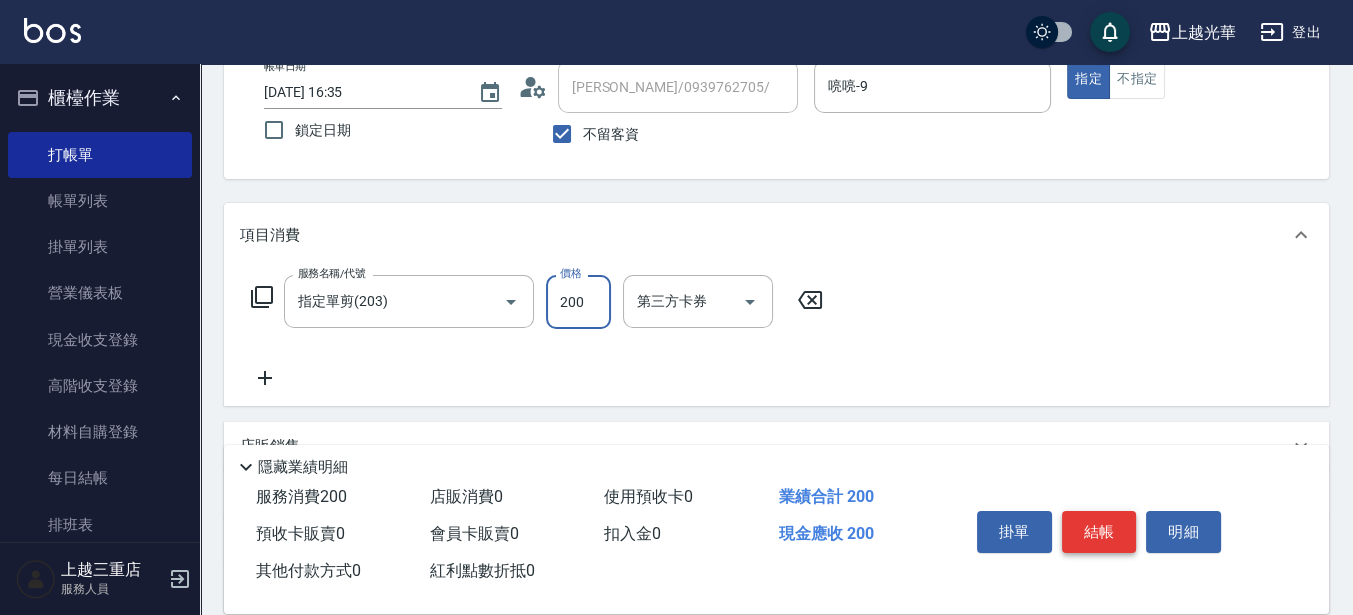 click on "結帳" at bounding box center [1099, 532] 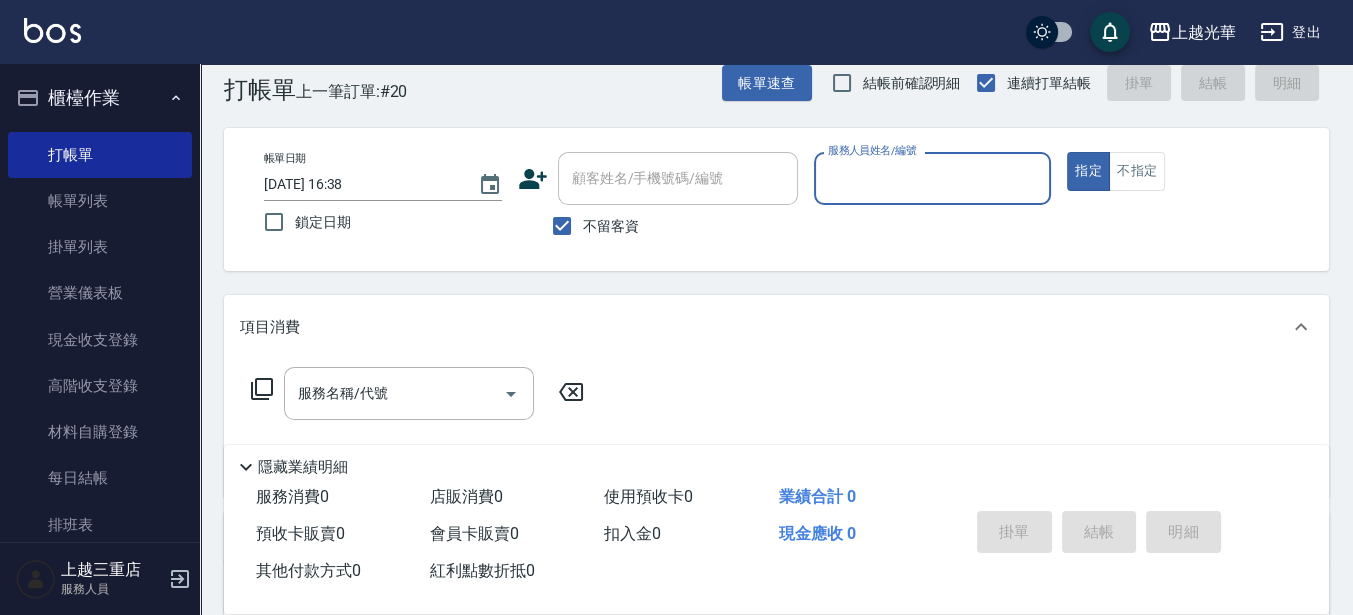 scroll, scrollTop: 0, scrollLeft: 0, axis: both 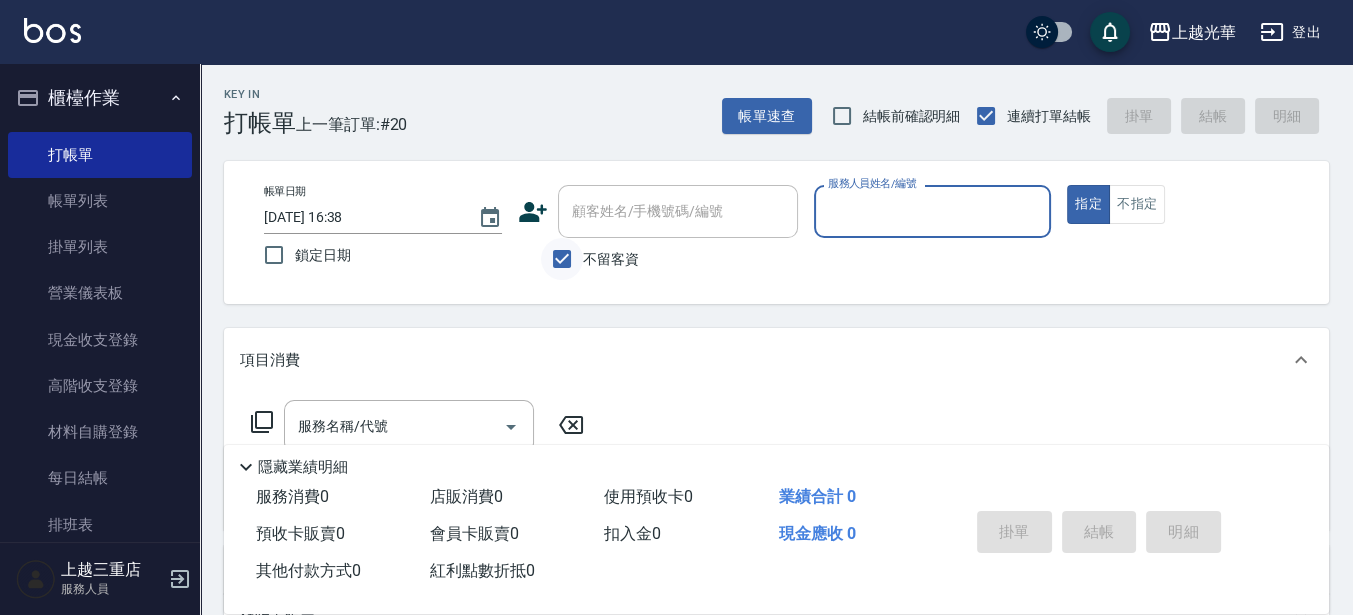 click on "不留客資" at bounding box center (562, 259) 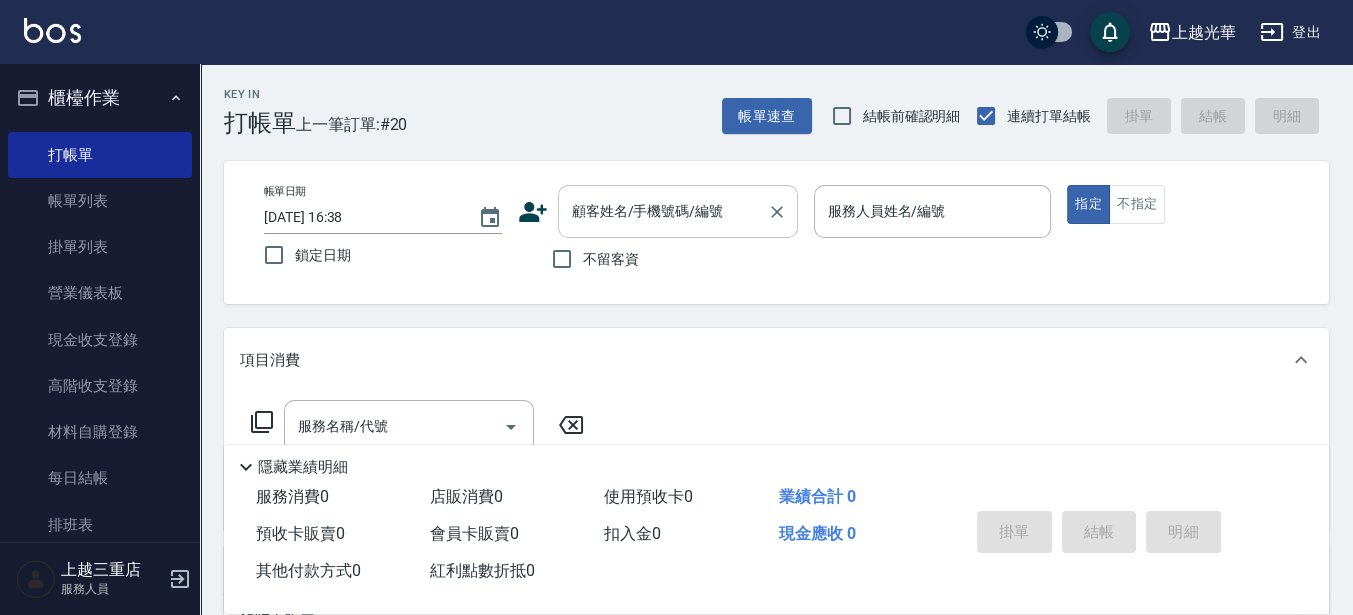 click on "顧客姓名/手機號碼/編號 顧客姓名/手機號碼/編號" at bounding box center [678, 211] 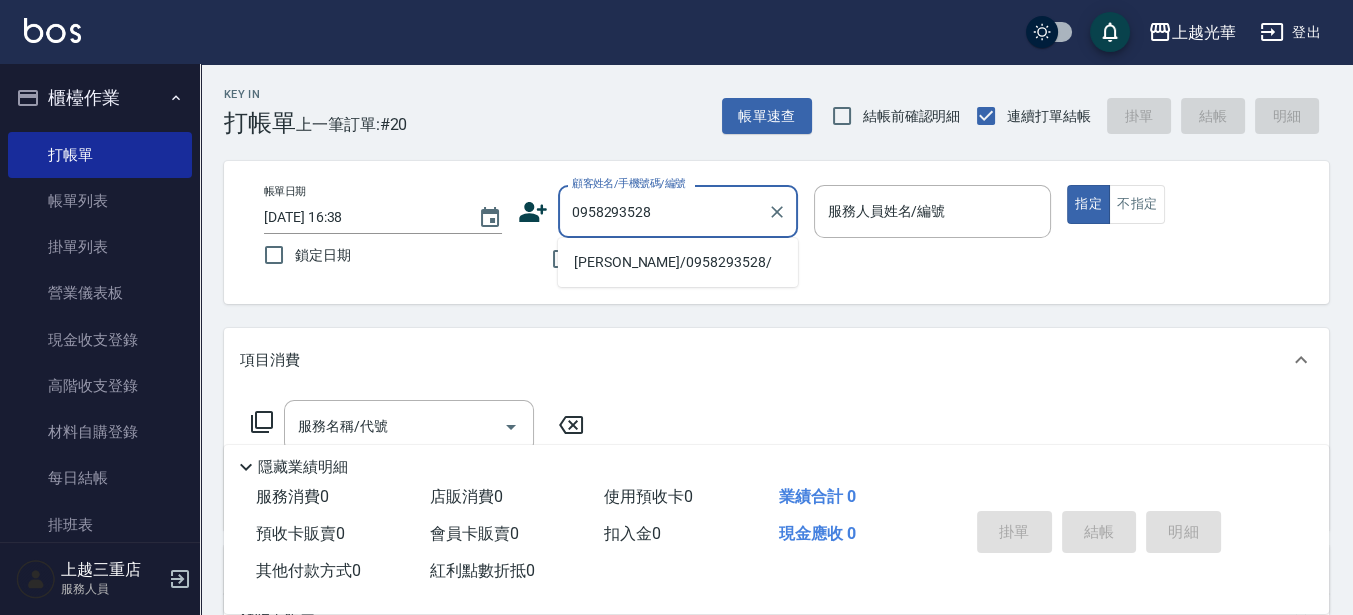 click on "許姿文/0958293528/" at bounding box center (678, 262) 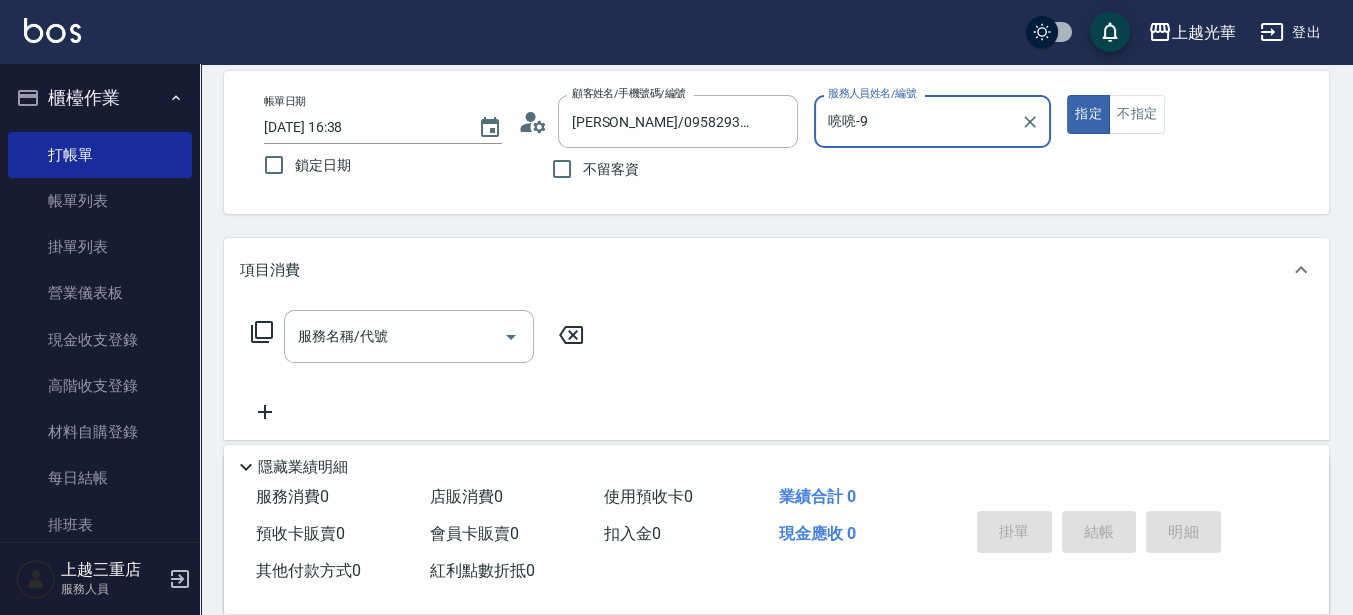 scroll, scrollTop: 125, scrollLeft: 0, axis: vertical 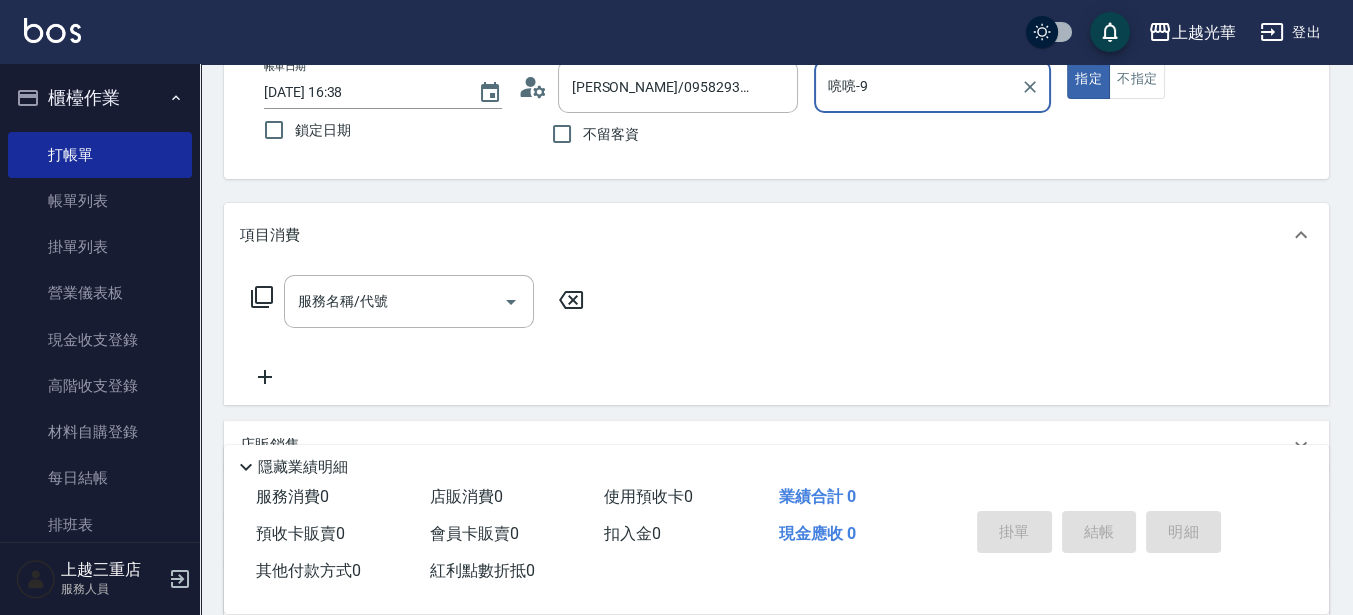 drag, startPoint x: 458, startPoint y: 278, endPoint x: 0, endPoint y: 313, distance: 459.3354 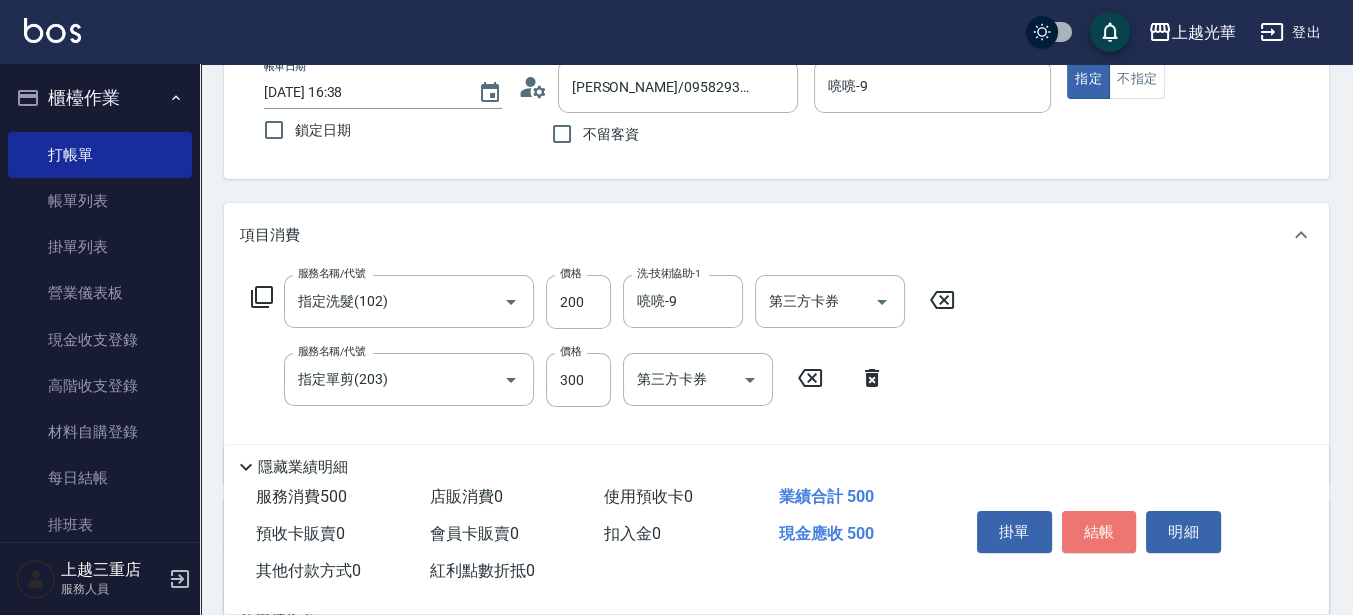 click on "結帳" at bounding box center [1099, 532] 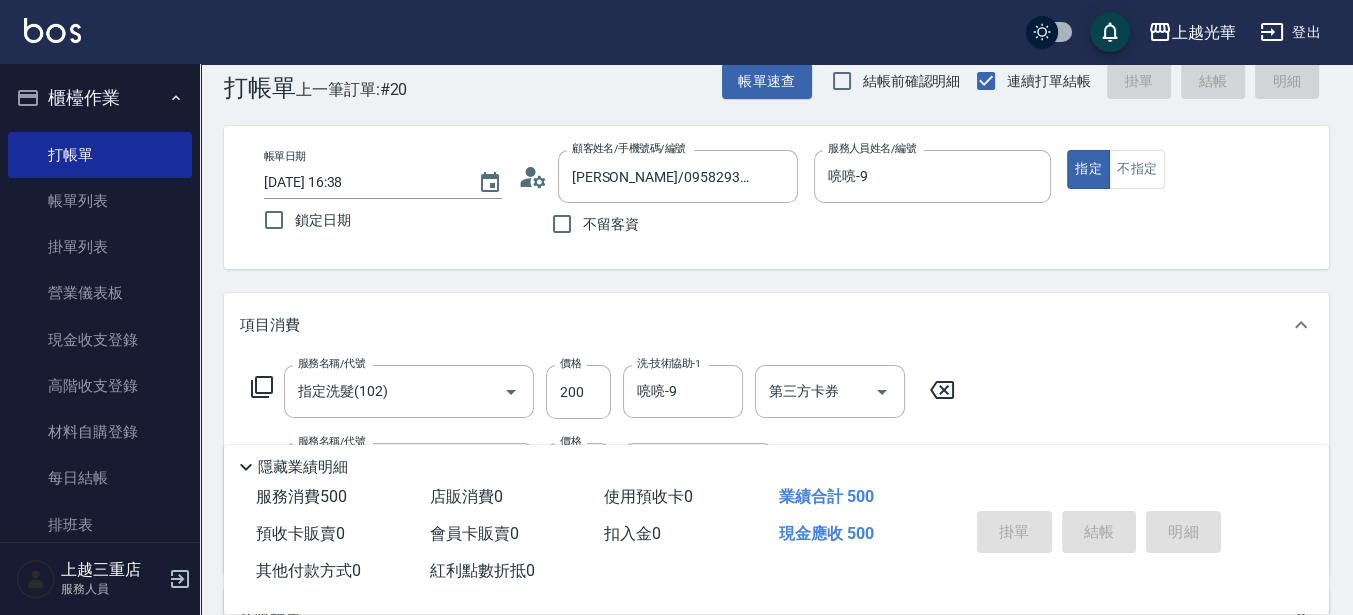scroll, scrollTop: 0, scrollLeft: 0, axis: both 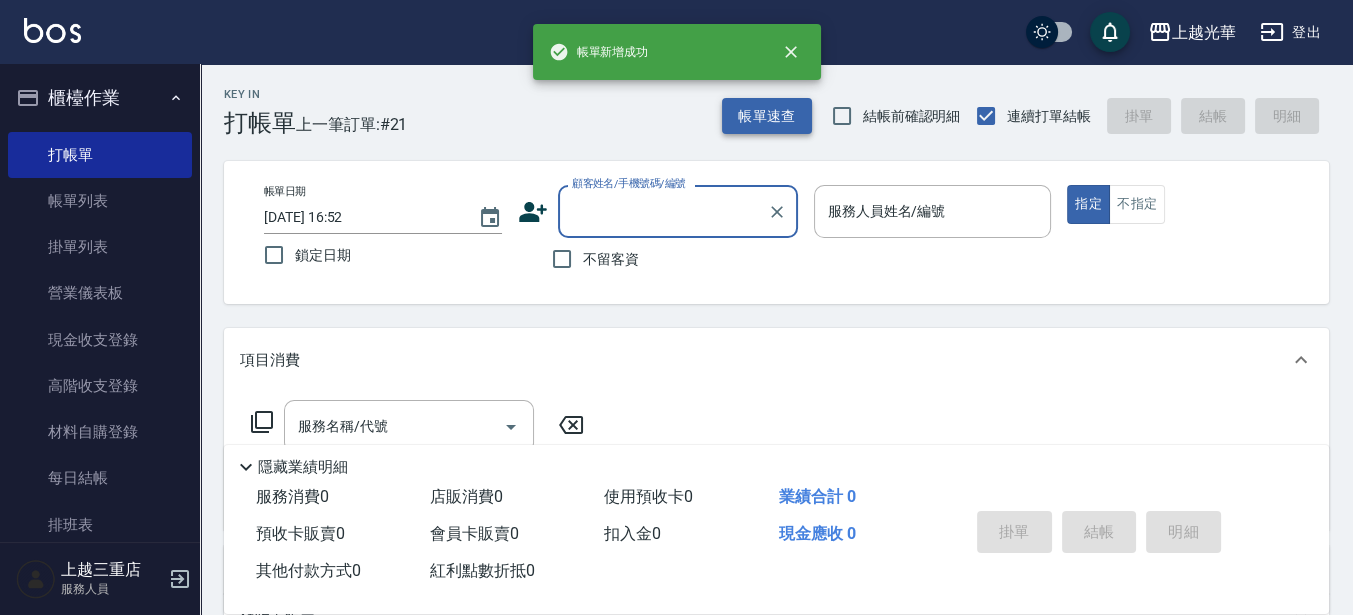 click on "帳單速查" at bounding box center (767, 116) 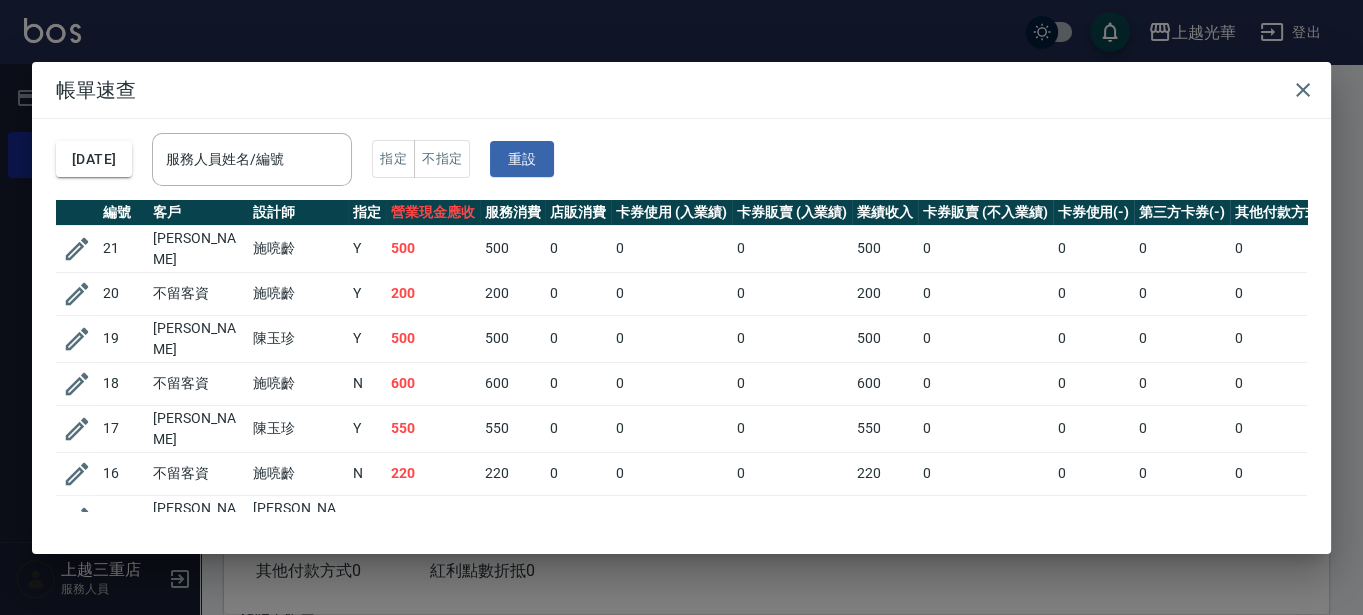 drag, startPoint x: 343, startPoint y: 151, endPoint x: 485, endPoint y: 82, distance: 157.87654 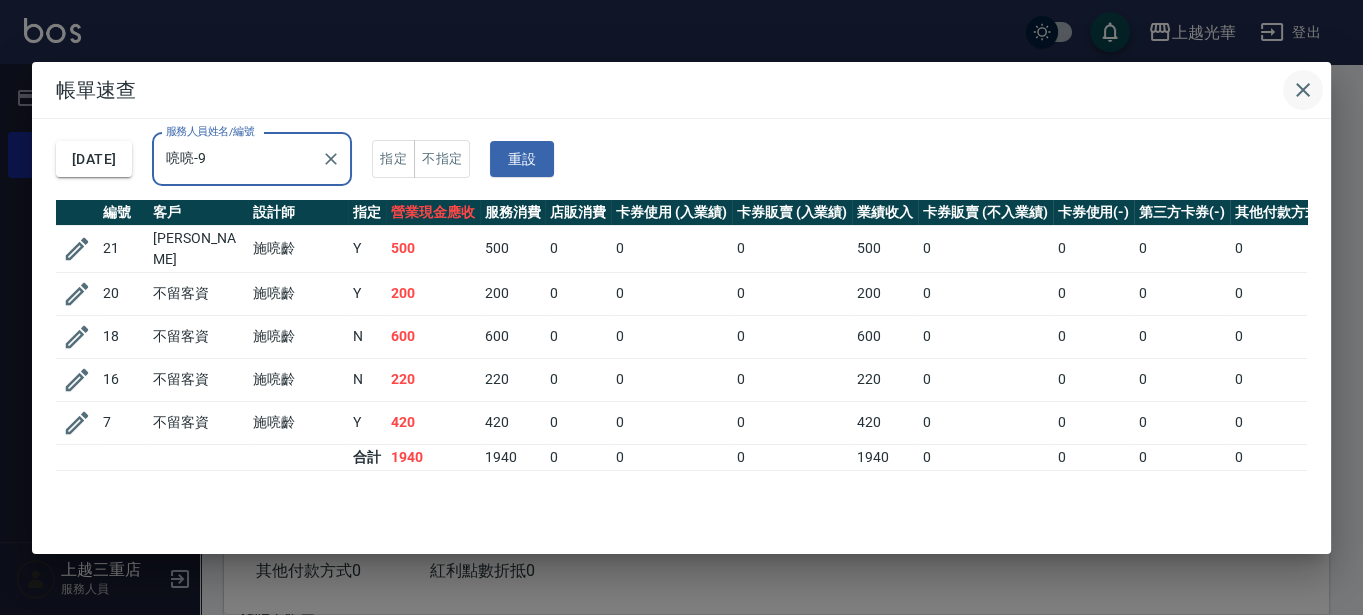 click 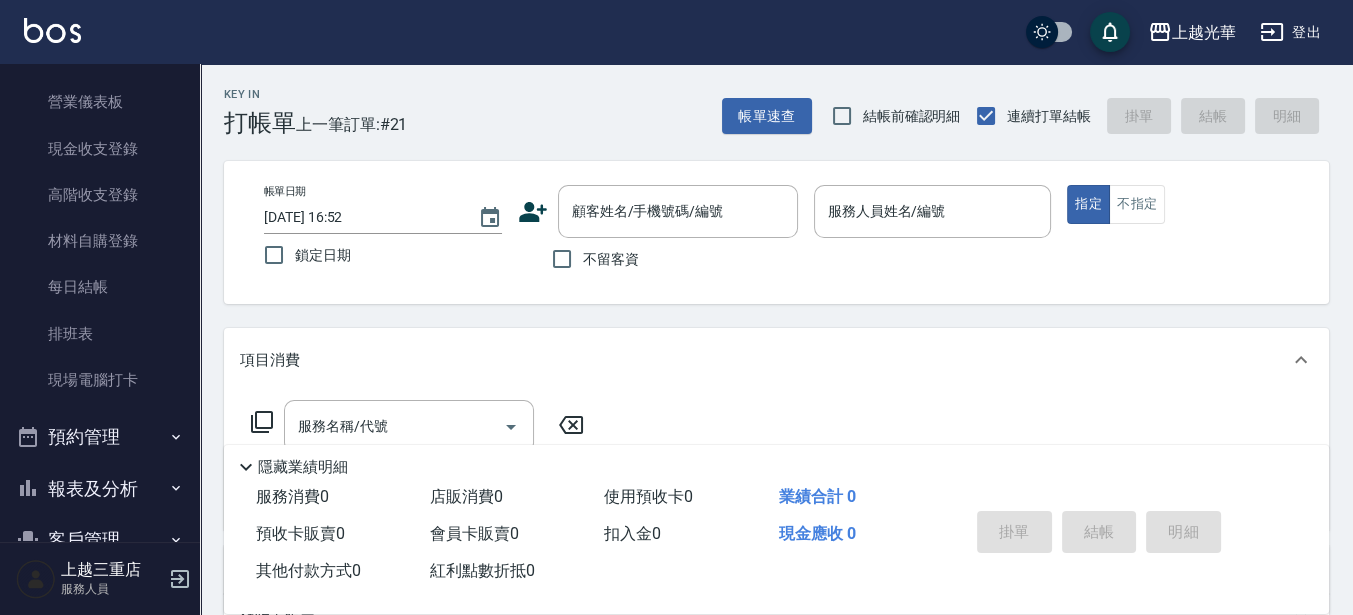 scroll, scrollTop: 289, scrollLeft: 0, axis: vertical 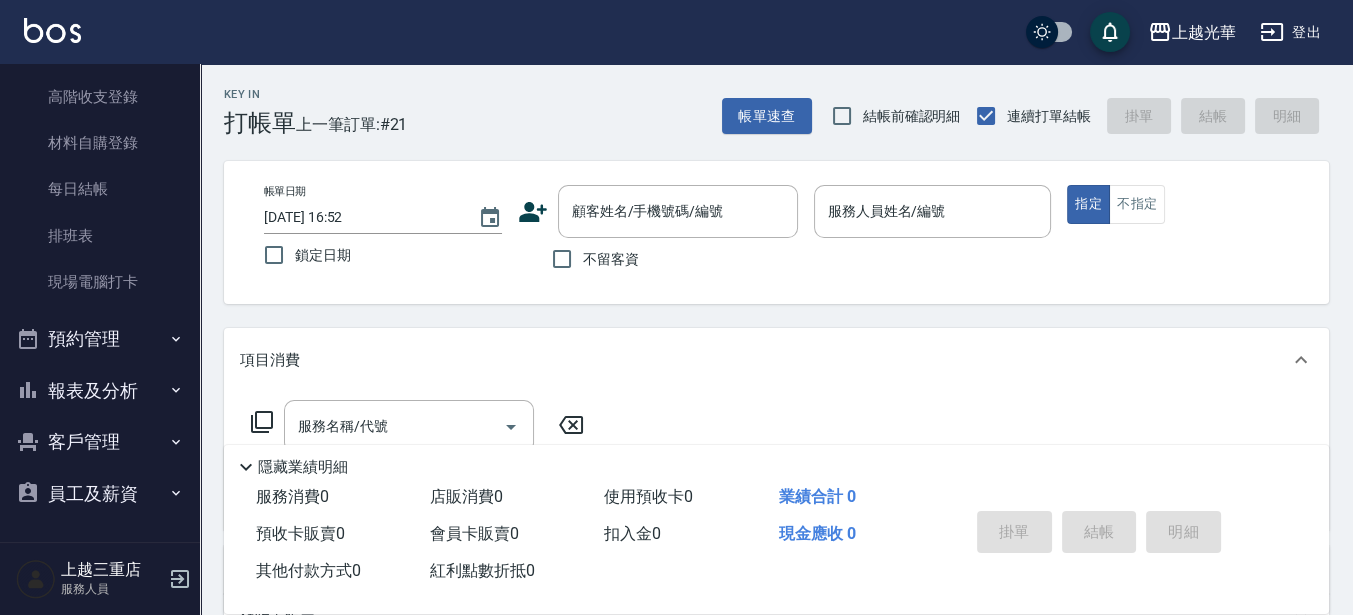 click on "報表及分析" at bounding box center (100, 391) 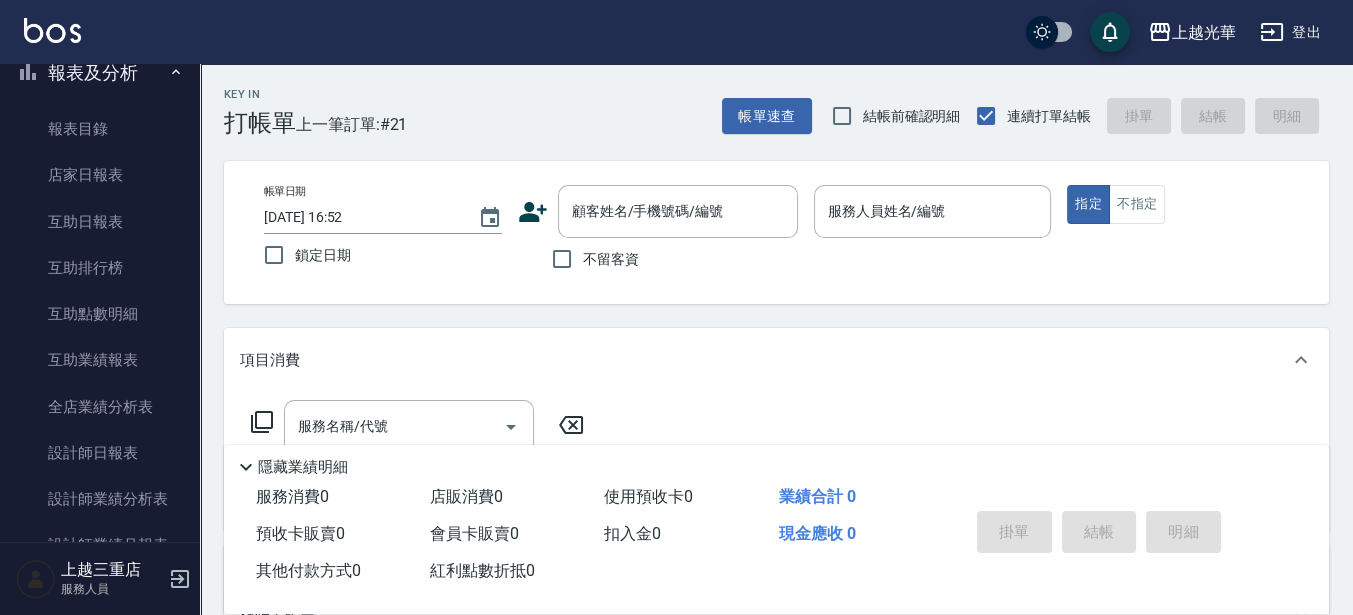 scroll, scrollTop: 789, scrollLeft: 0, axis: vertical 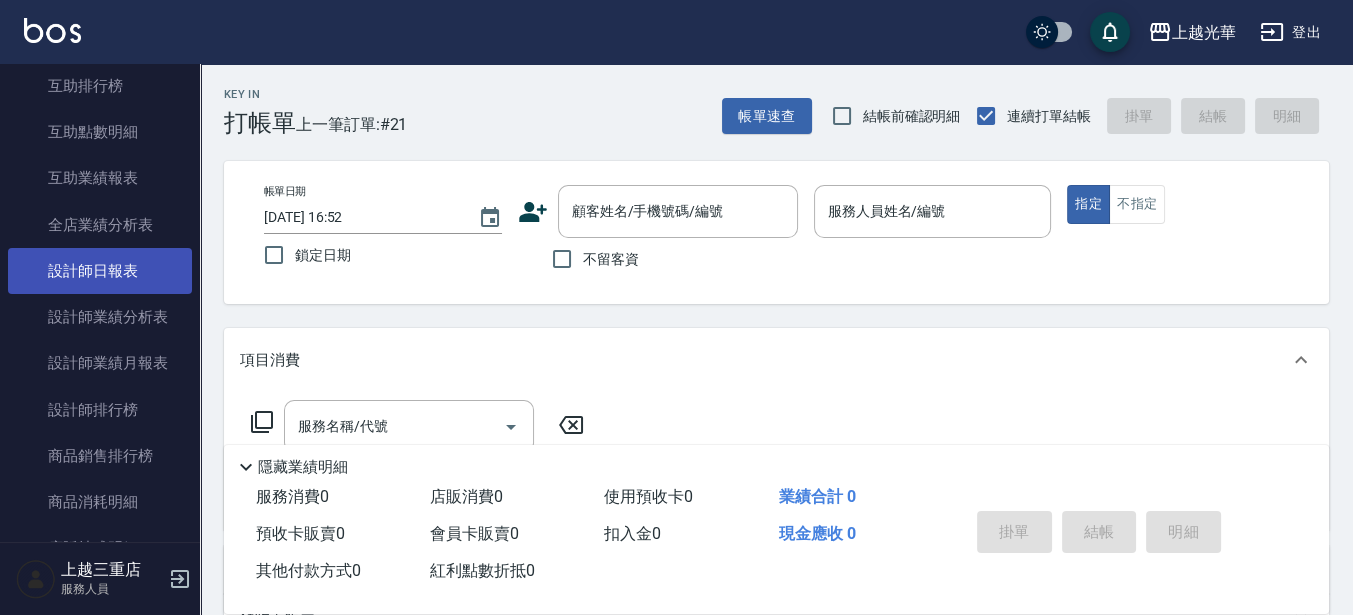click on "設計師日報表" at bounding box center [100, 271] 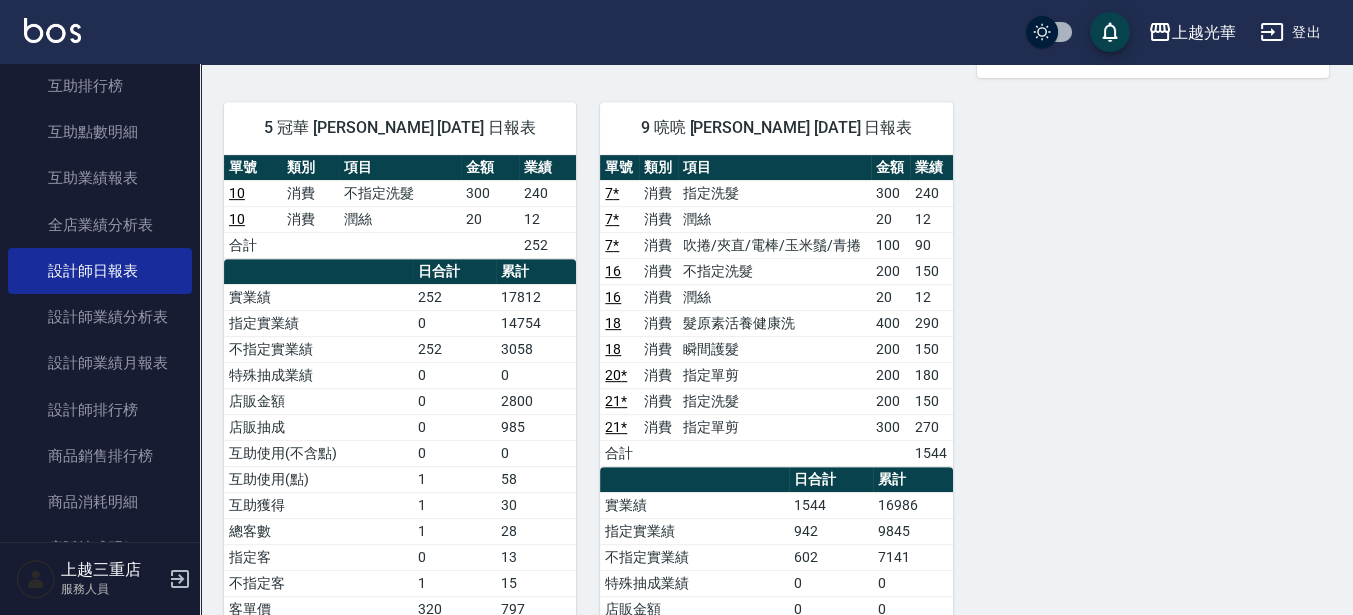 scroll, scrollTop: 1125, scrollLeft: 0, axis: vertical 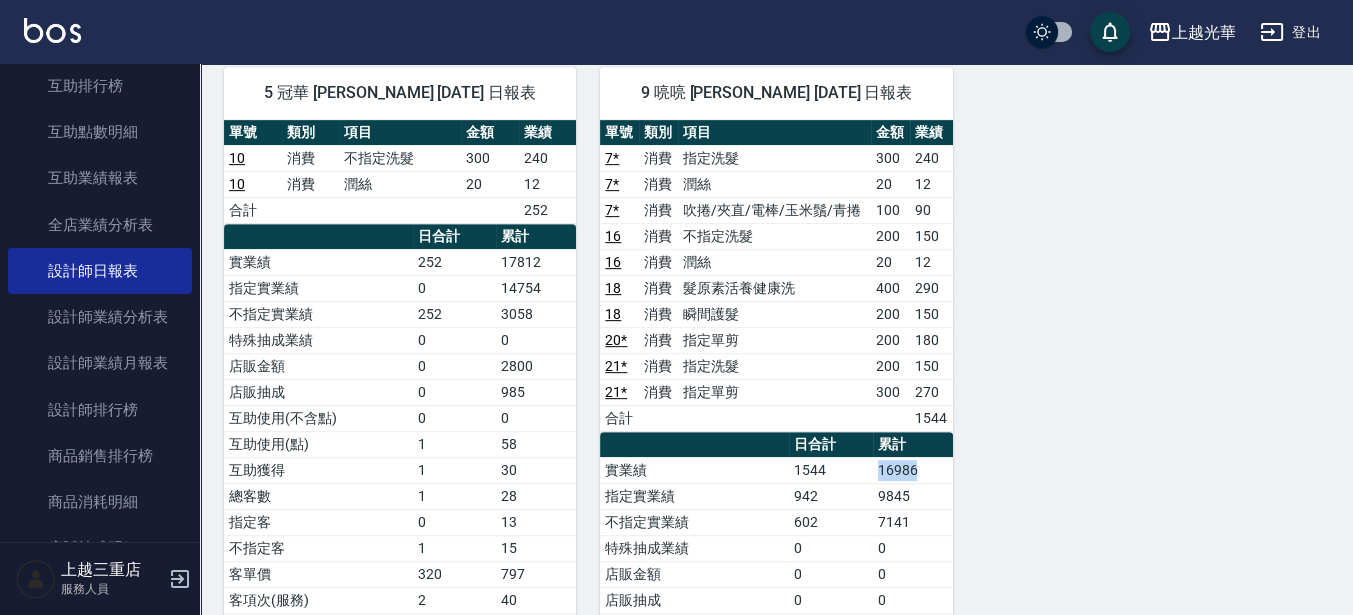 drag, startPoint x: 862, startPoint y: 458, endPoint x: 938, endPoint y: 468, distance: 76.655075 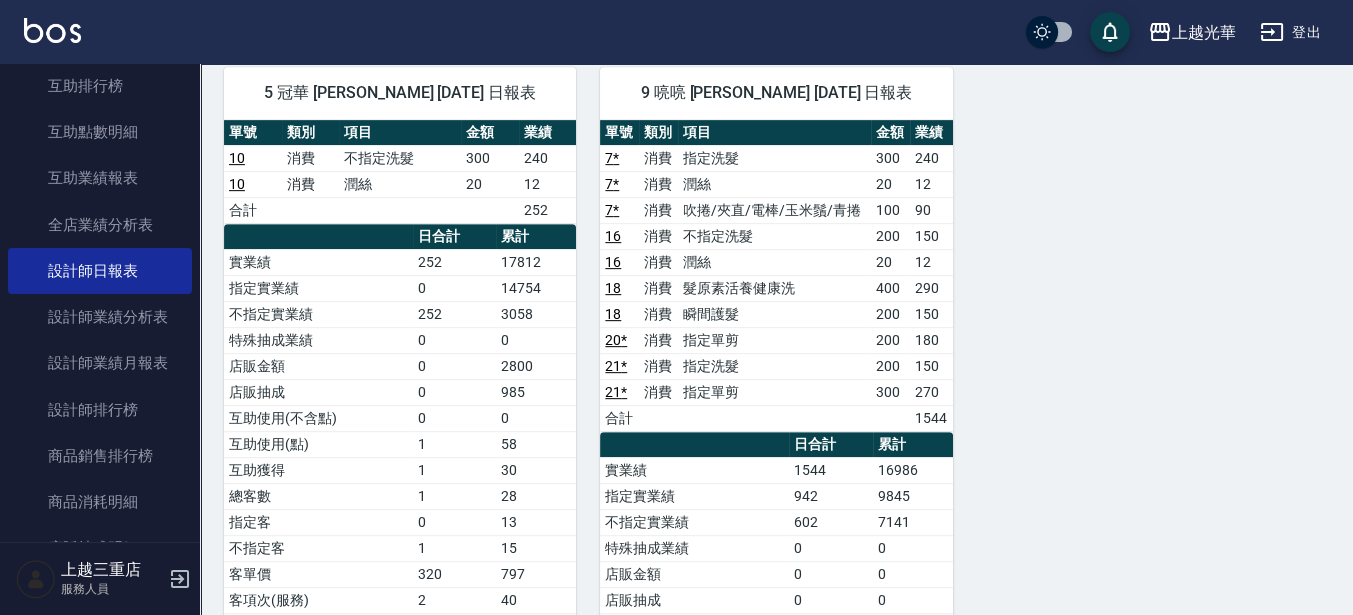 click on "9845" at bounding box center (913, 496) 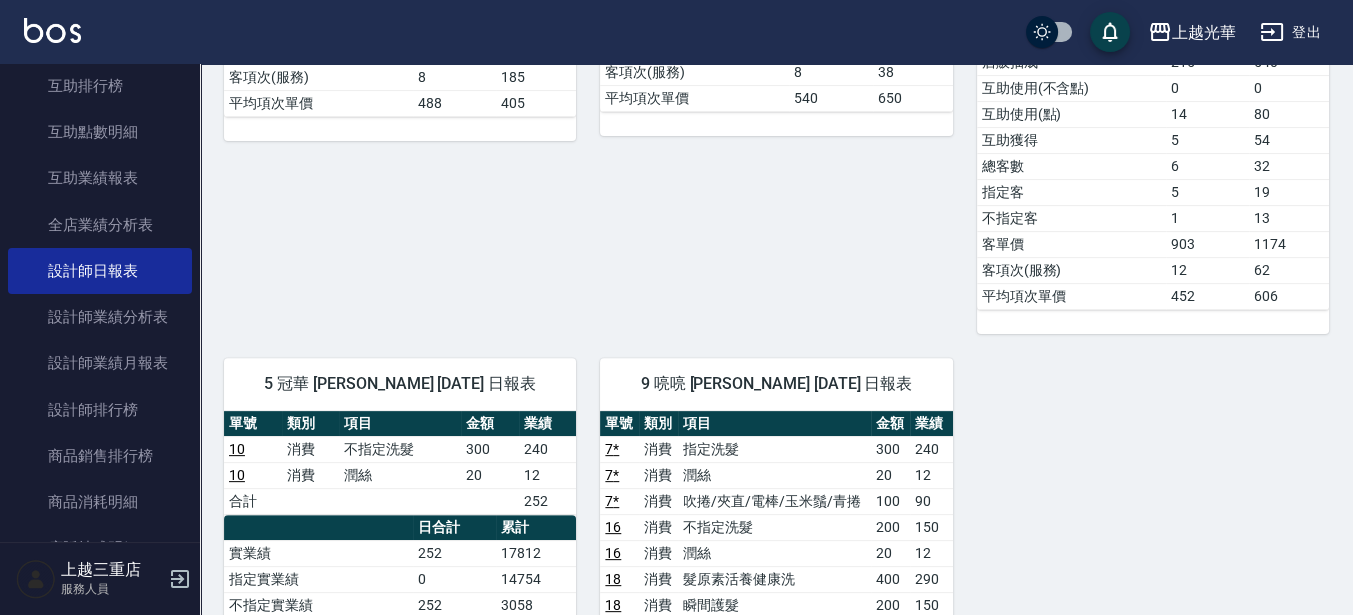 scroll, scrollTop: 375, scrollLeft: 0, axis: vertical 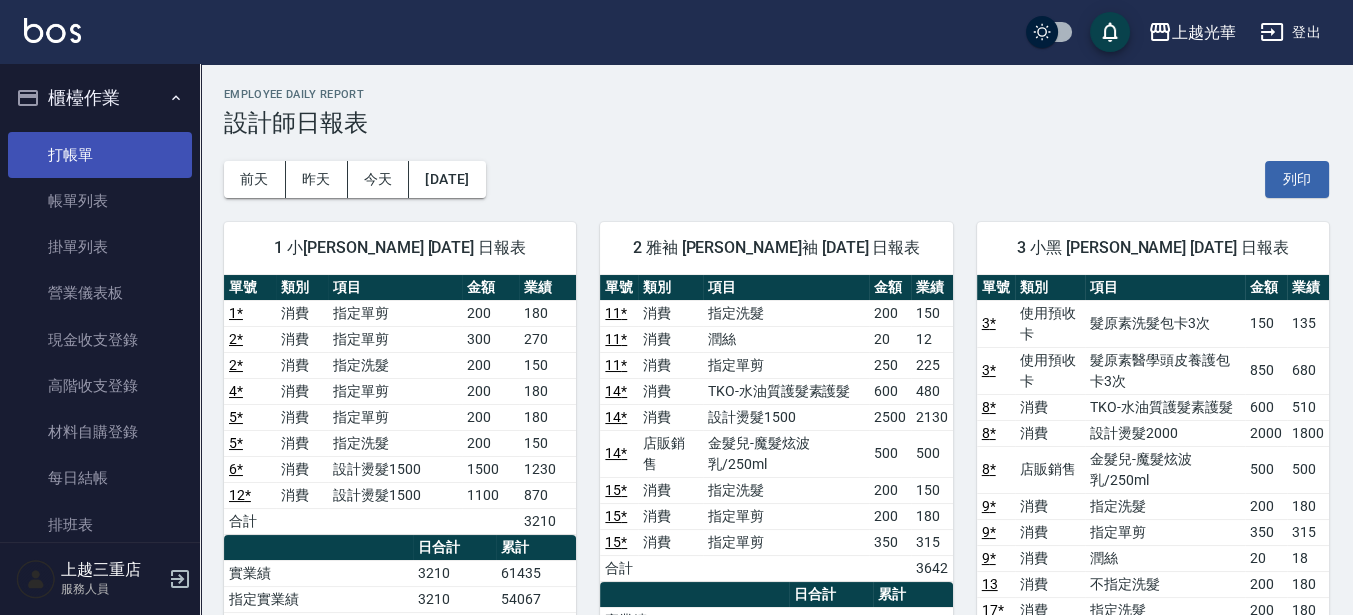 click on "打帳單" at bounding box center (100, 155) 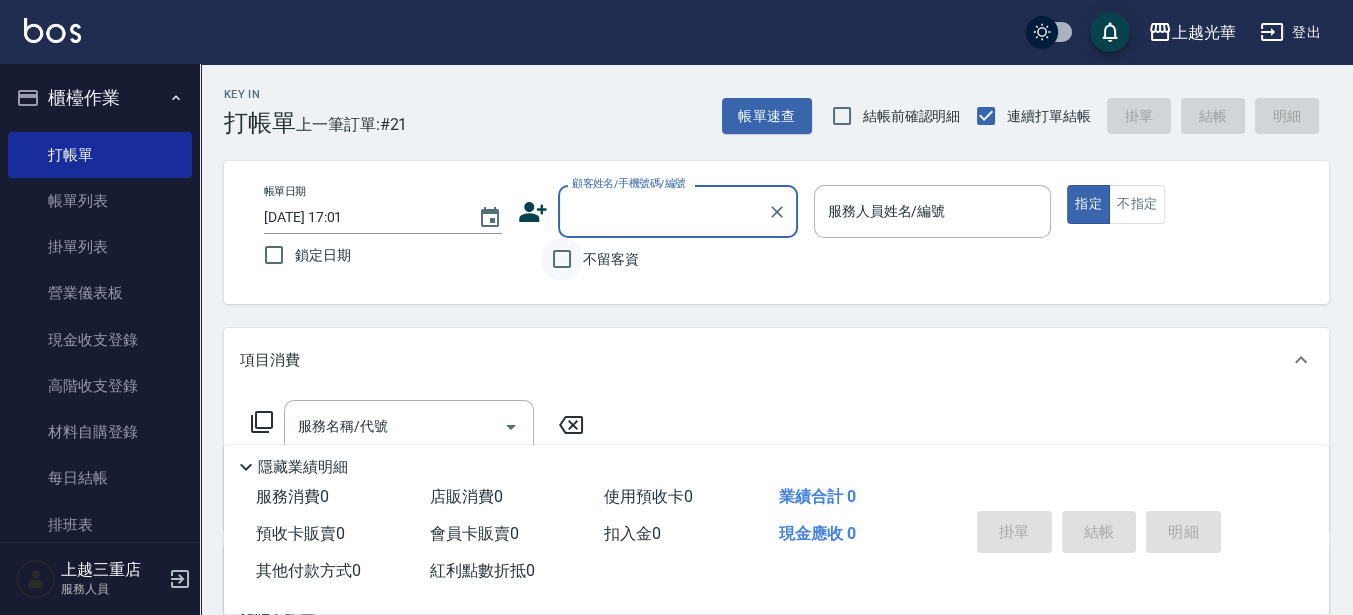click on "不留客資" at bounding box center [562, 259] 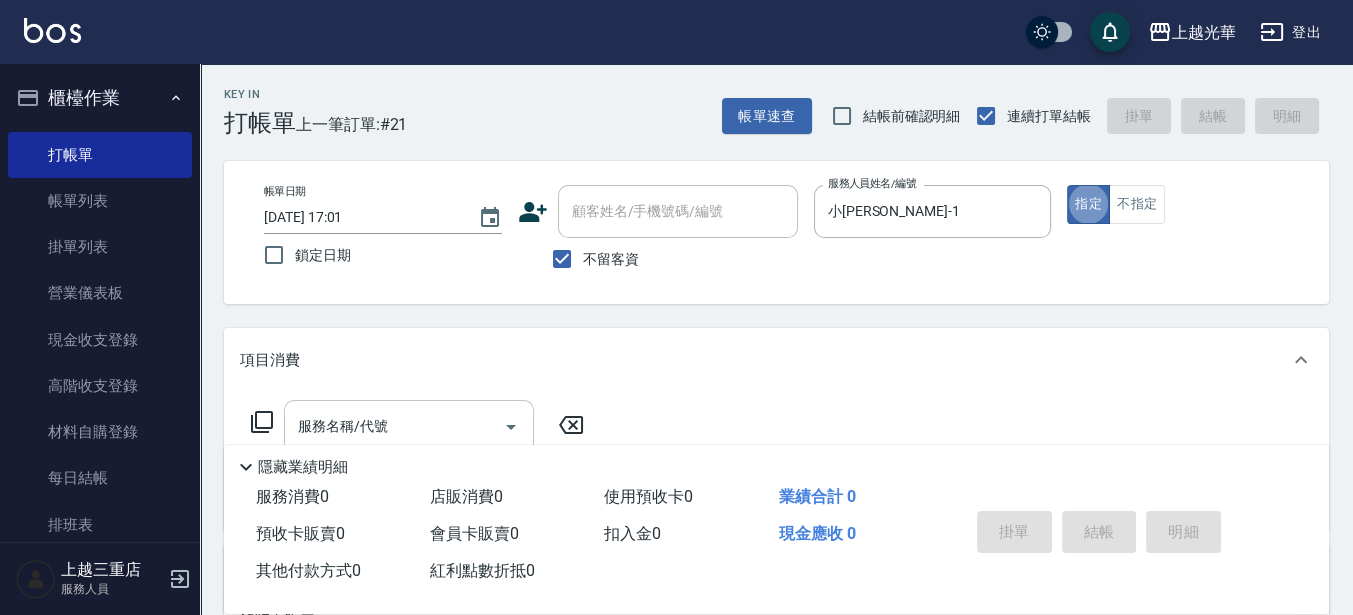 click on "服務名稱/代號" at bounding box center [409, 426] 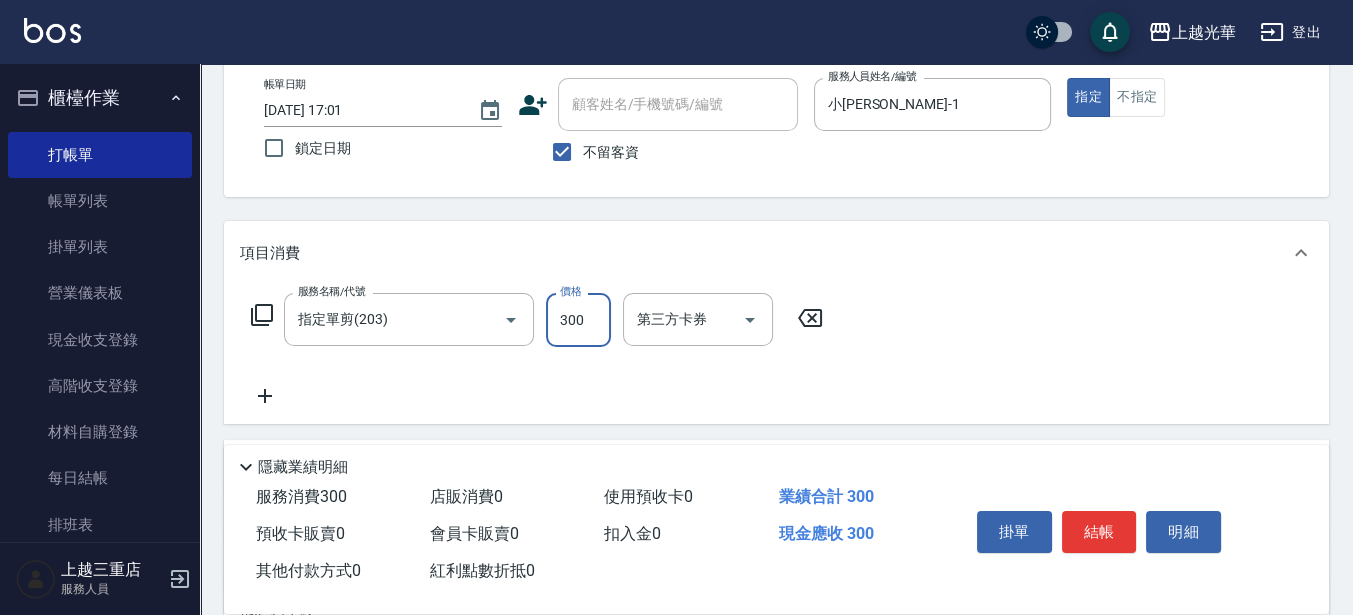 scroll, scrollTop: 250, scrollLeft: 0, axis: vertical 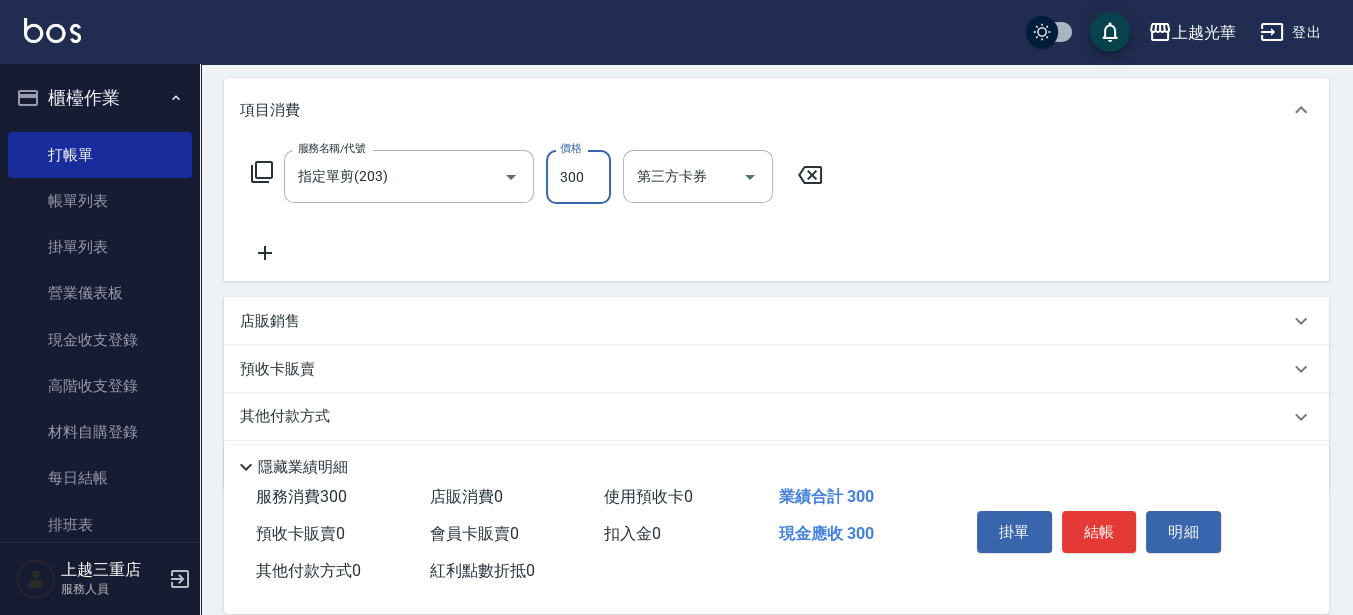 click 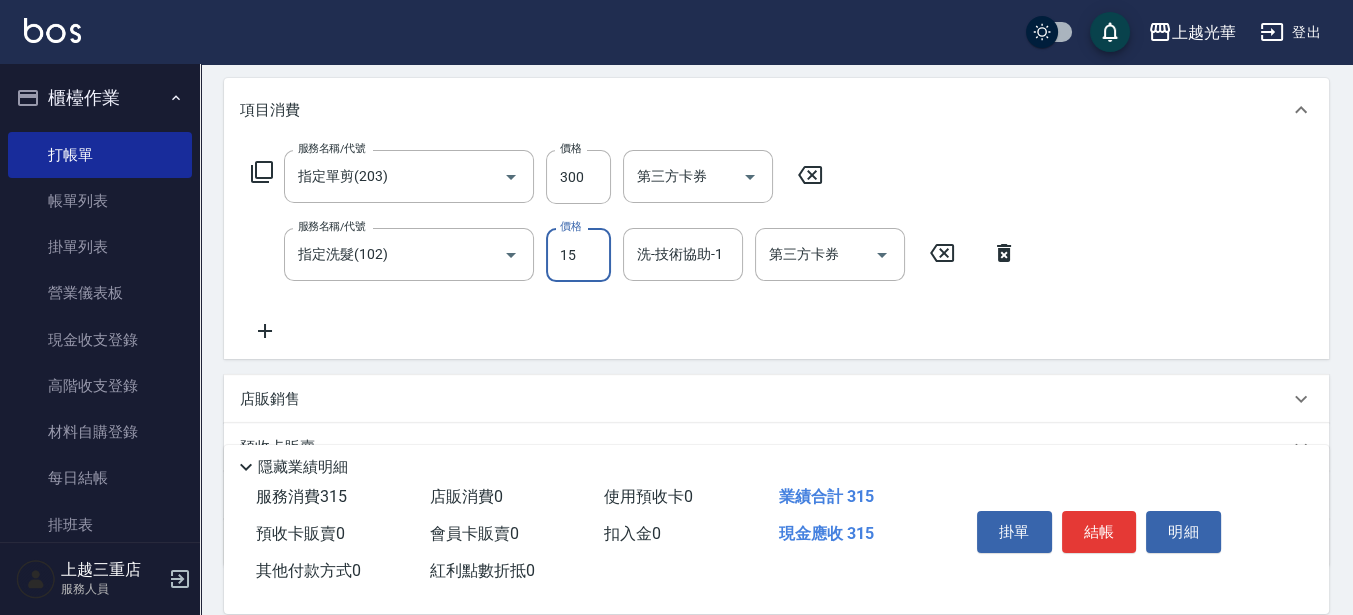 click on "15" at bounding box center (578, 255) 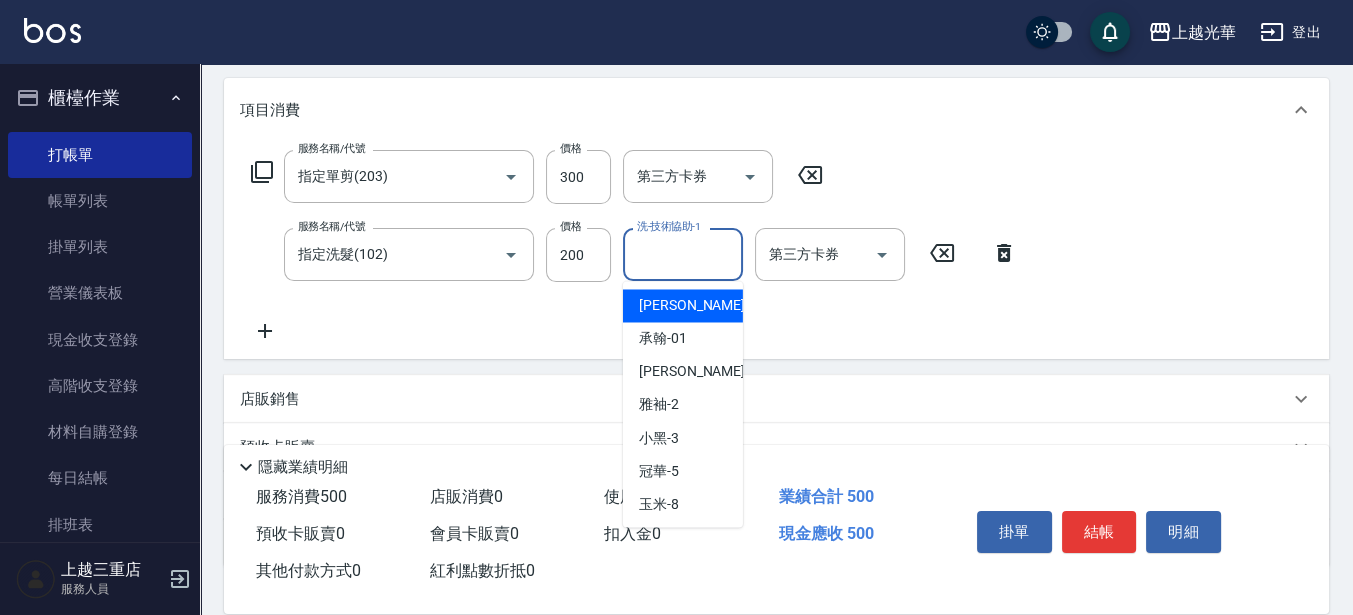 click on "洗-技術協助-1" at bounding box center [683, 254] 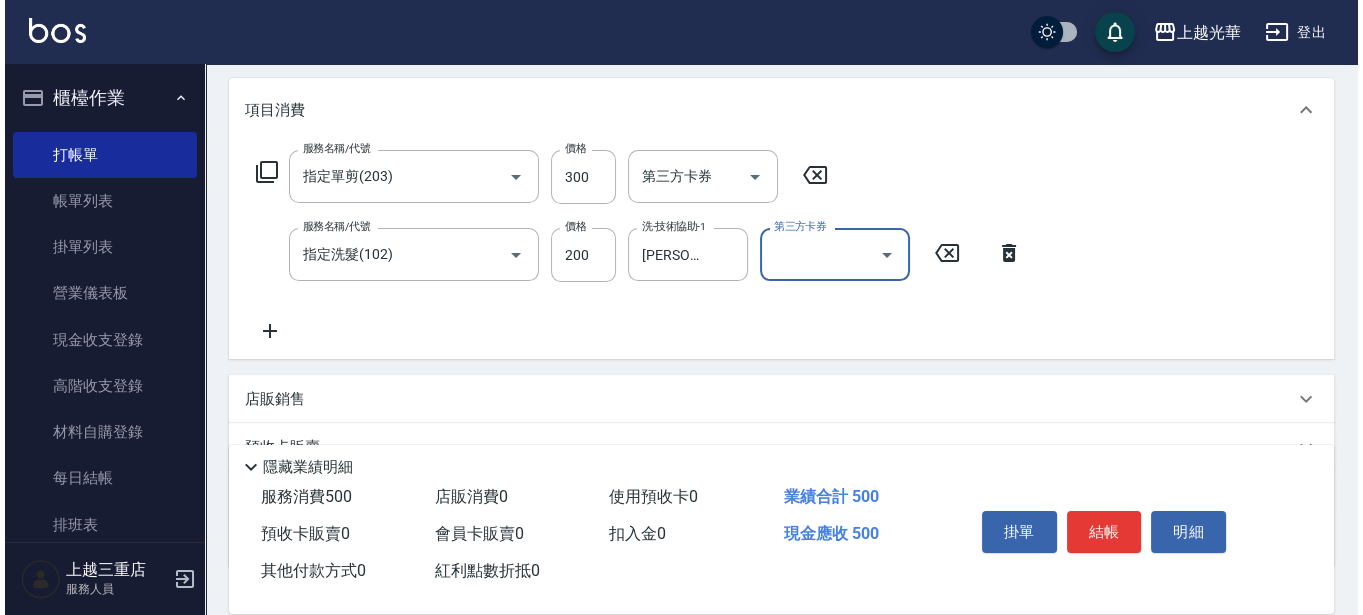 scroll, scrollTop: 0, scrollLeft: 0, axis: both 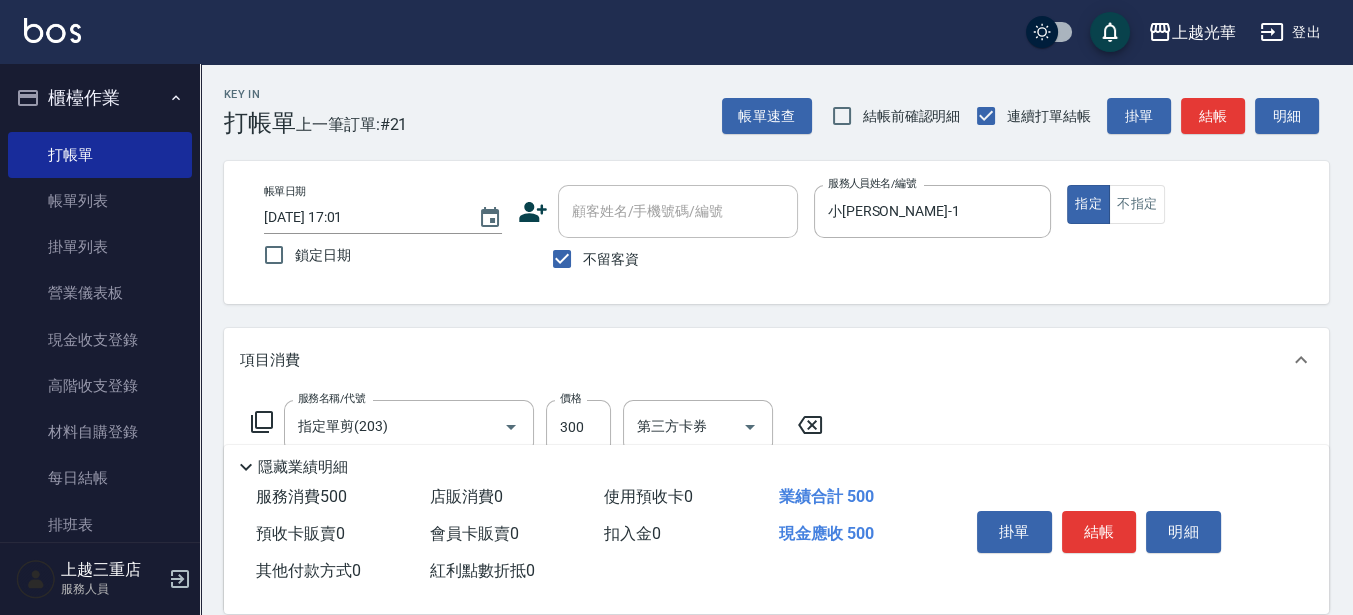 click on "結帳" at bounding box center (1099, 532) 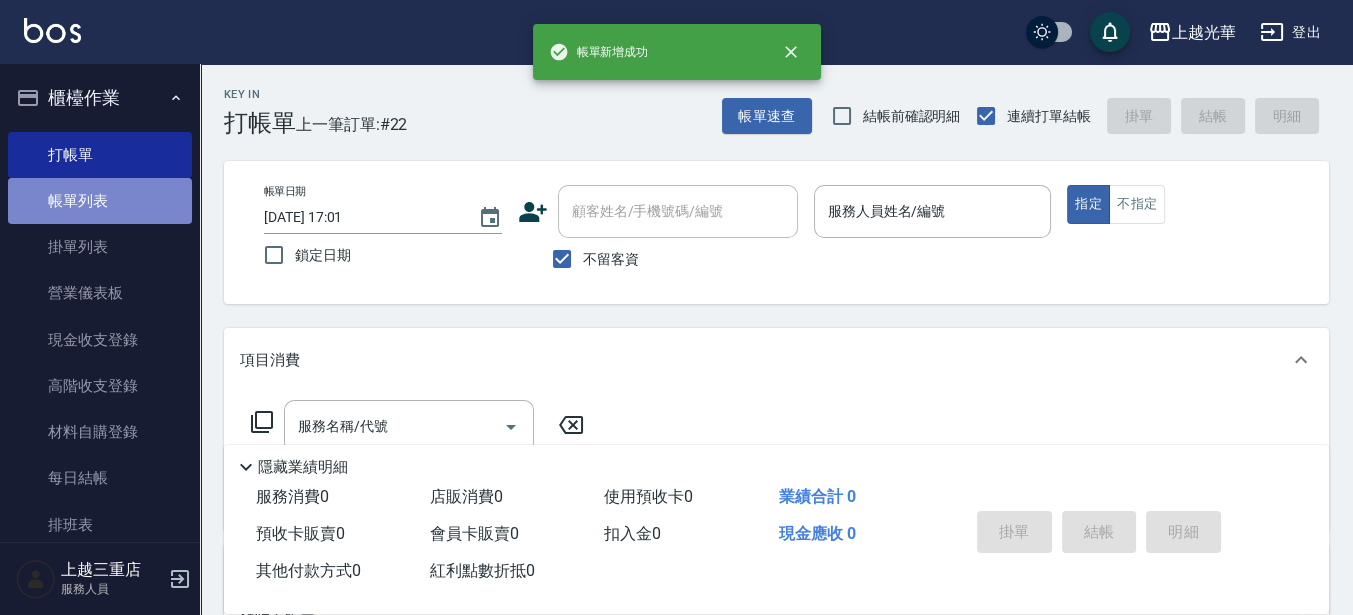 click on "帳單列表" at bounding box center (100, 201) 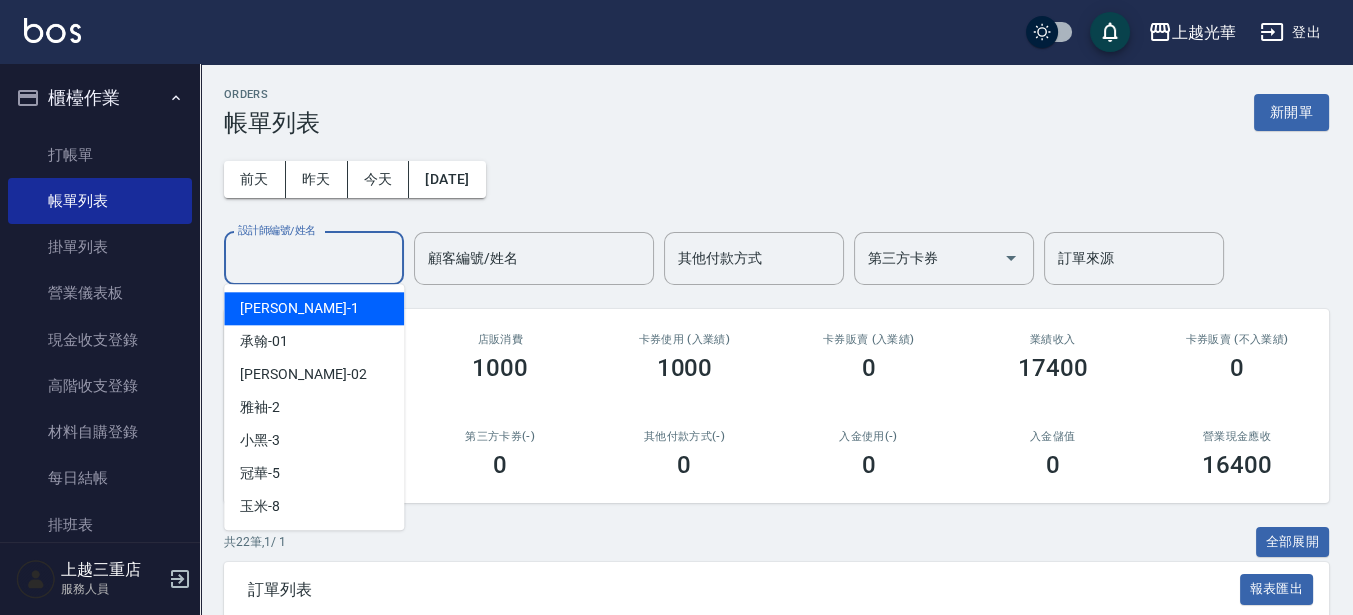 click on "設計師編號/姓名" at bounding box center [314, 258] 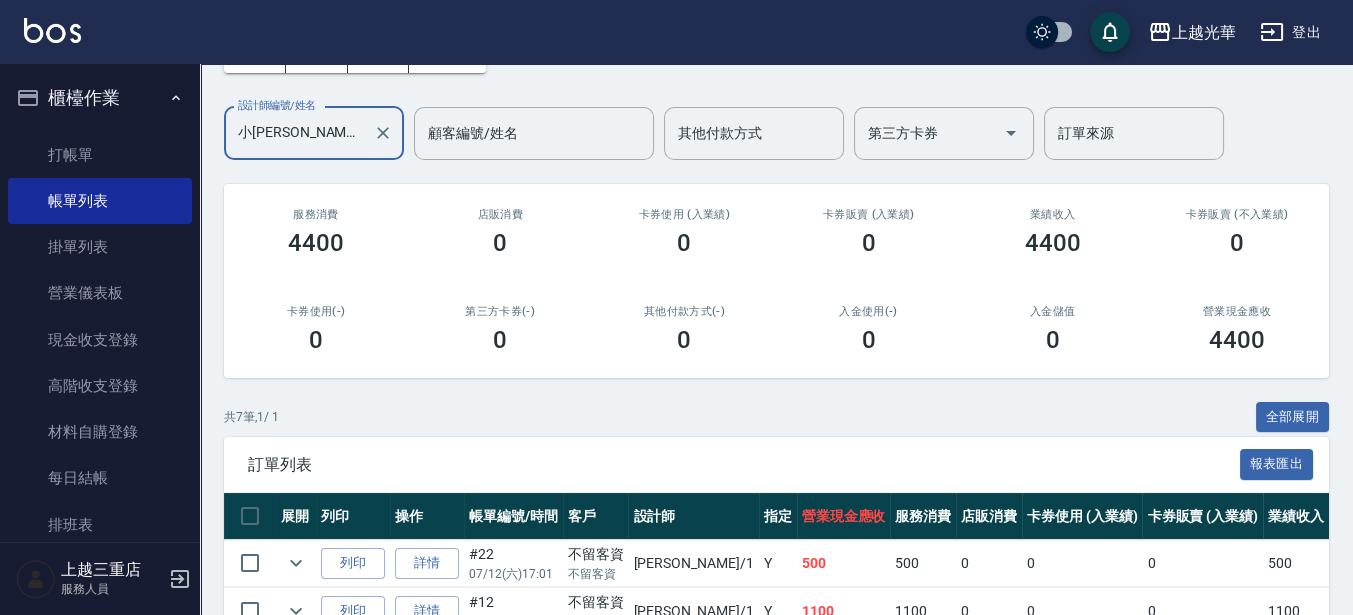 scroll, scrollTop: 250, scrollLeft: 0, axis: vertical 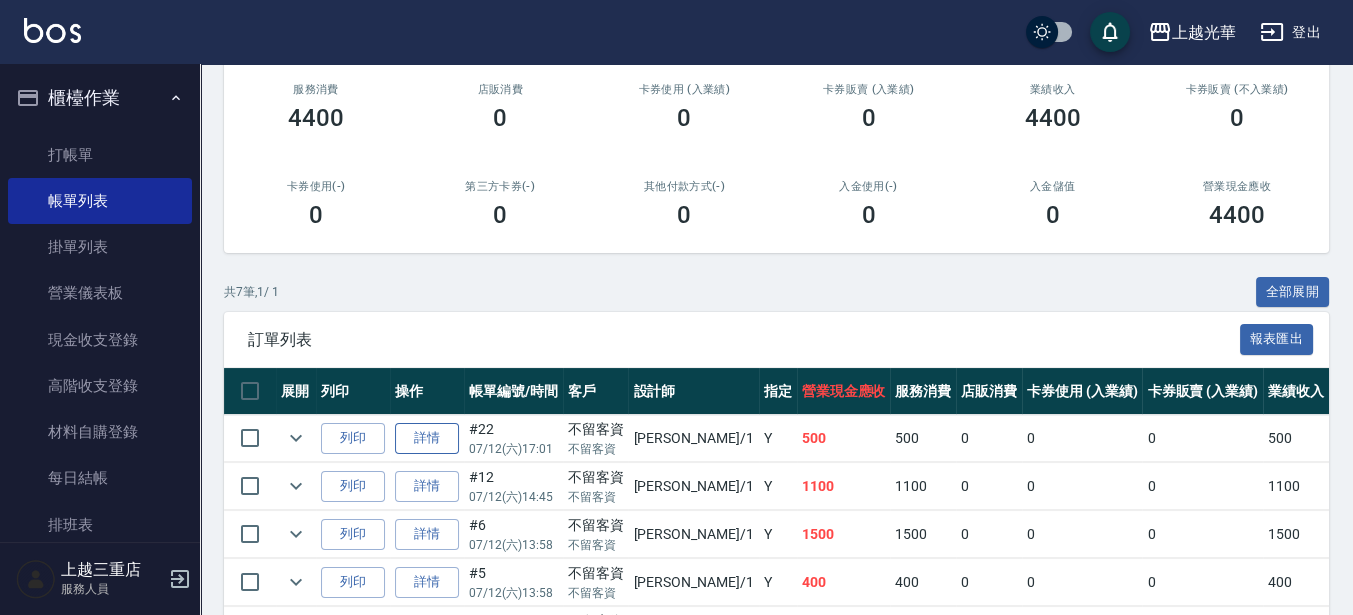 click on "詳情" at bounding box center (427, 438) 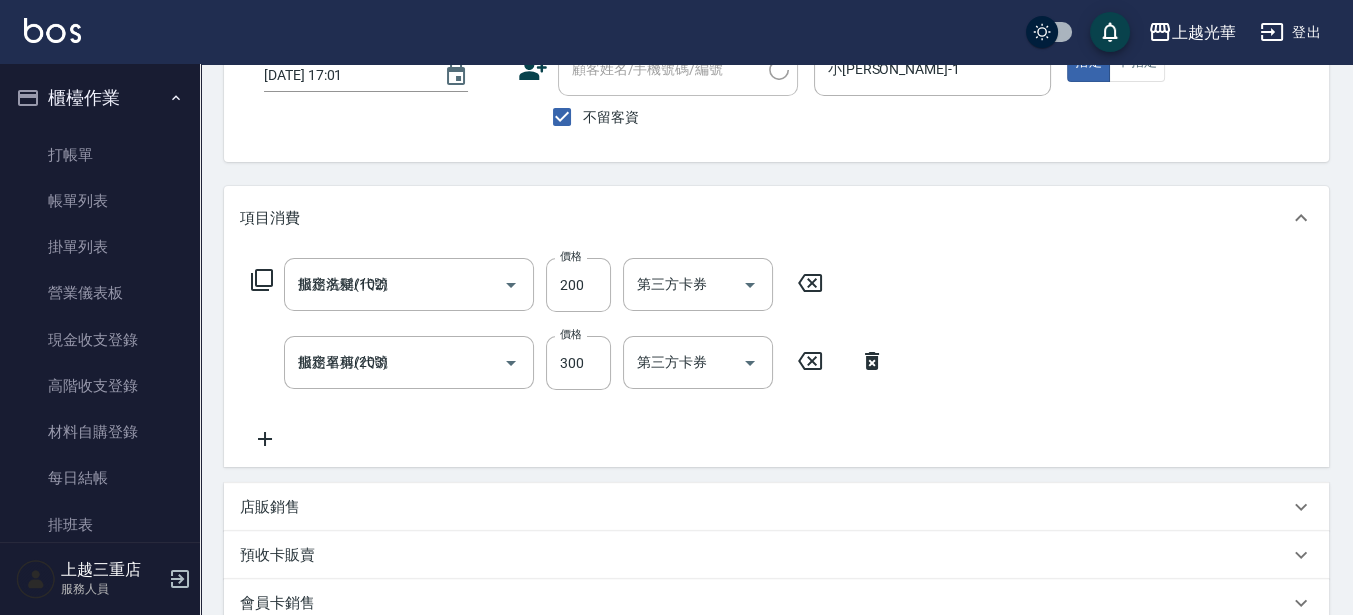 scroll, scrollTop: 250, scrollLeft: 0, axis: vertical 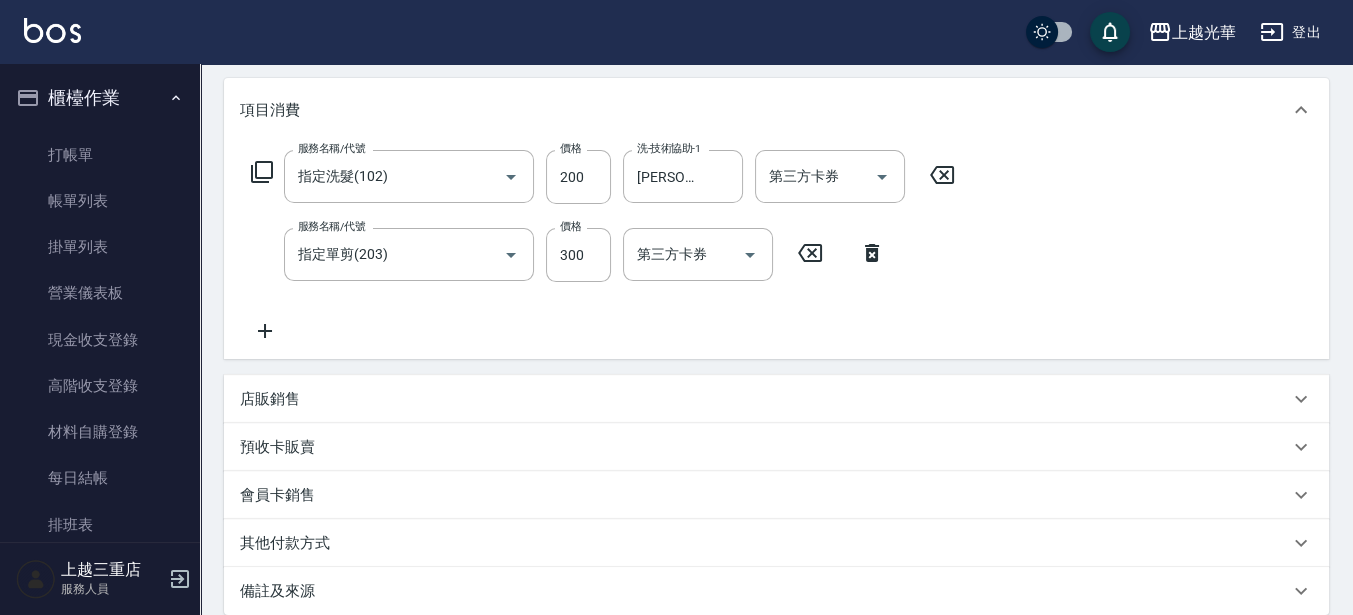 click 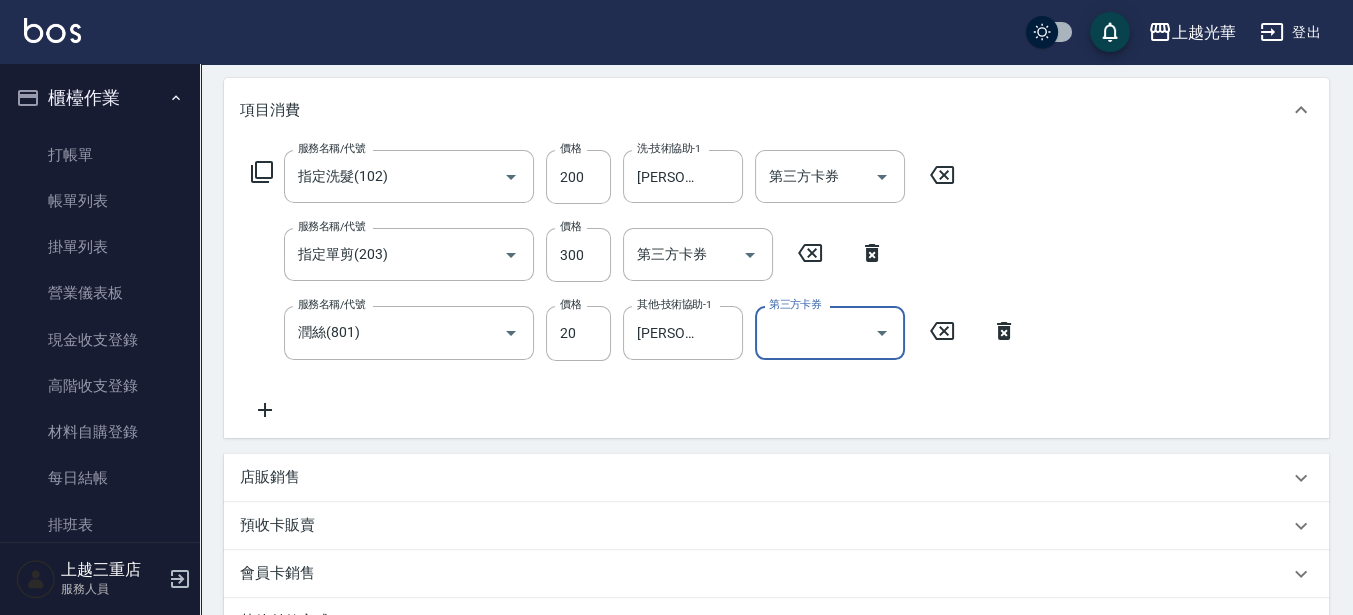 scroll, scrollTop: 500, scrollLeft: 0, axis: vertical 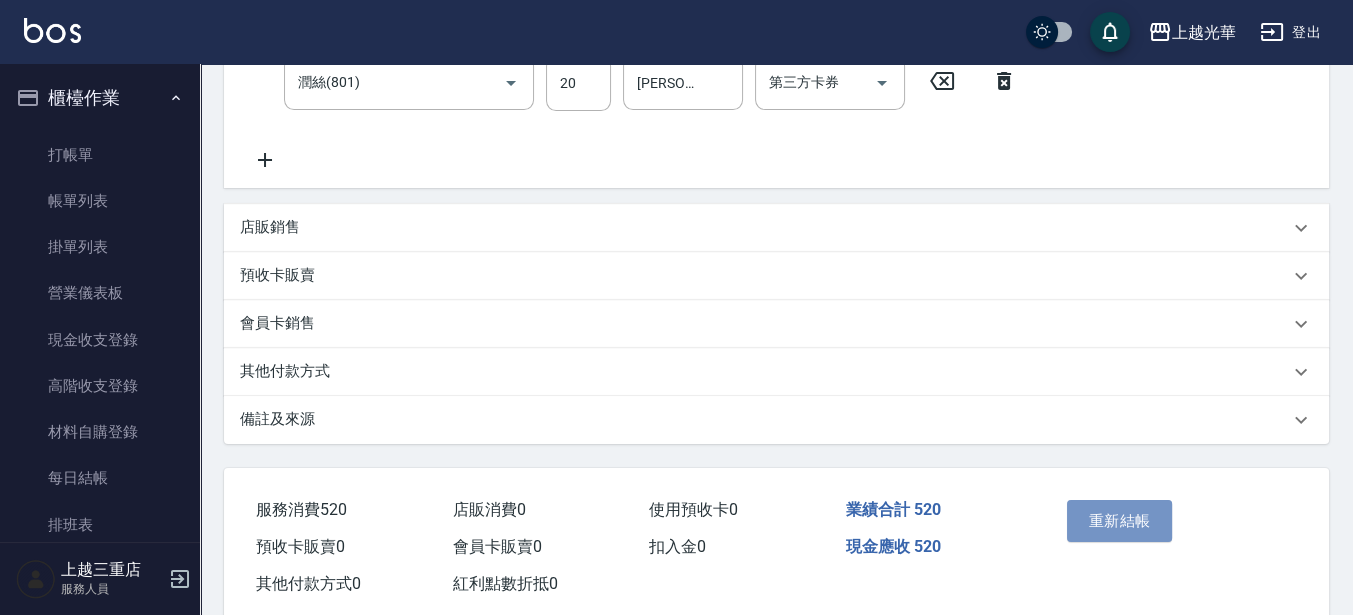click on "重新結帳" at bounding box center [1120, 521] 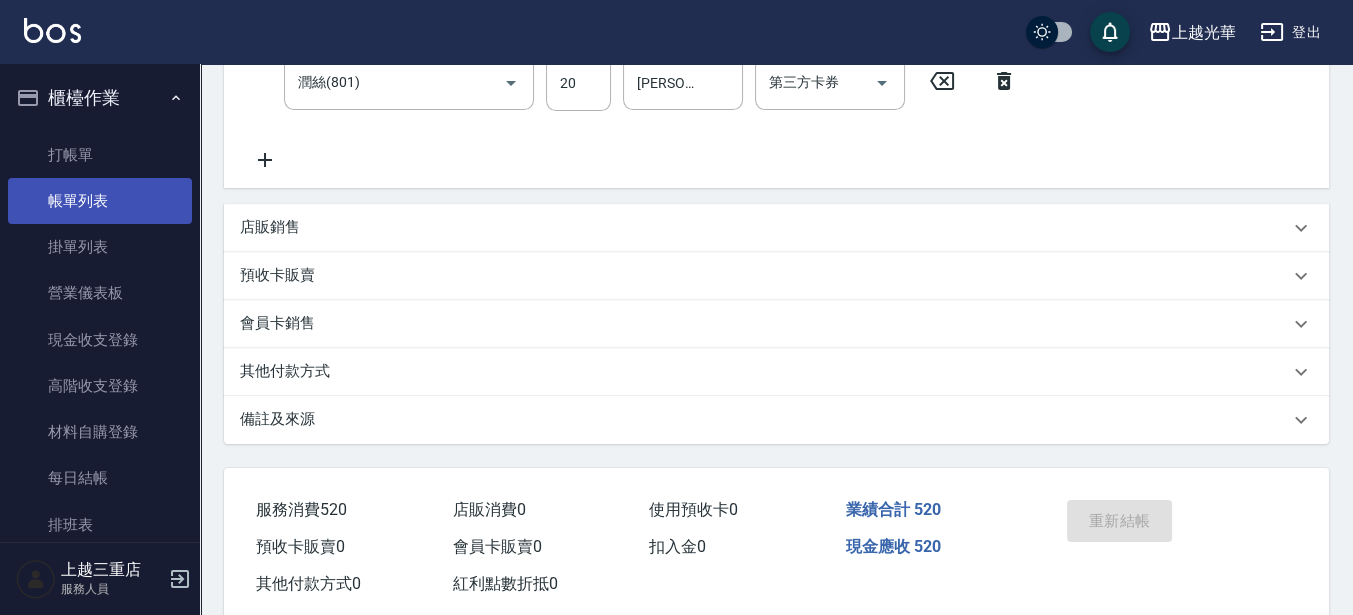 scroll, scrollTop: 0, scrollLeft: 0, axis: both 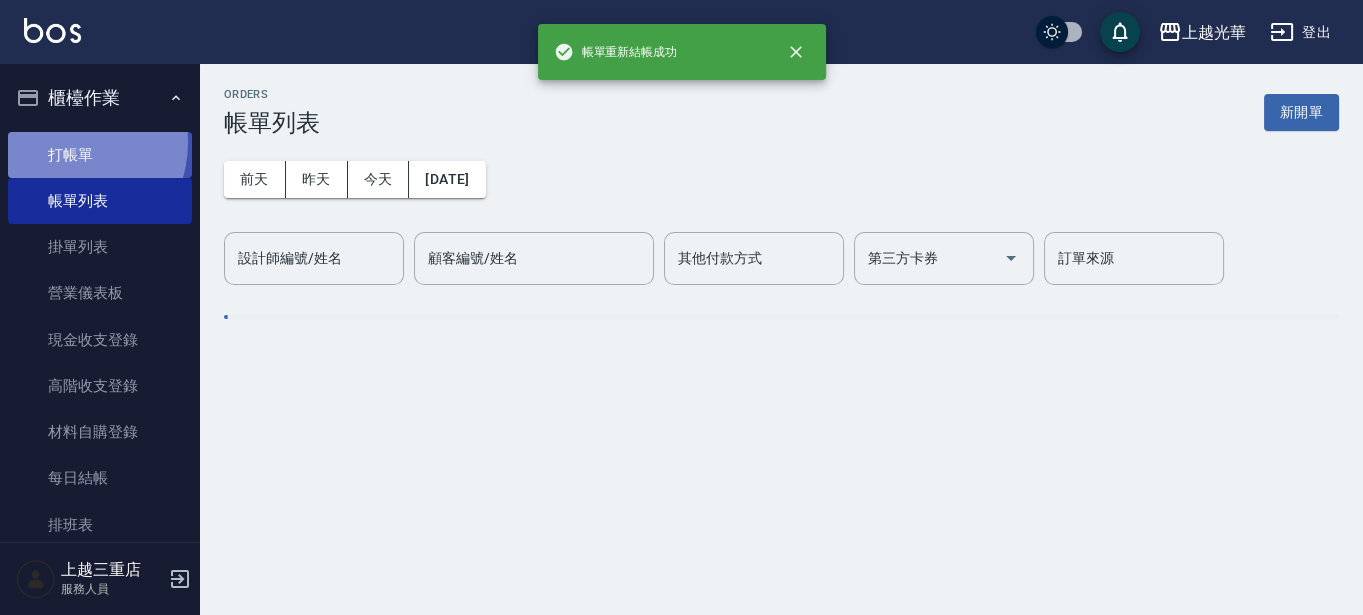 click on "打帳單" at bounding box center [100, 155] 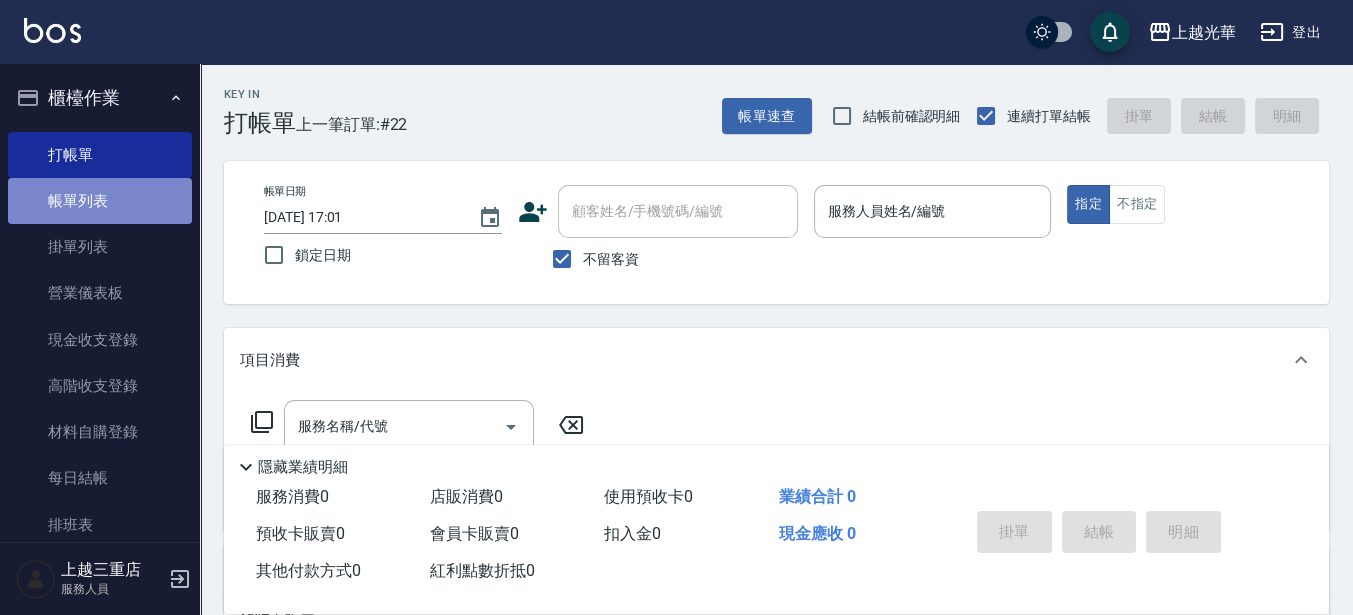 click on "帳單列表" at bounding box center (100, 201) 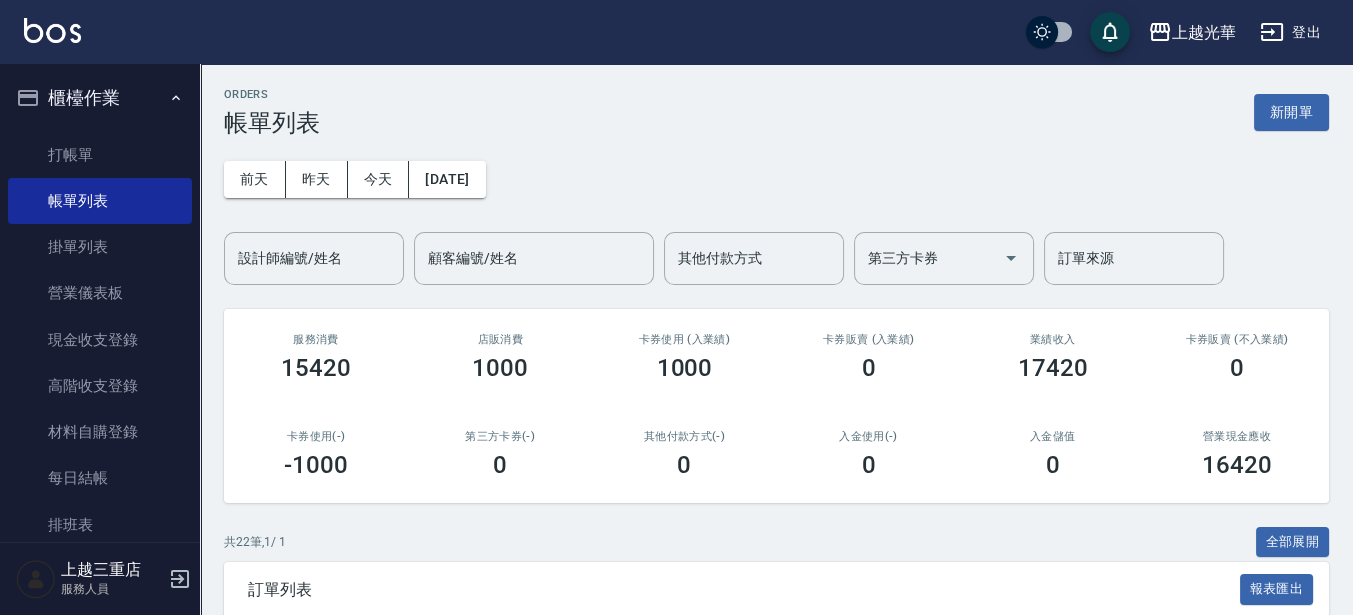 click on "設計師編號/姓名 設計師編號/姓名 顧客編號/姓名 顧客編號/姓名 其他付款方式 其他付款方式 第三方卡券 第三方卡券 訂單來源 訂單來源" at bounding box center (724, 258) 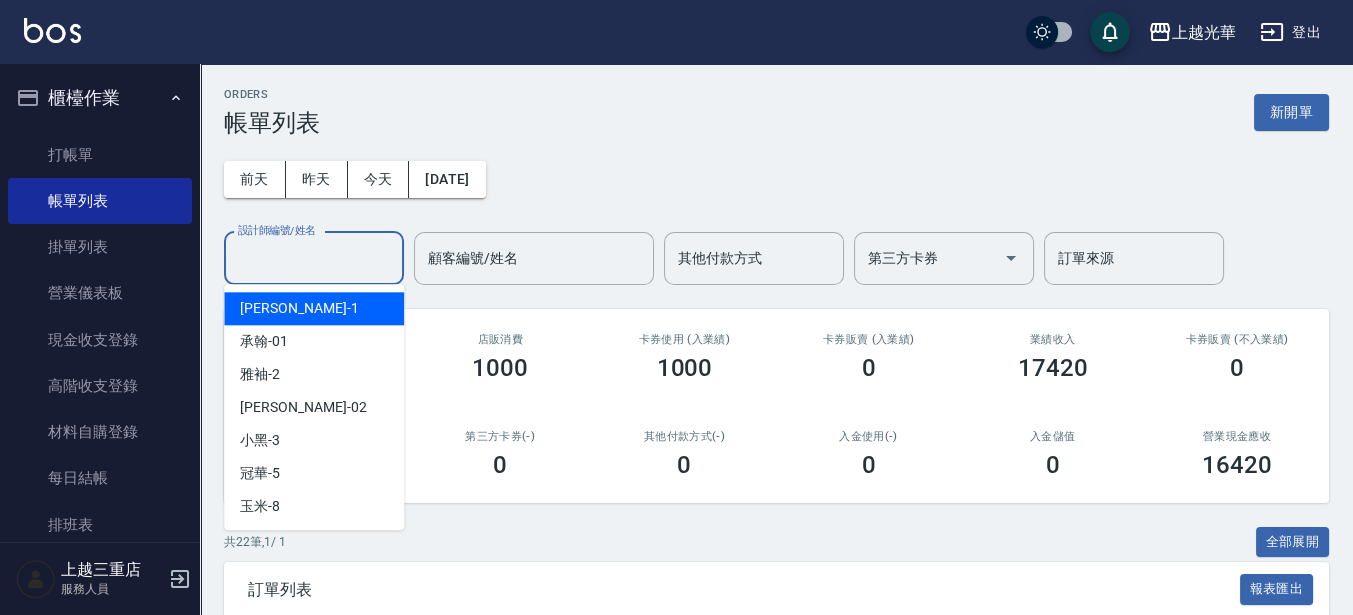 click on "設計師編號/姓名" at bounding box center [314, 258] 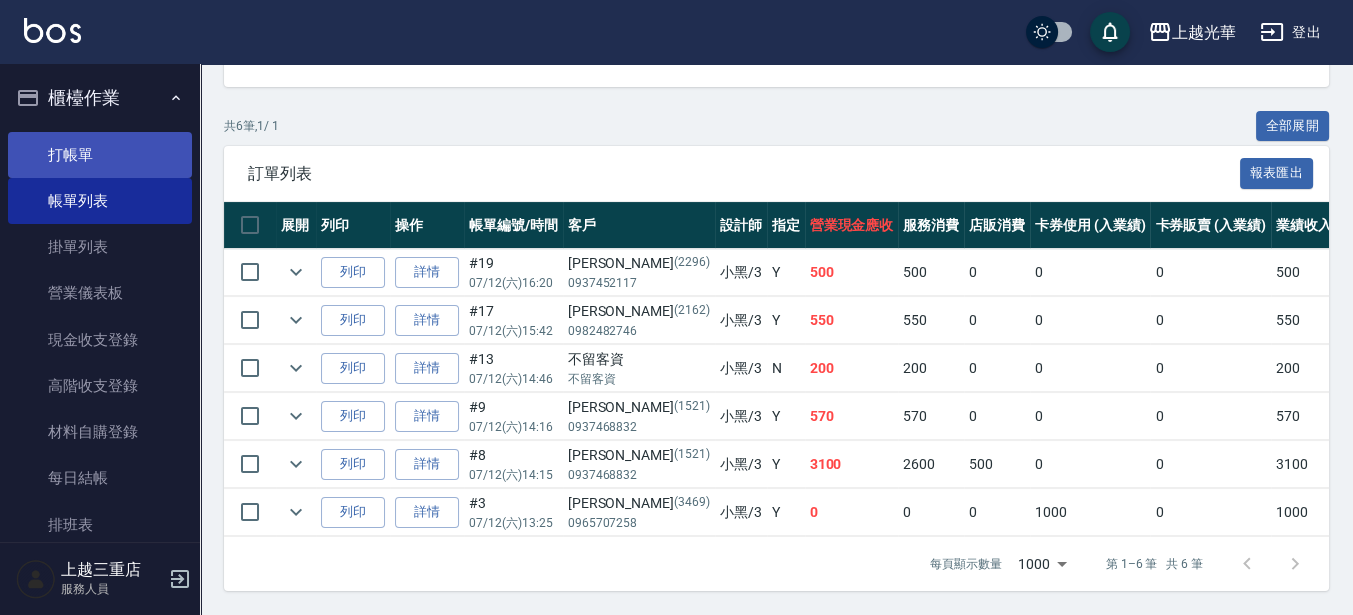 scroll, scrollTop: 0, scrollLeft: 0, axis: both 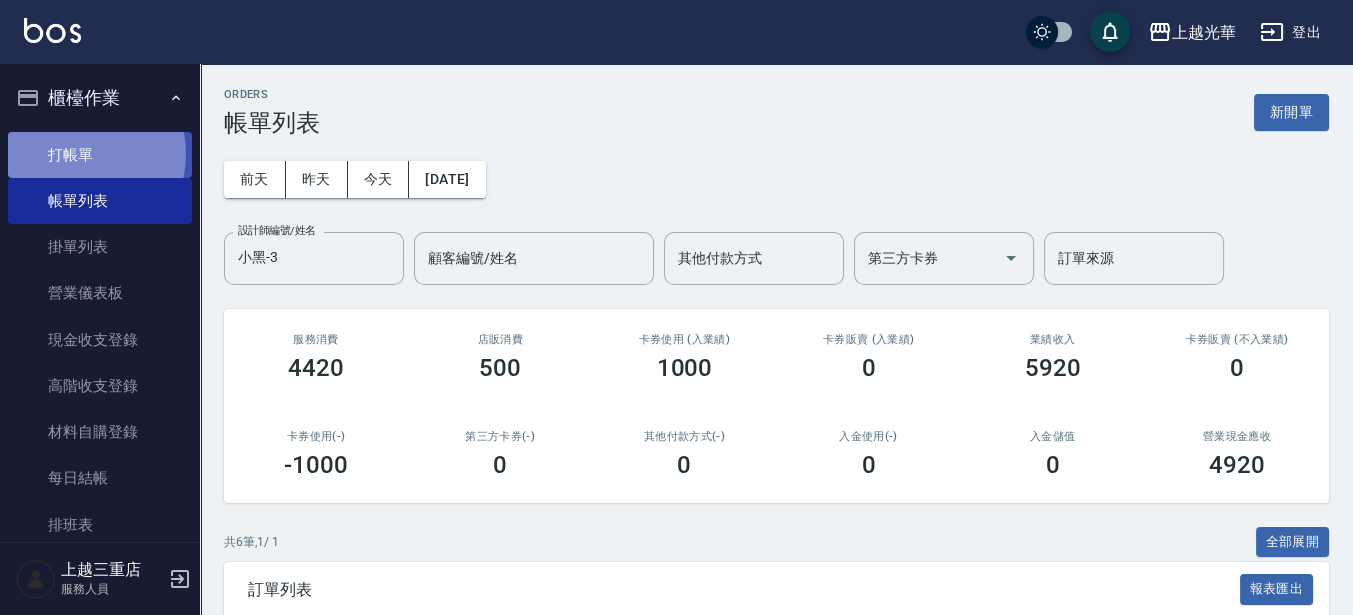 click on "打帳單" at bounding box center (100, 155) 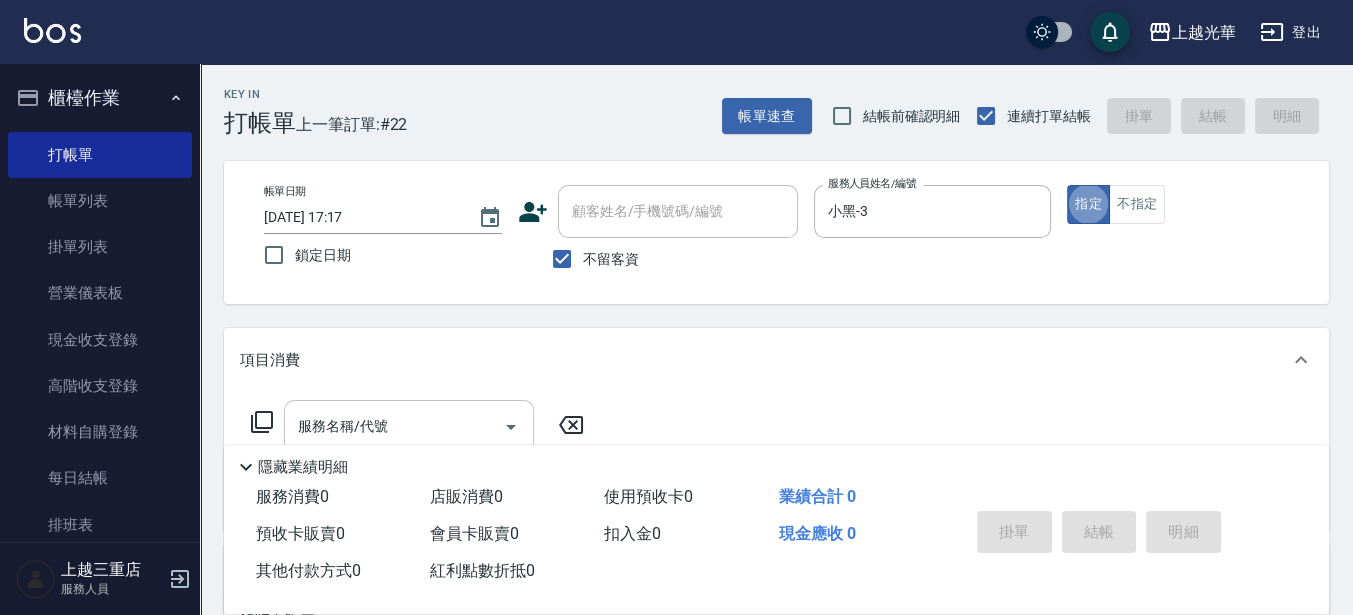 click on "服務名稱/代號" at bounding box center (409, 426) 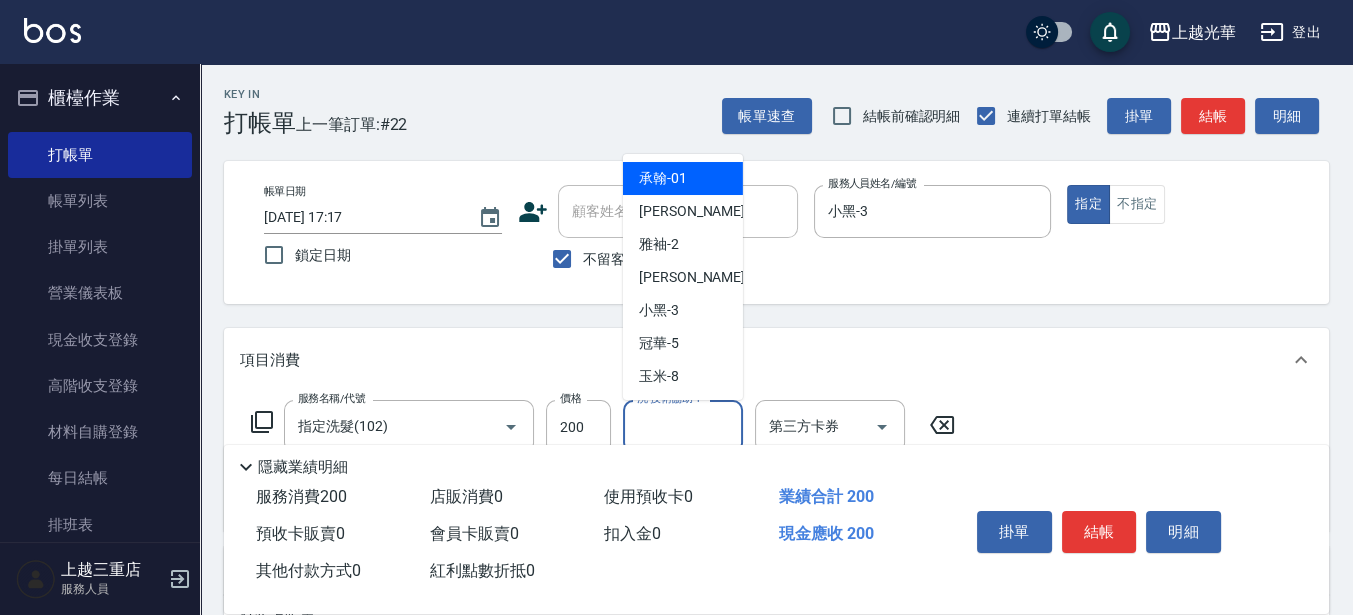 click on "洗-技術協助-1" at bounding box center (683, 426) 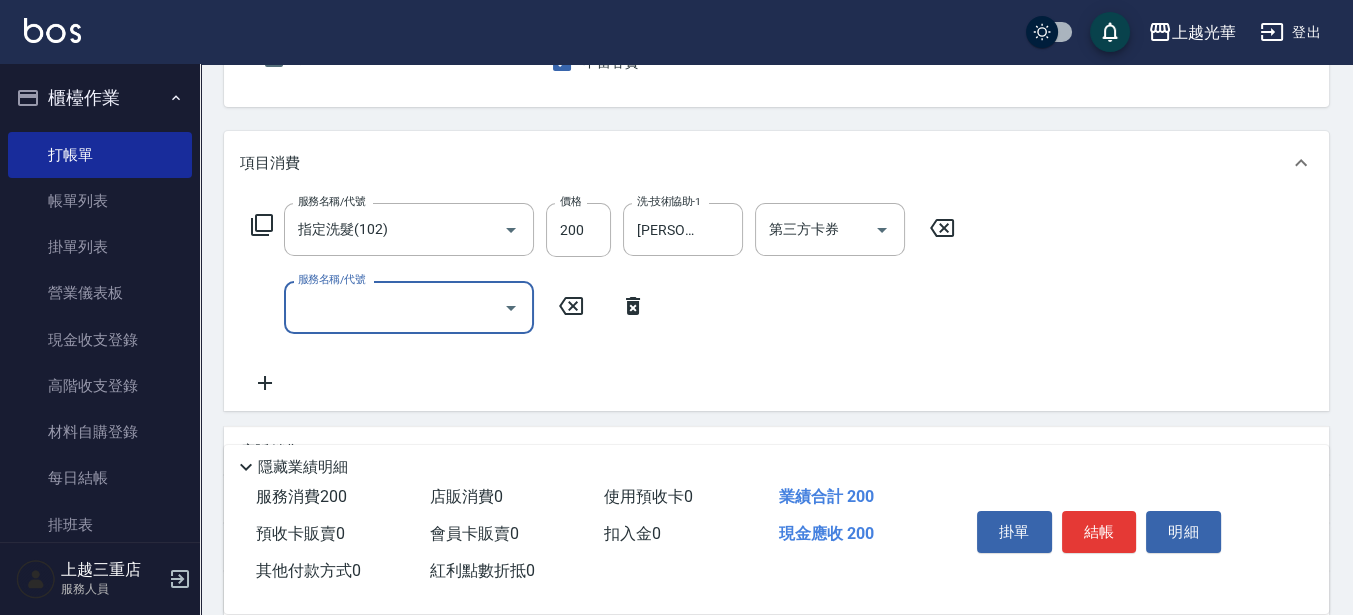 scroll, scrollTop: 250, scrollLeft: 0, axis: vertical 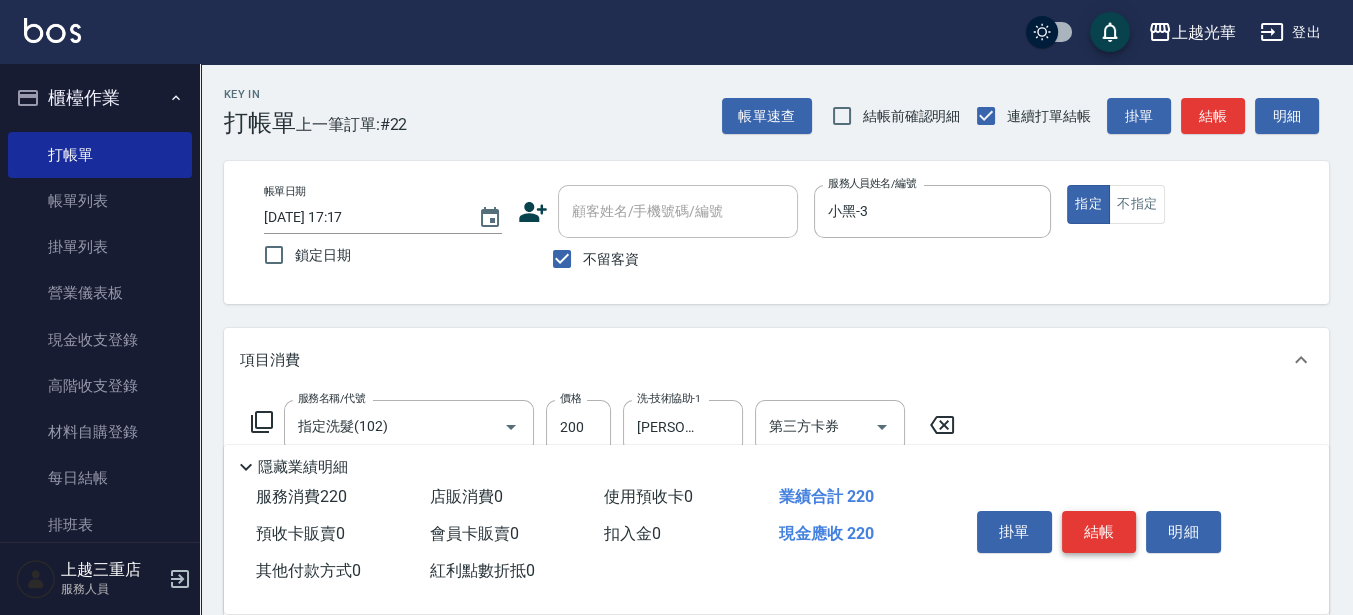 click on "結帳" at bounding box center (1099, 532) 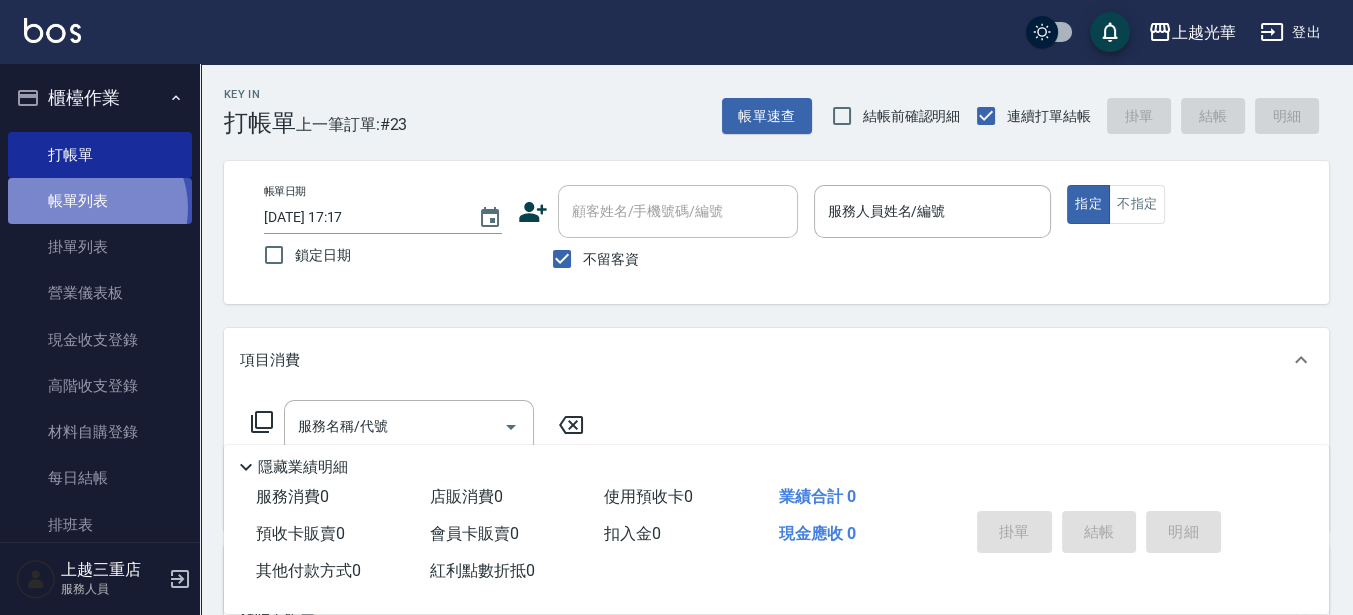 click on "帳單列表" at bounding box center [100, 201] 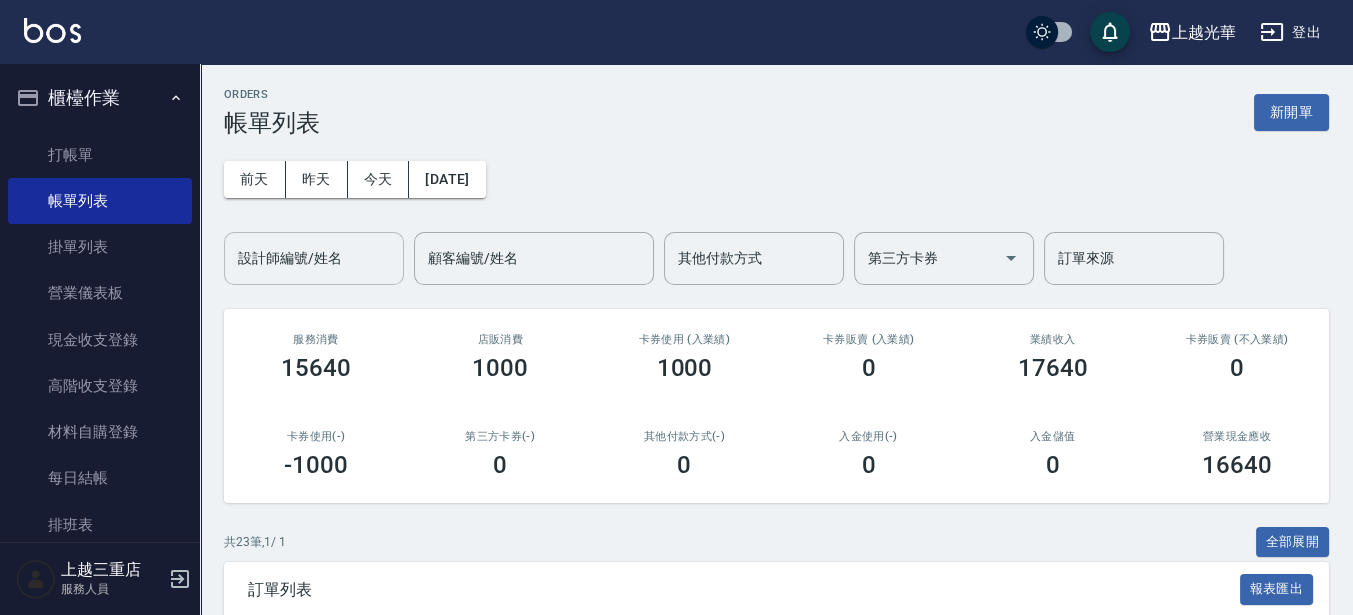 click on "設計師編號/姓名" at bounding box center [314, 258] 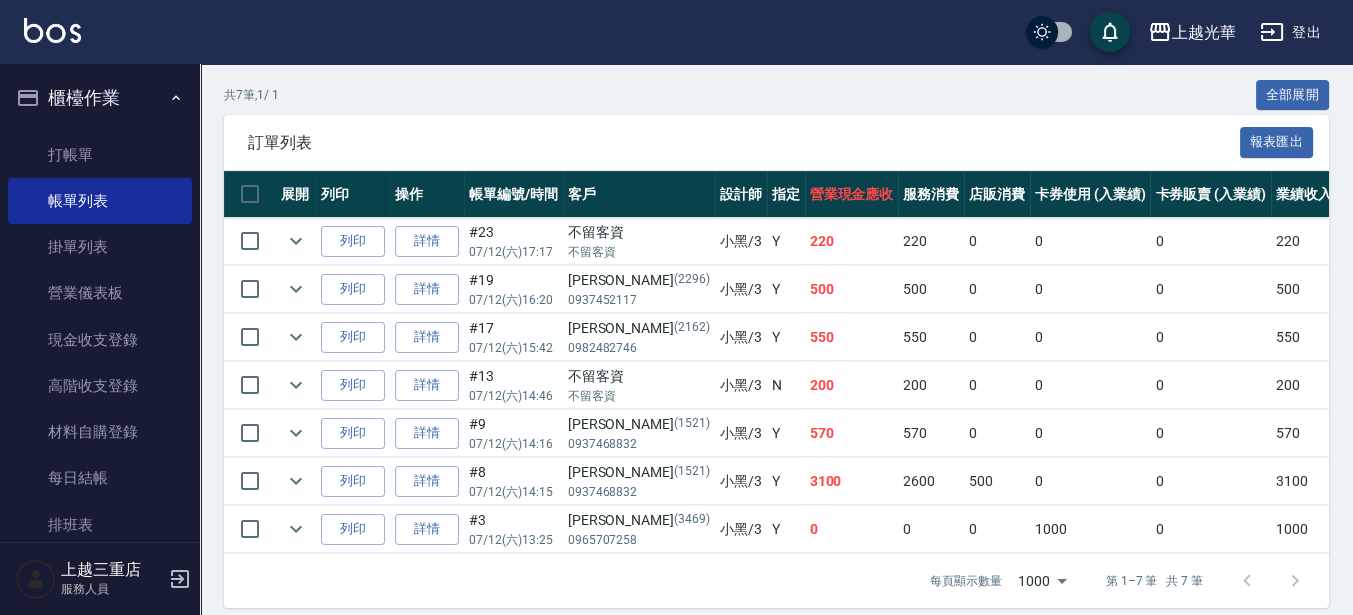 scroll, scrollTop: 477, scrollLeft: 0, axis: vertical 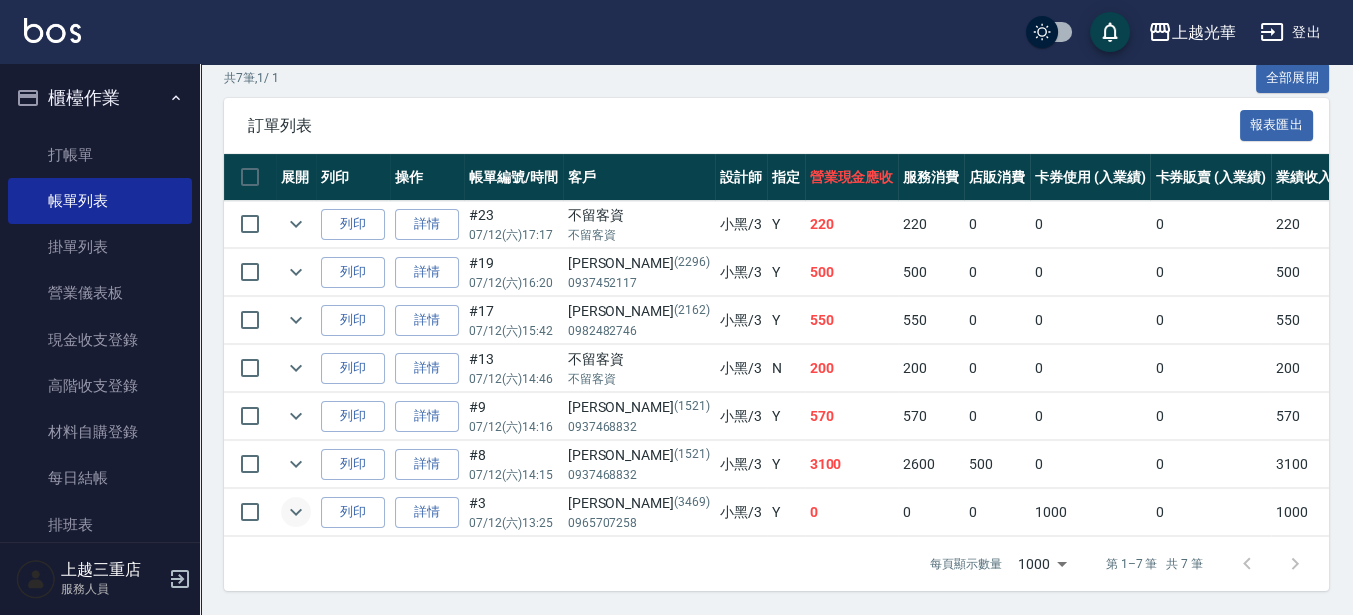 click 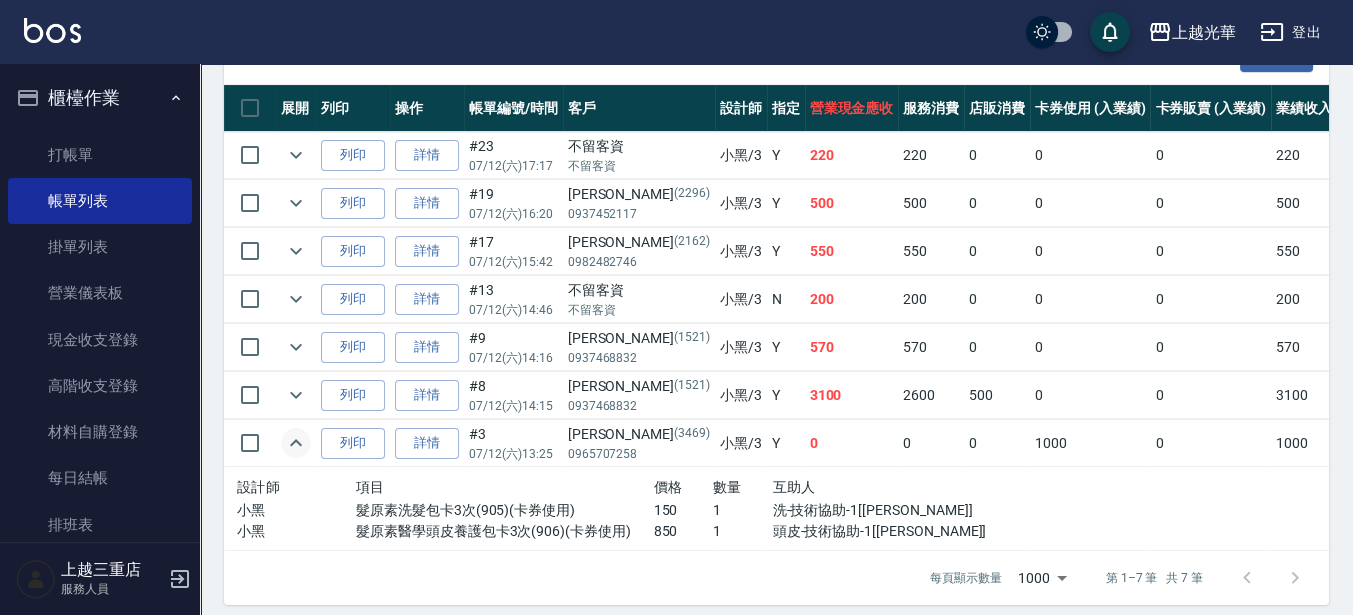scroll, scrollTop: 560, scrollLeft: 0, axis: vertical 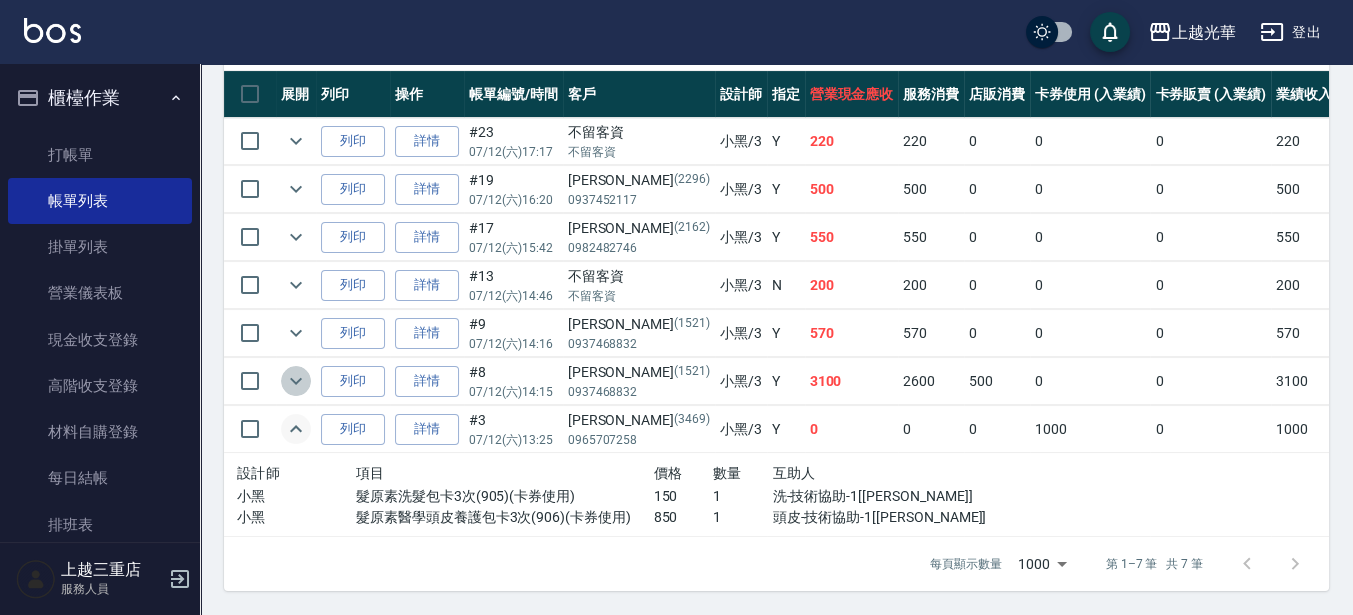 click 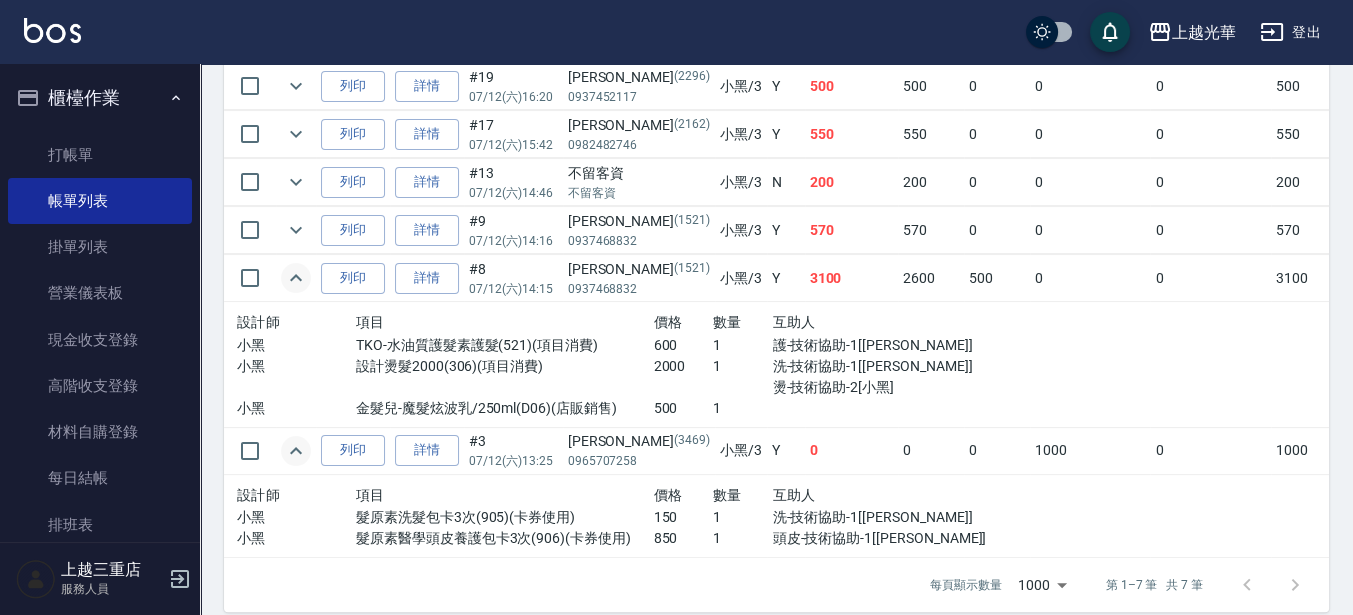 scroll, scrollTop: 685, scrollLeft: 0, axis: vertical 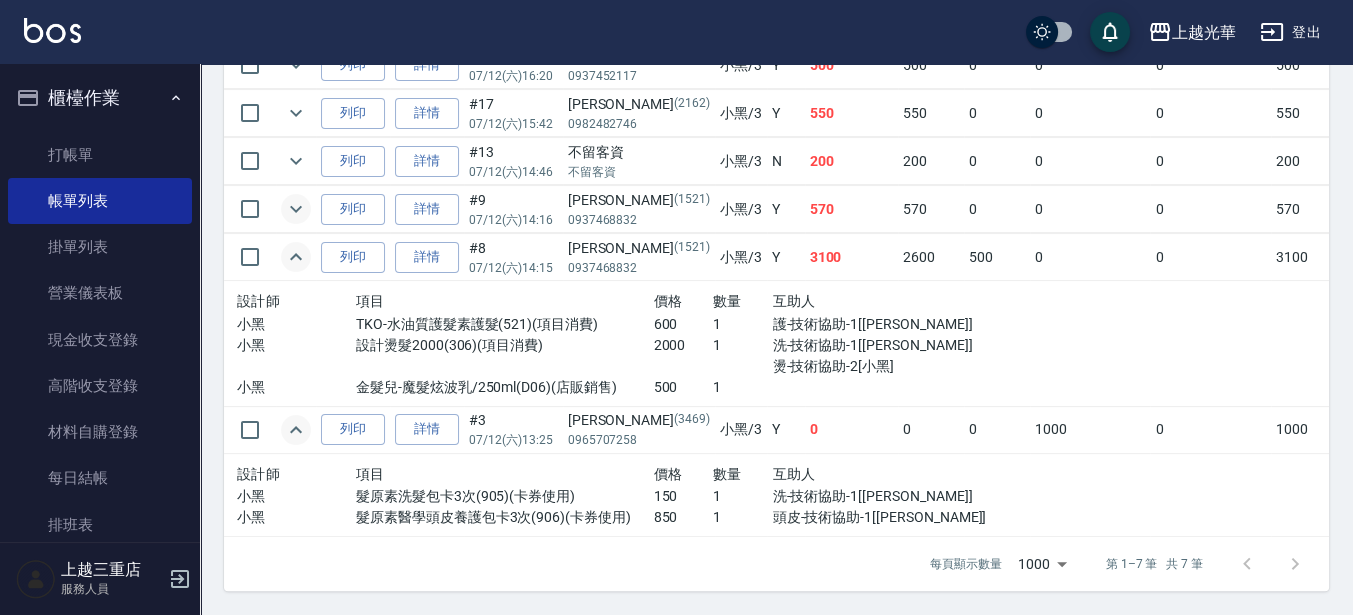 click 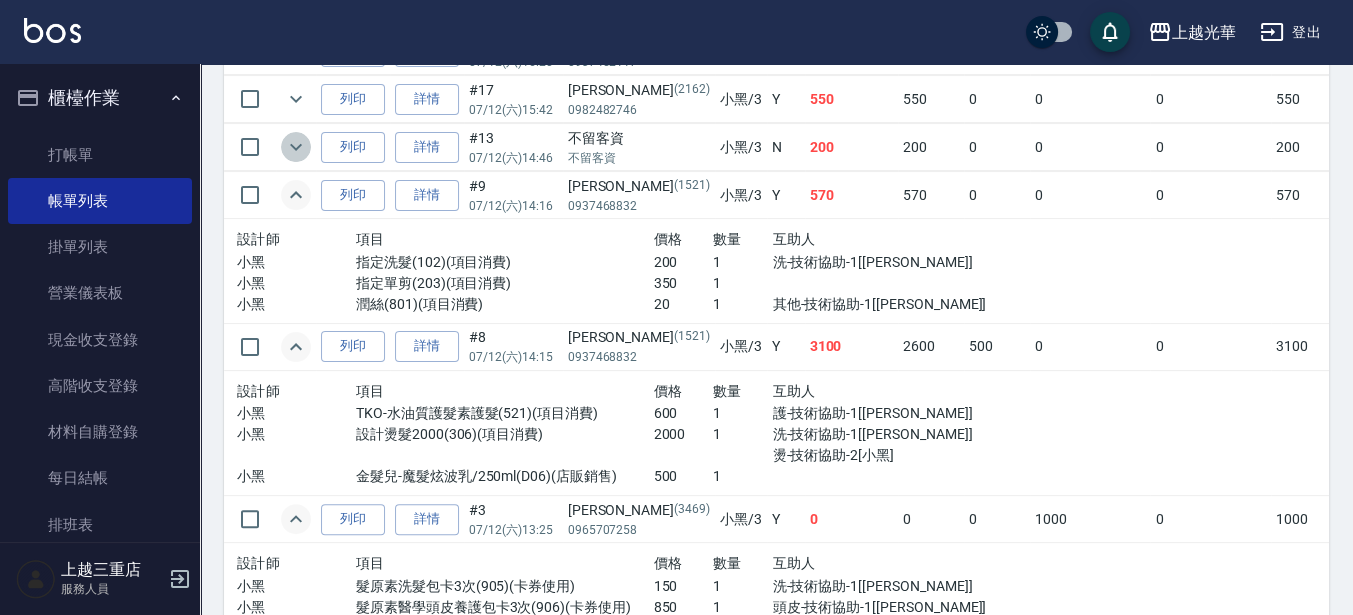 click 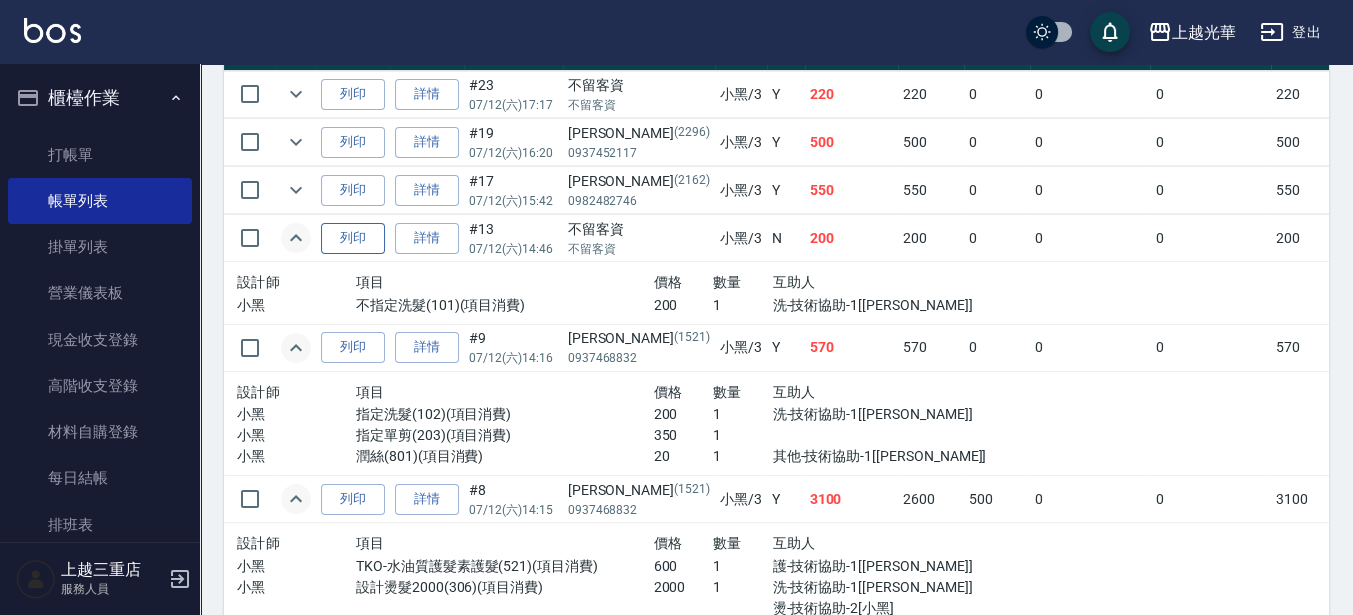 scroll, scrollTop: 560, scrollLeft: 0, axis: vertical 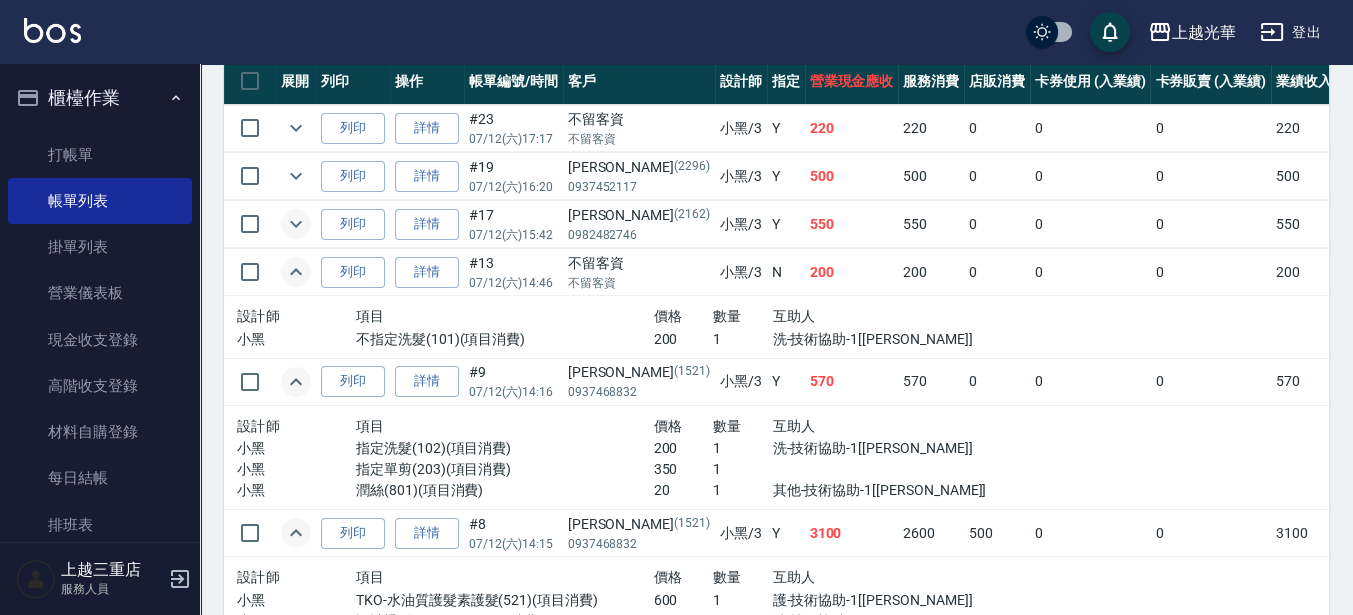 click 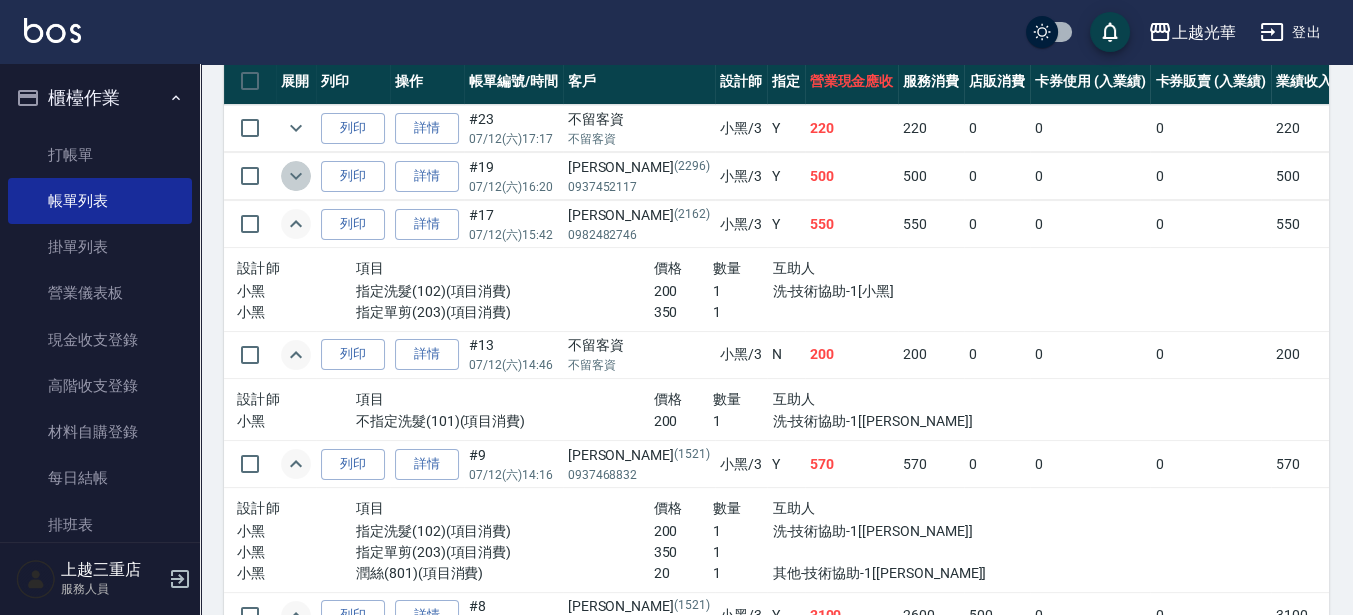 click 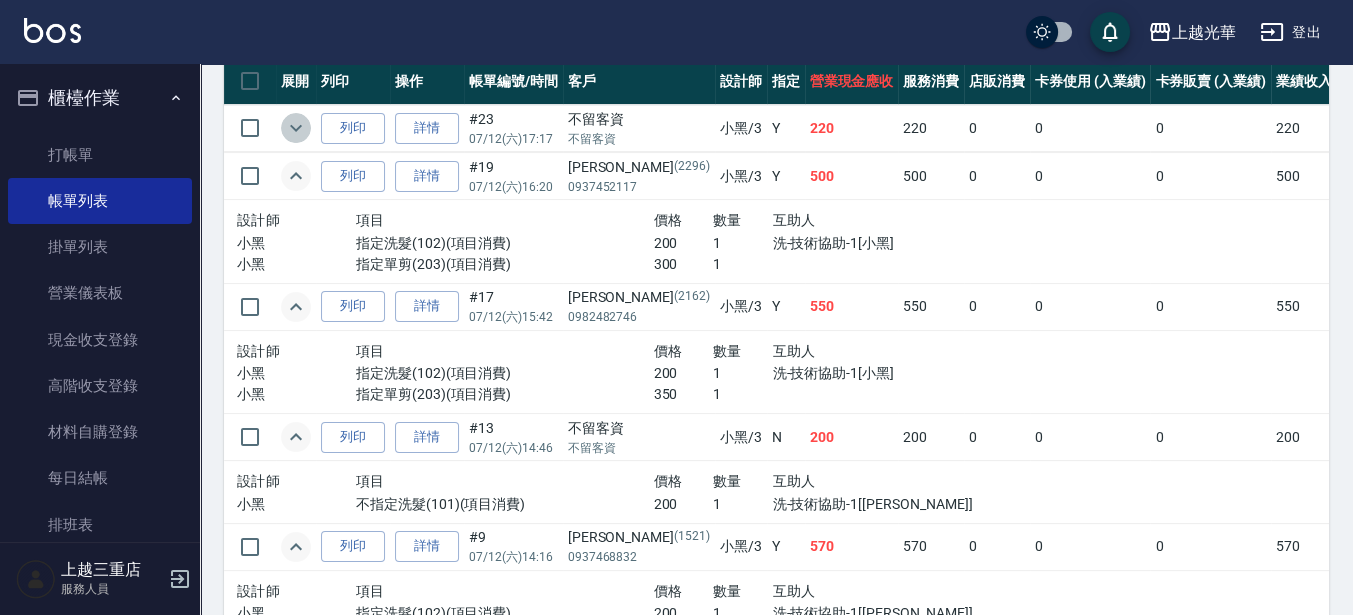 click 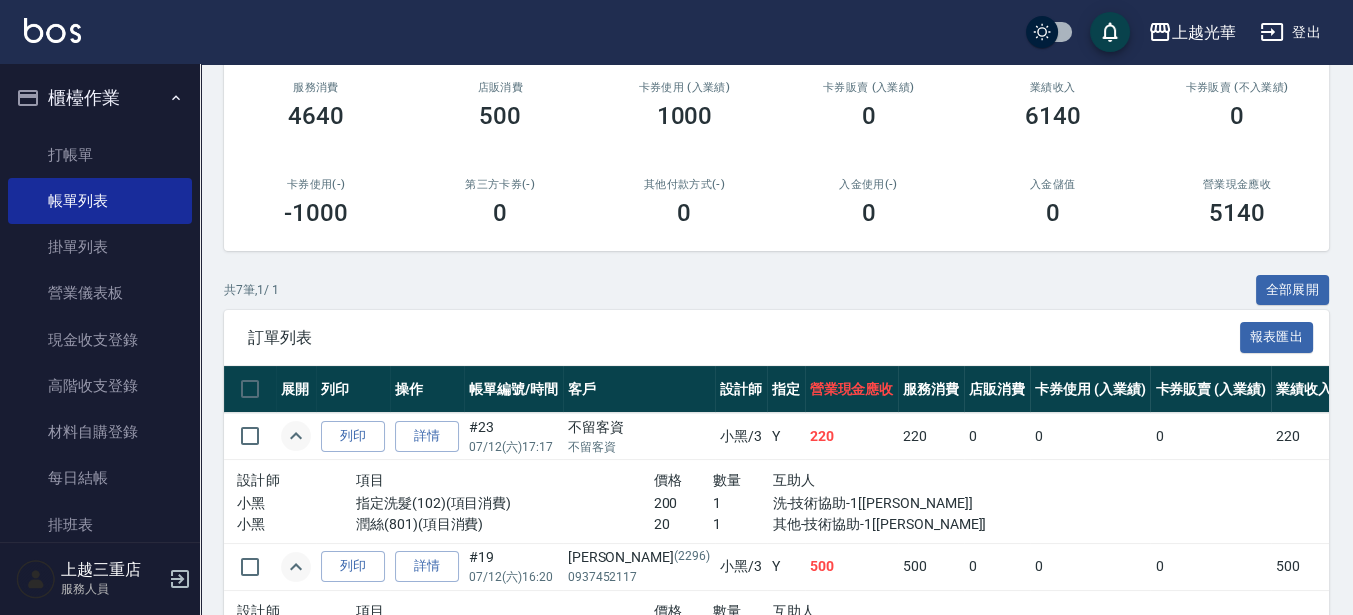 scroll, scrollTop: 0, scrollLeft: 0, axis: both 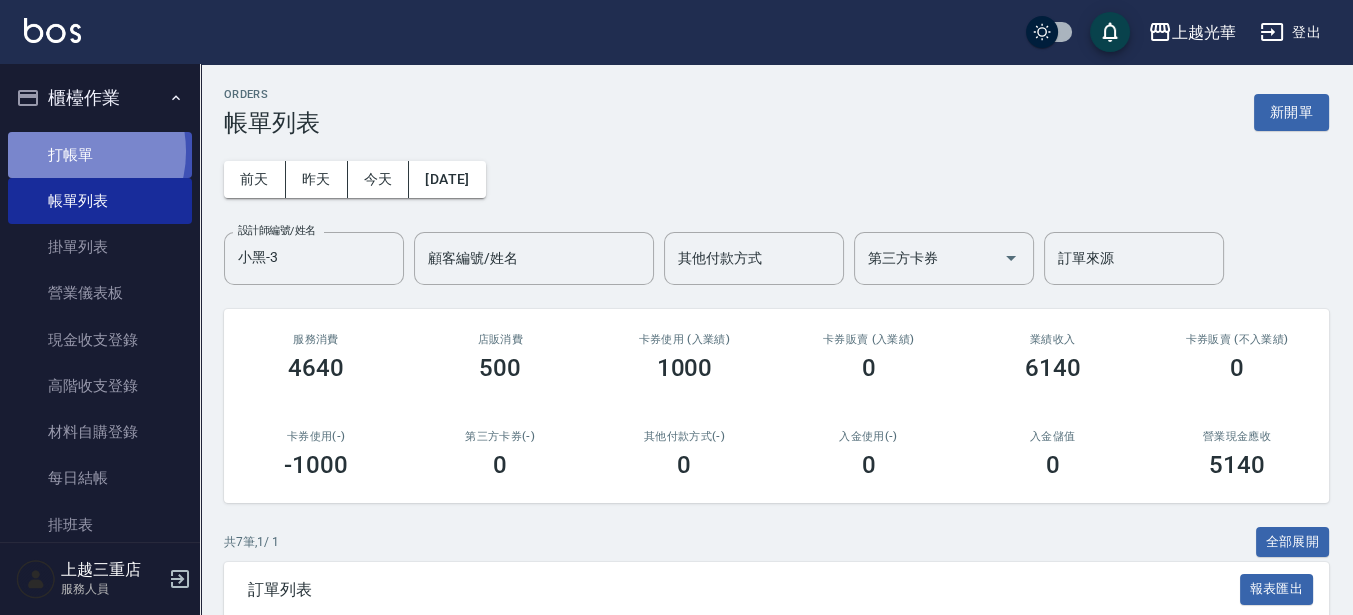 click on "打帳單" at bounding box center (100, 155) 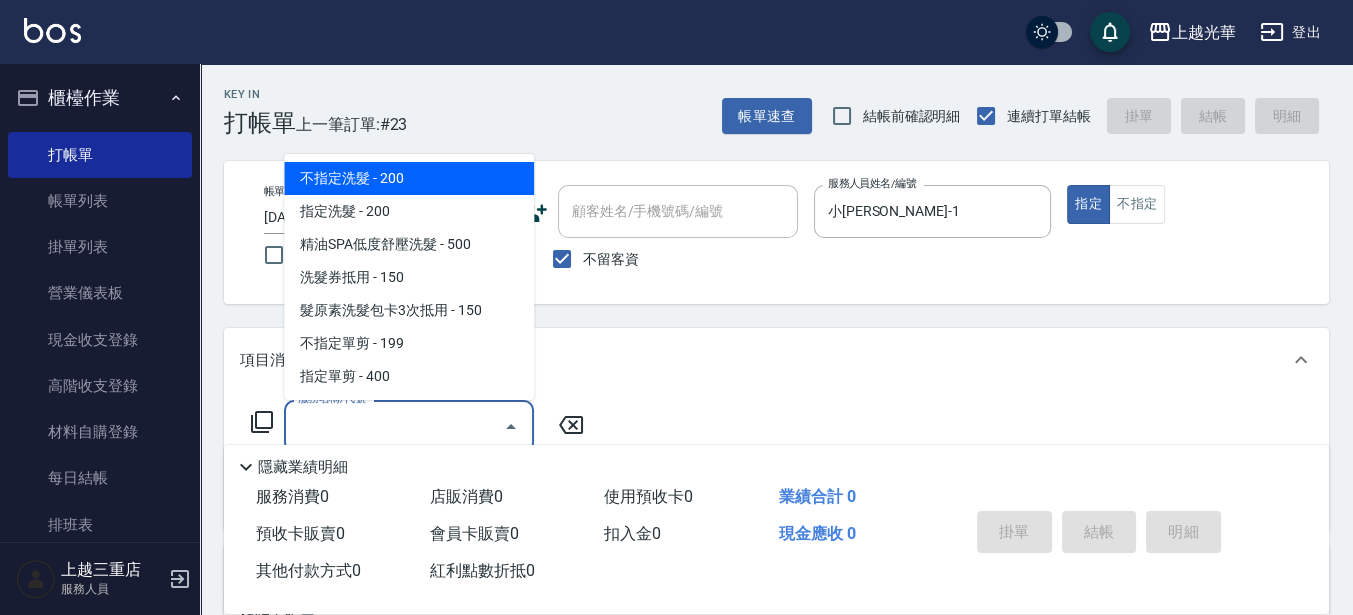 click on "服務名稱/代號" at bounding box center (394, 426) 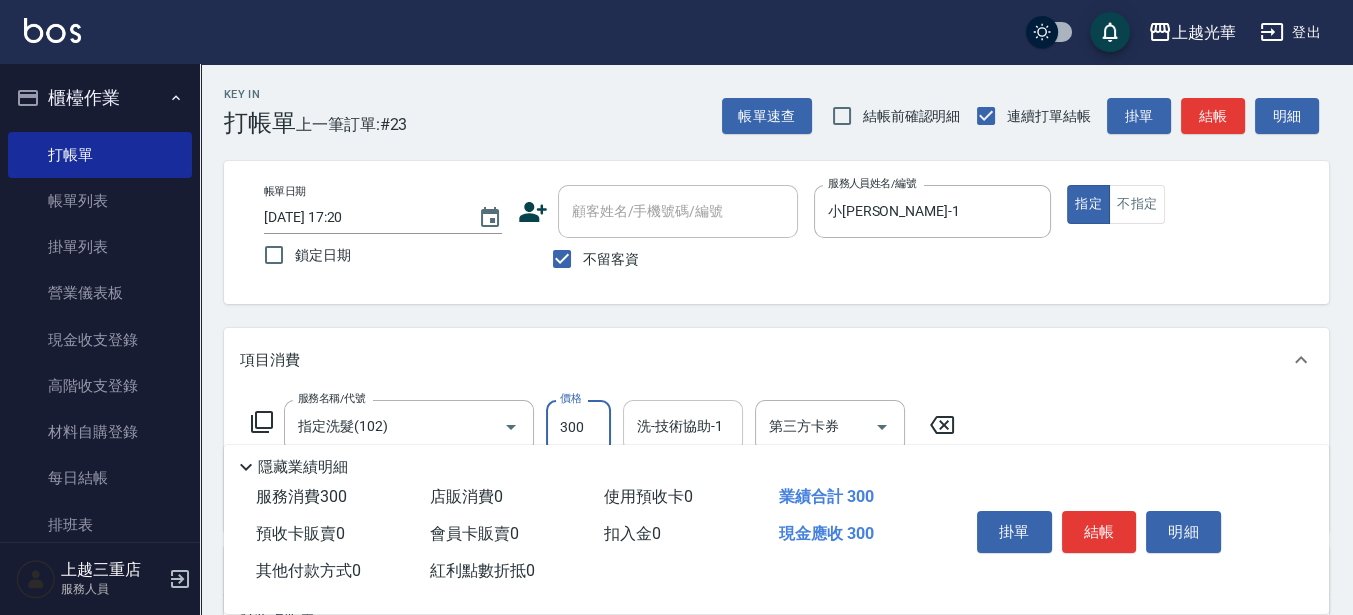 click on "洗-技術協助-1" at bounding box center (683, 426) 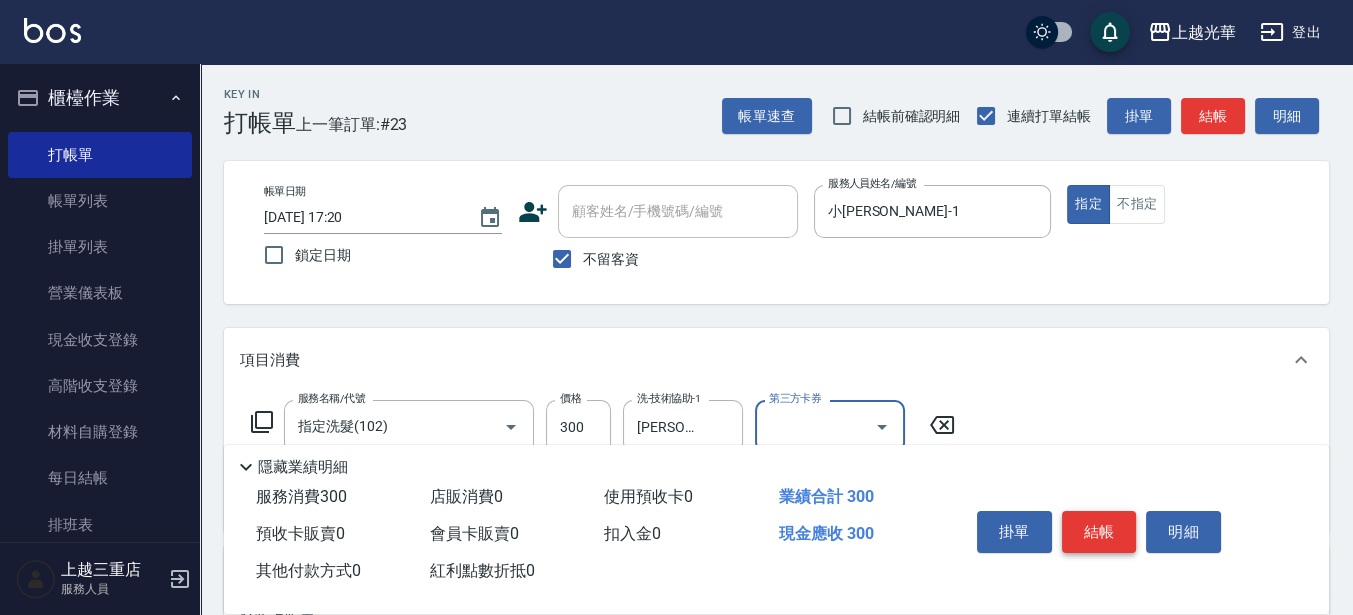 click on "結帳" at bounding box center [1099, 532] 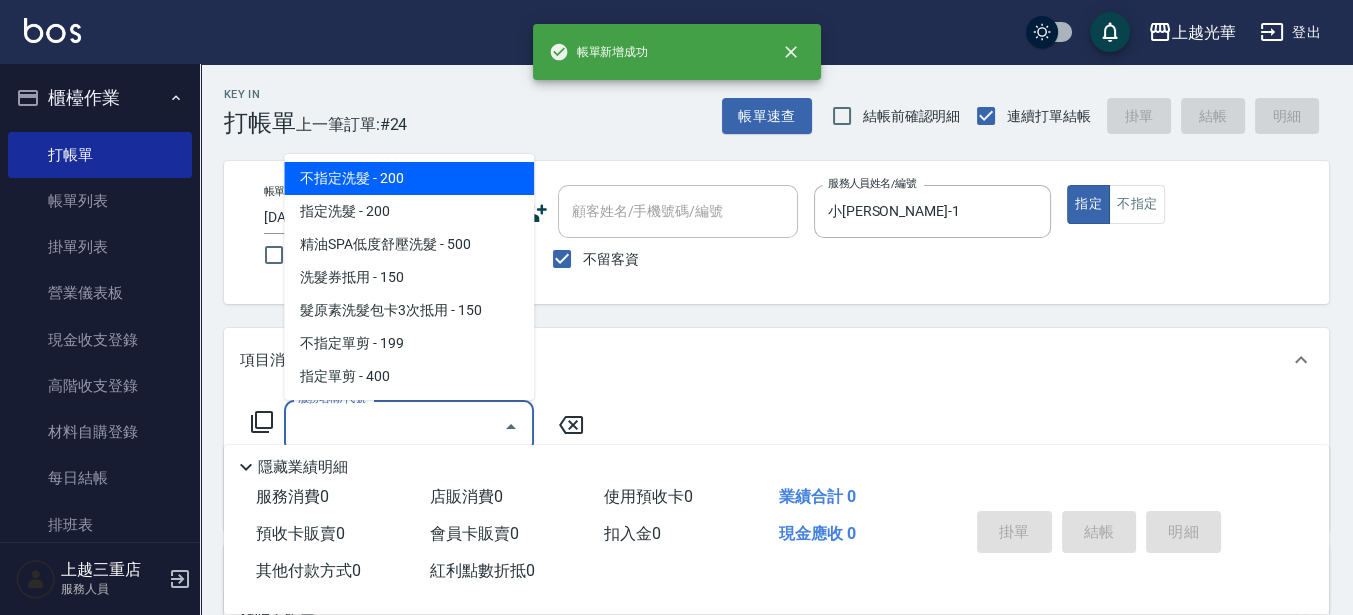 click on "服務名稱/代號" at bounding box center [394, 426] 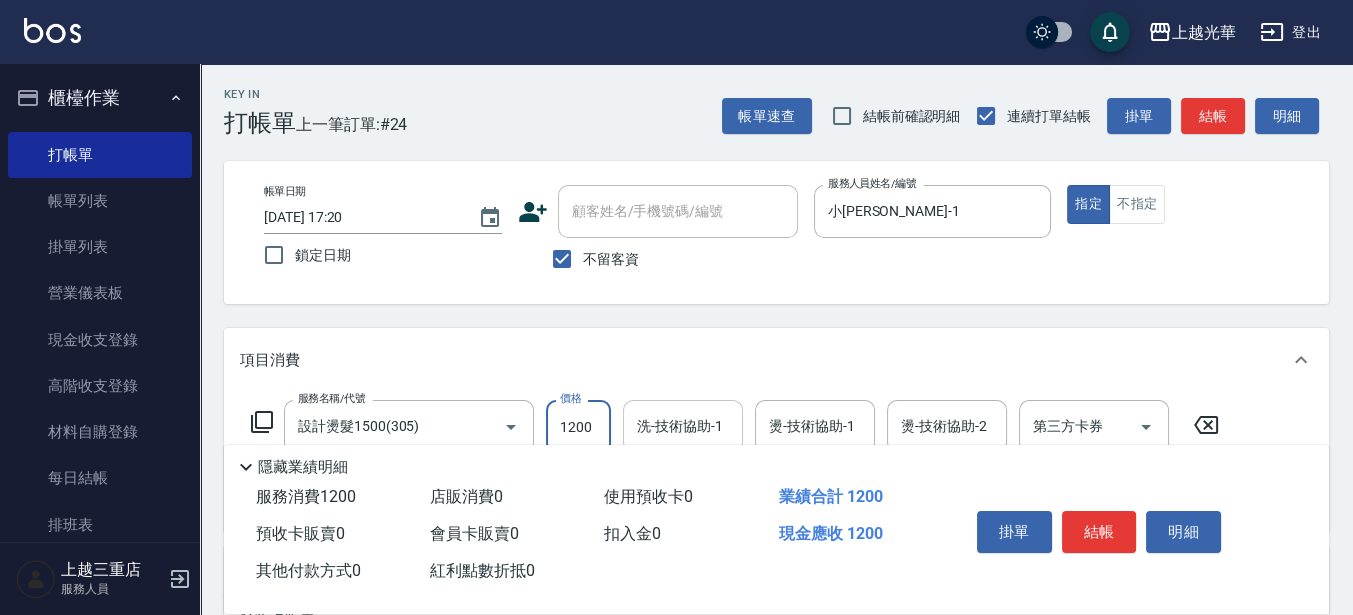 drag, startPoint x: 664, startPoint y: 418, endPoint x: 677, endPoint y: 417, distance: 13.038404 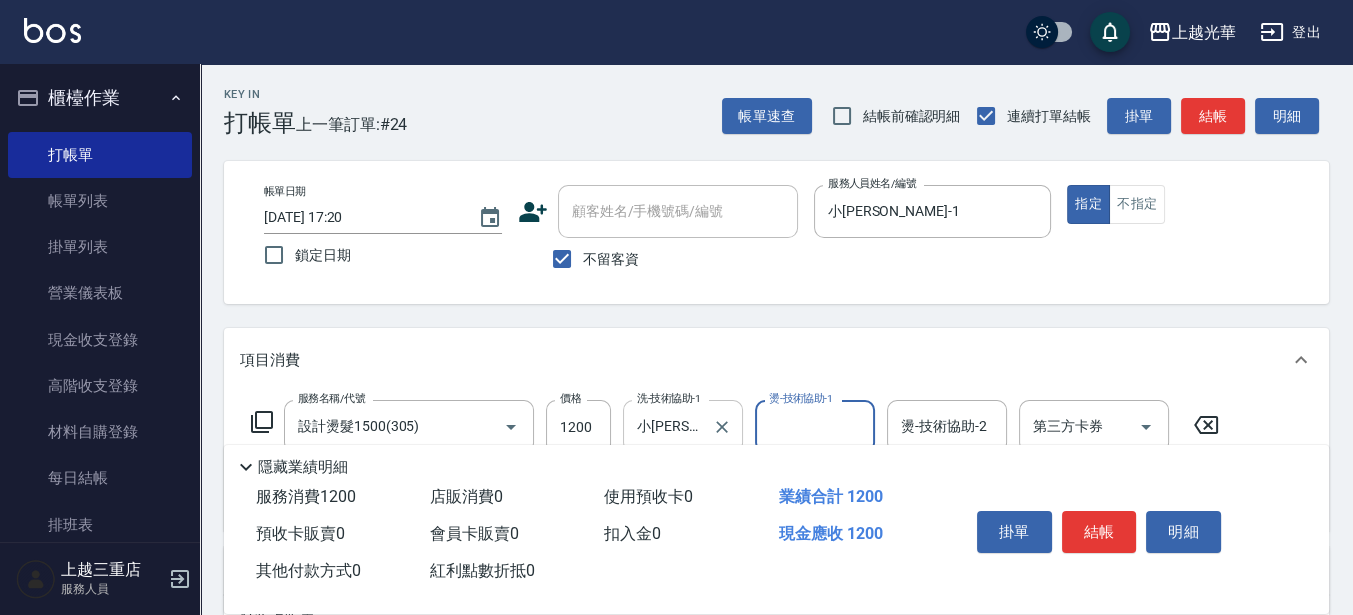 click at bounding box center [722, 427] 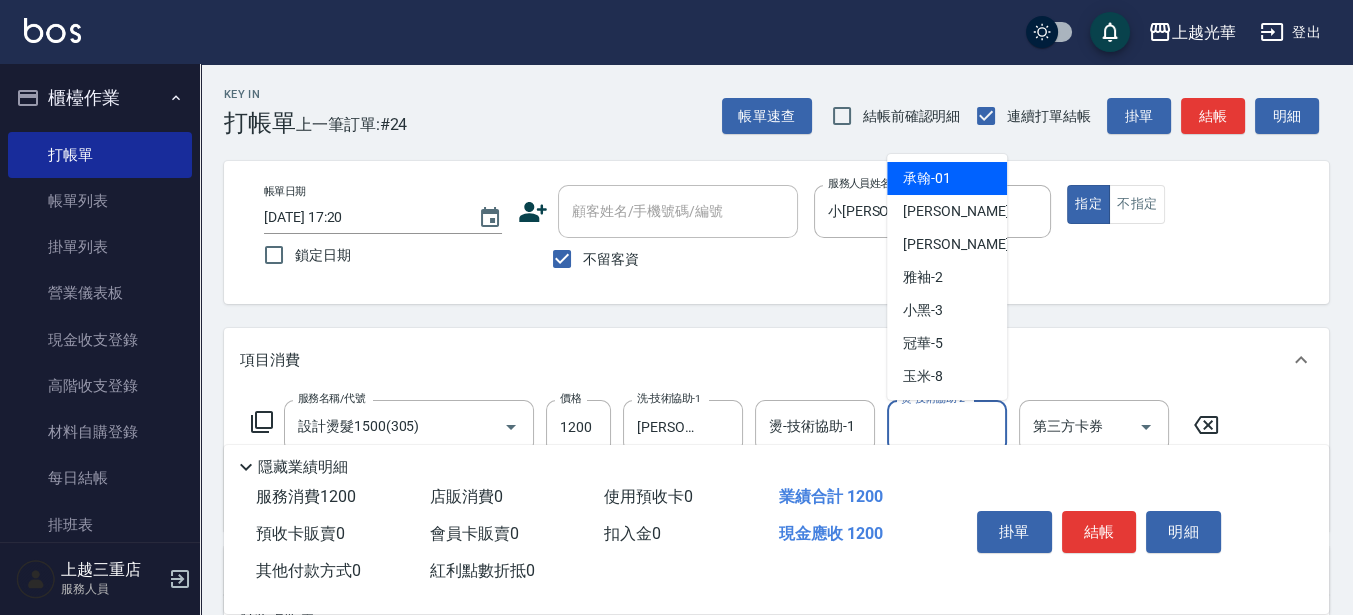 click on "燙-技術協助-2" at bounding box center [947, 426] 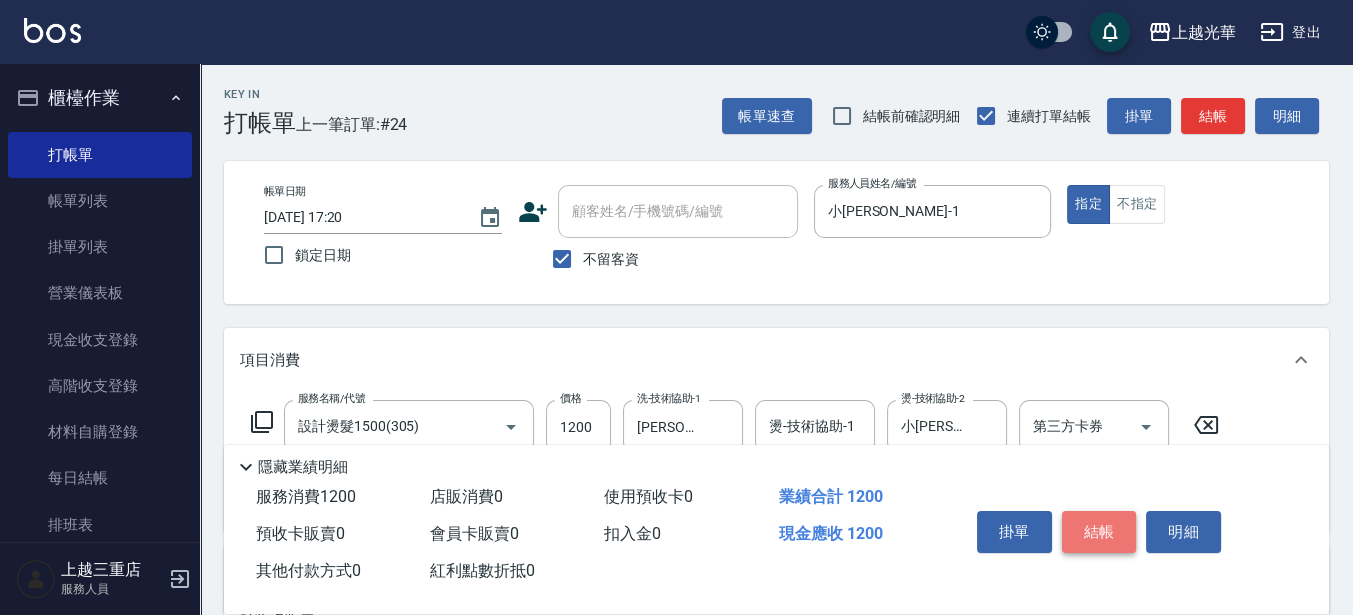 click on "結帳" at bounding box center [1099, 532] 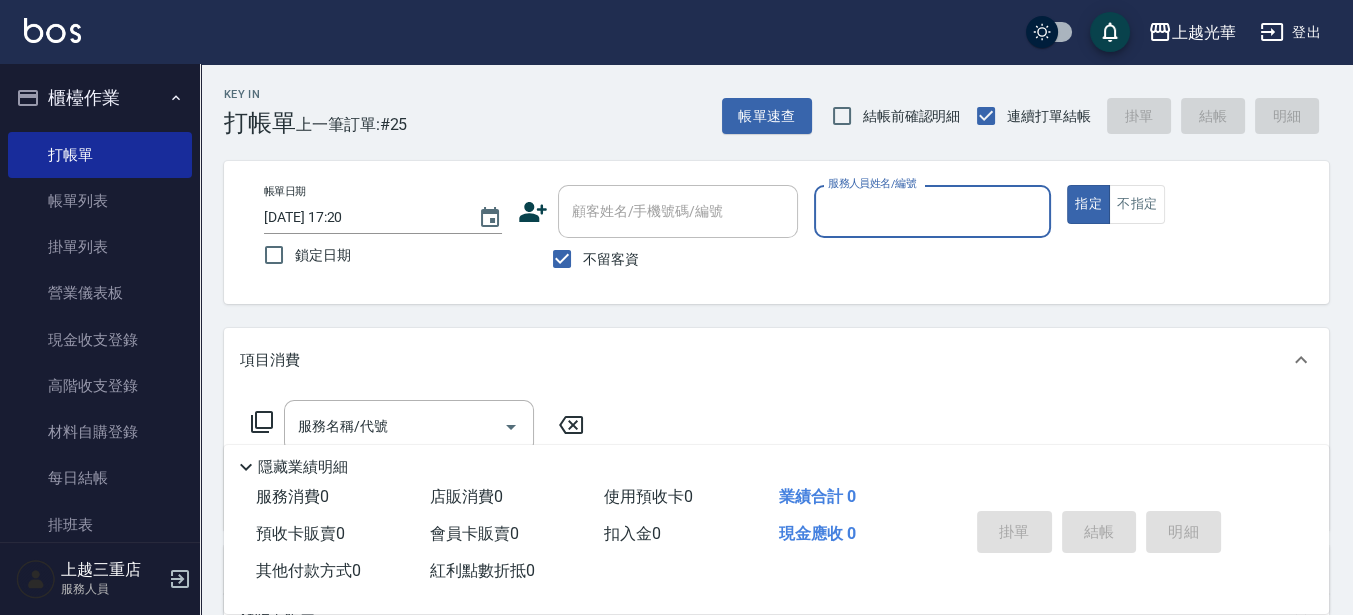 click on "服務人員姓名/編號" at bounding box center [933, 211] 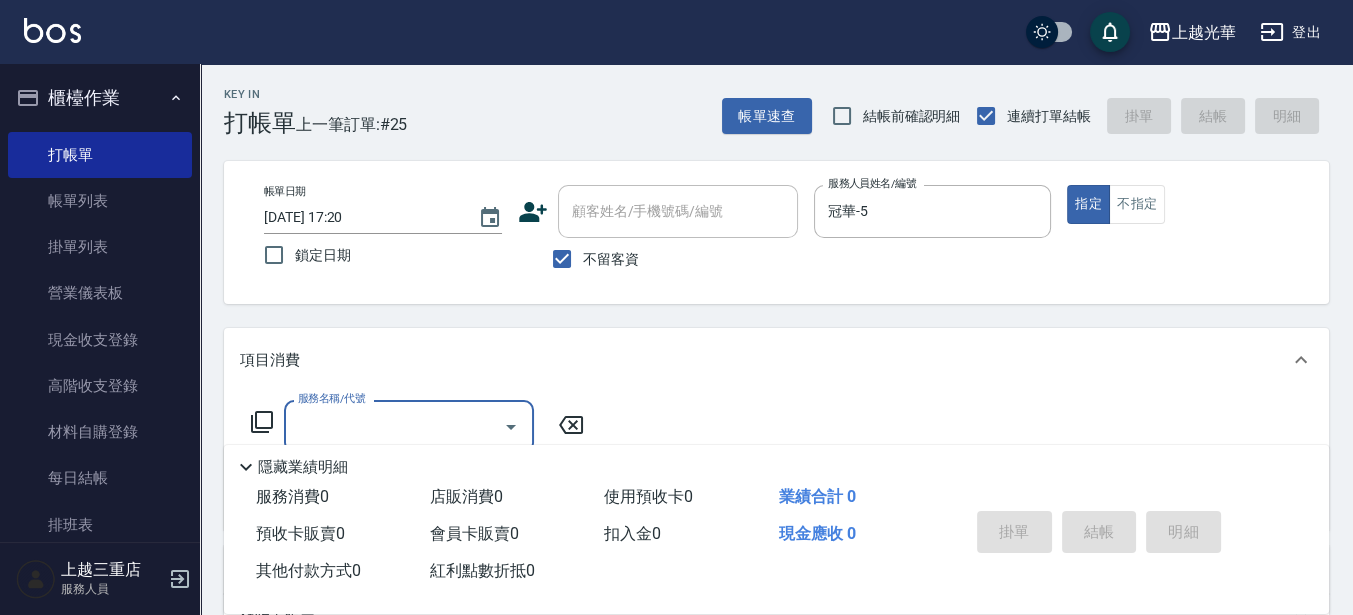 drag, startPoint x: 928, startPoint y: 192, endPoint x: 479, endPoint y: 194, distance: 449.00446 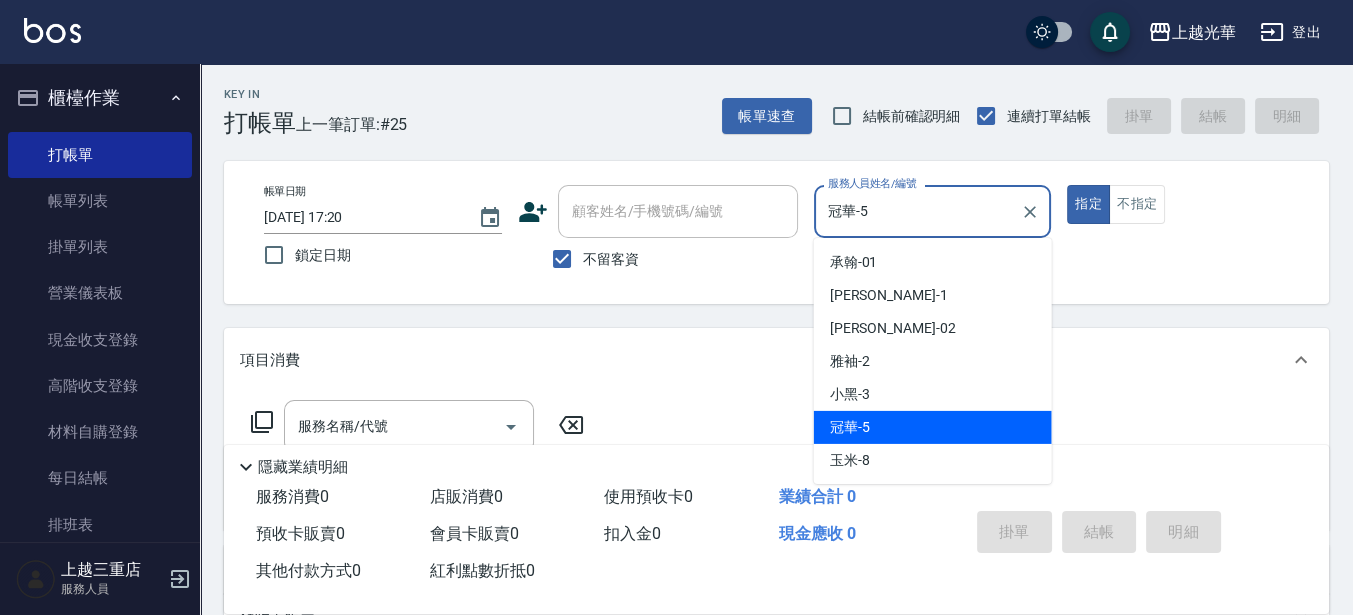 click on "帳單日期 2025/07/12 17:20 鎖定日期 顧客姓名/手機號碼/編號 顧客姓名/手機號碼/編號 不留客資 服務人員姓名/編號 冠華-5 服務人員姓名/編號 指定 不指定" at bounding box center (776, 232) 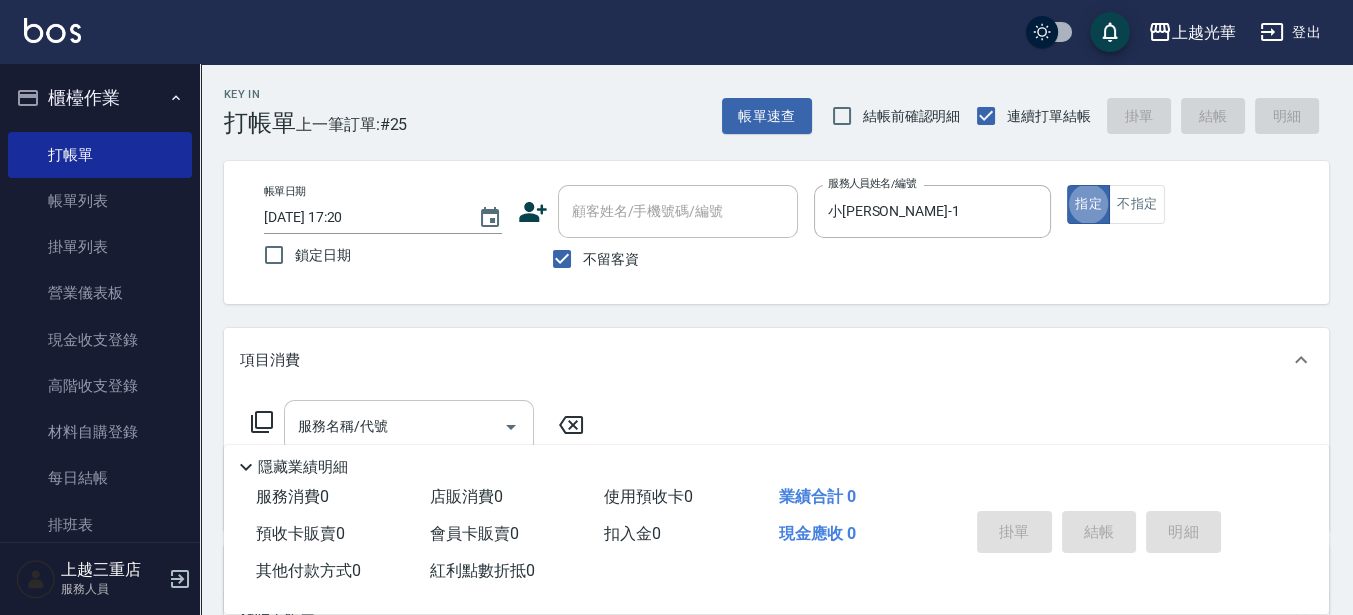 click on "服務名稱/代號" at bounding box center (394, 426) 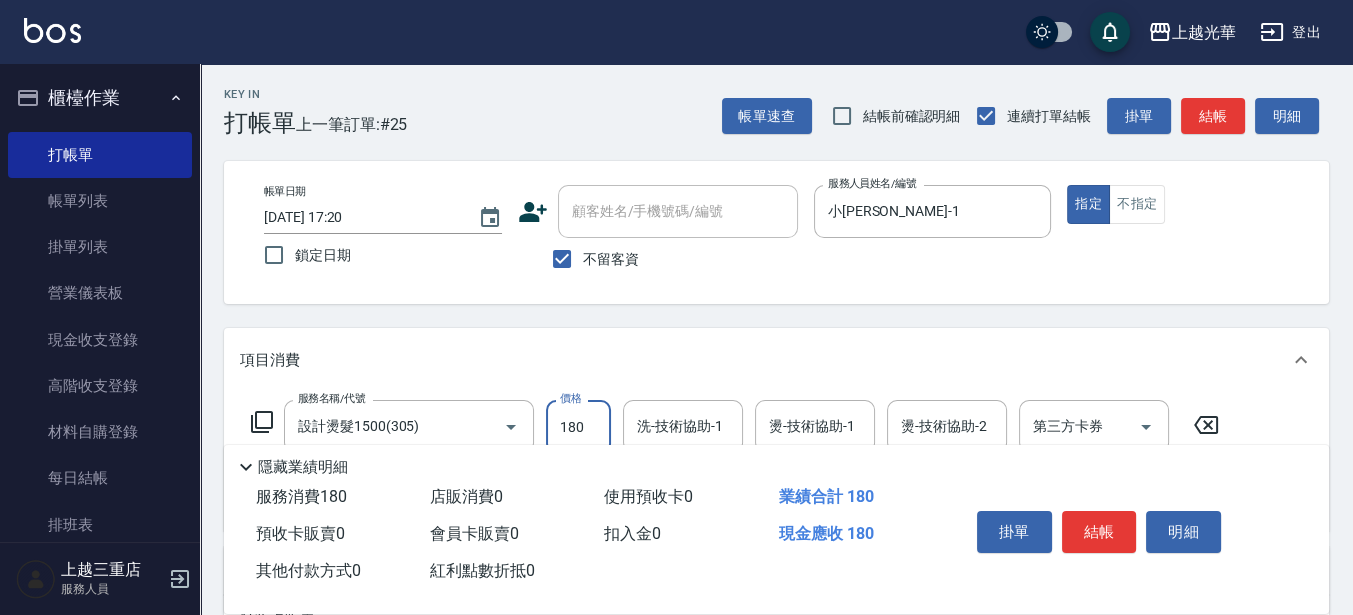 drag, startPoint x: 585, startPoint y: 421, endPoint x: 542, endPoint y: 421, distance: 43 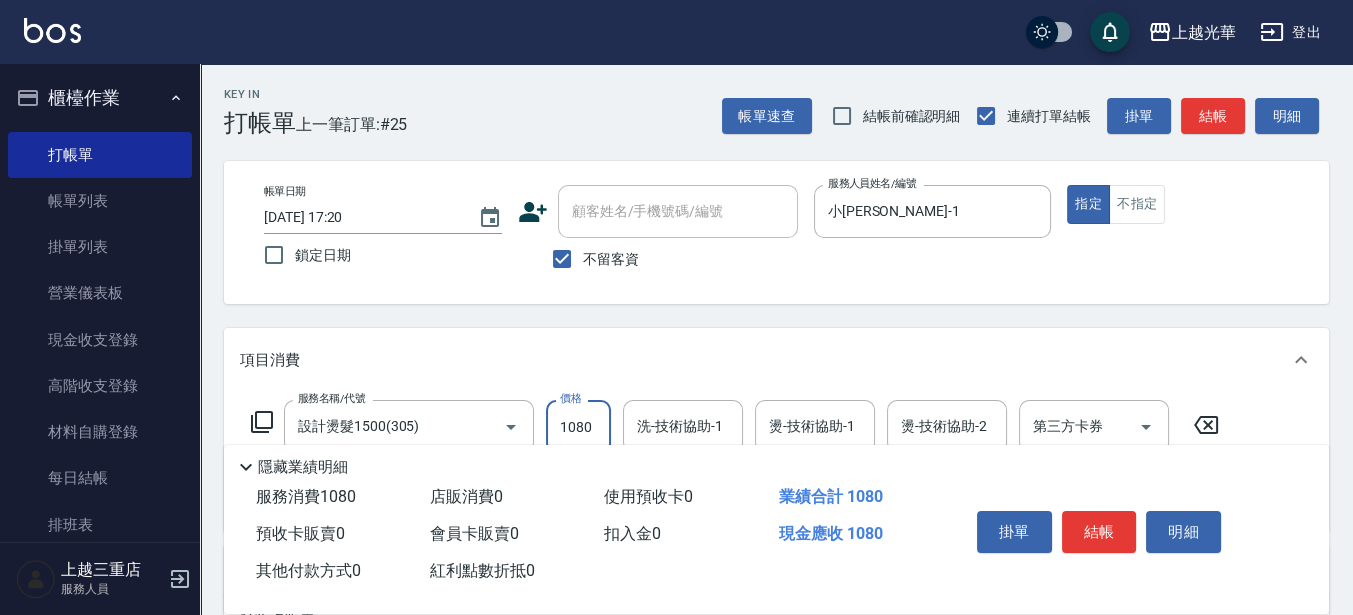 click on "洗-技術協助-1 洗-技術協助-1" at bounding box center (683, 426) 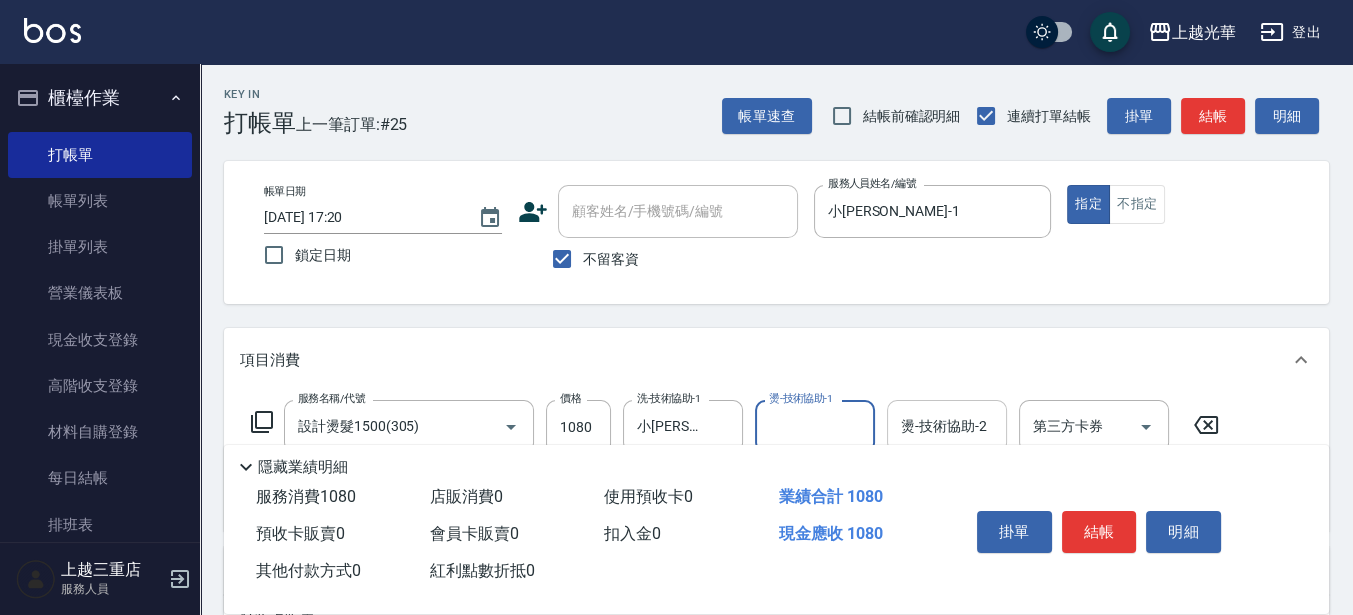 click on "燙-技術協助-2" at bounding box center (947, 426) 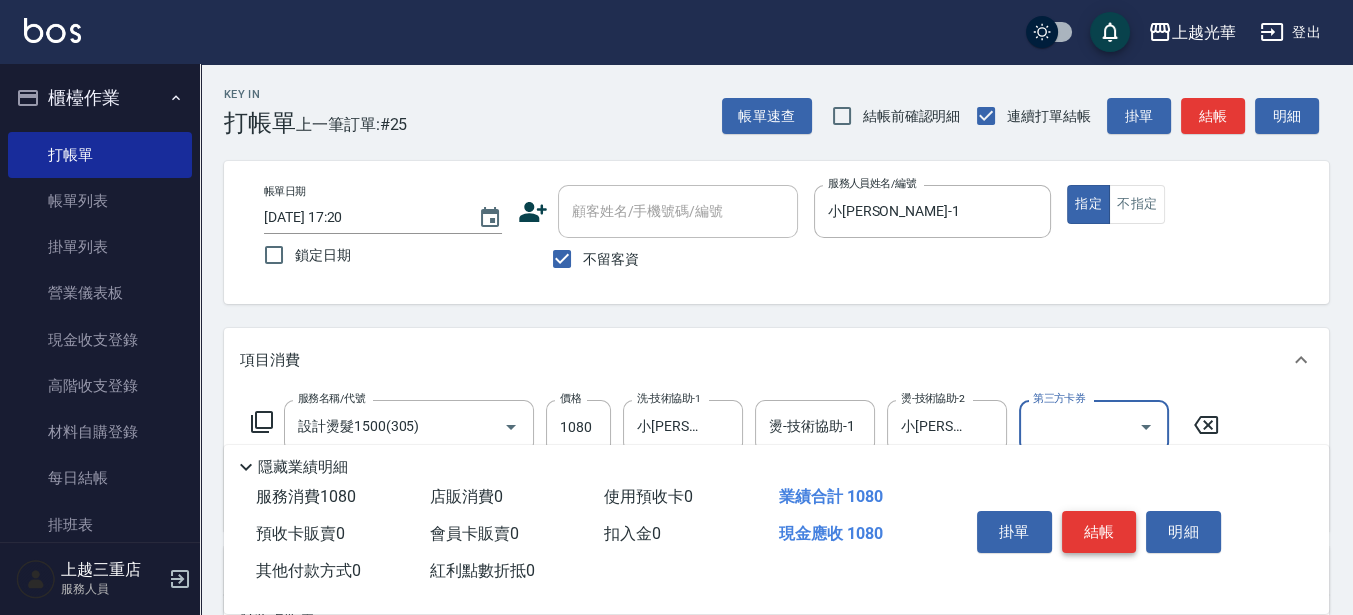 click on "結帳" at bounding box center [1099, 532] 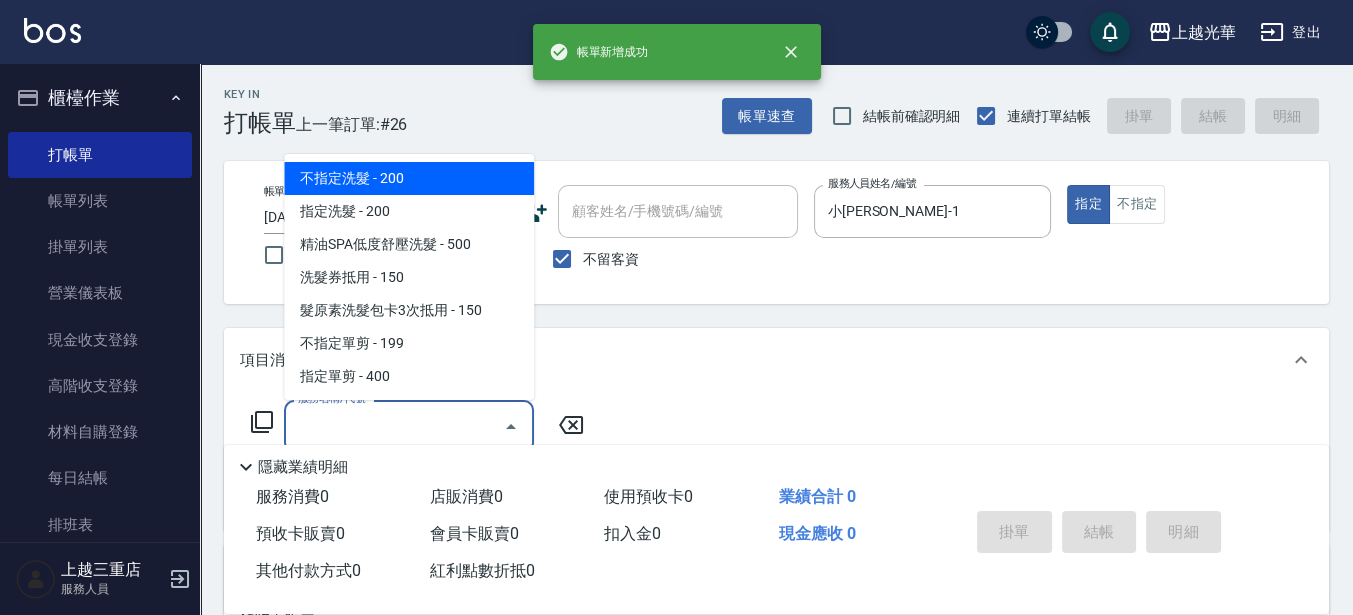 click on "服務名稱/代號" at bounding box center (394, 426) 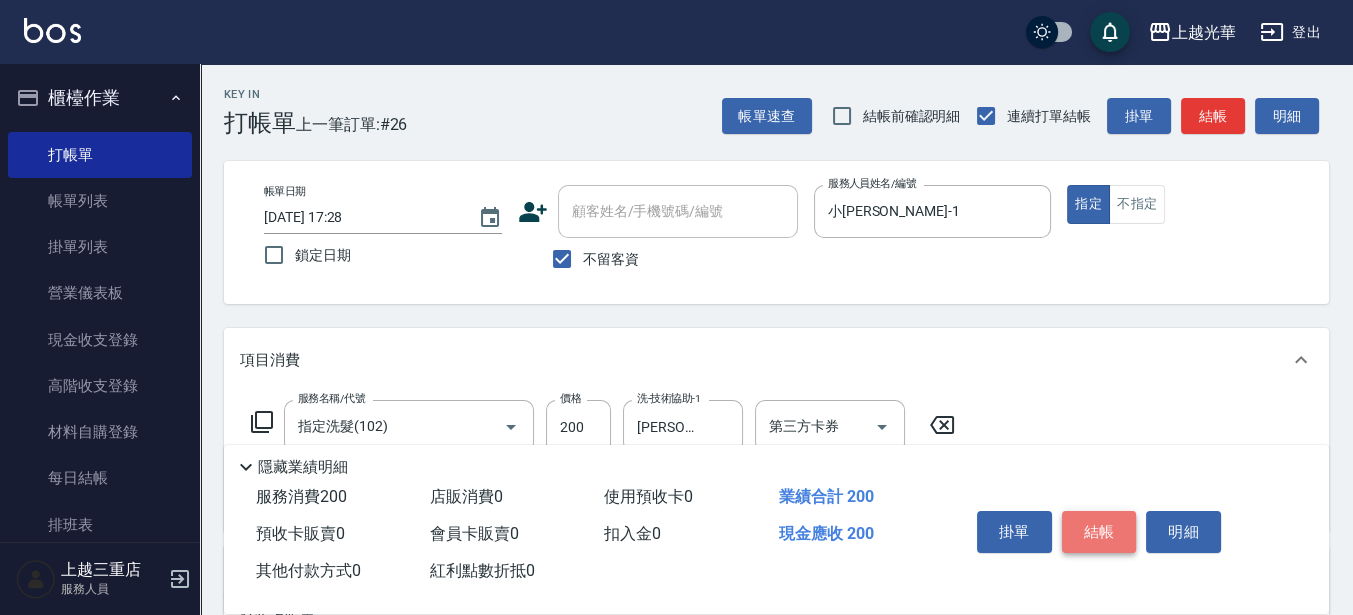 click on "結帳" at bounding box center [1099, 532] 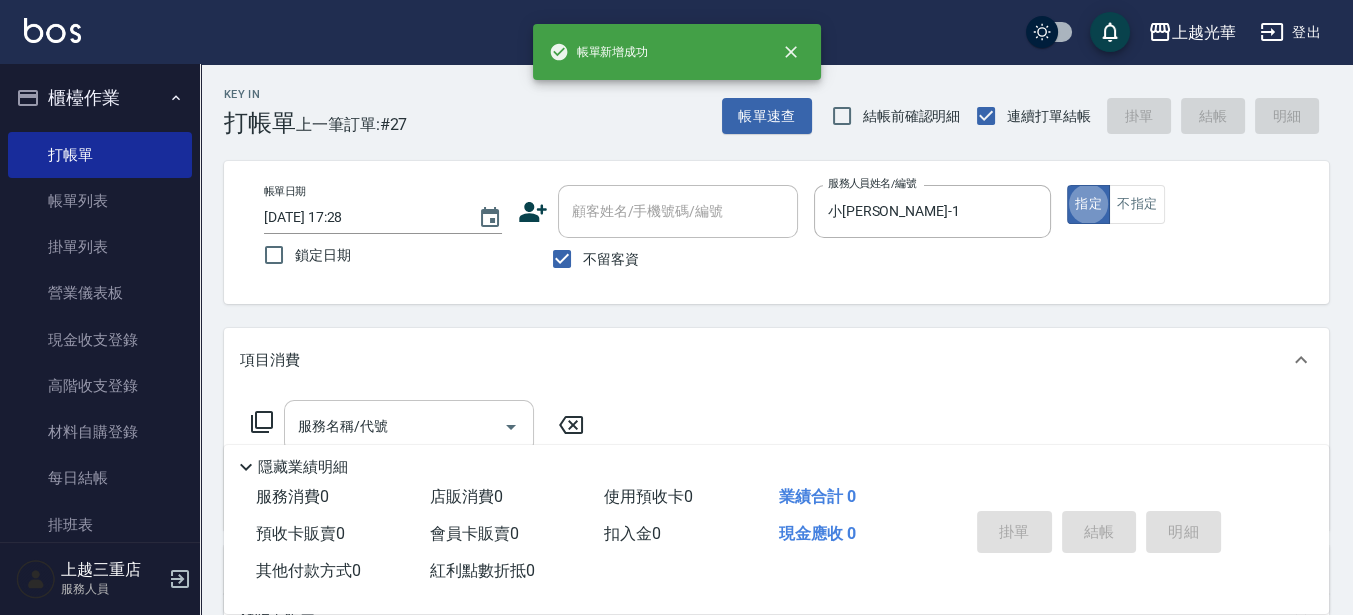 click on "服務名稱/代號" at bounding box center (394, 426) 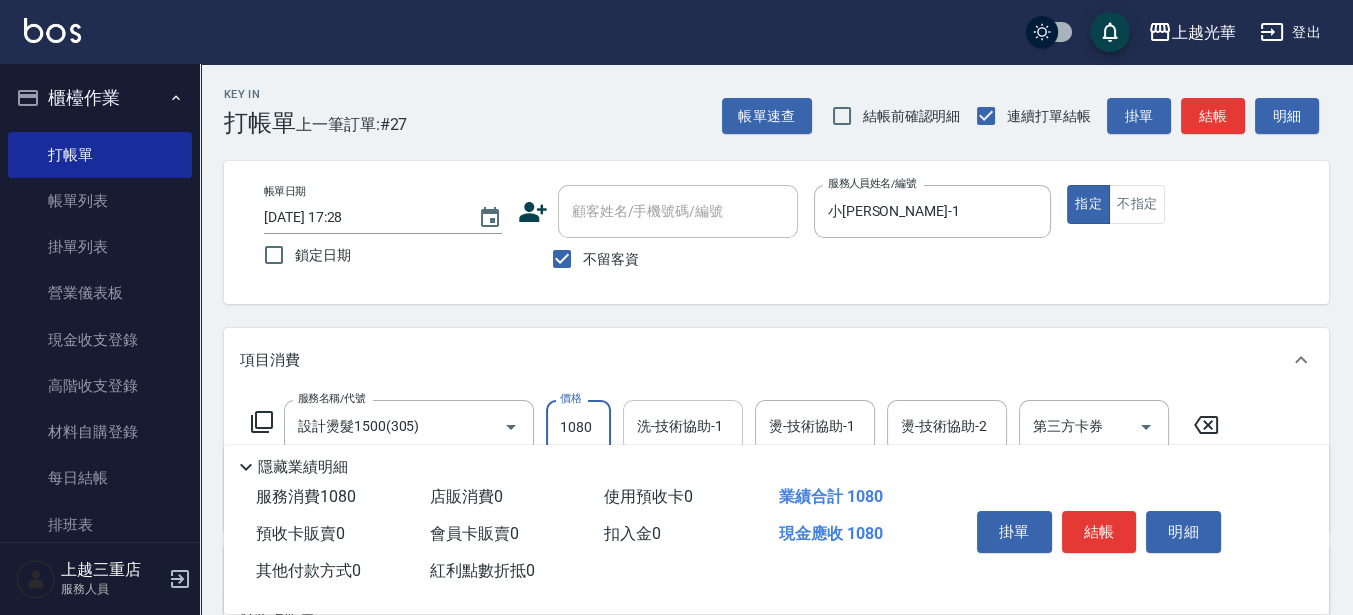click on "洗-技術協助-1" at bounding box center (683, 426) 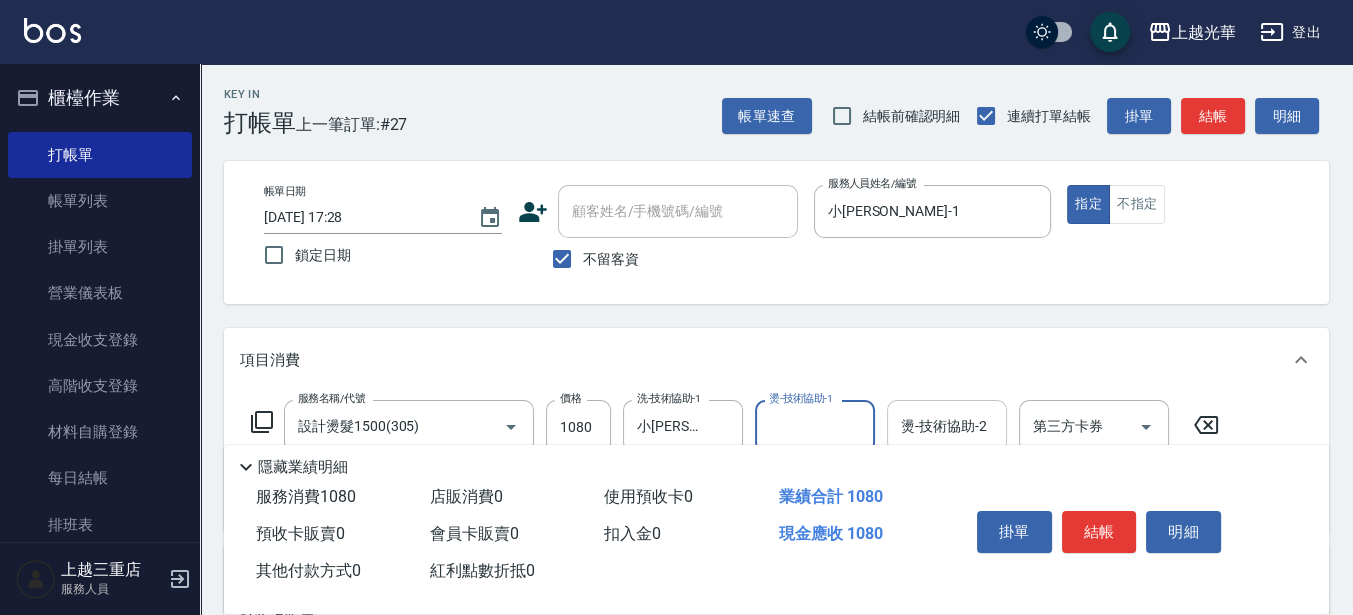 click on "燙-技術協助-2 燙-技術協助-2" at bounding box center [947, 426] 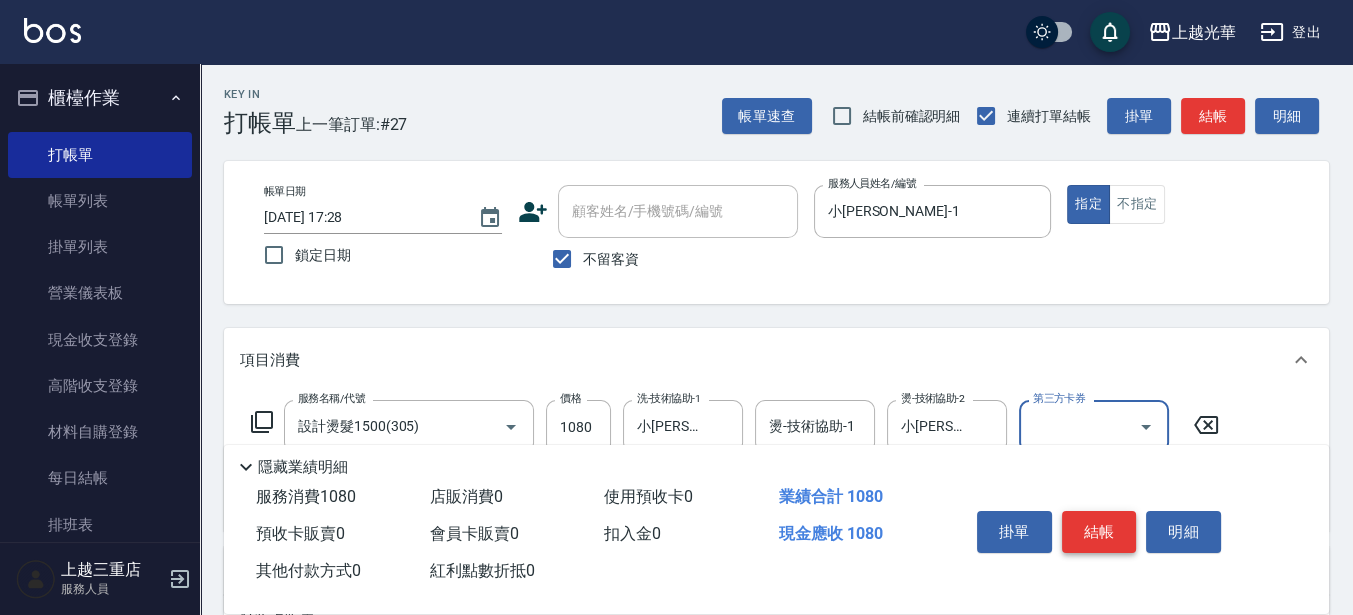 click on "結帳" at bounding box center (1099, 532) 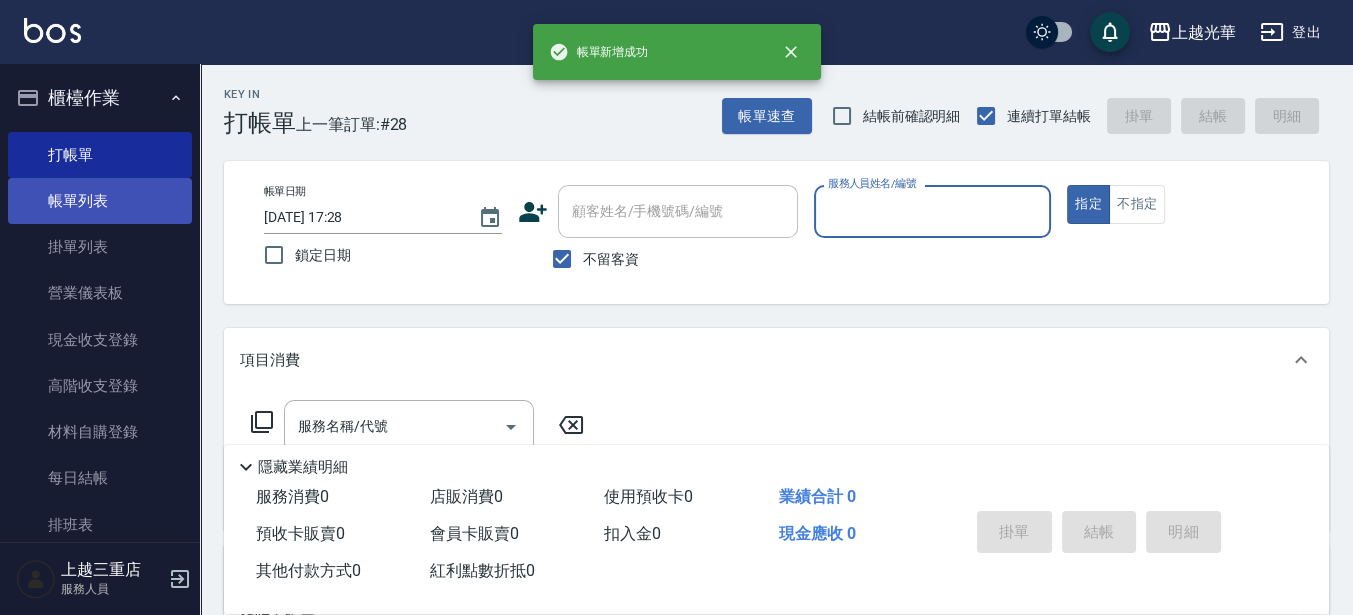 click on "帳單列表" at bounding box center [100, 201] 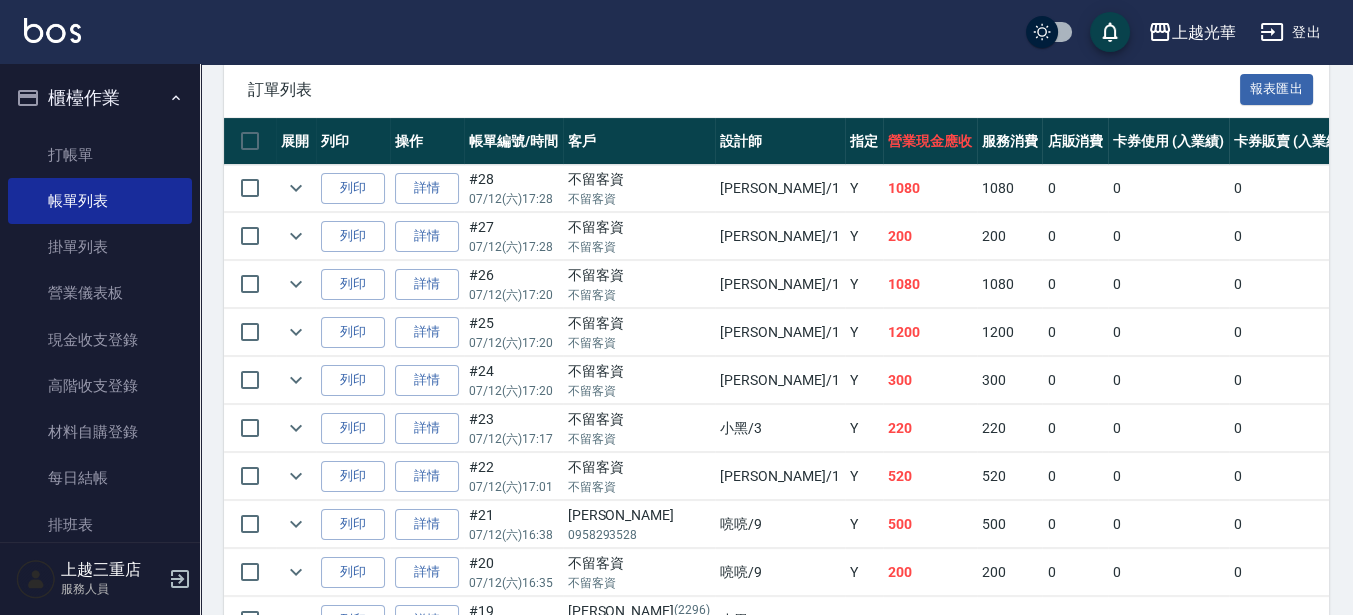 scroll, scrollTop: 0, scrollLeft: 0, axis: both 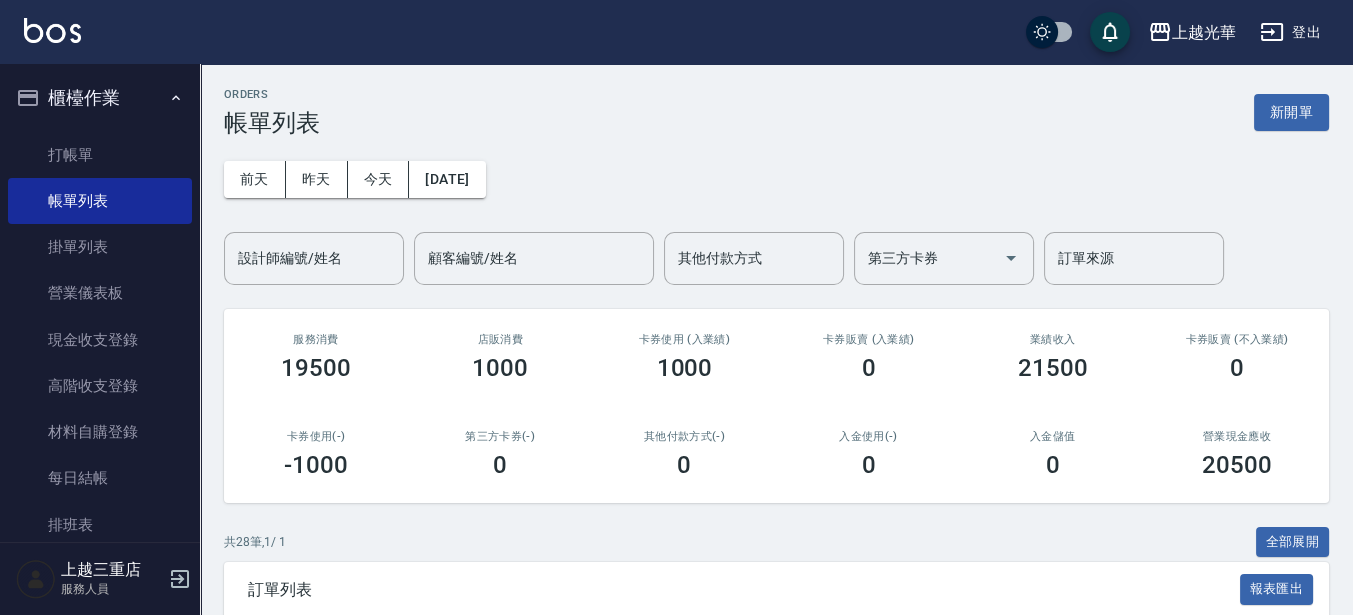 click on "設計師編號/姓名 設計師編號/姓名" at bounding box center (314, 258) 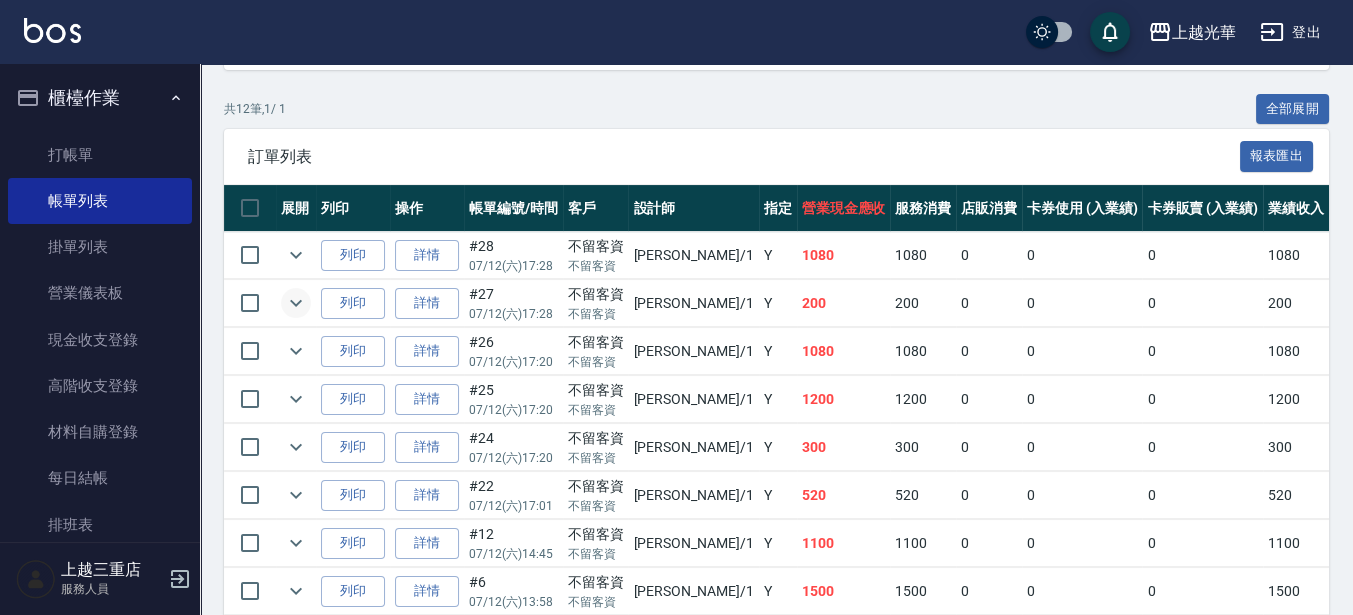 scroll, scrollTop: 500, scrollLeft: 0, axis: vertical 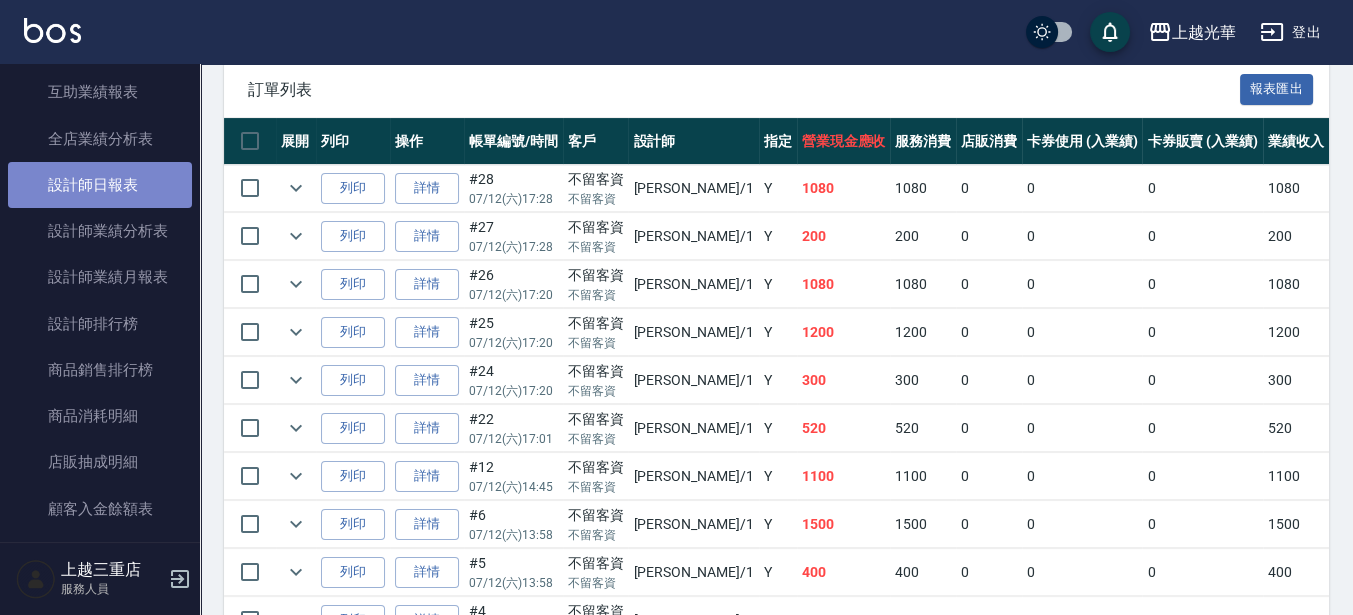 click on "設計師日報表" at bounding box center [100, 185] 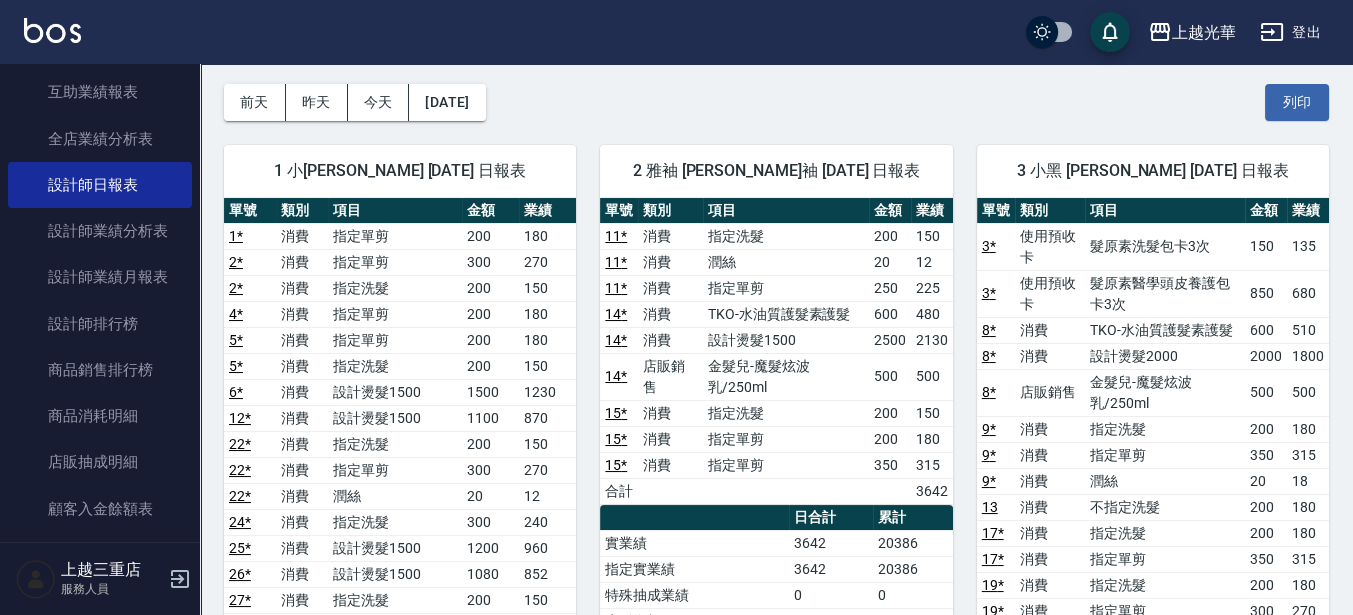 scroll, scrollTop: 250, scrollLeft: 0, axis: vertical 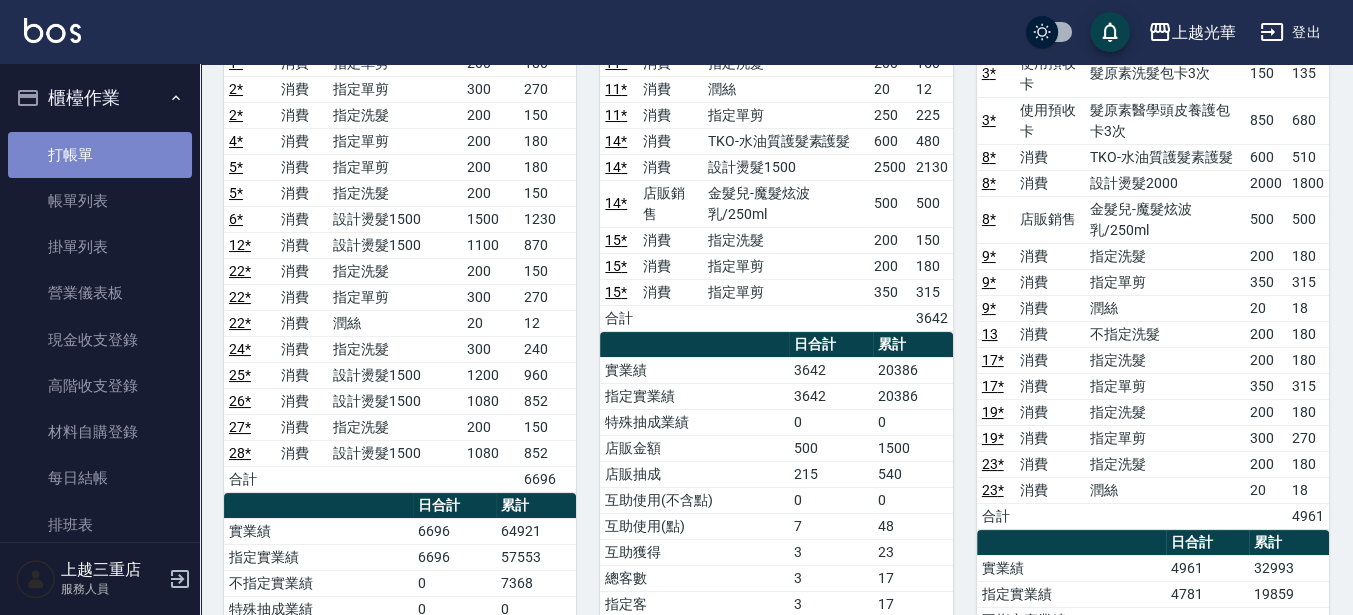 click on "打帳單" at bounding box center [100, 155] 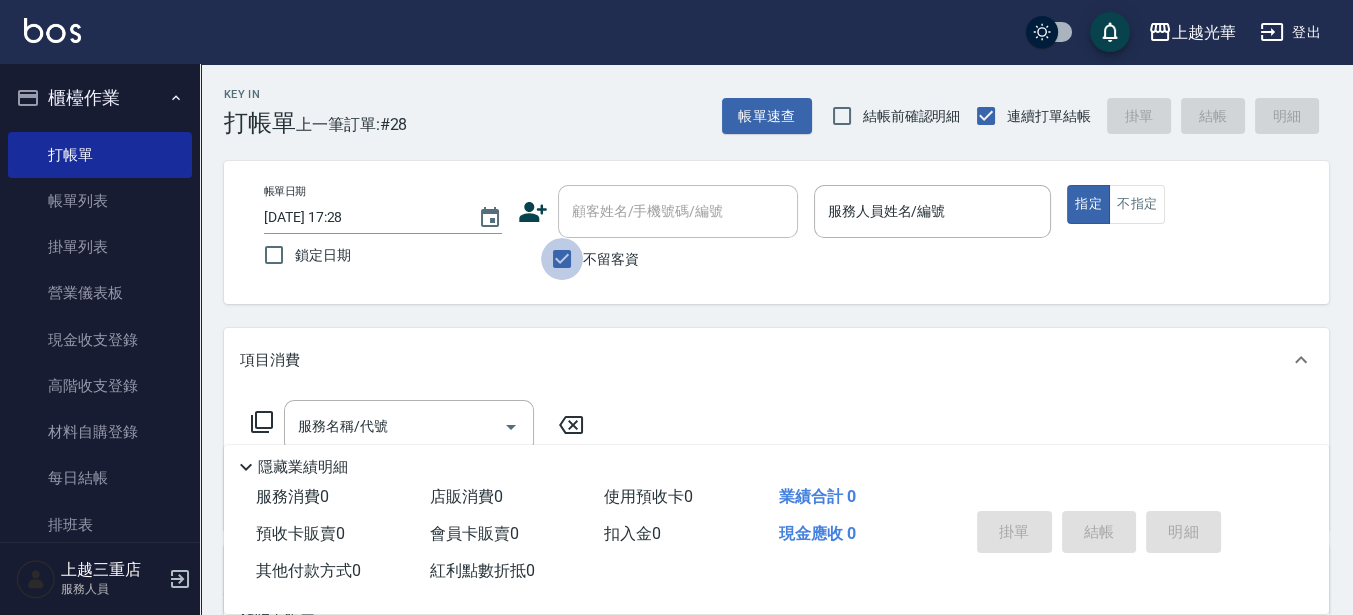 click on "不留客資" at bounding box center (562, 259) 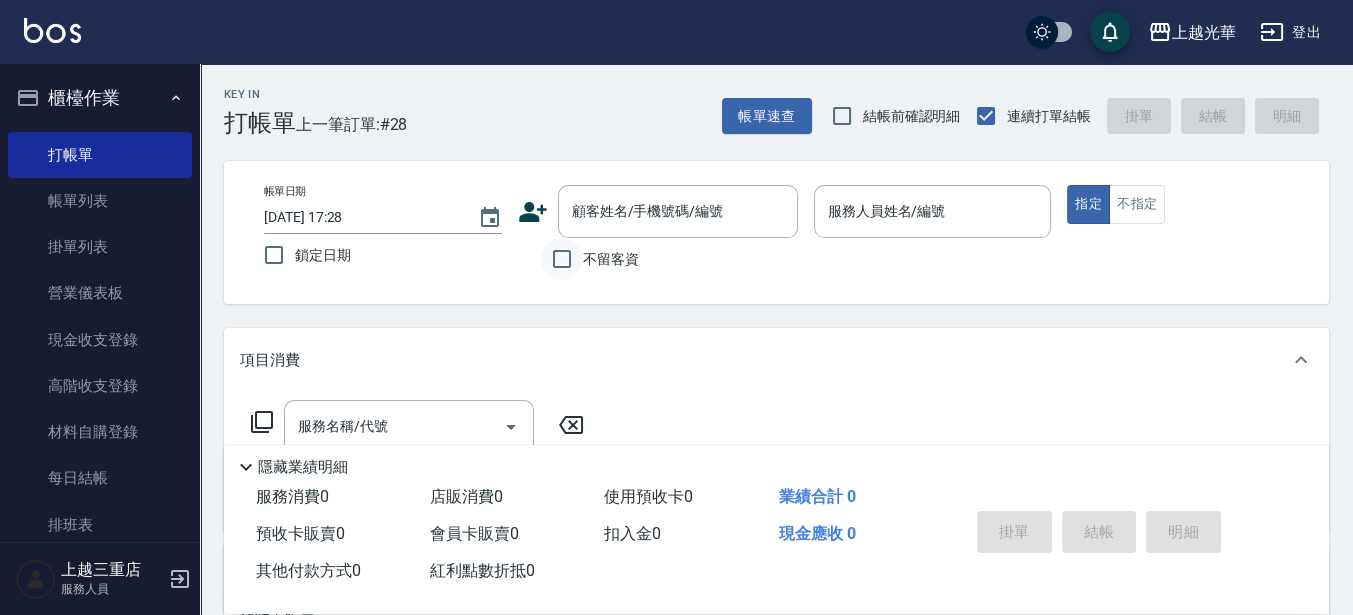 click on "不留客資" at bounding box center (562, 259) 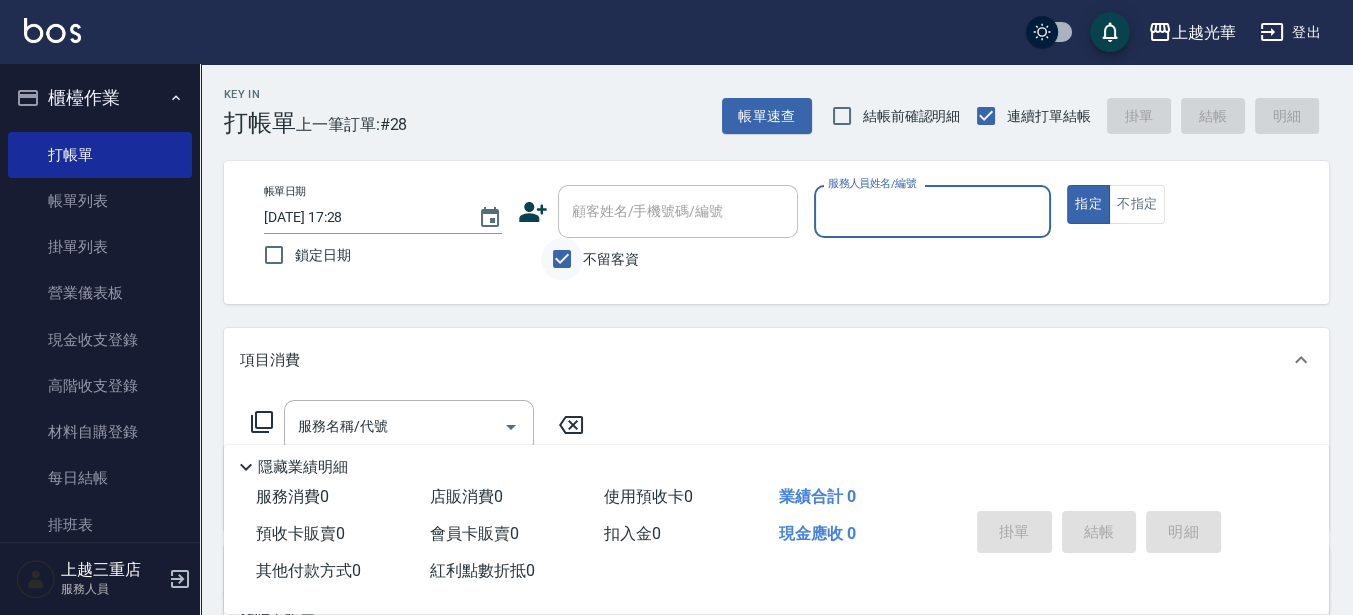 click on "不留客資" at bounding box center [562, 259] 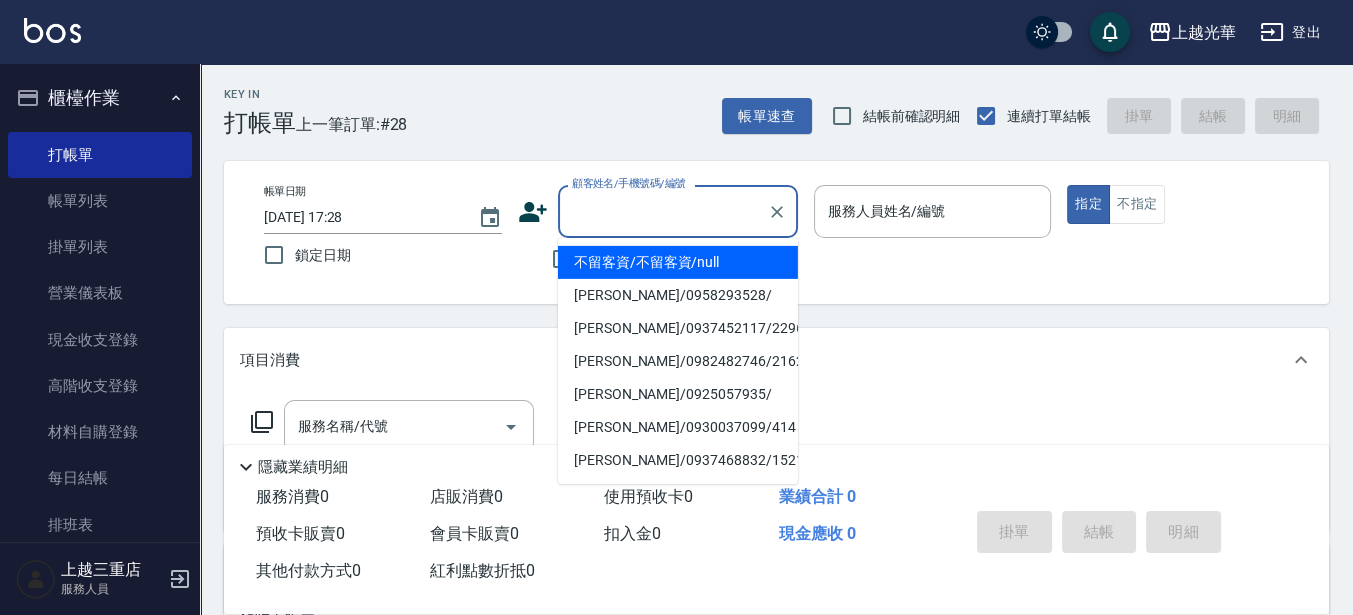 click on "顧客姓名/手機號碼/編號" at bounding box center (663, 211) 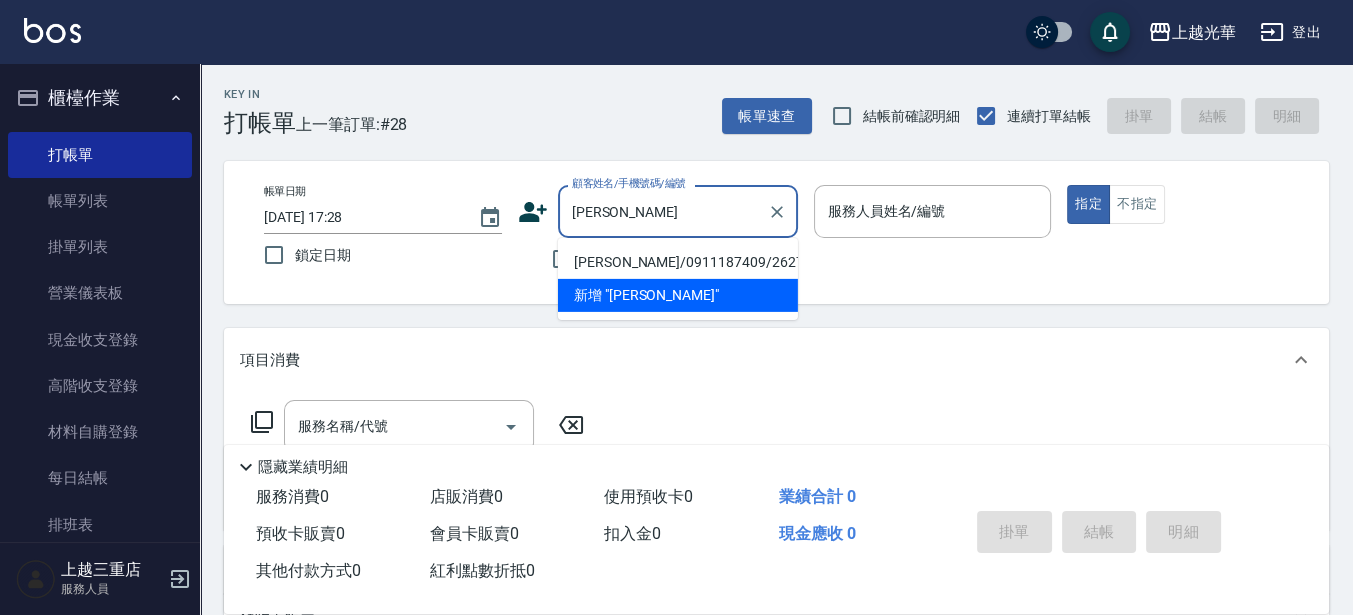 click on "張梓棋/0911187409/2627" at bounding box center (678, 262) 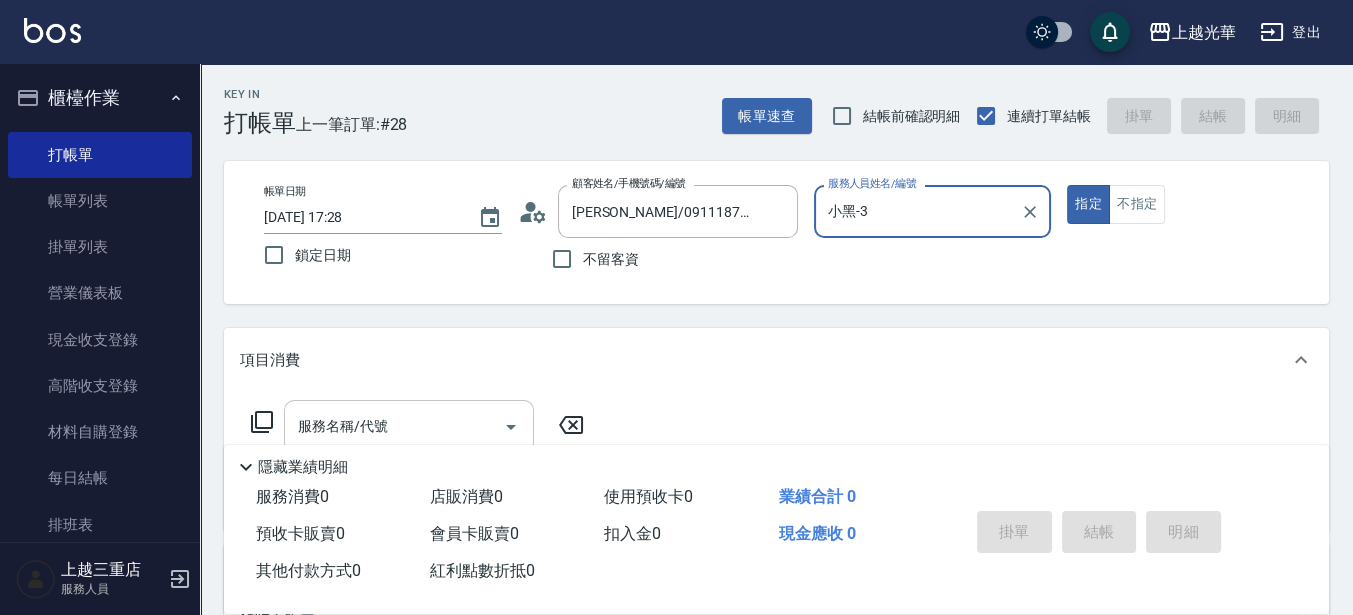 click on "服務名稱/代號" at bounding box center (409, 426) 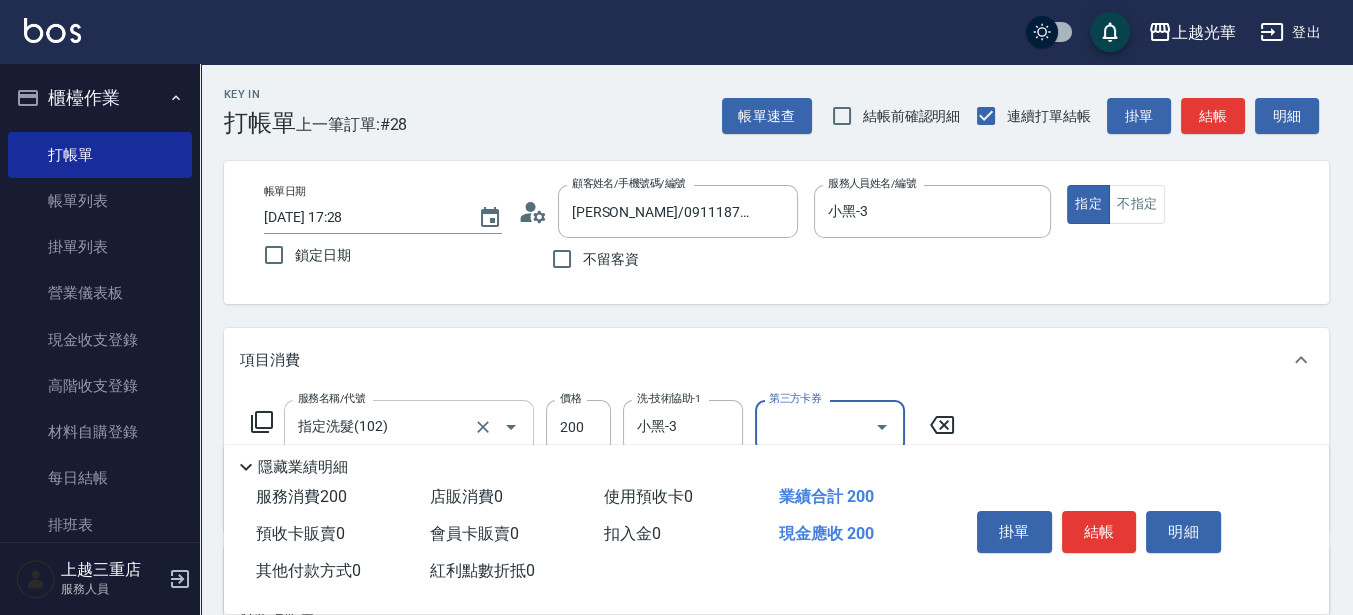 scroll, scrollTop: 250, scrollLeft: 0, axis: vertical 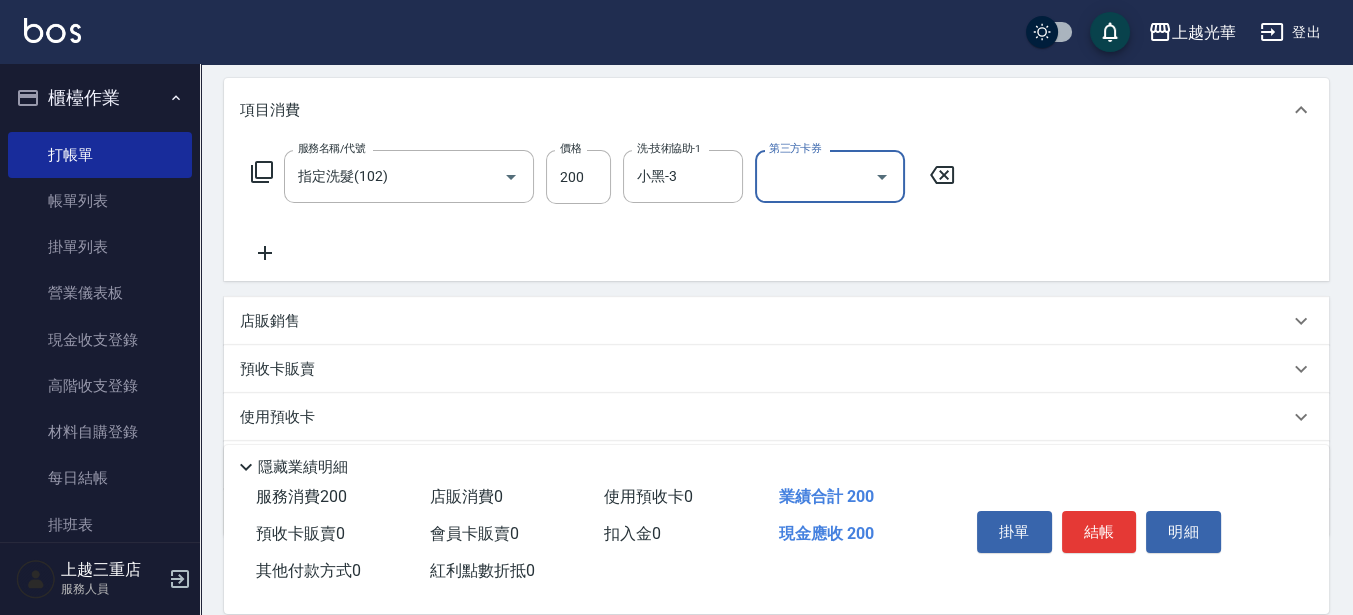 click 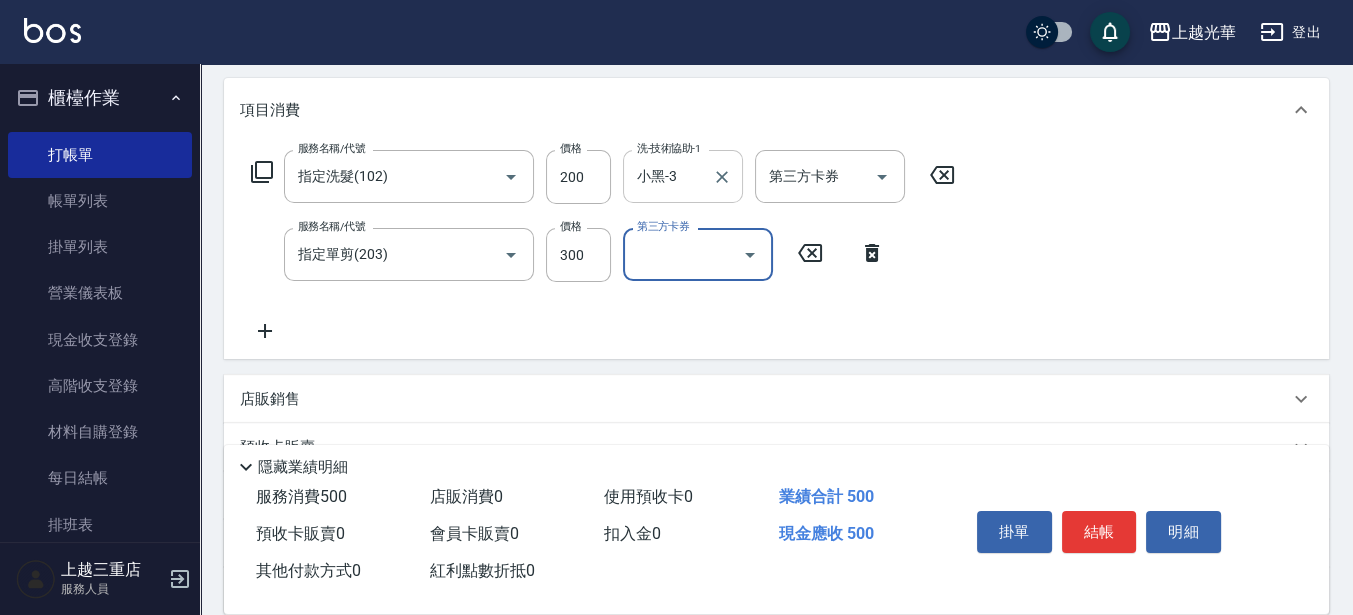 click on "小黑-3" at bounding box center [668, 176] 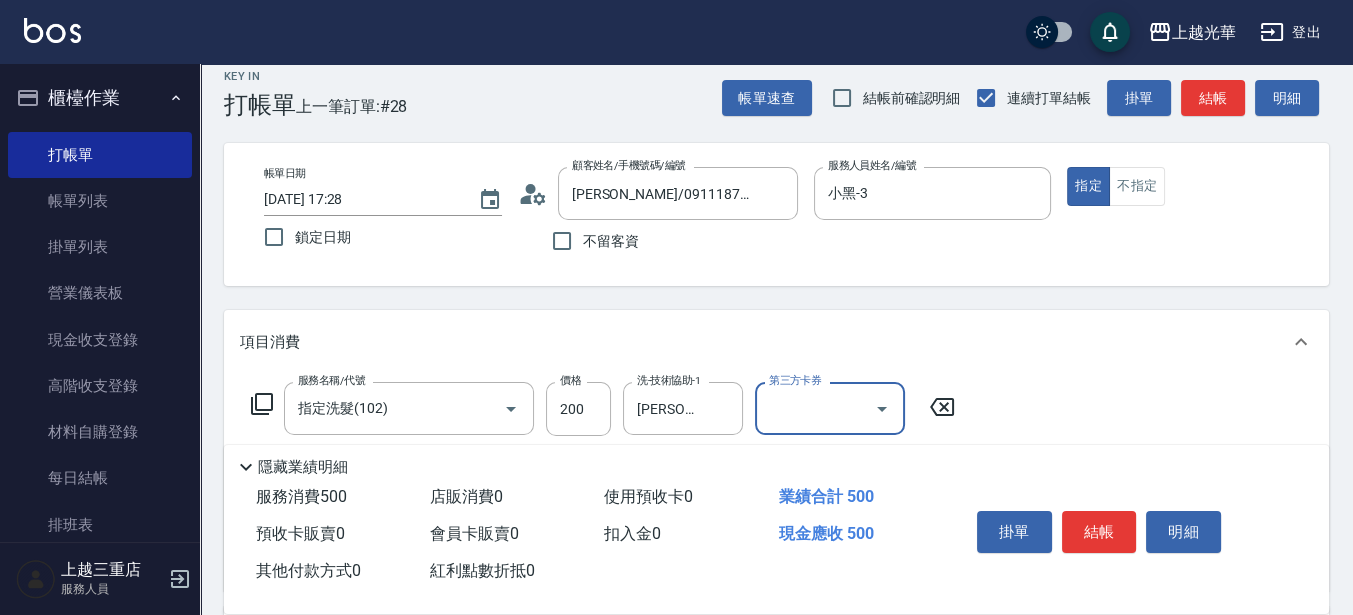 scroll, scrollTop: 0, scrollLeft: 0, axis: both 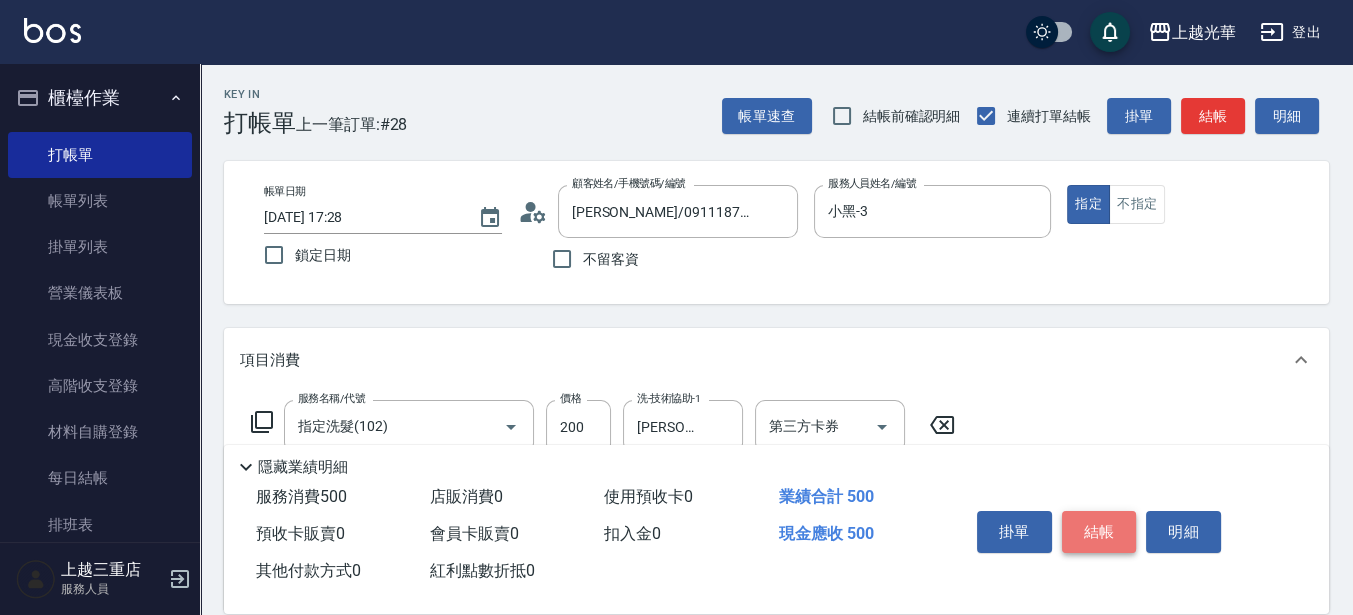 click on "結帳" at bounding box center [1099, 532] 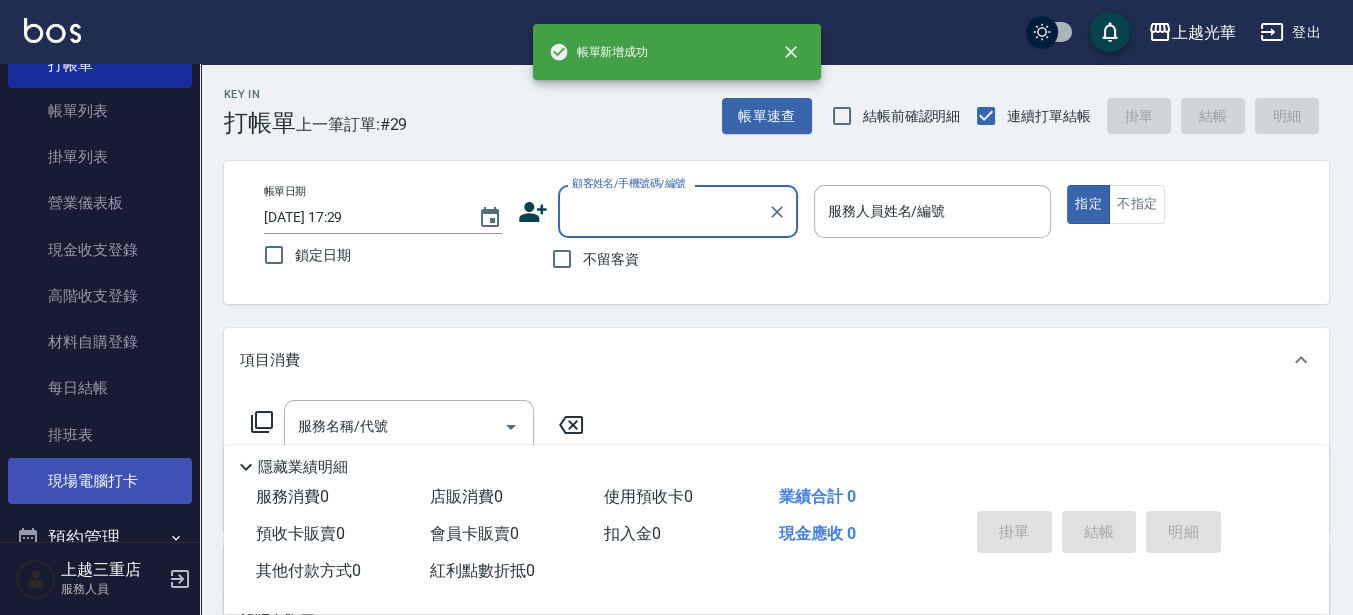 scroll, scrollTop: 125, scrollLeft: 0, axis: vertical 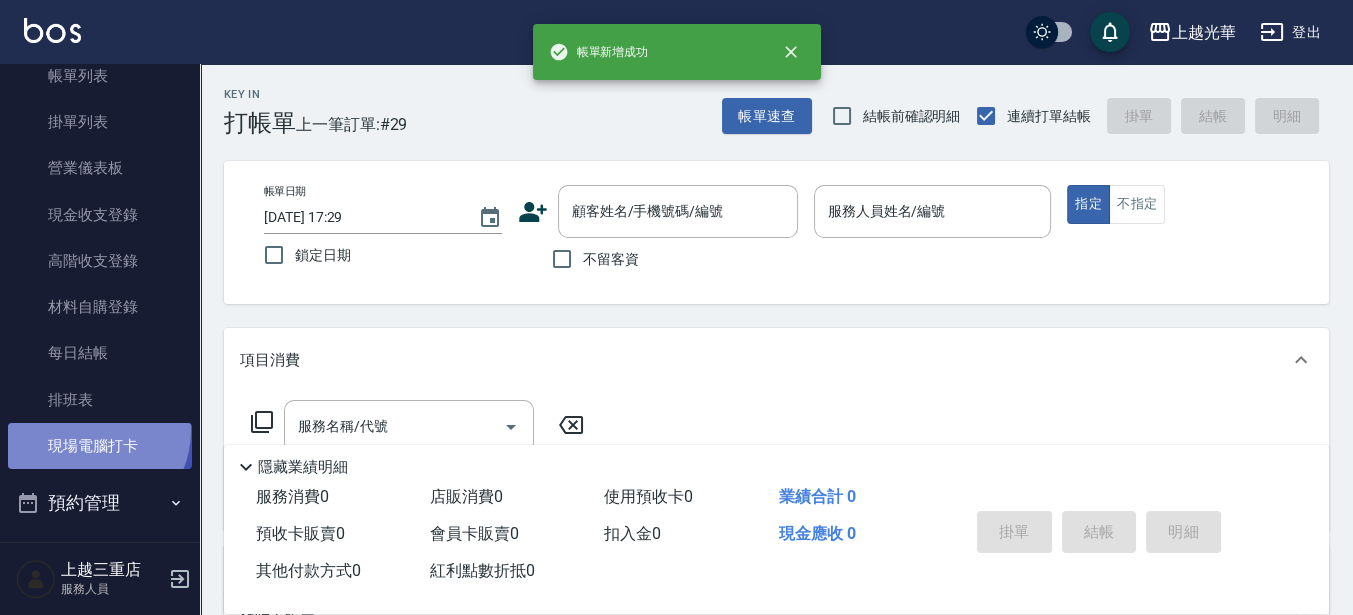 click on "現場電腦打卡" at bounding box center [100, 446] 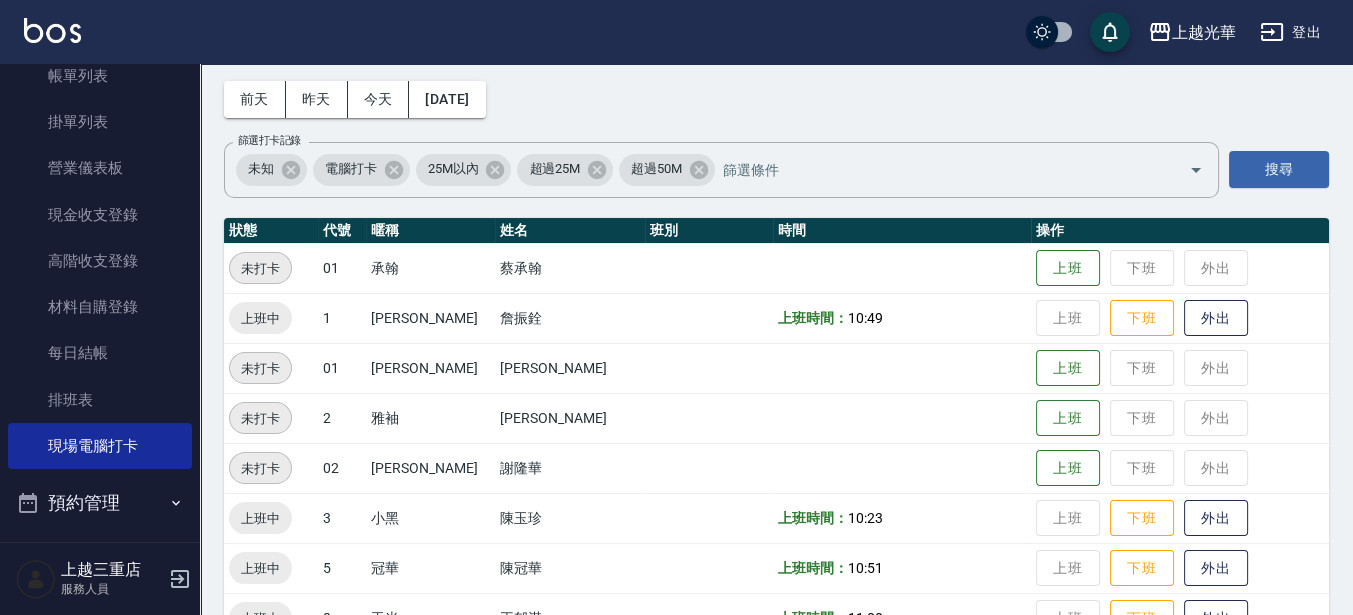scroll, scrollTop: 125, scrollLeft: 0, axis: vertical 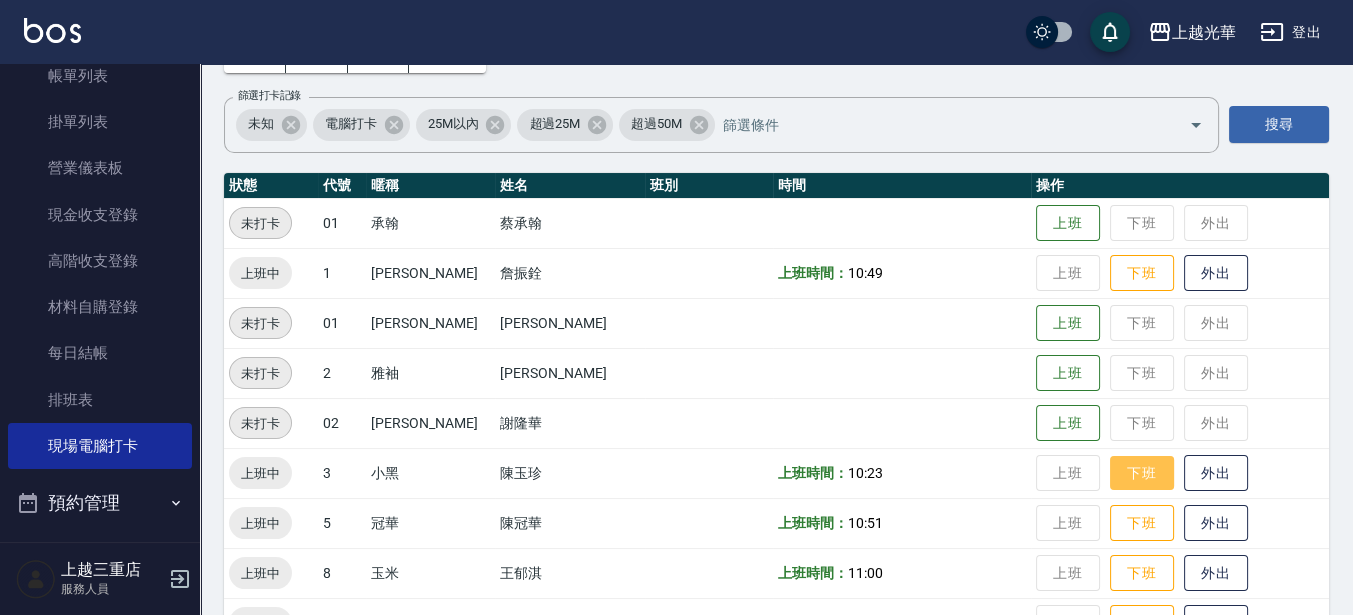 click on "下班" at bounding box center [1142, 473] 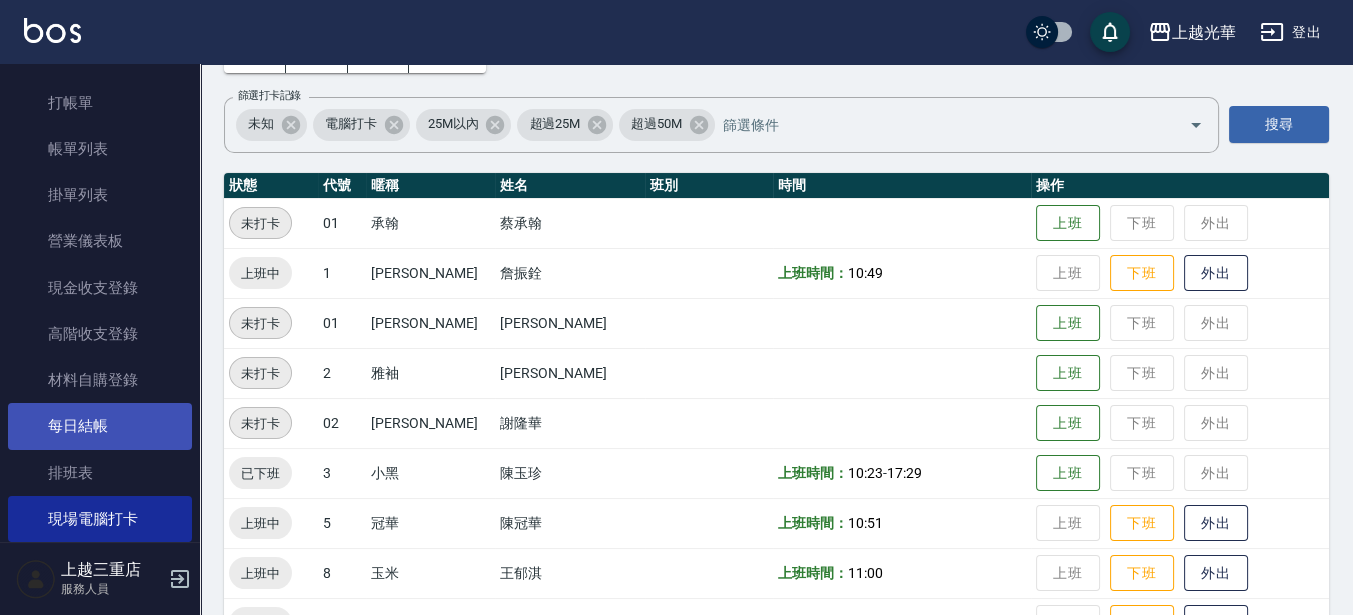 scroll, scrollTop: 0, scrollLeft: 0, axis: both 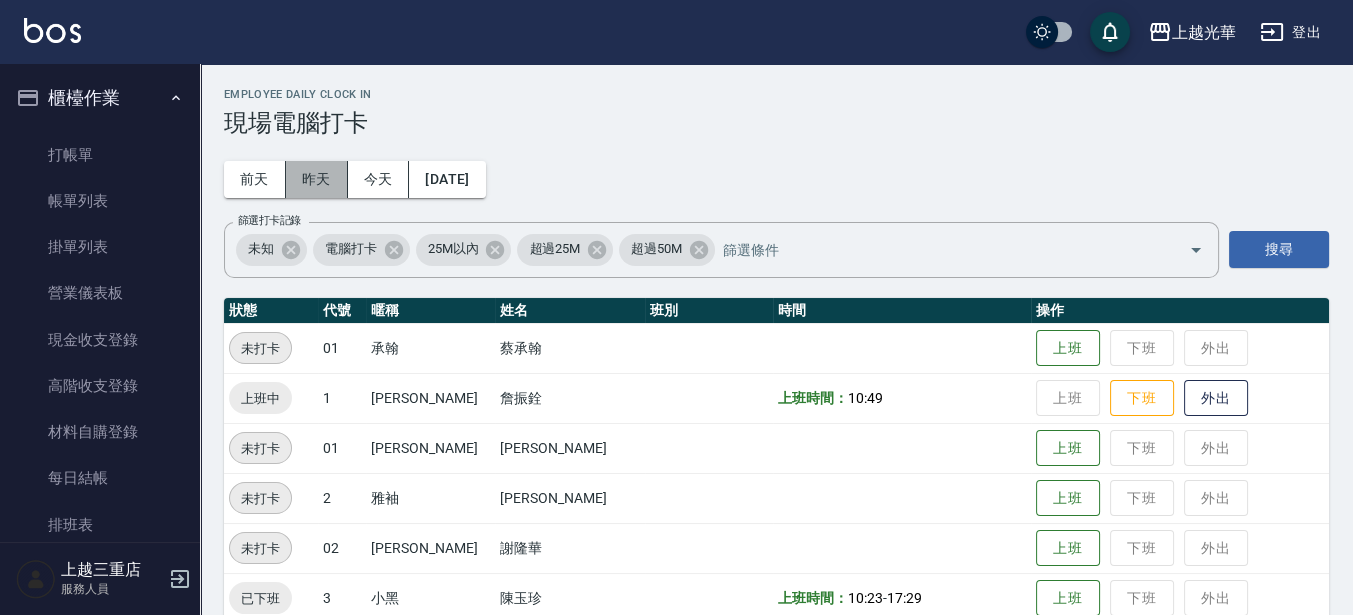 click on "昨天" at bounding box center [317, 179] 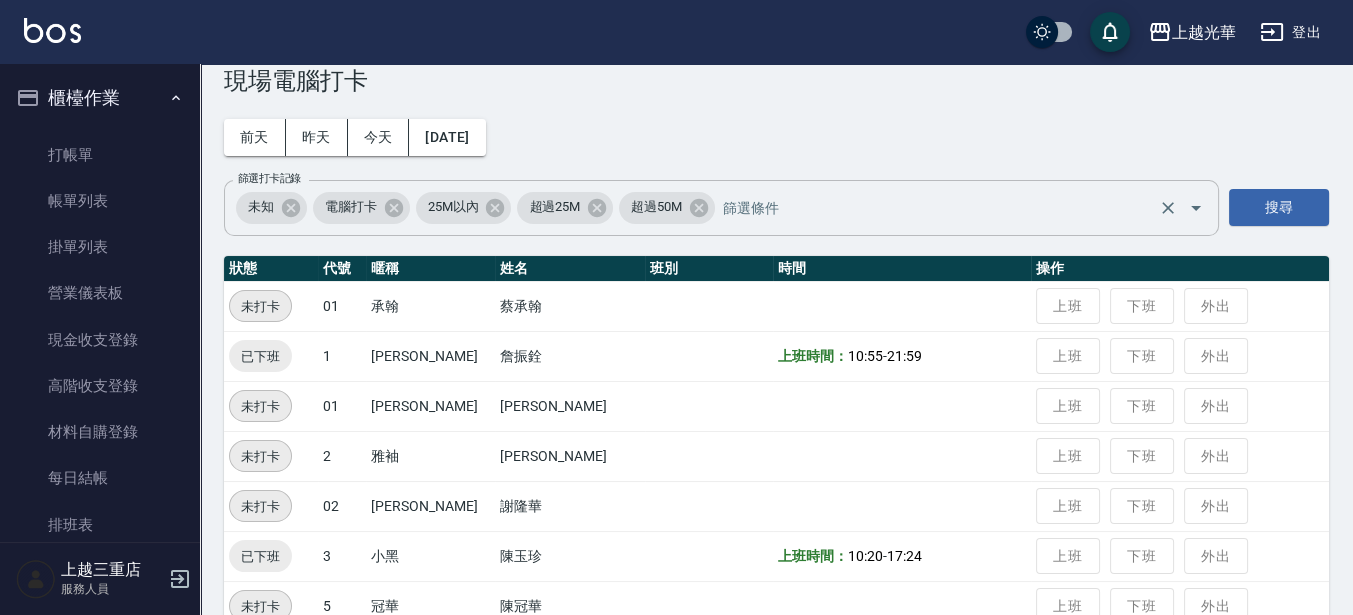 scroll, scrollTop: 0, scrollLeft: 0, axis: both 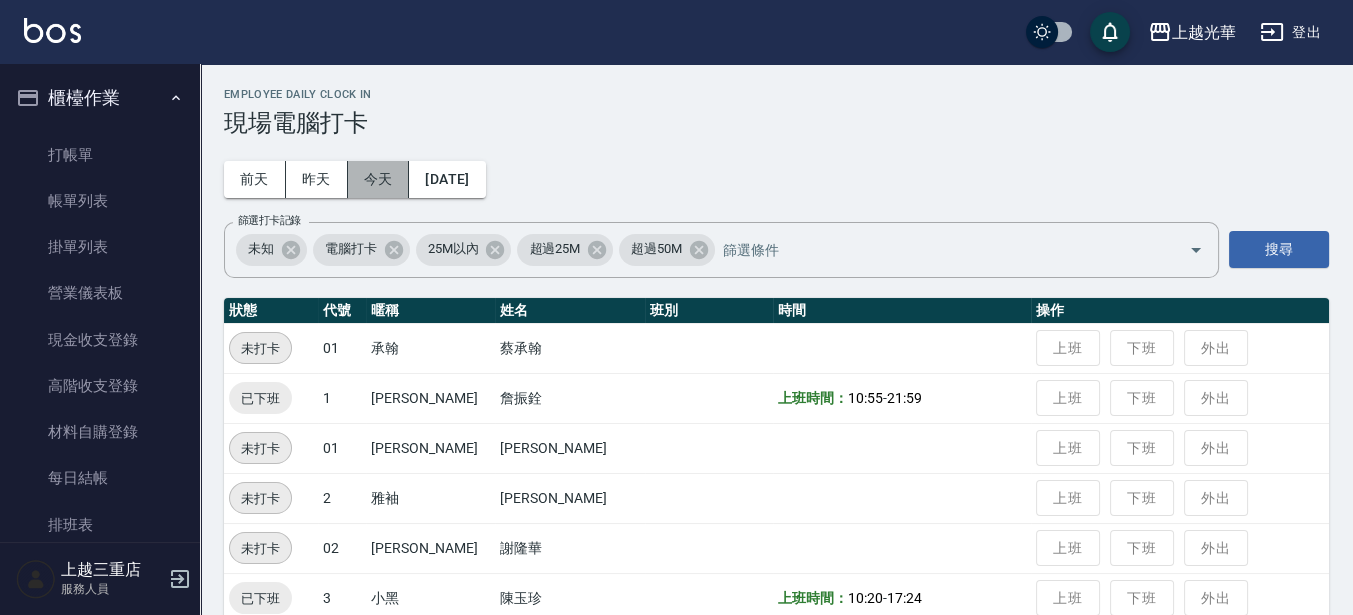 click on "今天" at bounding box center [379, 179] 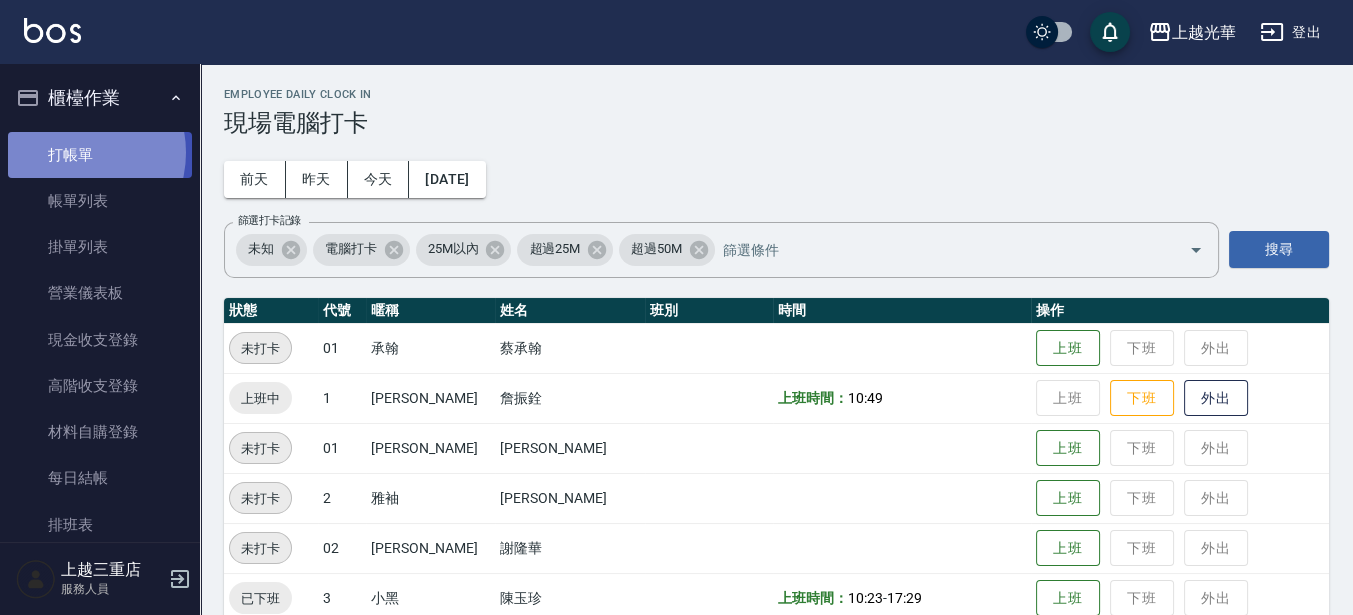 click on "打帳單" at bounding box center [100, 155] 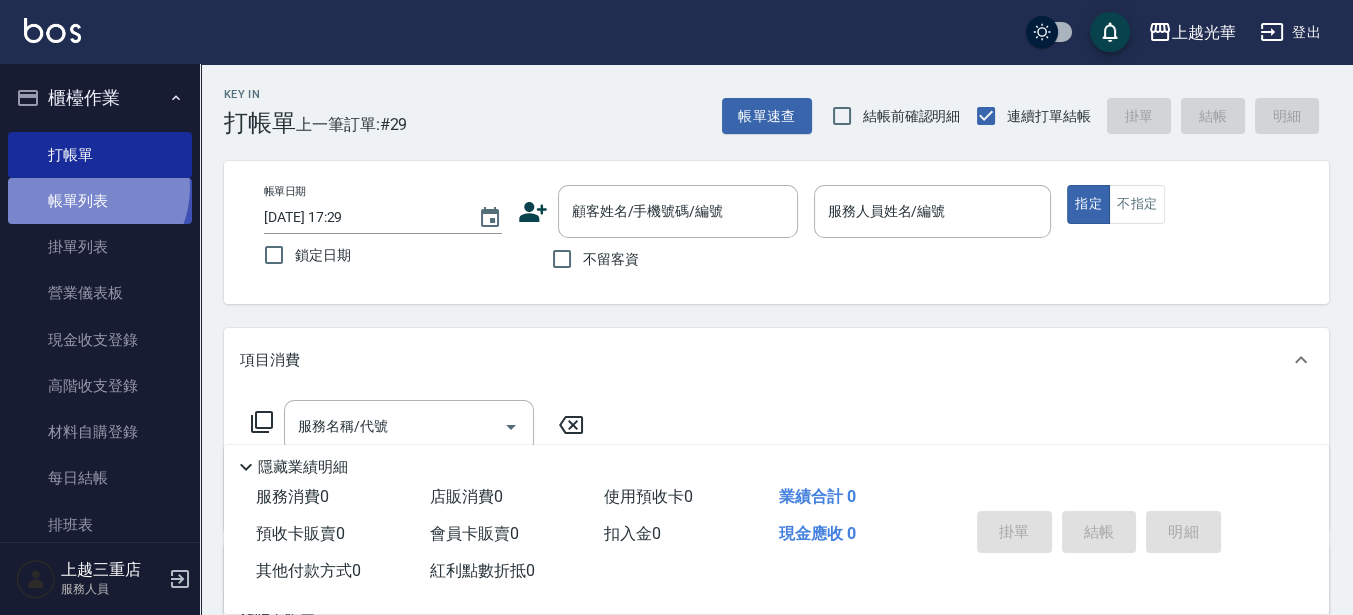 click on "帳單列表" at bounding box center (100, 201) 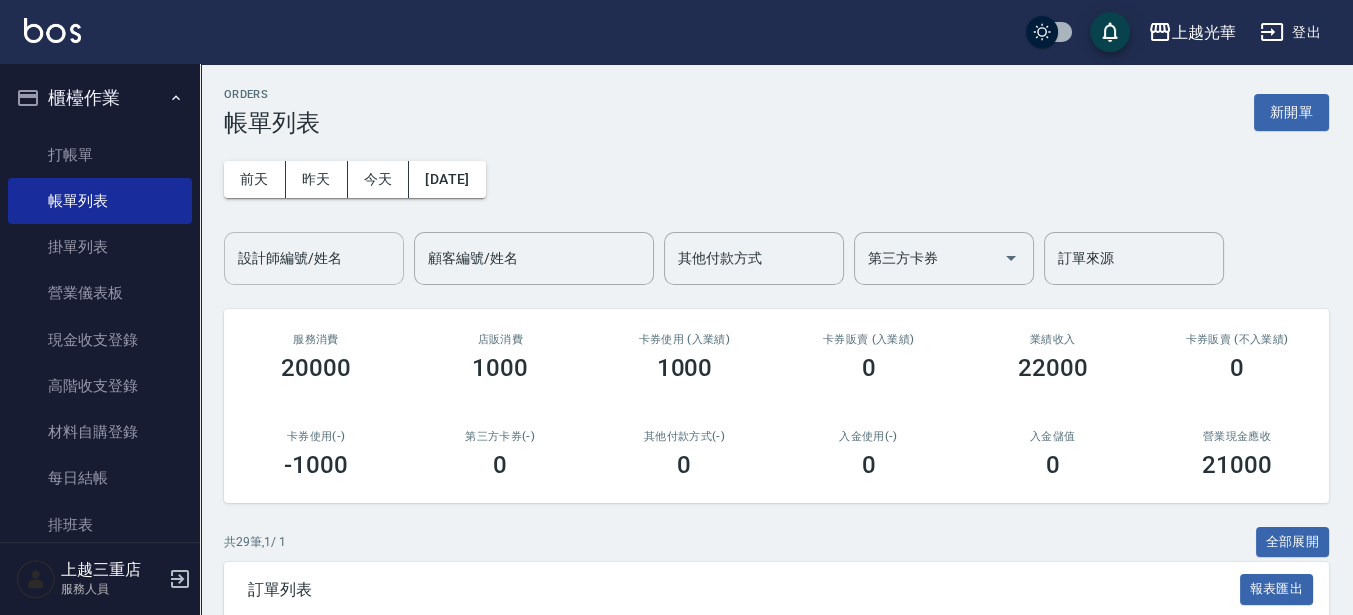 click on "設計師編號/姓名" at bounding box center (314, 258) 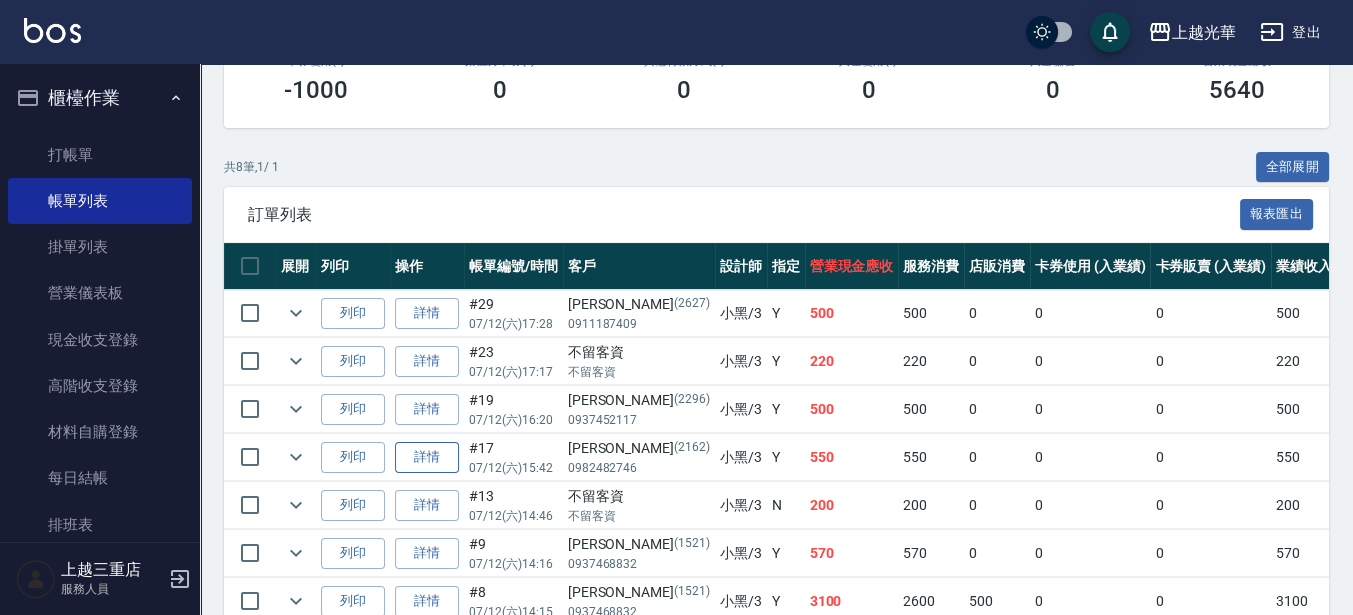 scroll, scrollTop: 500, scrollLeft: 0, axis: vertical 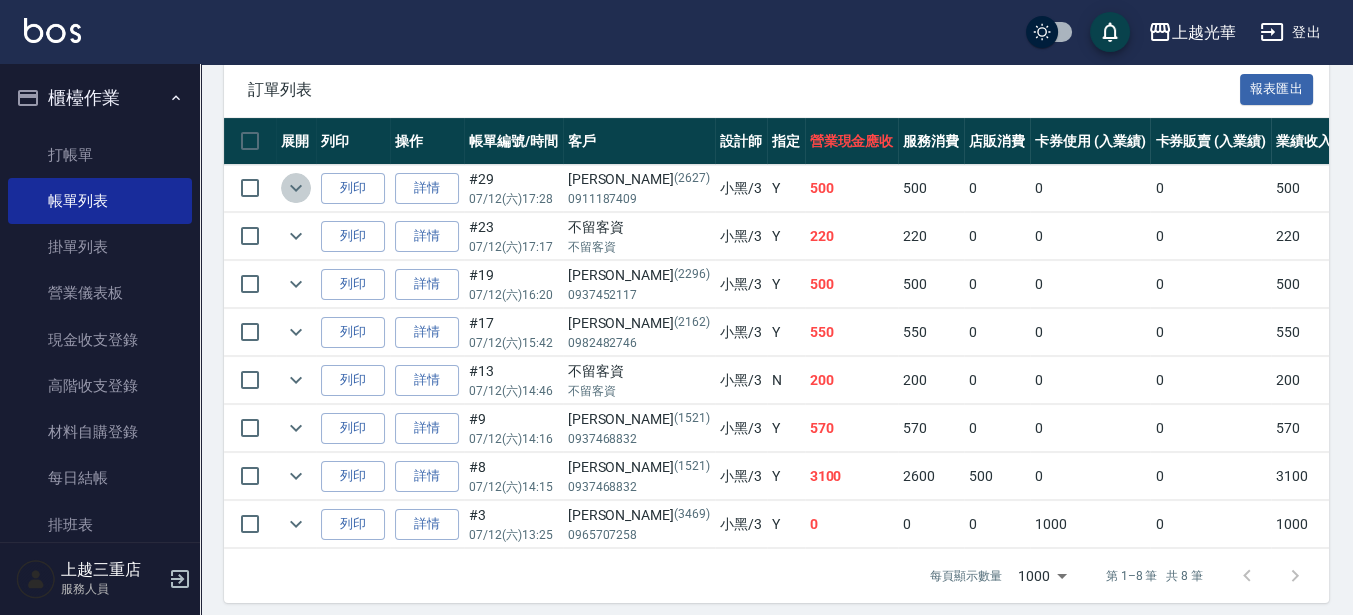 click 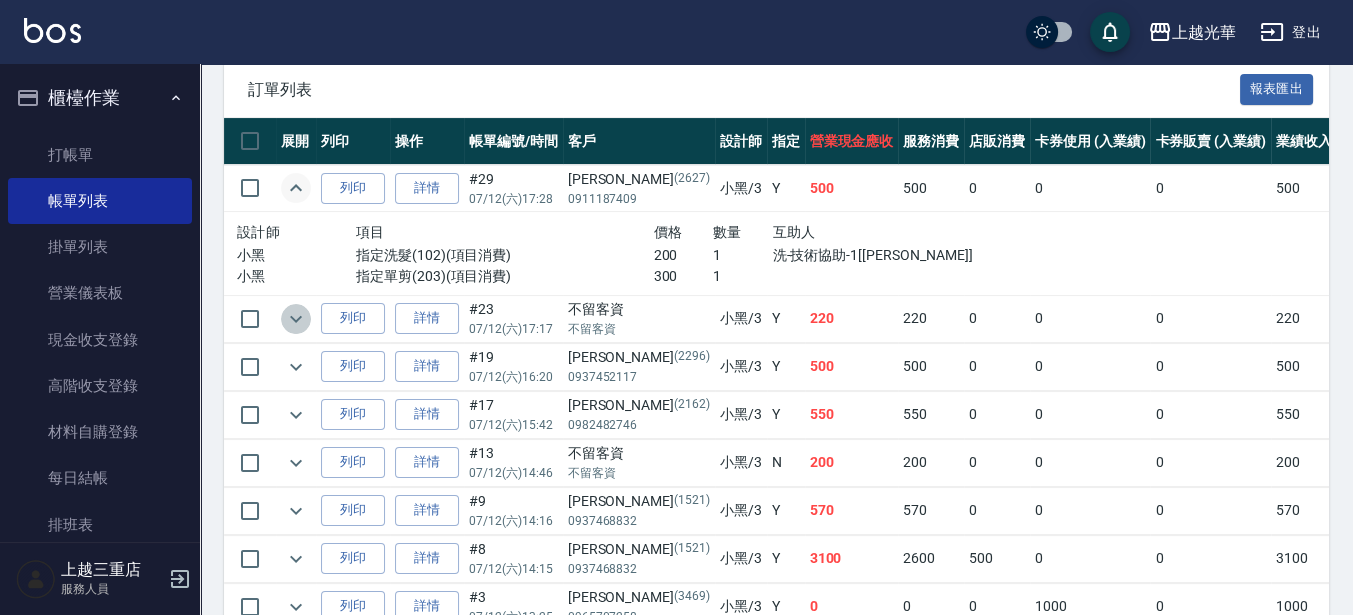 click 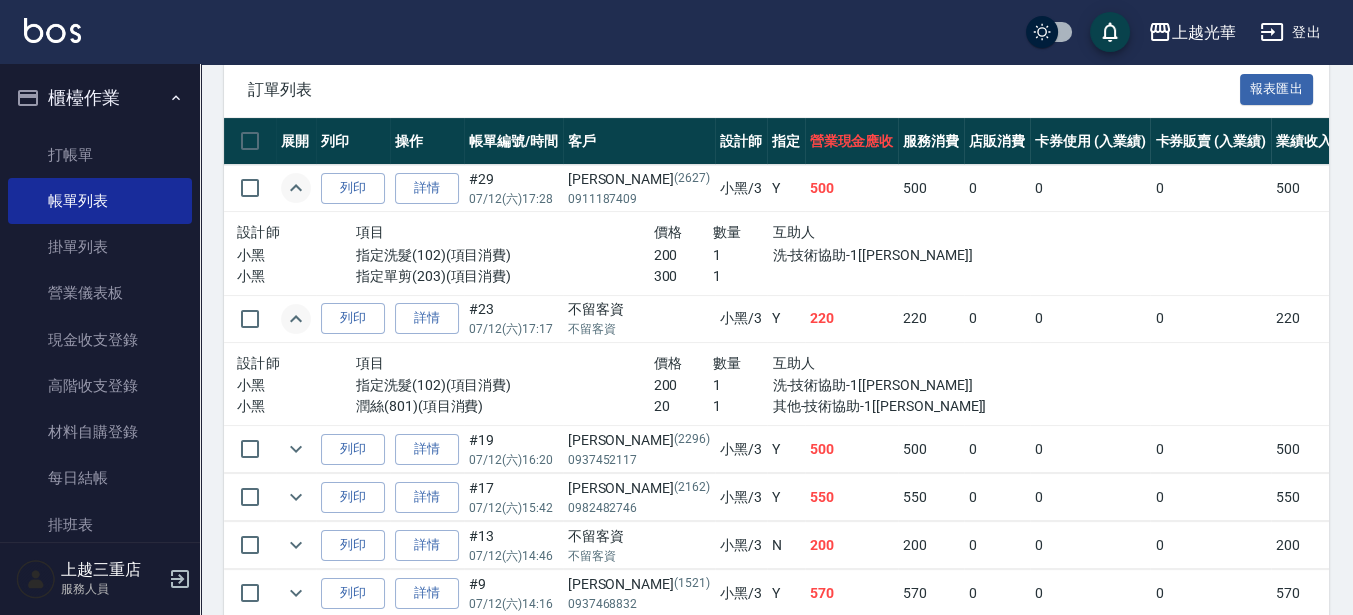 scroll, scrollTop: 625, scrollLeft: 0, axis: vertical 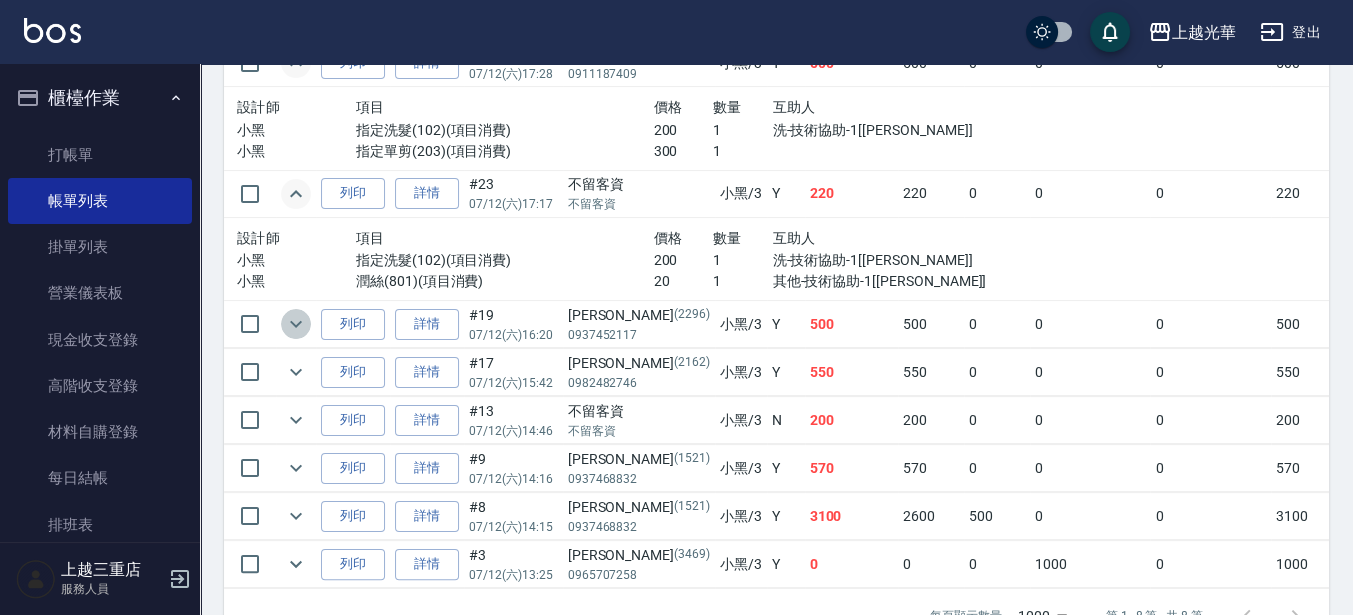 click 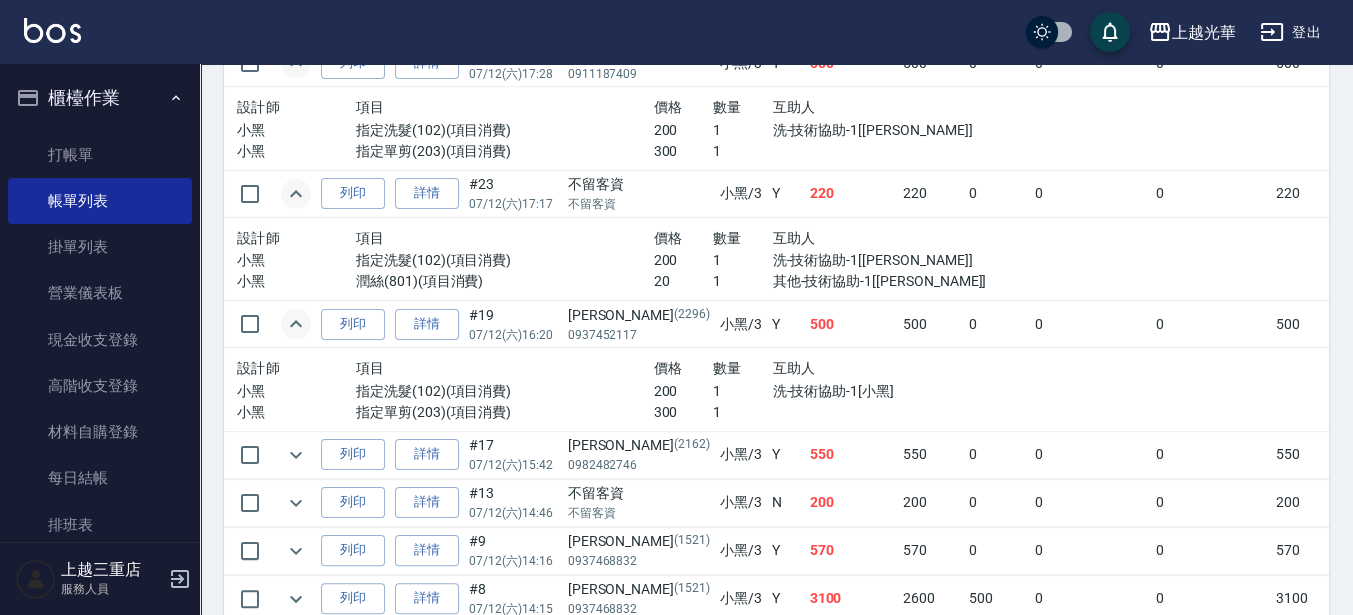 scroll, scrollTop: 750, scrollLeft: 0, axis: vertical 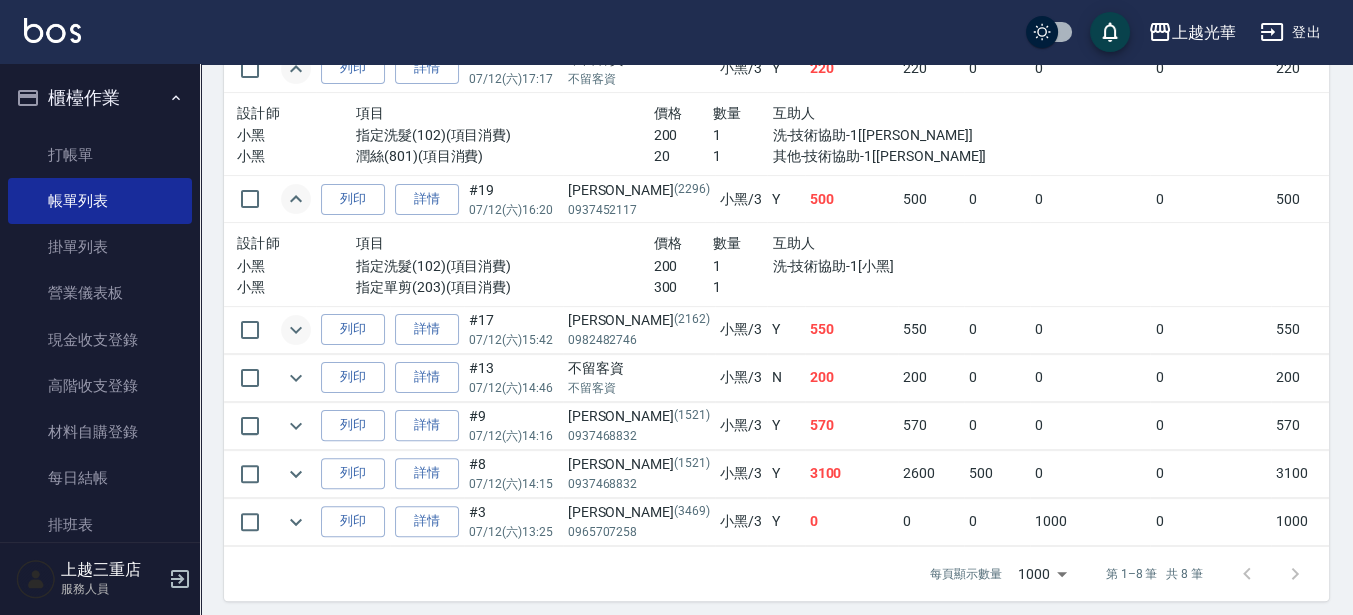 click 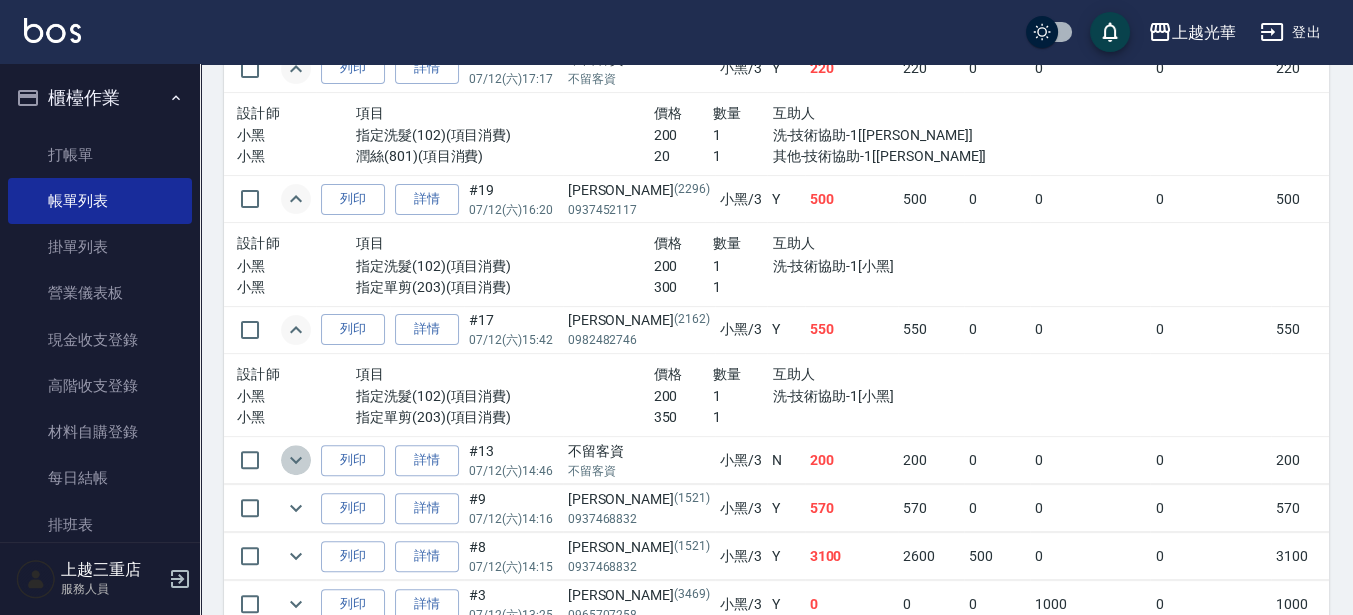 click 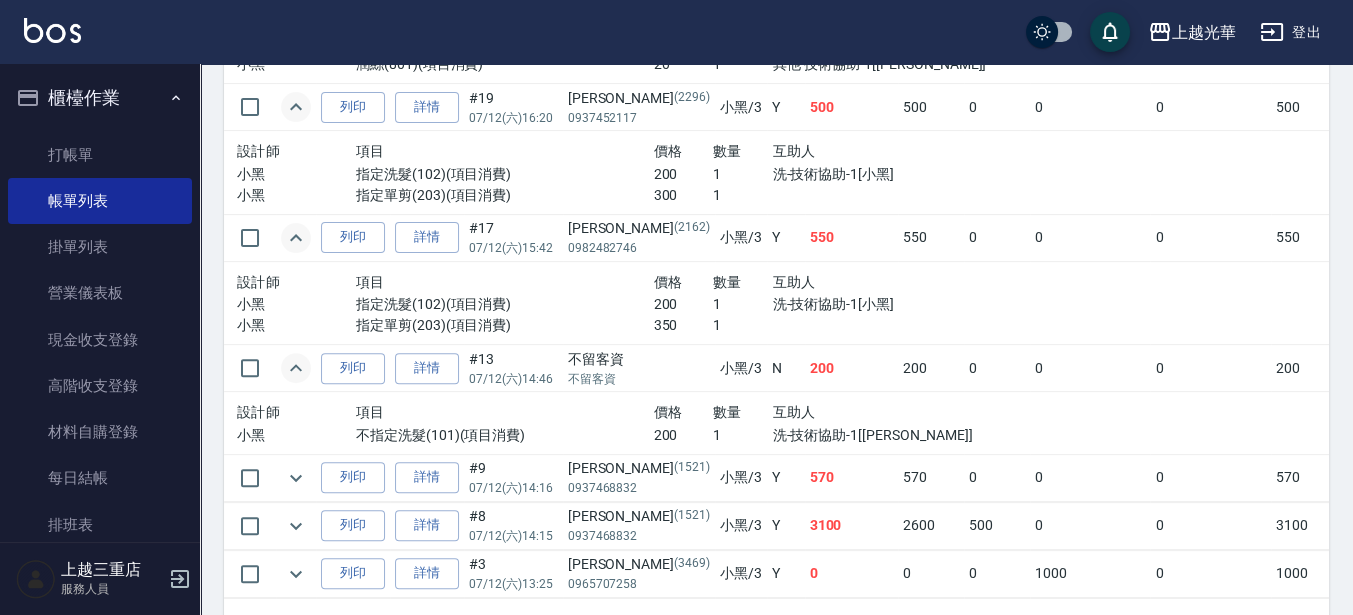 scroll, scrollTop: 875, scrollLeft: 0, axis: vertical 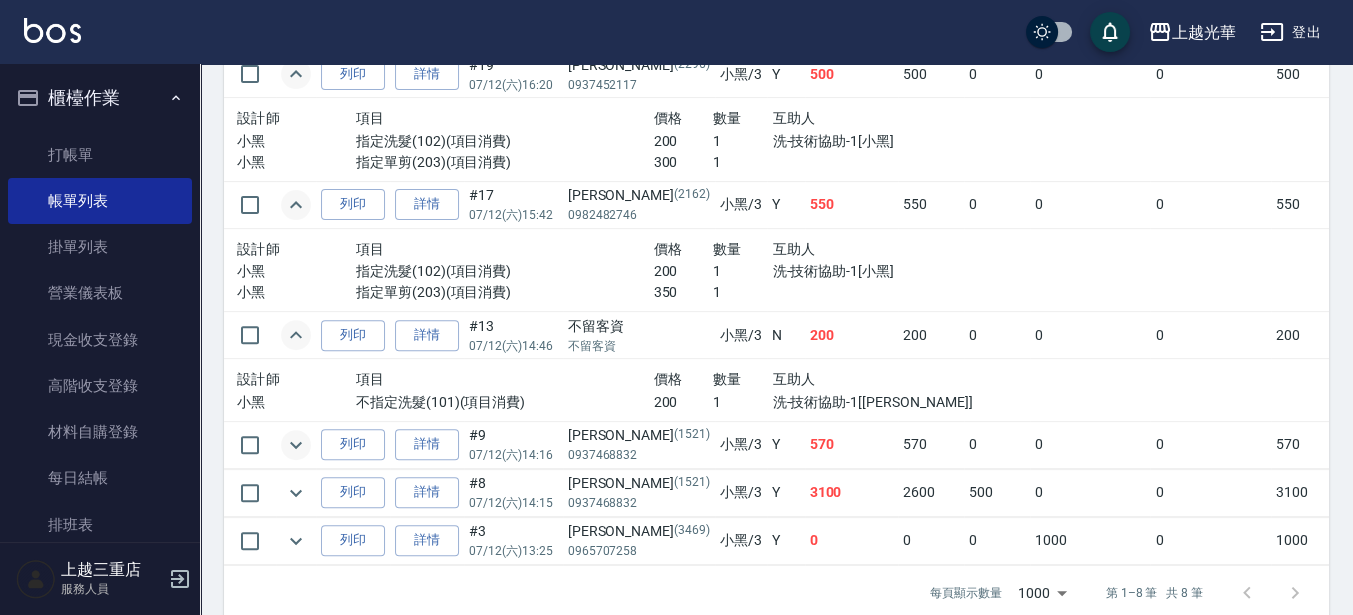 click 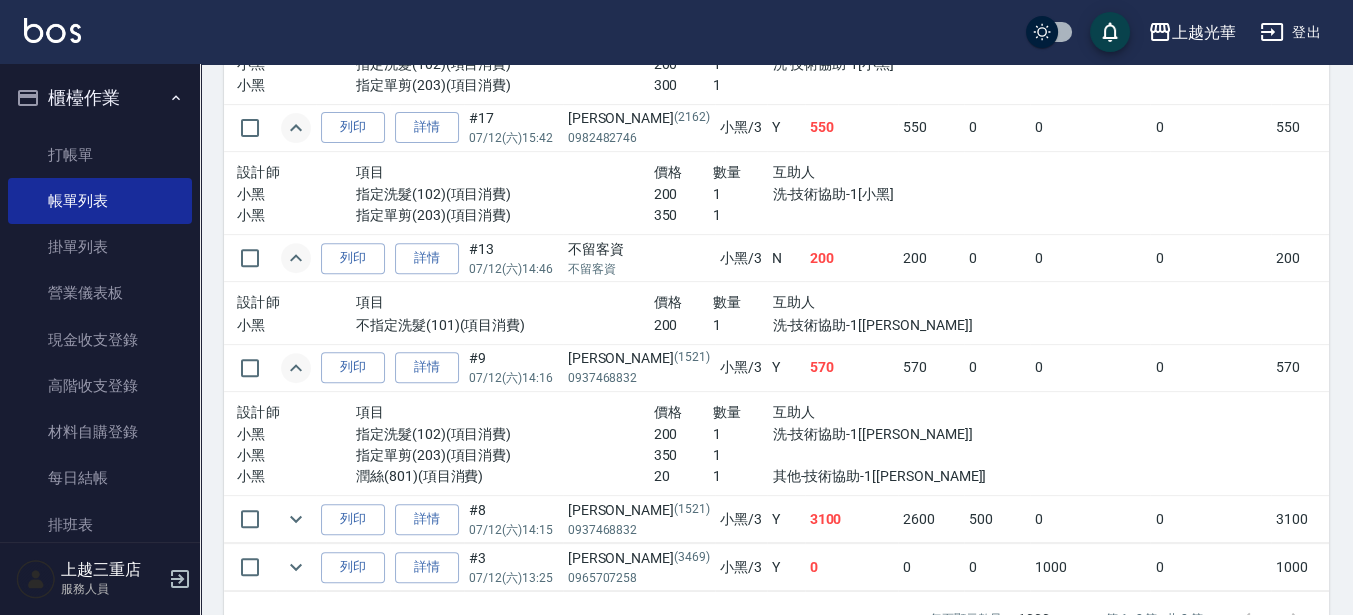 scroll, scrollTop: 1000, scrollLeft: 0, axis: vertical 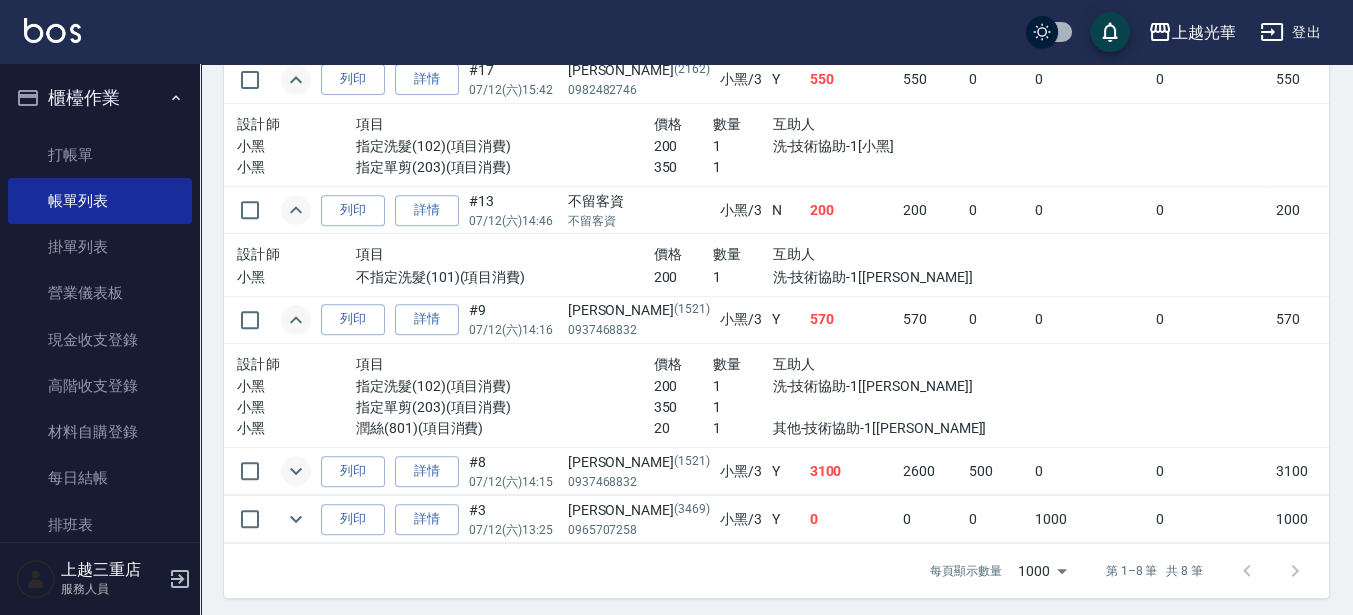 click 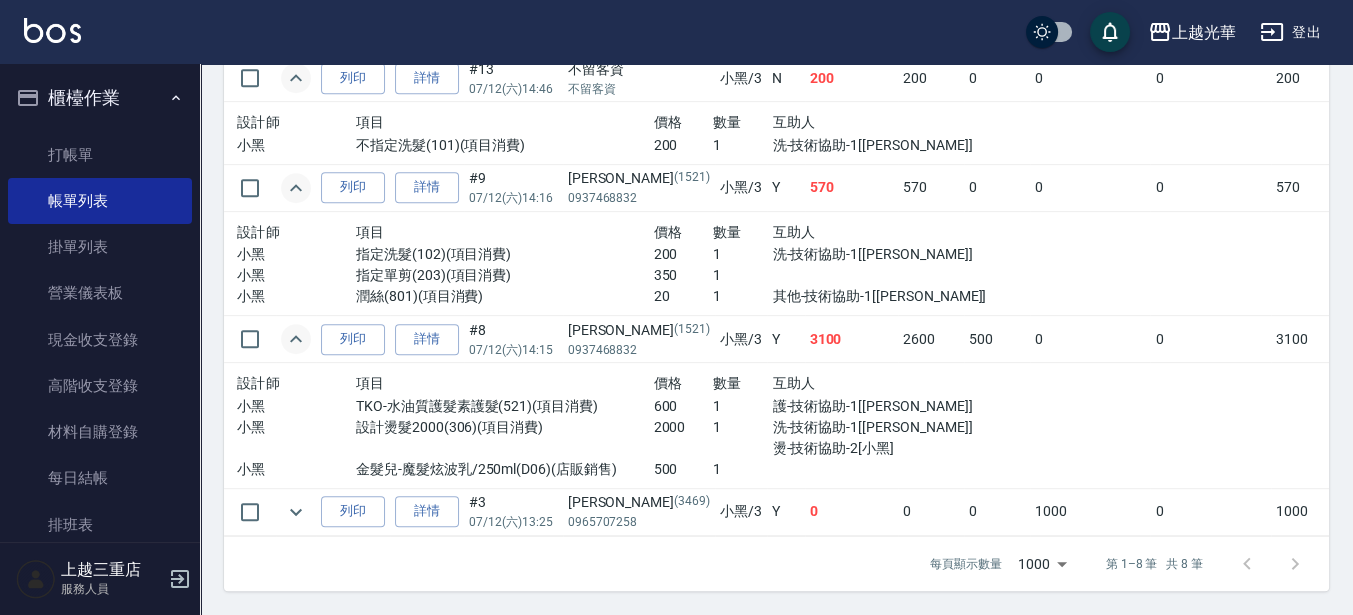 scroll, scrollTop: 1145, scrollLeft: 0, axis: vertical 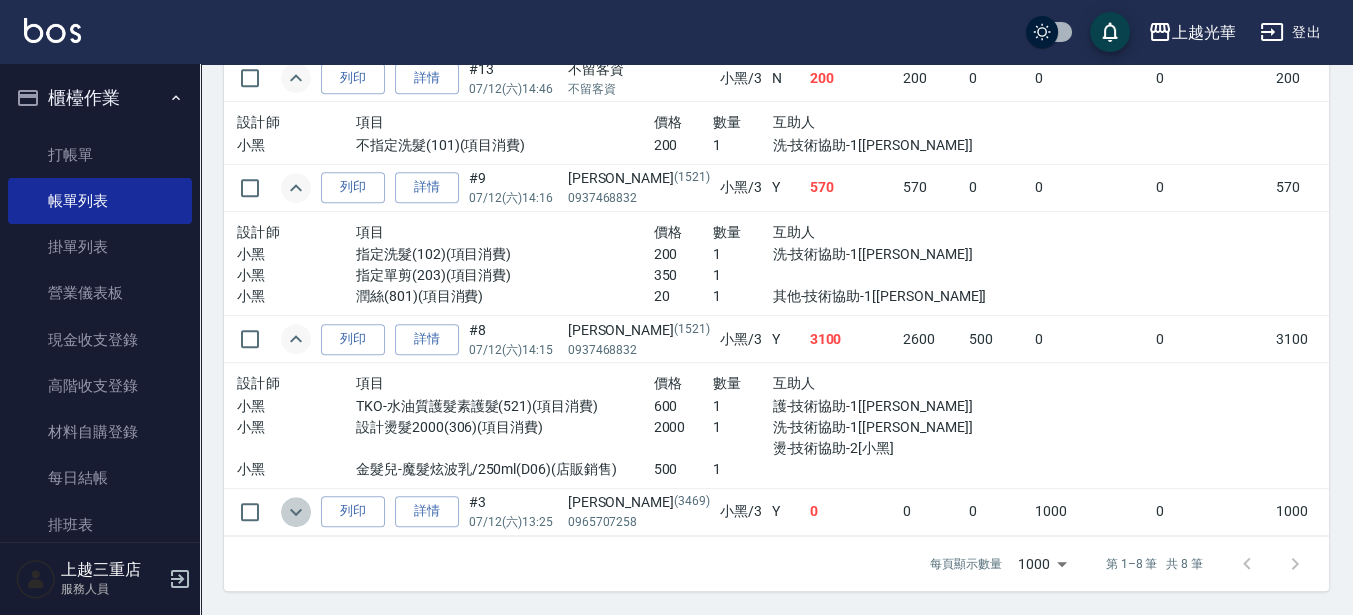 click 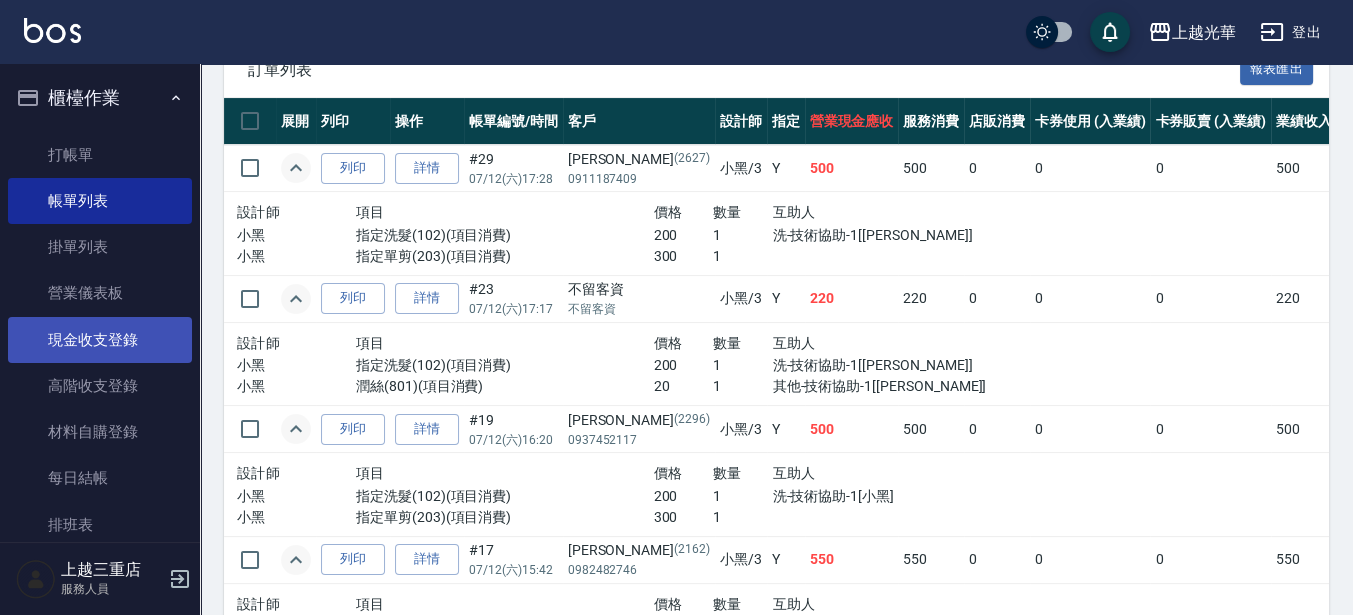 scroll, scrollTop: 520, scrollLeft: 0, axis: vertical 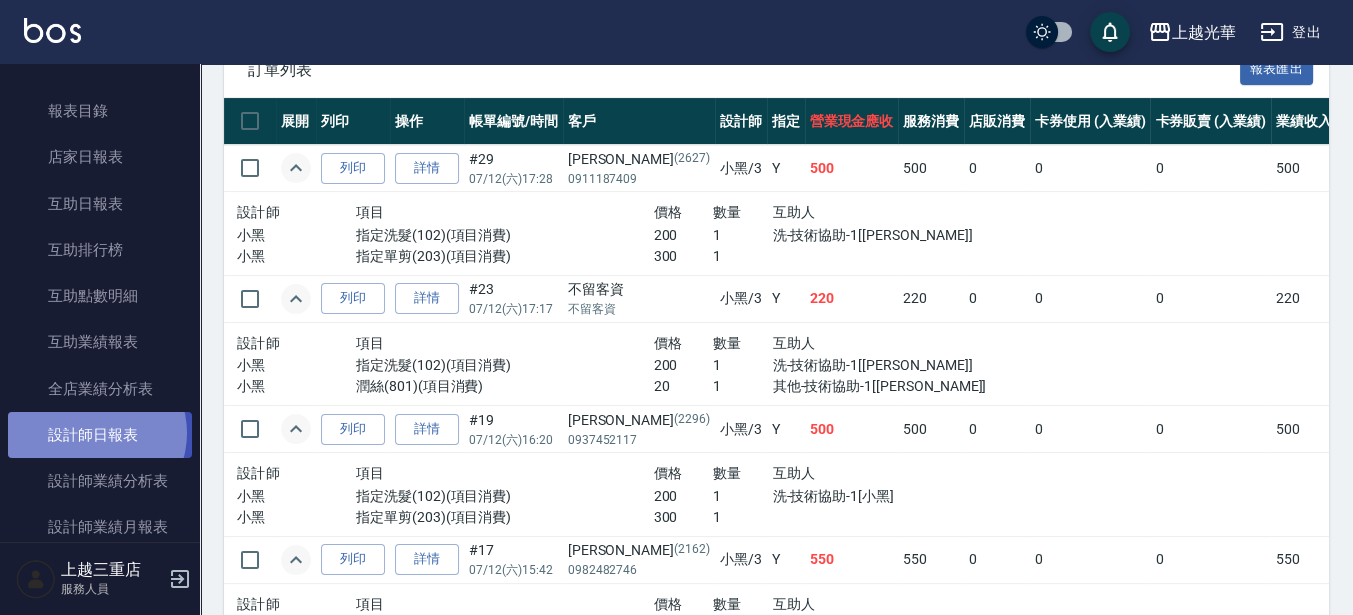 click on "設計師日報表" at bounding box center (100, 435) 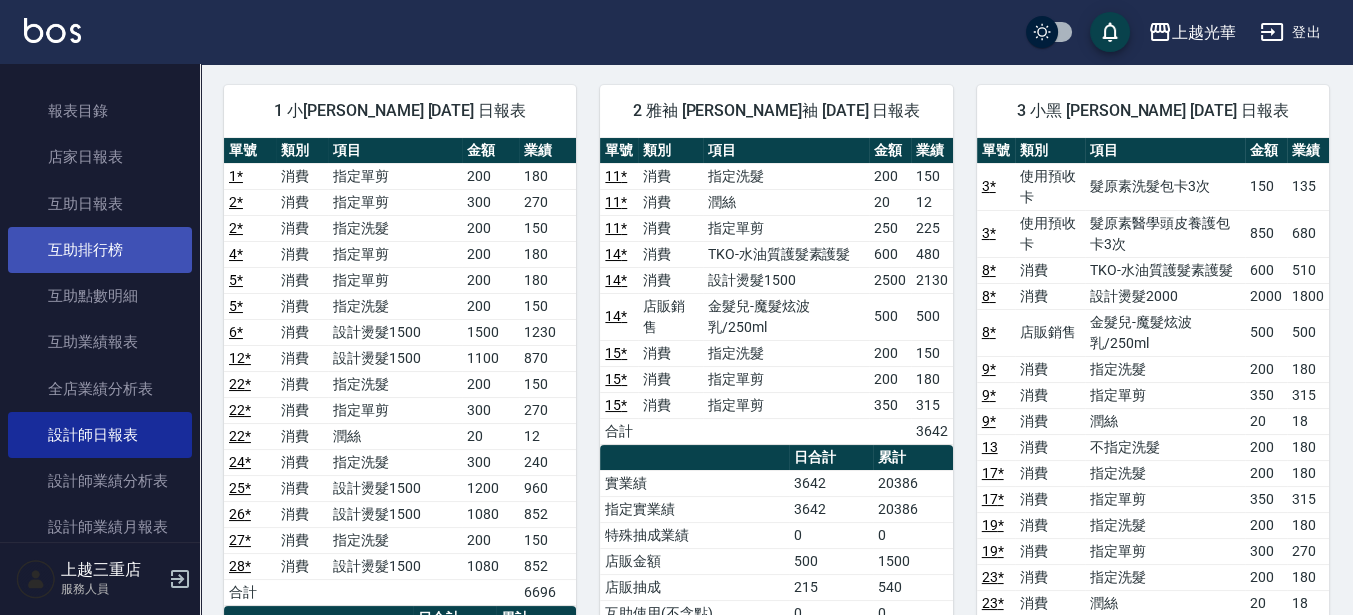 scroll, scrollTop: 0, scrollLeft: 0, axis: both 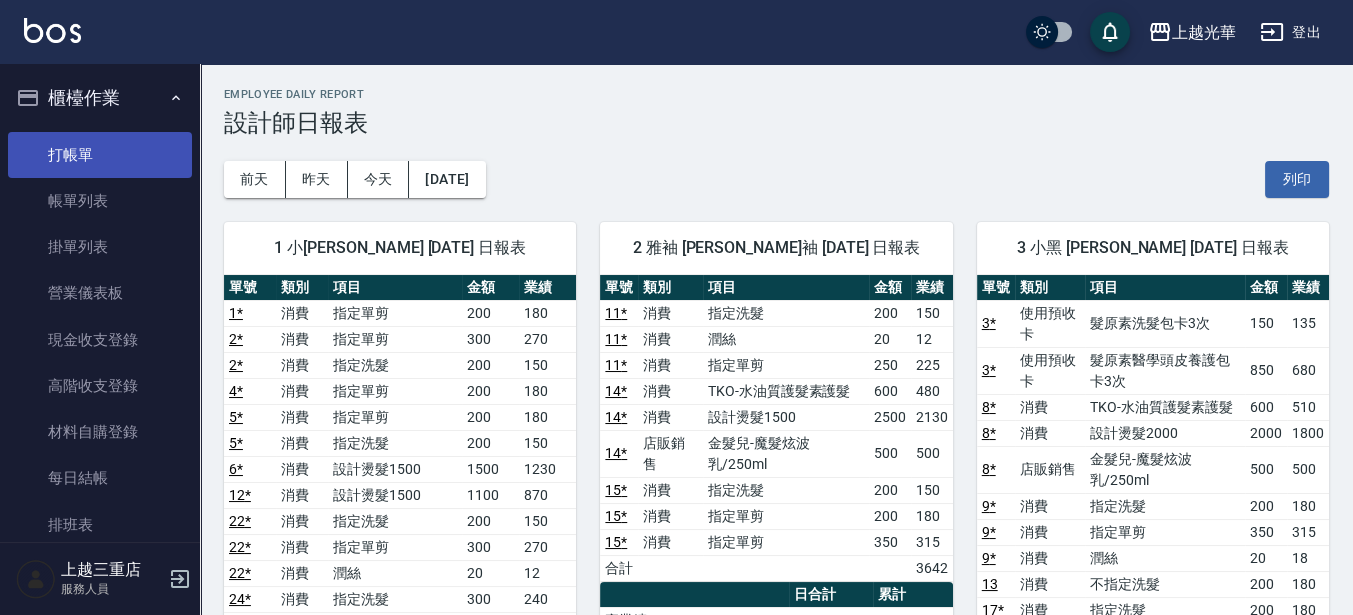 click on "打帳單" at bounding box center [100, 155] 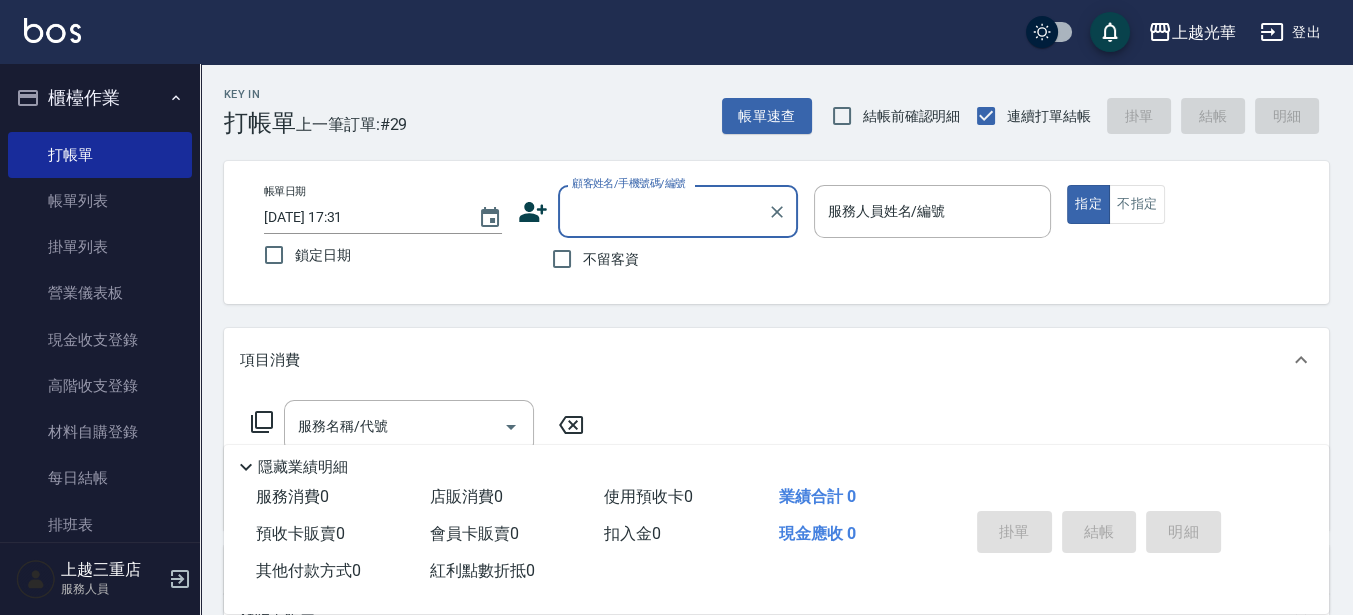 click on "不留客資" at bounding box center (611, 259) 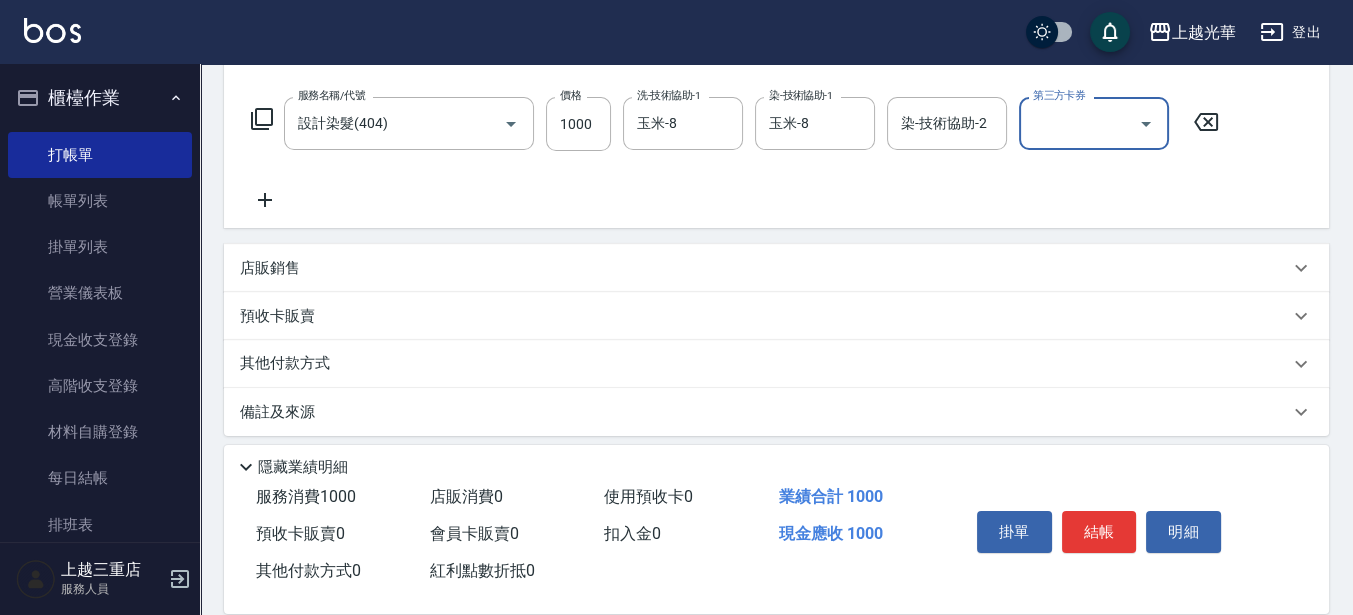 scroll, scrollTop: 312, scrollLeft: 0, axis: vertical 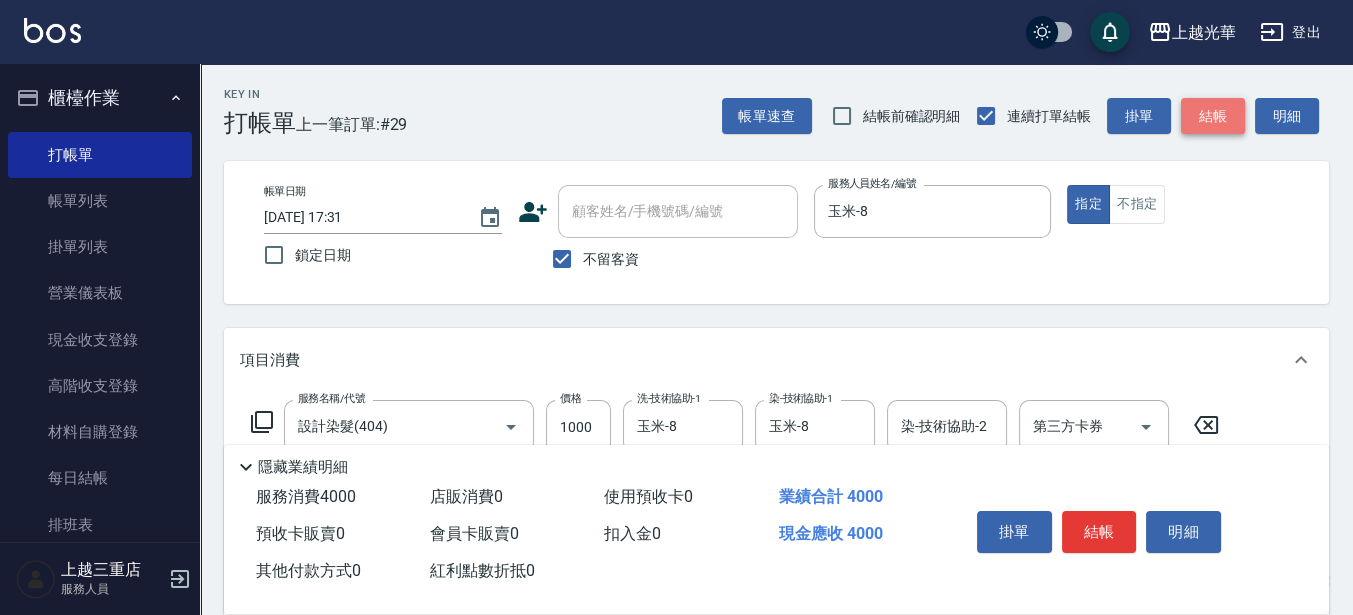 click on "結帳" at bounding box center (1213, 116) 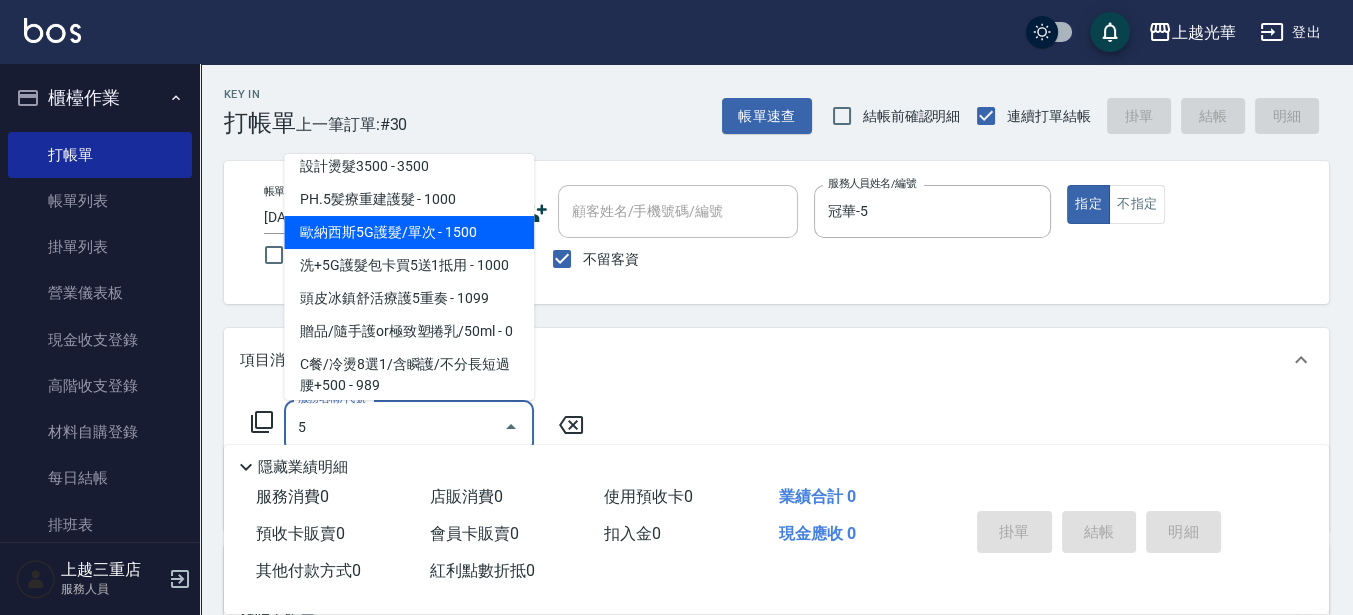 scroll, scrollTop: 125, scrollLeft: 0, axis: vertical 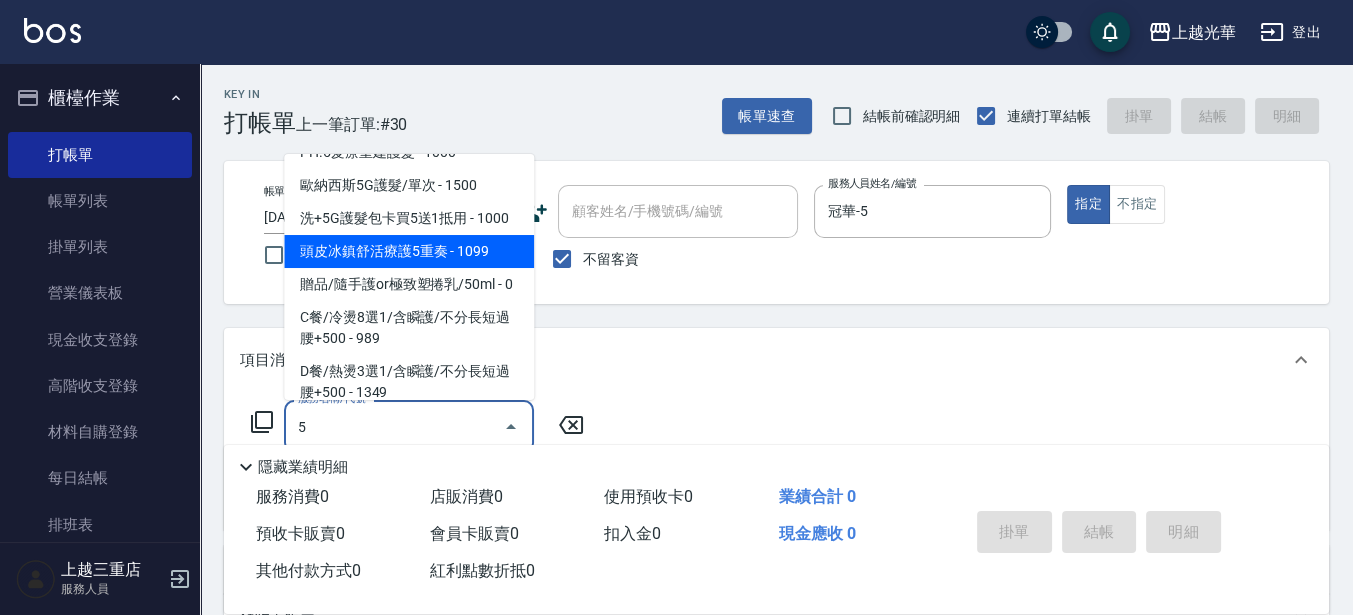 click on "頭皮冰鎮舒活療護5重奏 - 1099" at bounding box center [409, 251] 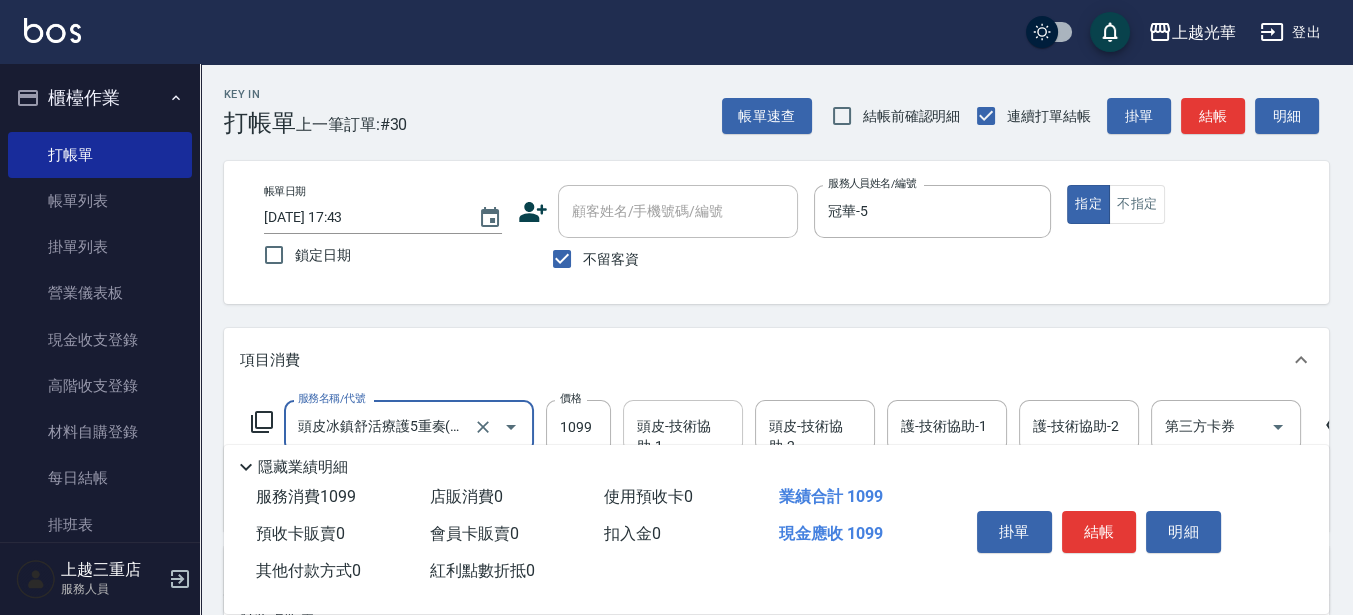 click on "頭皮-技術協助-1 頭皮-技術協助-1" at bounding box center (683, 426) 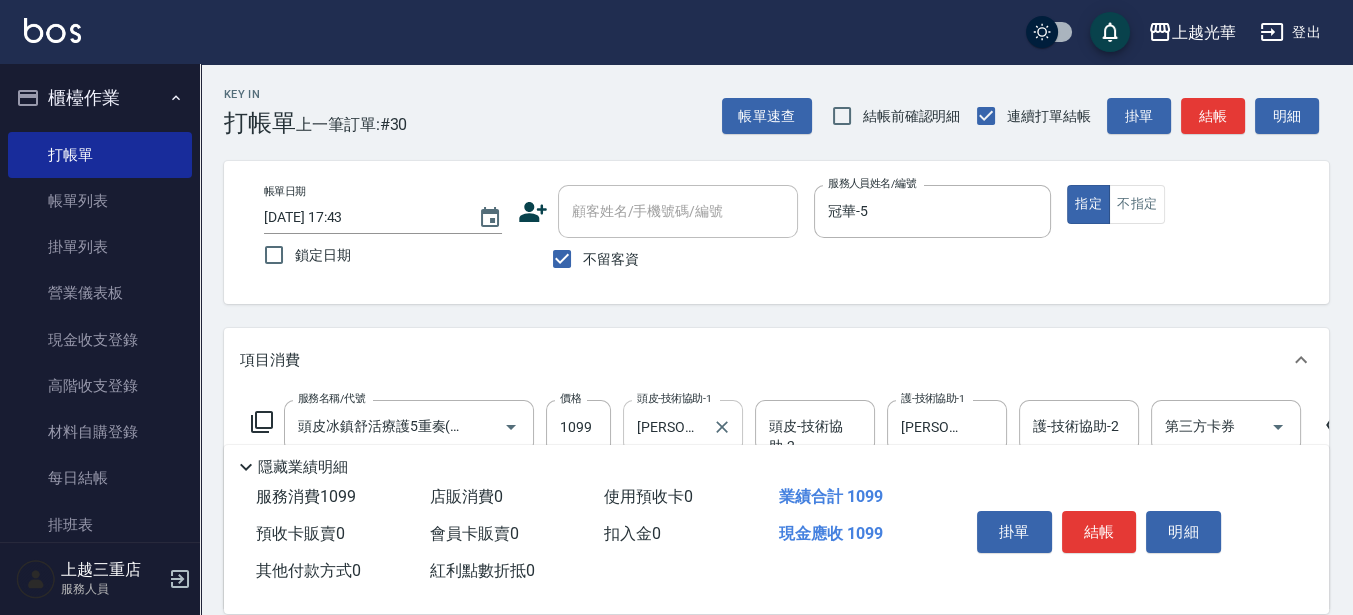 scroll, scrollTop: 0, scrollLeft: 0, axis: both 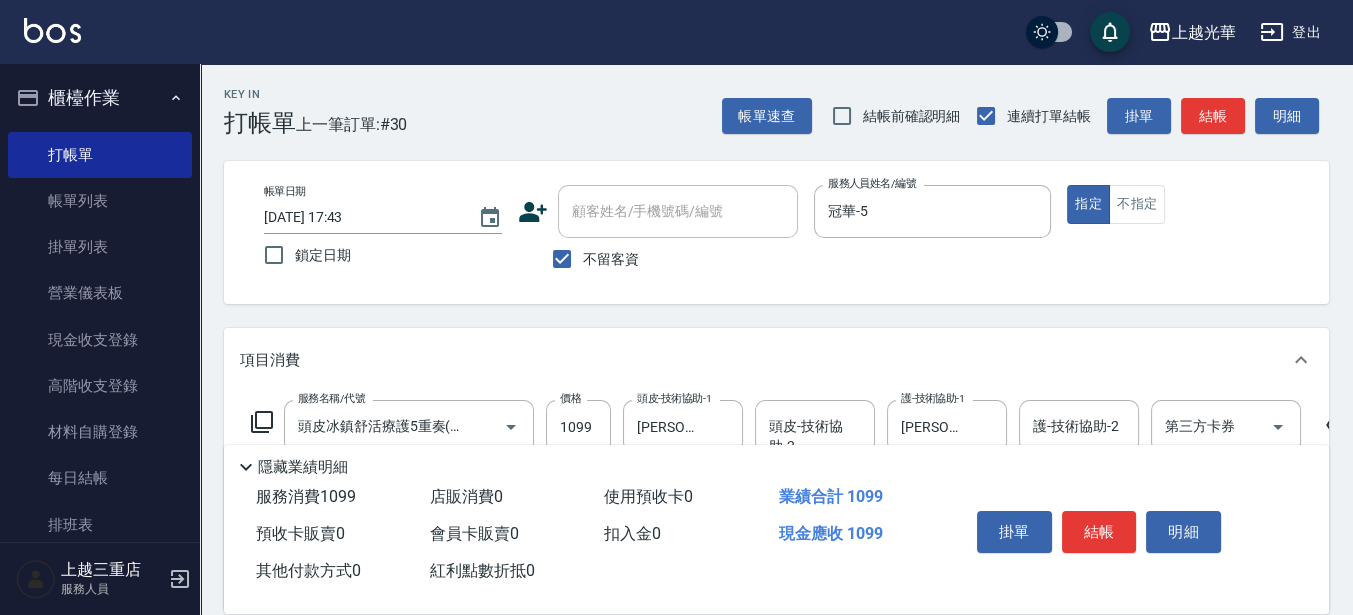 click on "帳單日期 2025/07/12 17:43 鎖定日期 顧客姓名/手機號碼/編號 顧客姓名/手機號碼/編號 不留客資 服務人員姓名/編號 冠華-5 服務人員姓名/編號 指定 不指定" at bounding box center [776, 232] 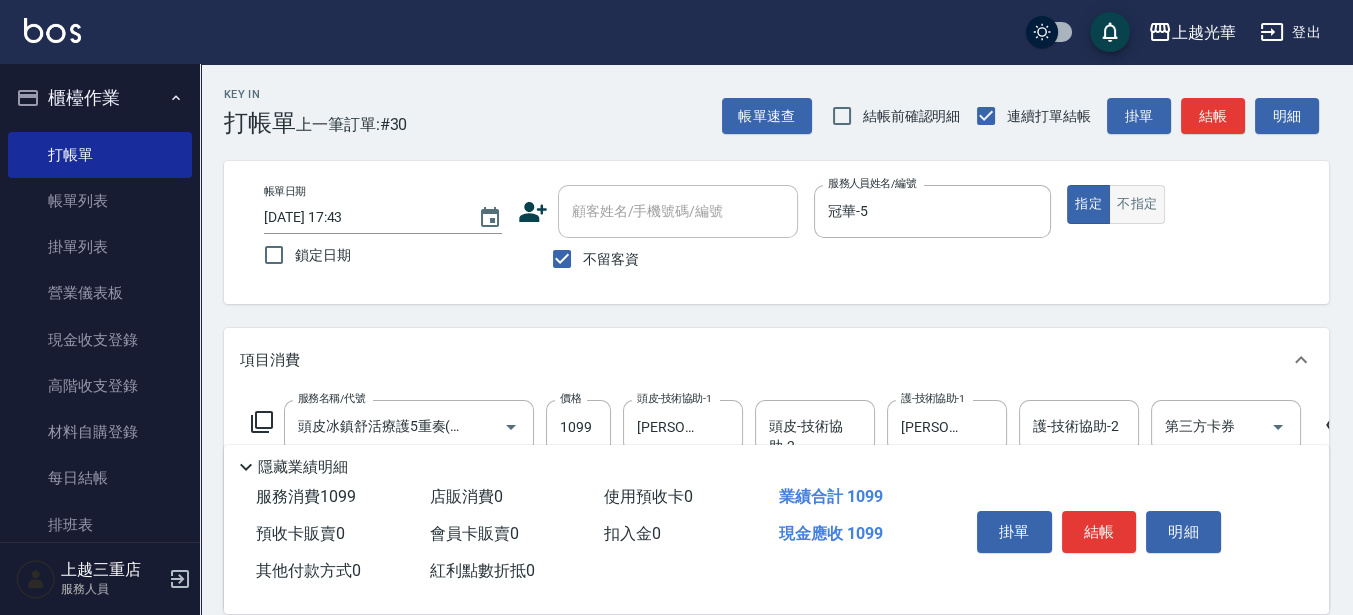 drag, startPoint x: 1140, startPoint y: 183, endPoint x: 1140, endPoint y: 198, distance: 15 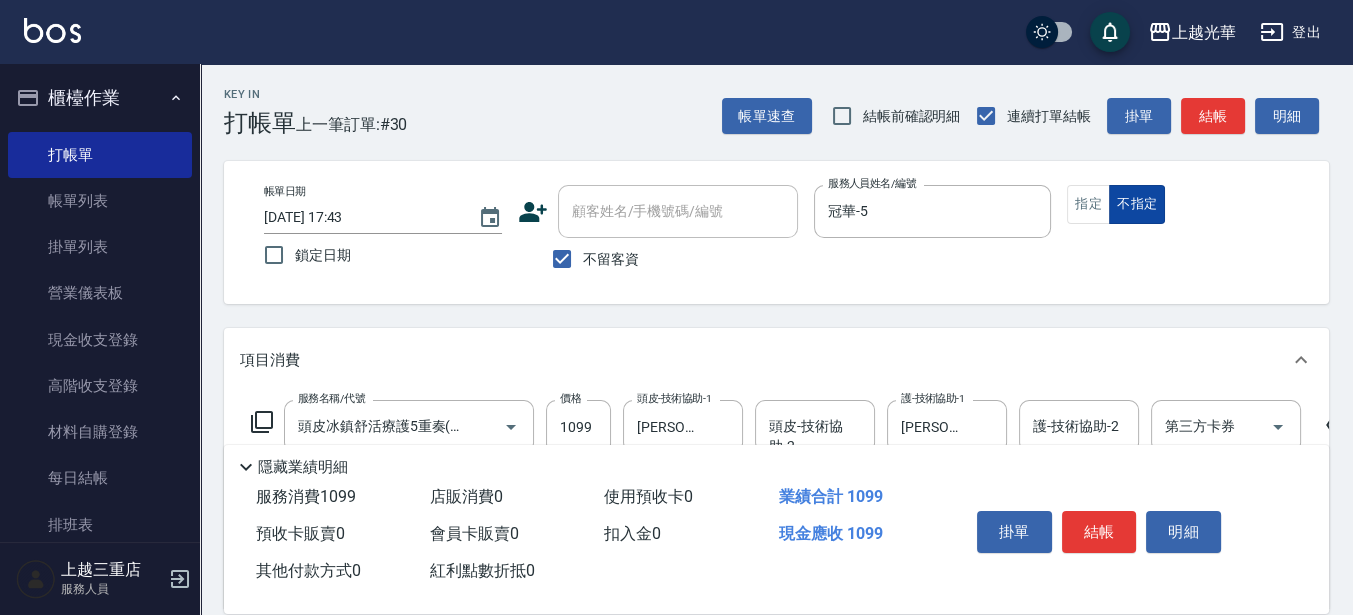 click on "不指定" at bounding box center (1137, 204) 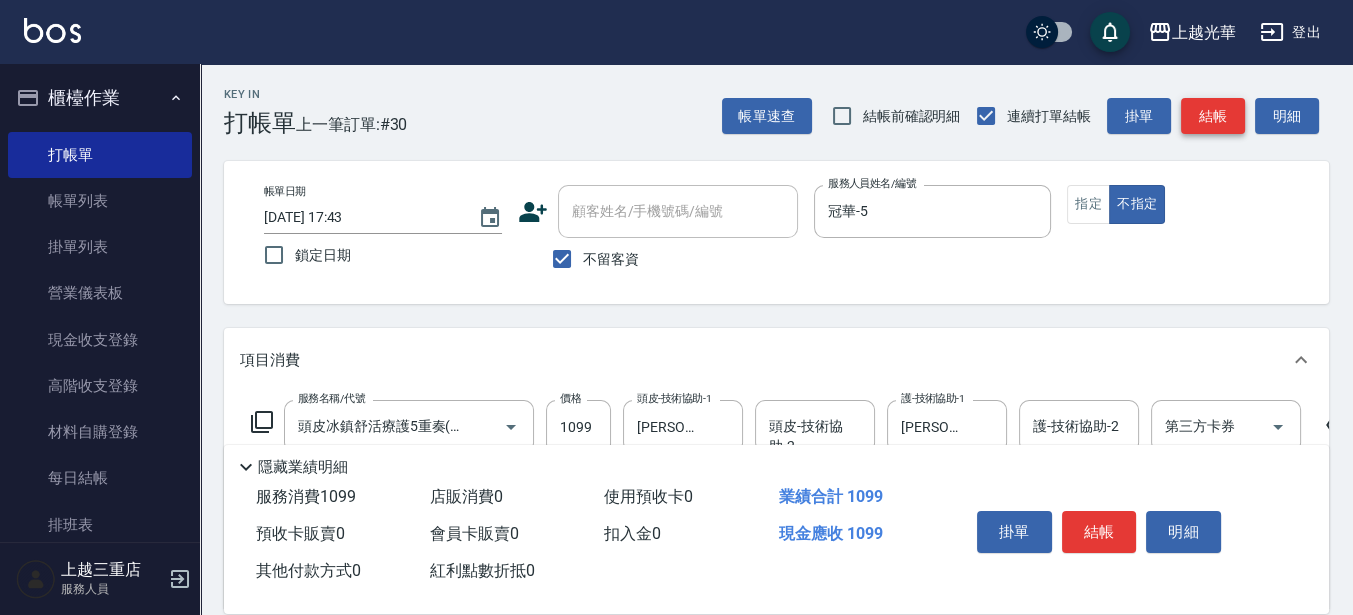click on "結帳" at bounding box center [1213, 116] 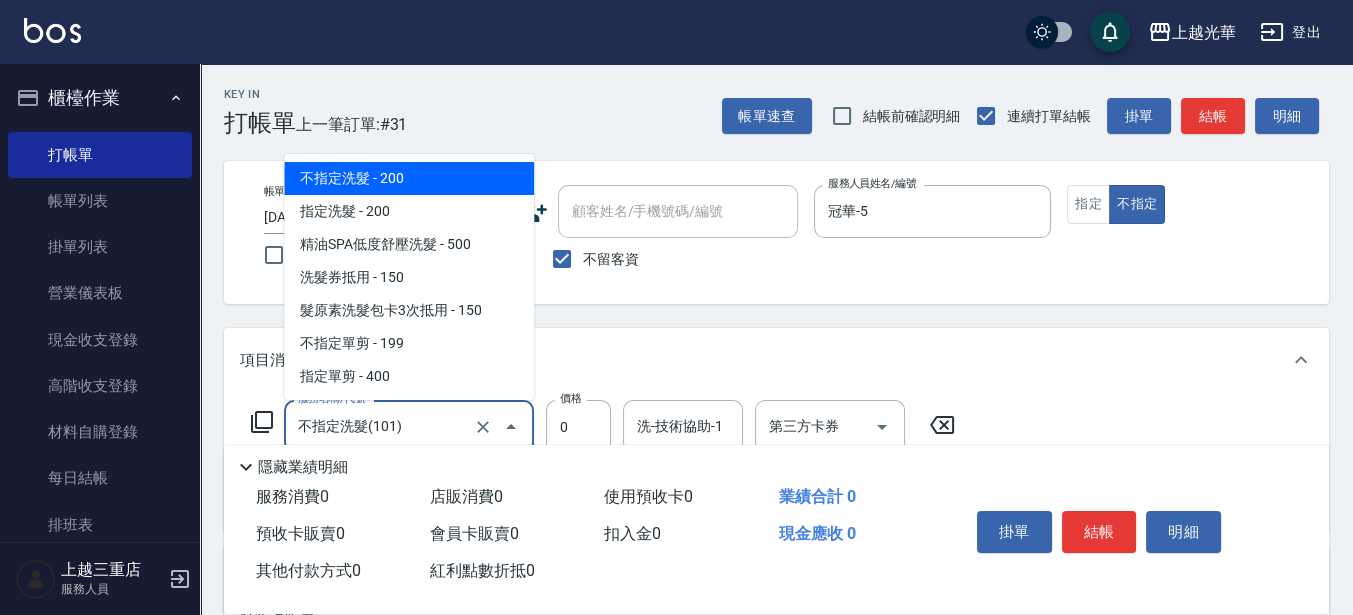 click on "不指定洗髮(101)" at bounding box center (381, 426) 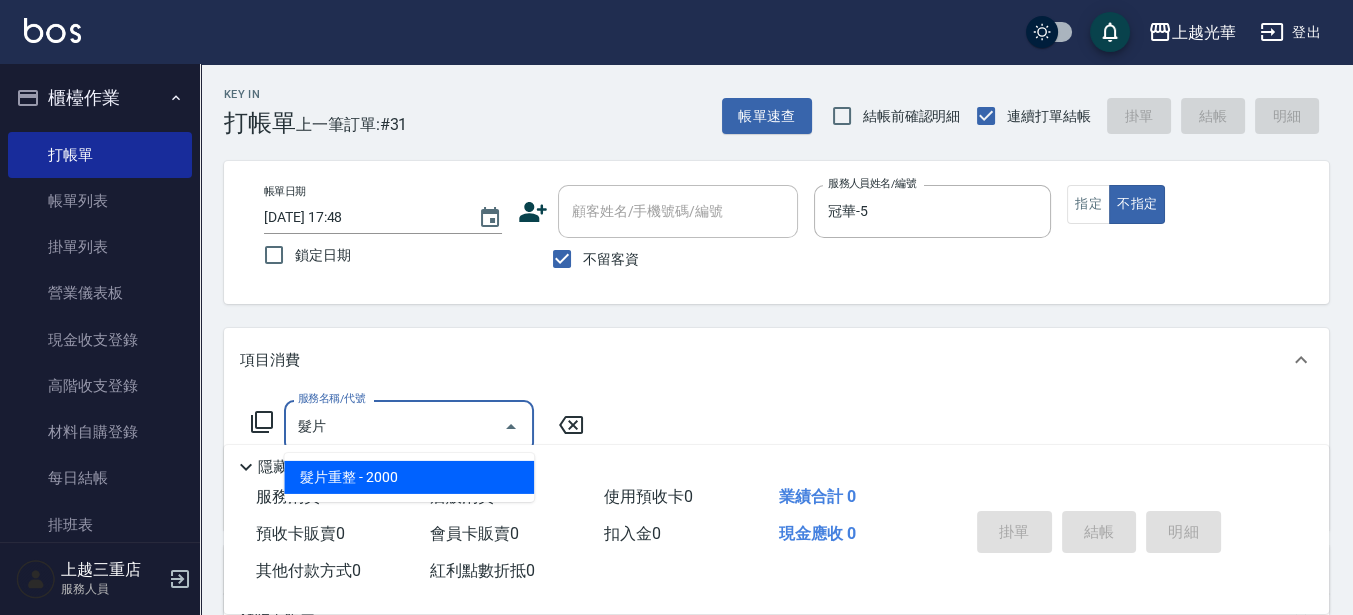 click on "髮片重整 - 2000" at bounding box center [409, 477] 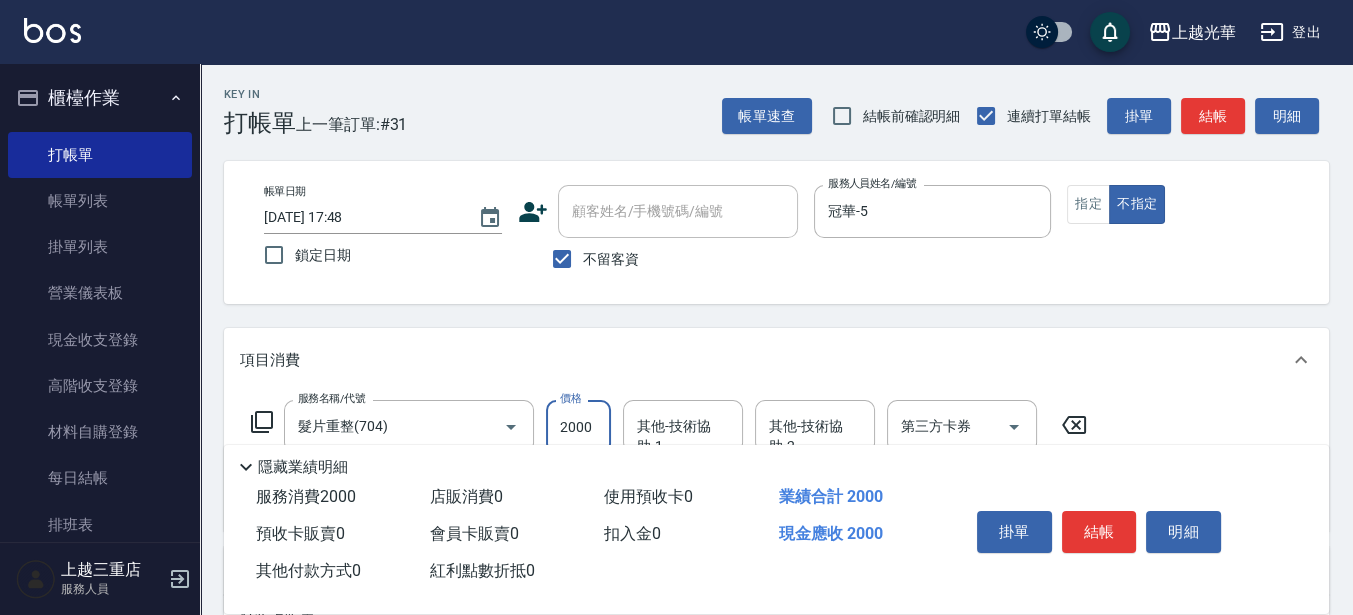 drag, startPoint x: 587, startPoint y: 417, endPoint x: 599, endPoint y: 416, distance: 12.0415945 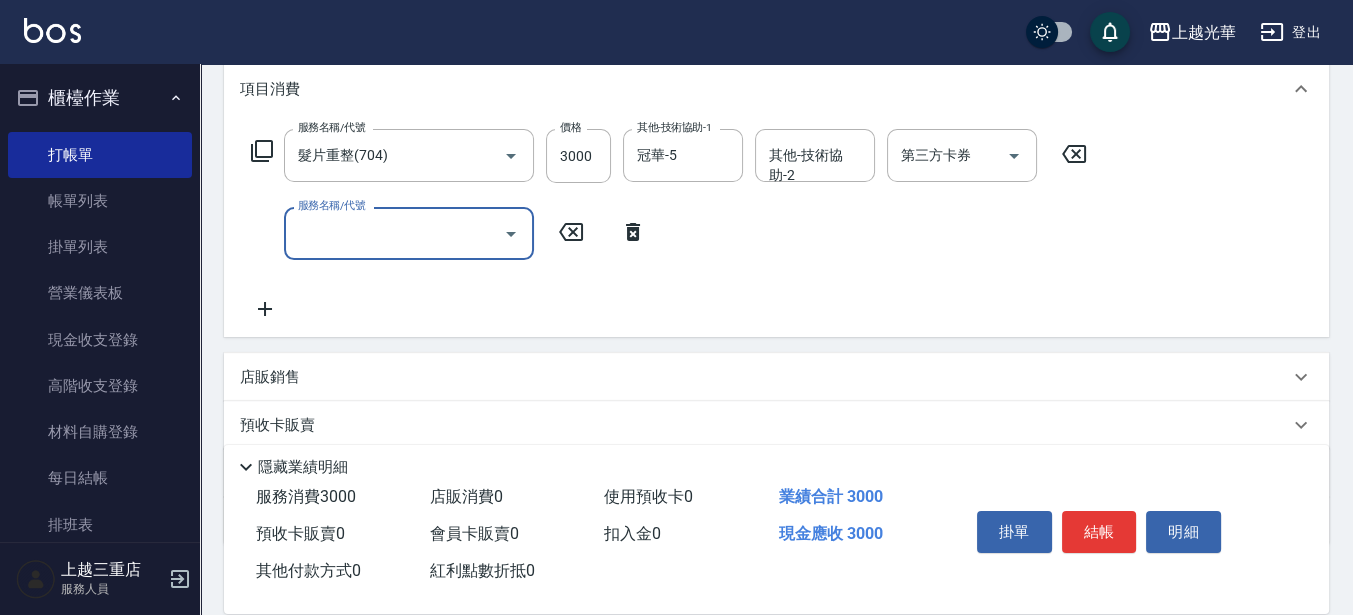 scroll, scrollTop: 375, scrollLeft: 0, axis: vertical 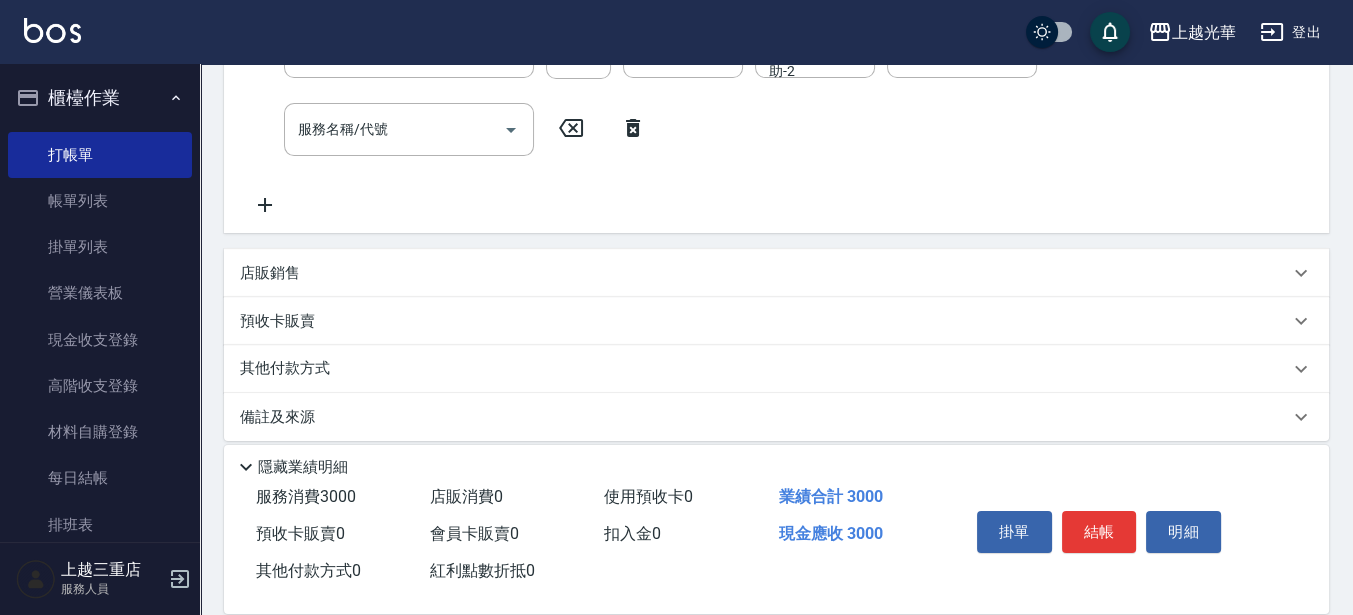 click on "店販銷售" at bounding box center (764, 273) 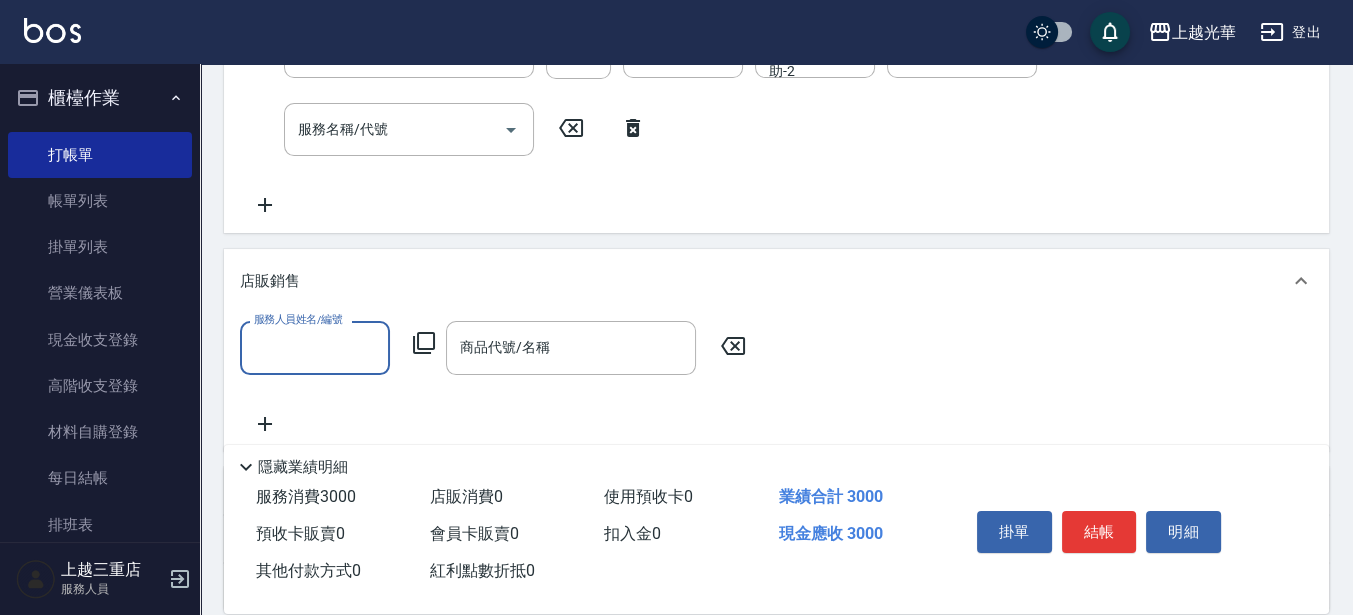 scroll, scrollTop: 0, scrollLeft: 0, axis: both 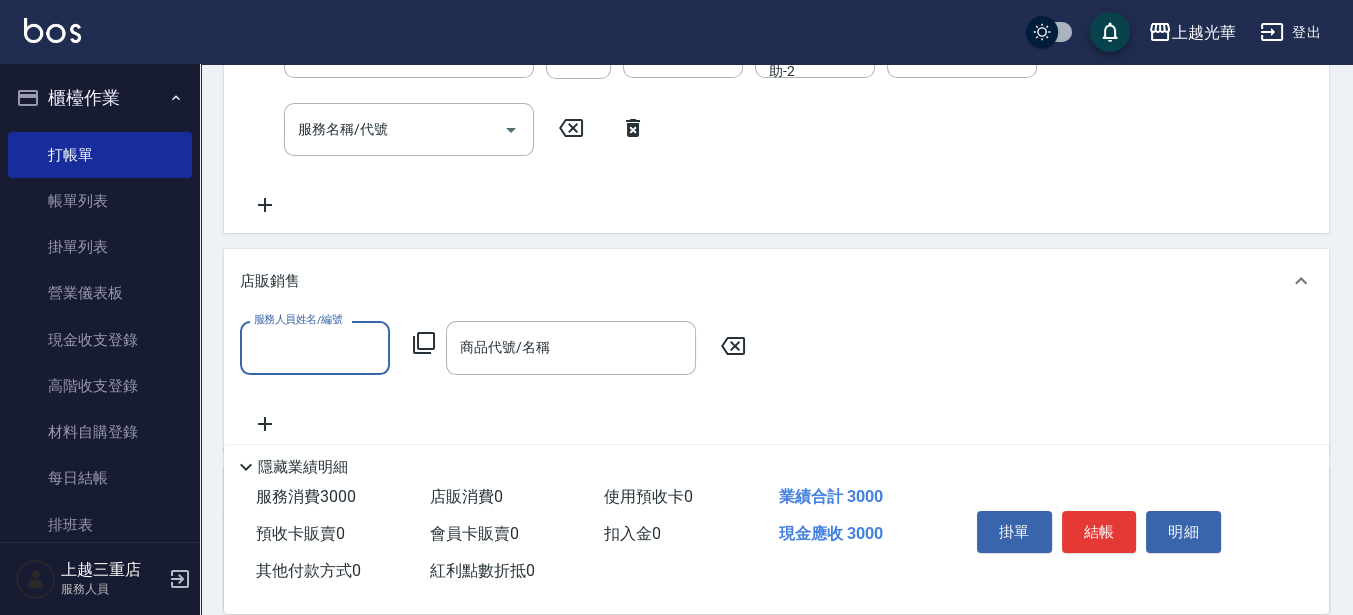 drag, startPoint x: 332, startPoint y: 351, endPoint x: 327, endPoint y: 342, distance: 10.29563 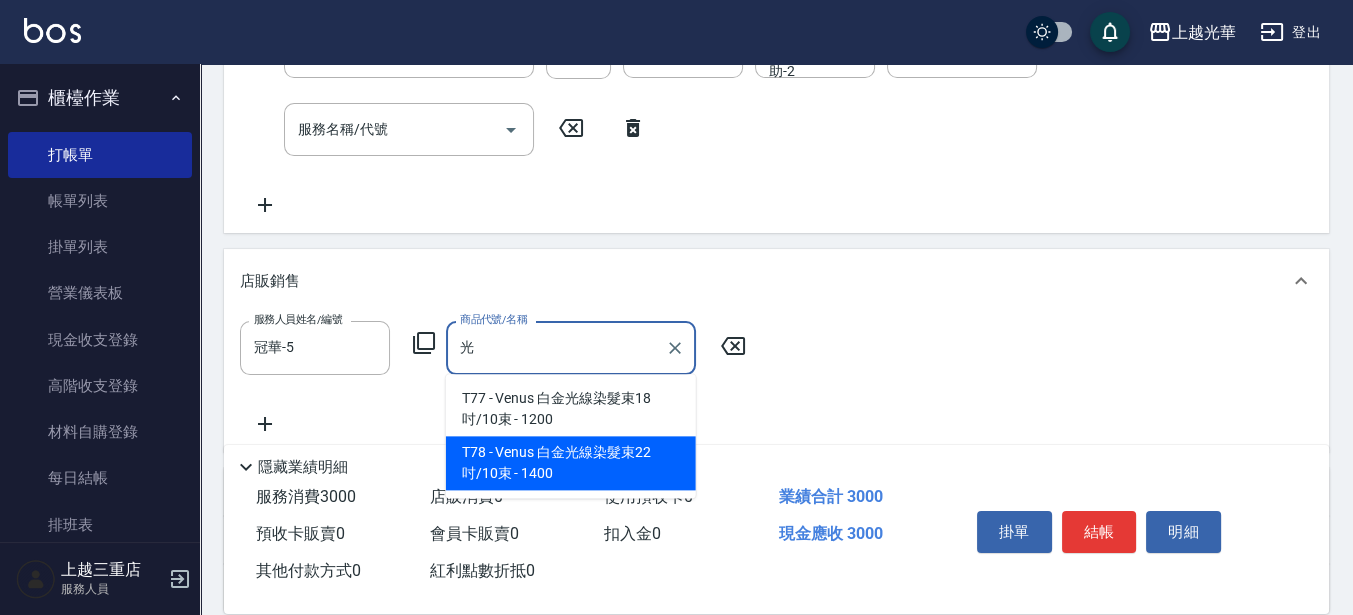 click on "T78 - Venus 白金光線染髮束22吋/10束 - 1400" at bounding box center [571, 463] 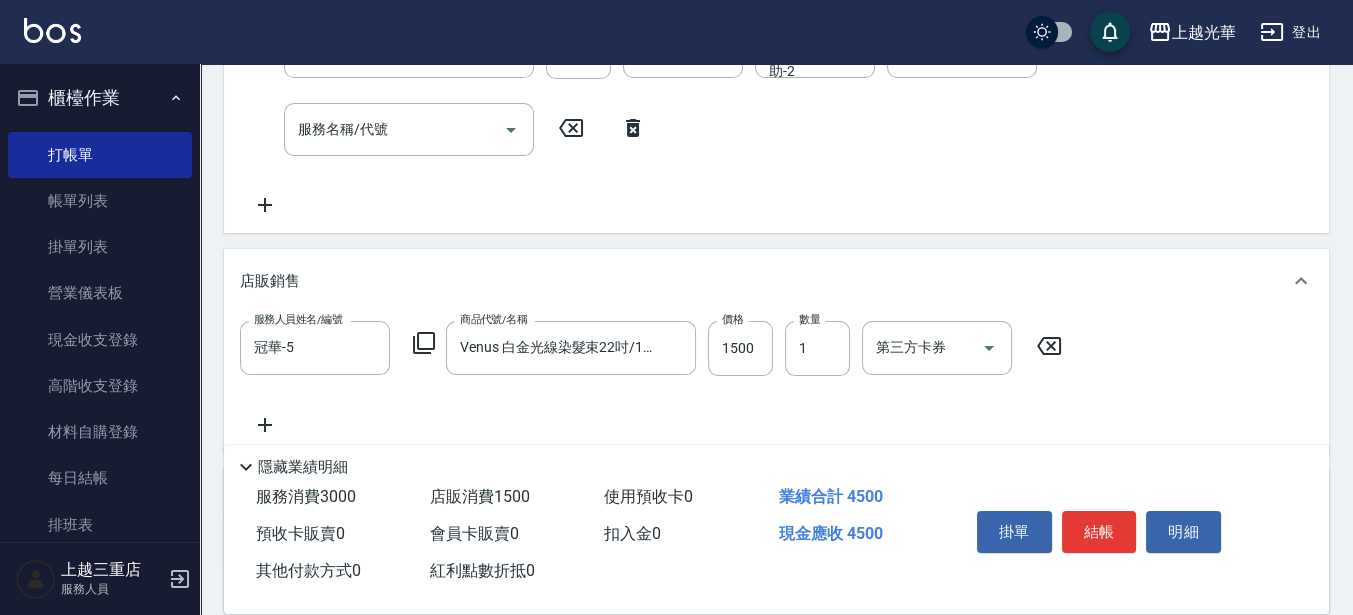 click on "服務人員姓名/編號 冠華-5 服務人員姓名/編號 商品代號/名稱 Venus 白金光線染髮束22吋/10束 商品代號/名稱 價格 1500 價格 數量 1 數量 第三方卡券 第三方卡券" at bounding box center (776, 378) 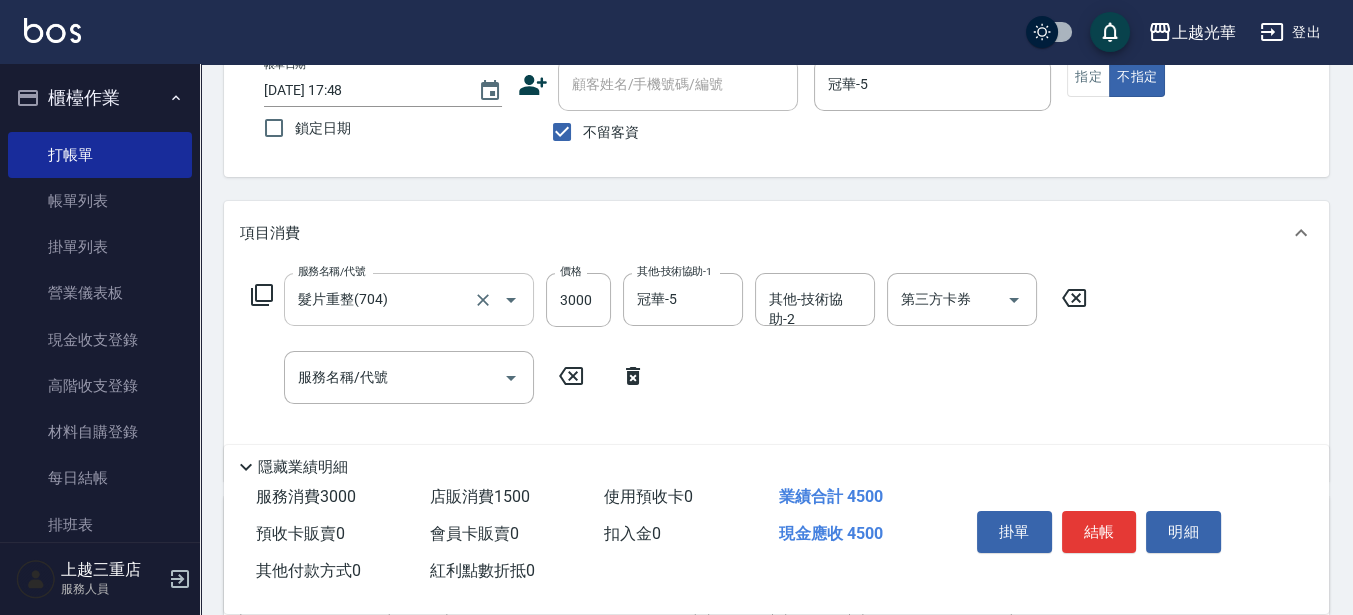scroll, scrollTop: 250, scrollLeft: 0, axis: vertical 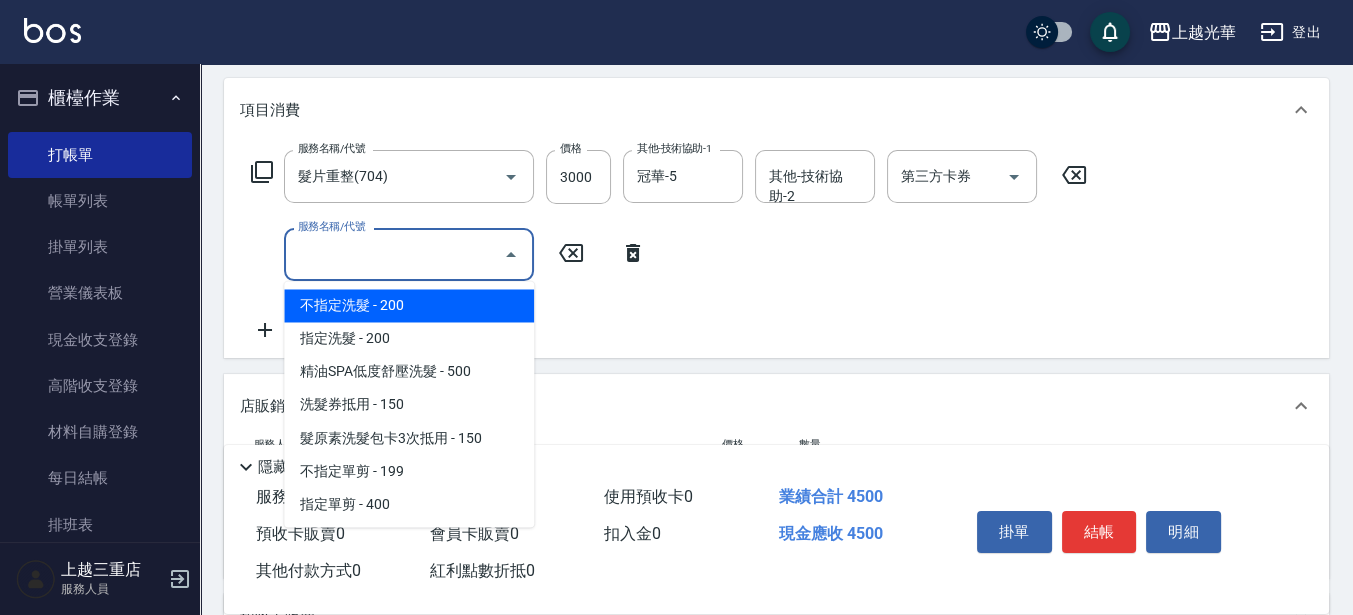 click on "服務名稱/代號" at bounding box center (394, 254) 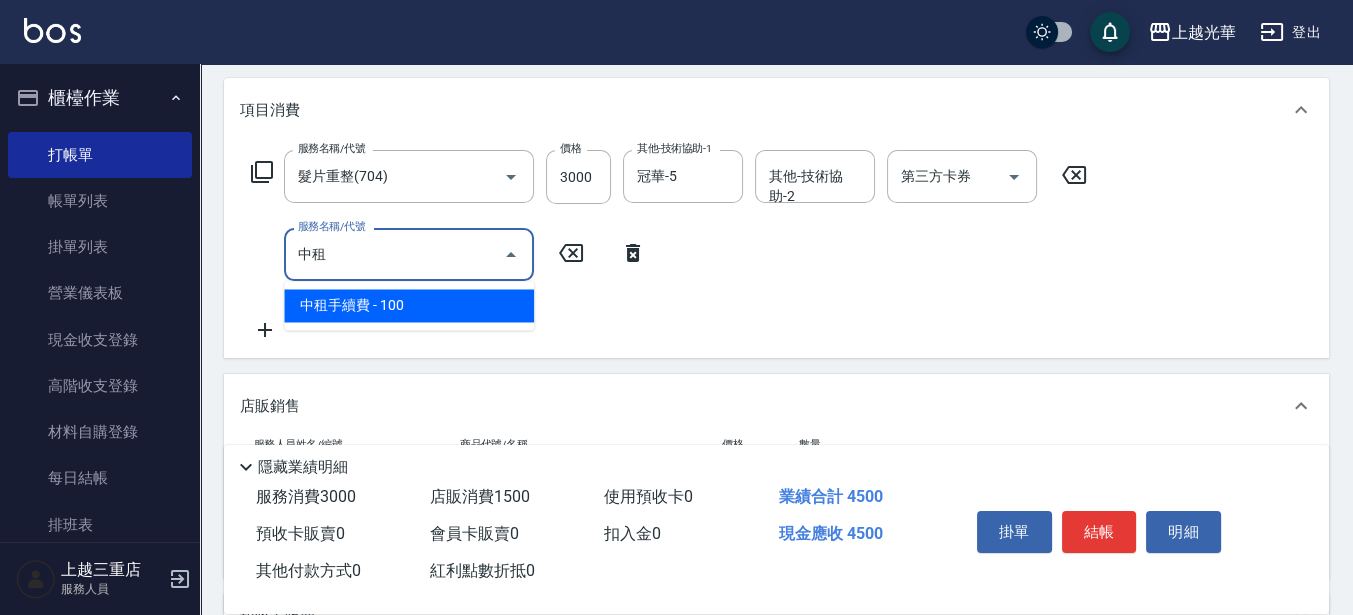 click on "中租手續費 - 100" at bounding box center (409, 305) 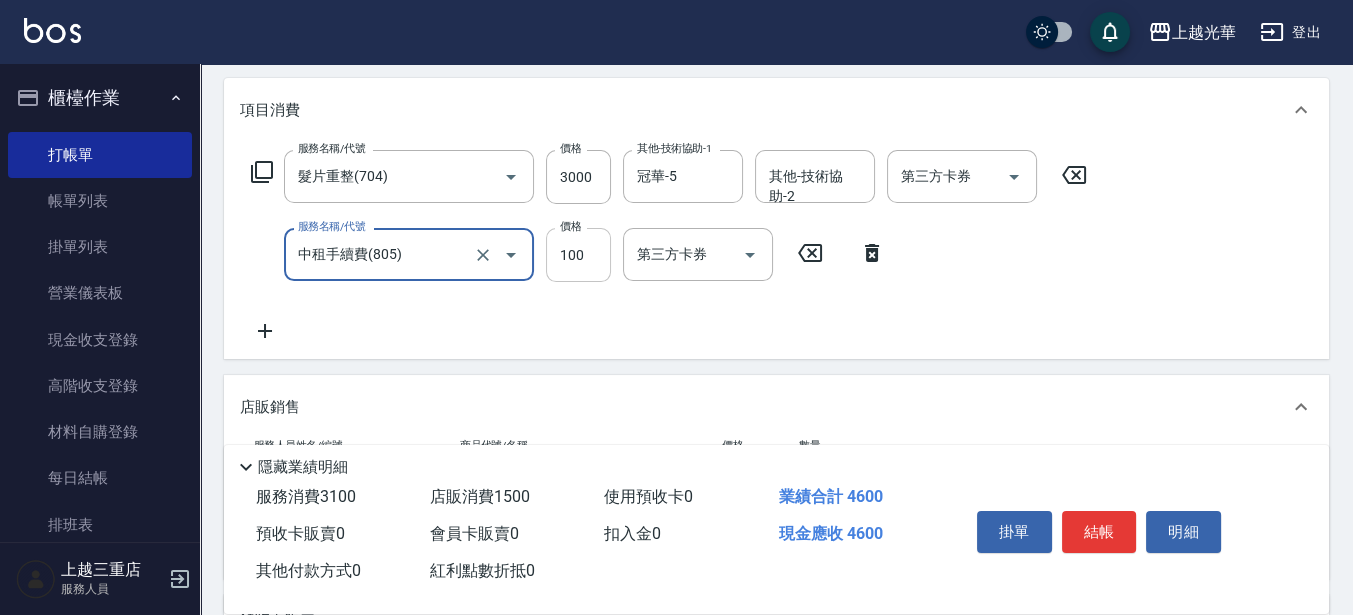 drag, startPoint x: 585, startPoint y: 248, endPoint x: 572, endPoint y: 241, distance: 14.764823 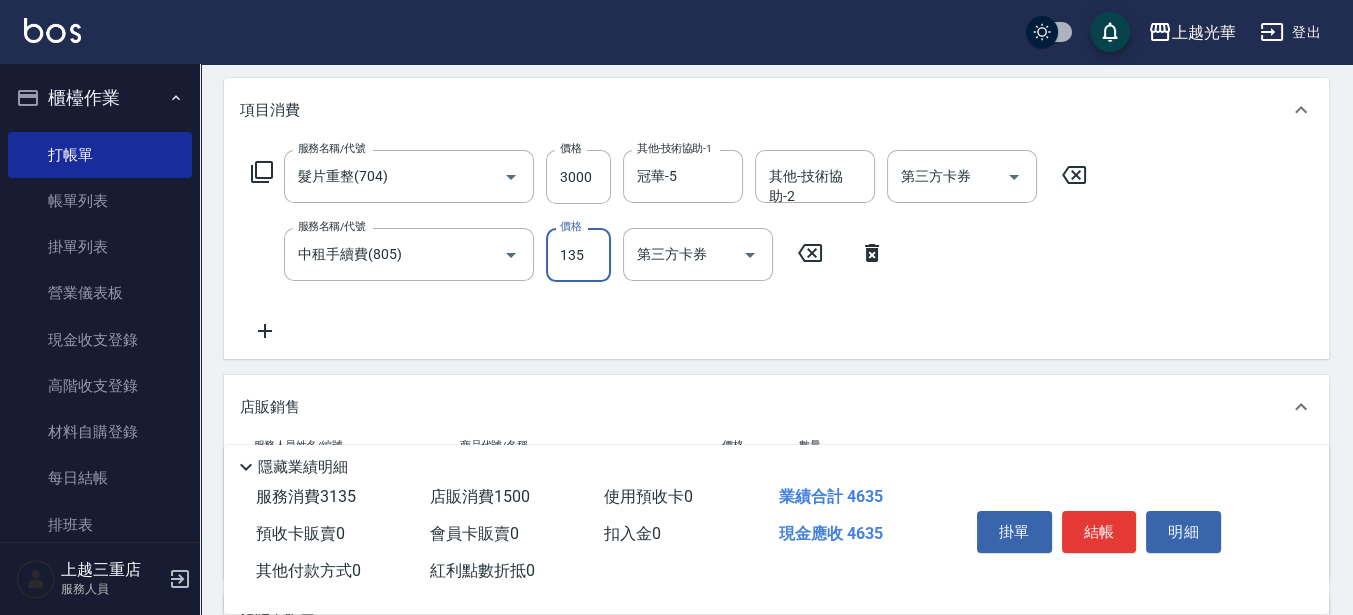 click on "服務名稱/代號 髮片重整(704) 服務名稱/代號 價格 3000 價格 其他-技術協助-1 冠華-5 其他-技術協助-1 其他-技術協助-2 其他-技術協助-2 第三方卡券 第三方卡券 服務名稱/代號 中租手續費(805) 服務名稱/代號 價格 135 價格 第三方卡券 第三方卡券" at bounding box center [669, 246] 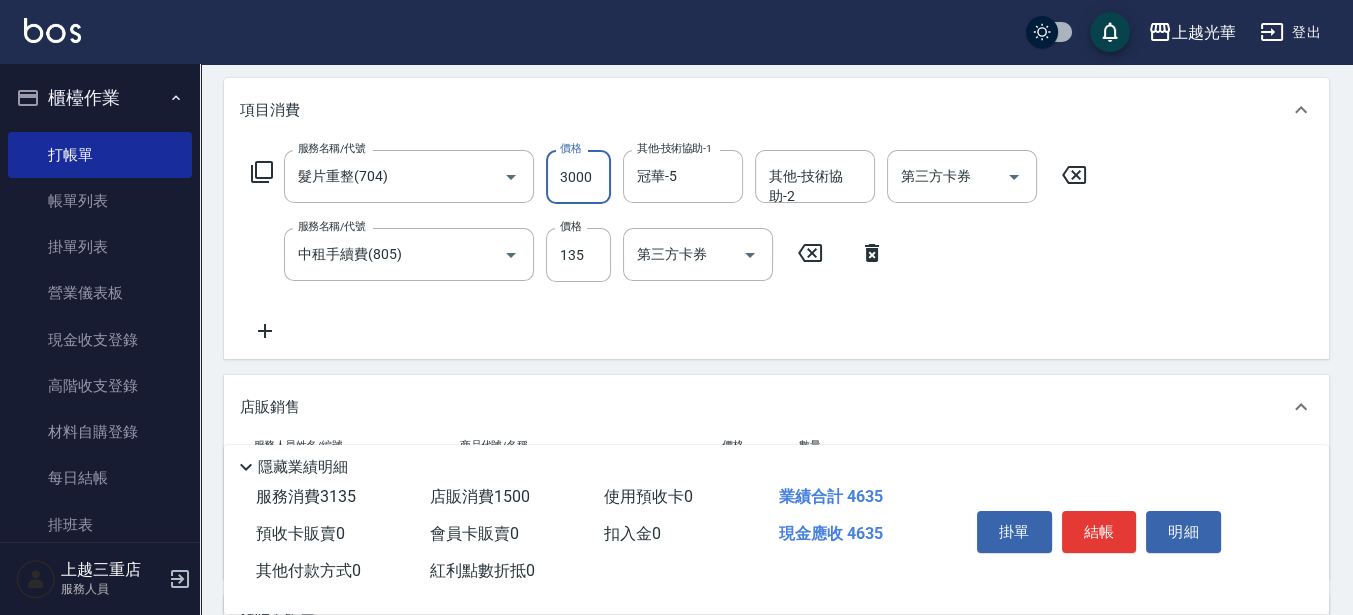 click on "3000" at bounding box center [578, 177] 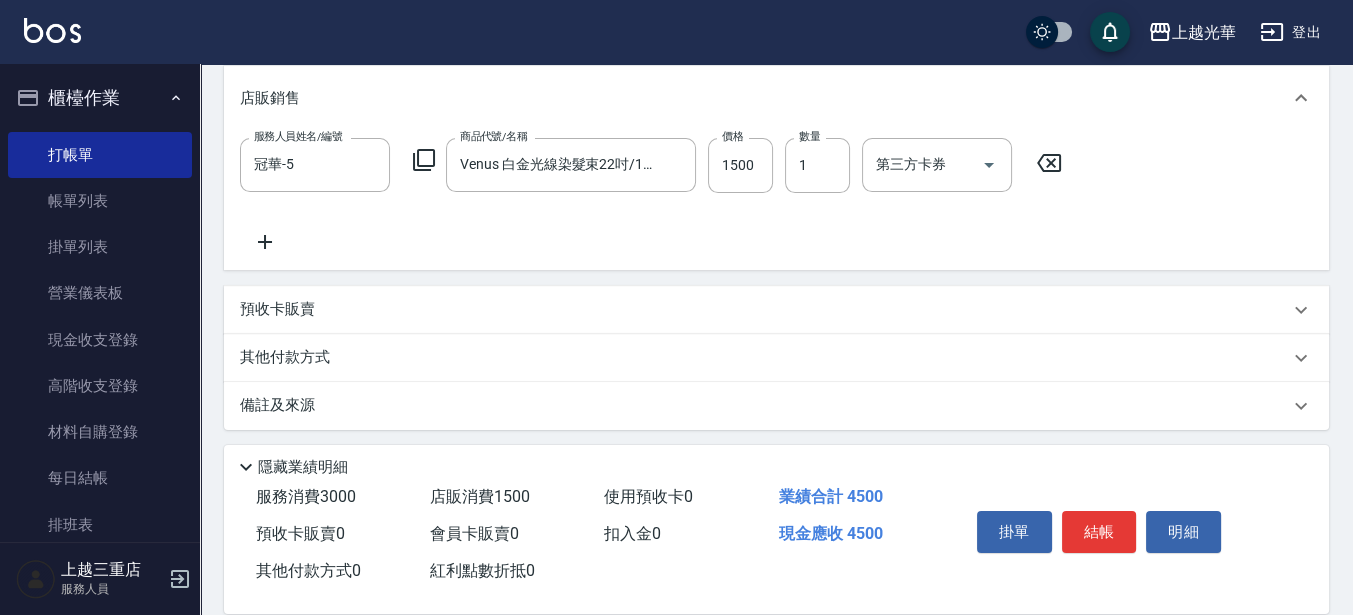 scroll, scrollTop: 562, scrollLeft: 0, axis: vertical 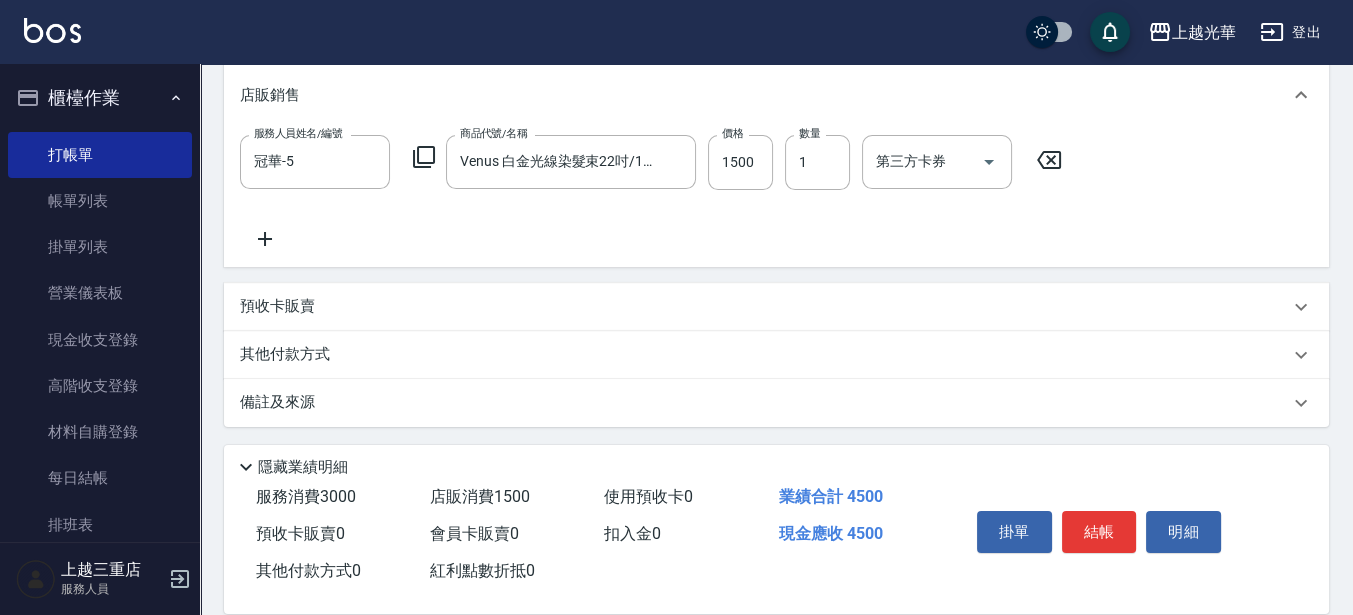 click on "預收卡販賣" at bounding box center [764, 306] 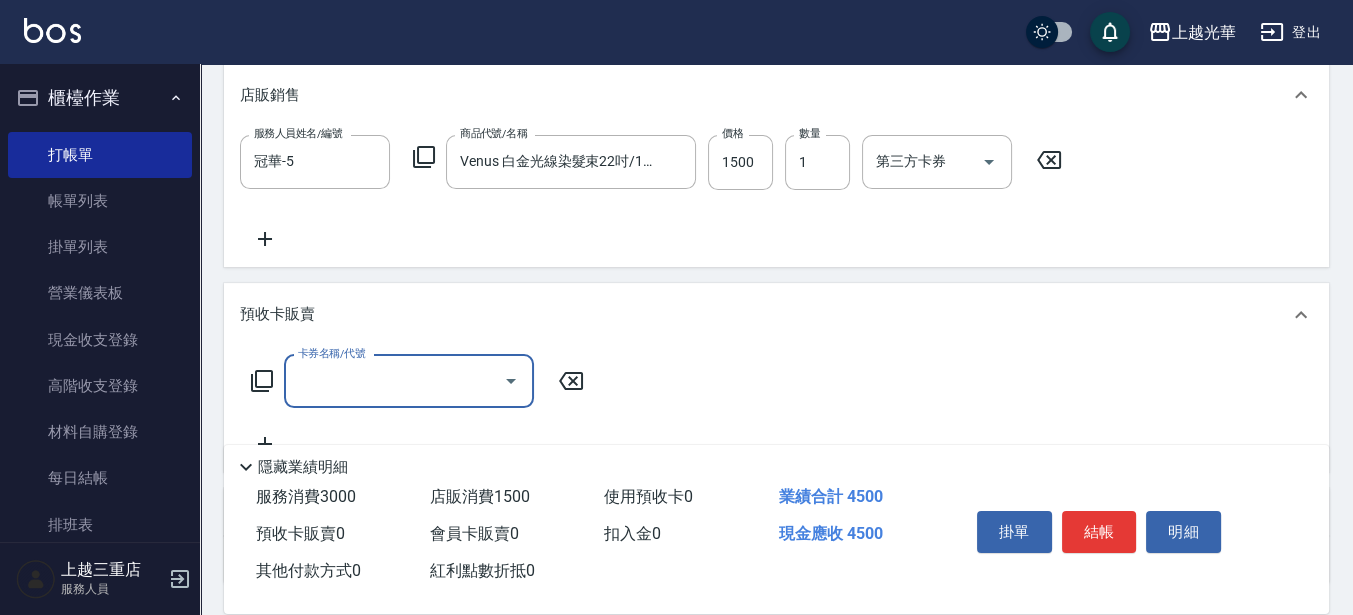 scroll, scrollTop: 0, scrollLeft: 0, axis: both 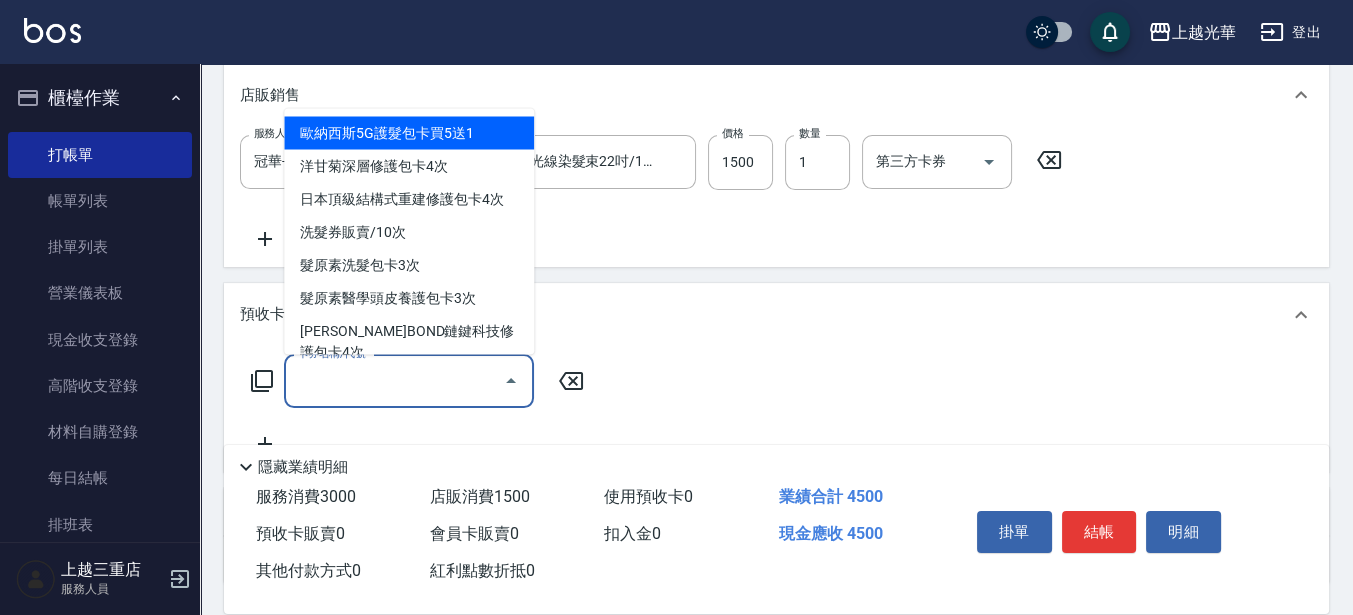 click on "卡券名稱/代號" at bounding box center [394, 381] 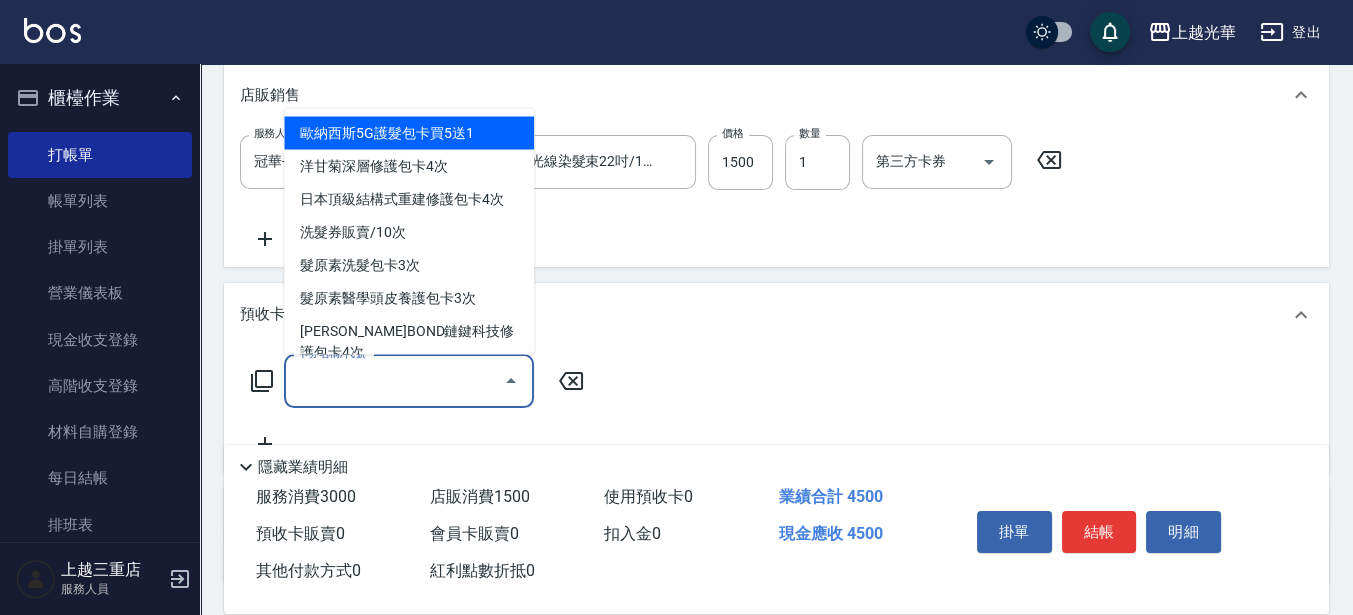 scroll, scrollTop: 687, scrollLeft: 0, axis: vertical 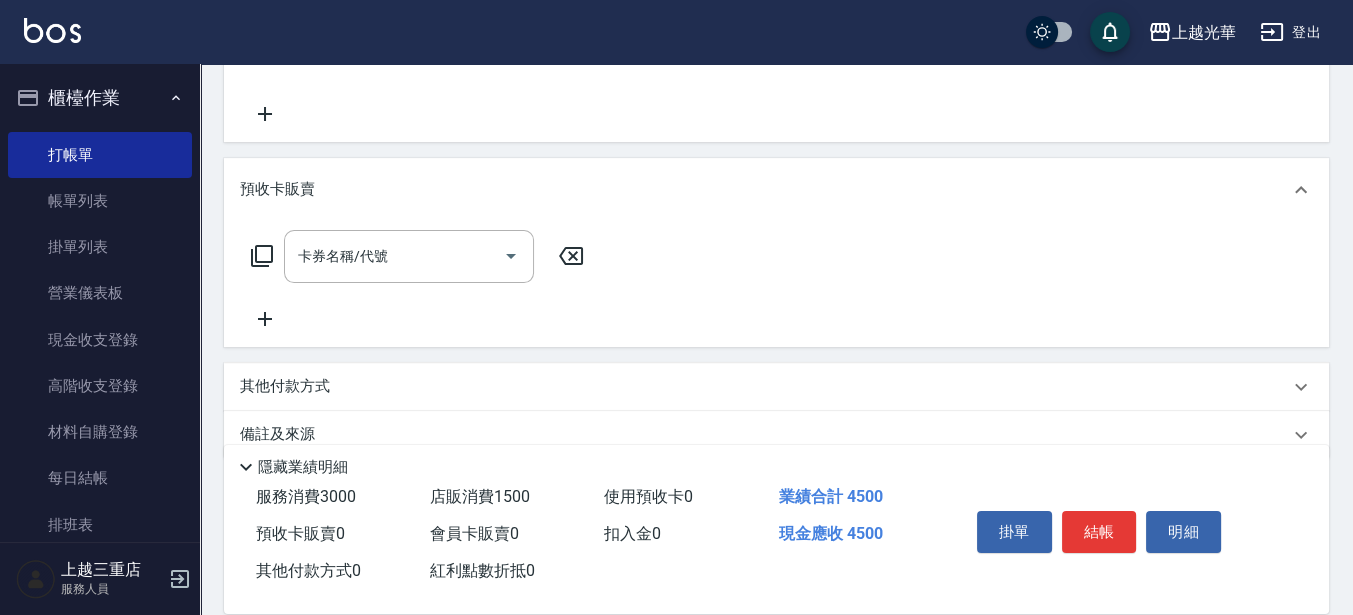 click on "卡券名稱/代號 卡券名稱/代號" at bounding box center [776, 280] 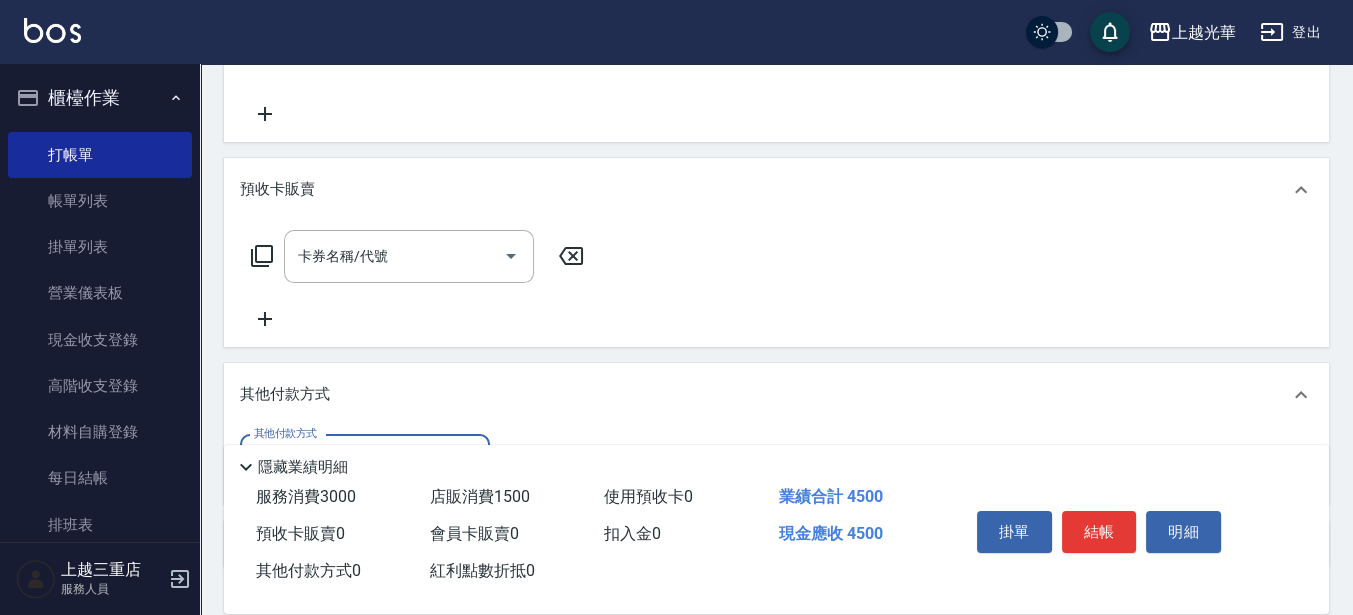 scroll, scrollTop: 0, scrollLeft: 0, axis: both 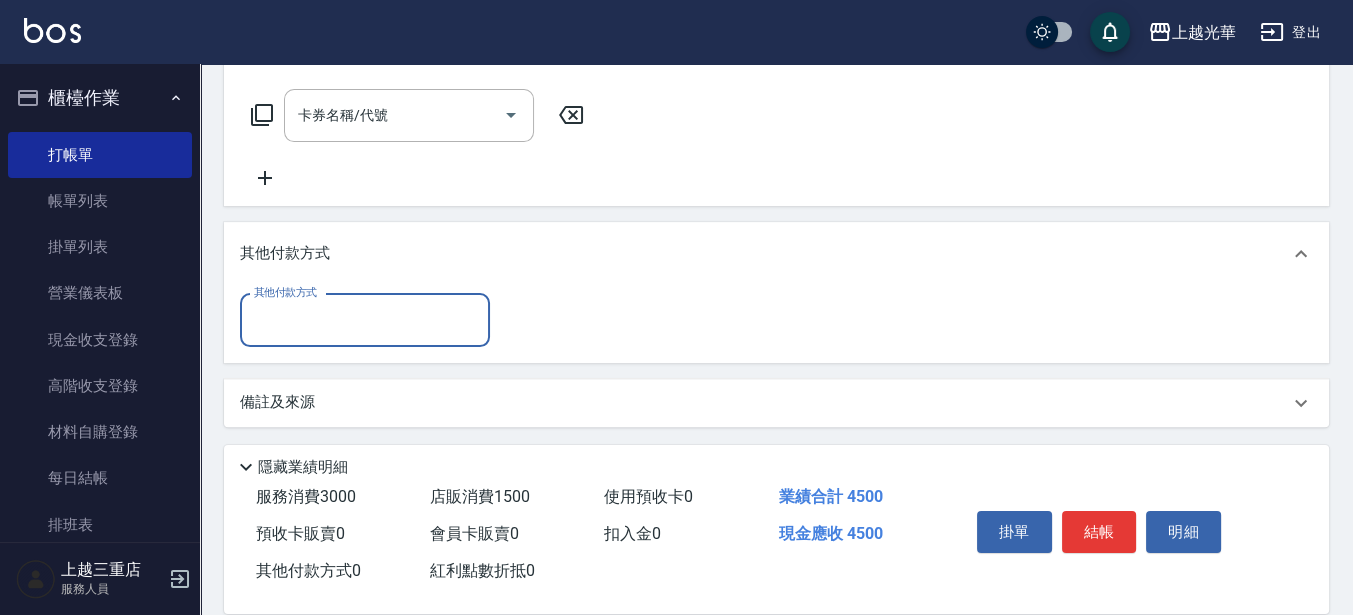 click on "其他付款方式" at bounding box center (365, 320) 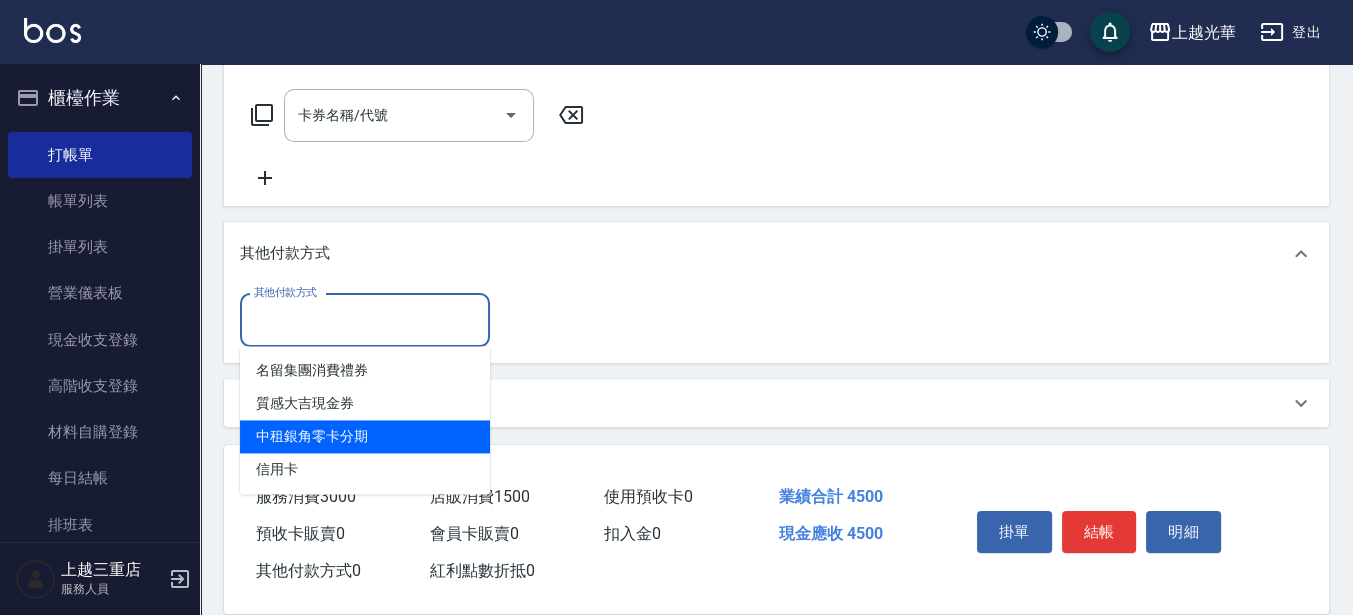 click on "中租銀角零卡分期" at bounding box center [365, 436] 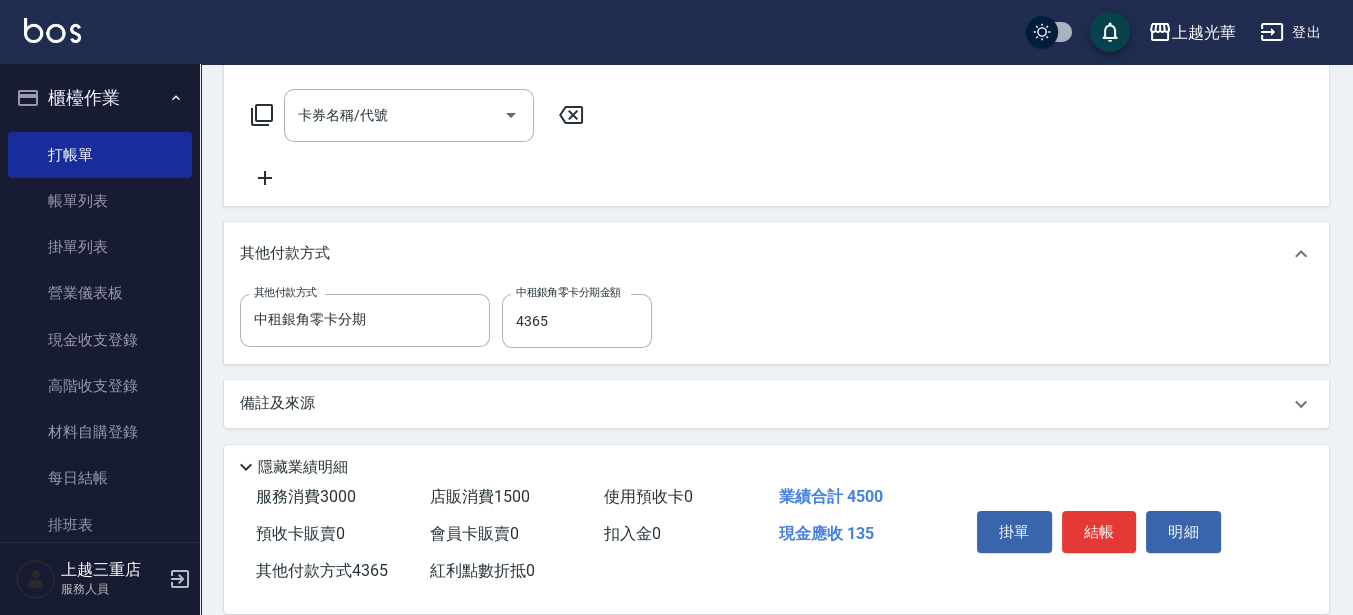 click on "其他付款方式 中租銀角零卡分期 其他付款方式 中租銀角零卡分期金額 4365 中租銀角零卡分期金額" at bounding box center [776, 321] 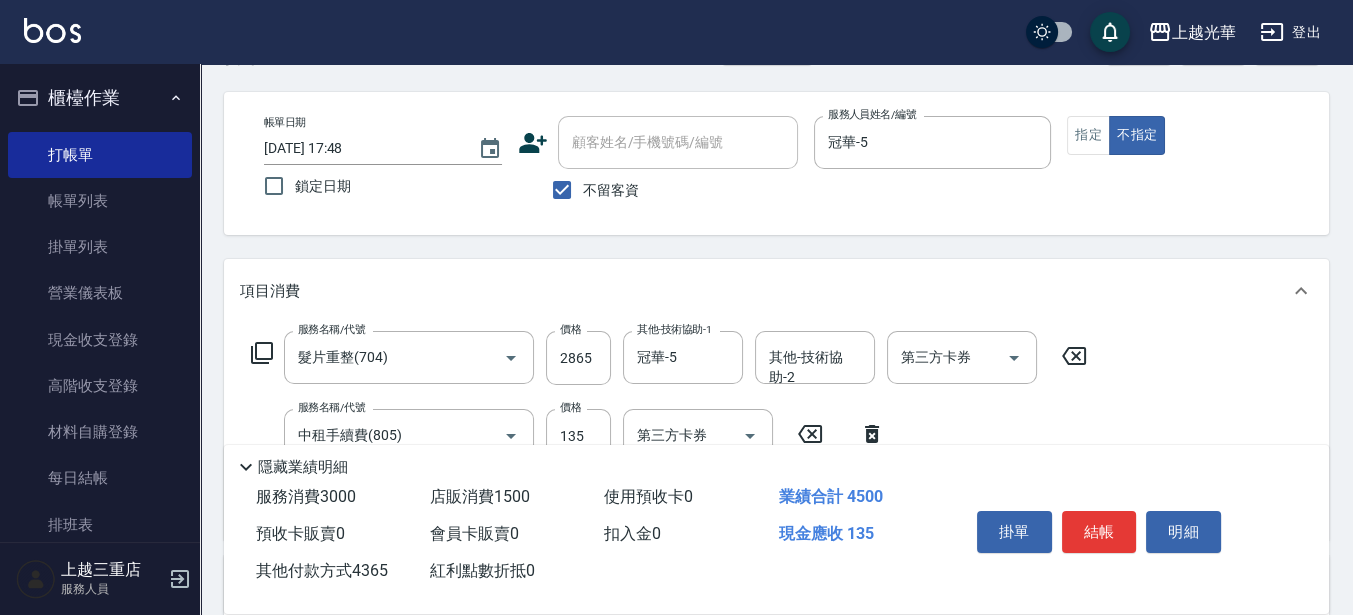 scroll, scrollTop: 0, scrollLeft: 0, axis: both 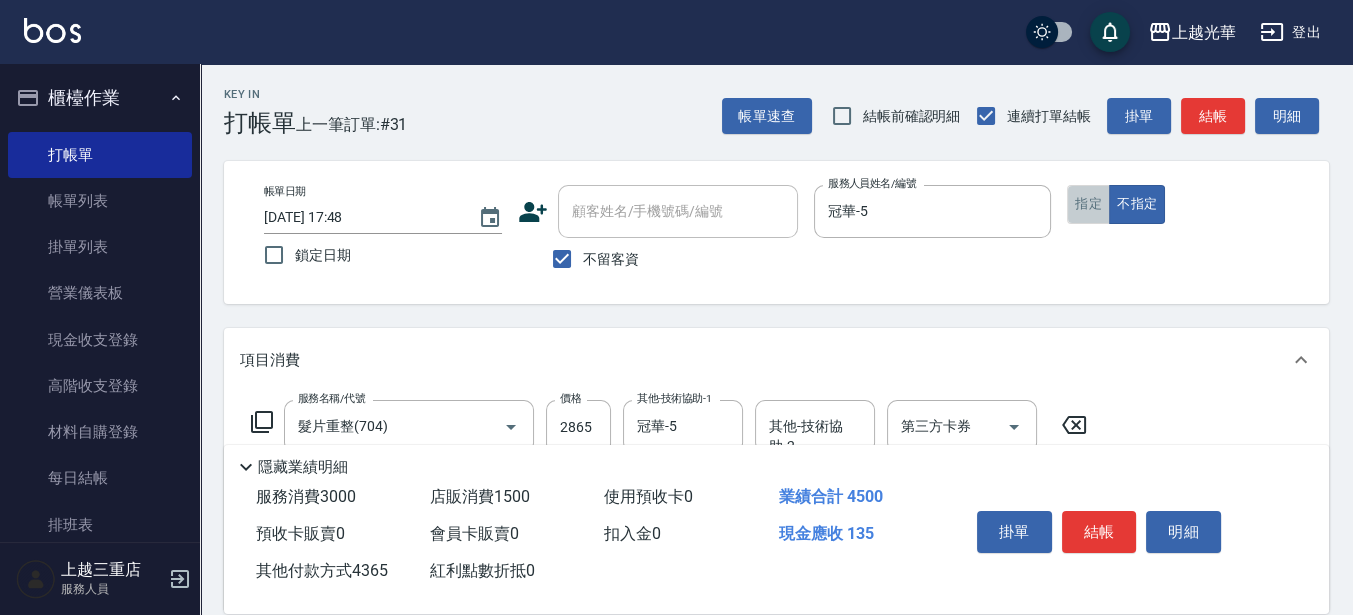click on "指定" at bounding box center [1088, 204] 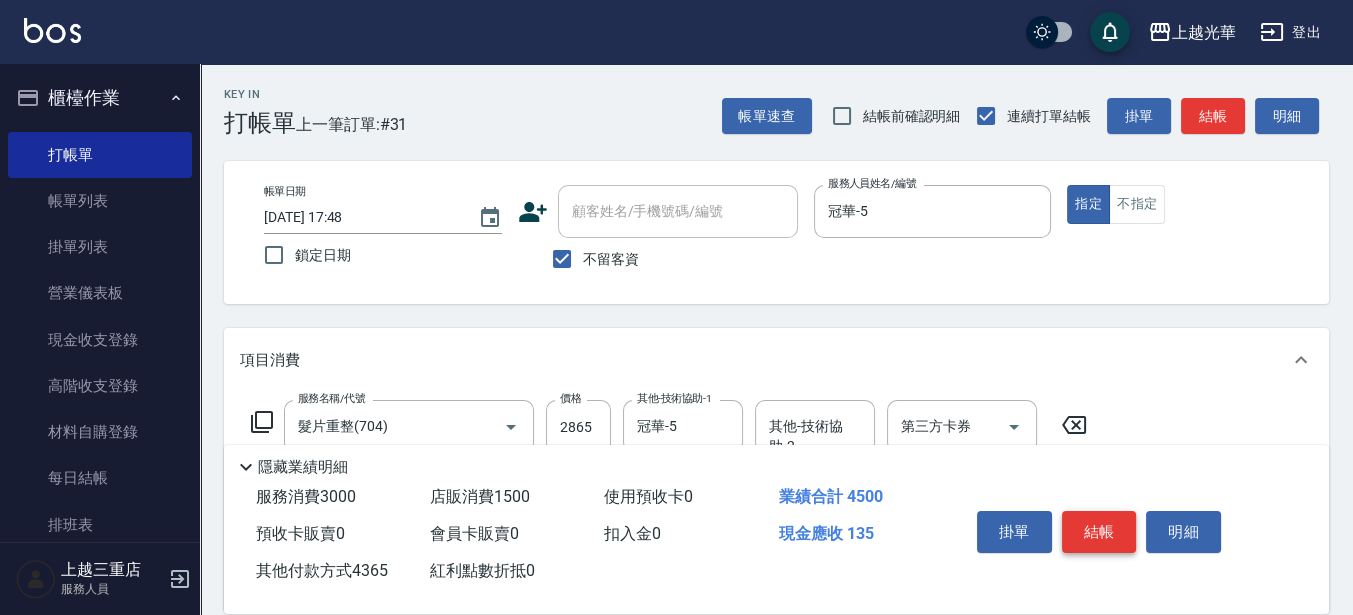 scroll, scrollTop: 750, scrollLeft: 0, axis: vertical 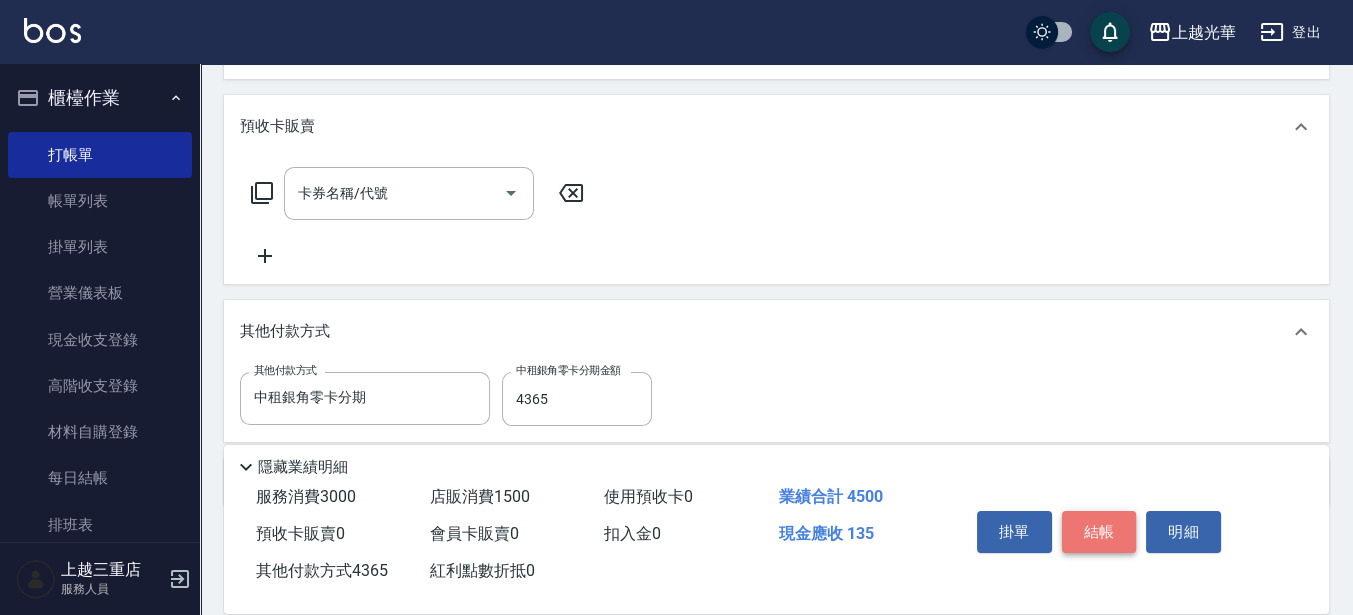 click on "結帳" at bounding box center (1099, 532) 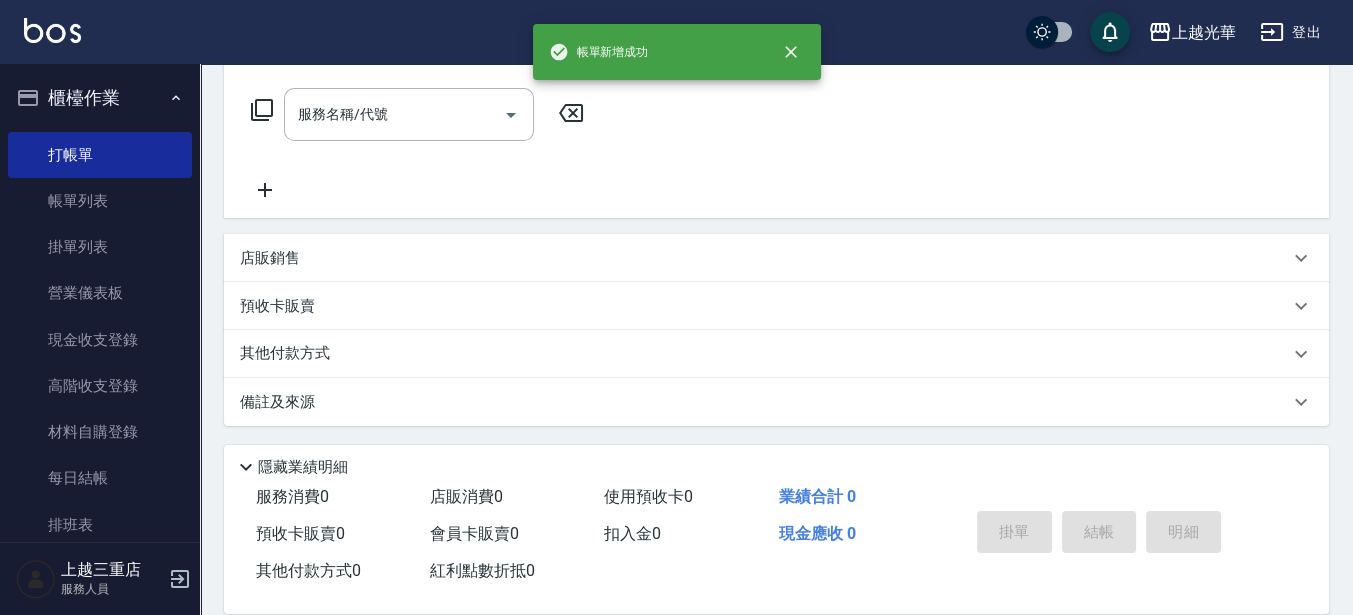scroll, scrollTop: 0, scrollLeft: 0, axis: both 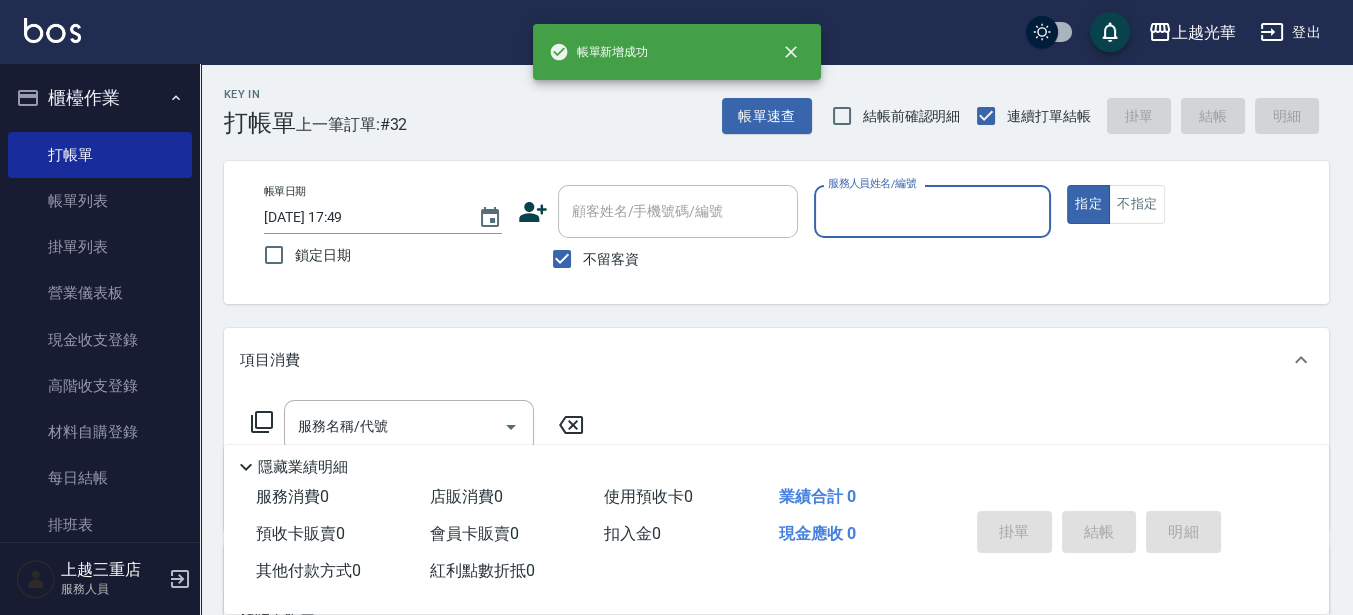 drag, startPoint x: 145, startPoint y: 211, endPoint x: 196, endPoint y: 211, distance: 51 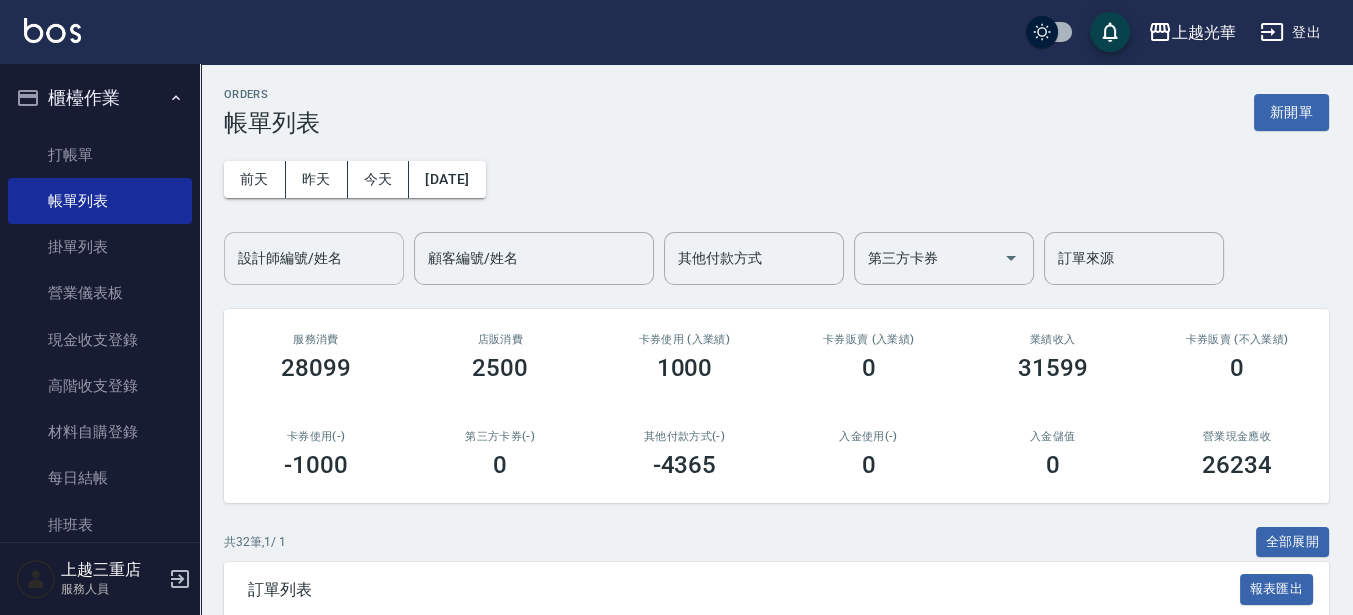 click on "設計師編號/姓名 設計師編號/姓名" at bounding box center [314, 258] 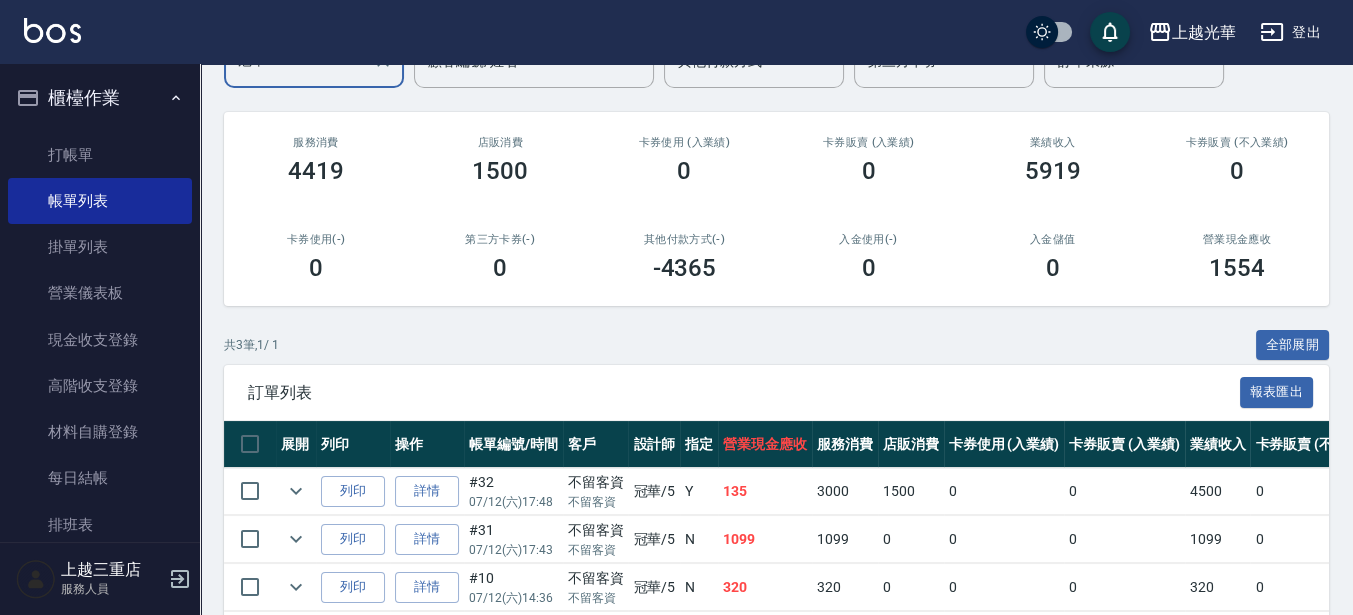 scroll, scrollTop: 163, scrollLeft: 0, axis: vertical 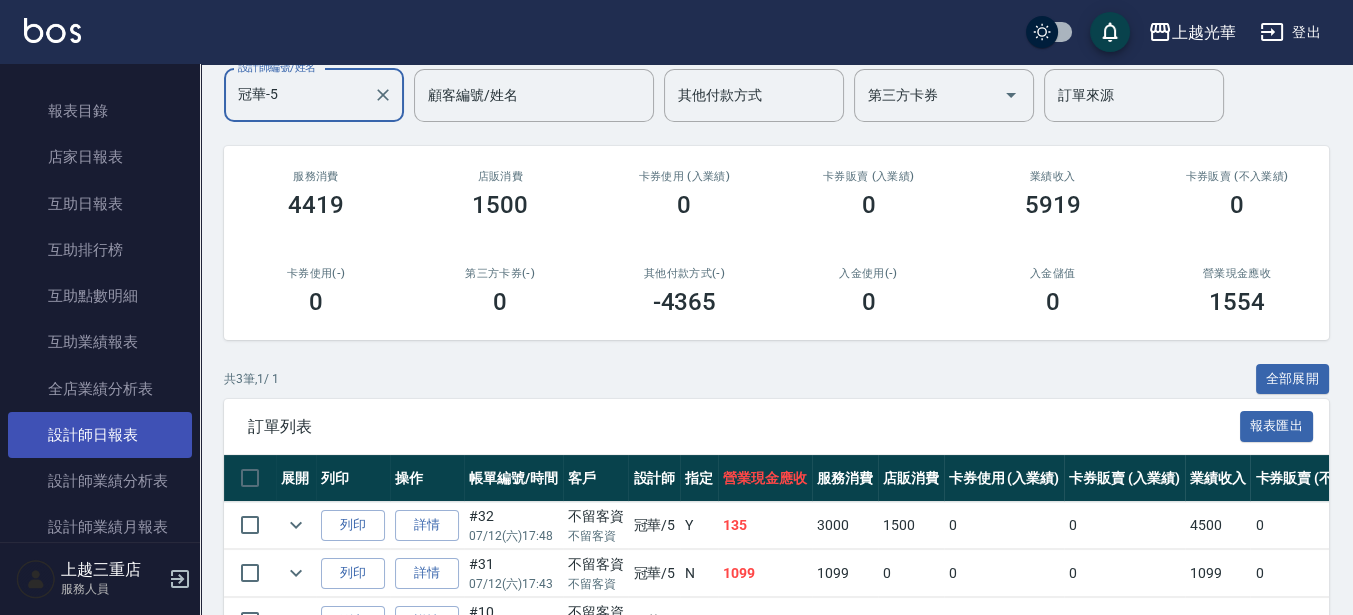 click on "設計師日報表" at bounding box center [100, 435] 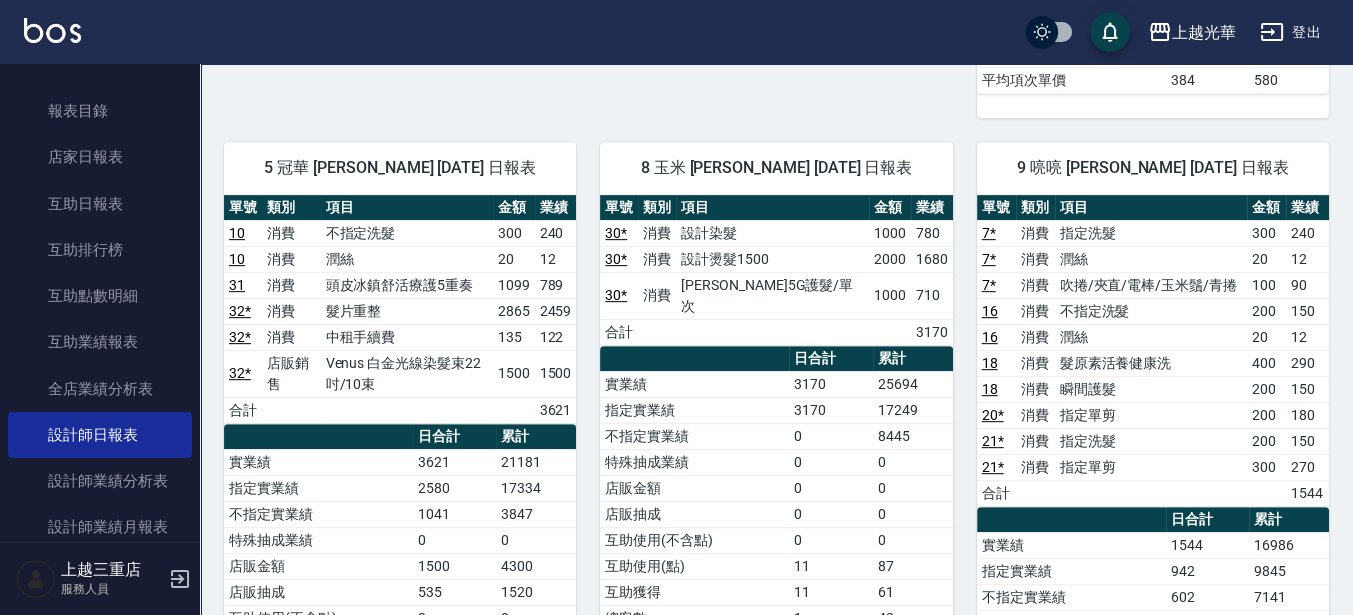 scroll, scrollTop: 1125, scrollLeft: 0, axis: vertical 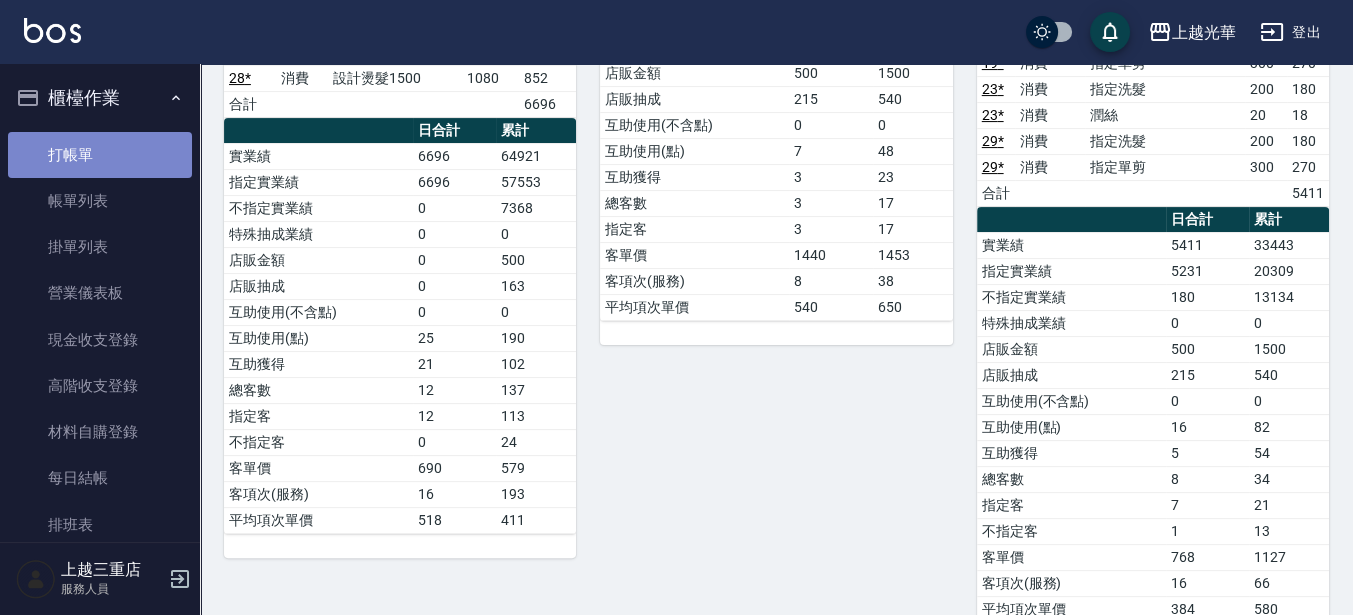 click on "打帳單" at bounding box center (100, 155) 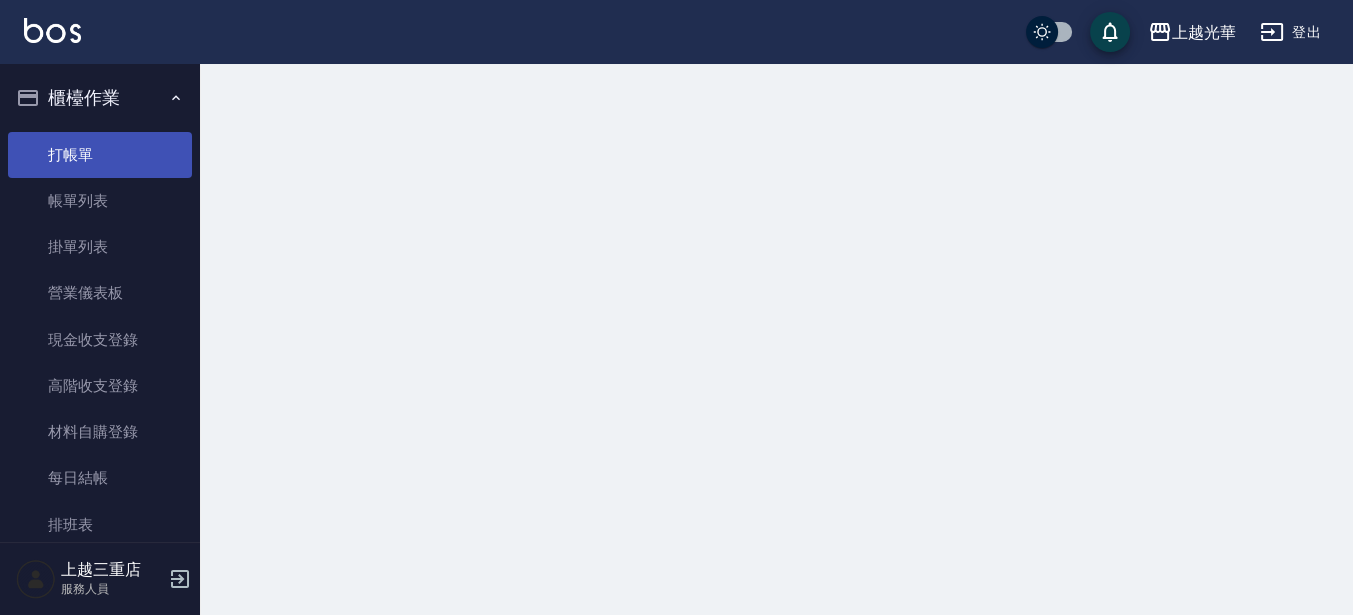 scroll, scrollTop: 0, scrollLeft: 0, axis: both 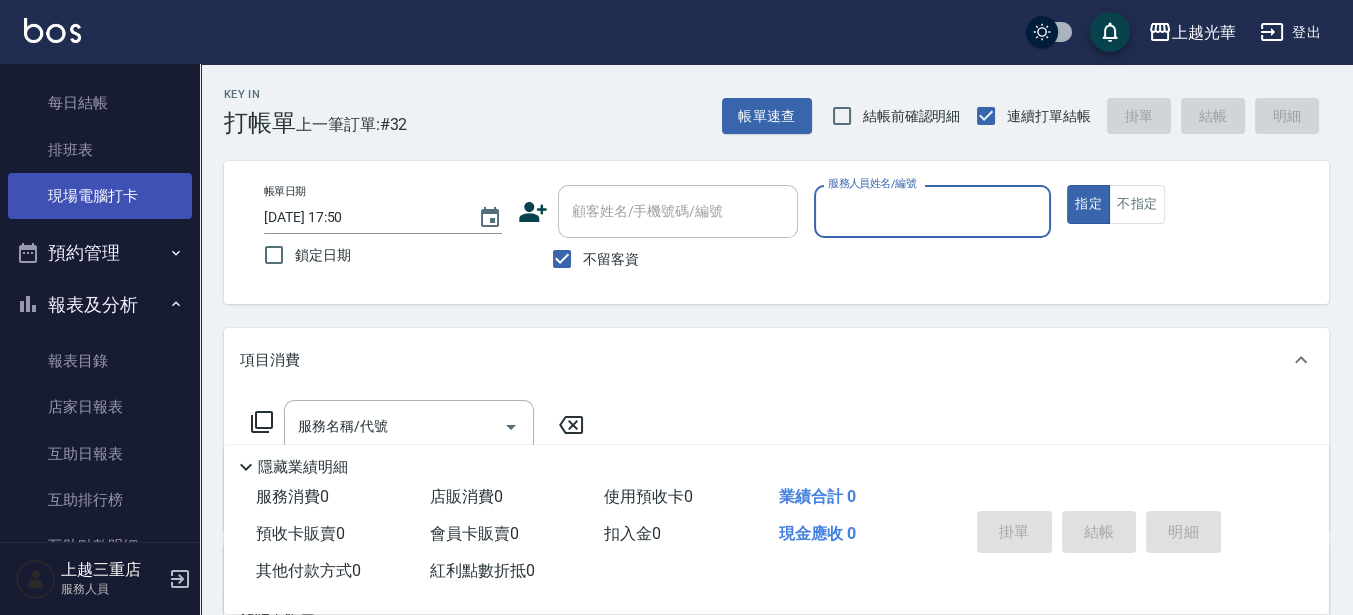 click on "現場電腦打卡" at bounding box center (100, 196) 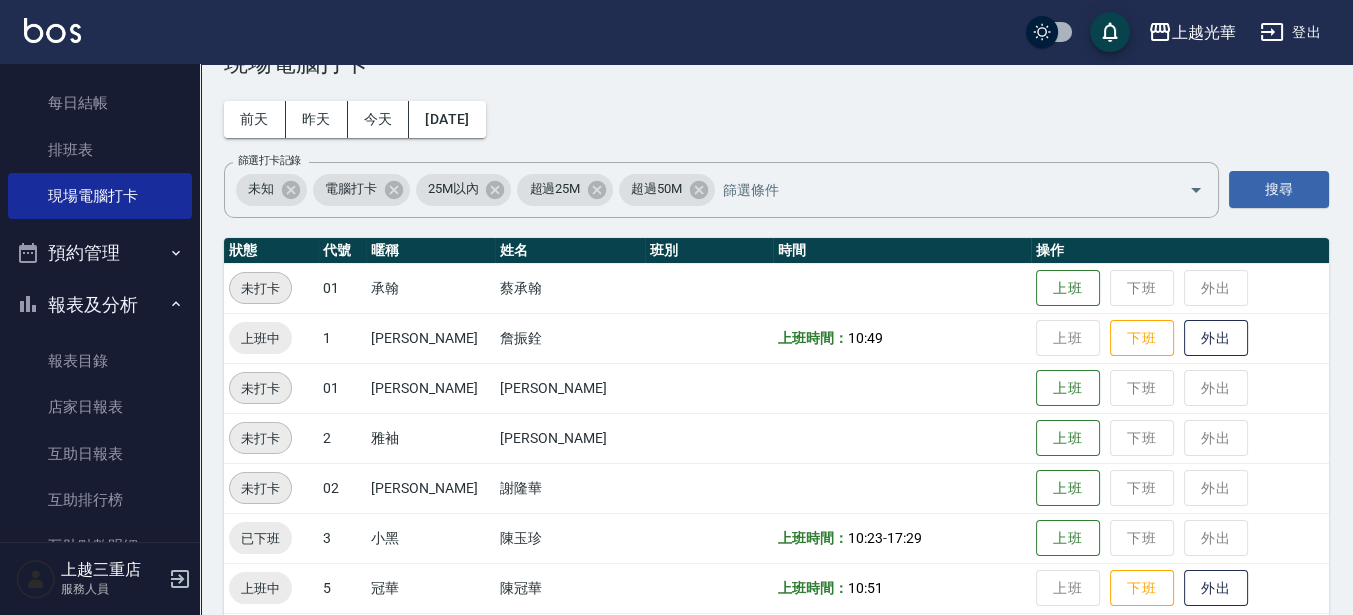 scroll, scrollTop: 0, scrollLeft: 0, axis: both 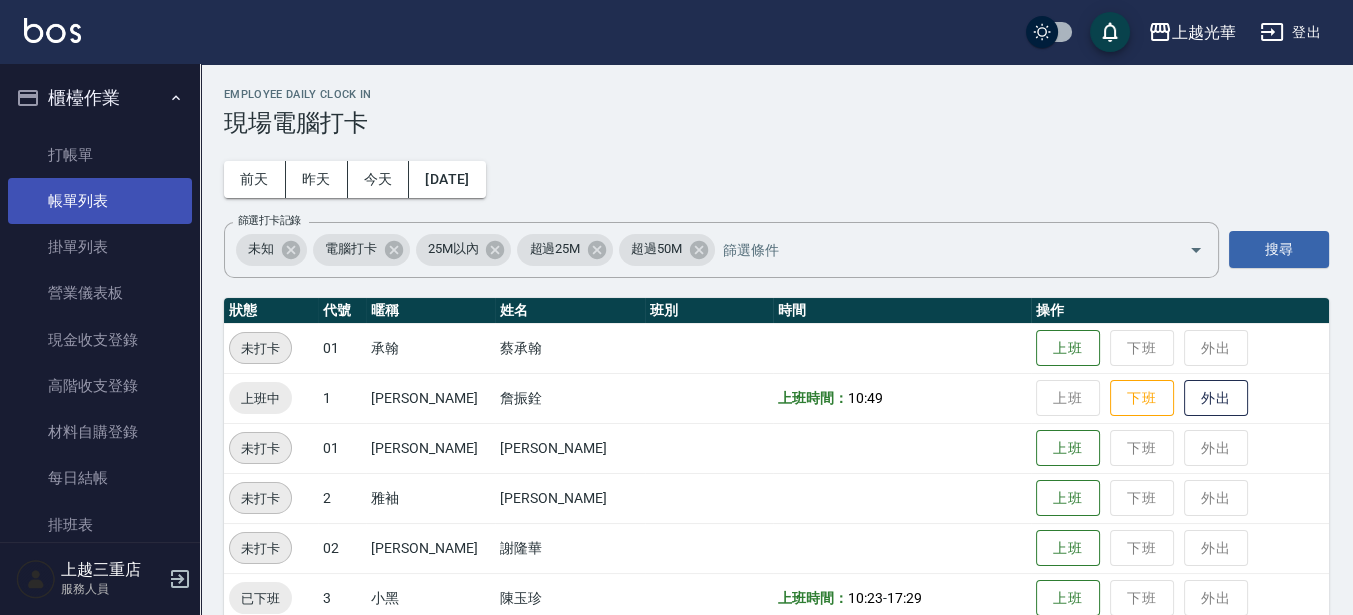click on "帳單列表" at bounding box center [100, 201] 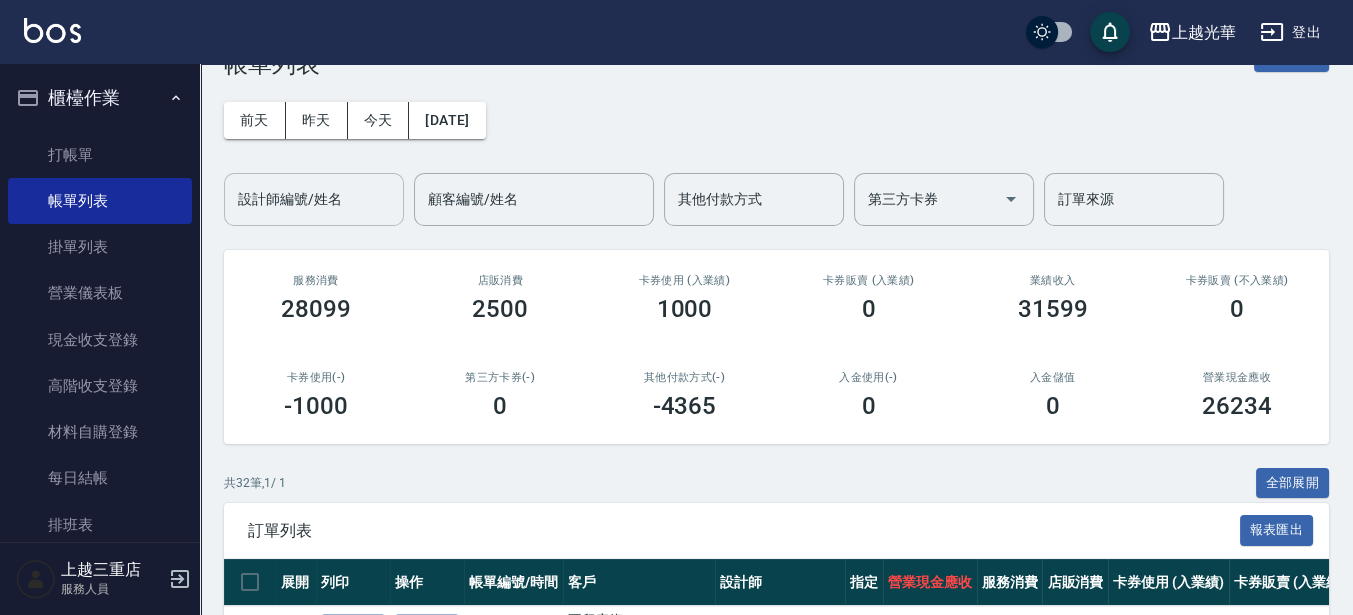 scroll, scrollTop: 0, scrollLeft: 0, axis: both 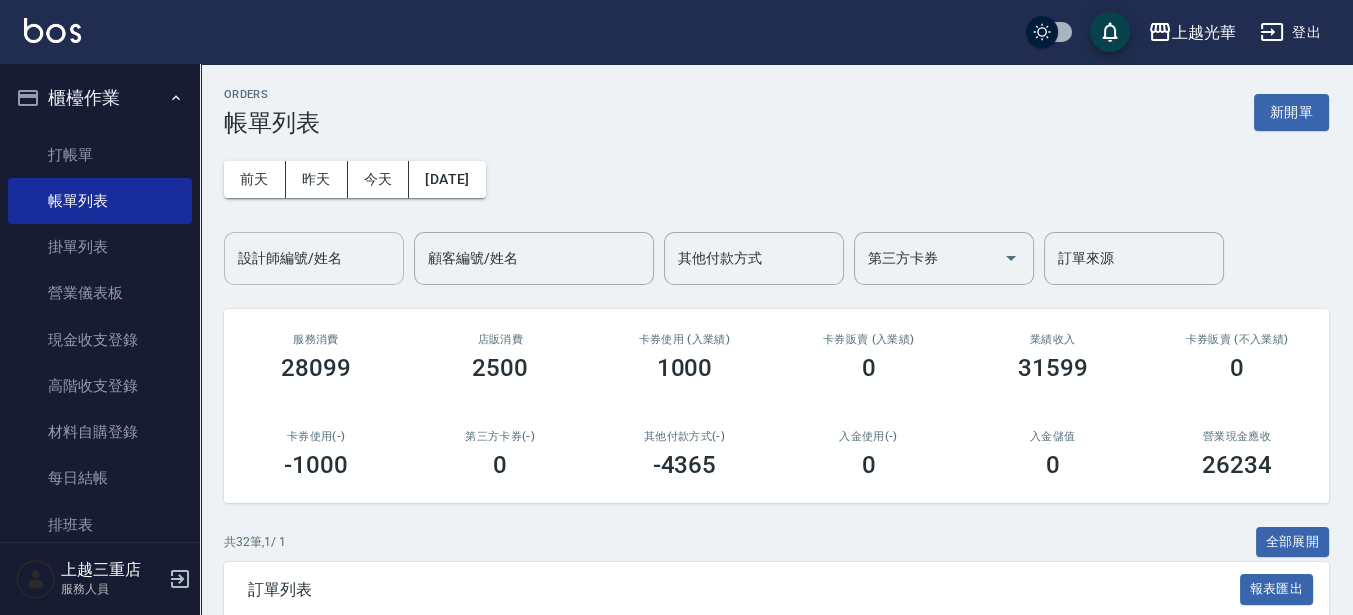 click on "設計師編號/姓名" at bounding box center [314, 258] 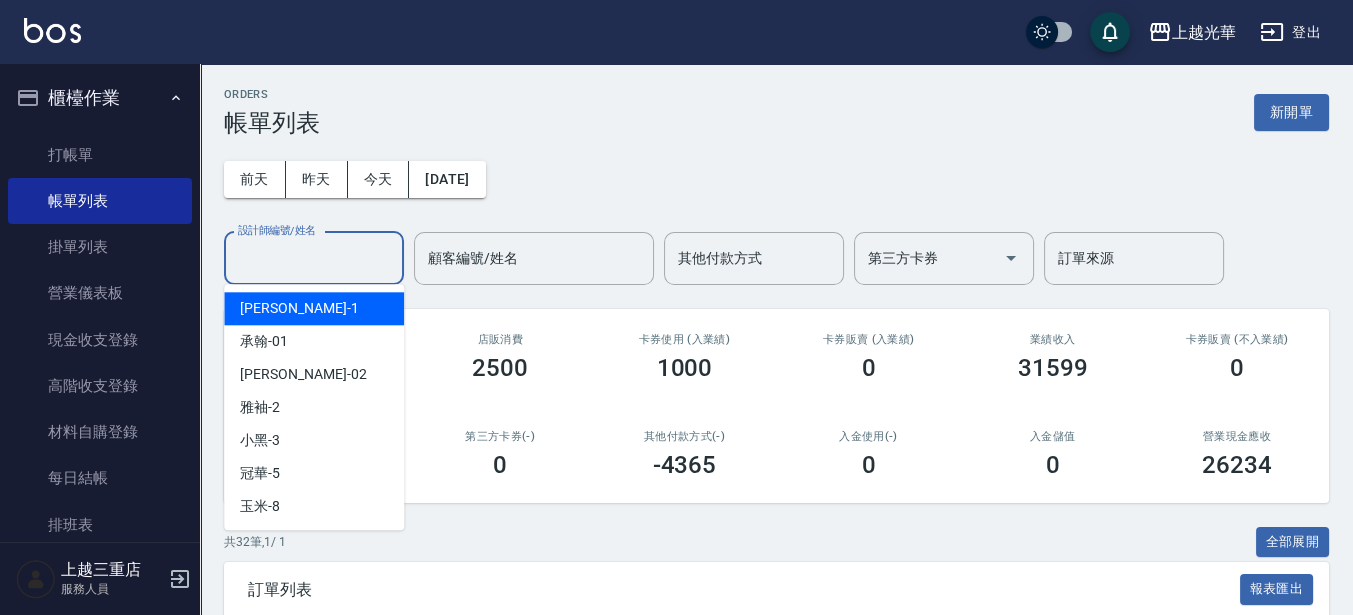click on "小詹 -1" at bounding box center [314, 308] 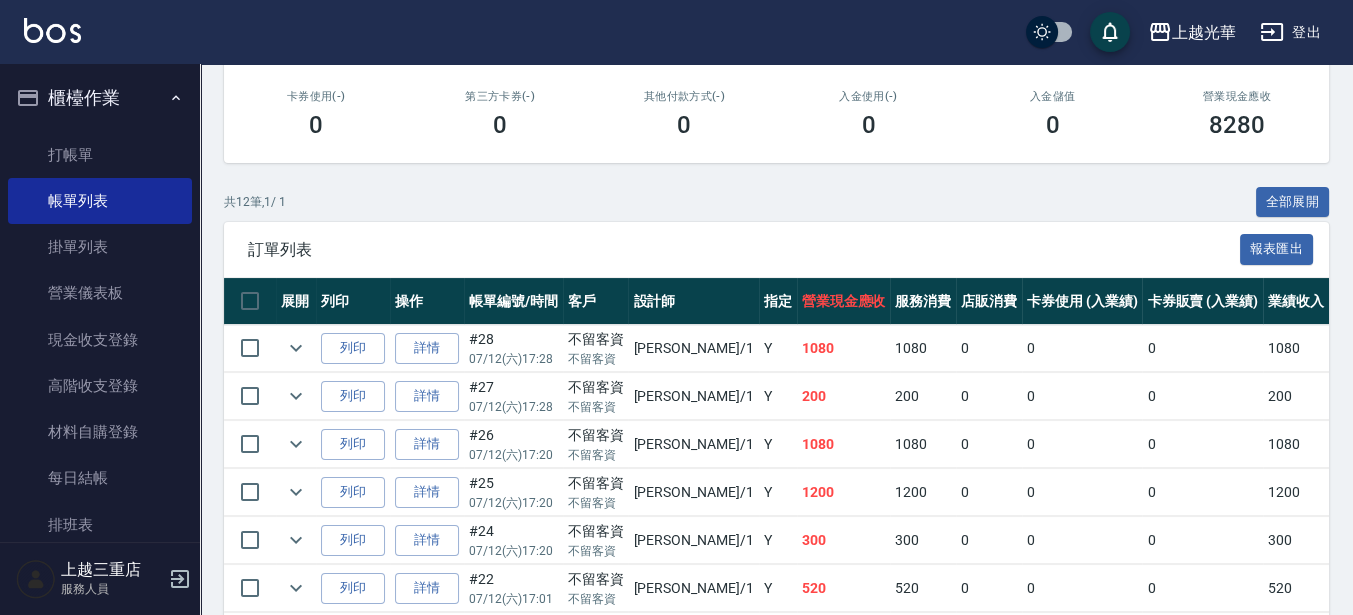 scroll, scrollTop: 375, scrollLeft: 0, axis: vertical 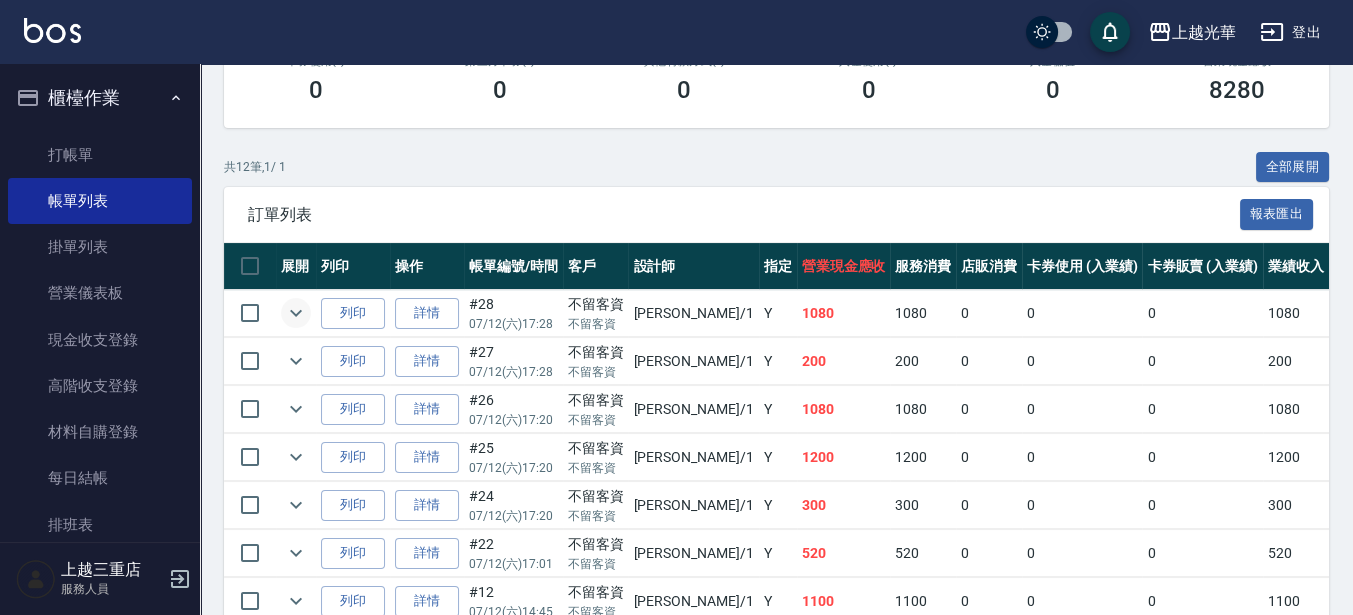 click 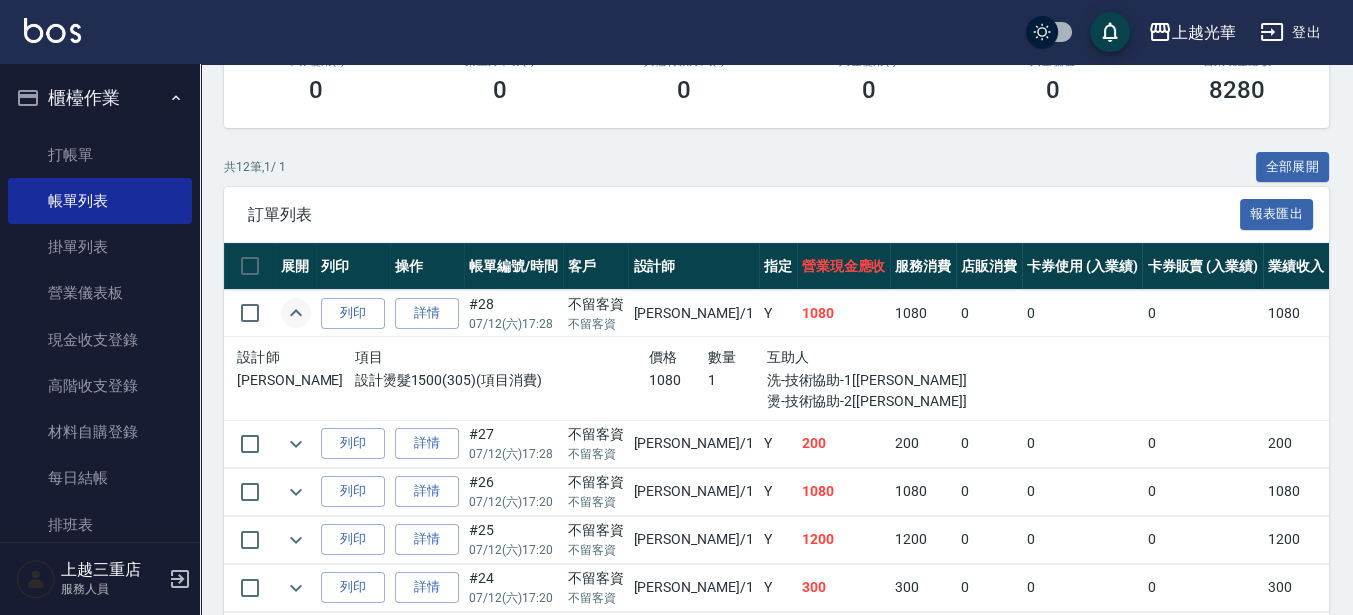 click 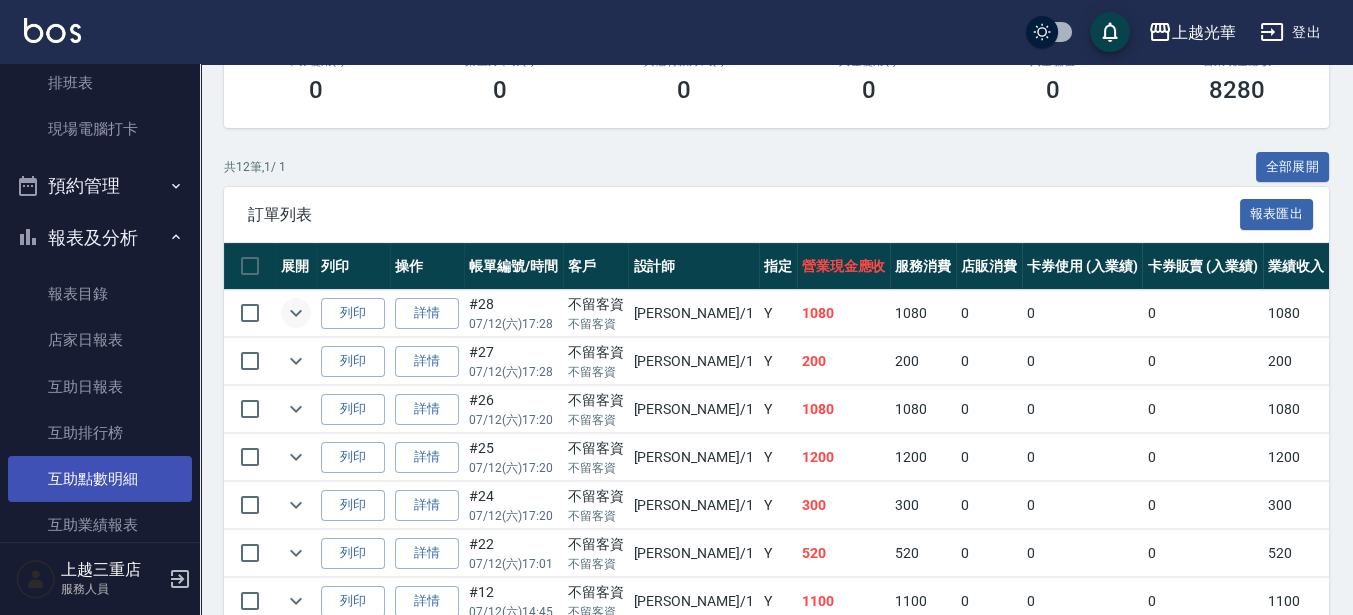 scroll, scrollTop: 625, scrollLeft: 0, axis: vertical 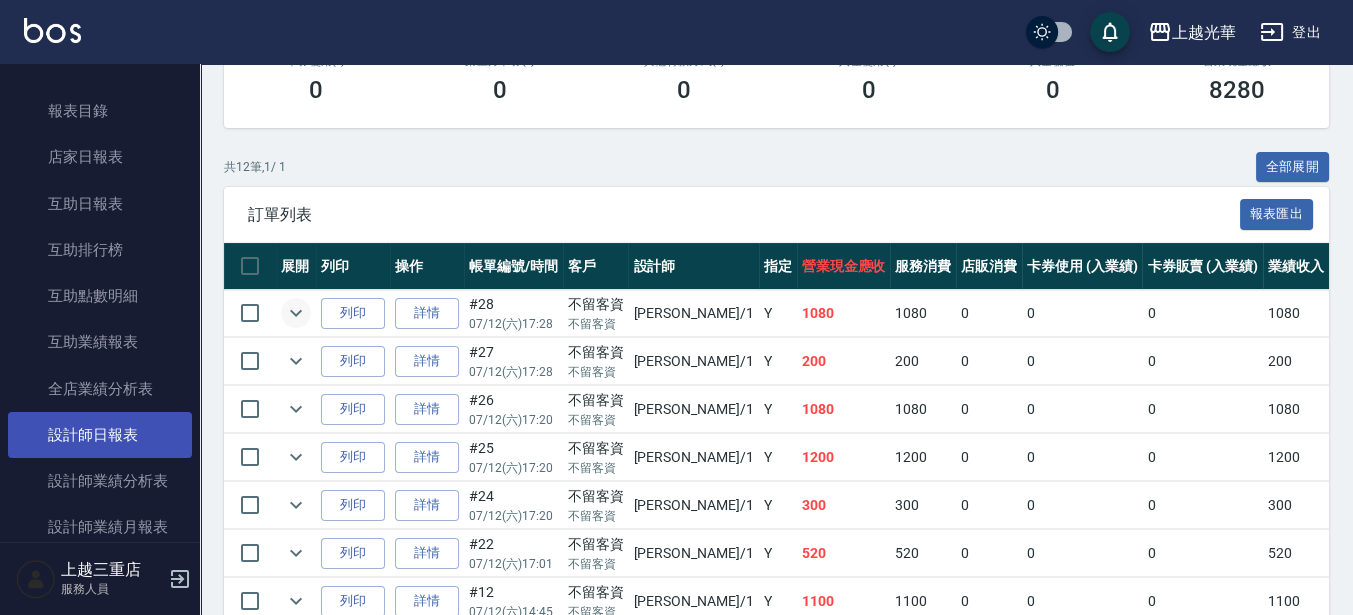 click on "設計師日報表" at bounding box center (100, 435) 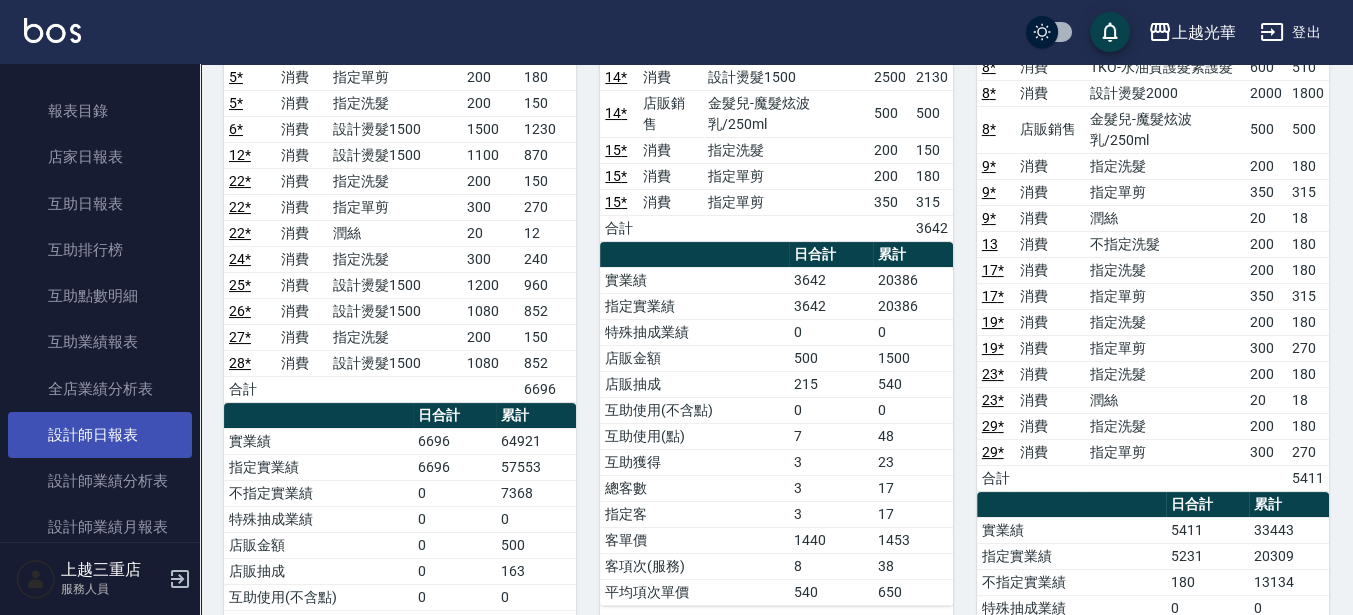 scroll, scrollTop: 375, scrollLeft: 0, axis: vertical 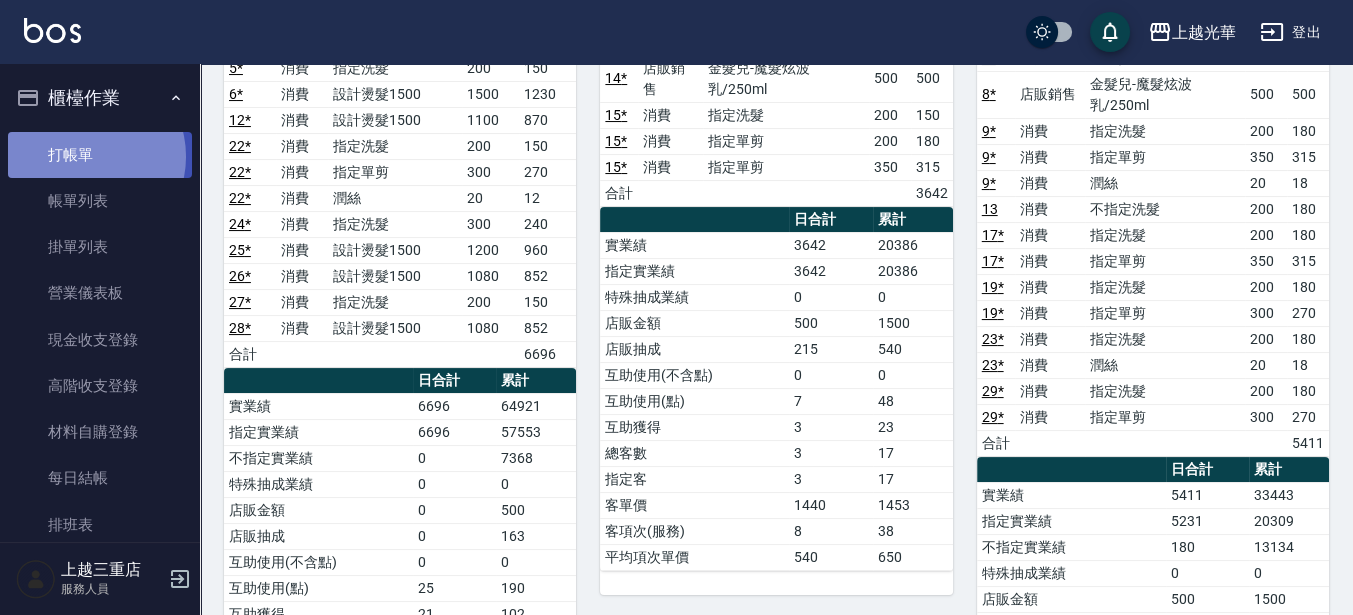 click on "打帳單" at bounding box center (100, 155) 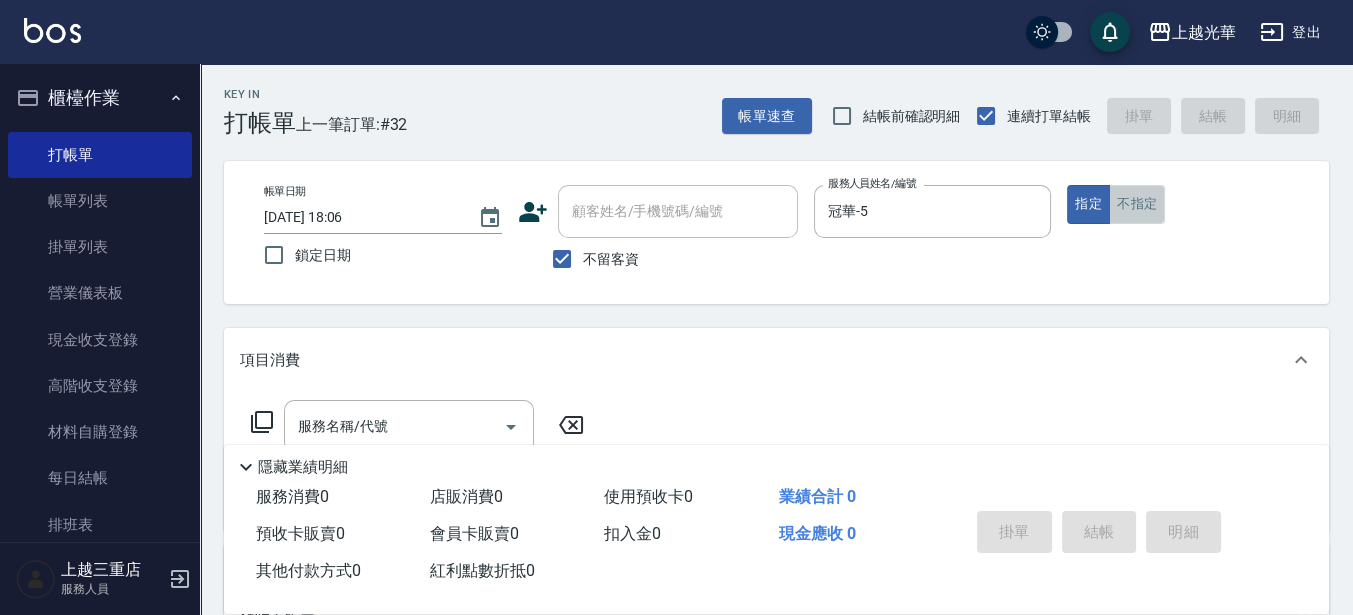 click on "不指定" at bounding box center (1137, 204) 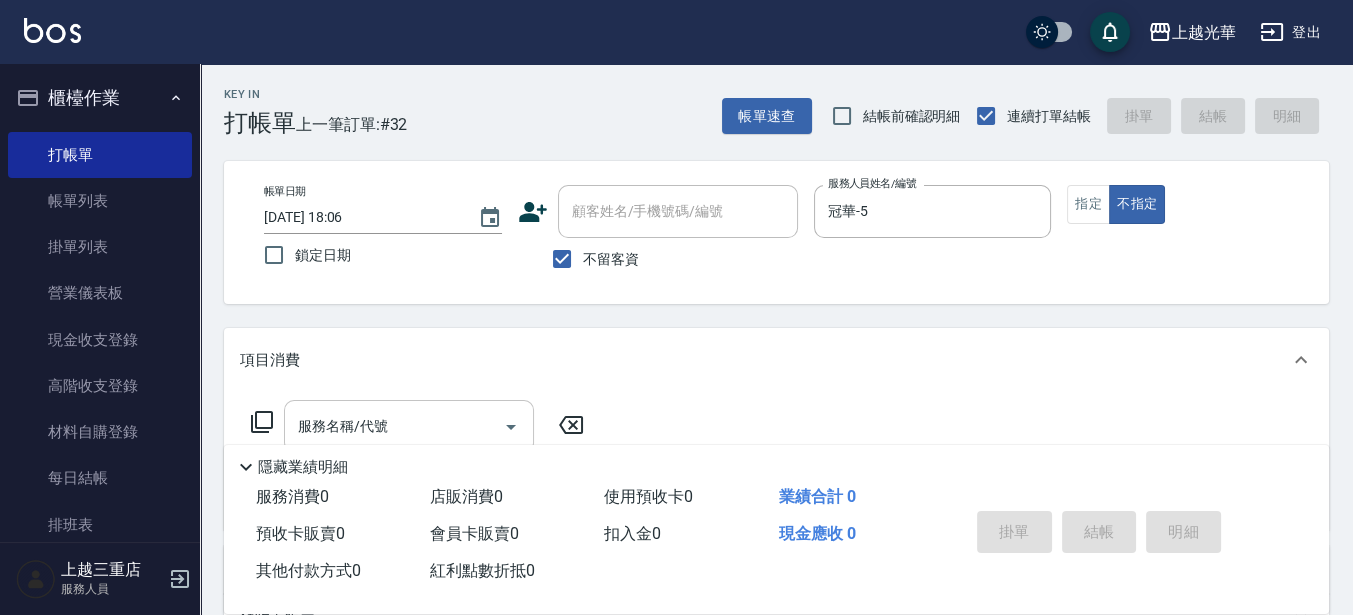click on "服務名稱/代號" at bounding box center [394, 426] 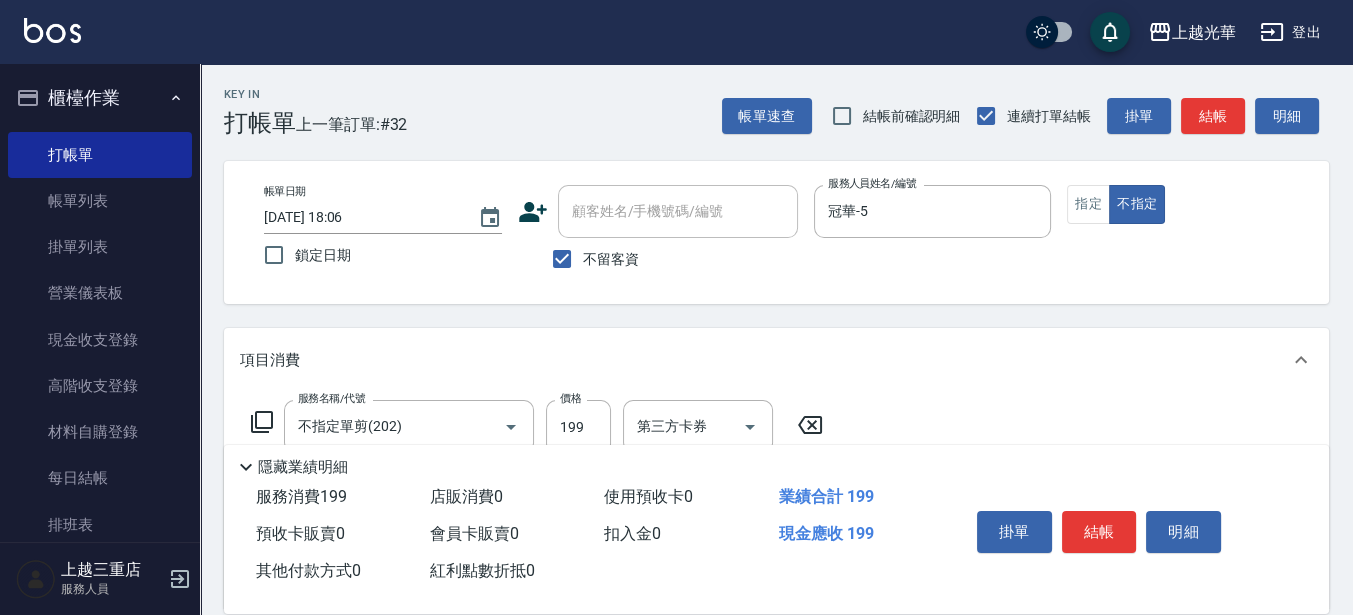 click on "帳單日期 2025/07/12 18:06 鎖定日期 顧客姓名/手機號碼/編號 顧客姓名/手機號碼/編號 不留客資 服務人員姓名/編號 冠華-5 服務人員姓名/編號 指定 不指定" at bounding box center [776, 232] 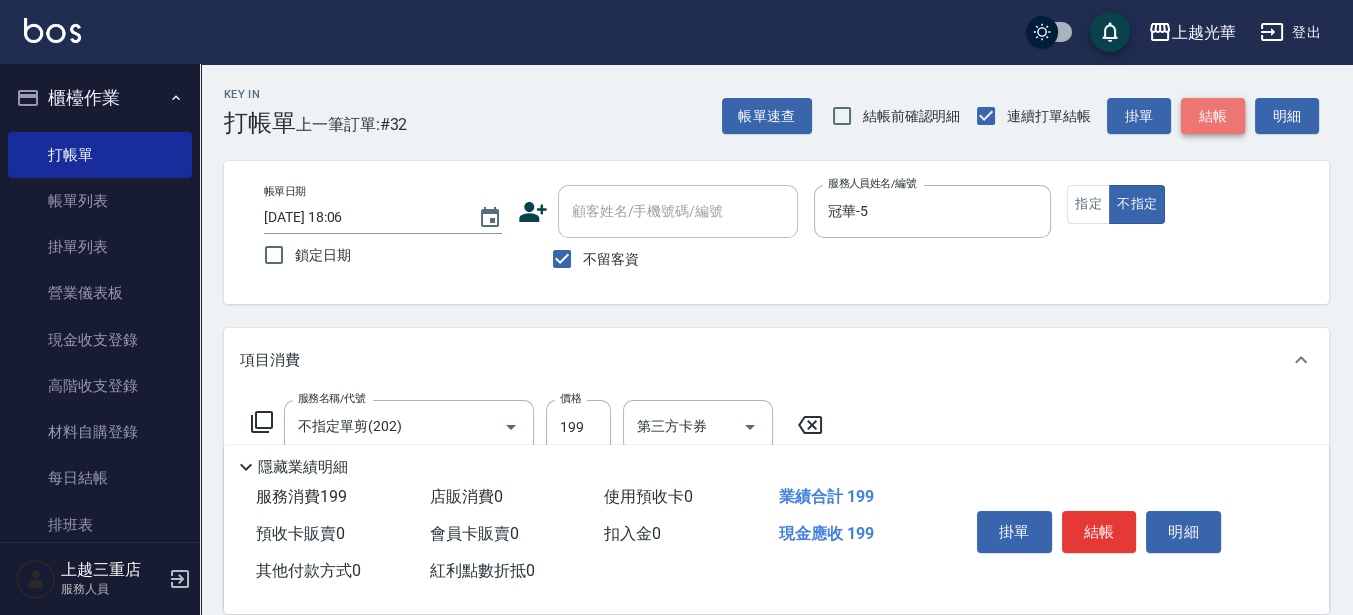 click on "結帳" at bounding box center [1213, 116] 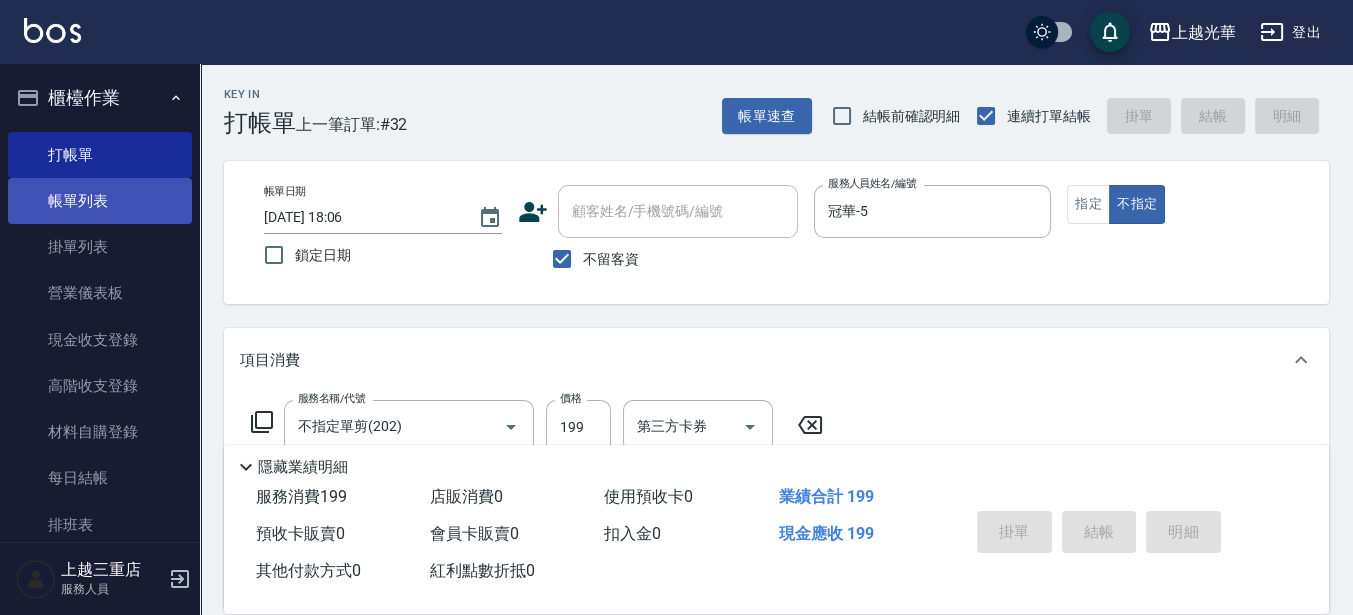 click on "帳單列表" at bounding box center [100, 201] 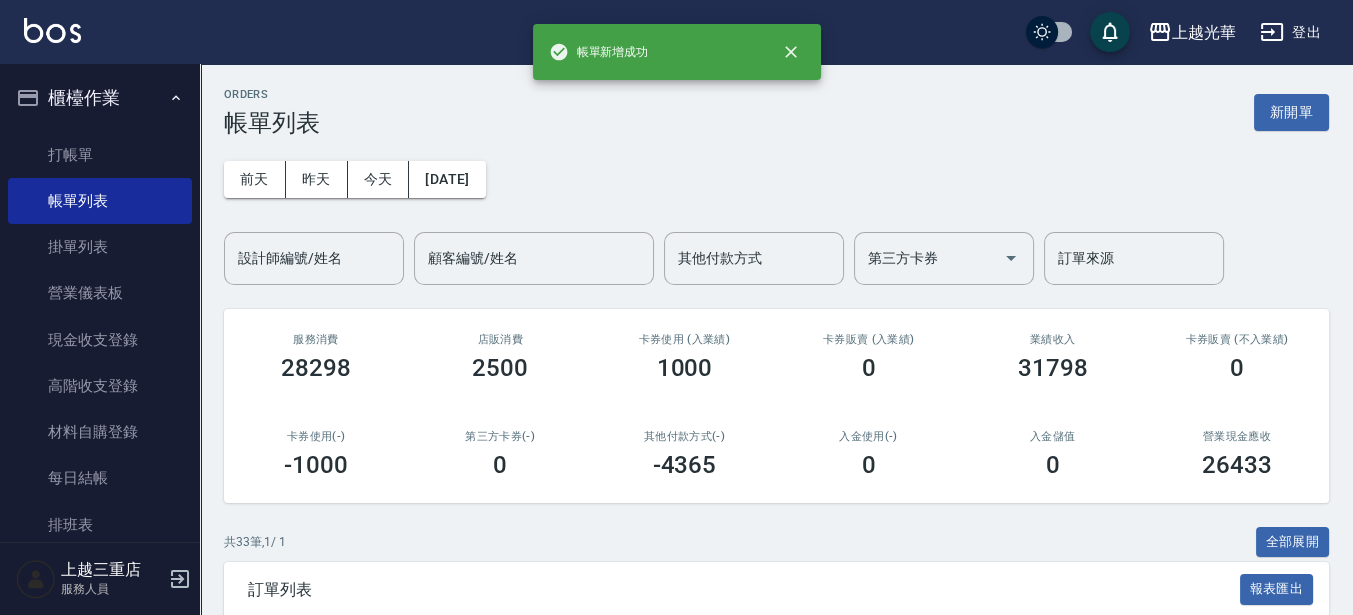 click on "設計師編號/姓名 設計師編號/姓名" at bounding box center (314, 258) 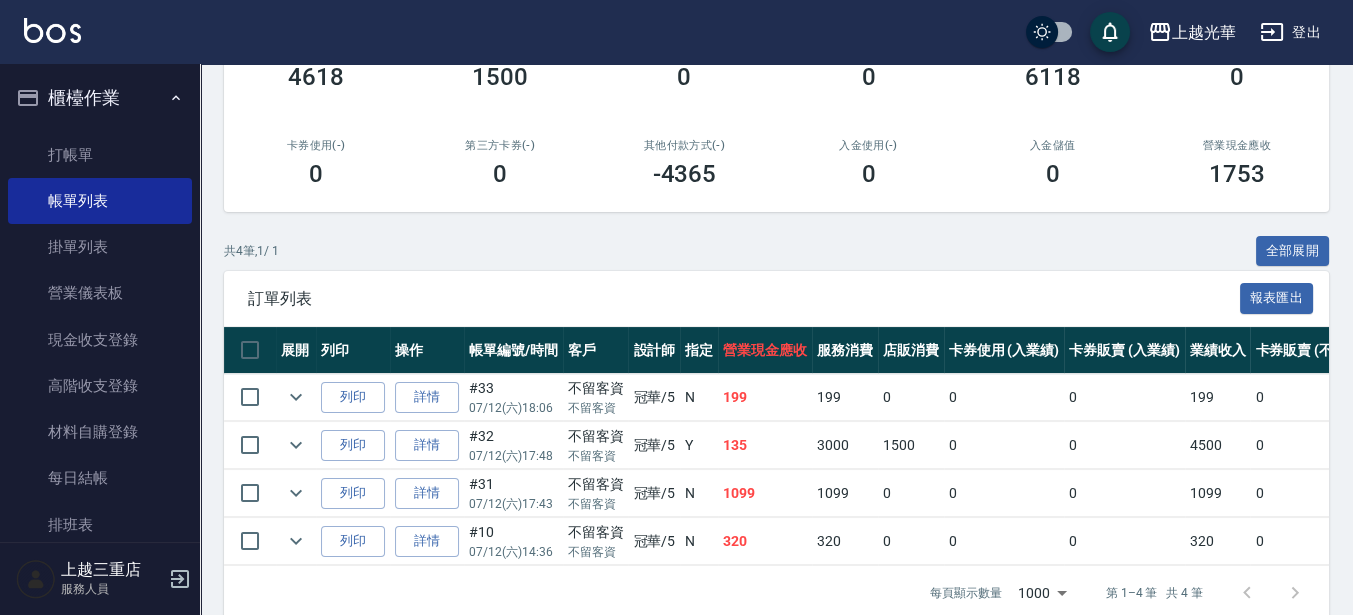 scroll, scrollTop: 335, scrollLeft: 0, axis: vertical 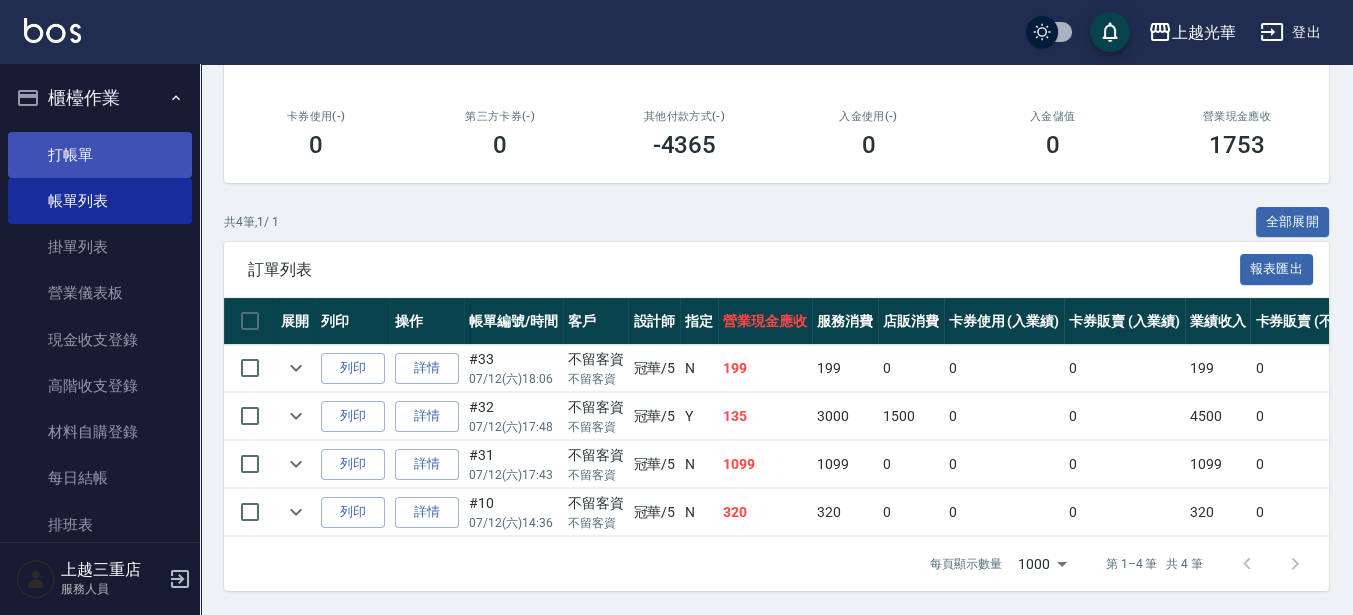 click on "打帳單" at bounding box center [100, 155] 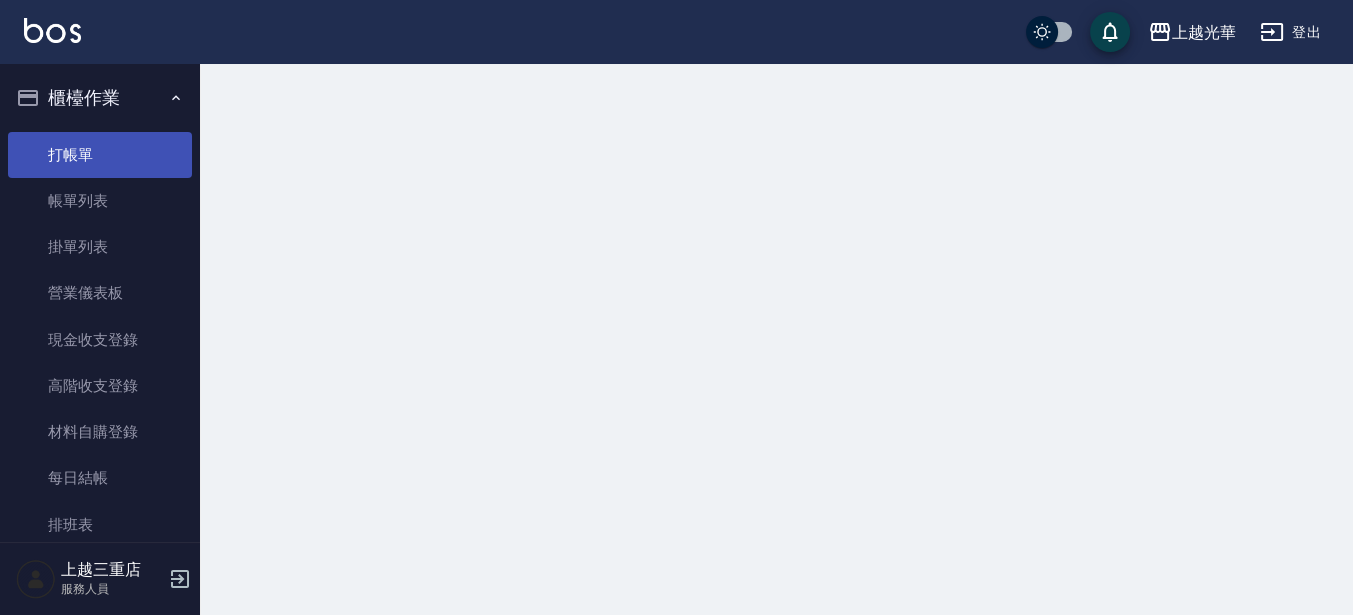 scroll, scrollTop: 0, scrollLeft: 0, axis: both 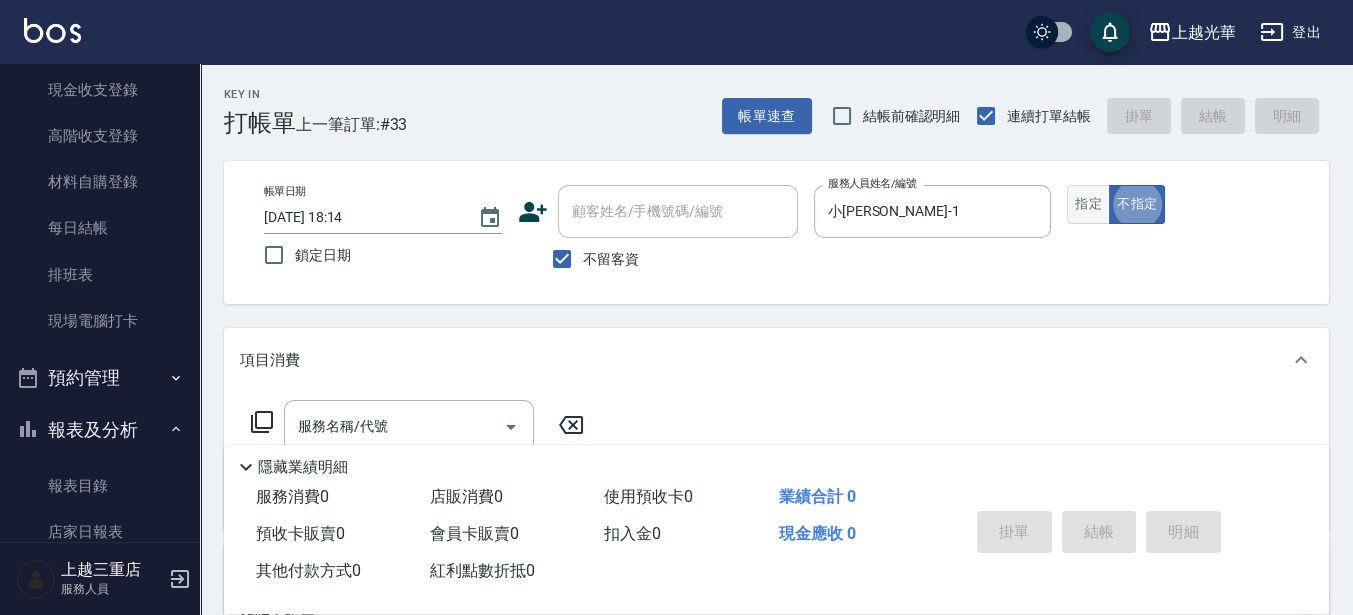 click on "指定" at bounding box center (1088, 204) 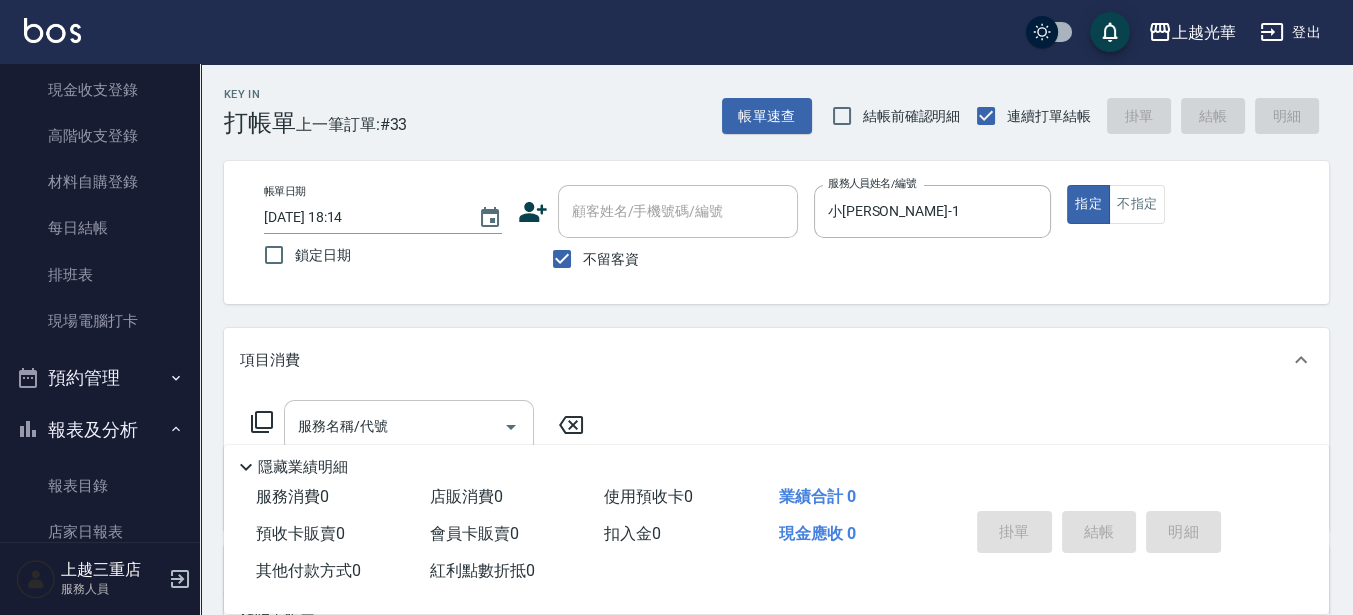 click on "服務名稱/代號" at bounding box center (394, 426) 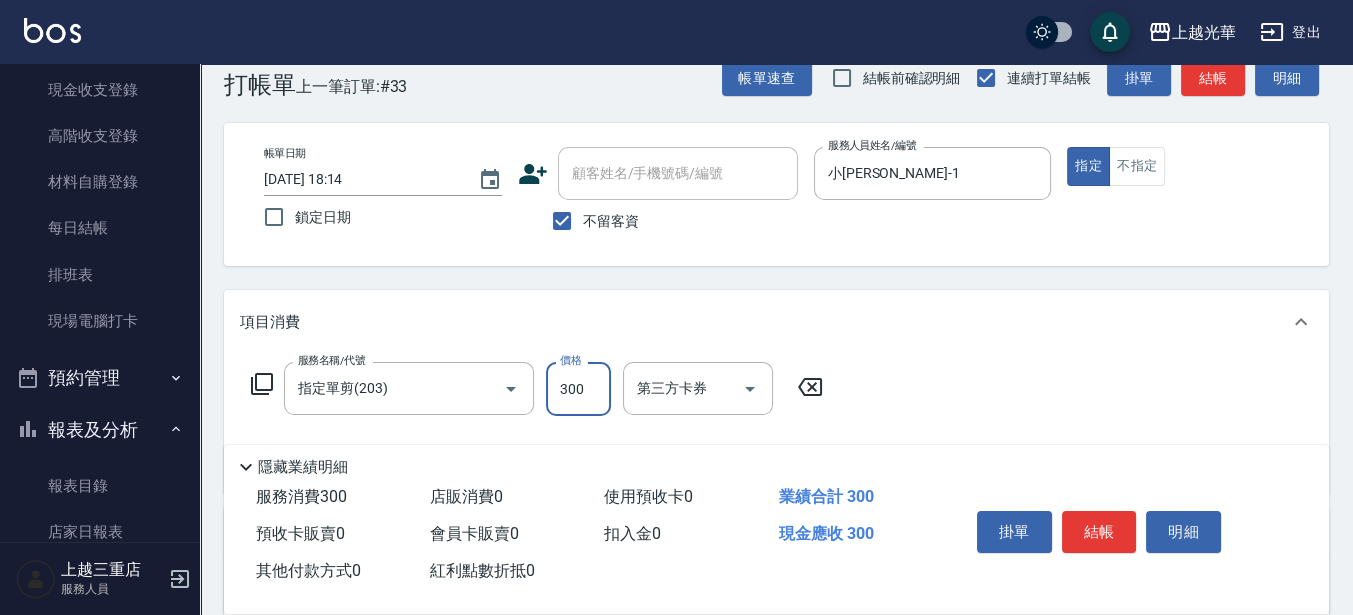 scroll, scrollTop: 125, scrollLeft: 0, axis: vertical 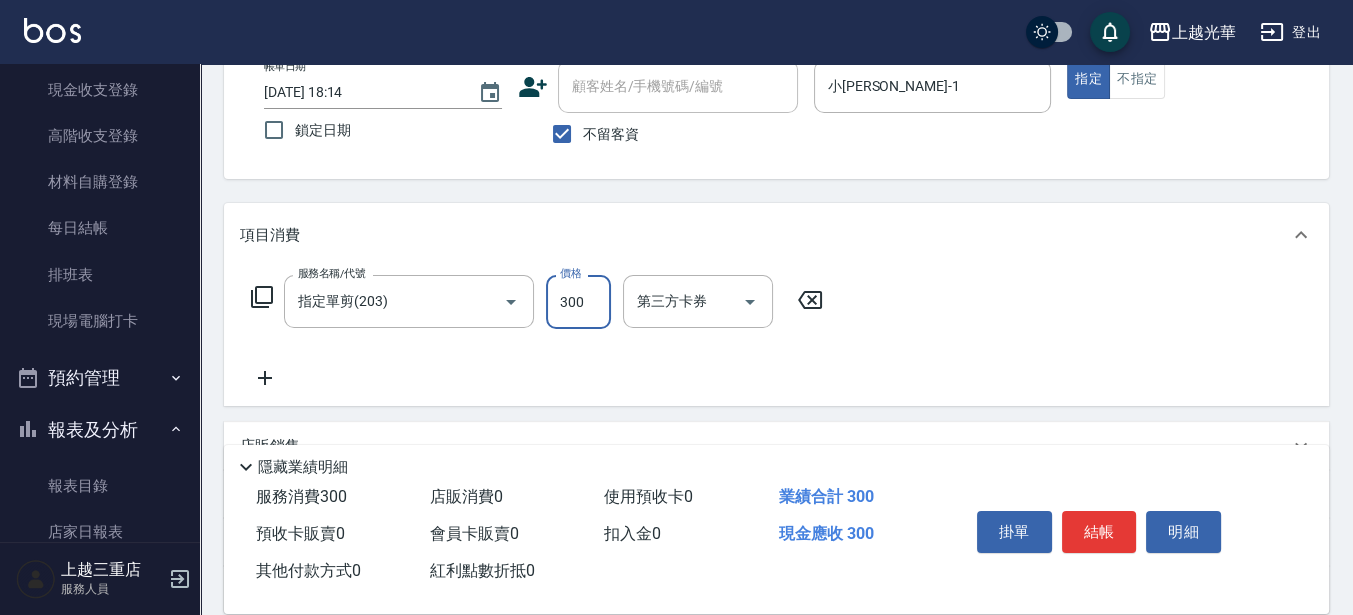 click 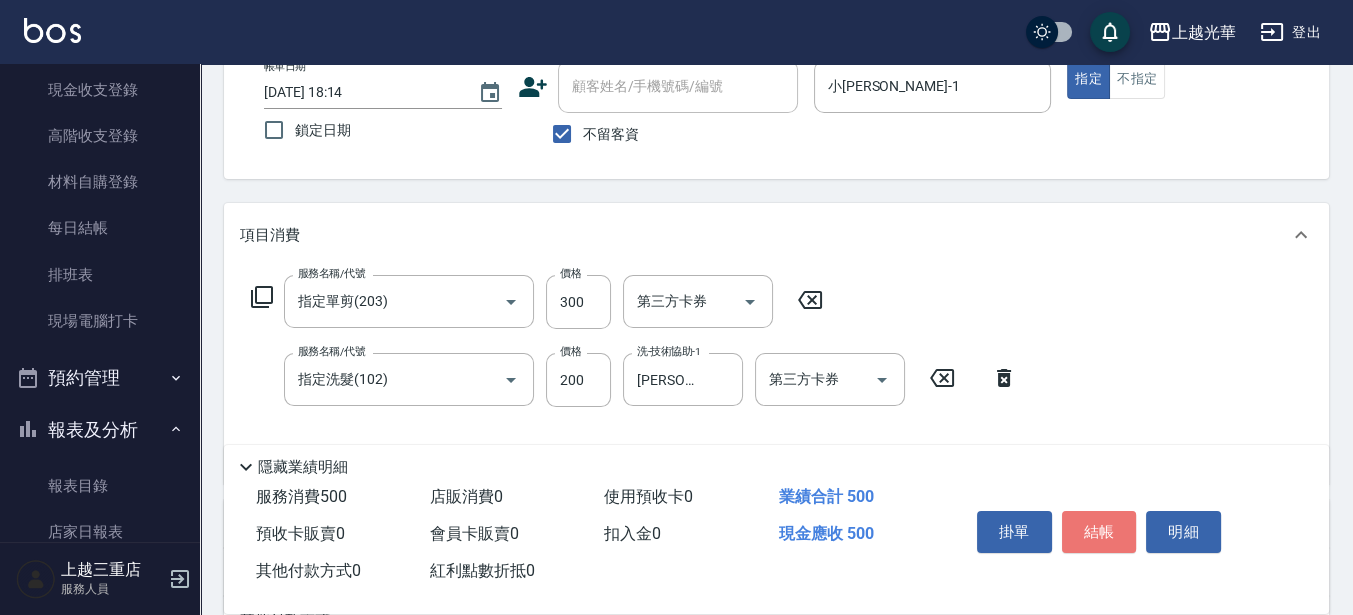 click on "結帳" at bounding box center (1099, 532) 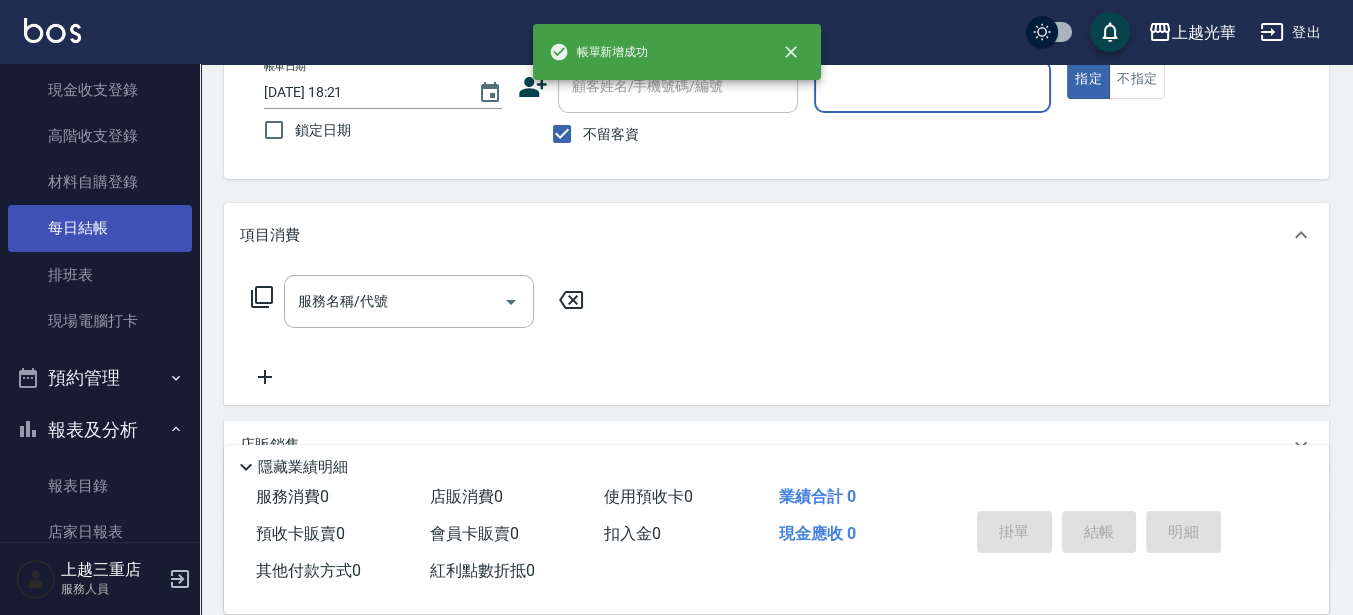 scroll, scrollTop: 0, scrollLeft: 0, axis: both 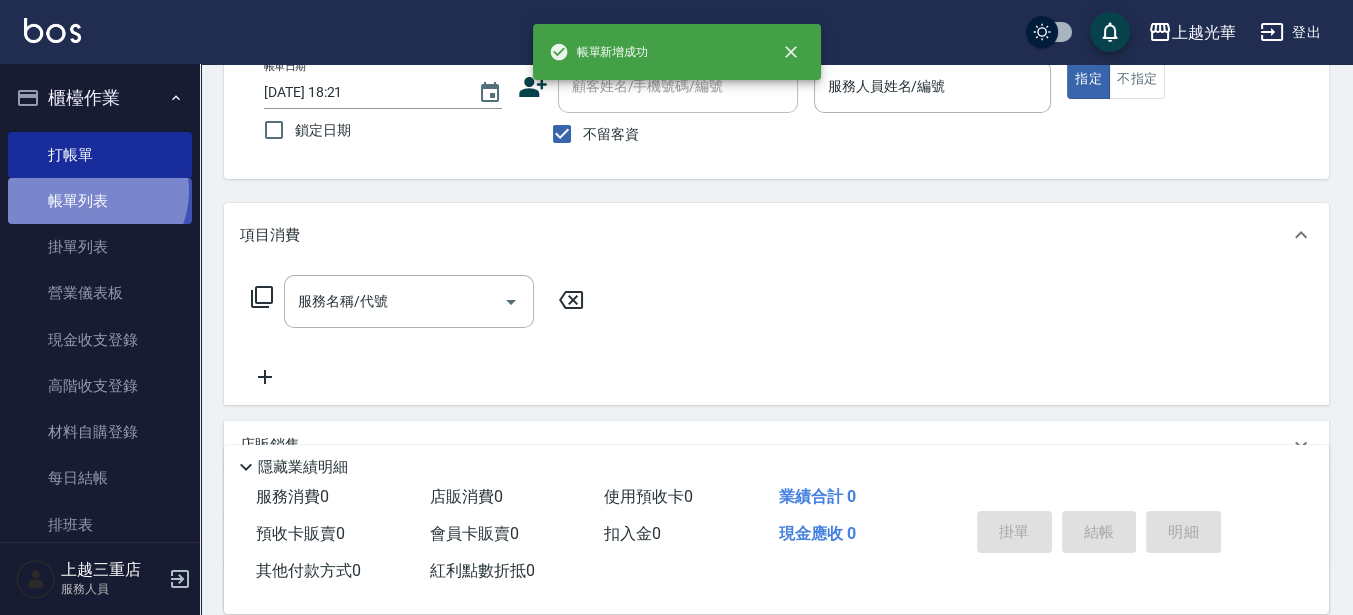 click on "帳單列表" at bounding box center [100, 201] 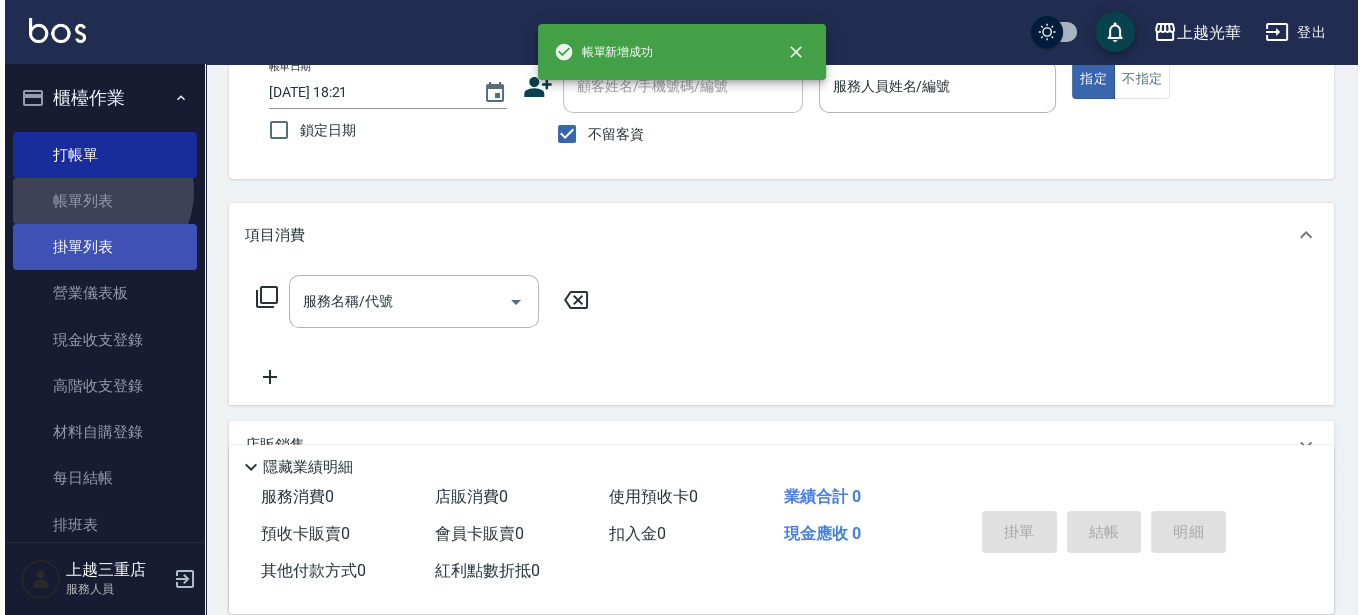 scroll, scrollTop: 0, scrollLeft: 0, axis: both 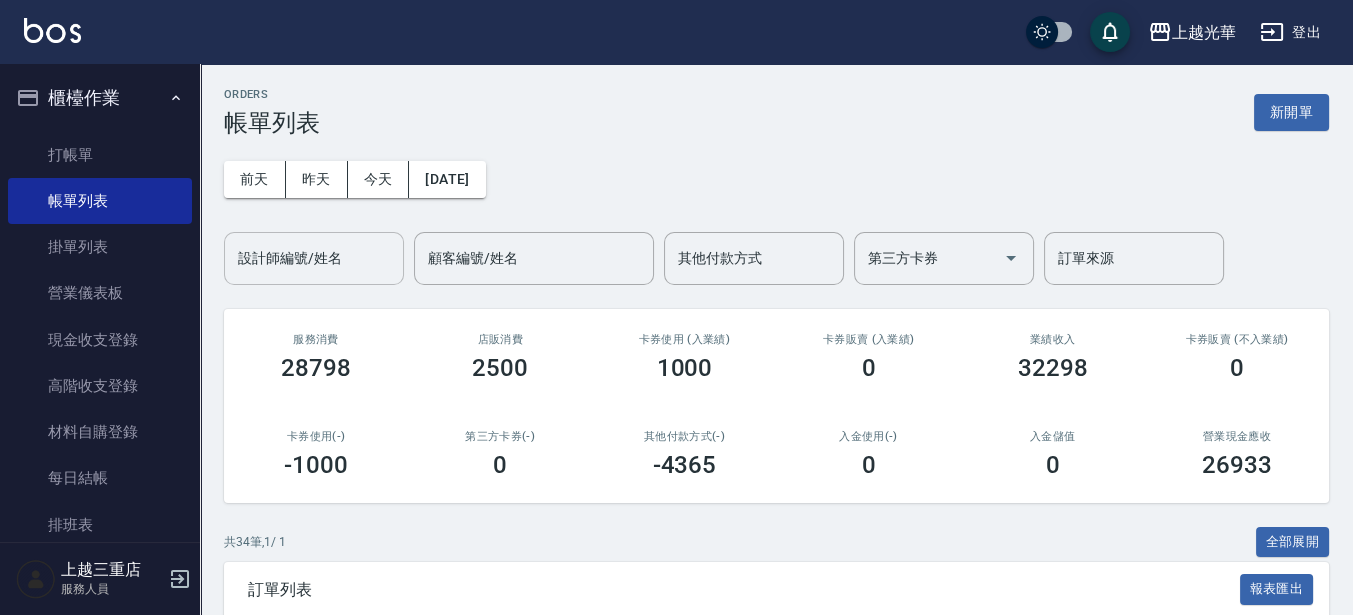 click on "設計師編號/姓名" at bounding box center [314, 258] 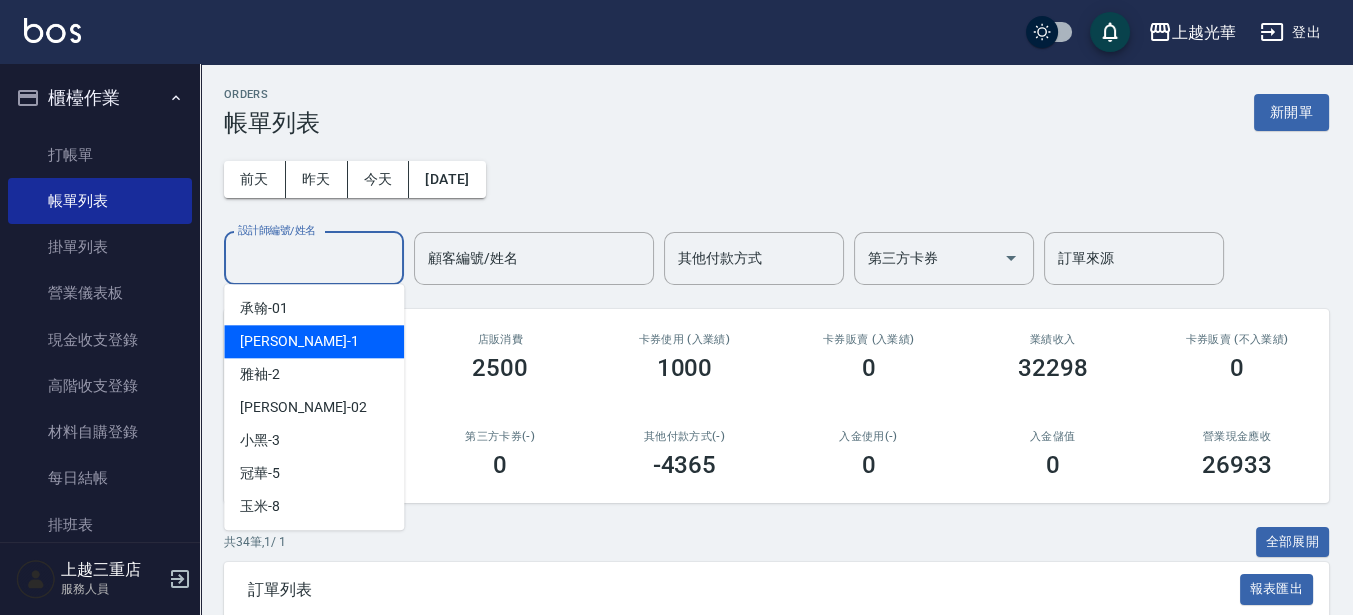 click on "小詹 -1" at bounding box center [314, 341] 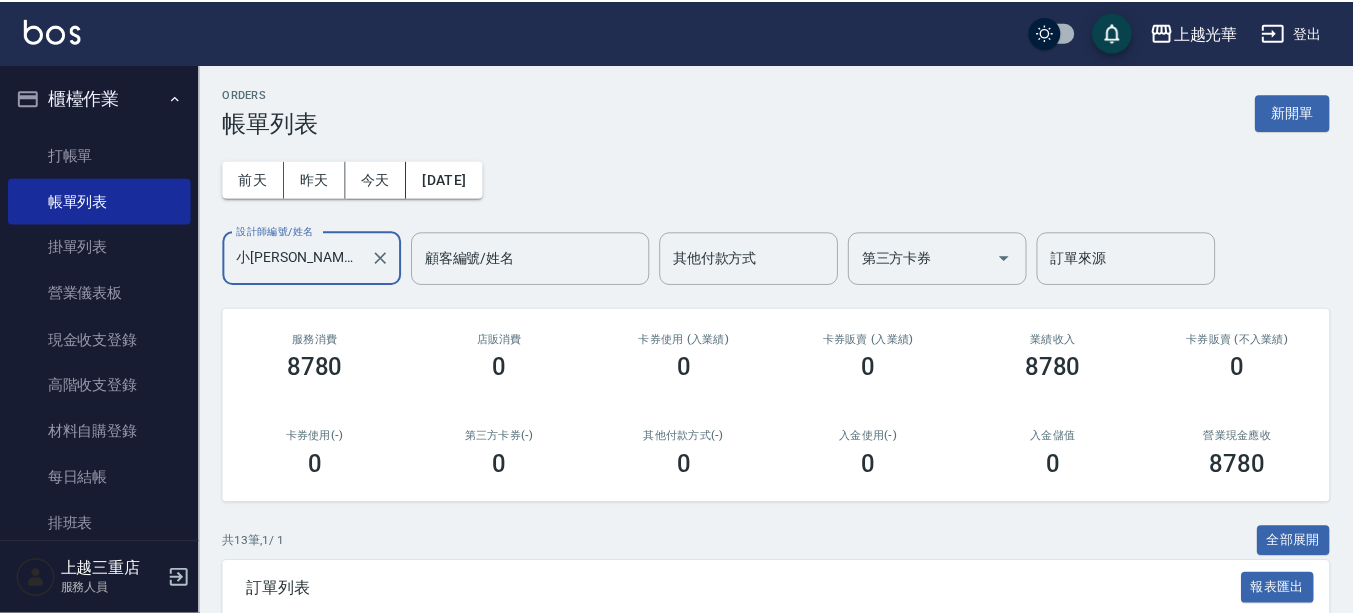 scroll, scrollTop: 125, scrollLeft: 0, axis: vertical 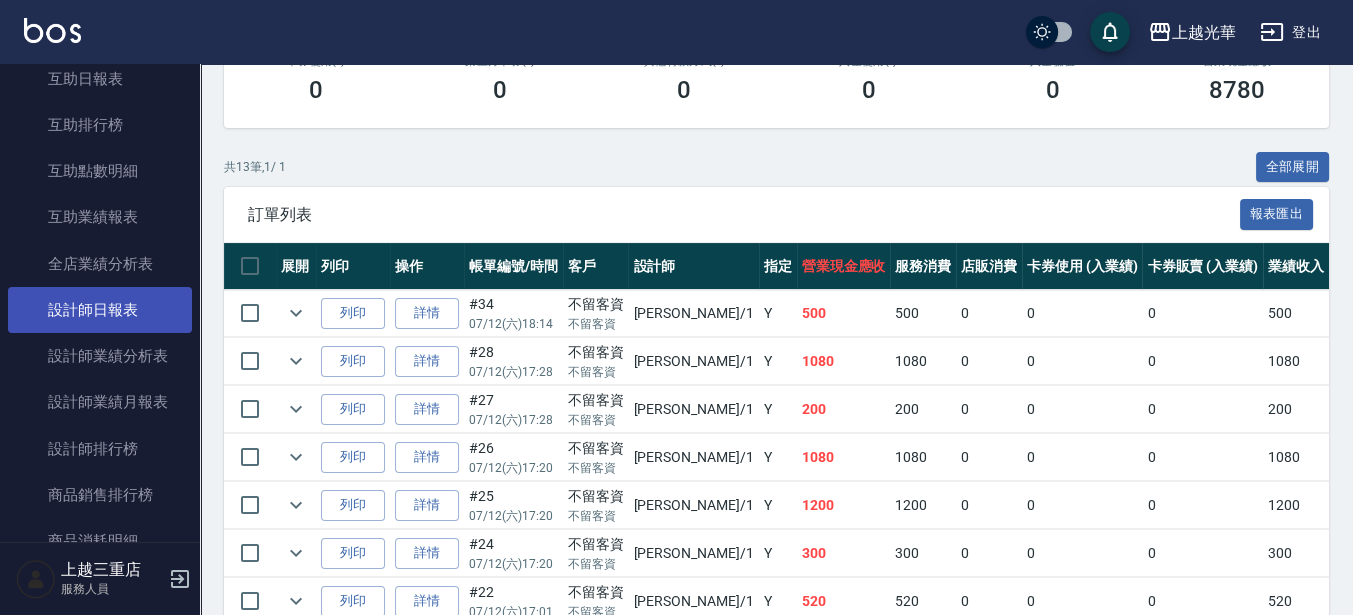 click on "設計師日報表" at bounding box center (100, 310) 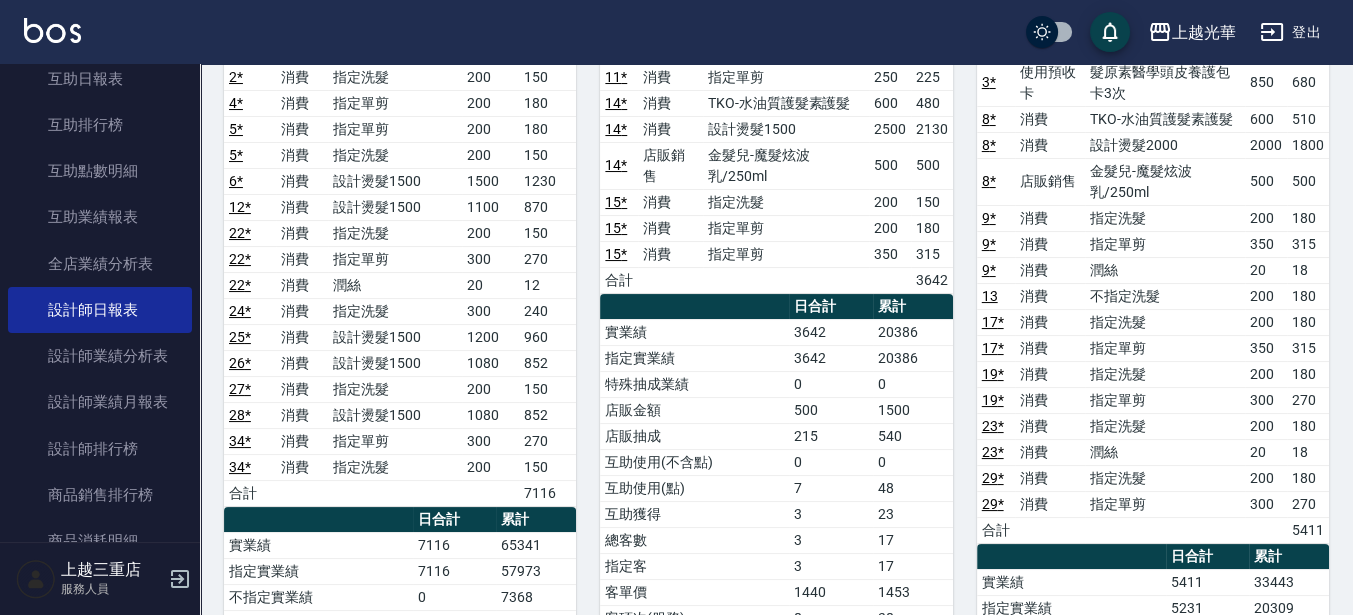 scroll, scrollTop: 500, scrollLeft: 0, axis: vertical 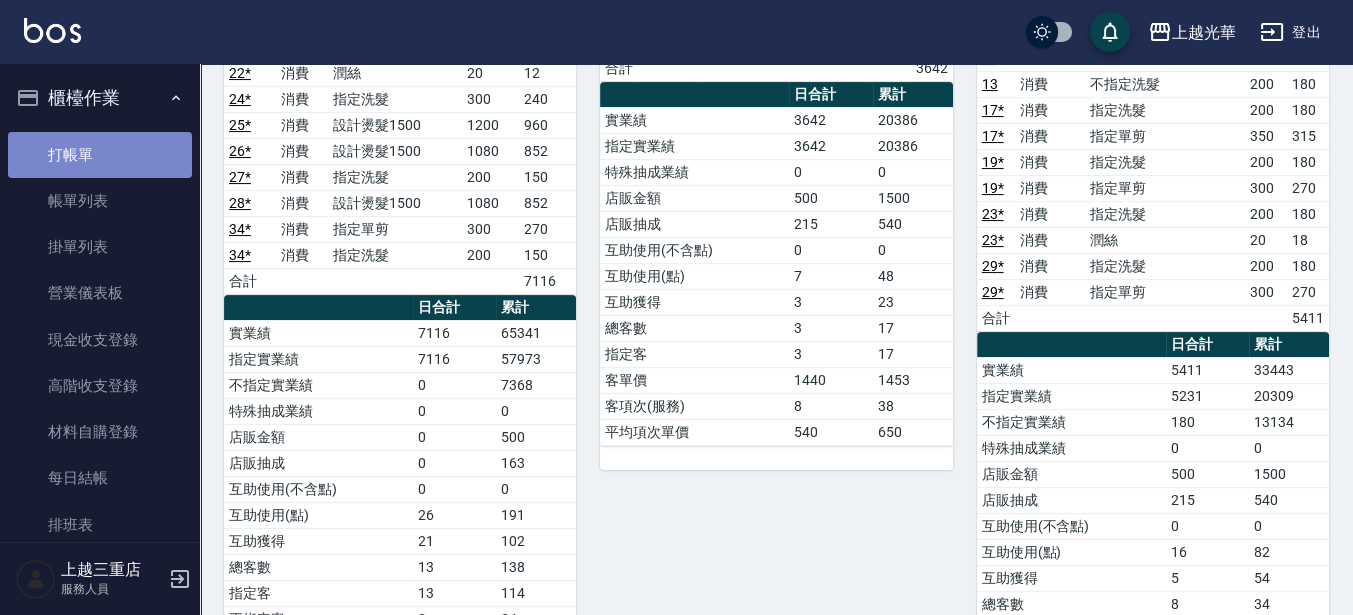 click on "打帳單" at bounding box center (100, 155) 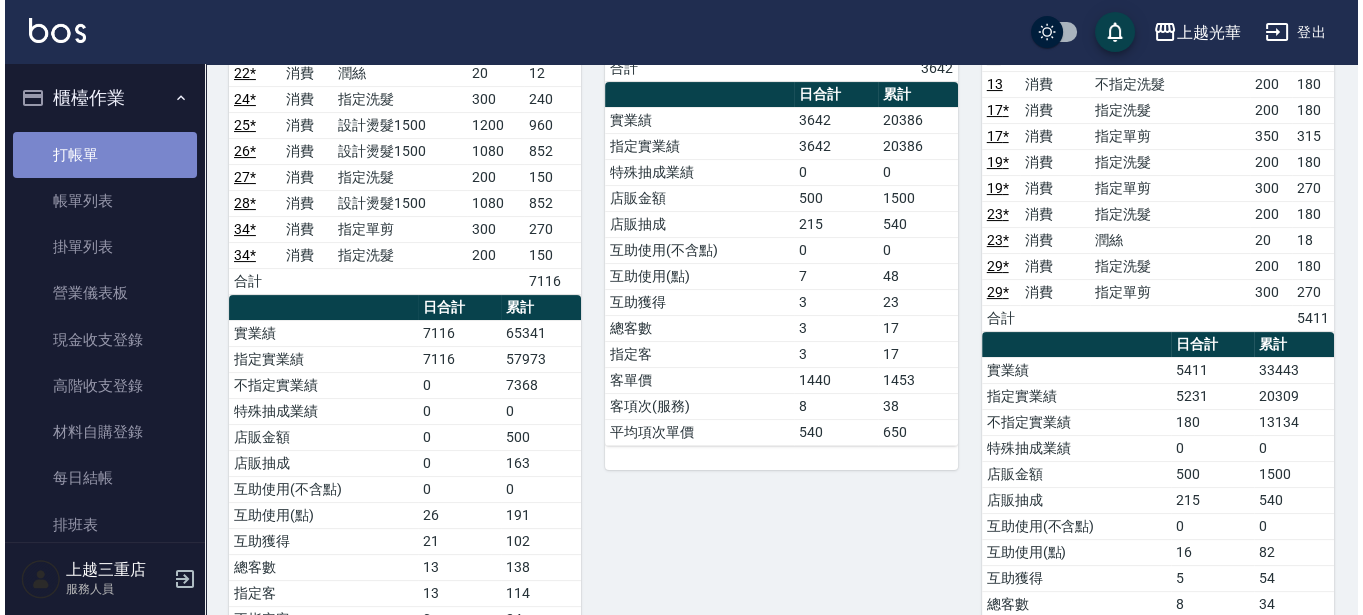 scroll, scrollTop: 0, scrollLeft: 0, axis: both 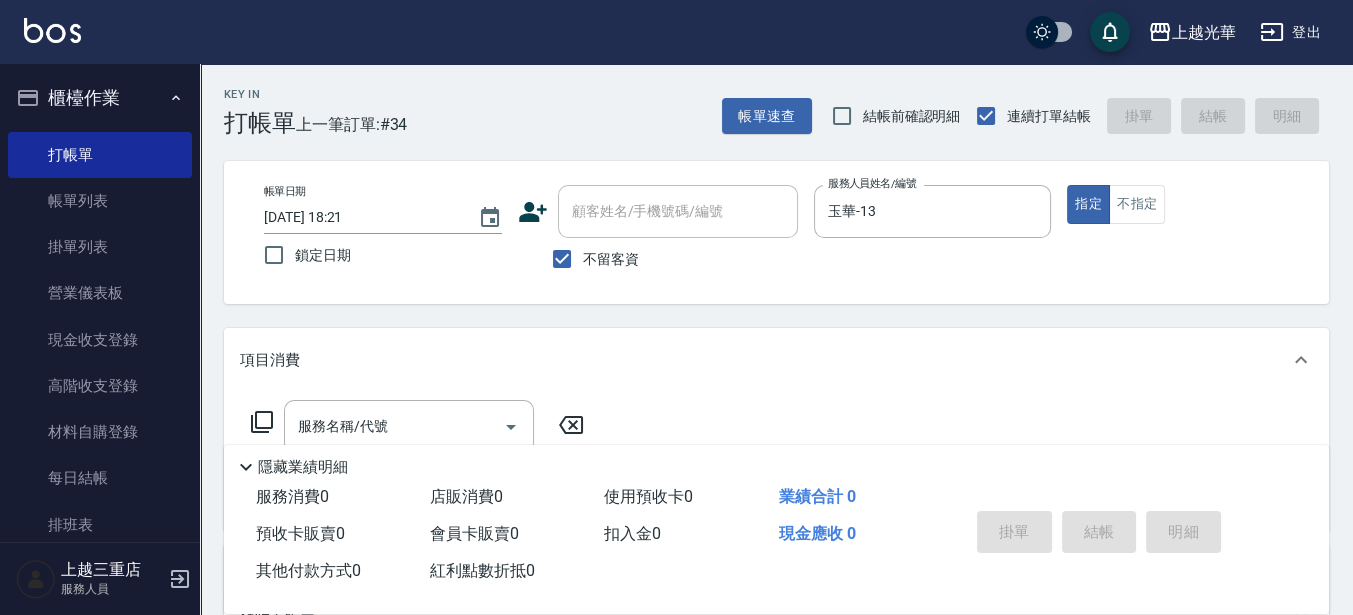 click 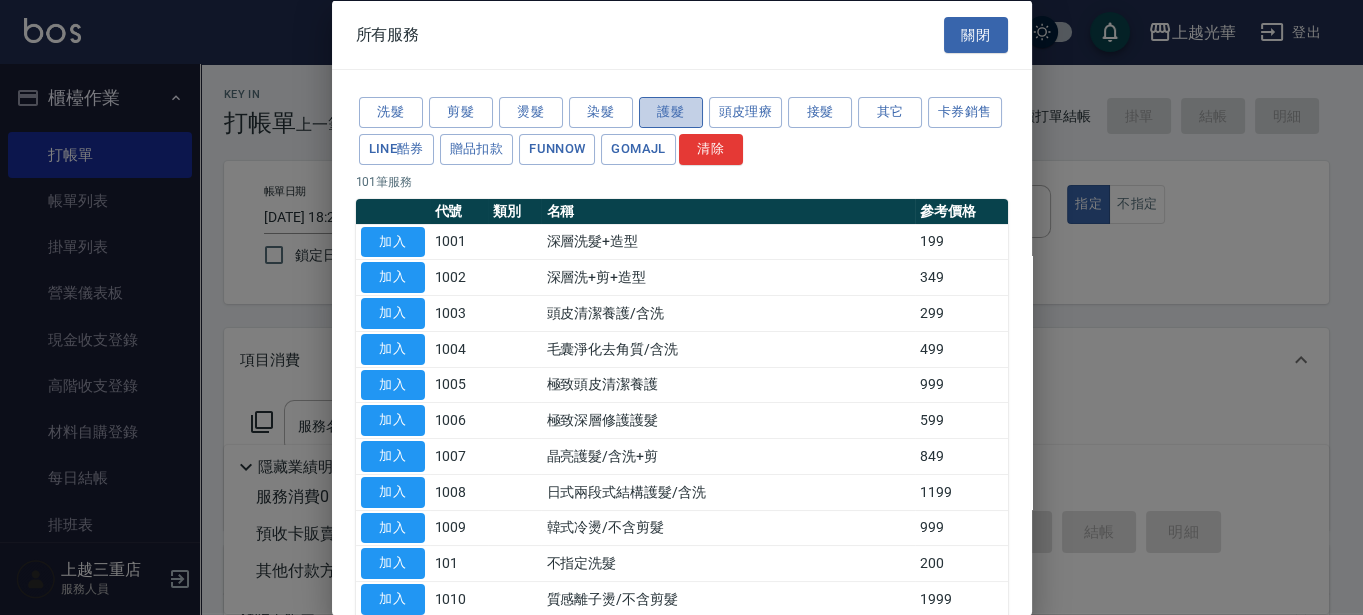 click on "護髮" at bounding box center (671, 112) 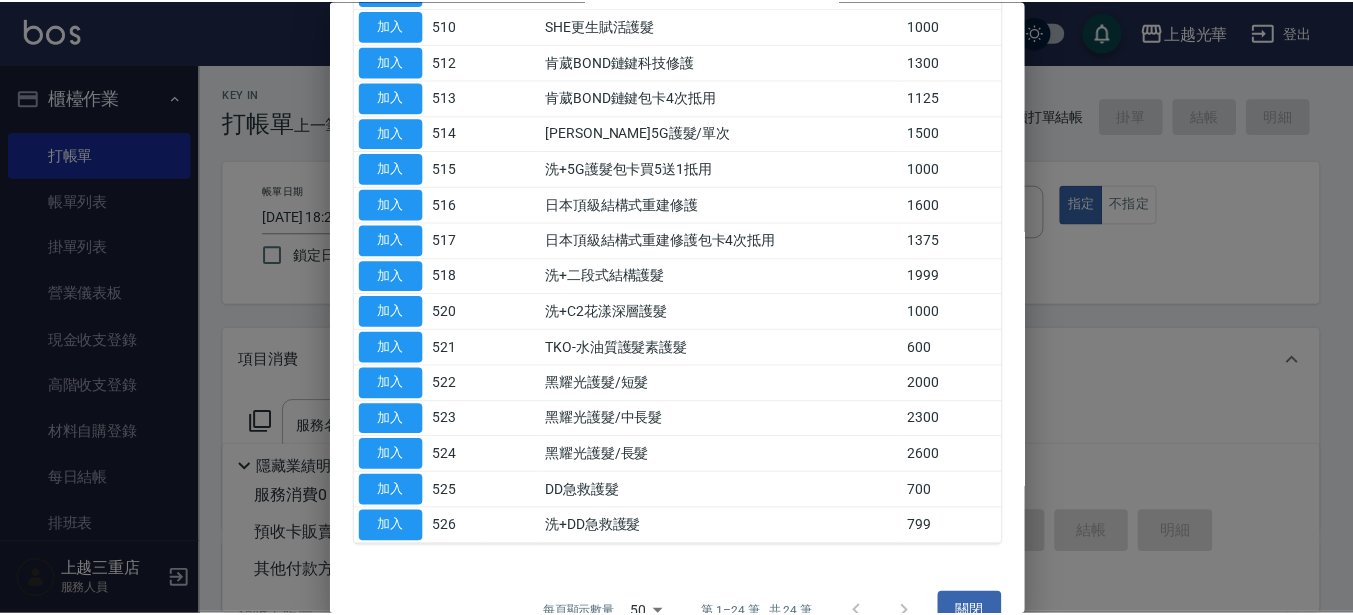 scroll, scrollTop: 567, scrollLeft: 0, axis: vertical 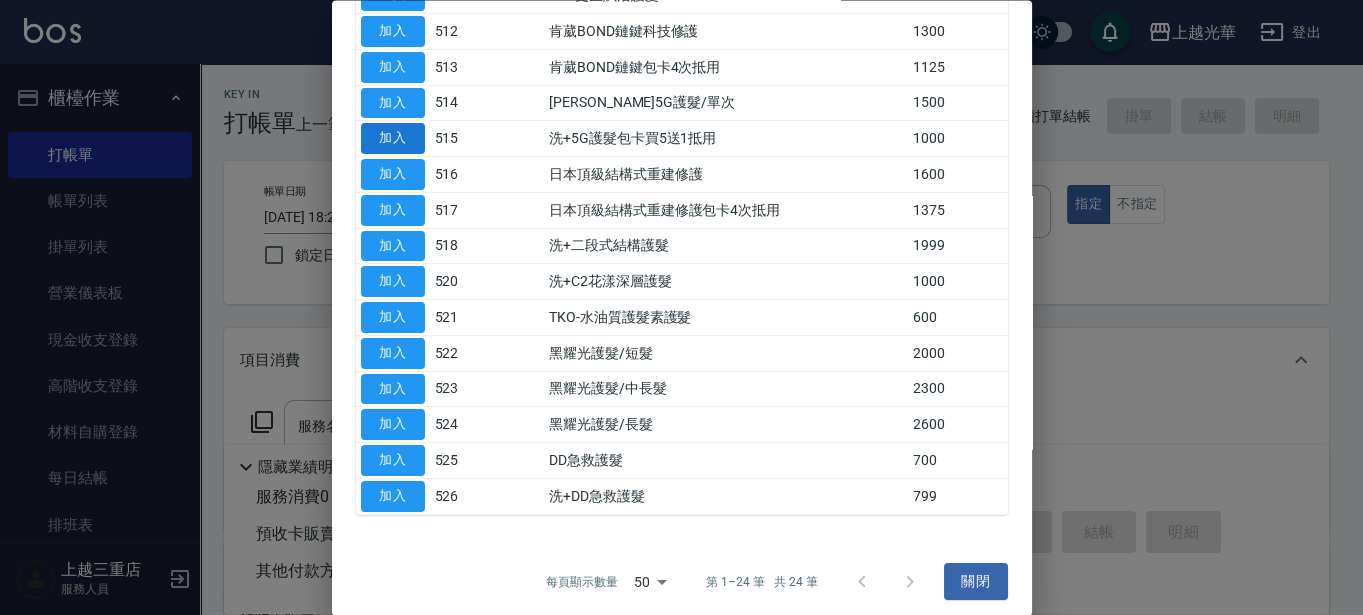 click on "加入" at bounding box center (393, 139) 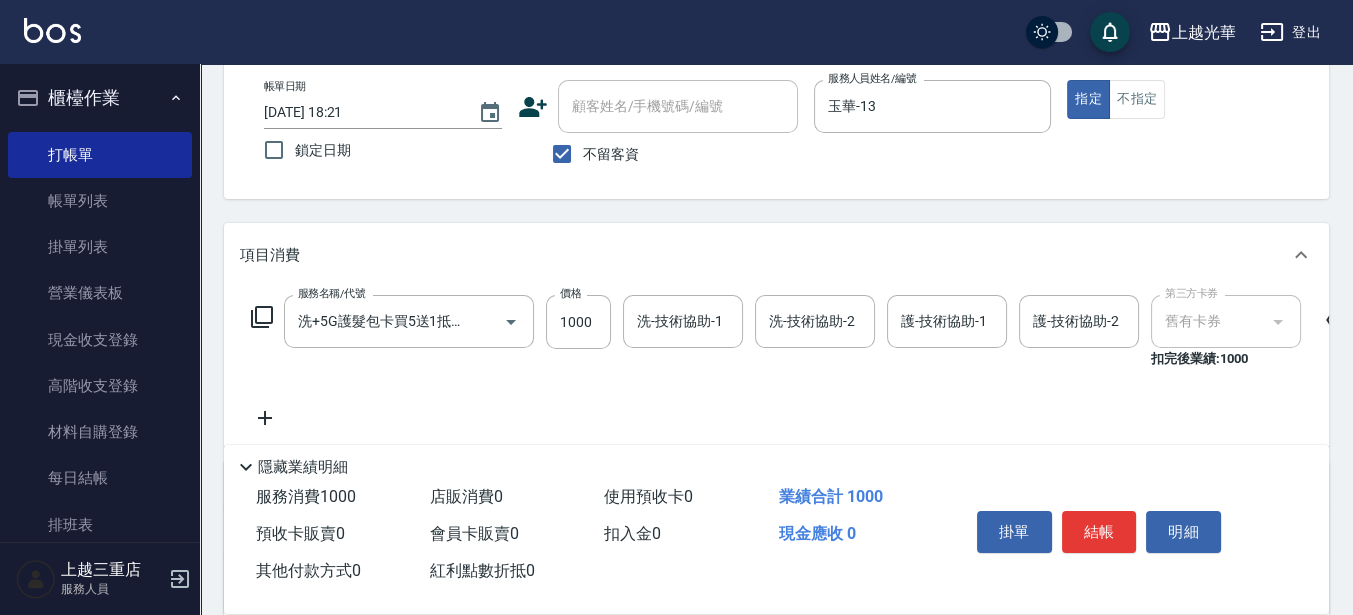 scroll, scrollTop: 250, scrollLeft: 0, axis: vertical 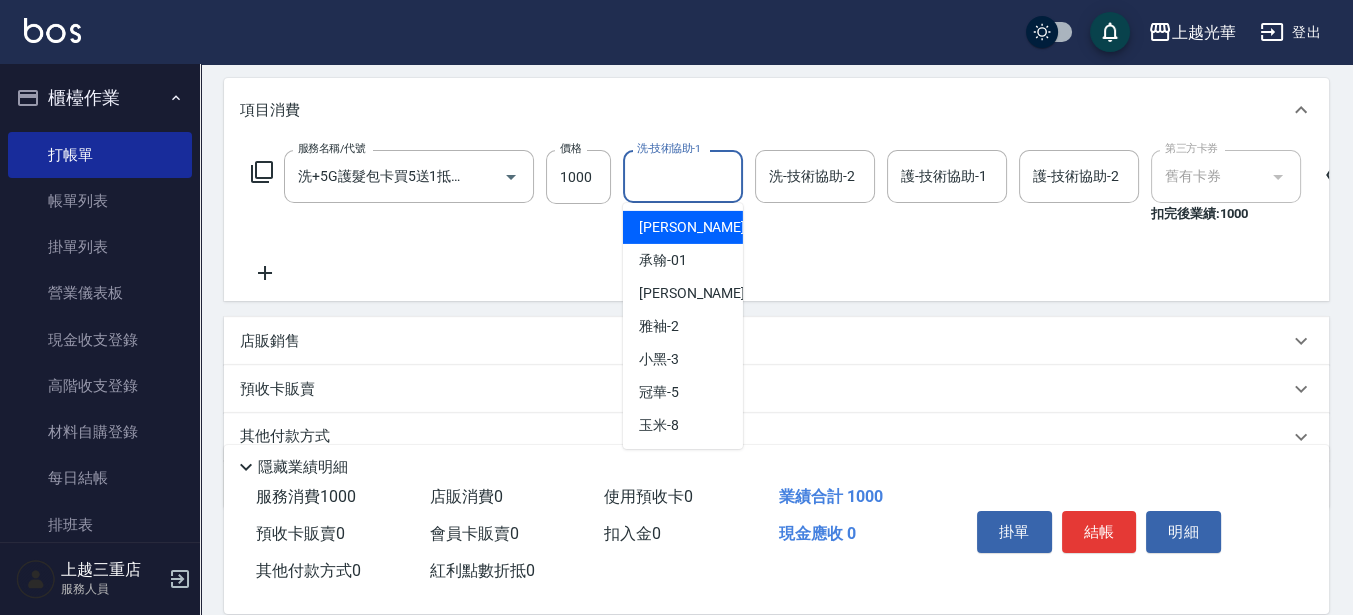 click on "洗-技術協助-1" at bounding box center [683, 176] 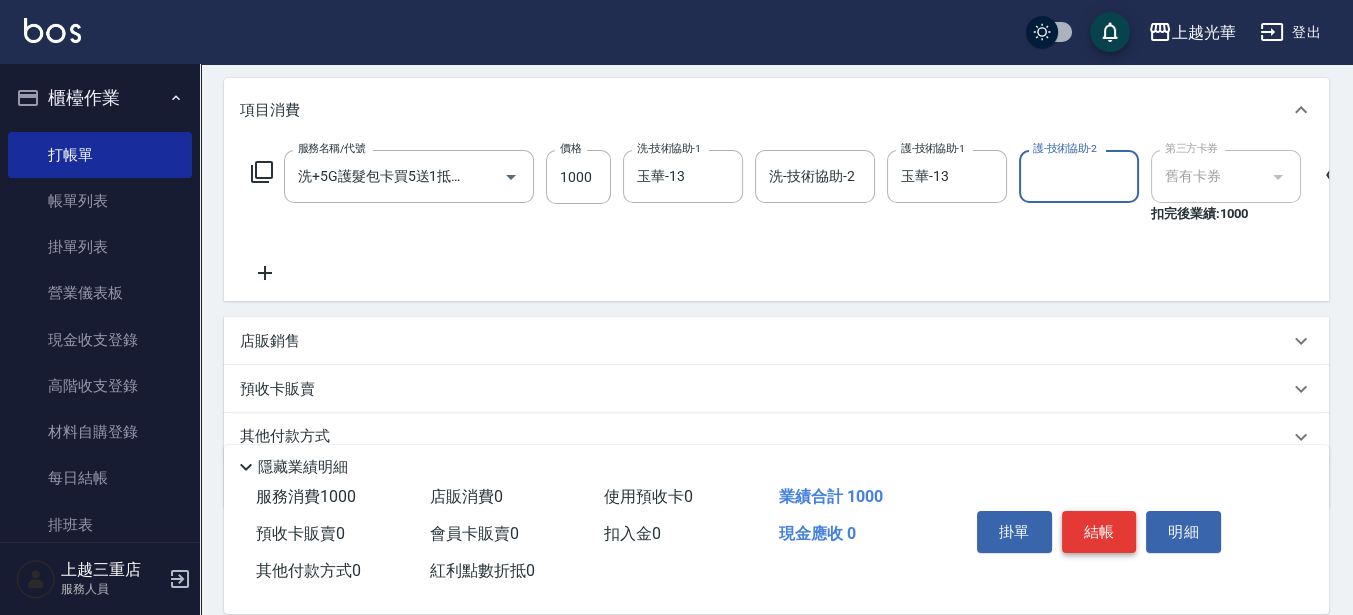 click on "結帳" at bounding box center (1099, 532) 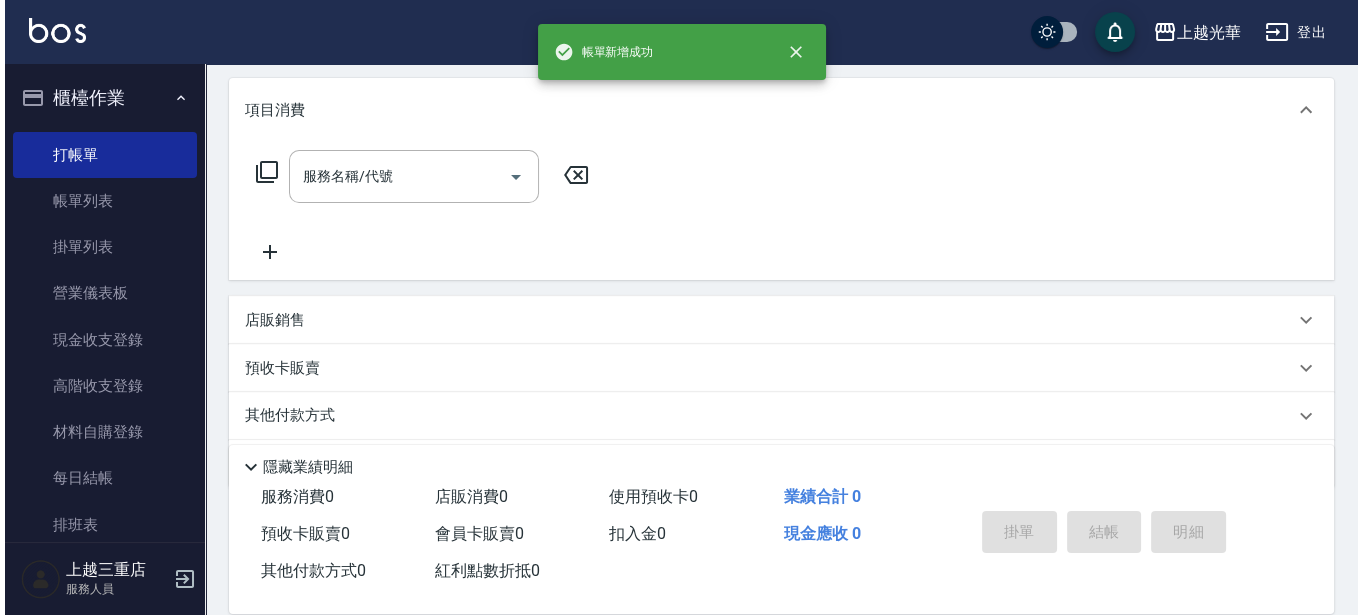 scroll, scrollTop: 0, scrollLeft: 0, axis: both 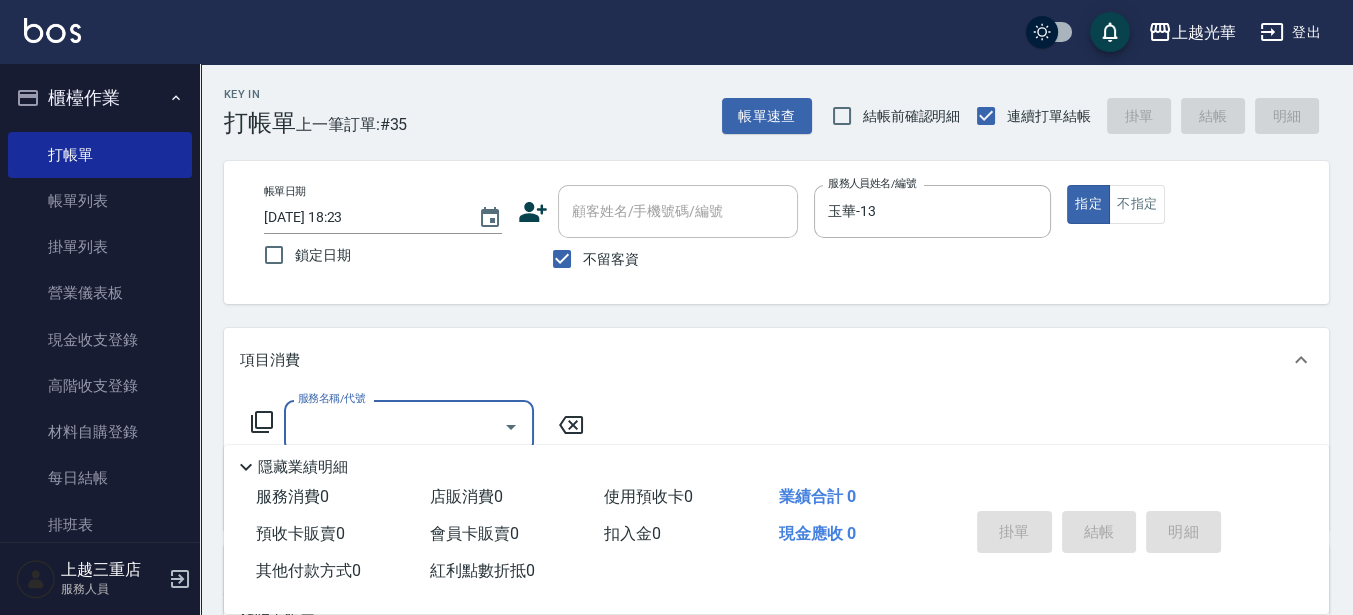 click 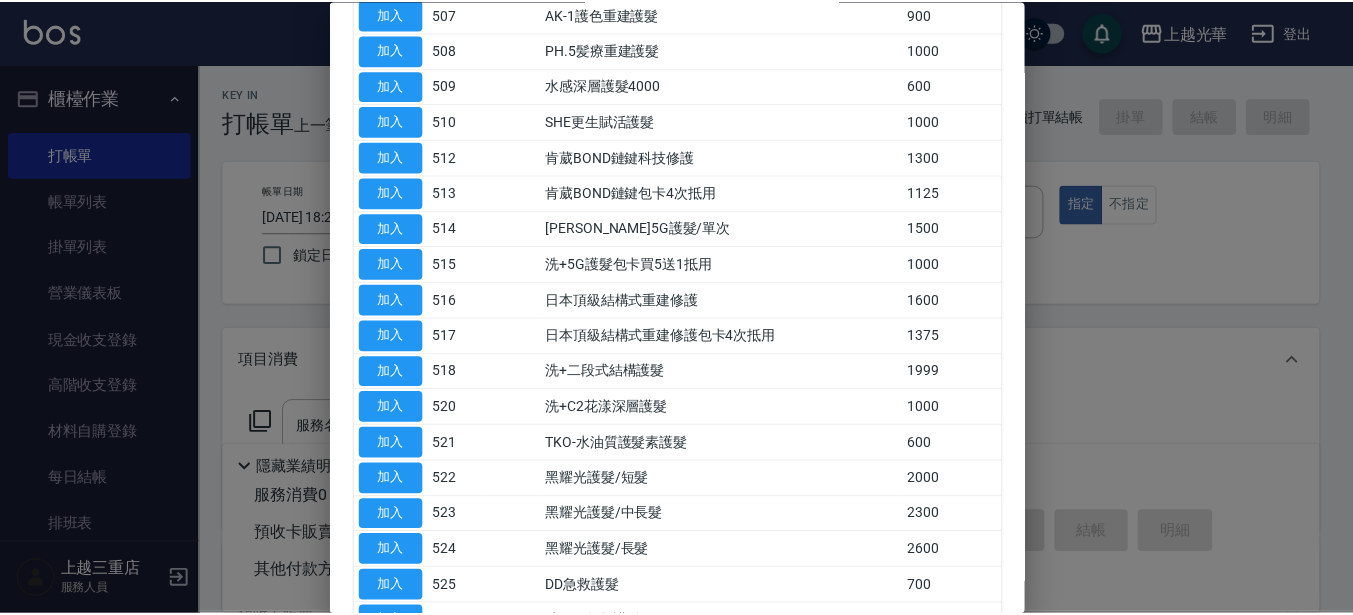 scroll, scrollTop: 317, scrollLeft: 0, axis: vertical 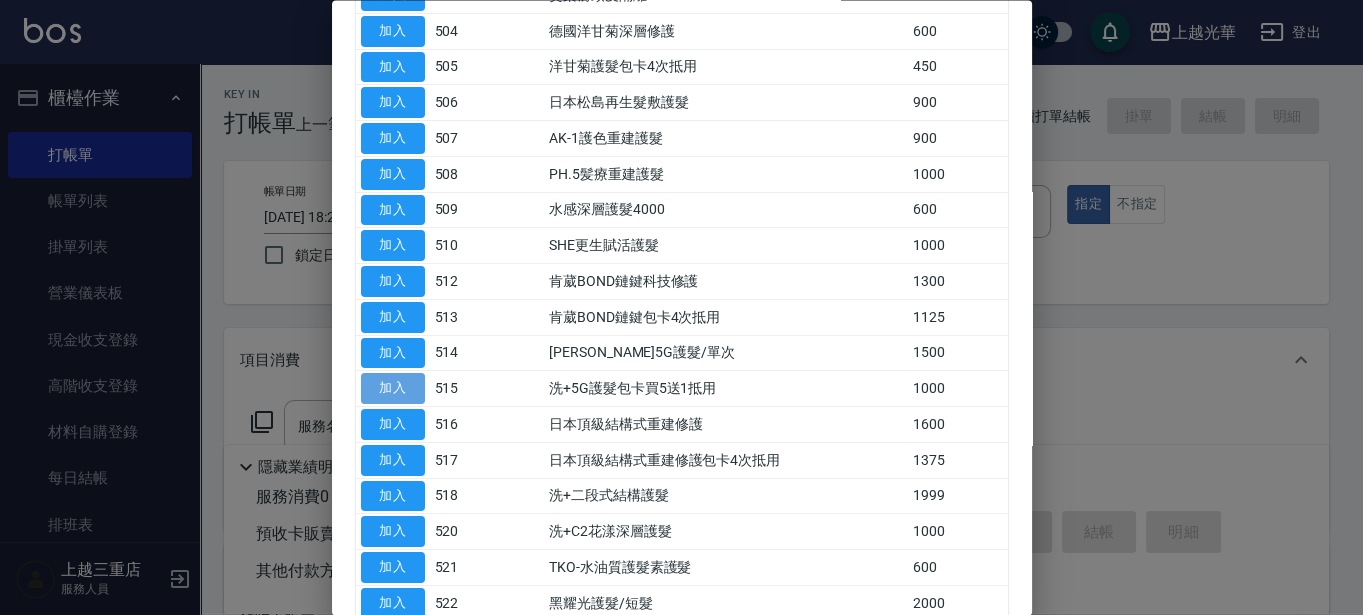 click on "加入" at bounding box center [393, 389] 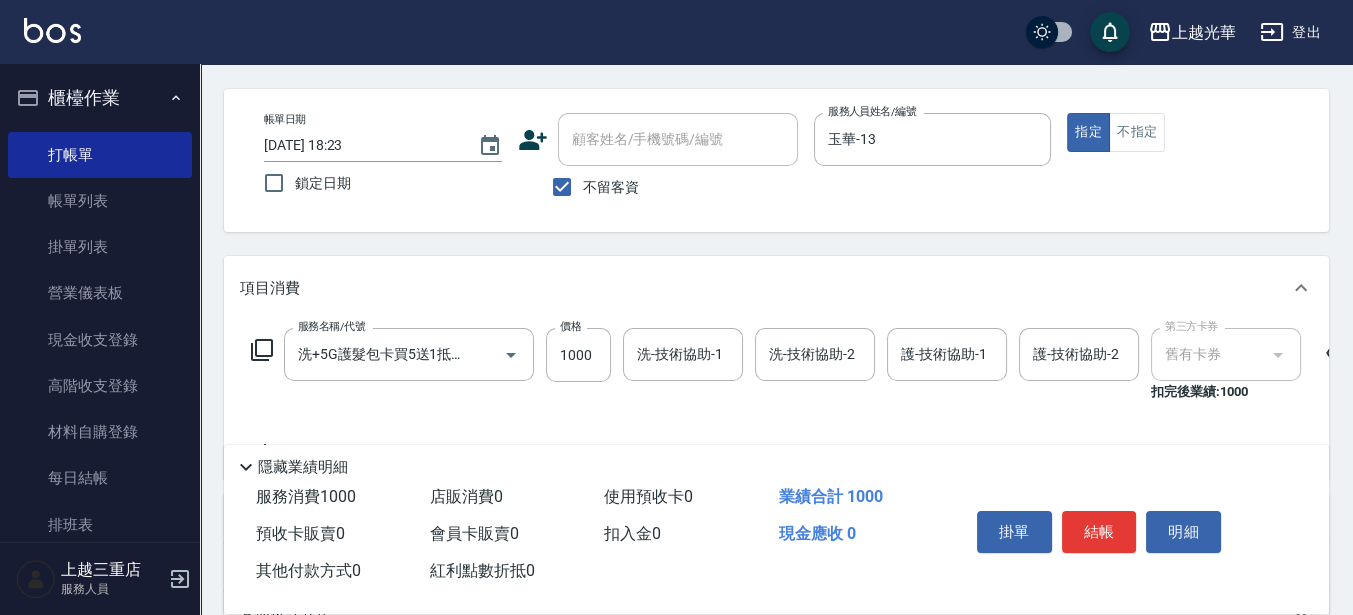 scroll, scrollTop: 125, scrollLeft: 0, axis: vertical 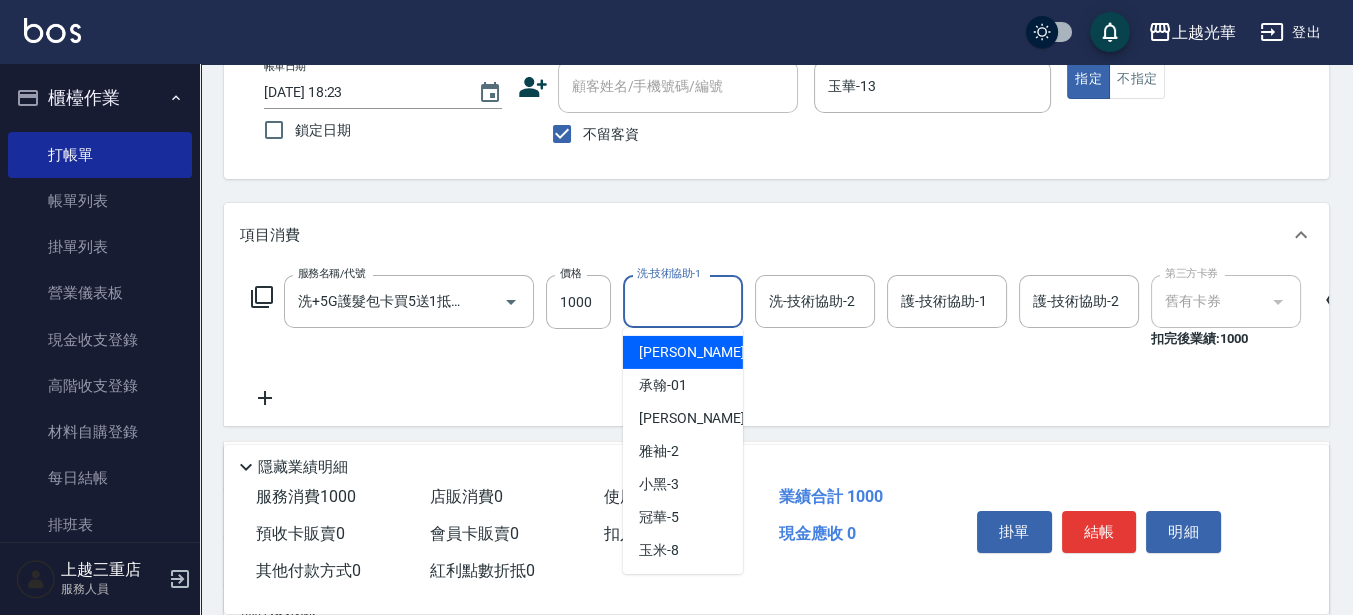 click on "洗-技術協助-1 洗-技術協助-1" at bounding box center [683, 301] 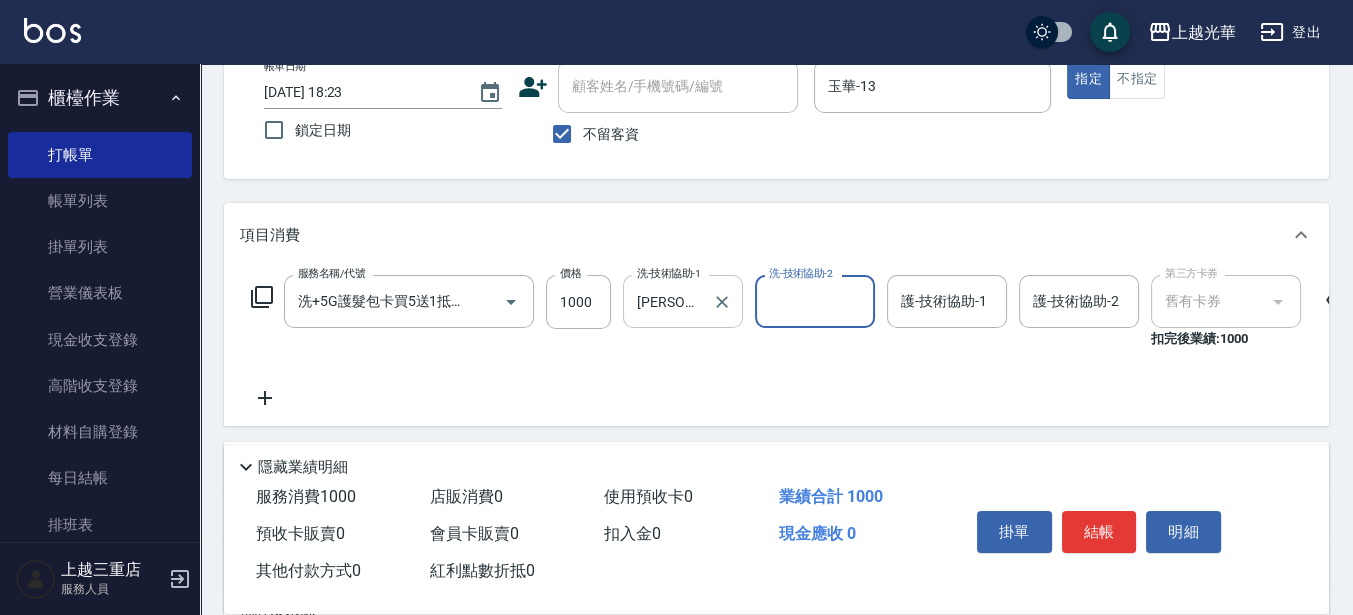 click on "張紫涵-15 洗-技術協助-1" at bounding box center [683, 301] 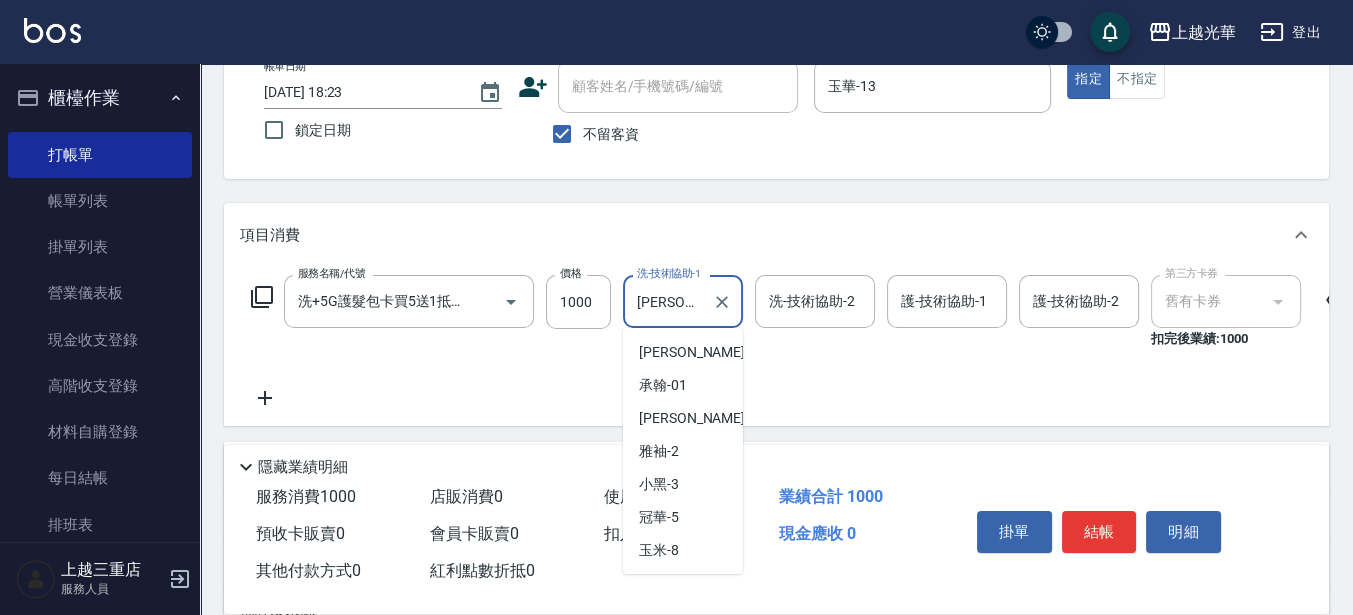 scroll, scrollTop: 125, scrollLeft: 0, axis: vertical 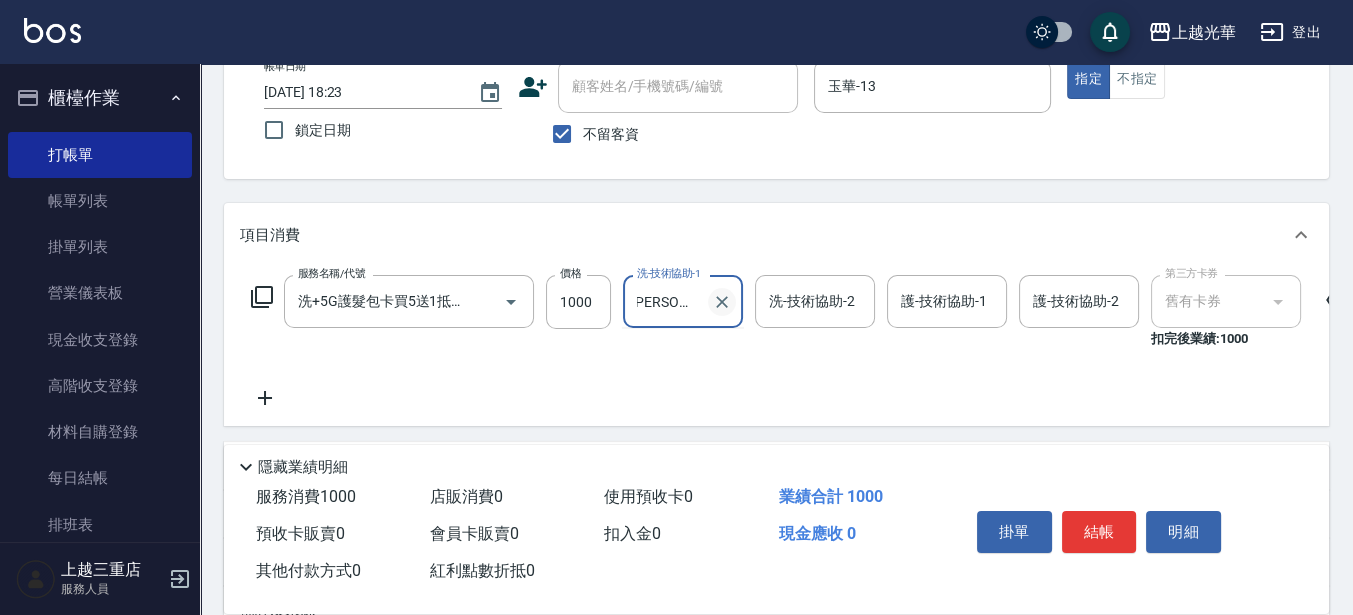click 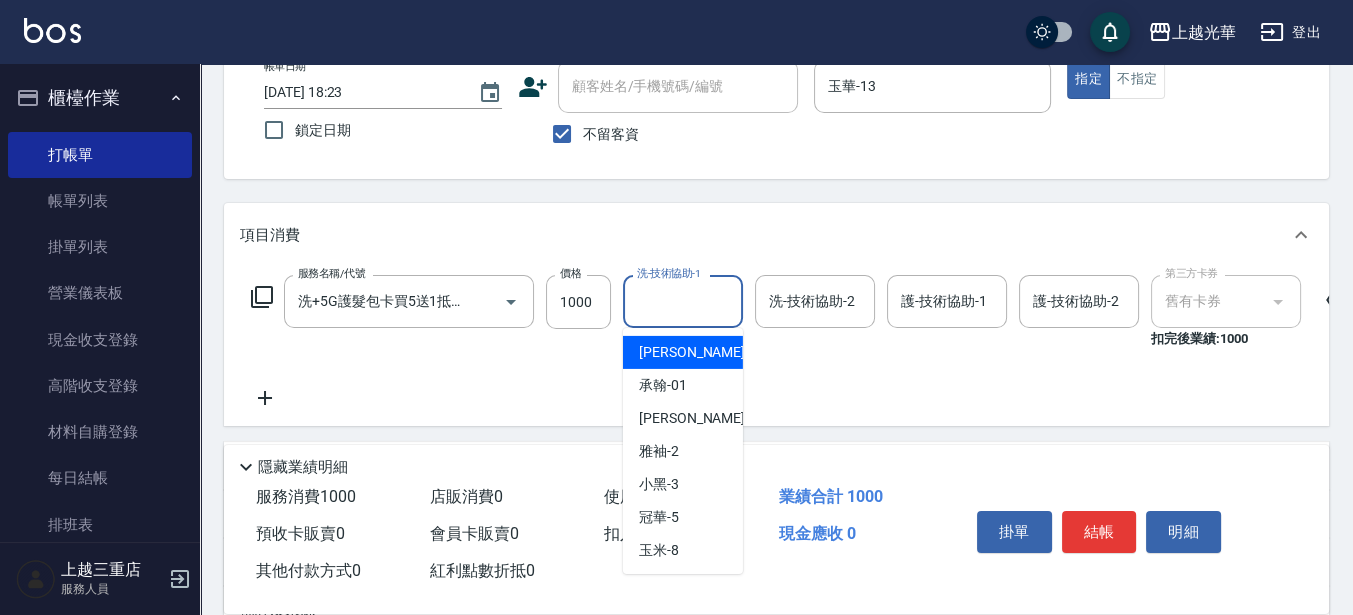 scroll, scrollTop: 0, scrollLeft: 0, axis: both 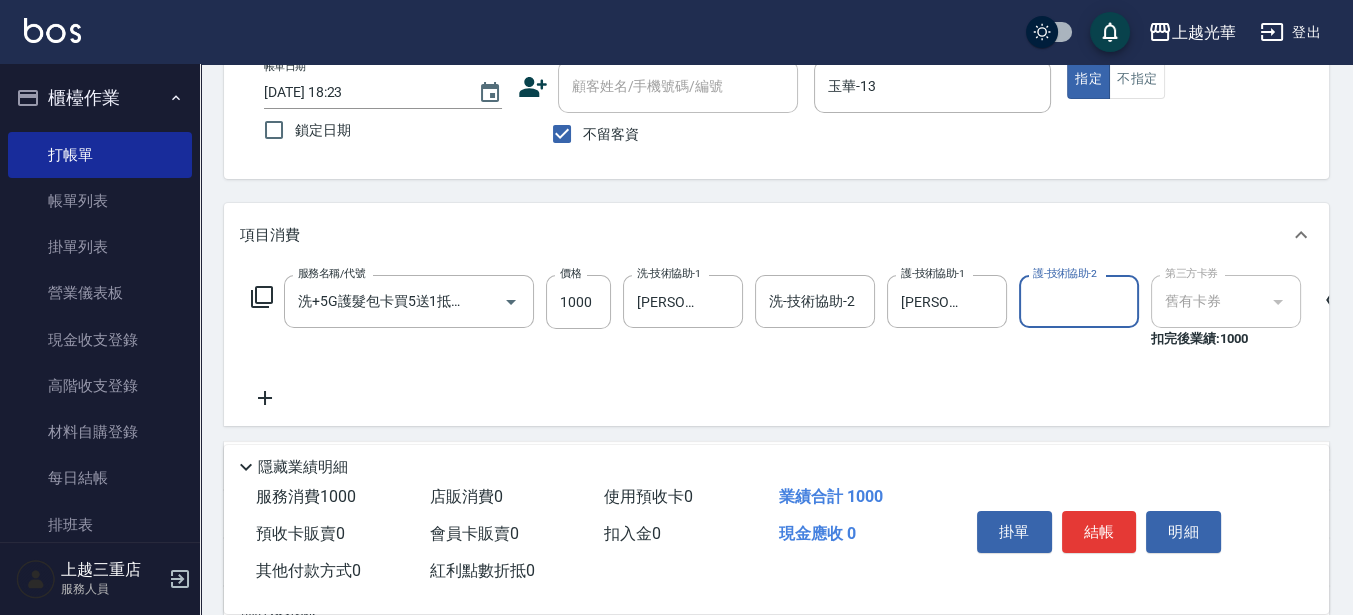 click on "結帳" at bounding box center [1099, 532] 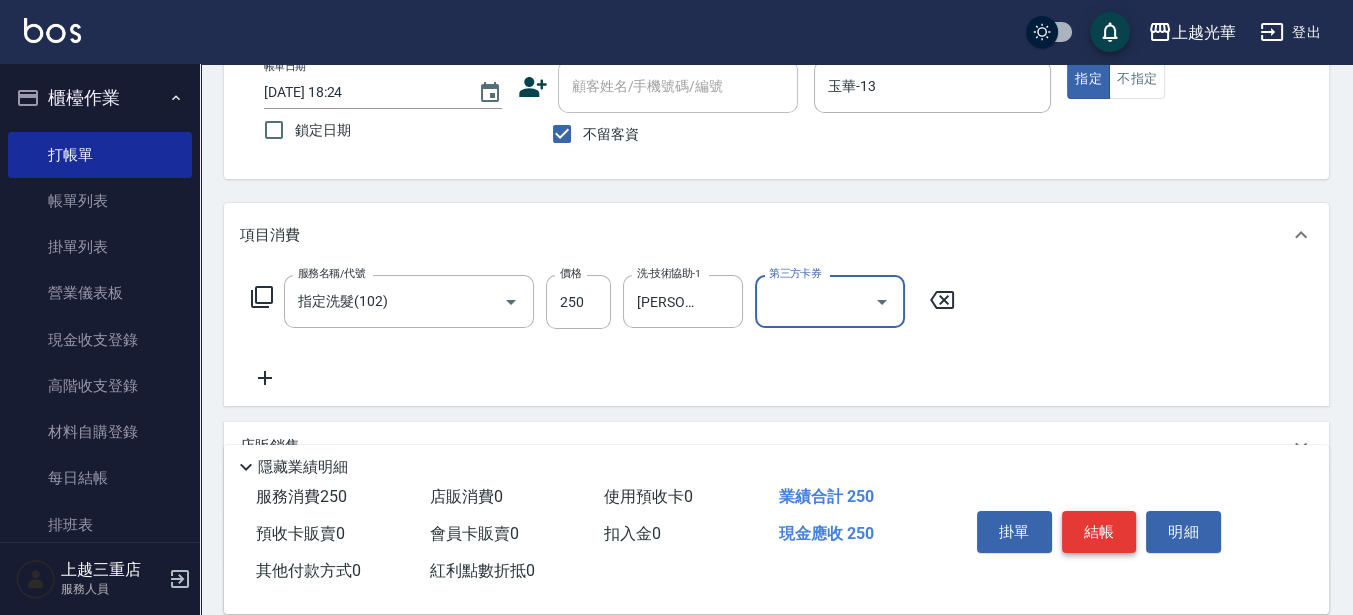 click on "結帳" at bounding box center (1099, 532) 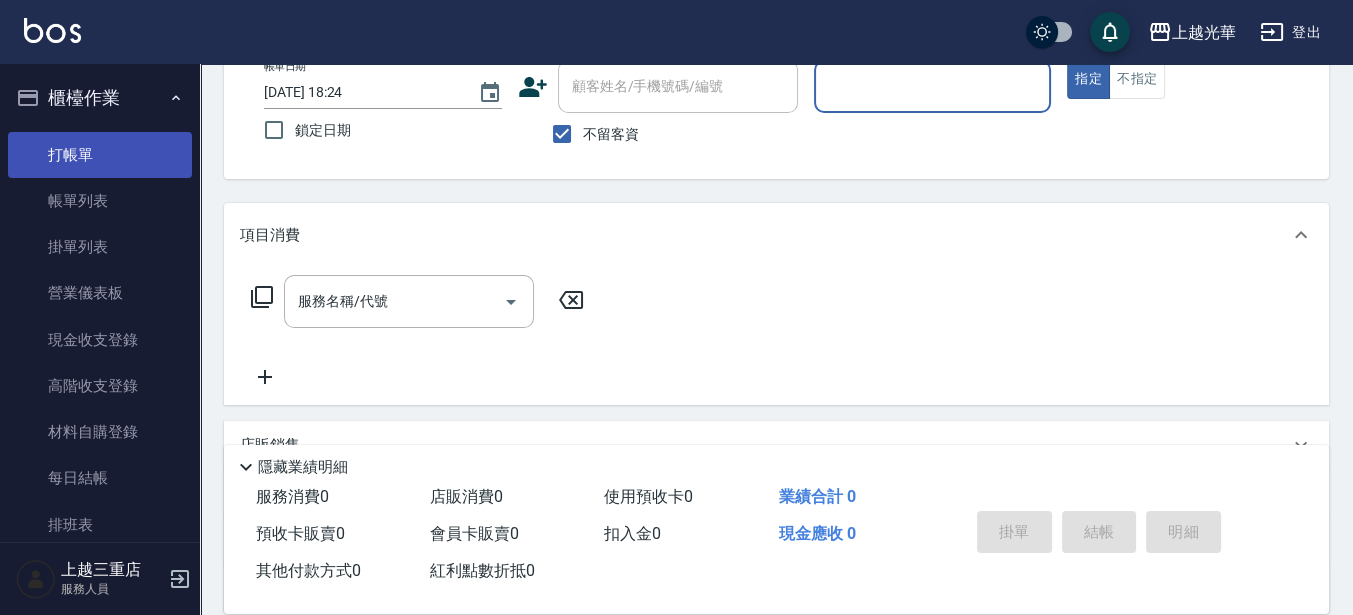 click on "打帳單" at bounding box center [100, 155] 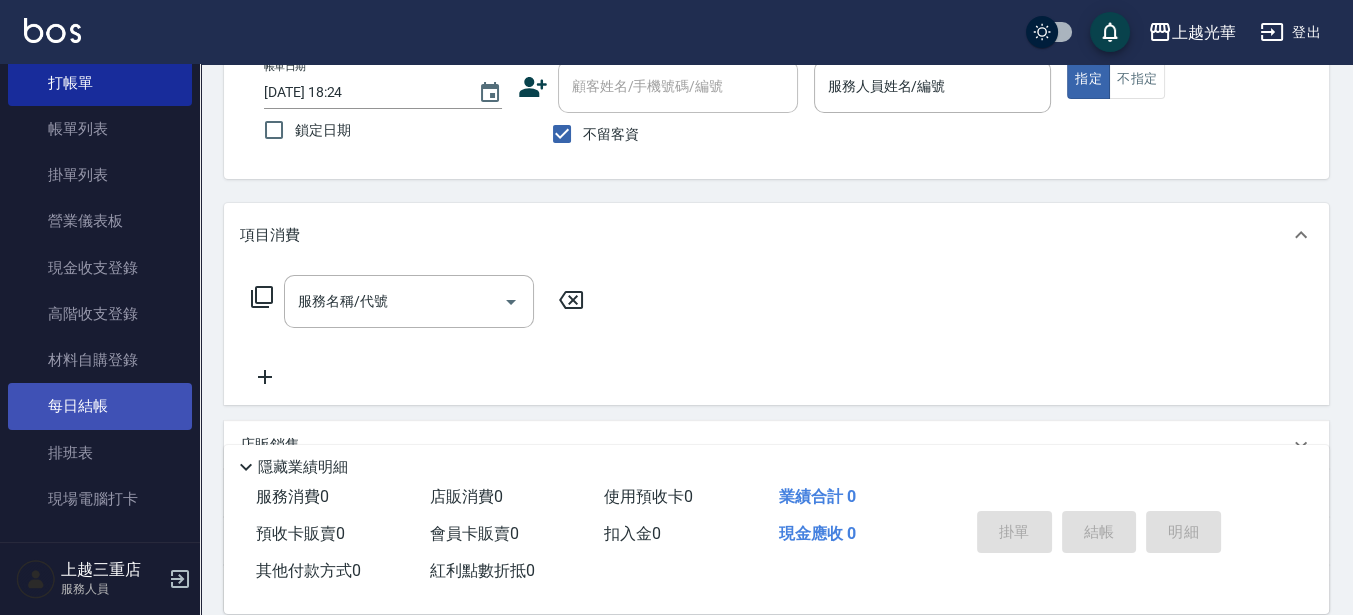 scroll, scrollTop: 125, scrollLeft: 0, axis: vertical 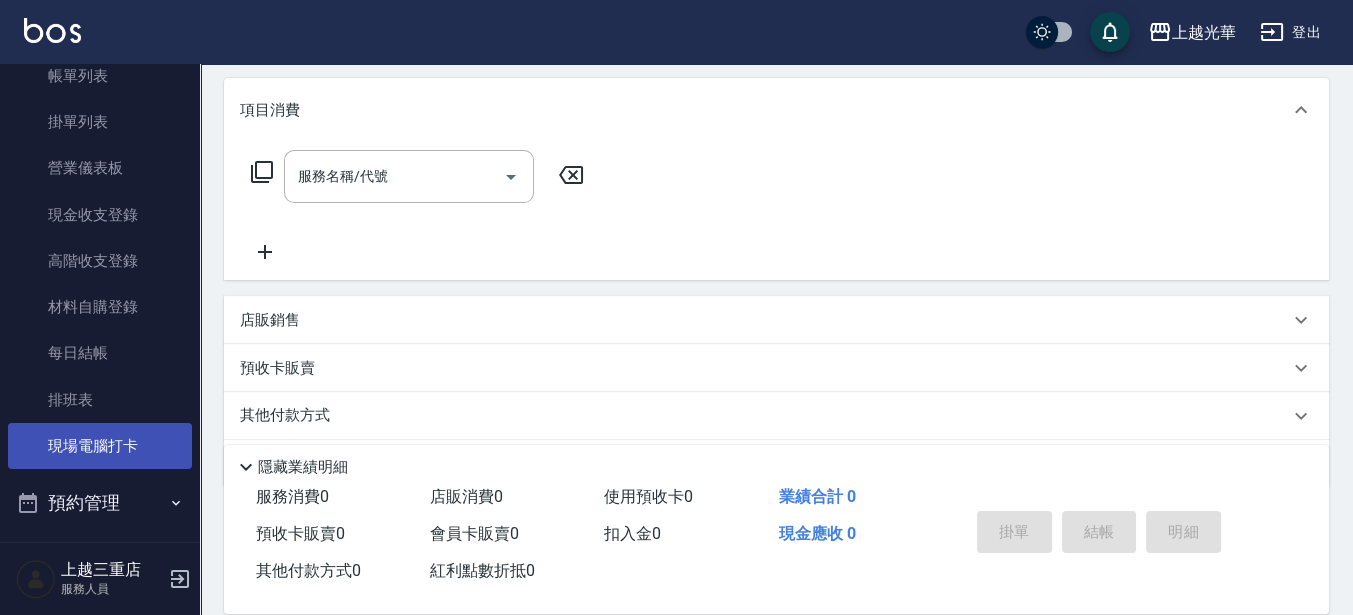 click on "現場電腦打卡" at bounding box center (100, 446) 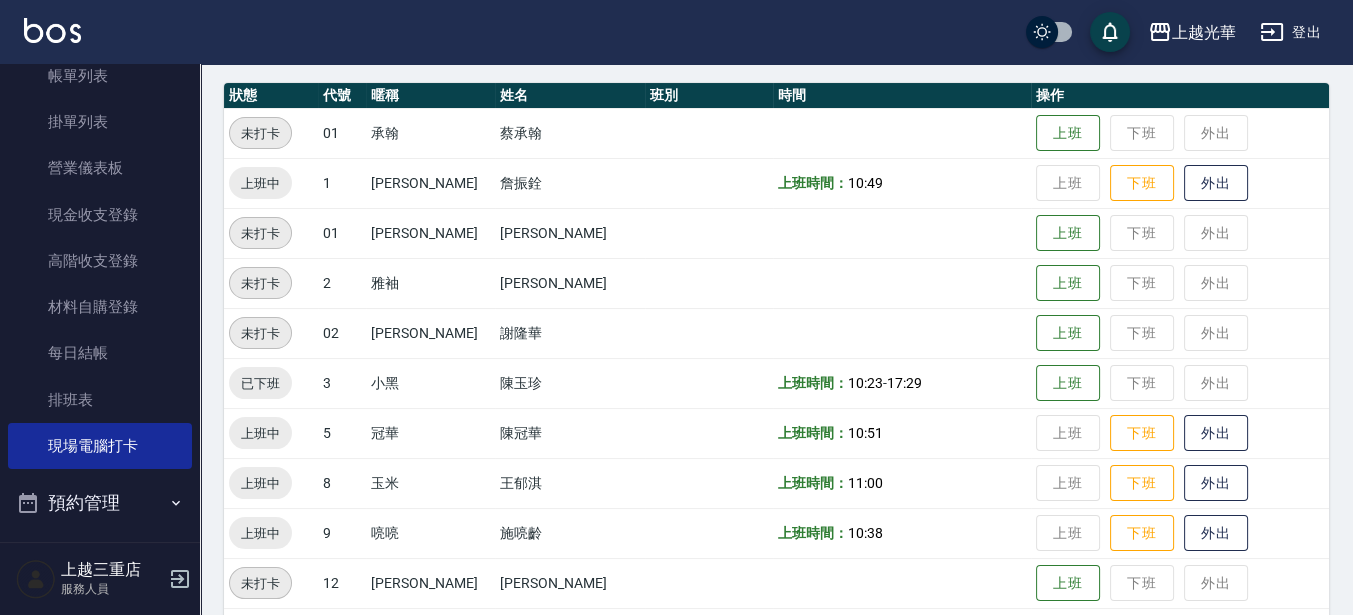 scroll, scrollTop: 250, scrollLeft: 0, axis: vertical 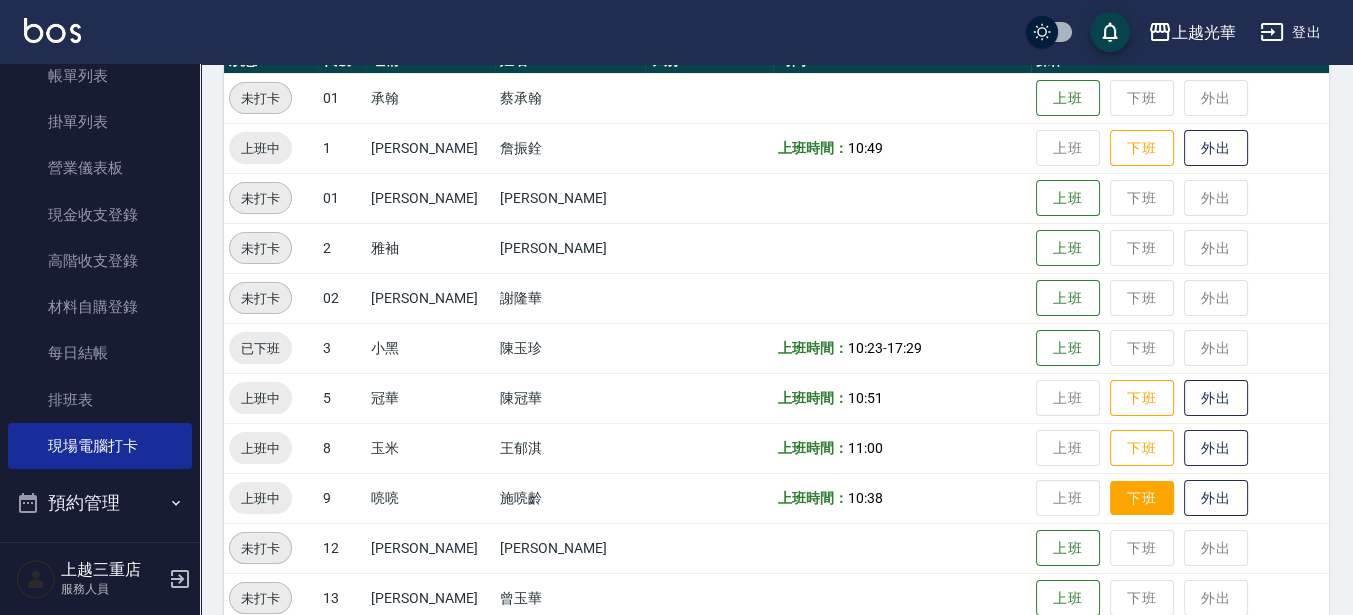 click on "下班" at bounding box center [1142, 498] 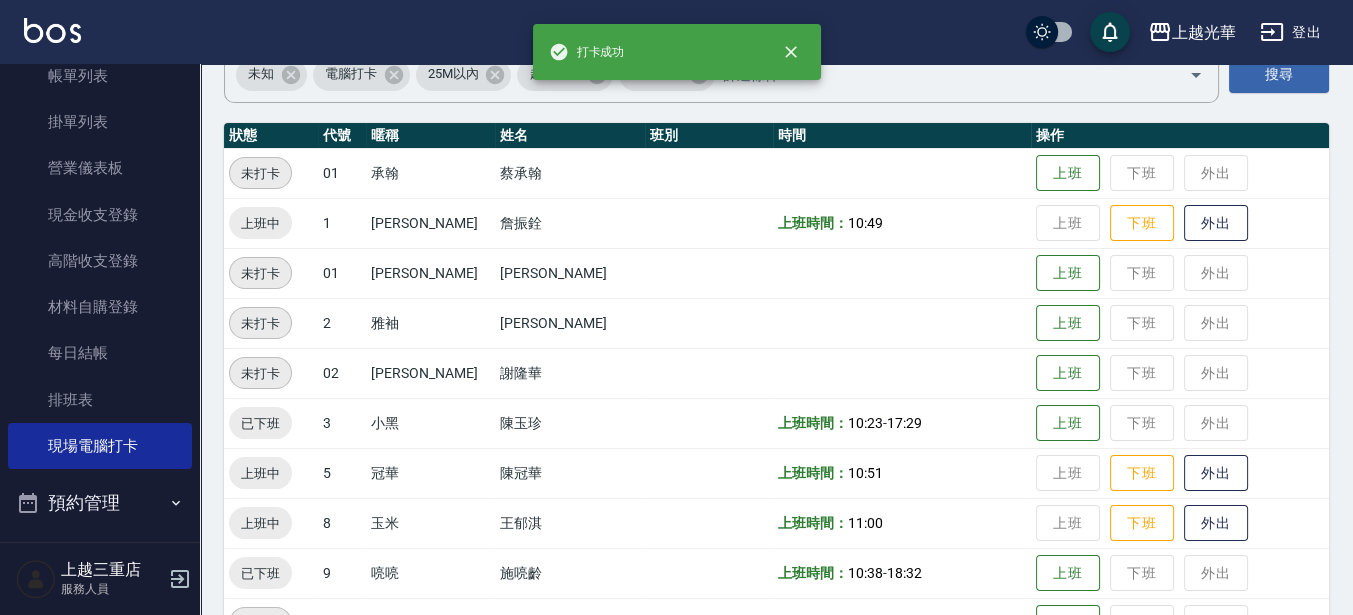scroll, scrollTop: 125, scrollLeft: 0, axis: vertical 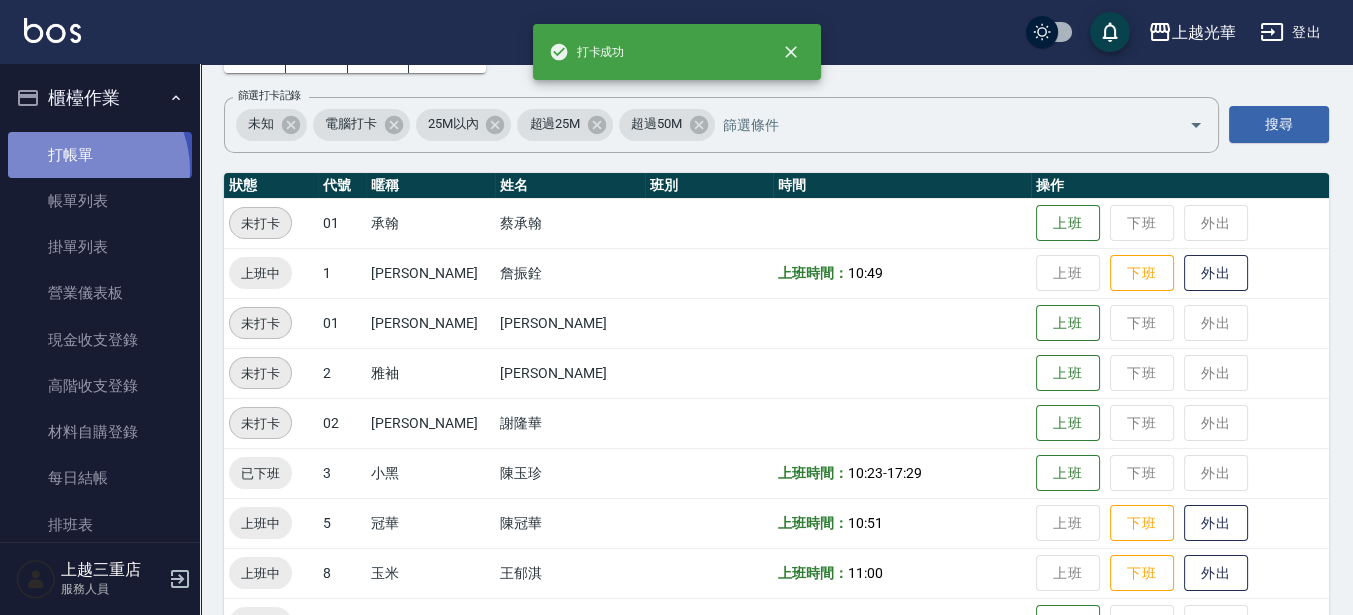click on "打帳單" at bounding box center (100, 155) 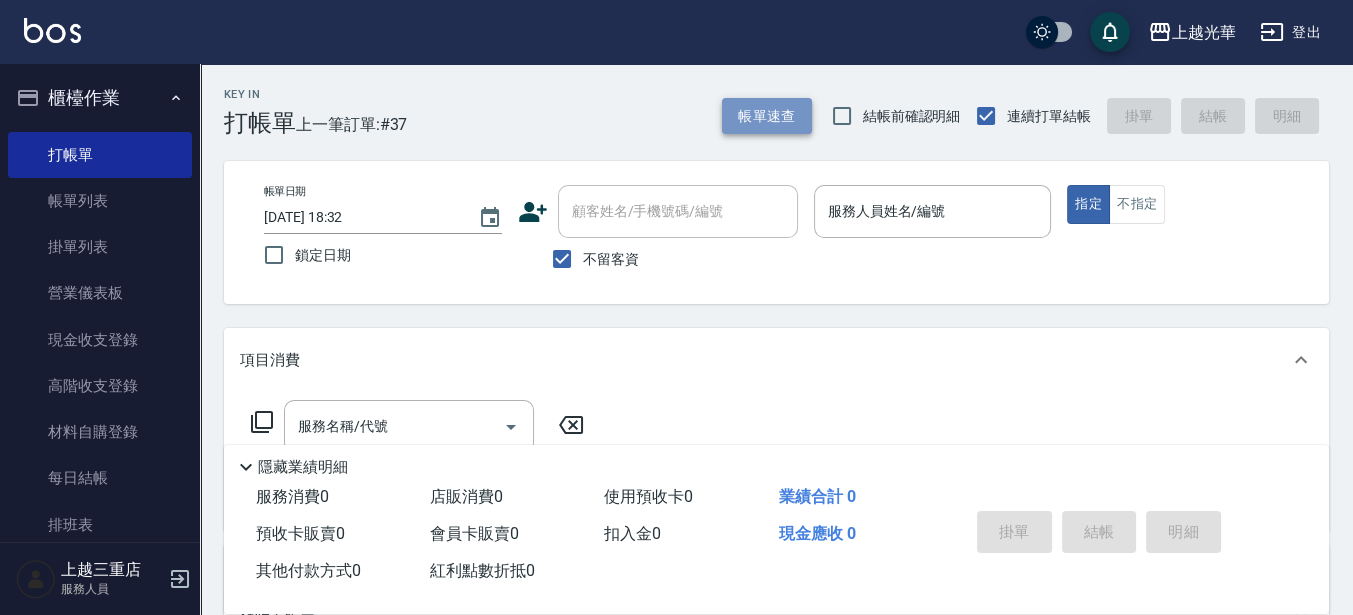 click on "帳單速查" at bounding box center [767, 116] 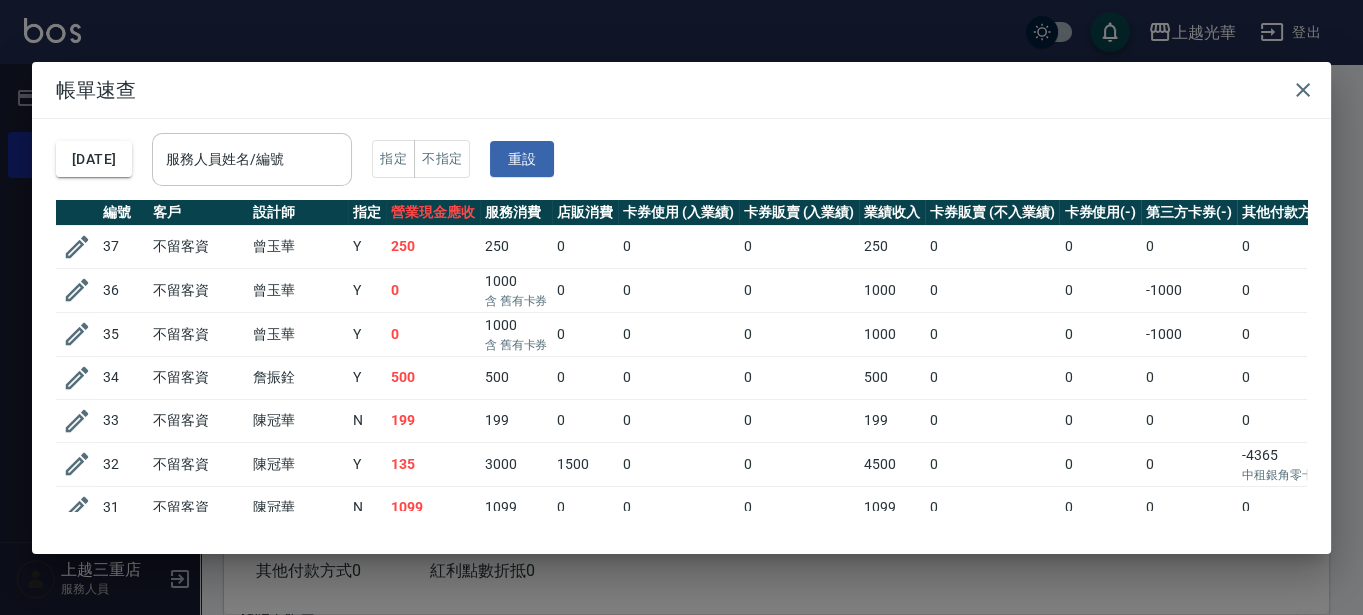 click on "服務人員姓名/編號" at bounding box center [252, 159] 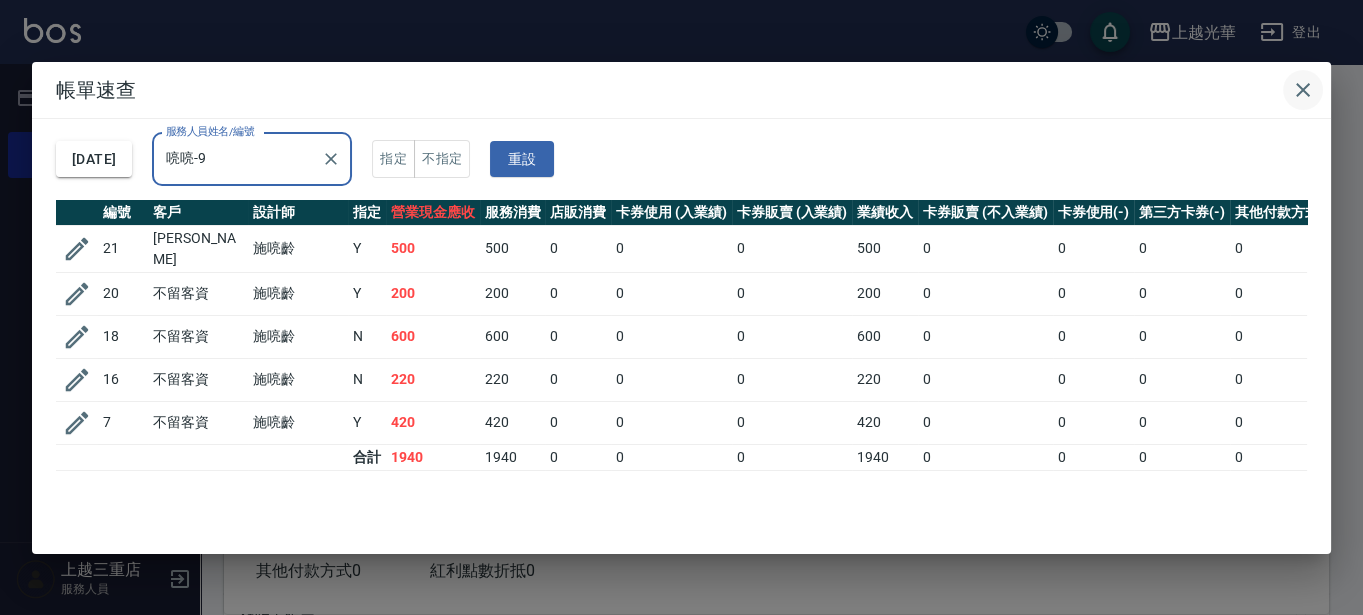 click at bounding box center [1303, 90] 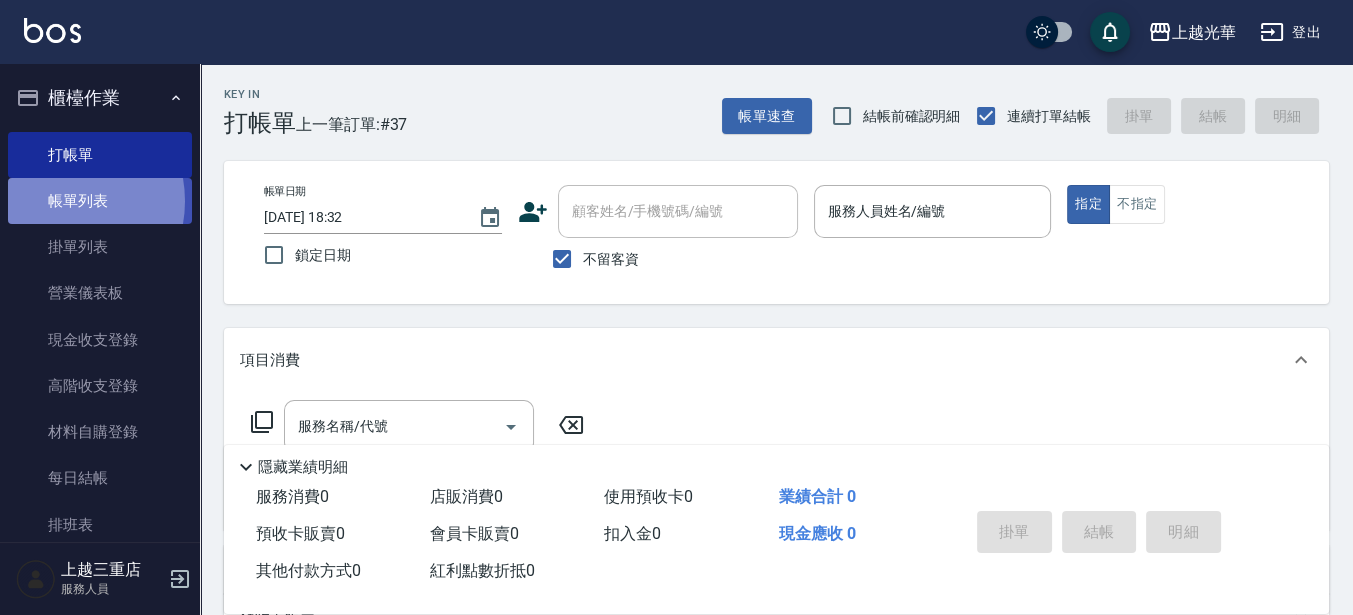 click on "帳單列表" at bounding box center (100, 201) 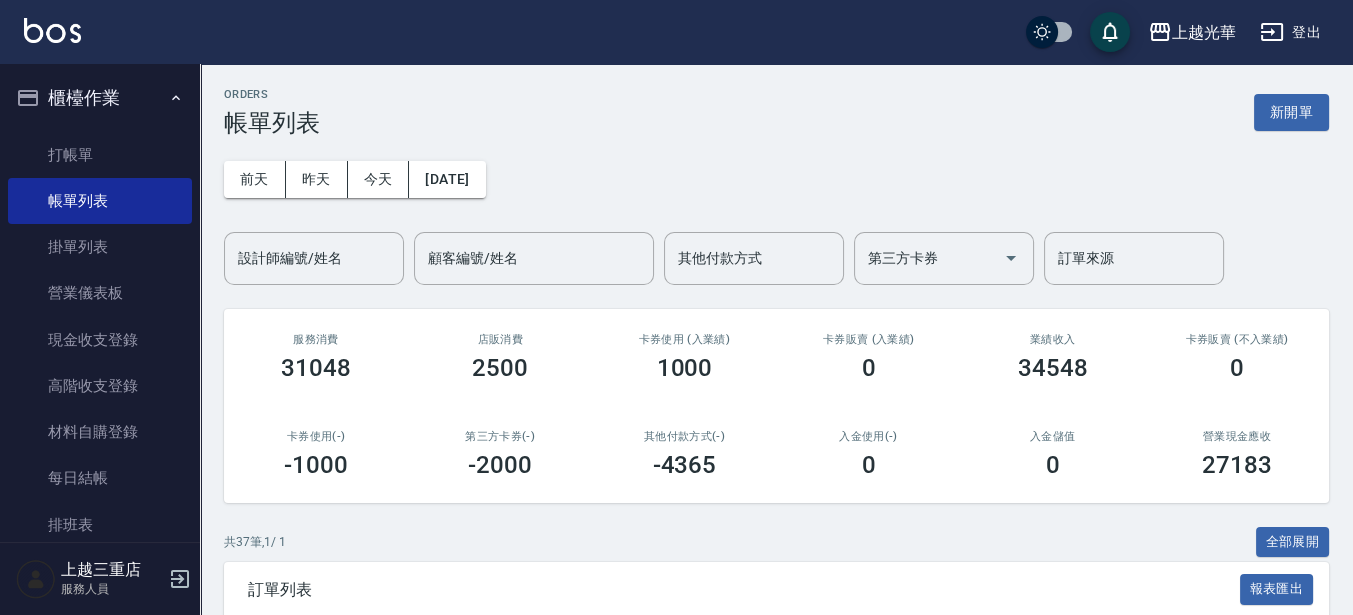 click on "設計師編號/姓名 設計師編號/姓名" at bounding box center (314, 258) 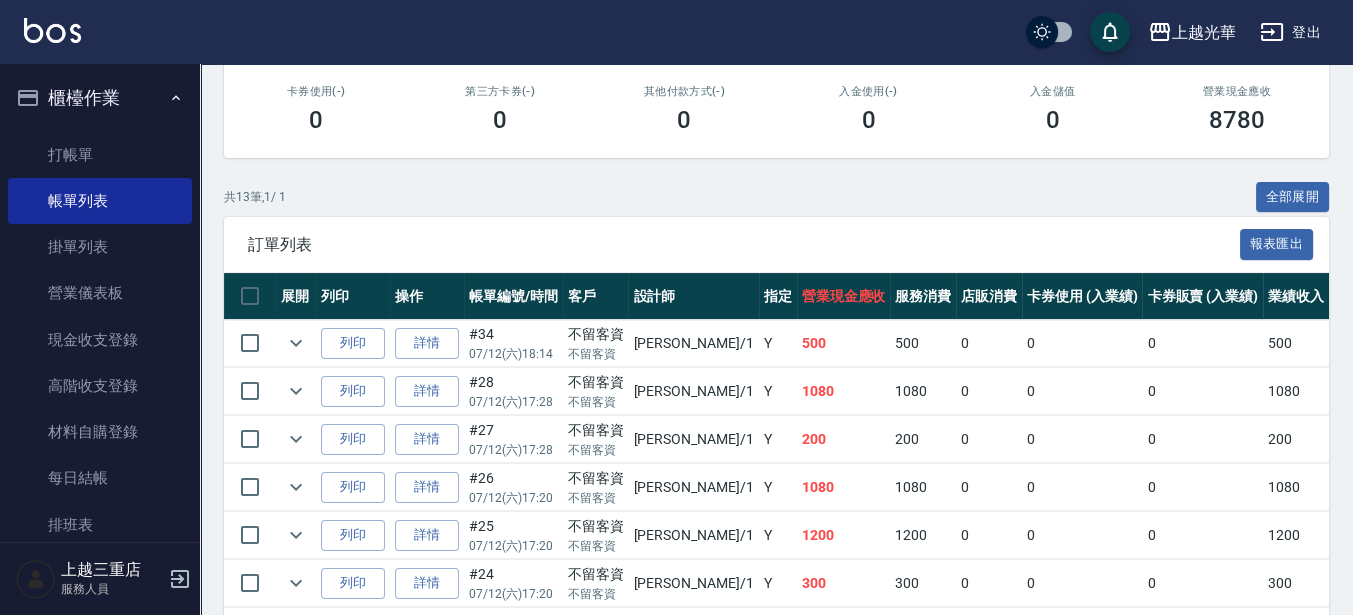 scroll, scrollTop: 500, scrollLeft: 0, axis: vertical 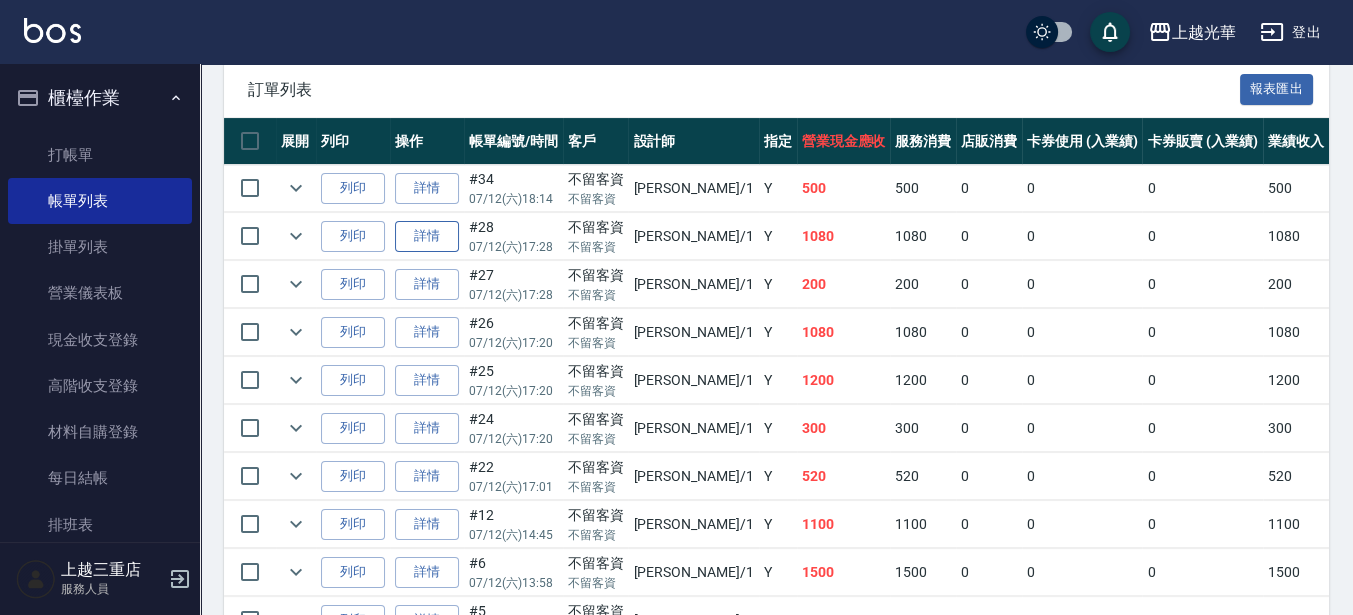 click on "詳情" at bounding box center (427, 236) 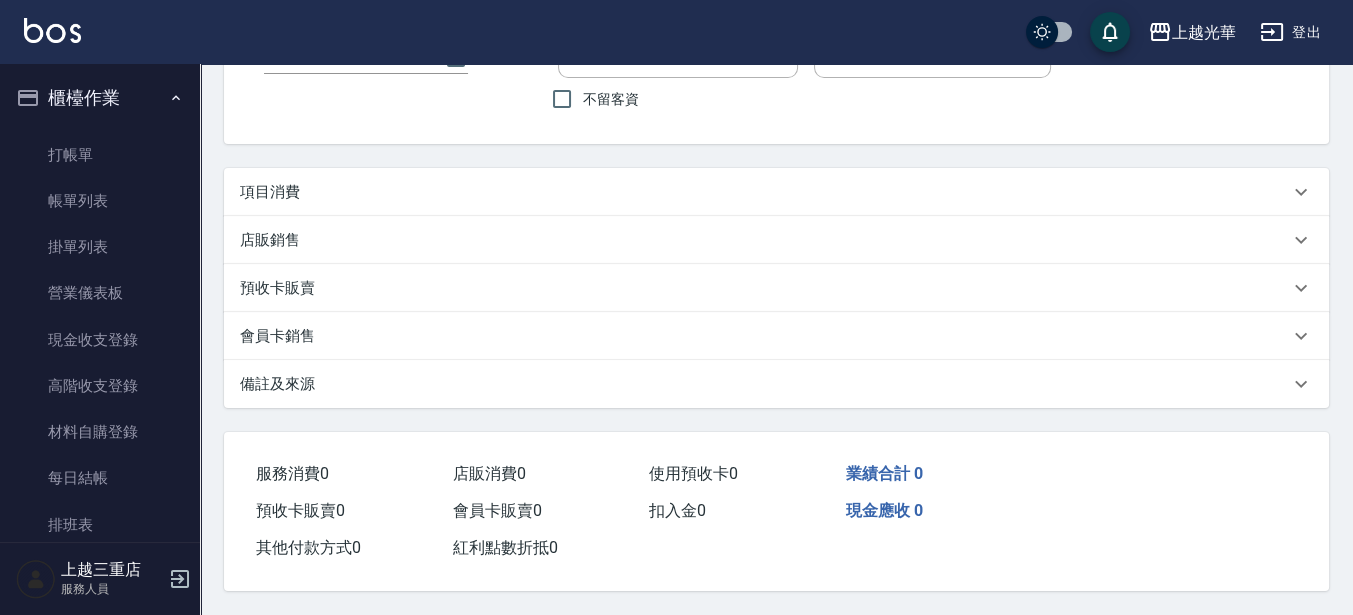 scroll, scrollTop: 0, scrollLeft: 0, axis: both 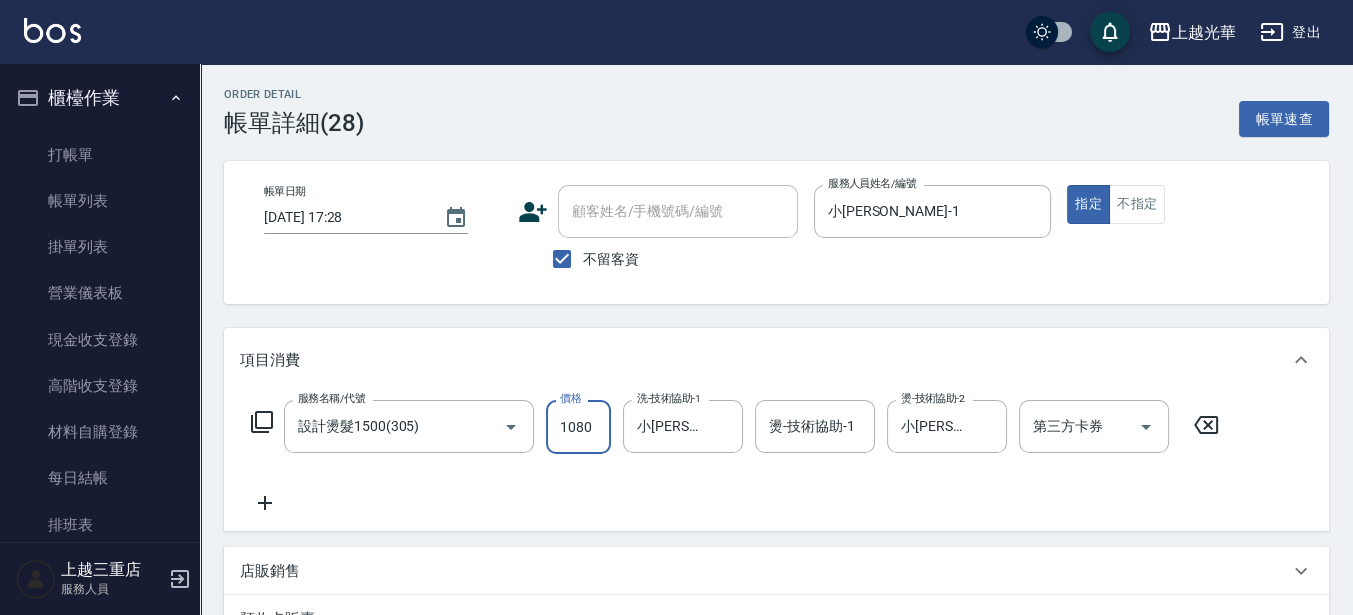 click on "1080" at bounding box center (578, 427) 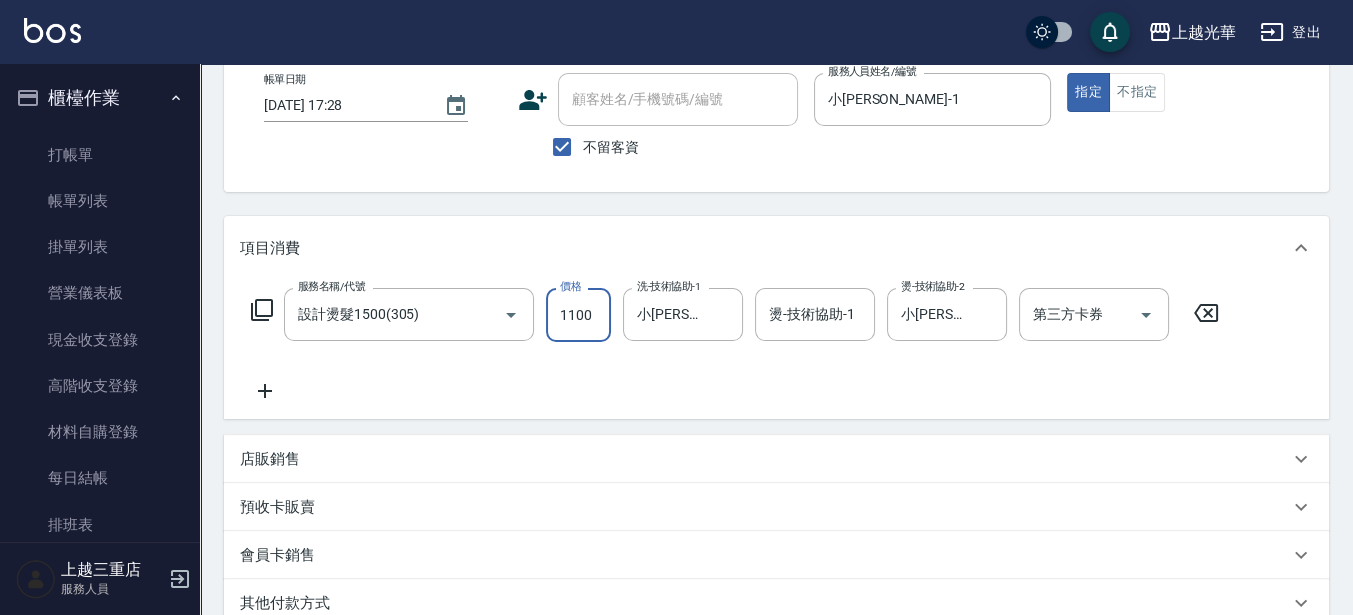 scroll, scrollTop: 250, scrollLeft: 0, axis: vertical 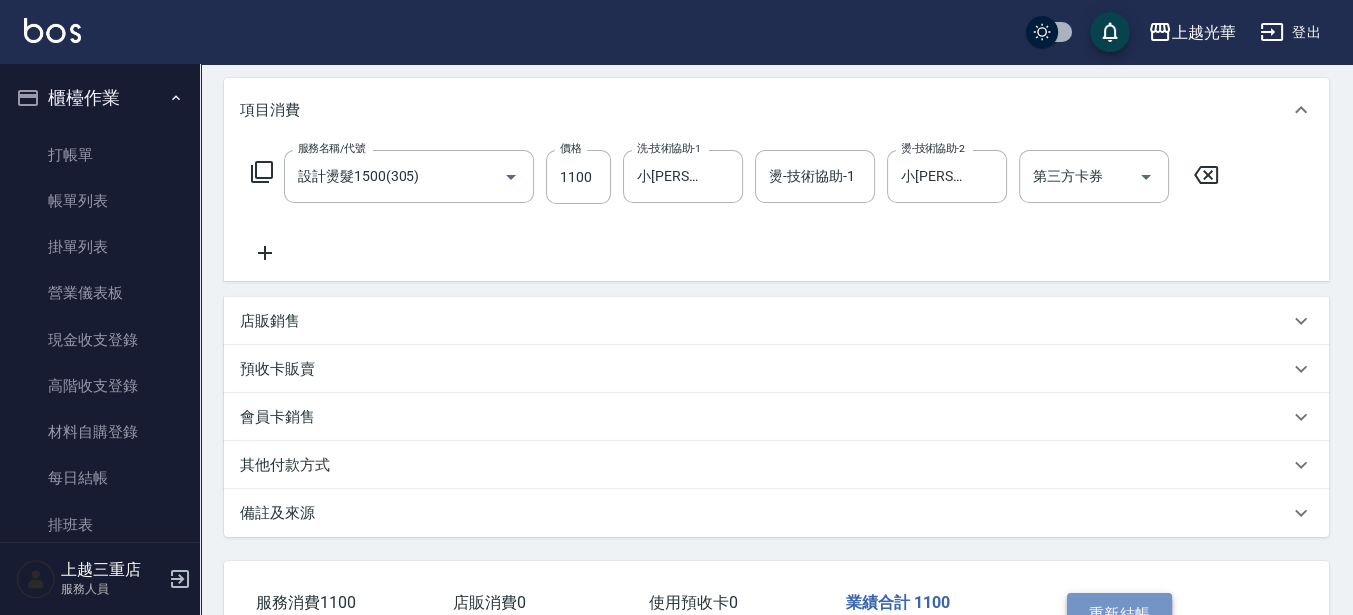 click on "重新結帳" at bounding box center (1120, 614) 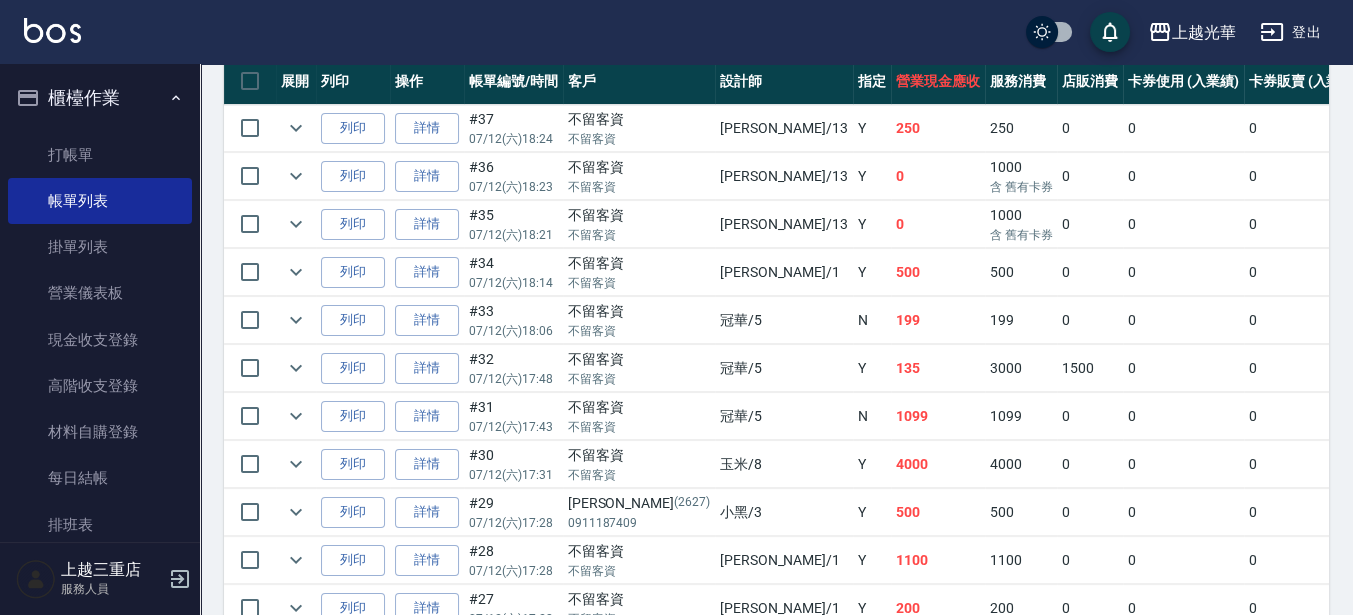 scroll, scrollTop: 625, scrollLeft: 0, axis: vertical 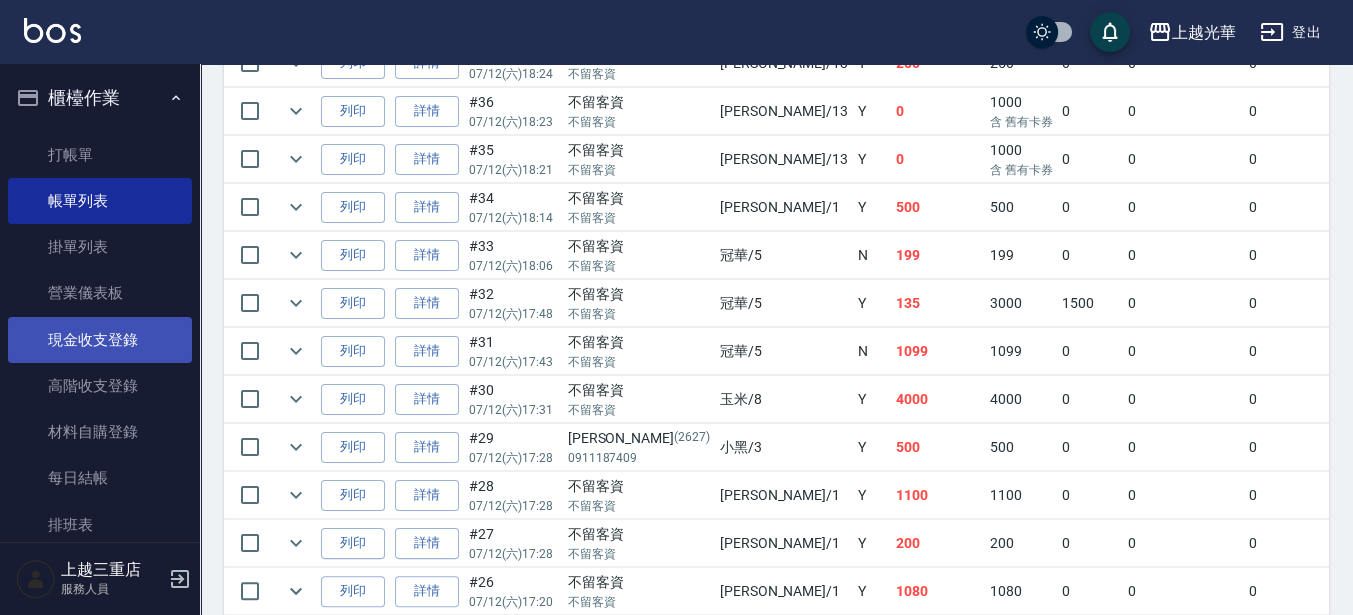 click on "現金收支登錄" at bounding box center (100, 340) 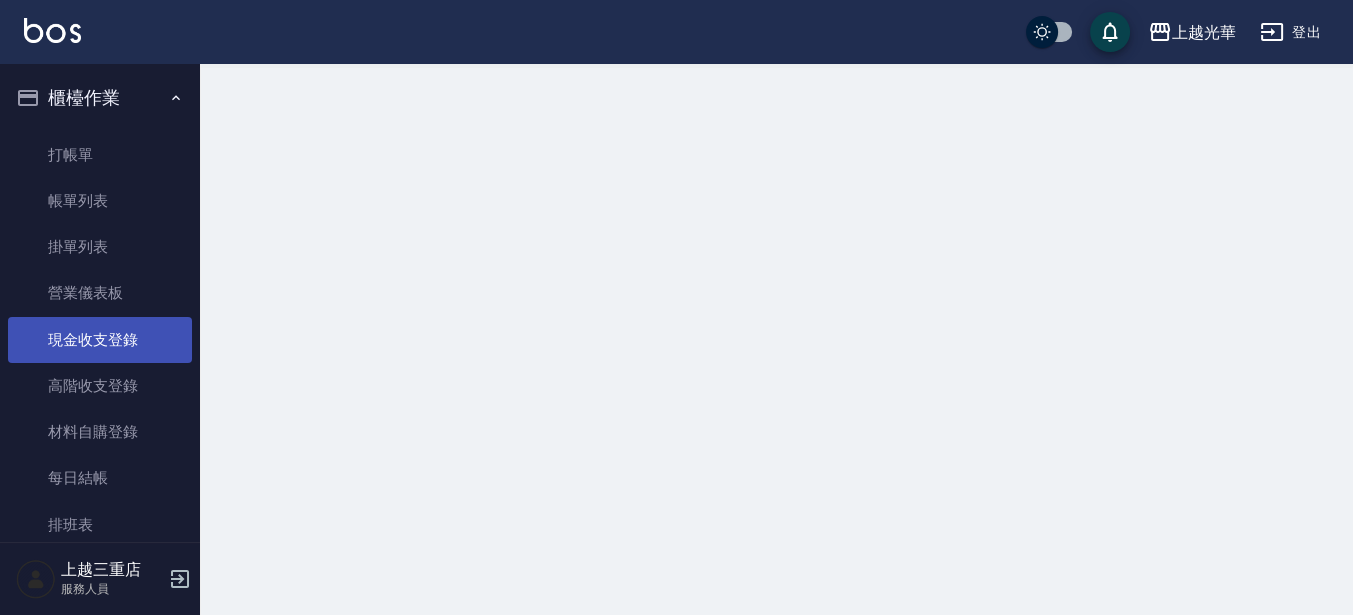 scroll, scrollTop: 0, scrollLeft: 0, axis: both 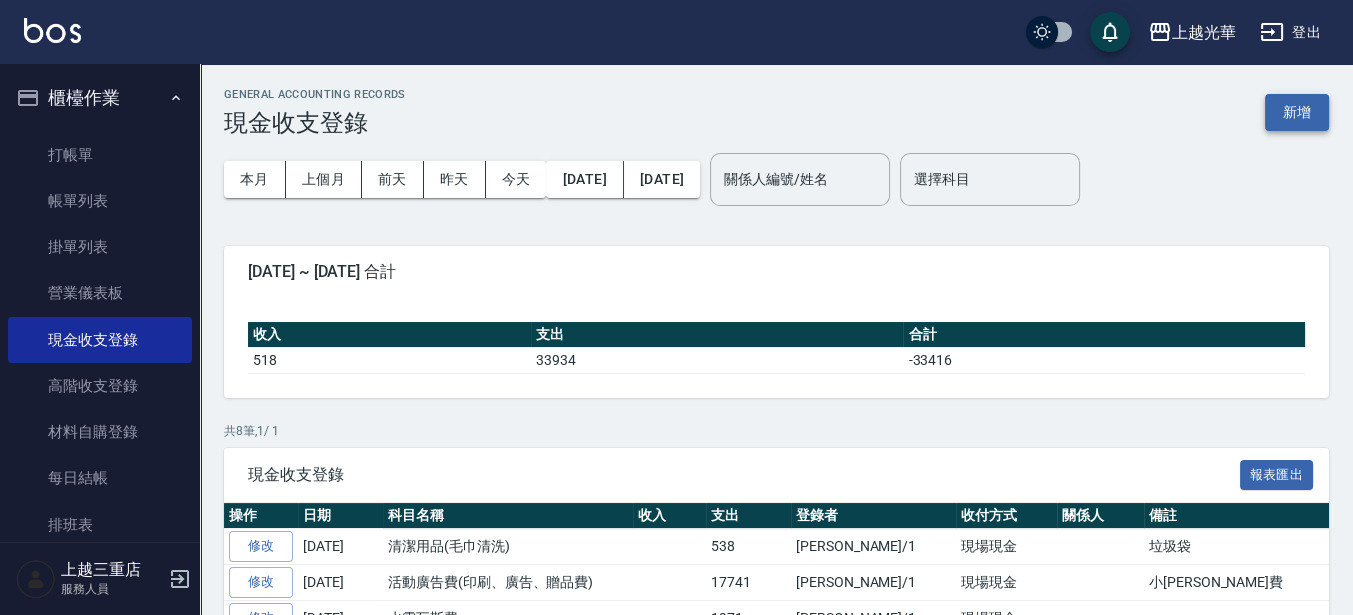 click on "新增" at bounding box center [1297, 112] 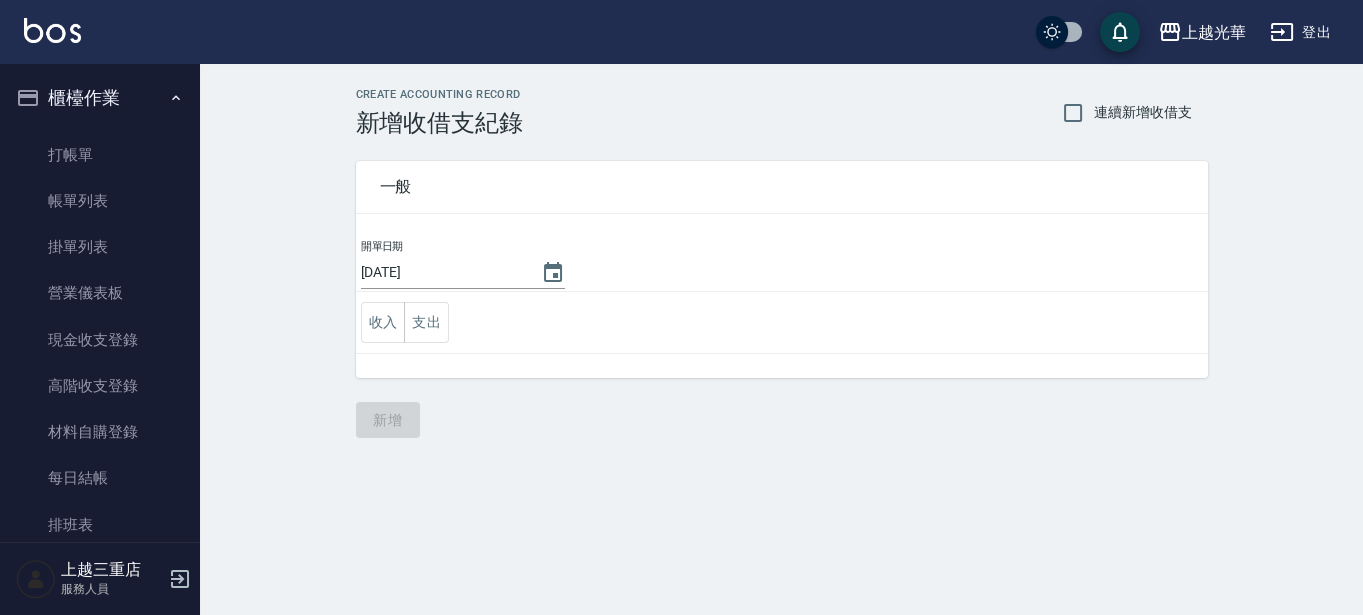 drag, startPoint x: 428, startPoint y: 323, endPoint x: 430, endPoint y: 341, distance: 18.110771 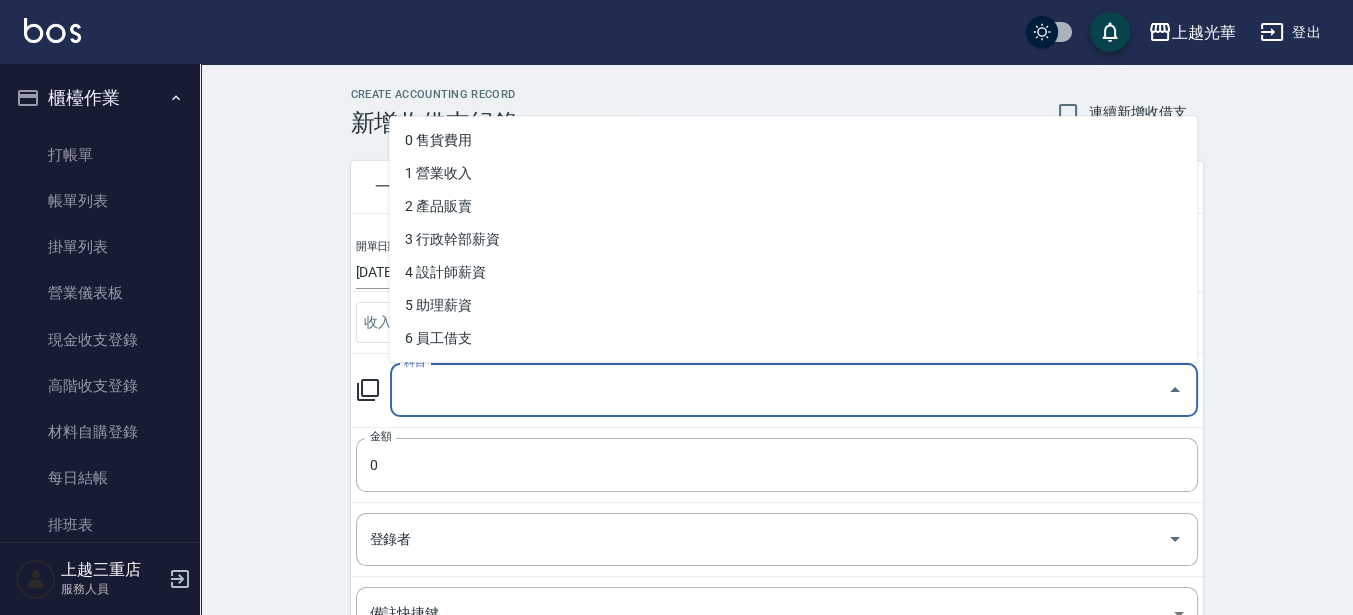 click on "科目" at bounding box center [779, 390] 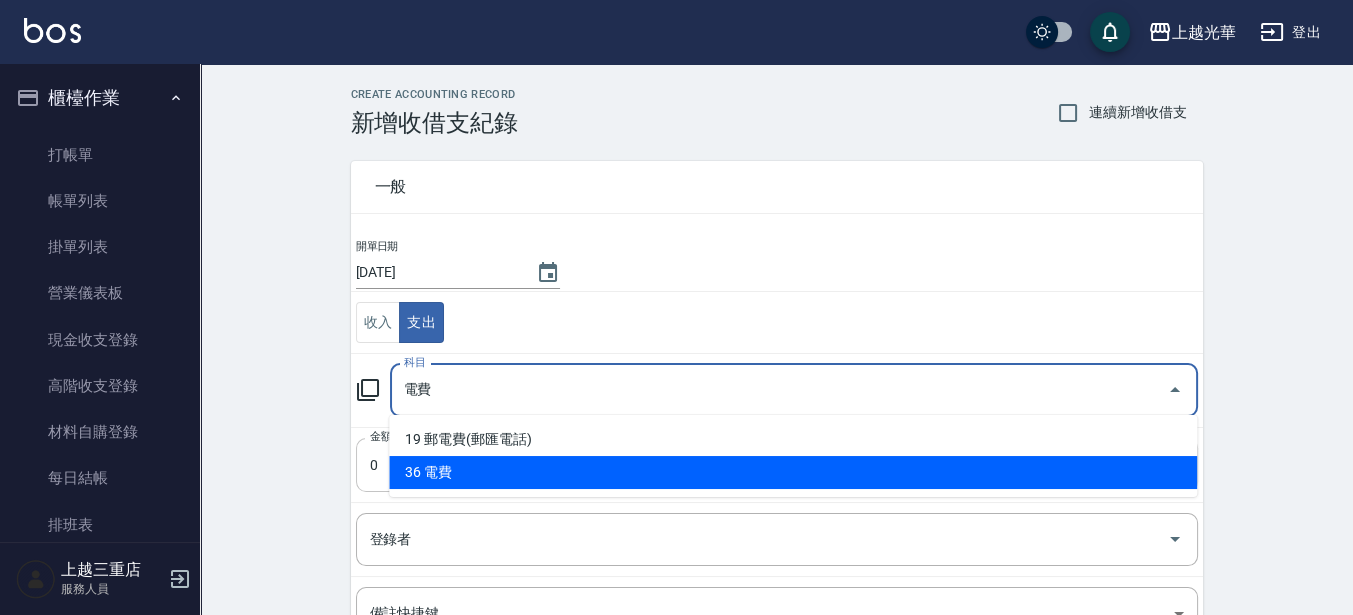 click on "36 電費" at bounding box center (793, 472) 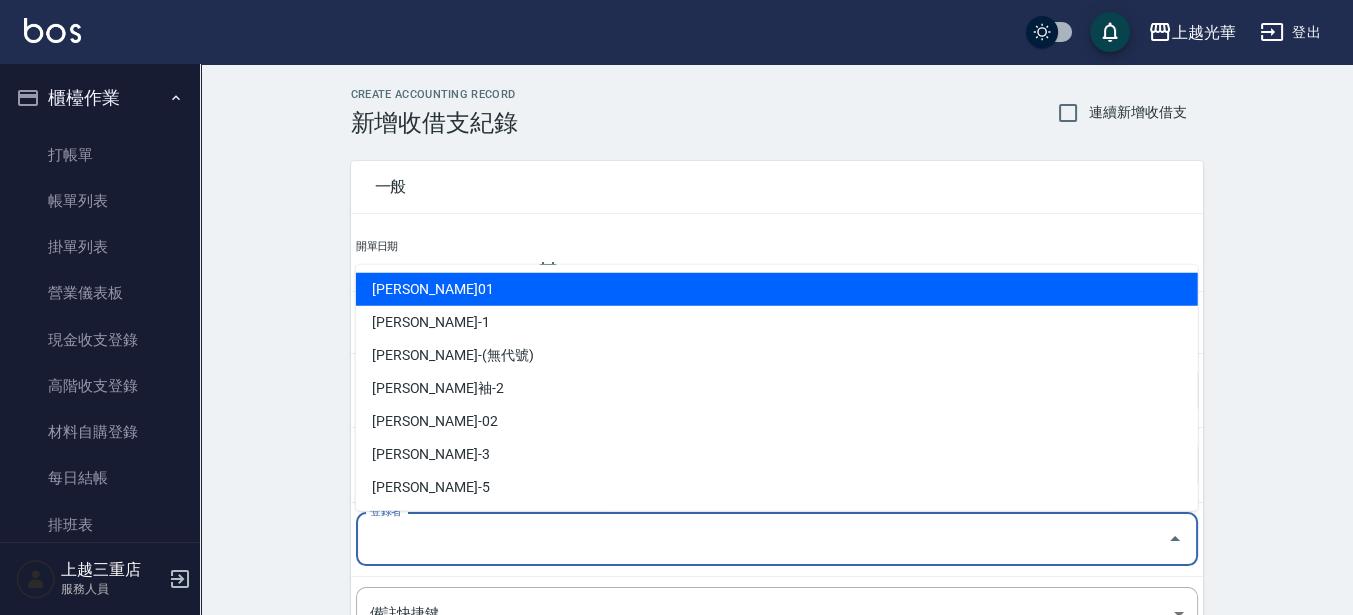click on "登錄者" at bounding box center (762, 539) 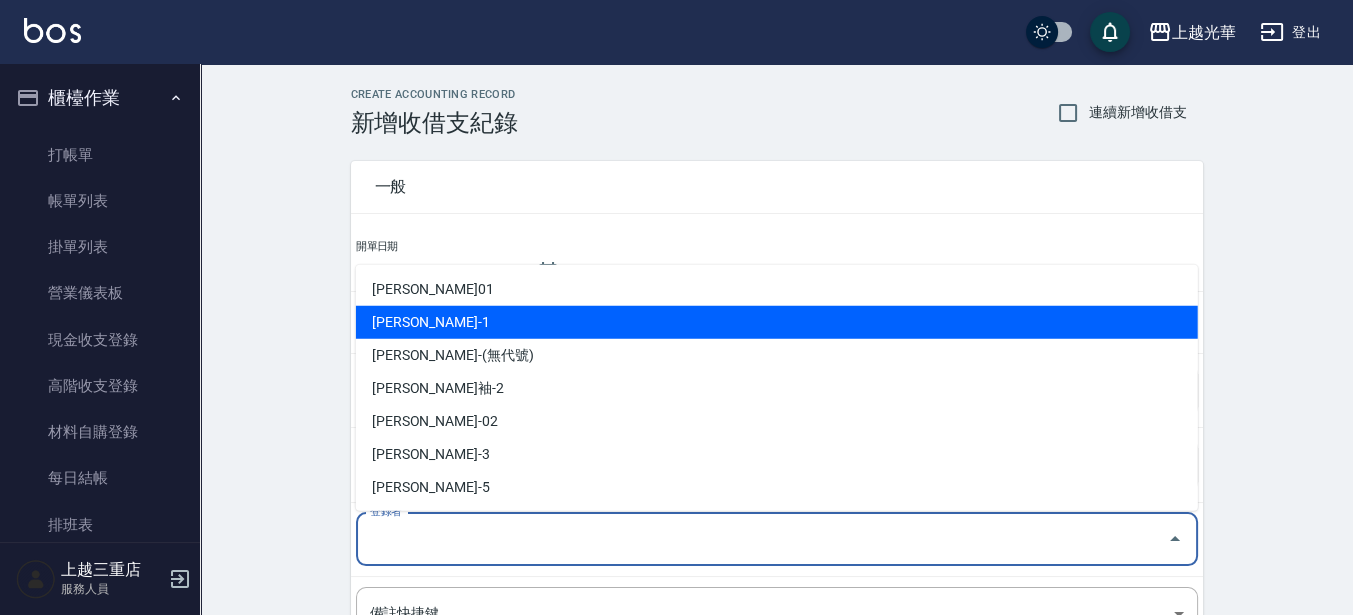 click on "詹振銓-1" at bounding box center (777, 322) 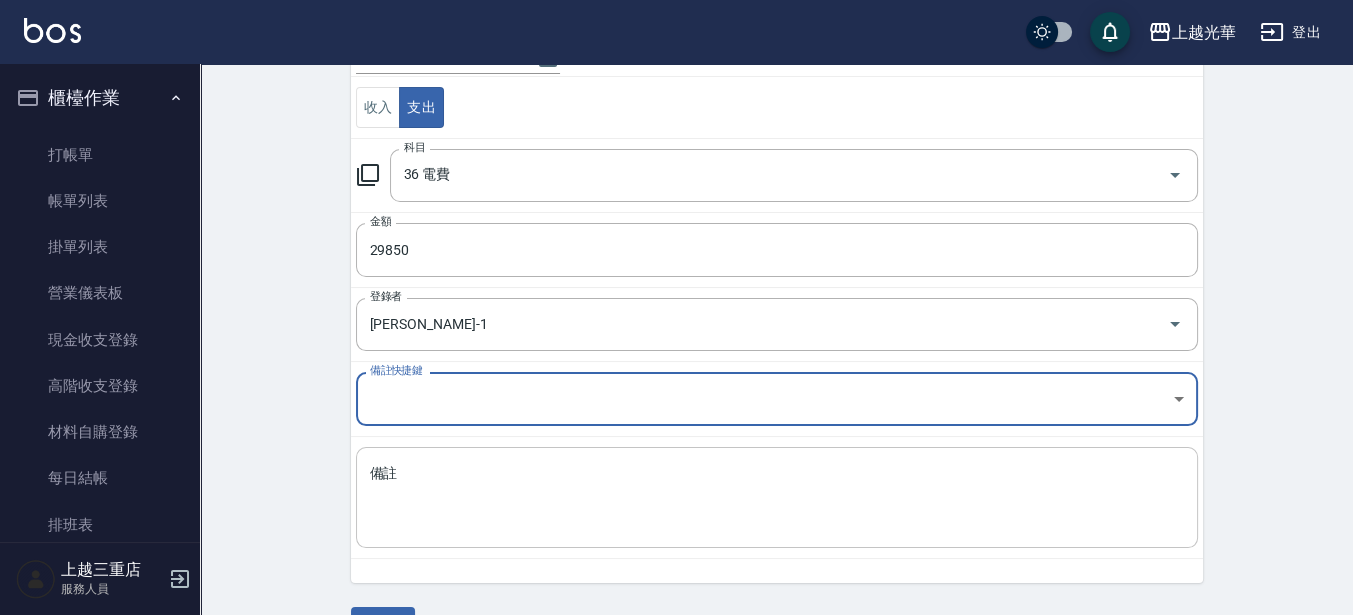 scroll, scrollTop: 264, scrollLeft: 0, axis: vertical 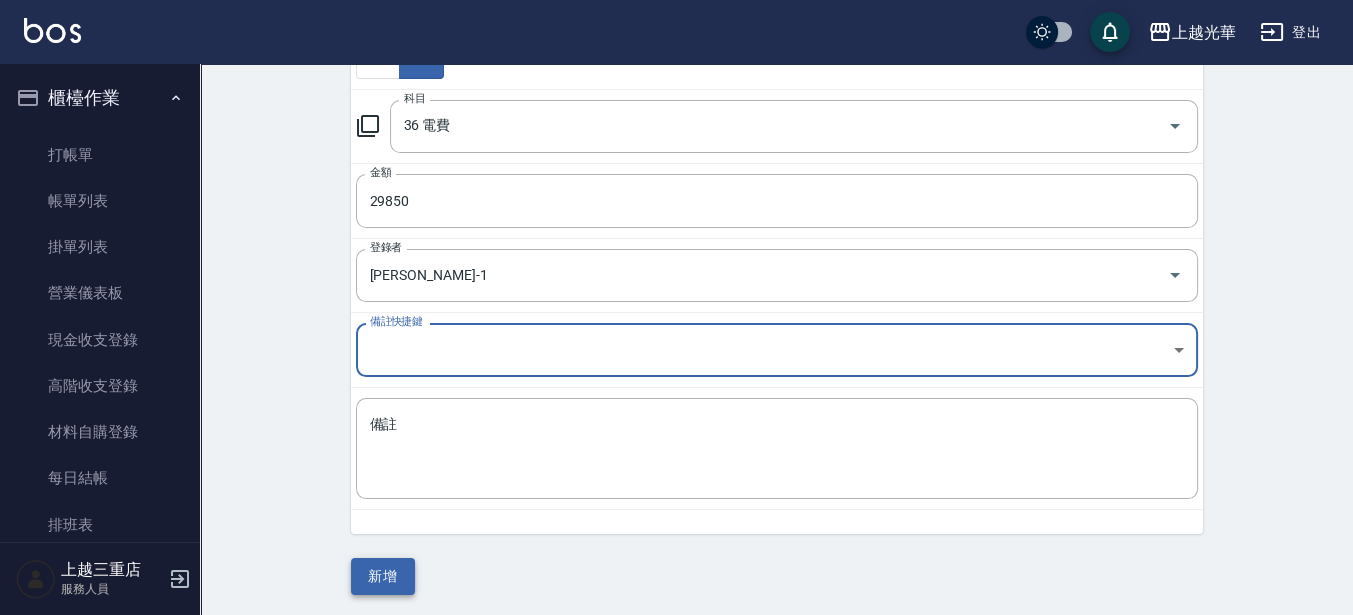 click on "新增" at bounding box center [383, 576] 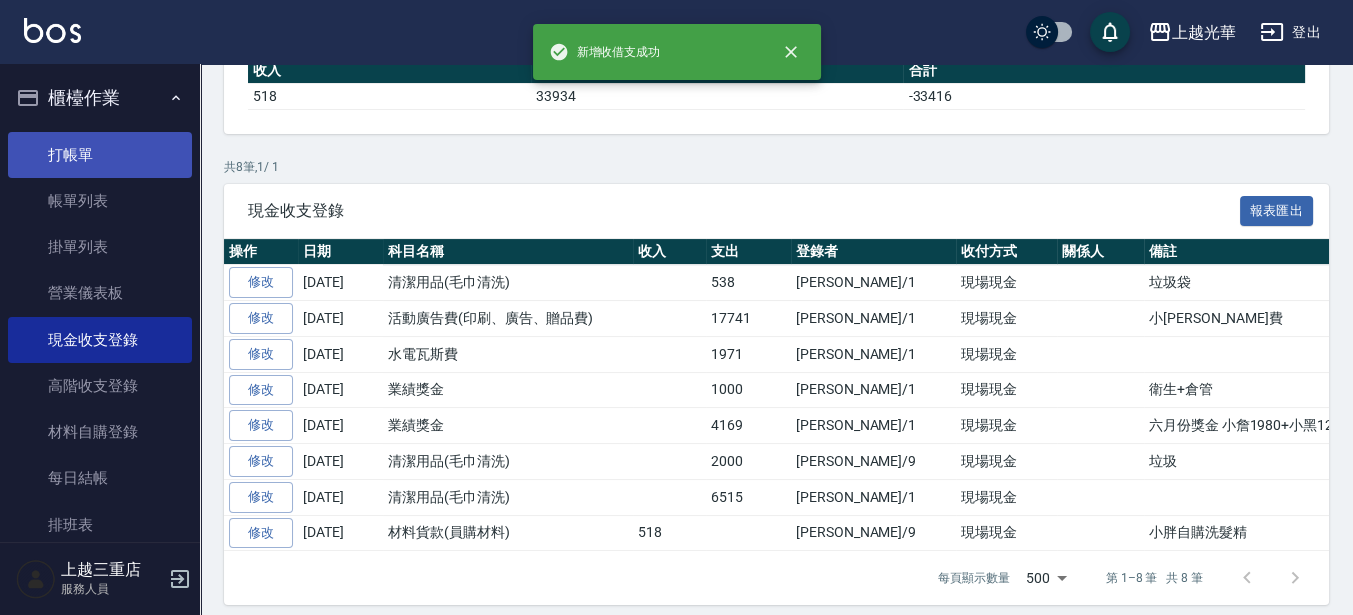 scroll, scrollTop: 0, scrollLeft: 0, axis: both 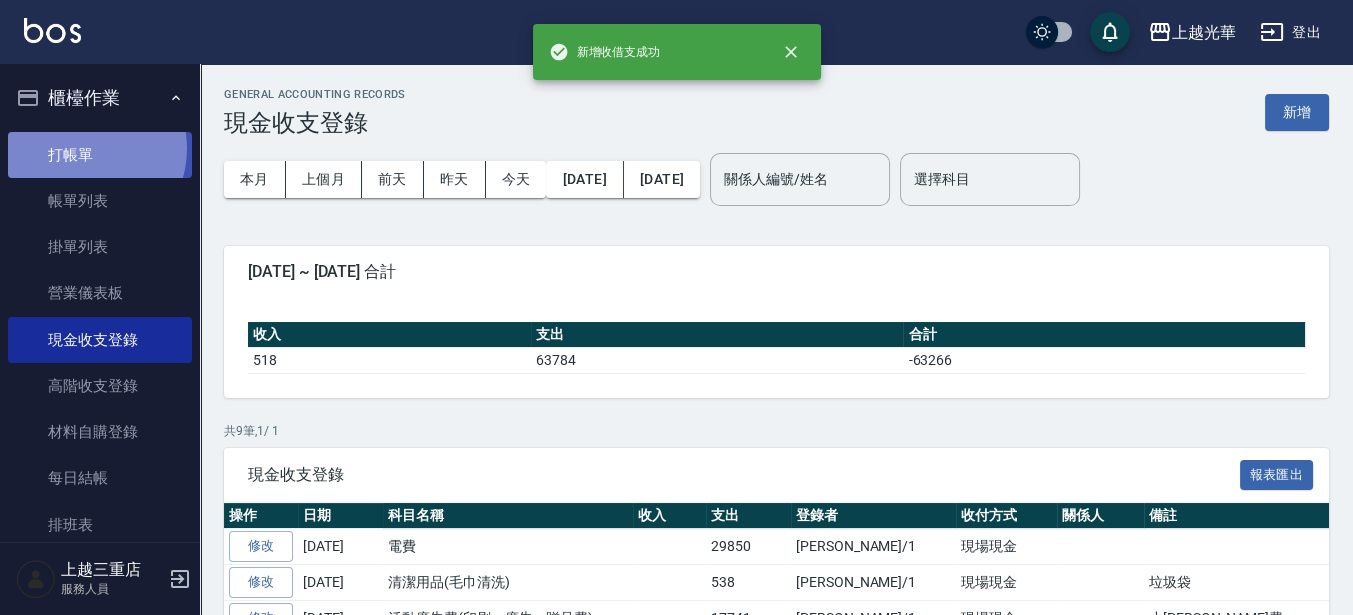 click on "打帳單" at bounding box center [100, 155] 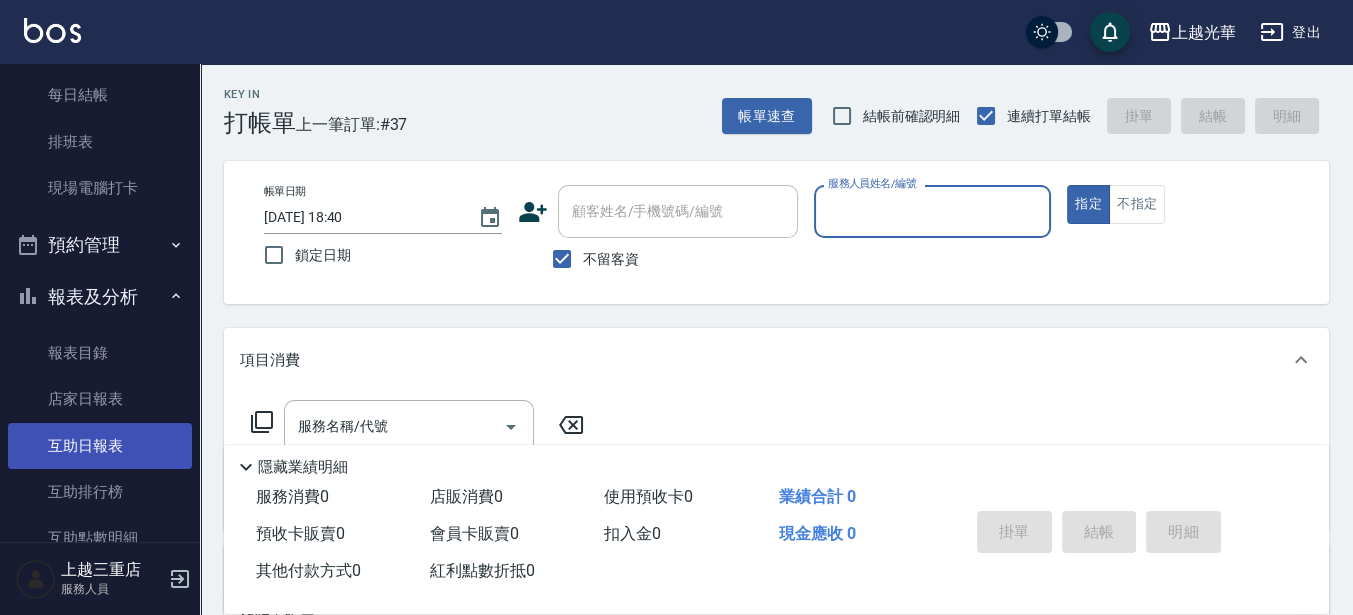 scroll, scrollTop: 500, scrollLeft: 0, axis: vertical 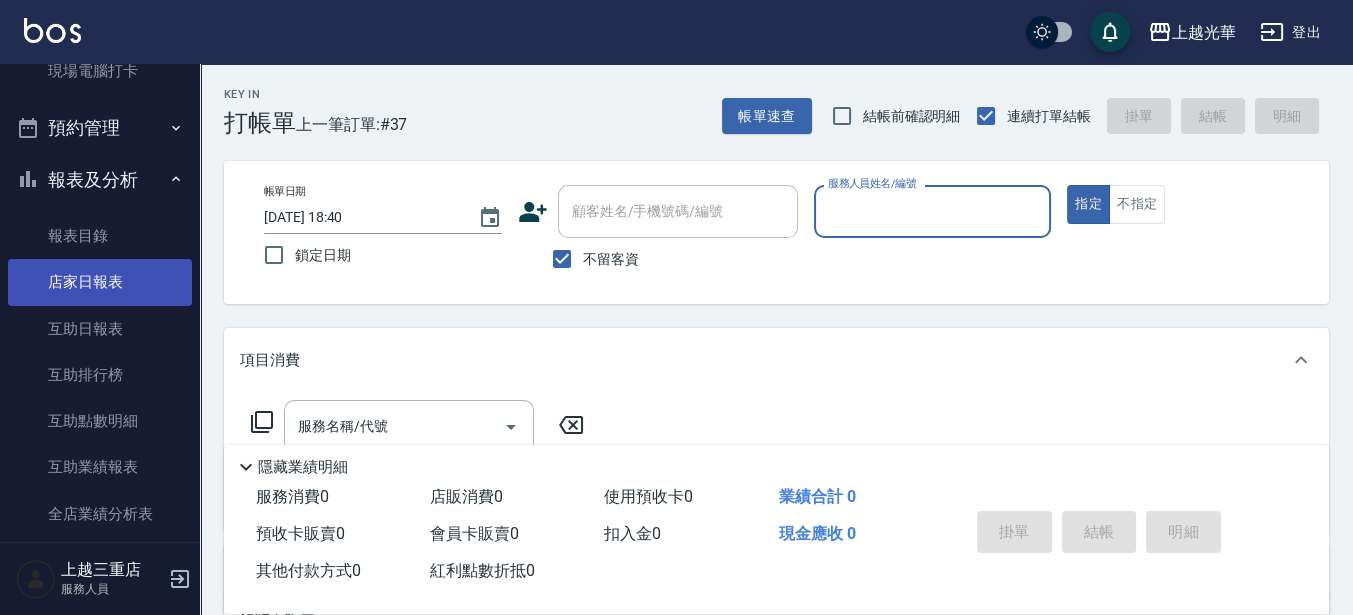 click on "店家日報表" at bounding box center [100, 282] 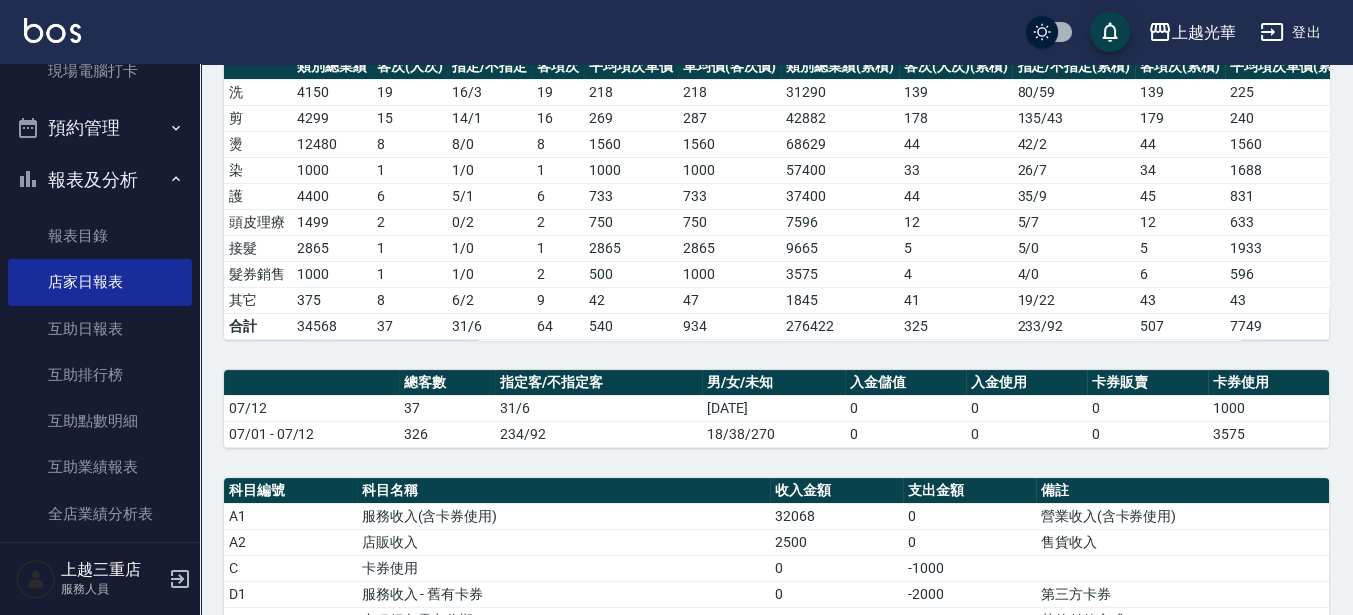 scroll, scrollTop: 0, scrollLeft: 0, axis: both 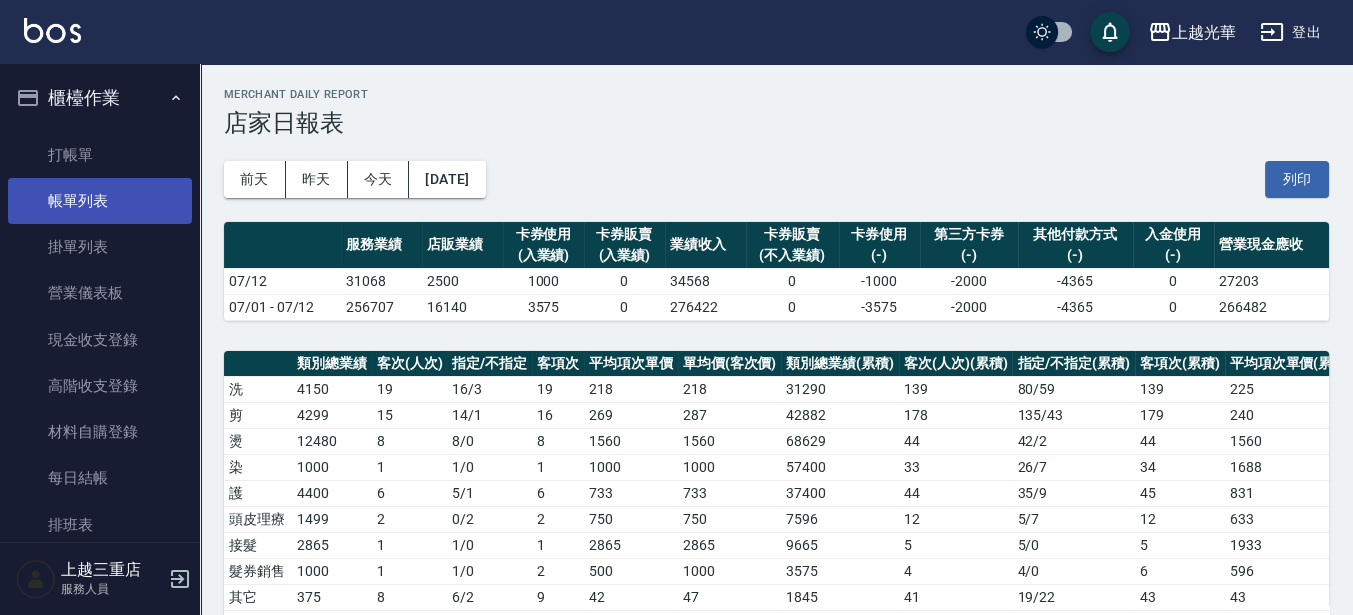 click on "帳單列表" at bounding box center [100, 201] 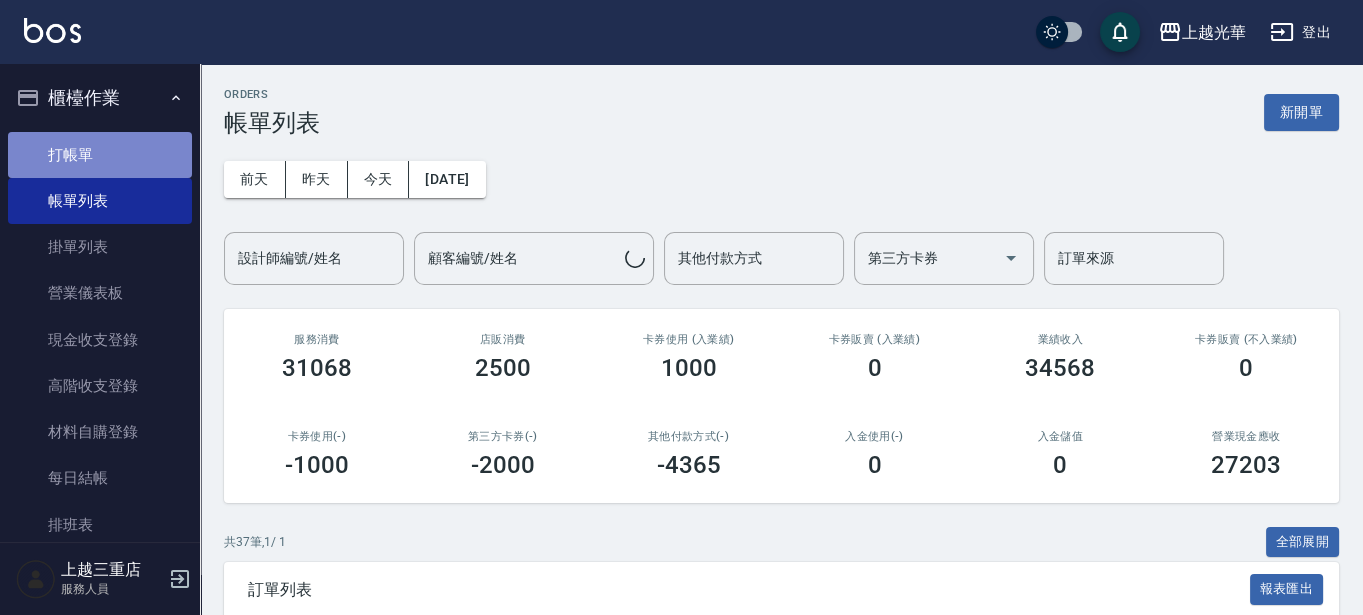 click on "打帳單" at bounding box center [100, 155] 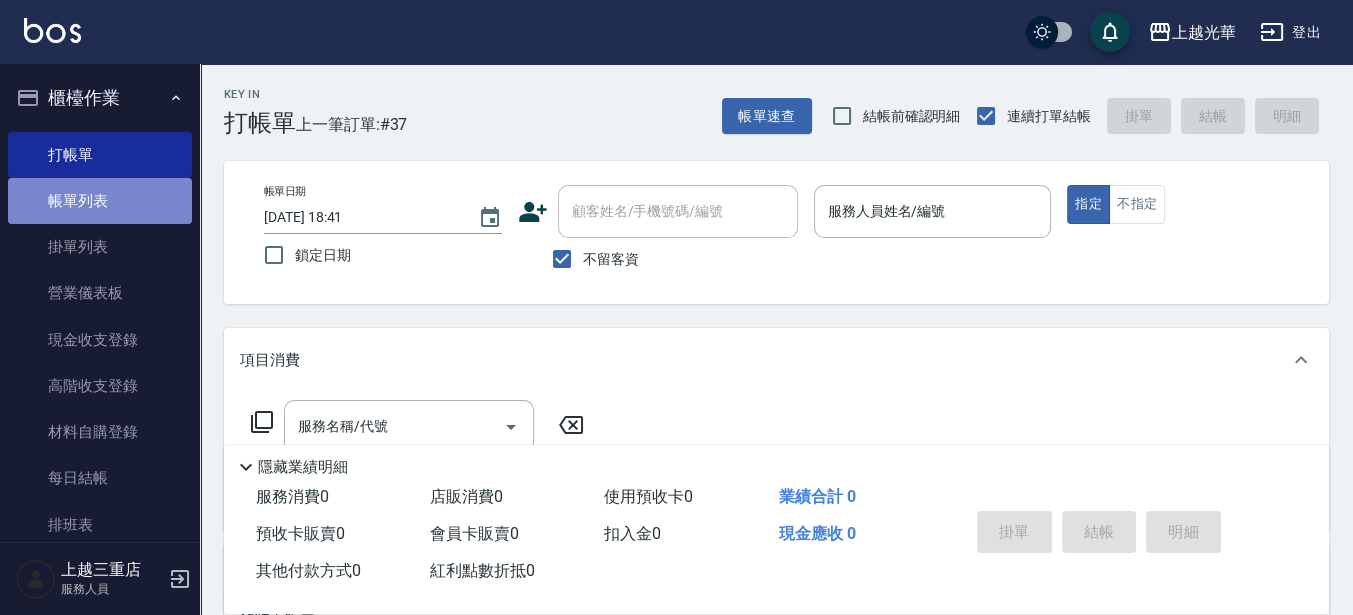 click on "帳單列表" at bounding box center [100, 201] 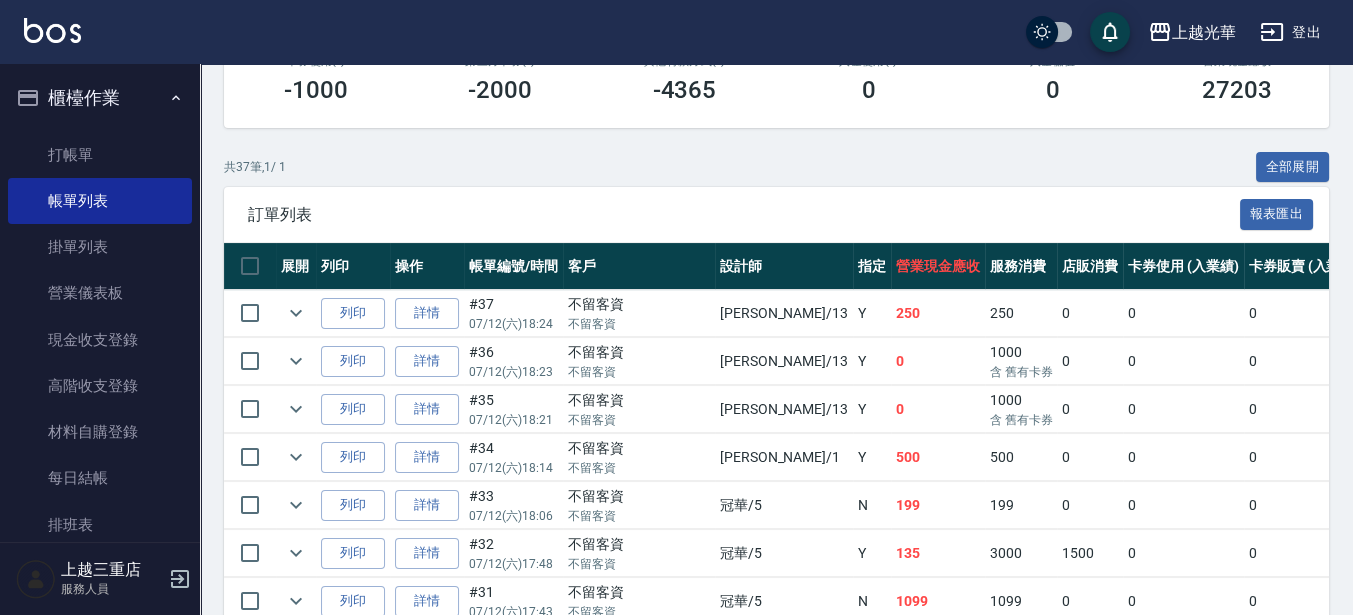 scroll, scrollTop: 0, scrollLeft: 0, axis: both 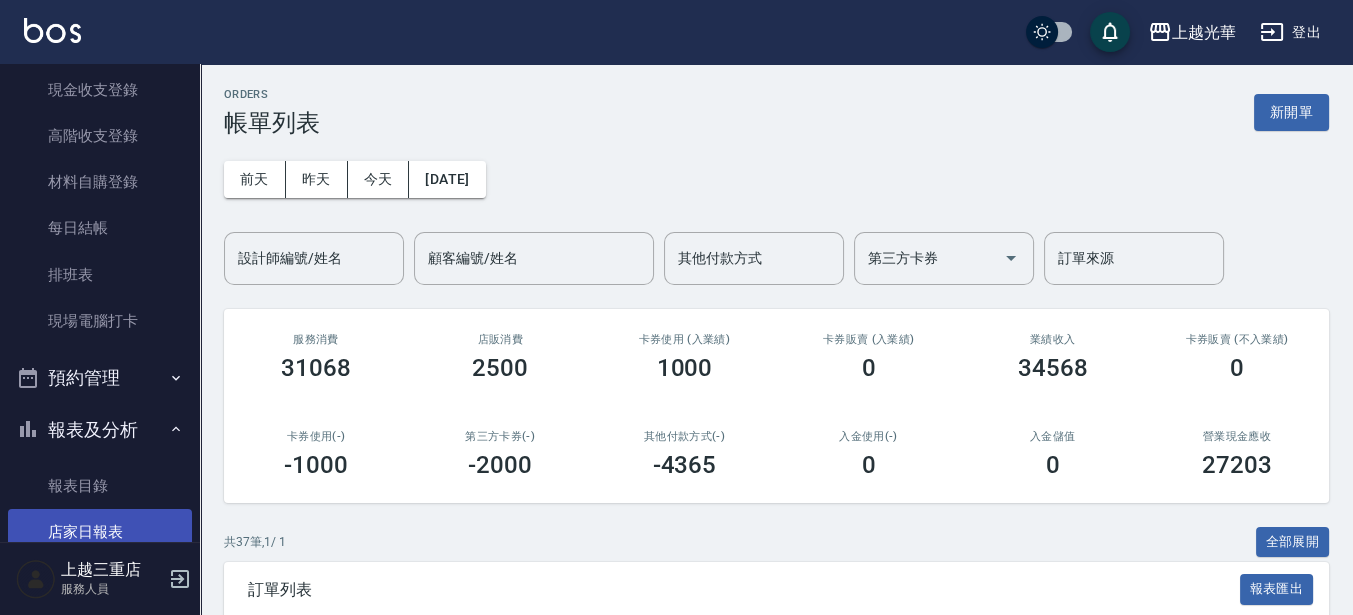 click on "店家日報表" at bounding box center (100, 532) 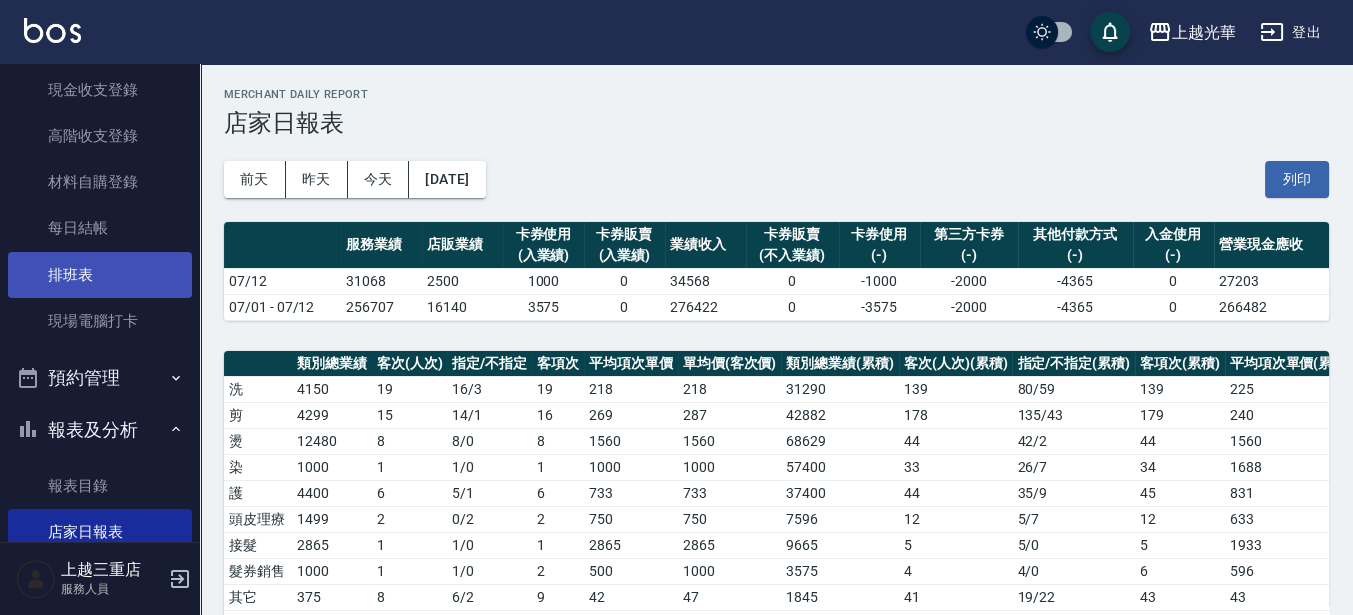 scroll, scrollTop: 0, scrollLeft: 0, axis: both 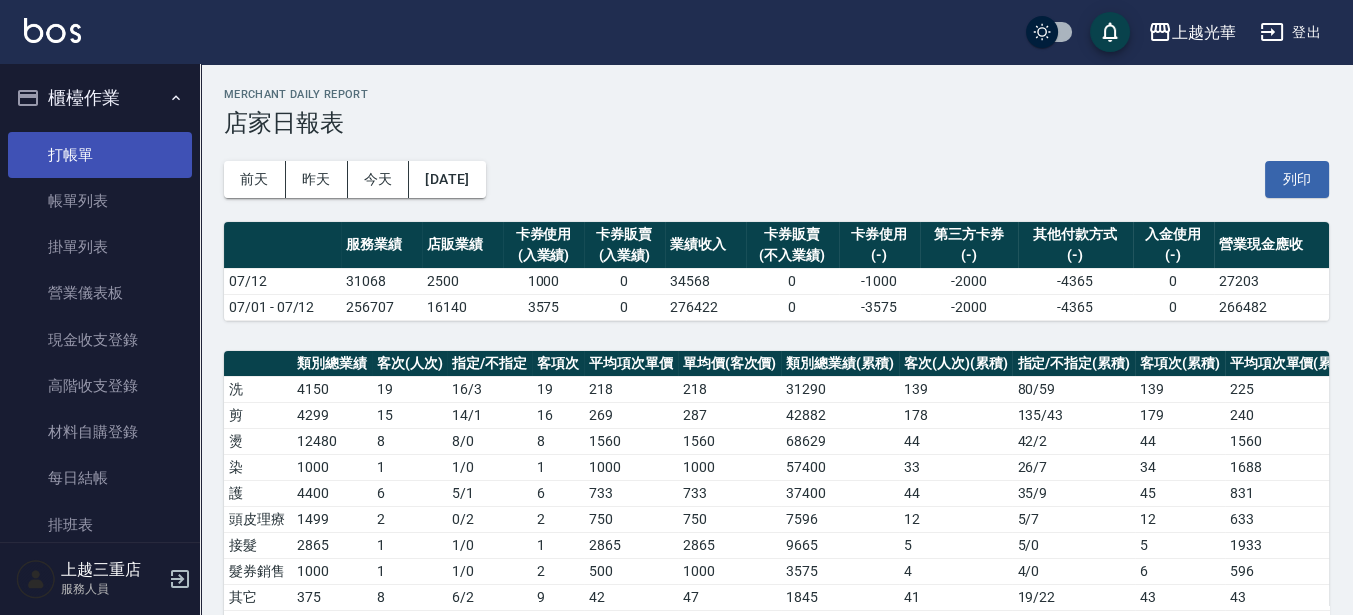 click on "打帳單" at bounding box center [100, 155] 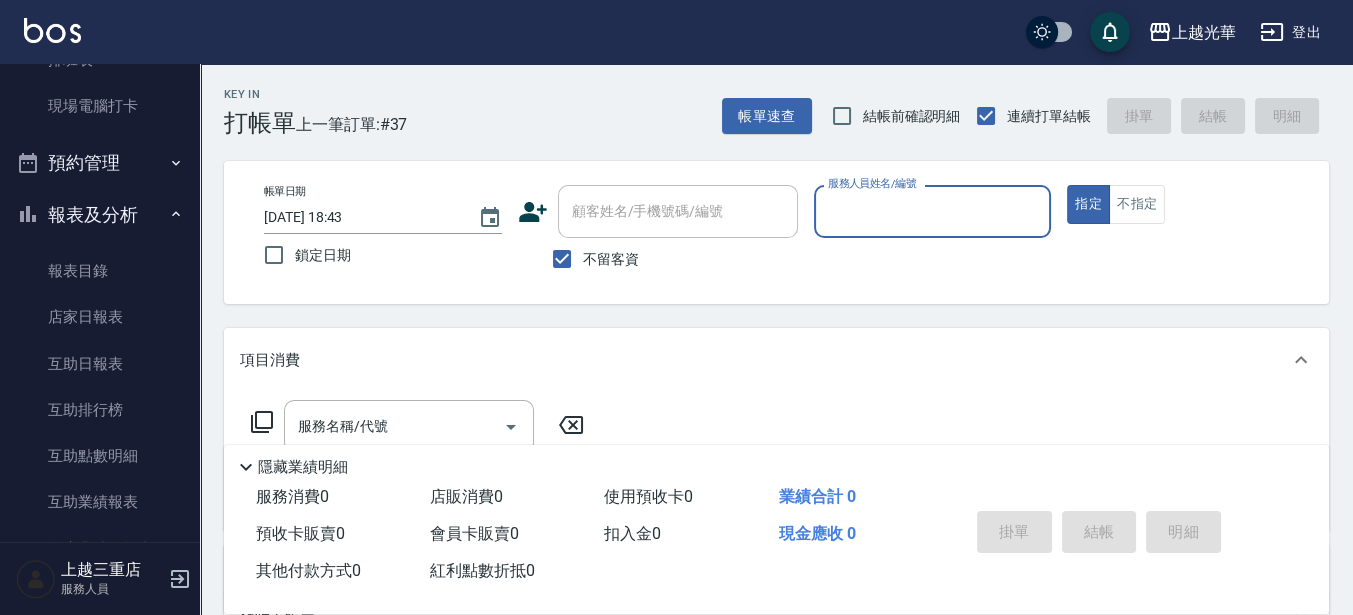 scroll, scrollTop: 500, scrollLeft: 0, axis: vertical 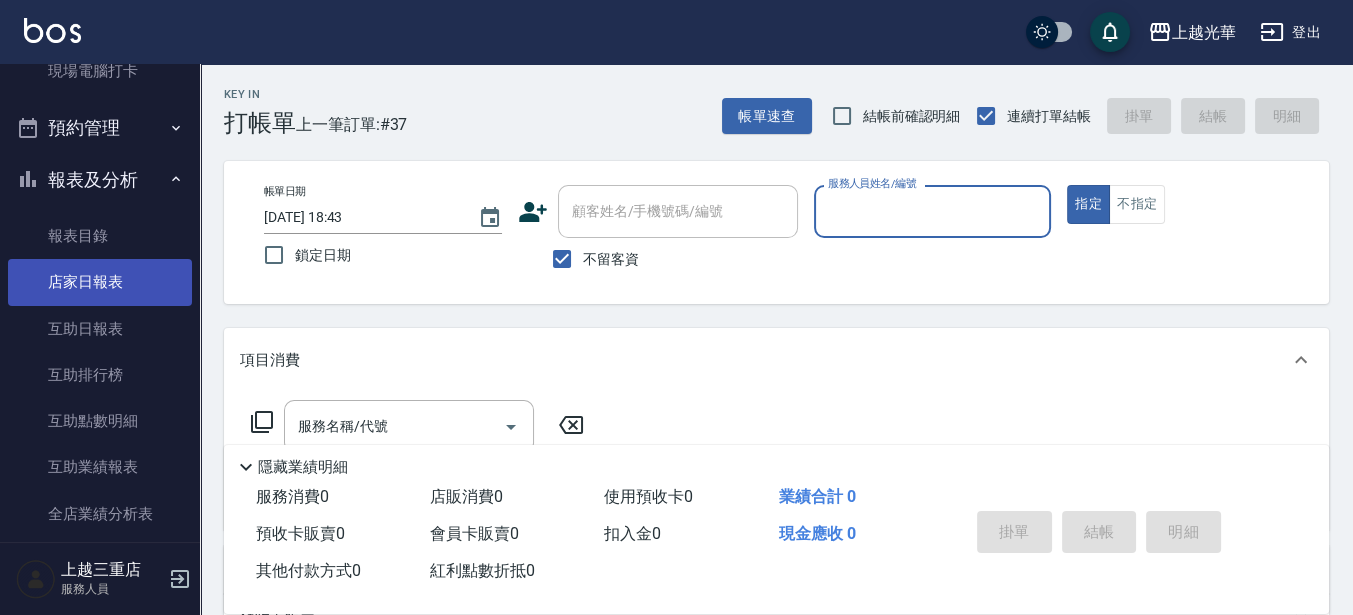 click on "店家日報表" at bounding box center (100, 282) 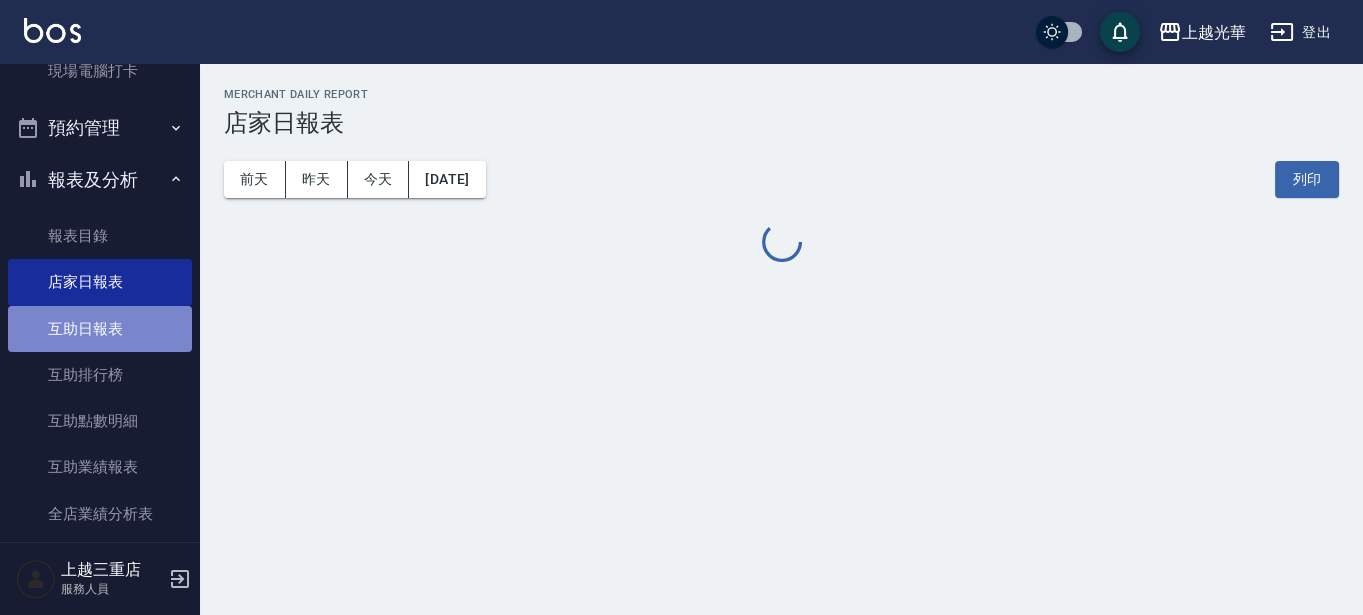 click on "互助日報表" at bounding box center [100, 329] 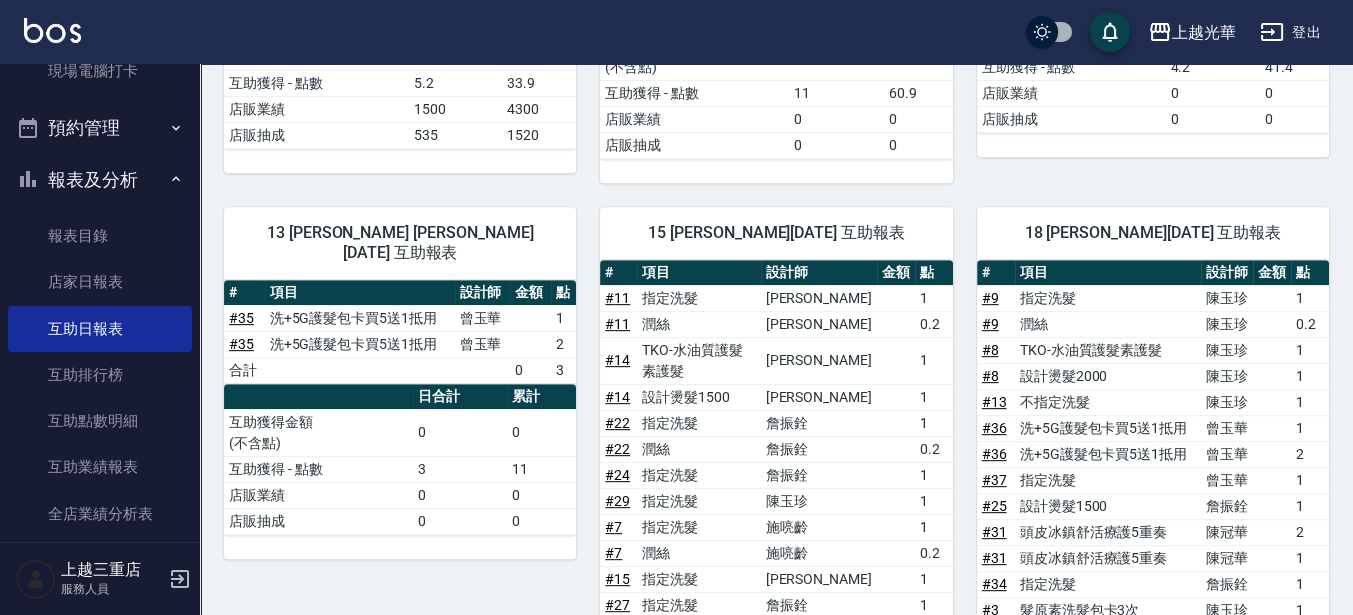 scroll, scrollTop: 875, scrollLeft: 0, axis: vertical 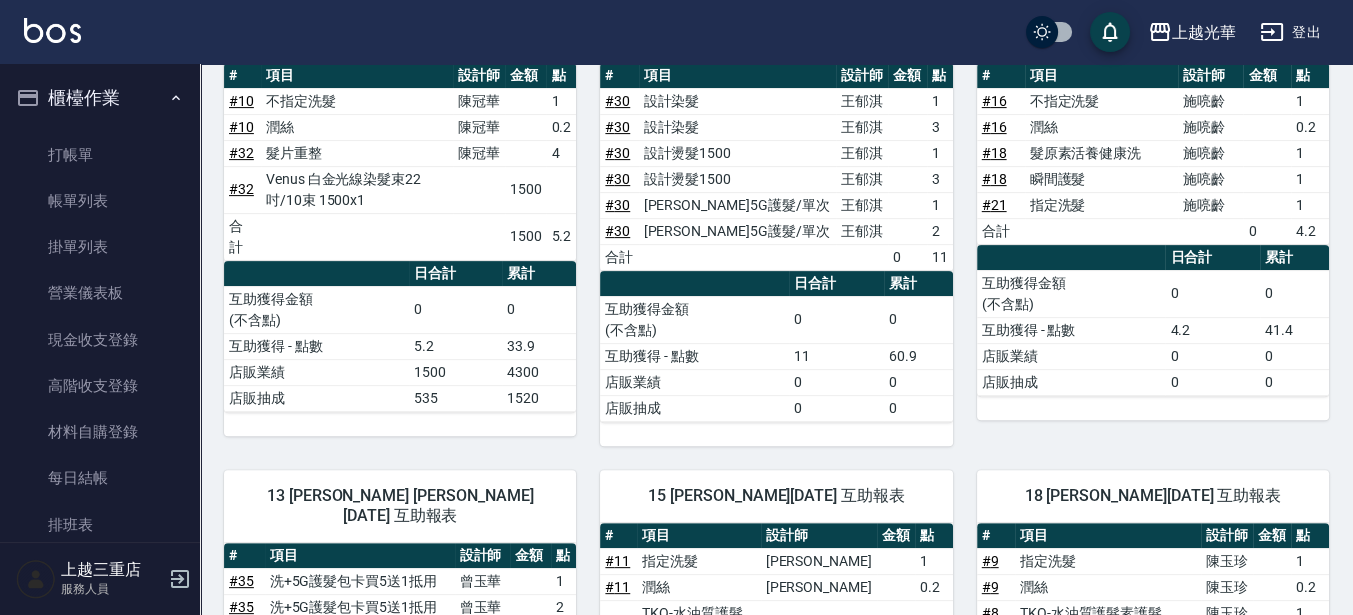 click at bounding box center [52, 30] 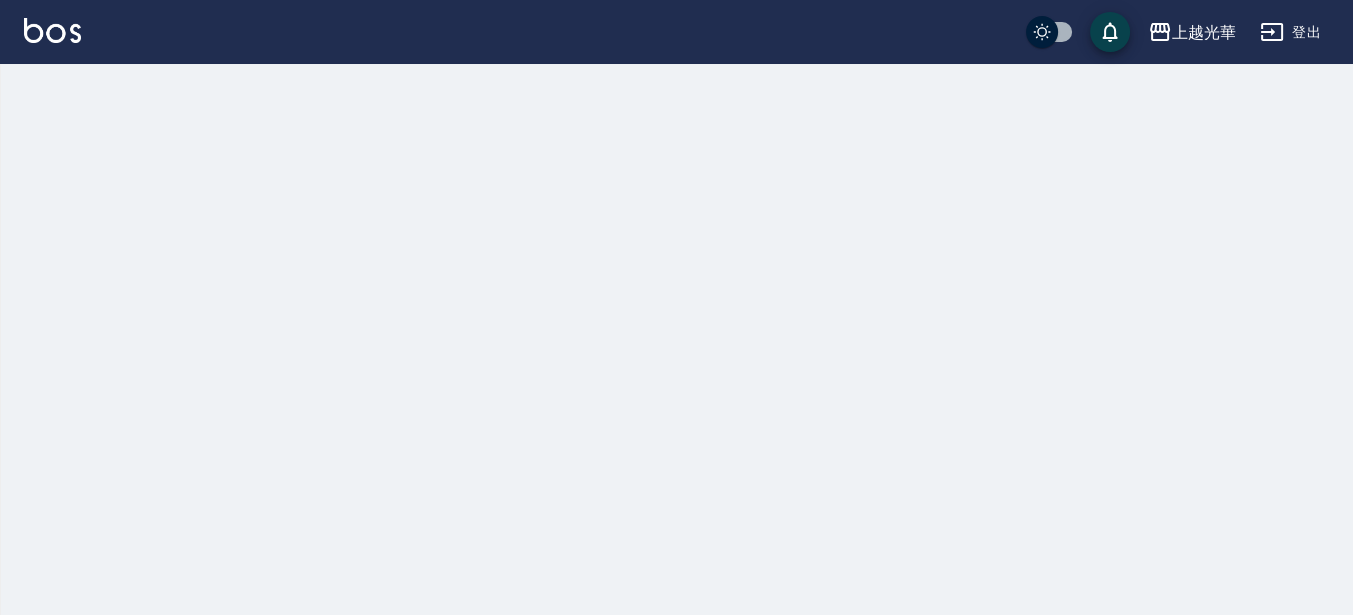 scroll, scrollTop: 0, scrollLeft: 0, axis: both 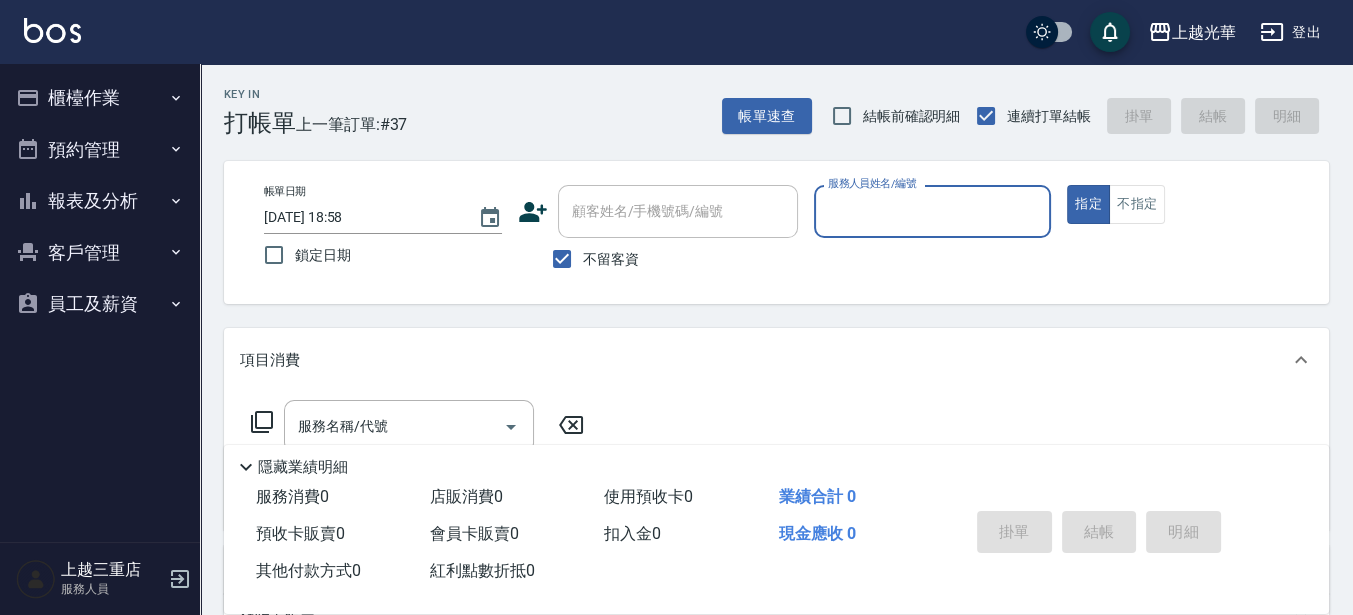 click on "服務人員姓名/編號" at bounding box center [933, 211] 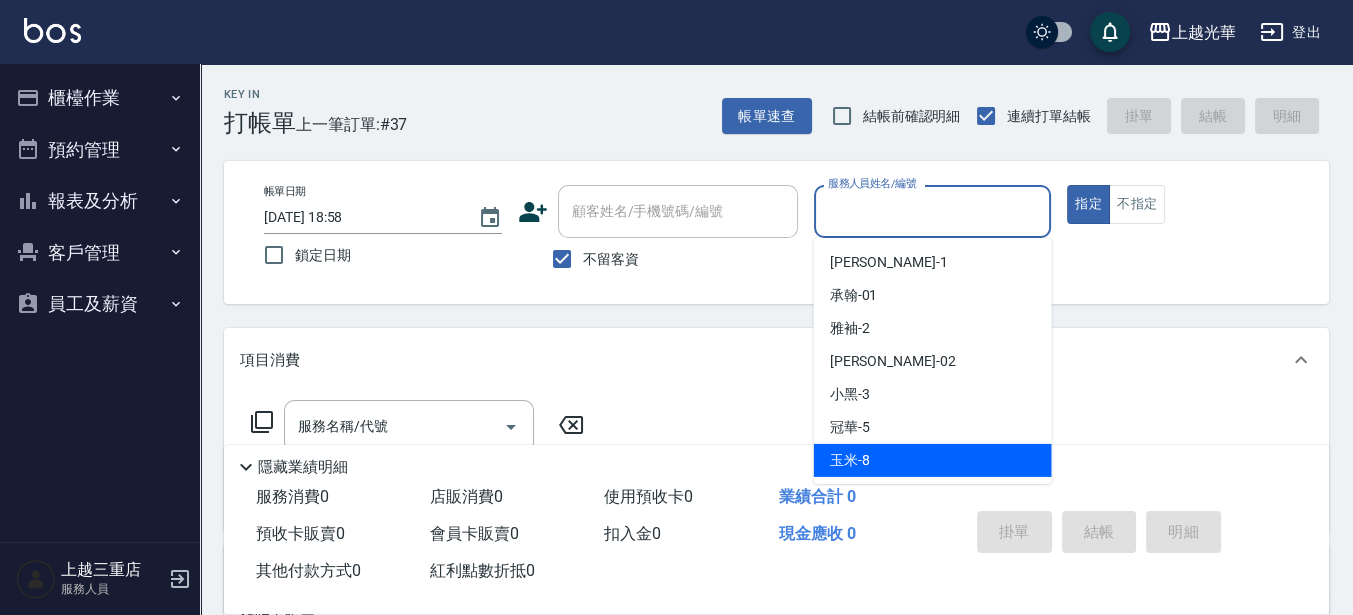 drag, startPoint x: 945, startPoint y: 451, endPoint x: 1009, endPoint y: 366, distance: 106.400185 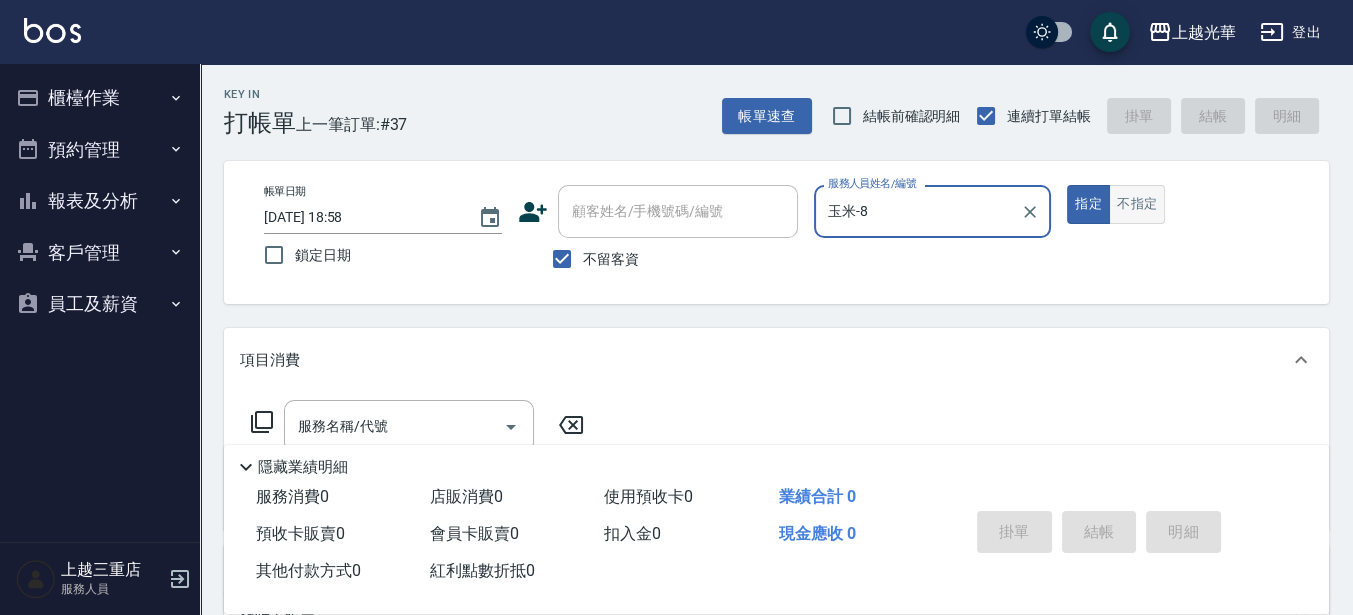 click on "不指定" at bounding box center [1137, 204] 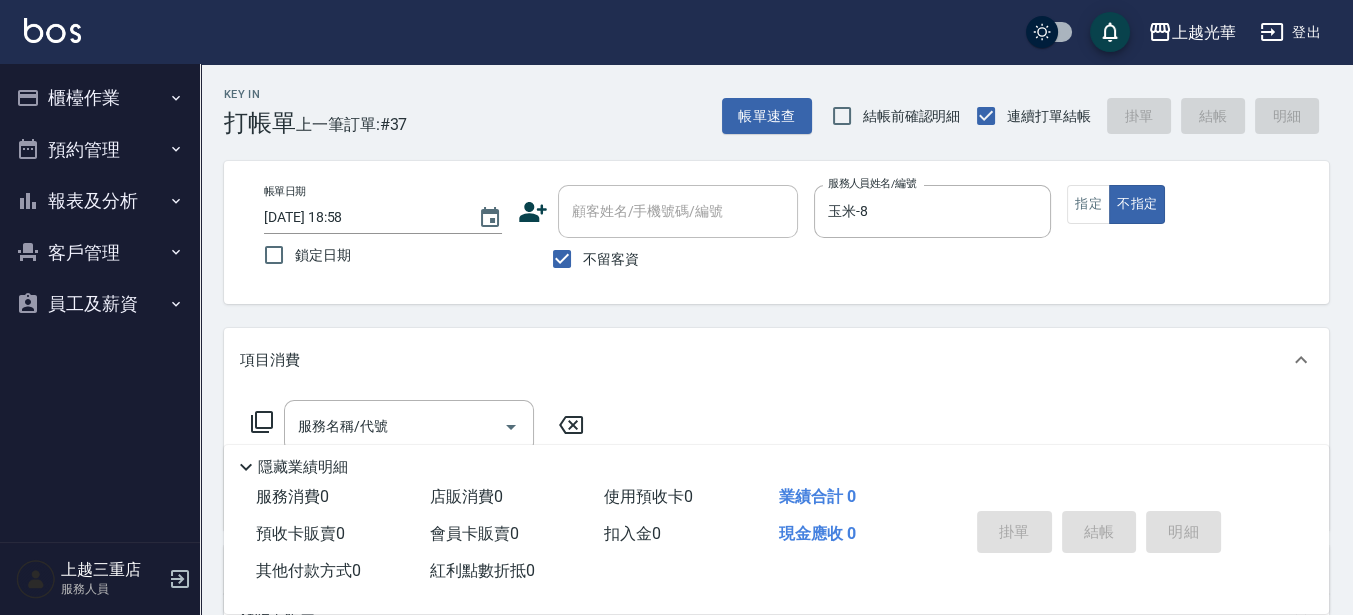 scroll, scrollTop: 125, scrollLeft: 0, axis: vertical 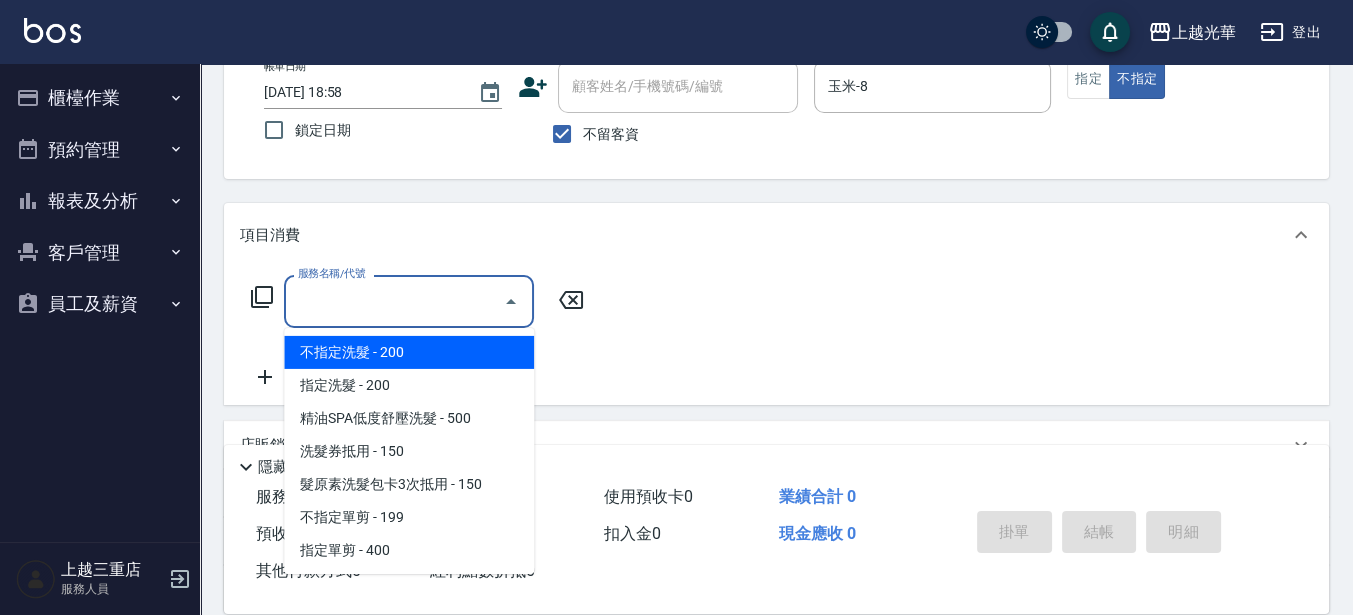 click on "服務名稱/代號" at bounding box center (394, 301) 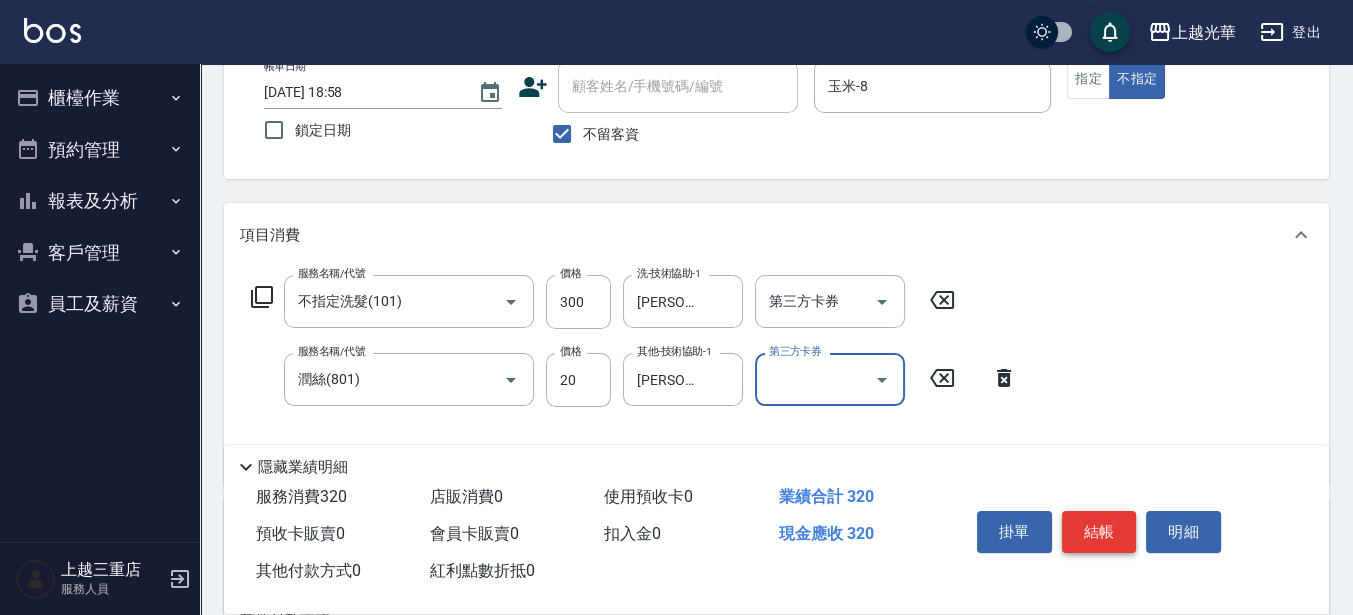 click on "結帳" at bounding box center (1099, 532) 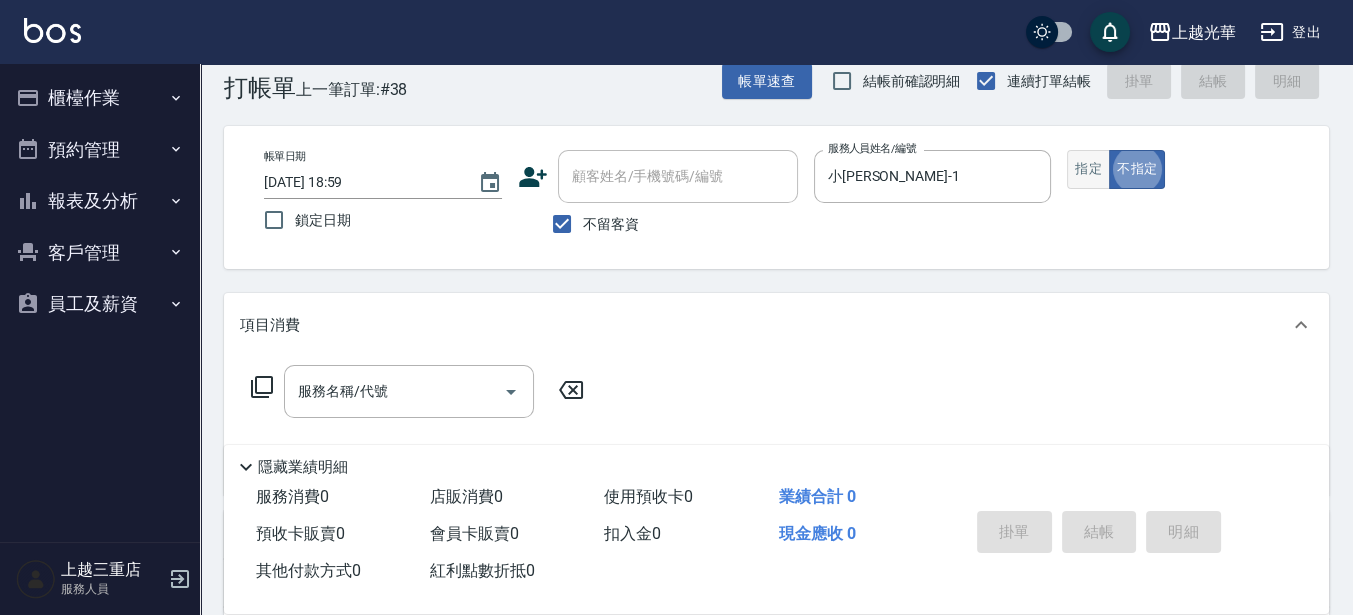 scroll, scrollTop: 0, scrollLeft: 0, axis: both 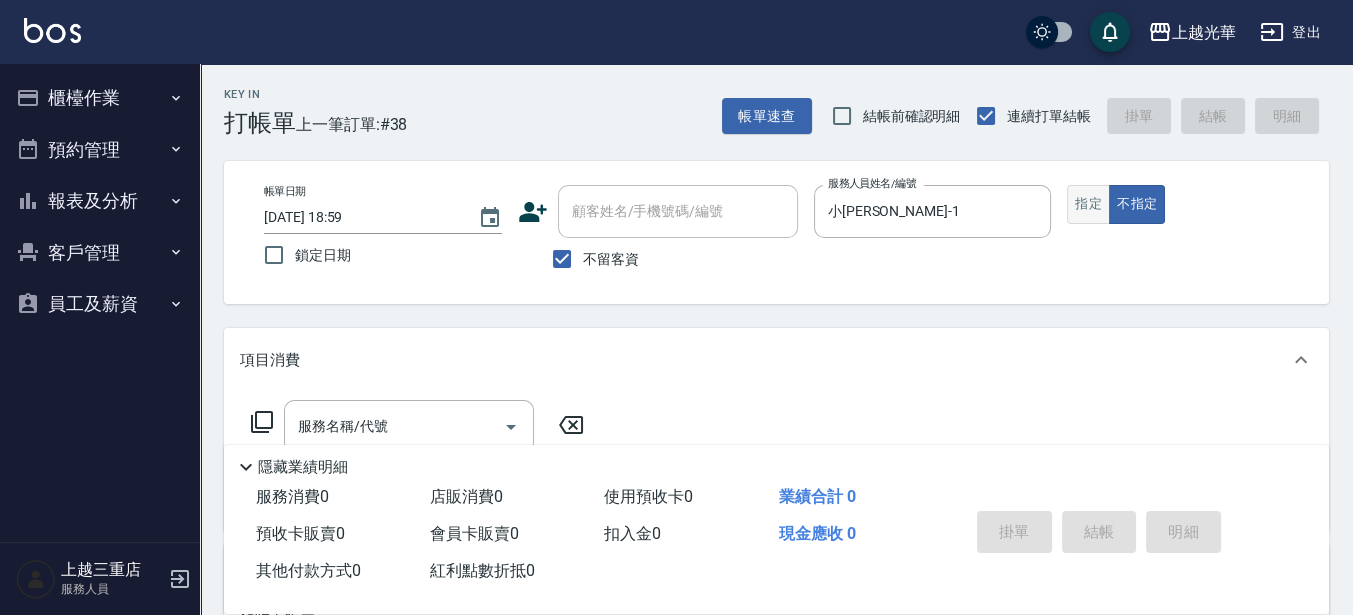 click on "指定" at bounding box center (1088, 204) 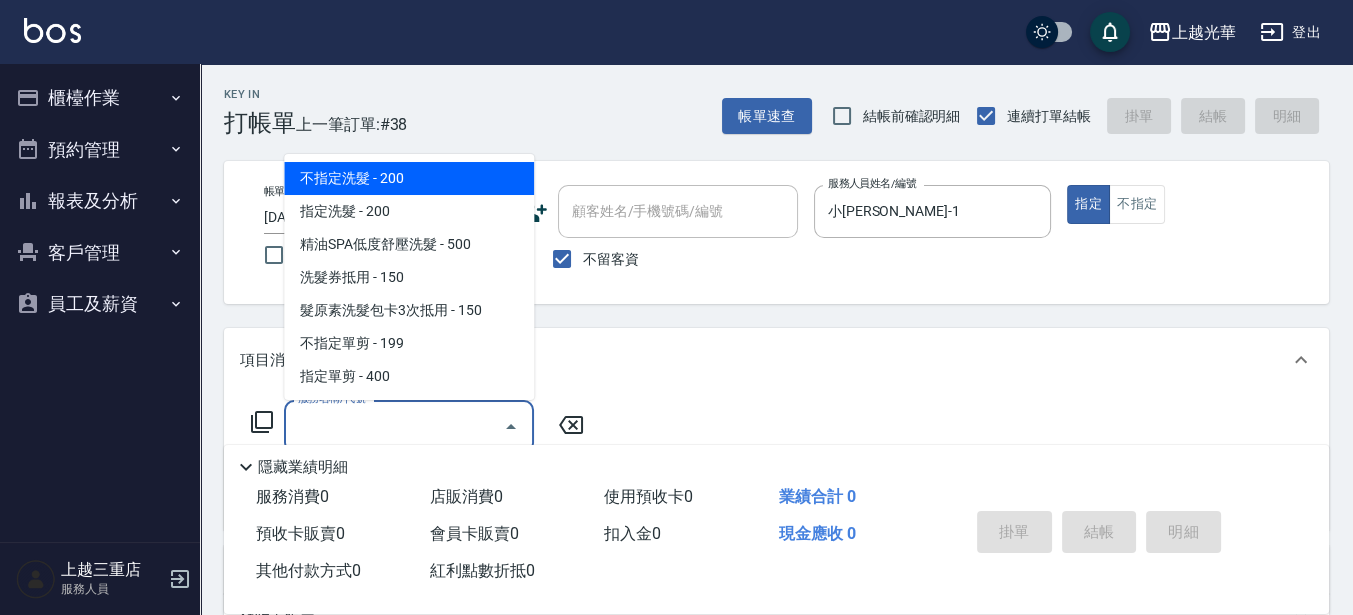 click on "服務名稱/代號" at bounding box center [394, 426] 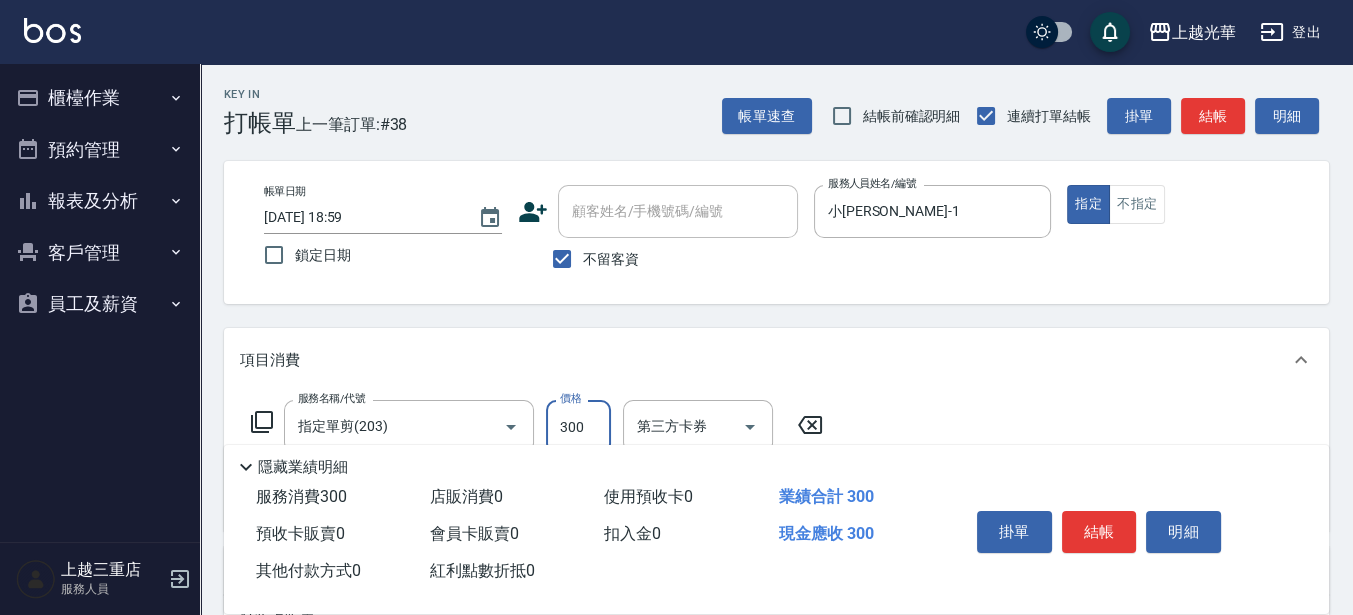 scroll, scrollTop: 250, scrollLeft: 0, axis: vertical 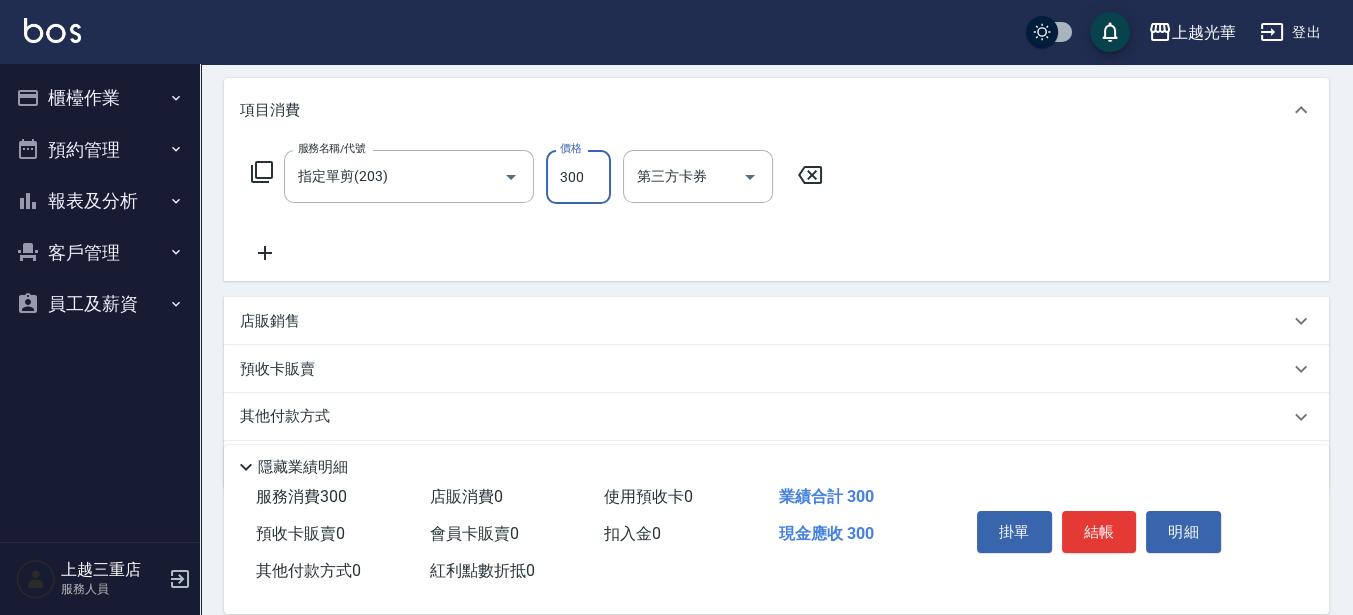 click 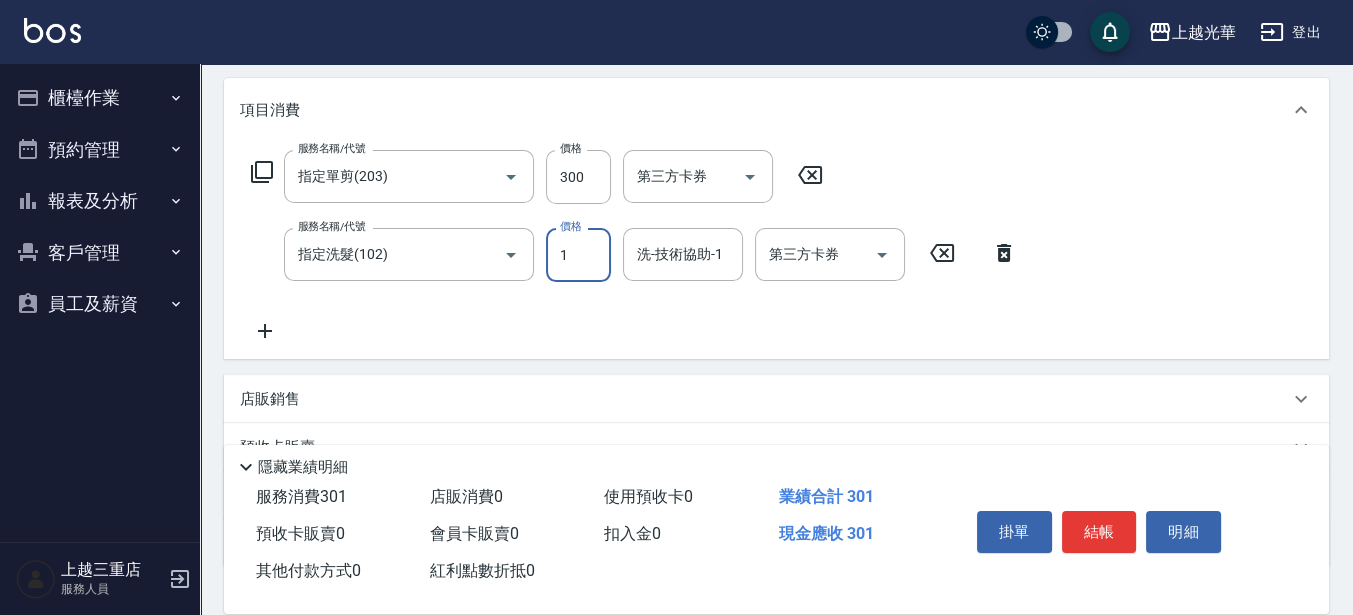 drag, startPoint x: 563, startPoint y: 250, endPoint x: 588, endPoint y: 256, distance: 25.70992 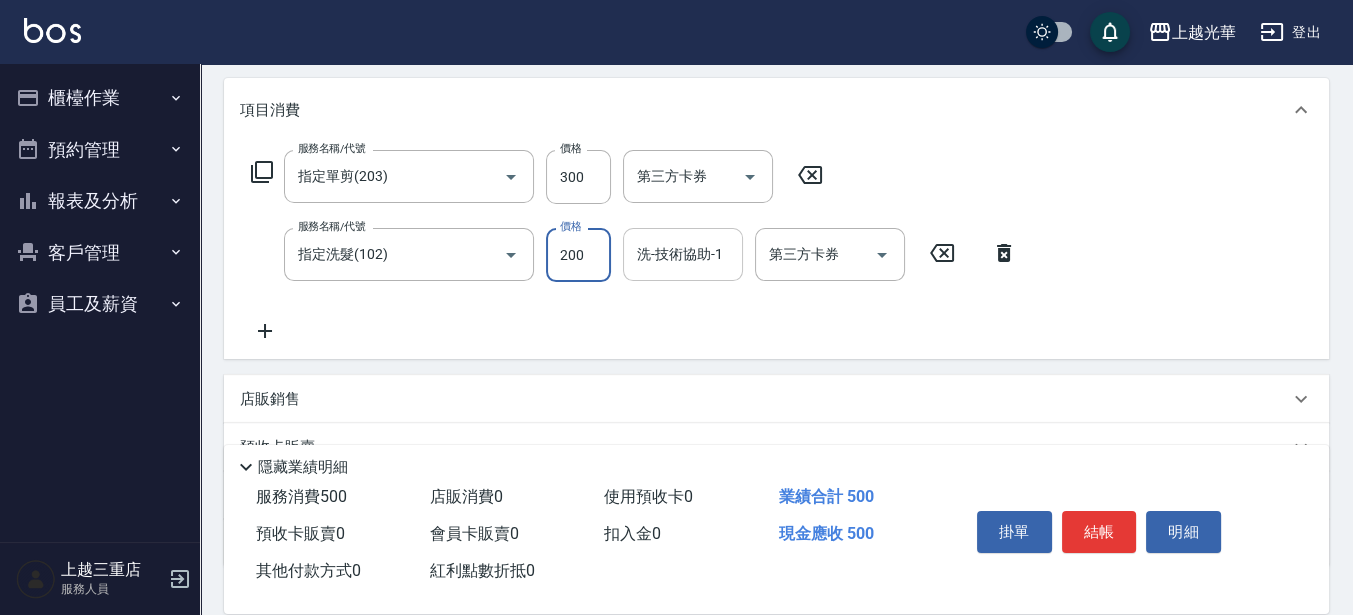 click on "洗-技術協助-1" at bounding box center [683, 254] 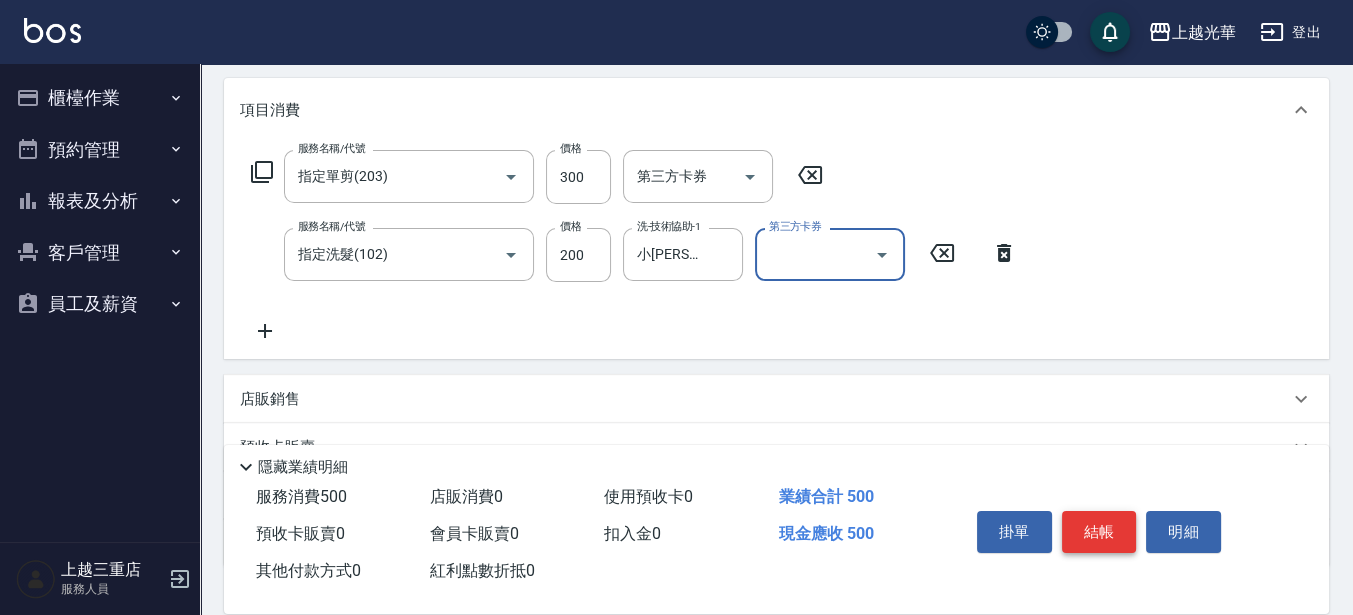 click on "結帳" at bounding box center (1099, 532) 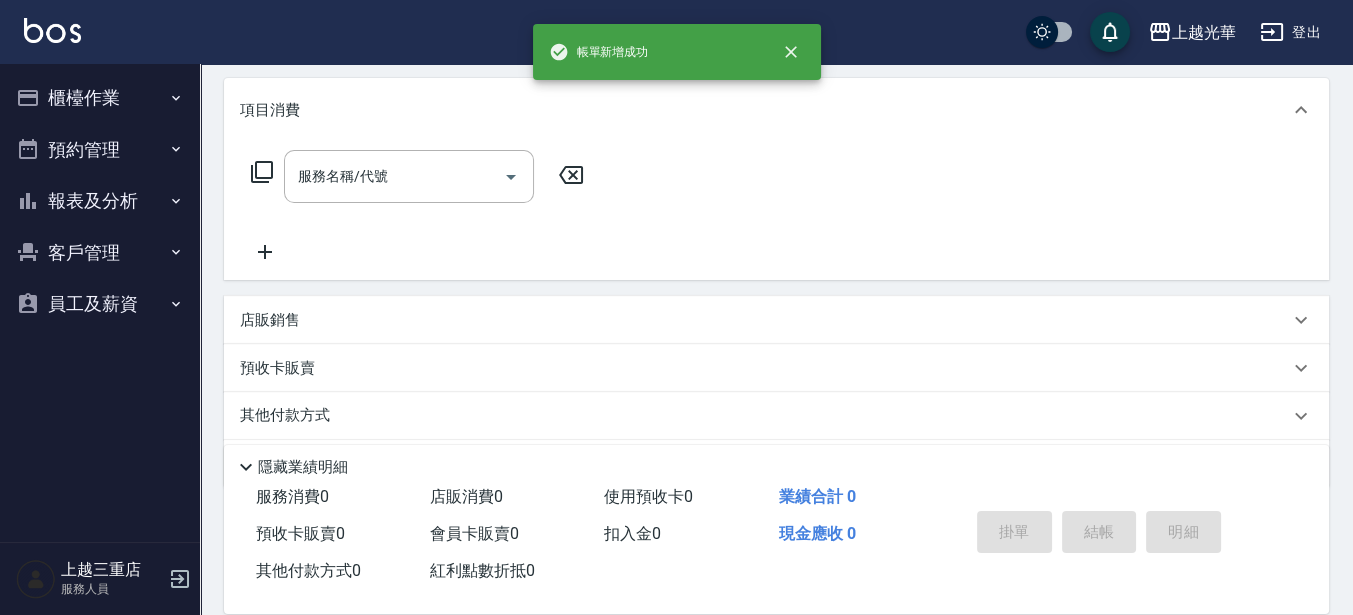 scroll, scrollTop: 0, scrollLeft: 0, axis: both 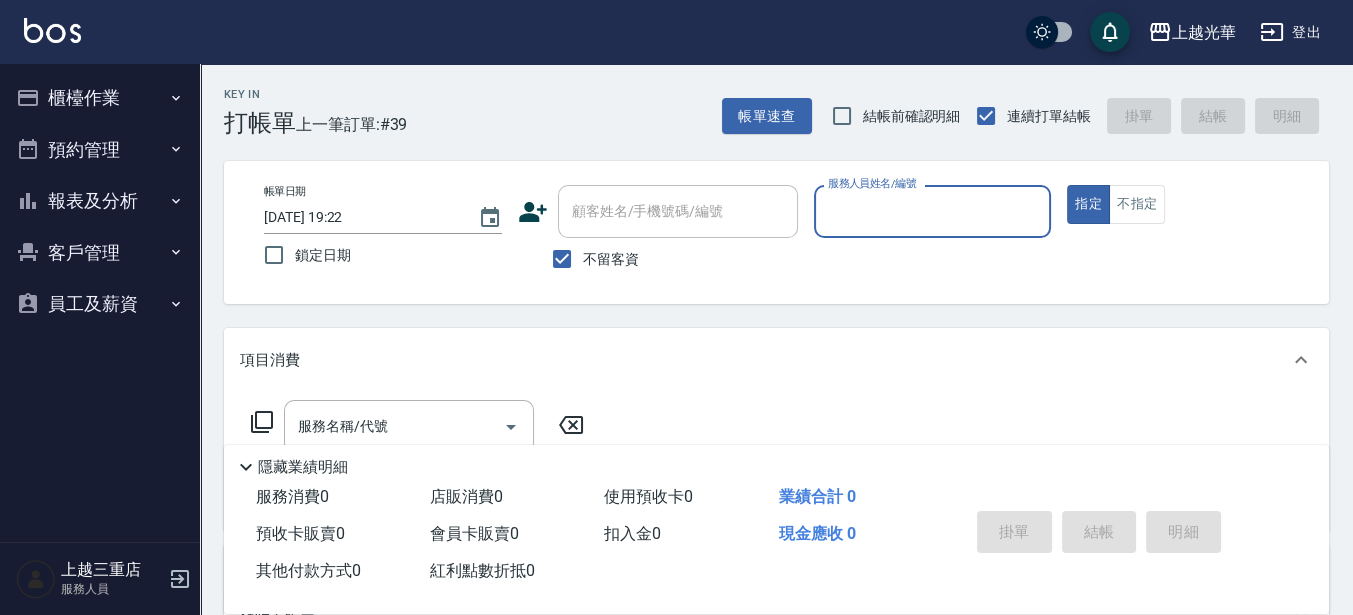 click on "櫃檯作業" at bounding box center (100, 98) 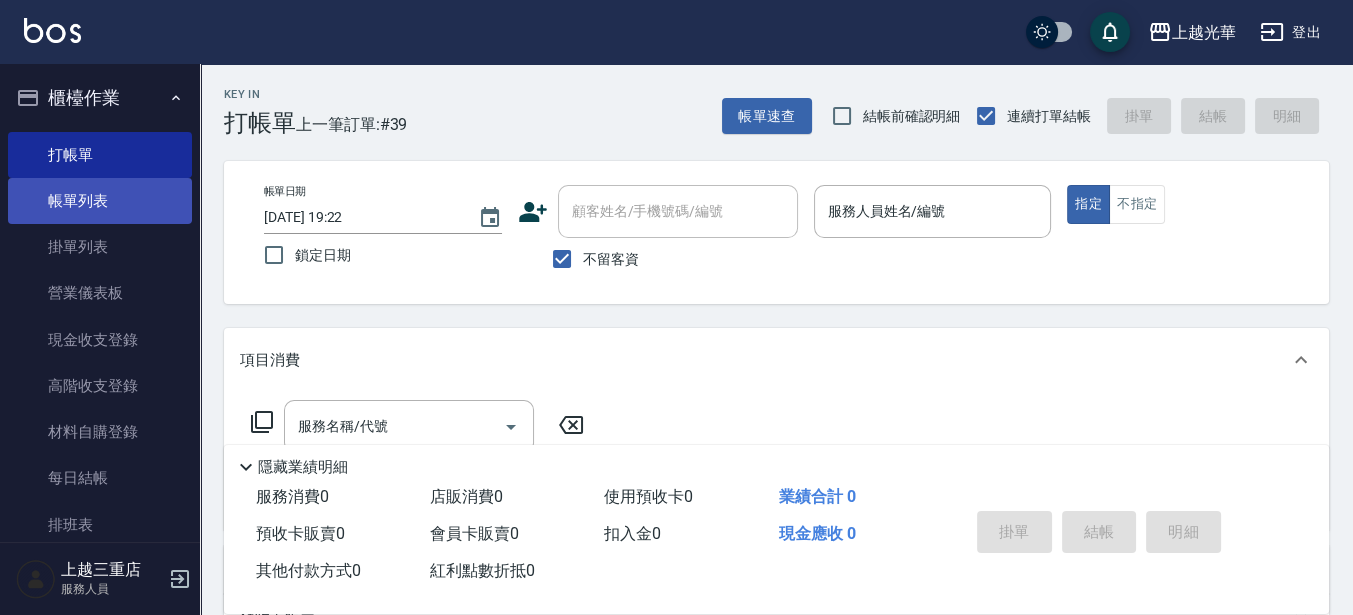 click on "帳單列表" at bounding box center (100, 201) 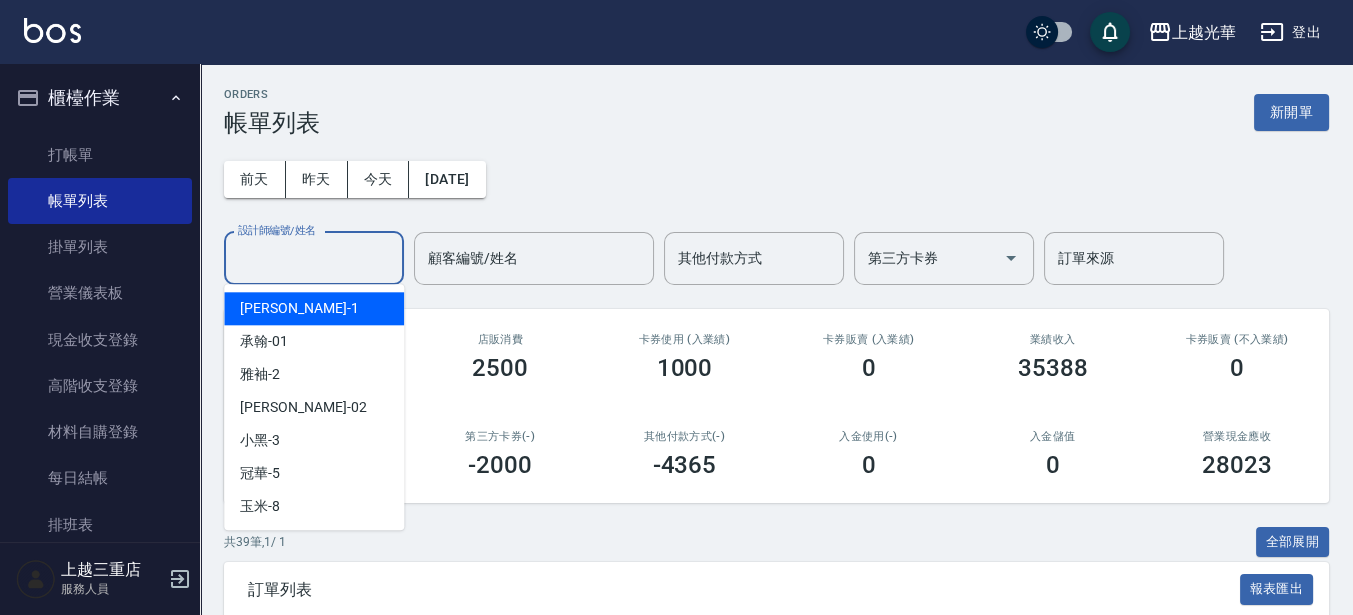 click on "設計師編號/姓名" at bounding box center (314, 258) 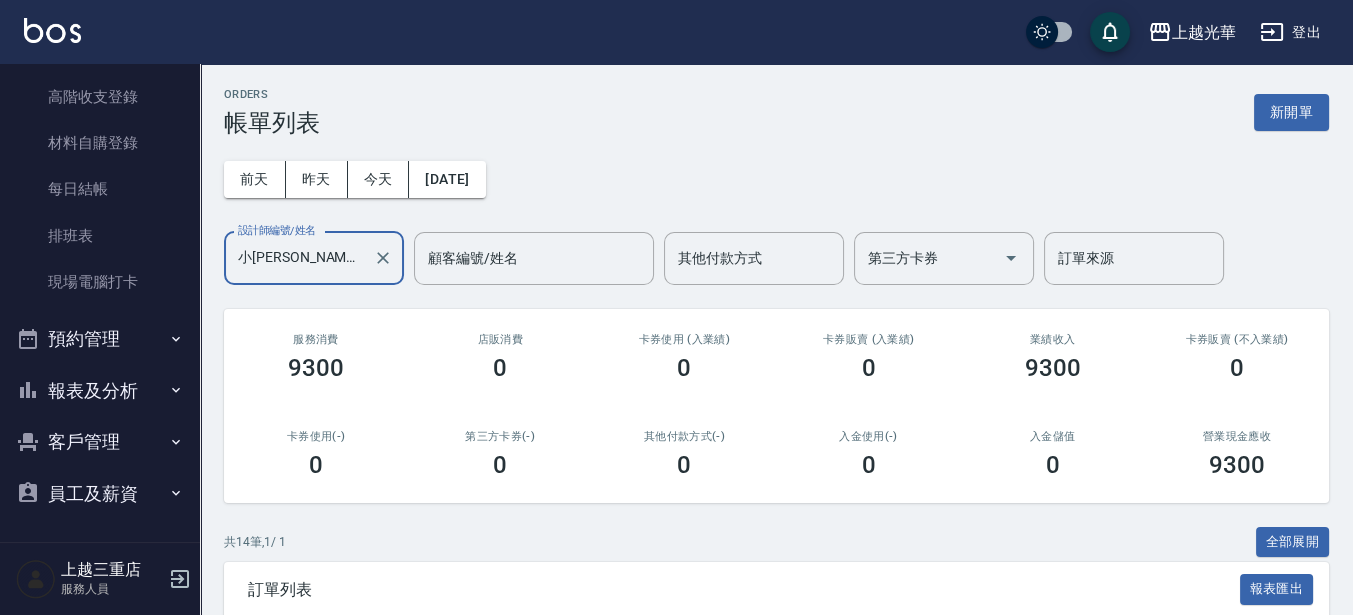 click on "報表及分析" at bounding box center [100, 391] 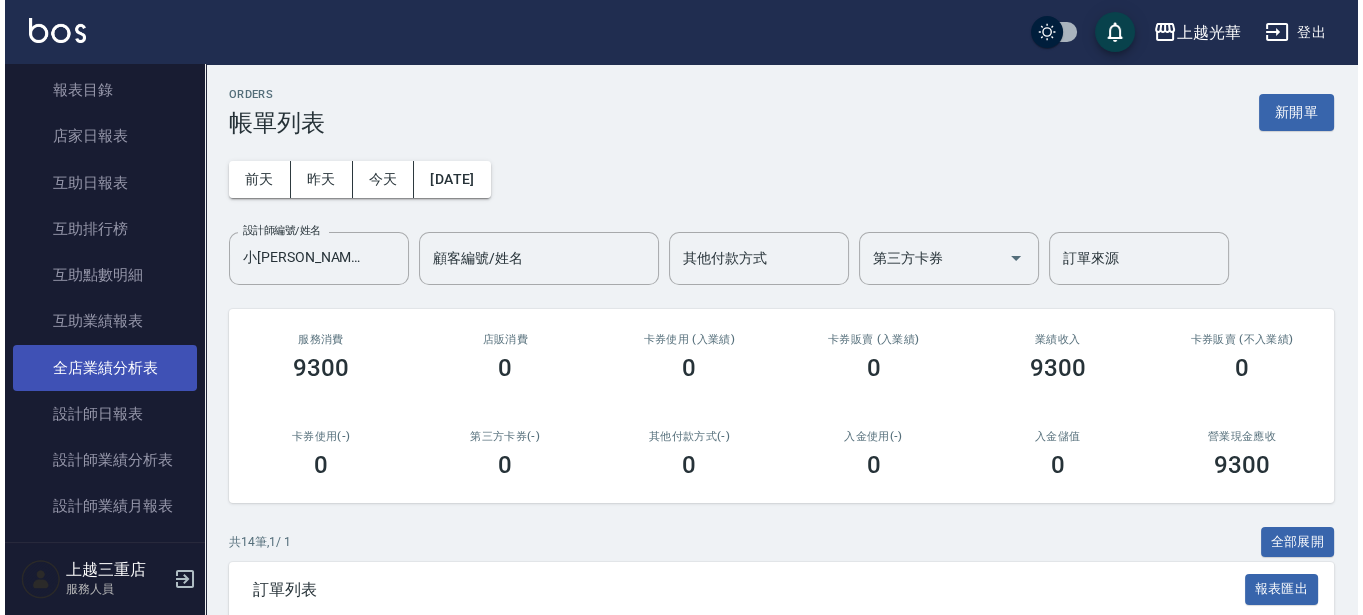 scroll, scrollTop: 664, scrollLeft: 0, axis: vertical 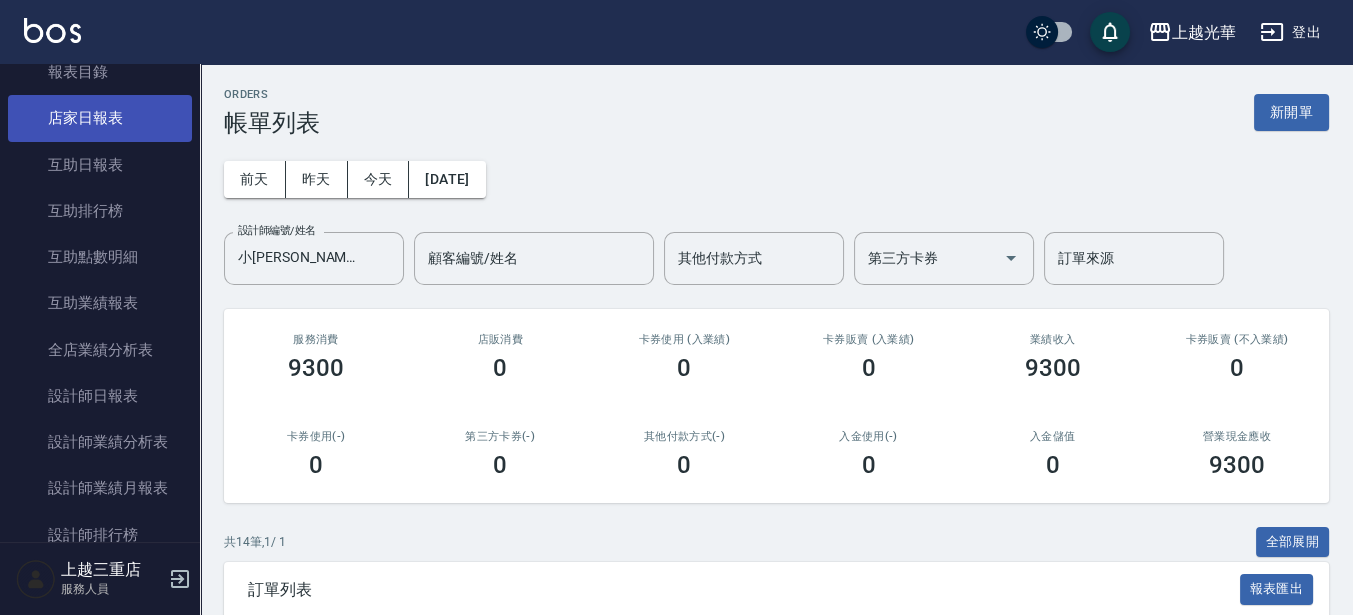 click on "店家日報表" at bounding box center (100, 118) 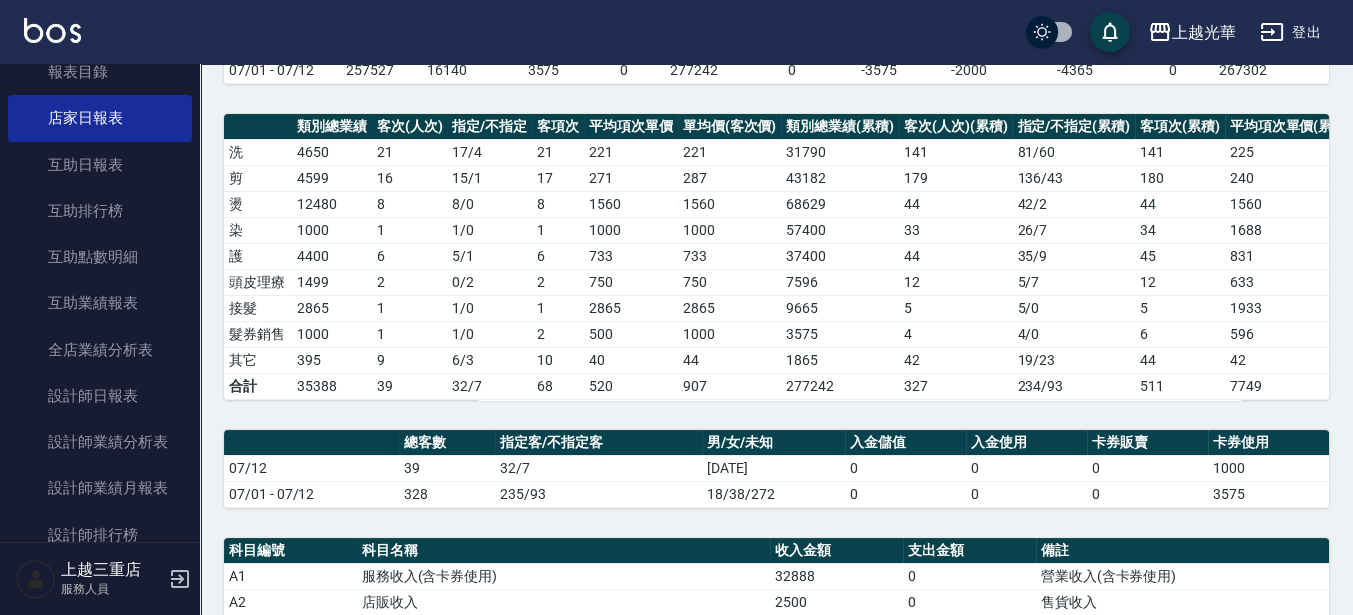 scroll, scrollTop: 740, scrollLeft: 0, axis: vertical 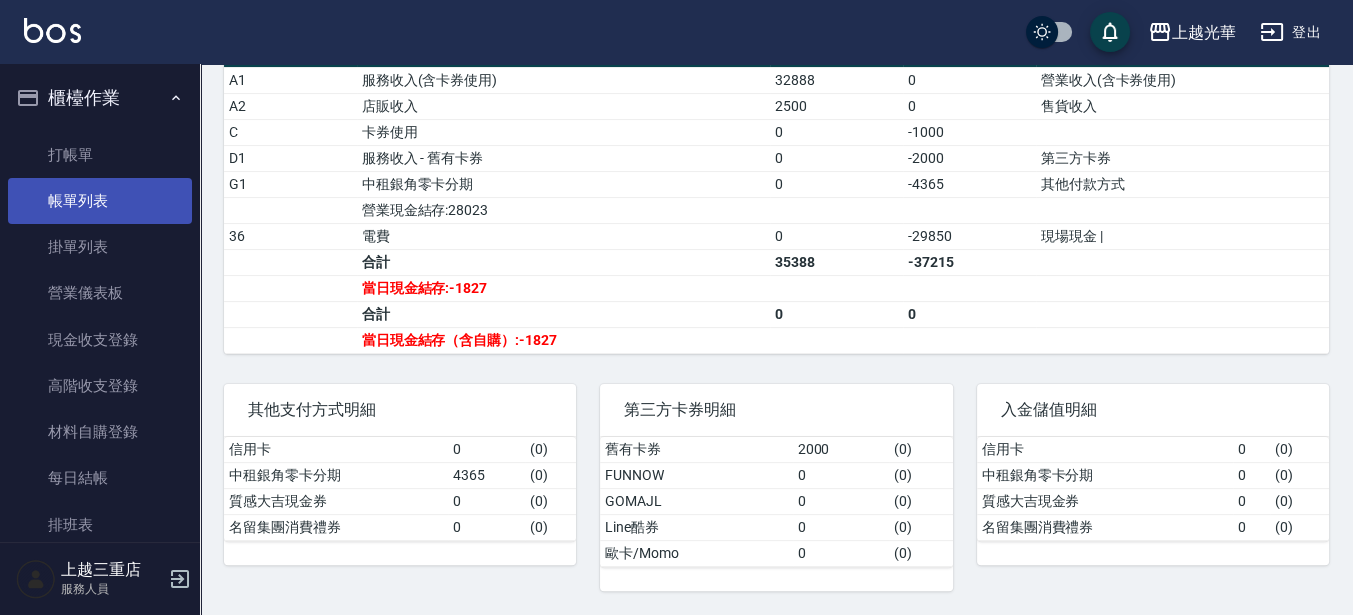 click on "帳單列表" at bounding box center [100, 201] 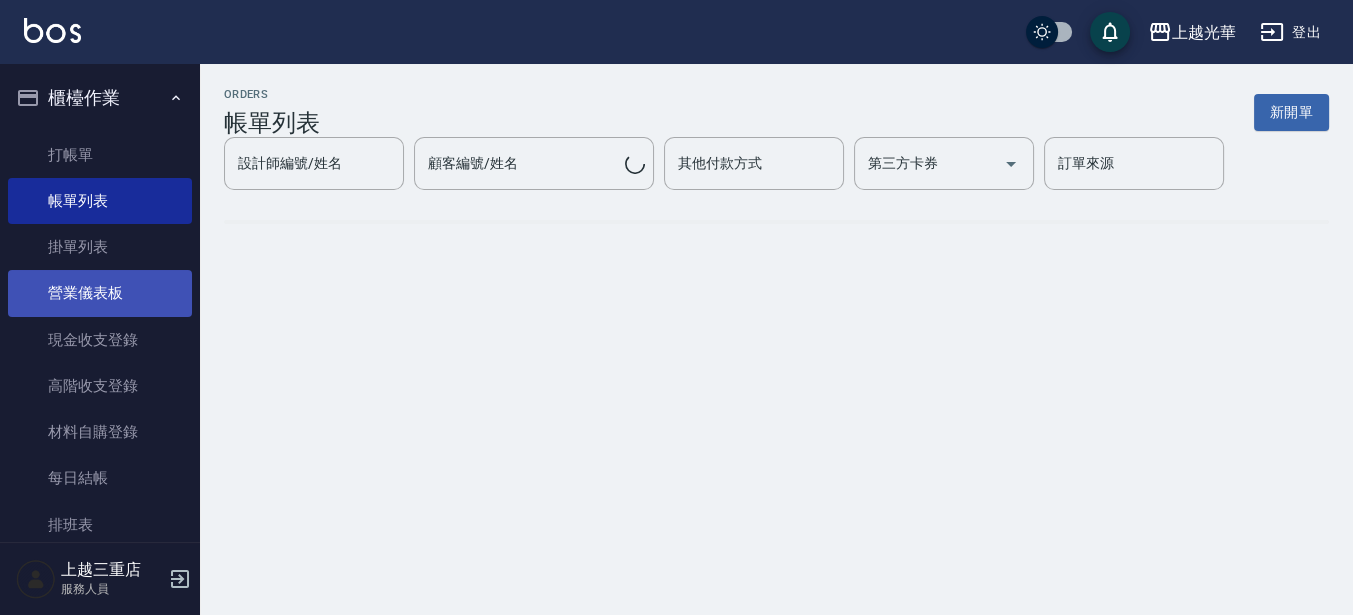 scroll, scrollTop: 0, scrollLeft: 0, axis: both 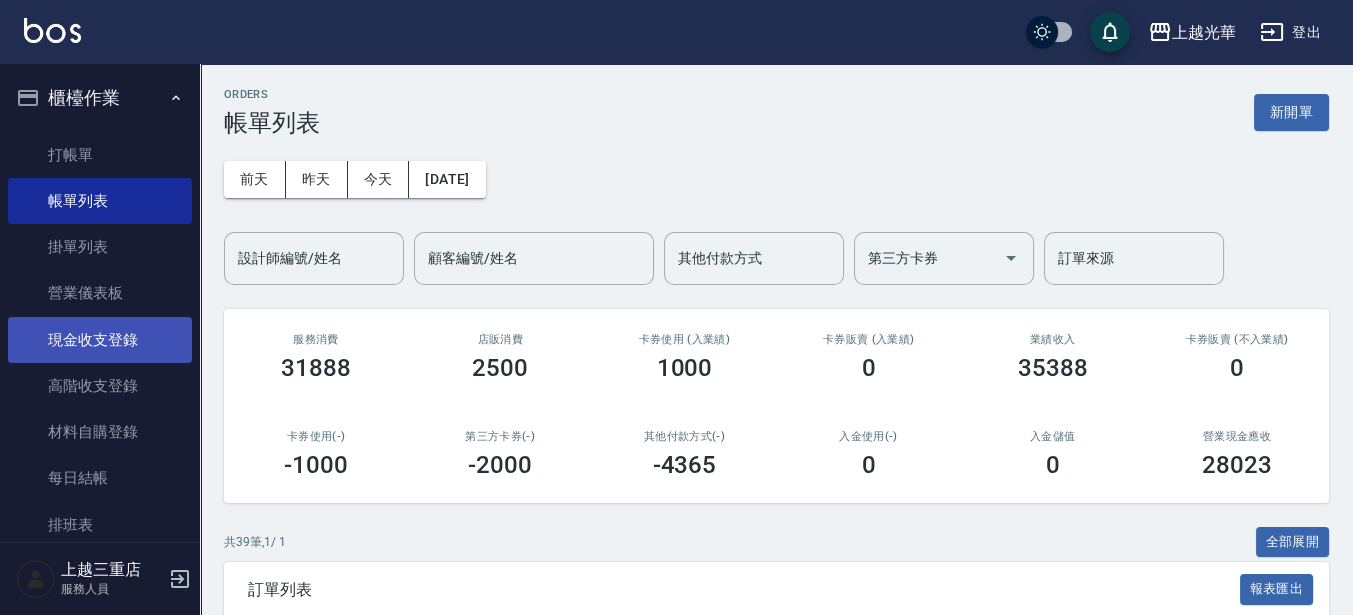 click on "現金收支登錄" at bounding box center (100, 340) 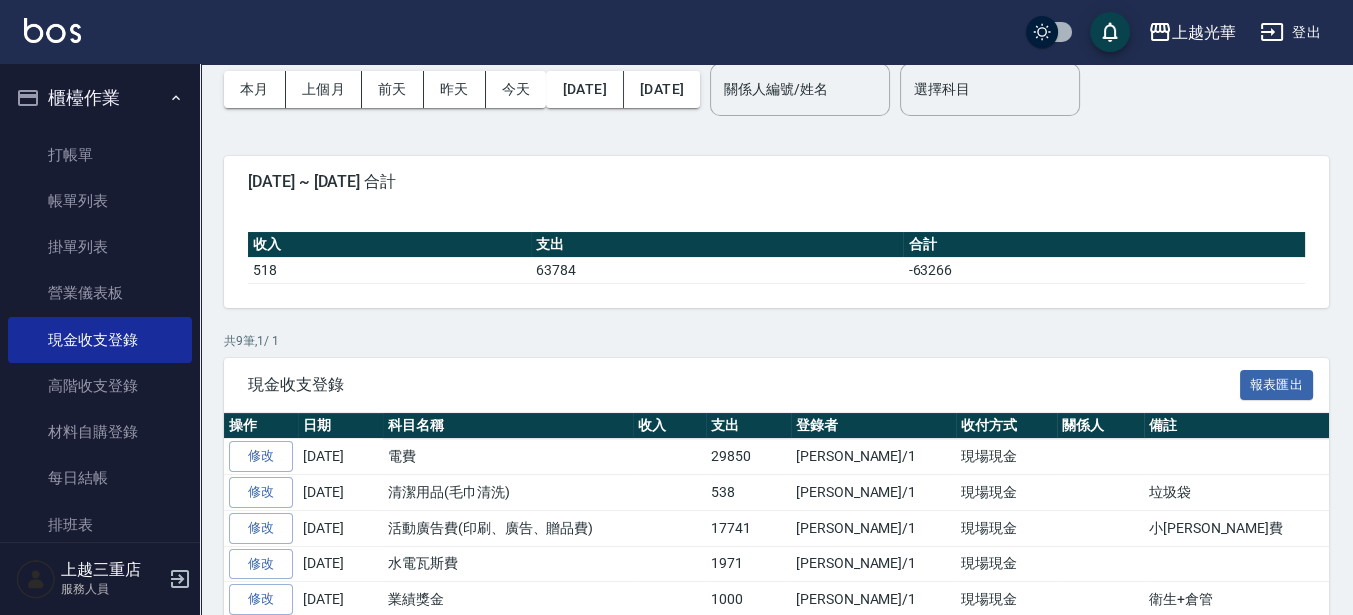 scroll, scrollTop: 125, scrollLeft: 0, axis: vertical 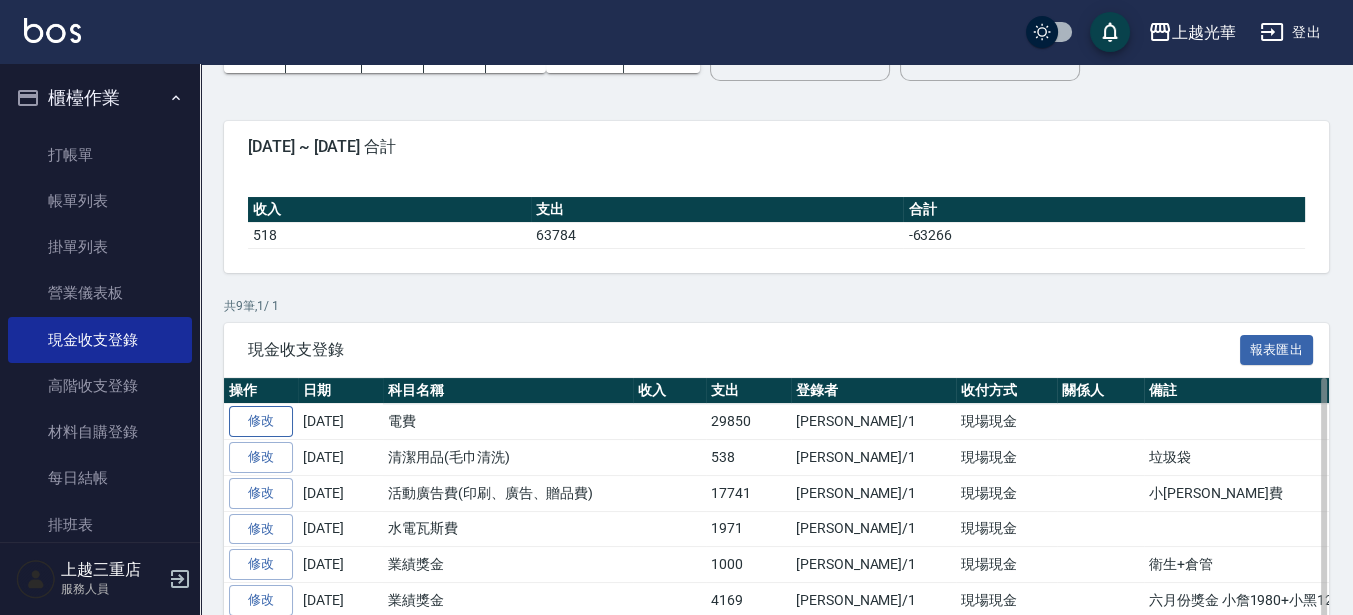 click on "修改" at bounding box center [261, 421] 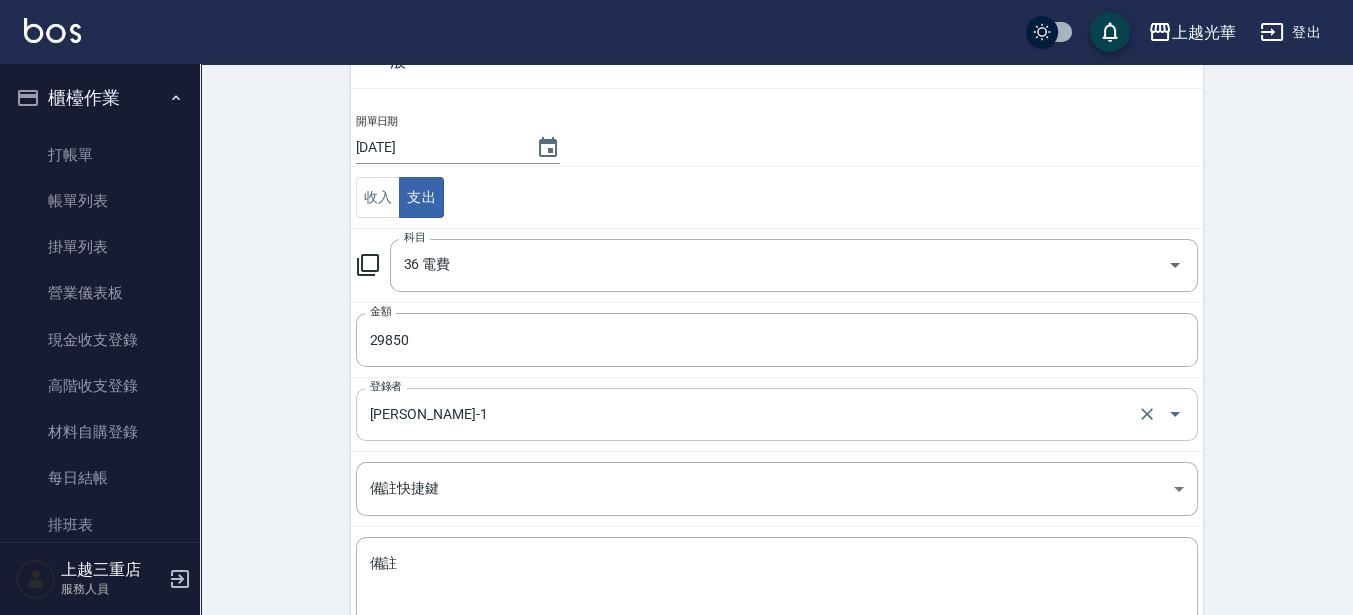 scroll, scrollTop: 240, scrollLeft: 0, axis: vertical 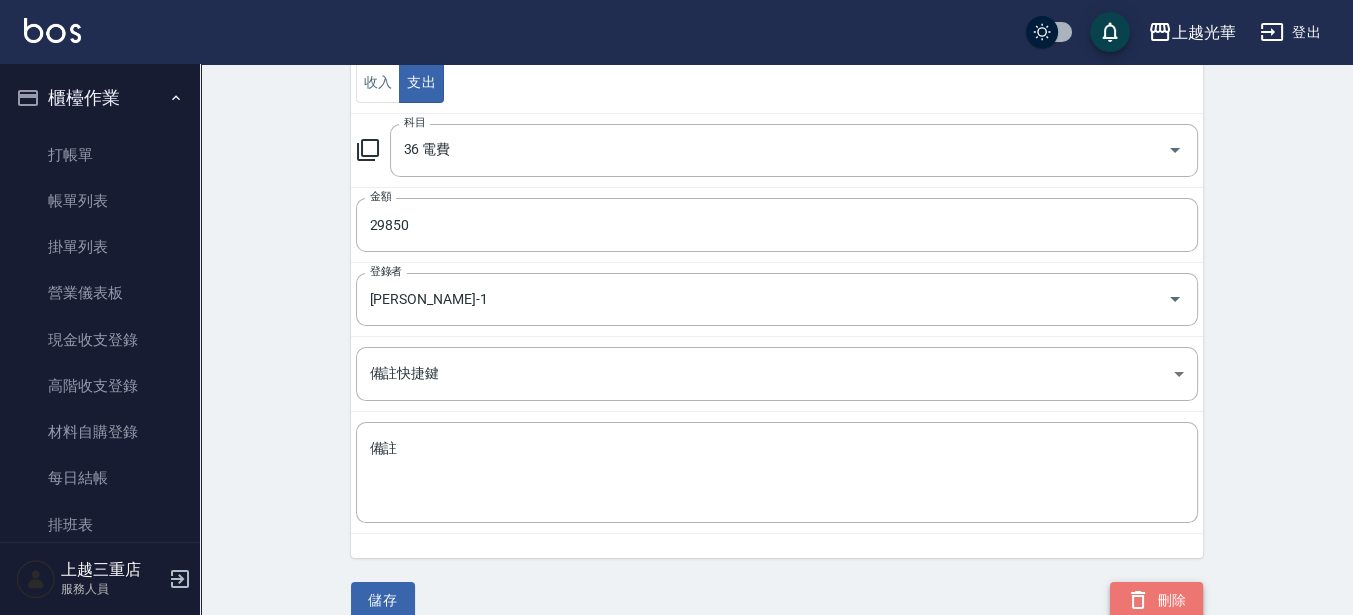 click on "刪除" at bounding box center (1156, 600) 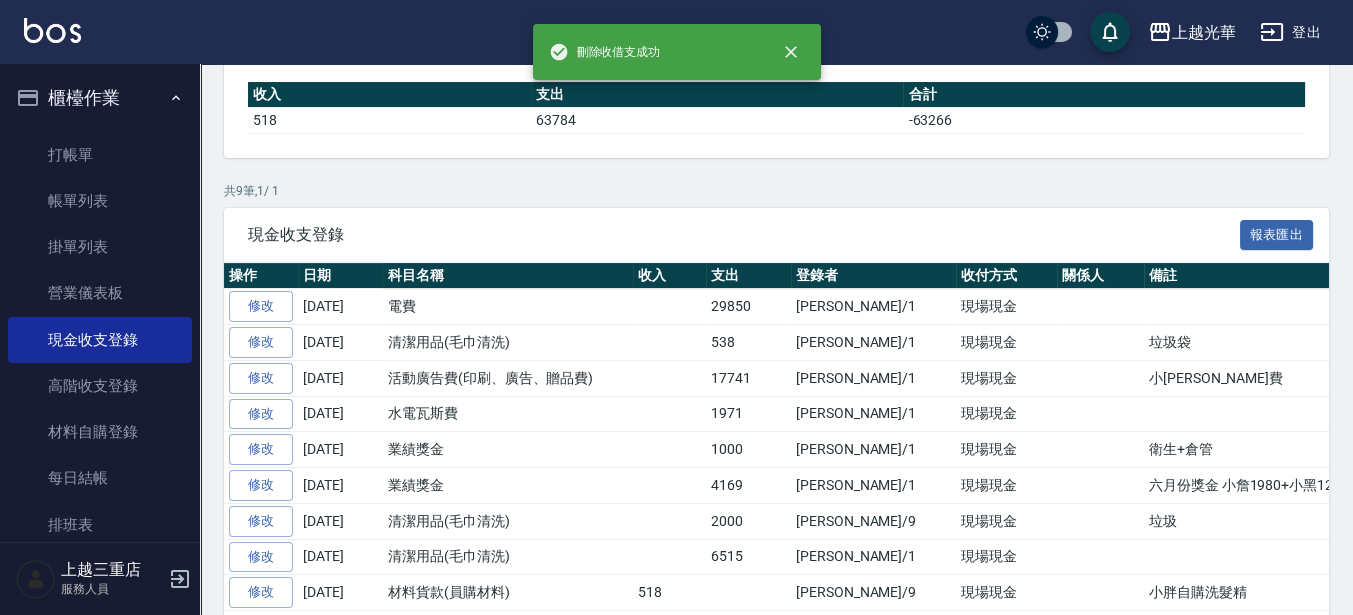 scroll, scrollTop: 0, scrollLeft: 0, axis: both 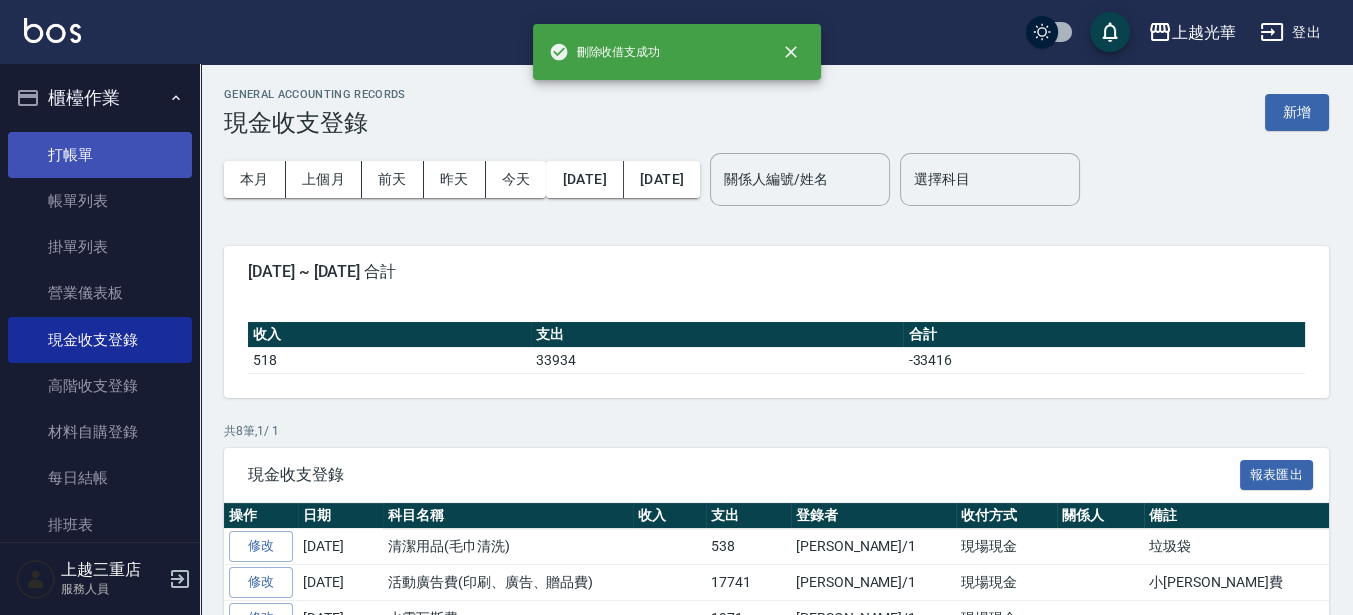click on "打帳單" at bounding box center [100, 155] 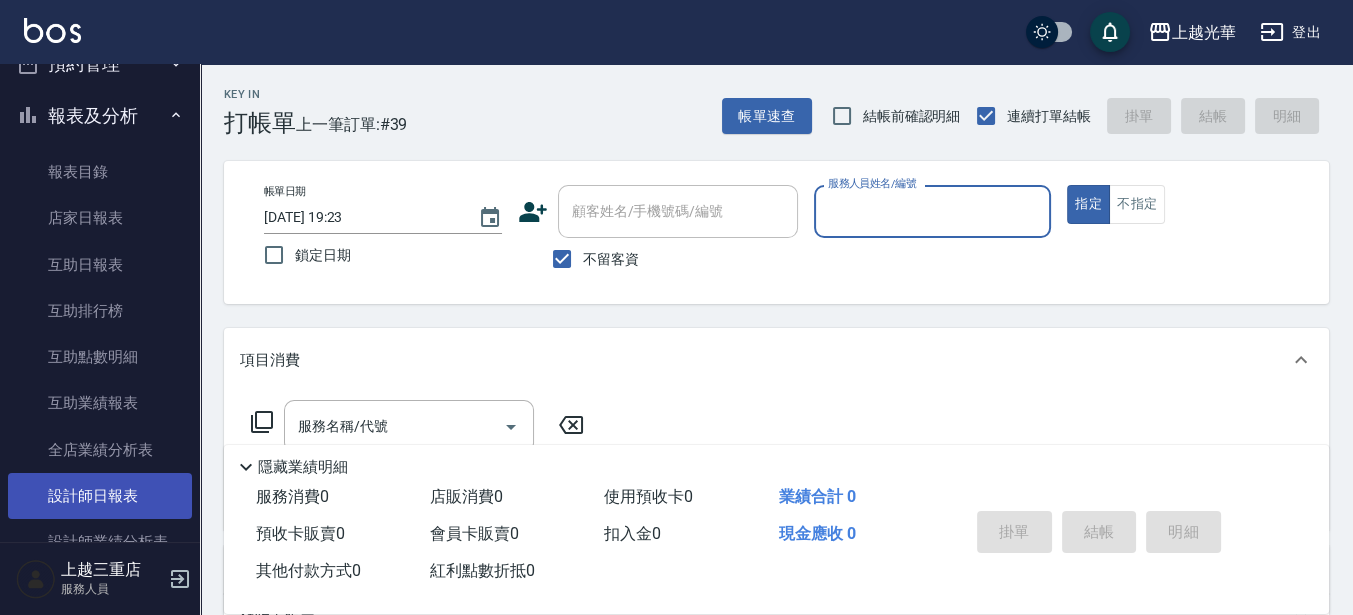 scroll, scrollTop: 875, scrollLeft: 0, axis: vertical 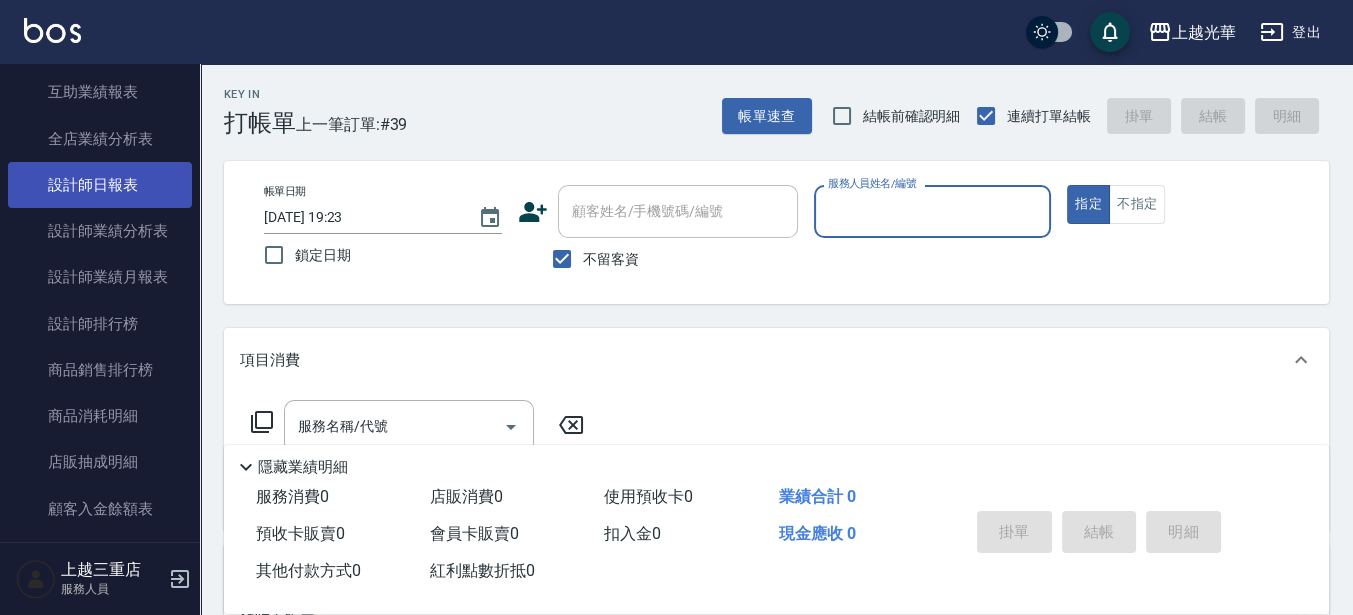 click on "設計師日報表" at bounding box center (100, 185) 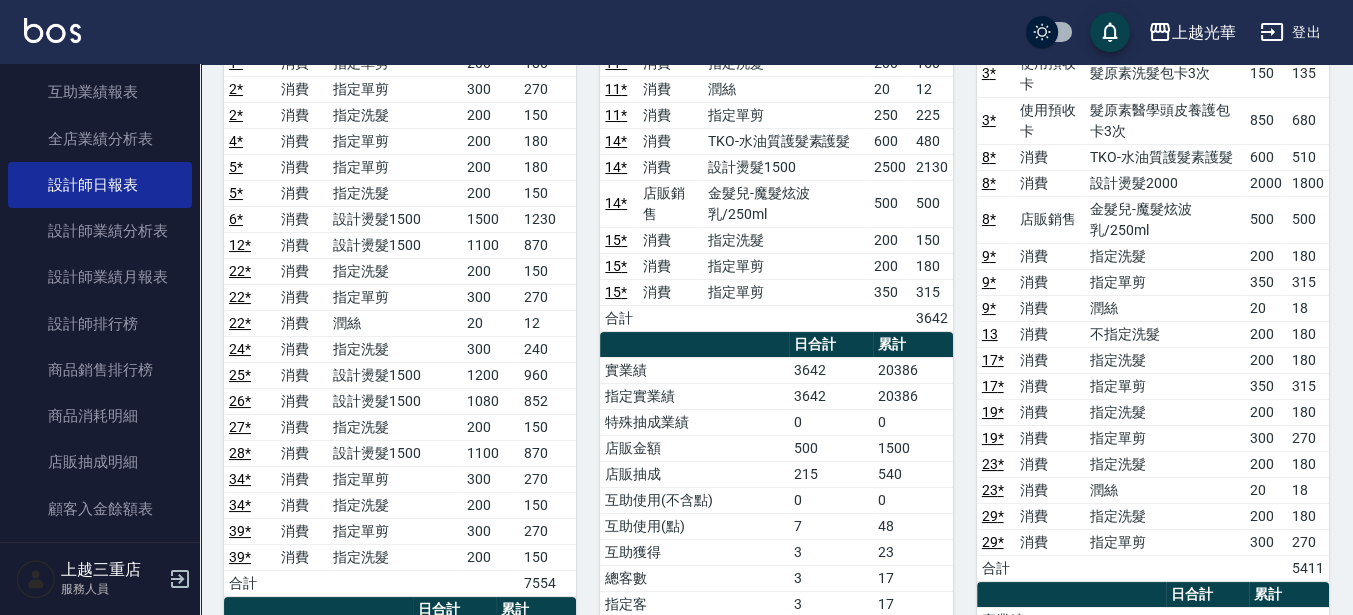 scroll, scrollTop: 500, scrollLeft: 0, axis: vertical 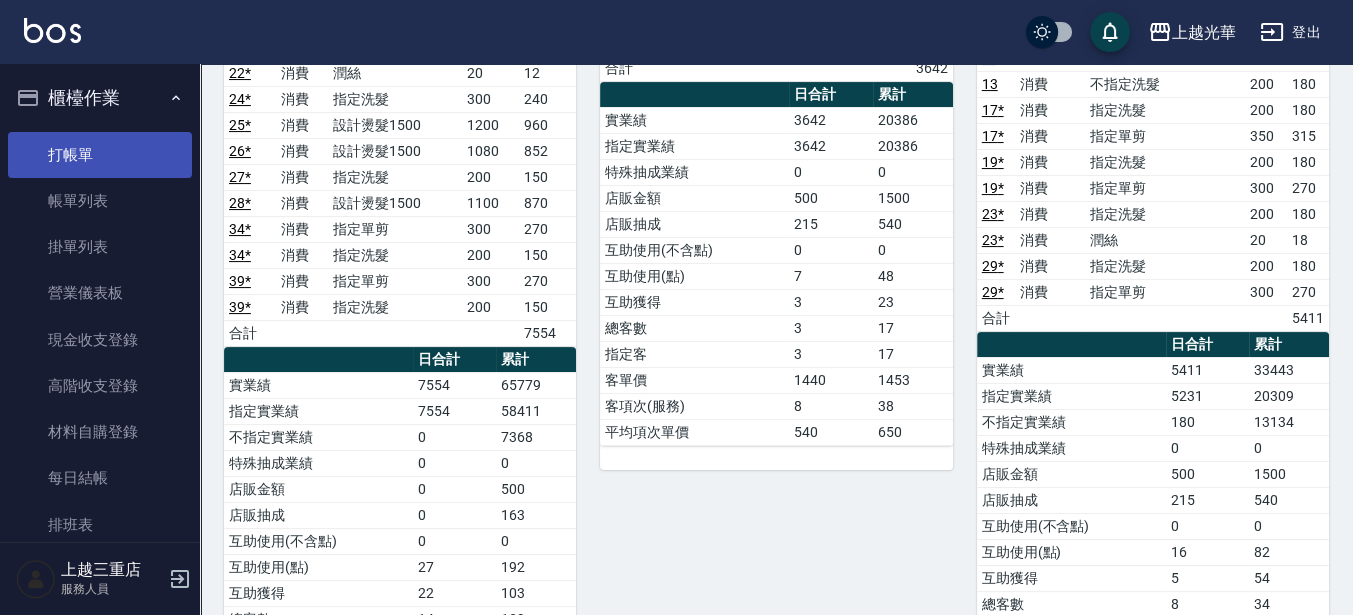 click on "打帳單" at bounding box center [100, 155] 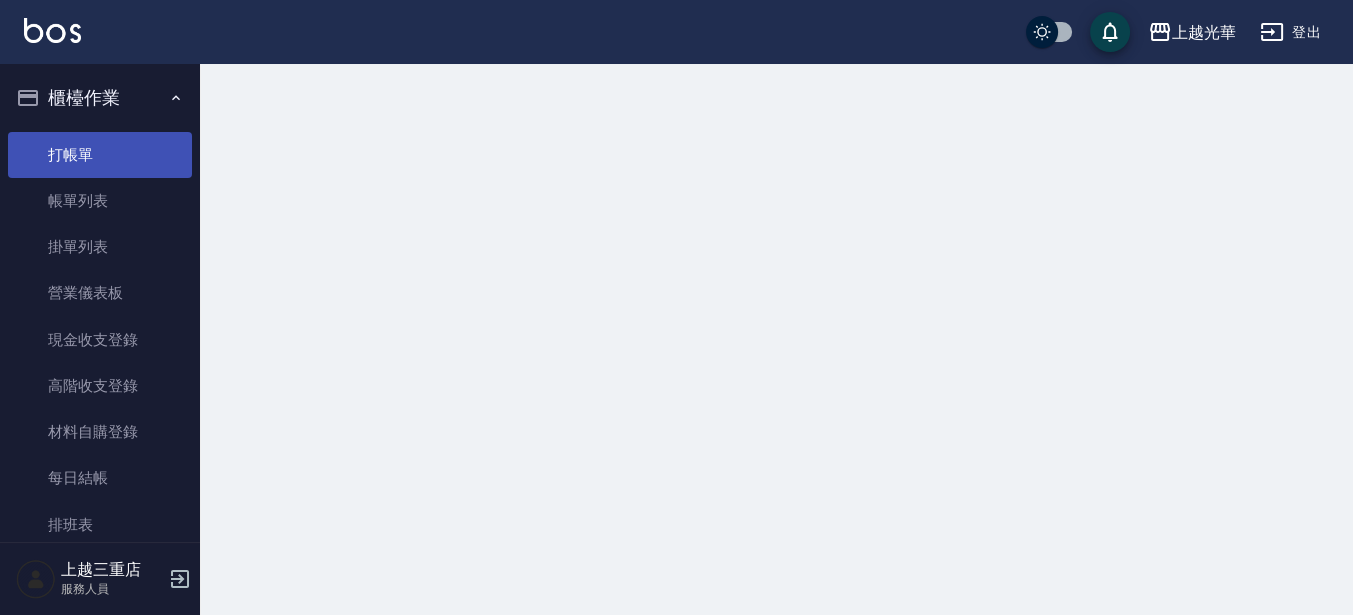 scroll, scrollTop: 0, scrollLeft: 0, axis: both 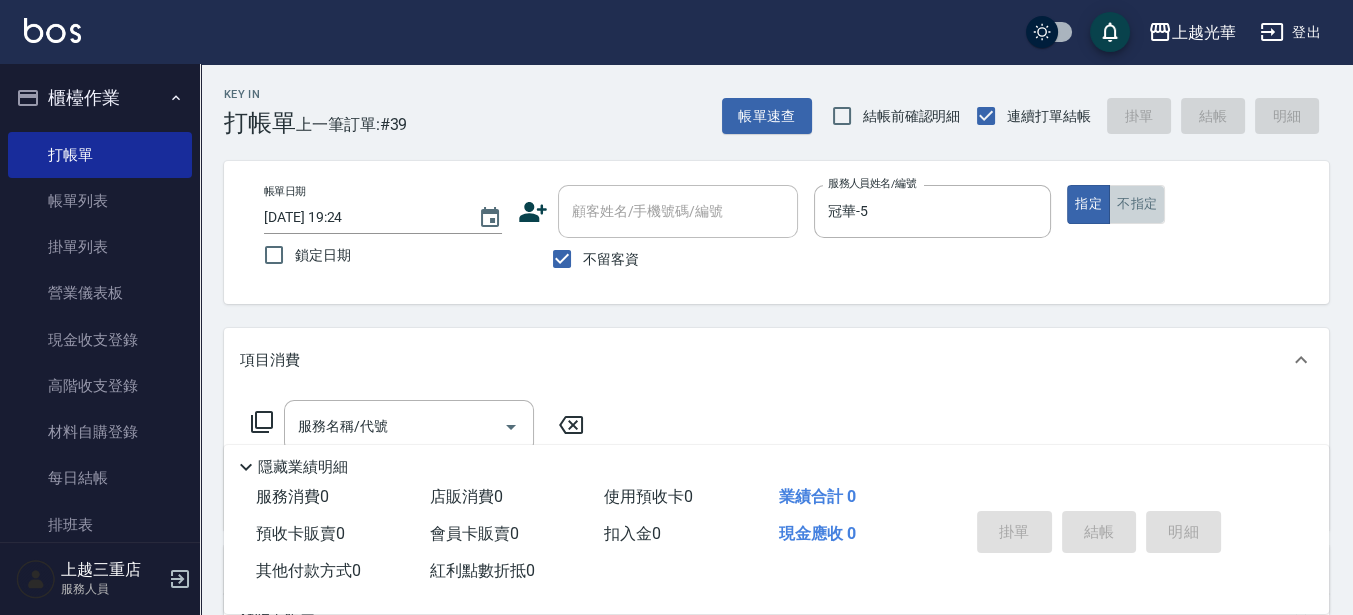 drag, startPoint x: 1146, startPoint y: 198, endPoint x: 622, endPoint y: 386, distance: 556.7046 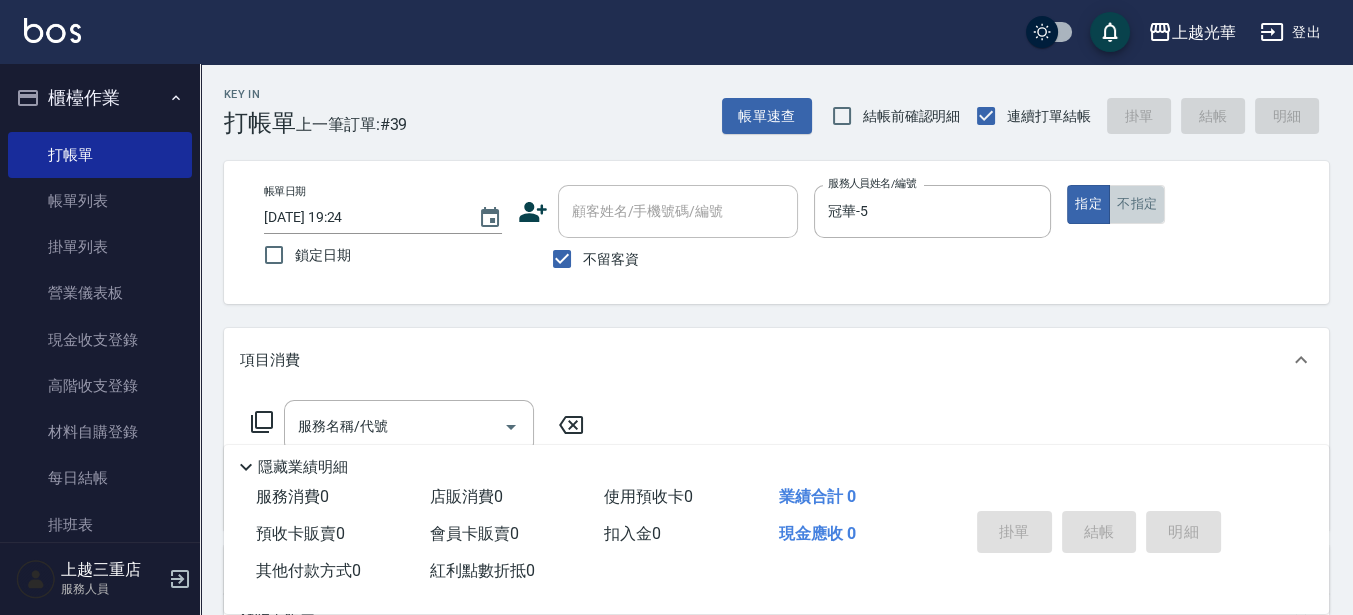 click on "不指定" at bounding box center (1137, 204) 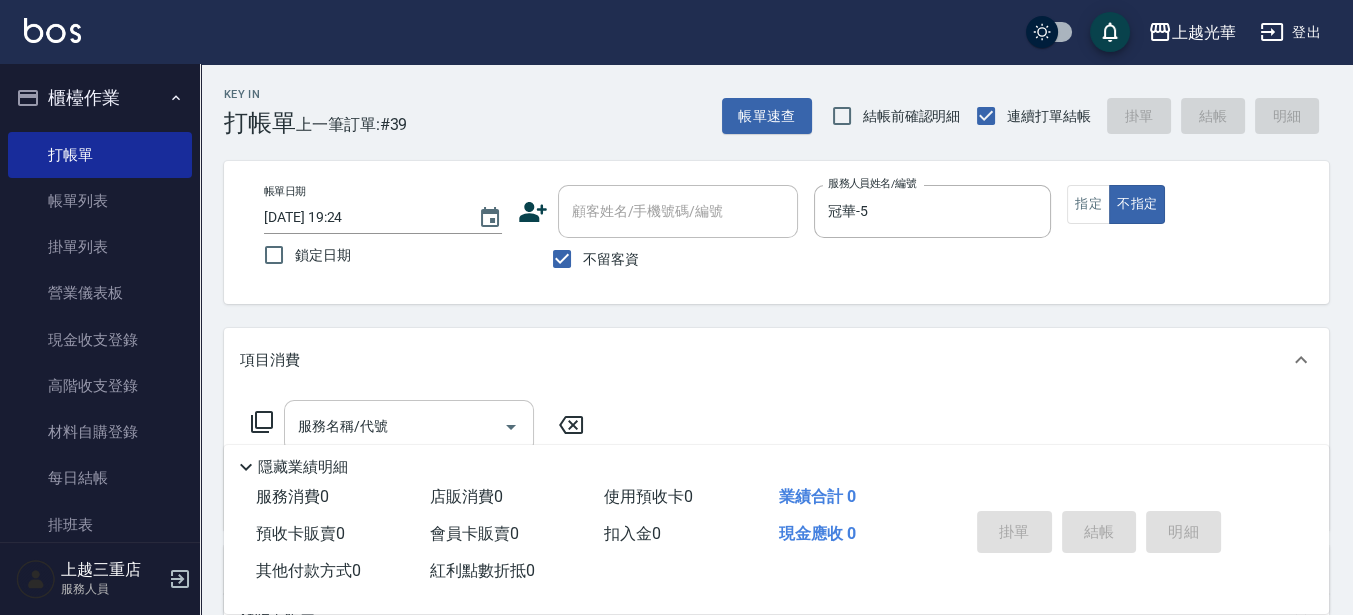 click on "服務名稱/代號" at bounding box center [394, 426] 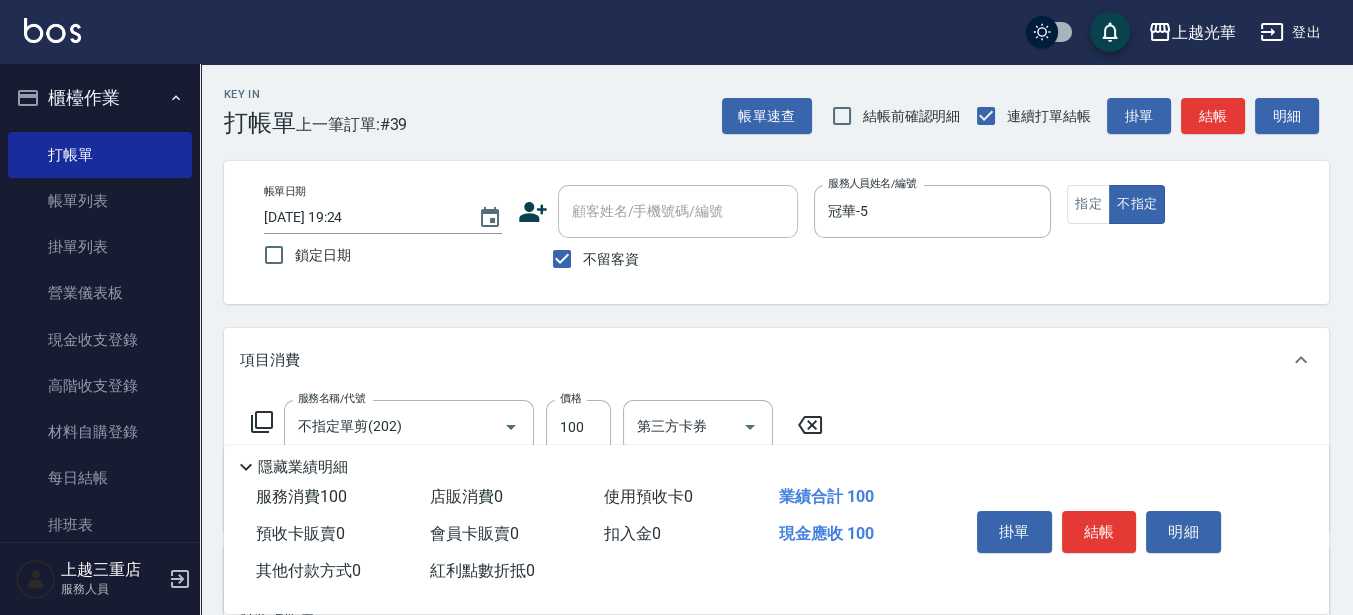 click on "指定 不指定" at bounding box center [1186, 204] 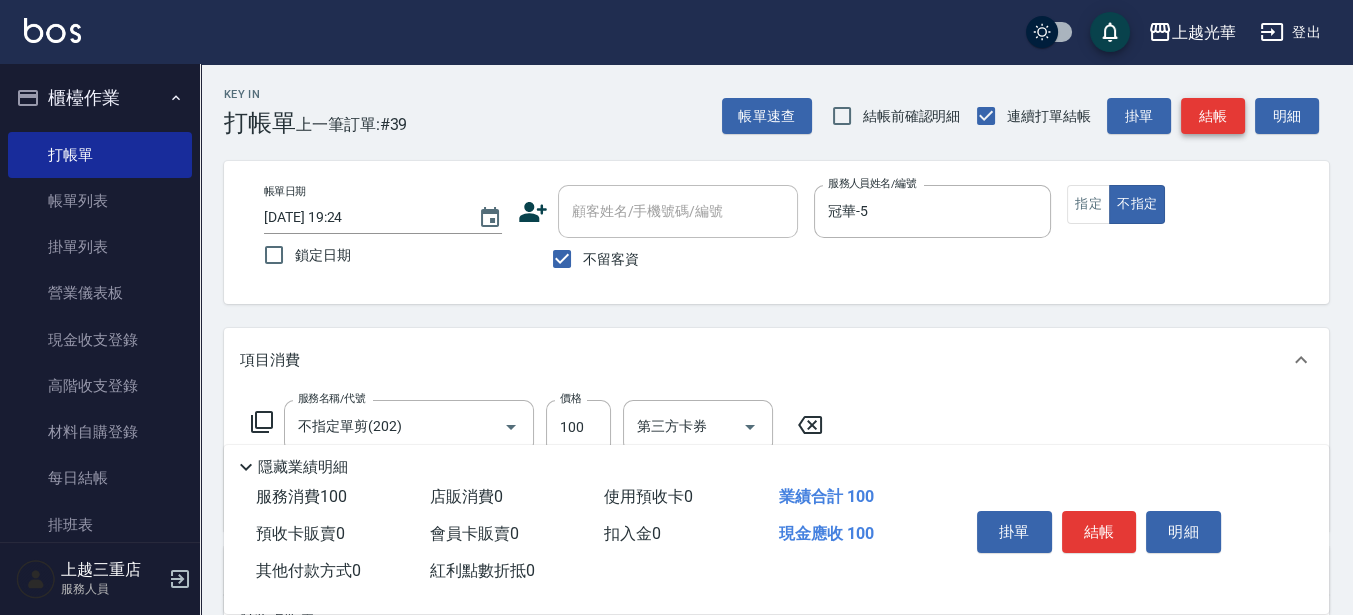 click on "結帳" at bounding box center [1213, 116] 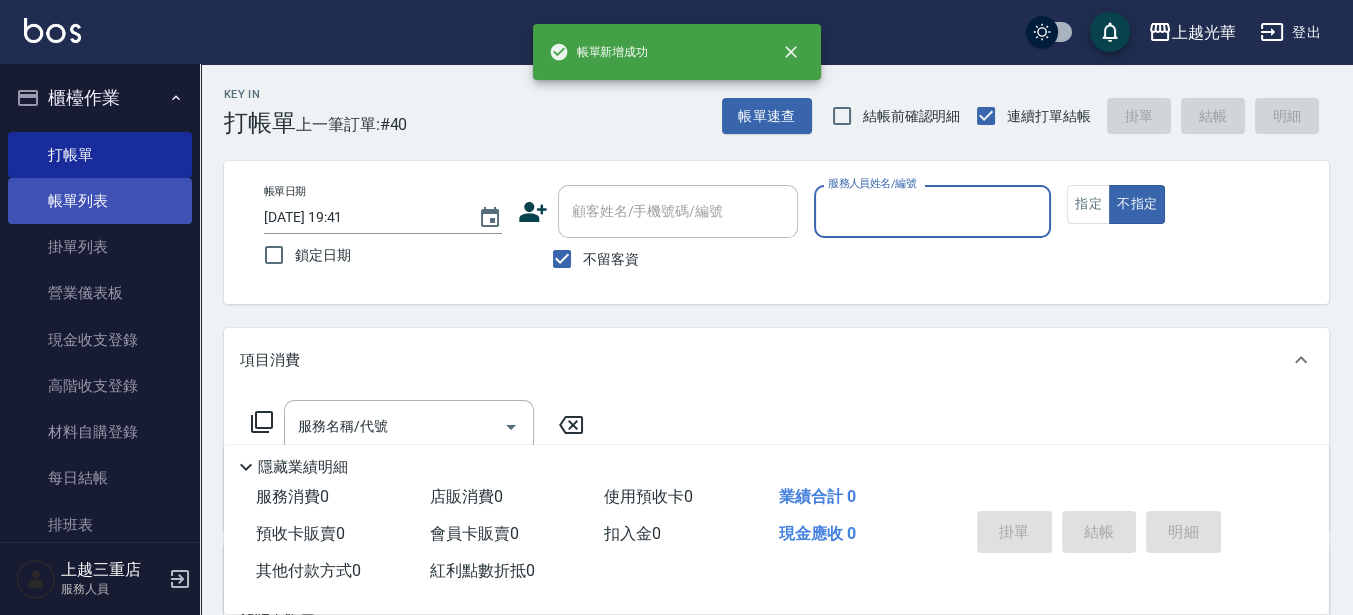 drag, startPoint x: 107, startPoint y: 191, endPoint x: 117, endPoint y: 198, distance: 12.206555 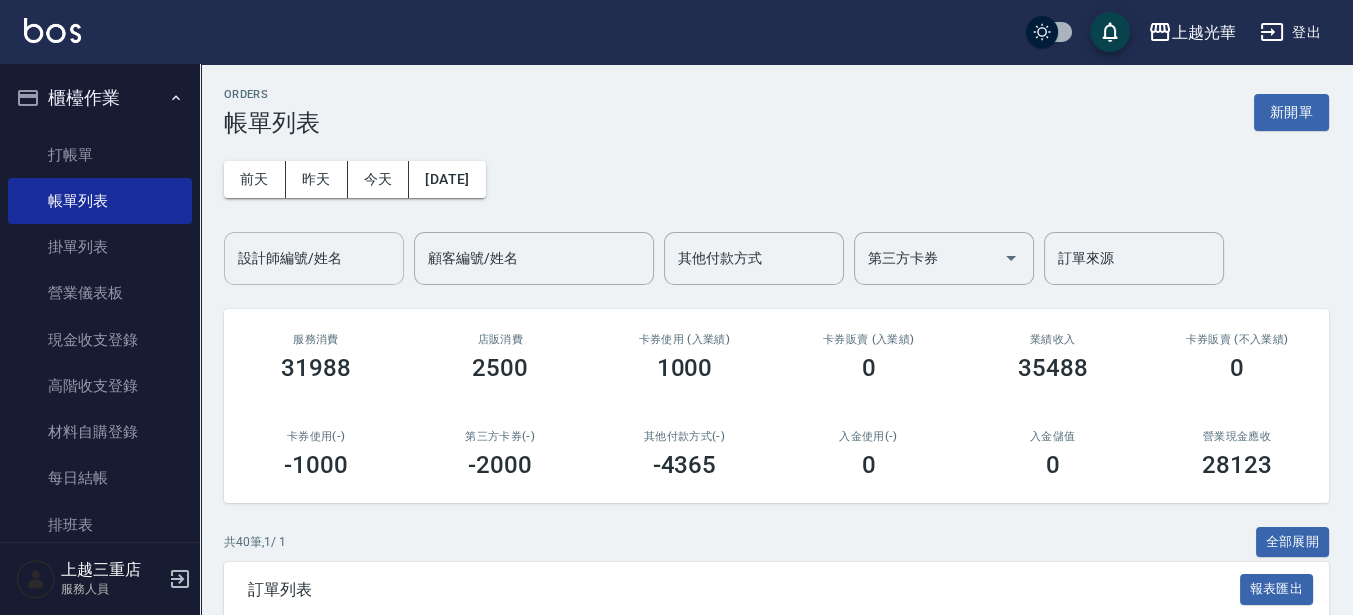click on "設計師編號/姓名" at bounding box center (314, 258) 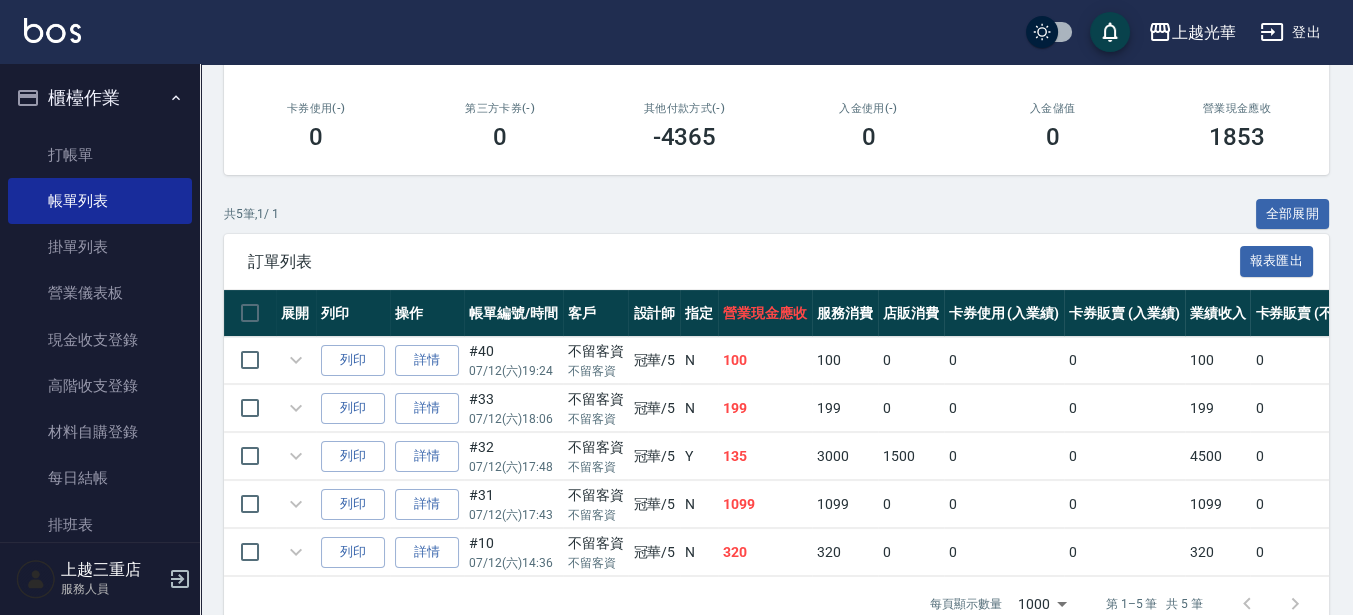 scroll, scrollTop: 382, scrollLeft: 0, axis: vertical 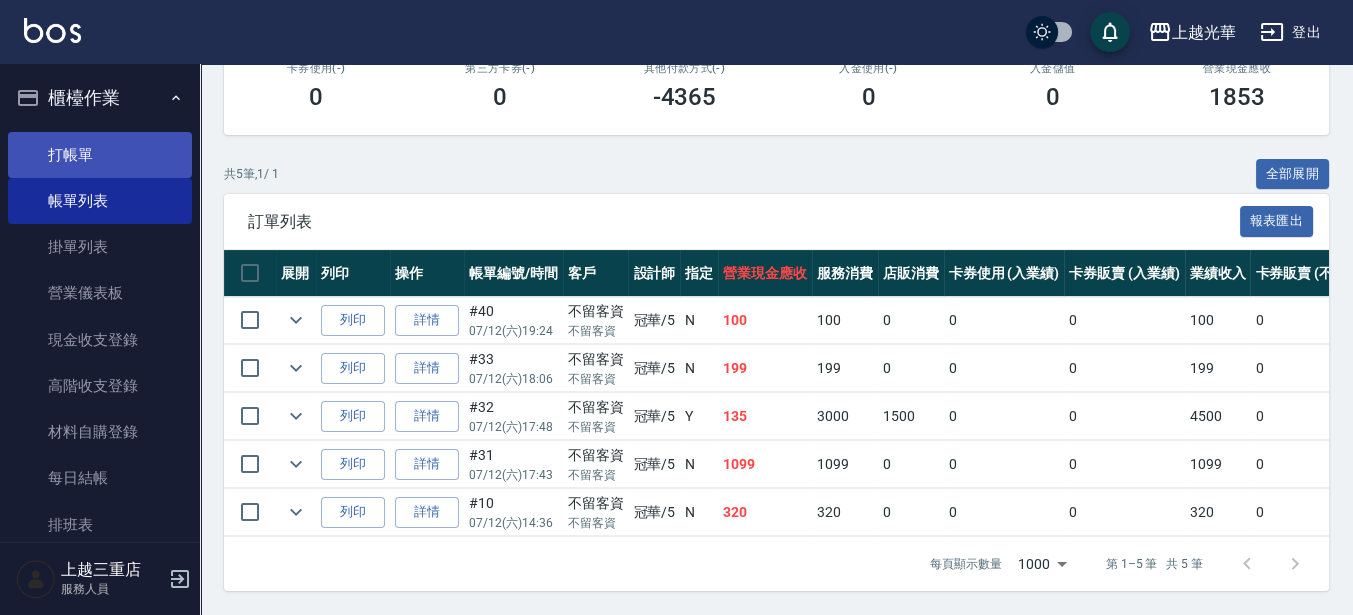 click on "打帳單" at bounding box center (100, 155) 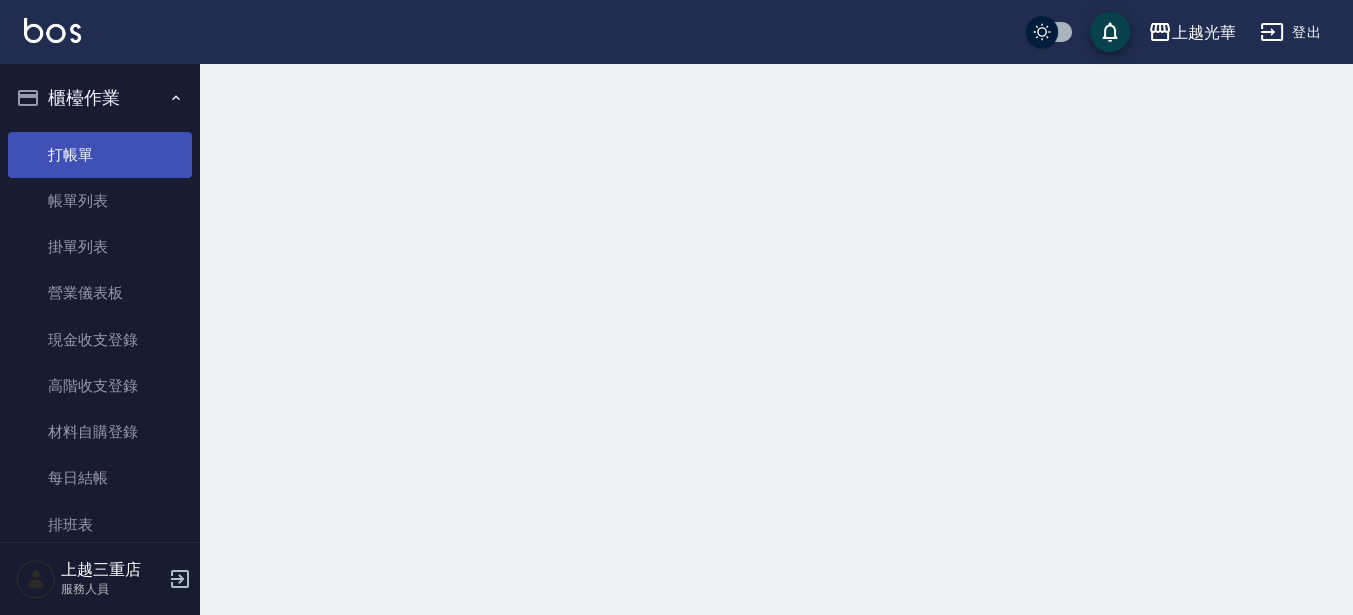 scroll, scrollTop: 0, scrollLeft: 0, axis: both 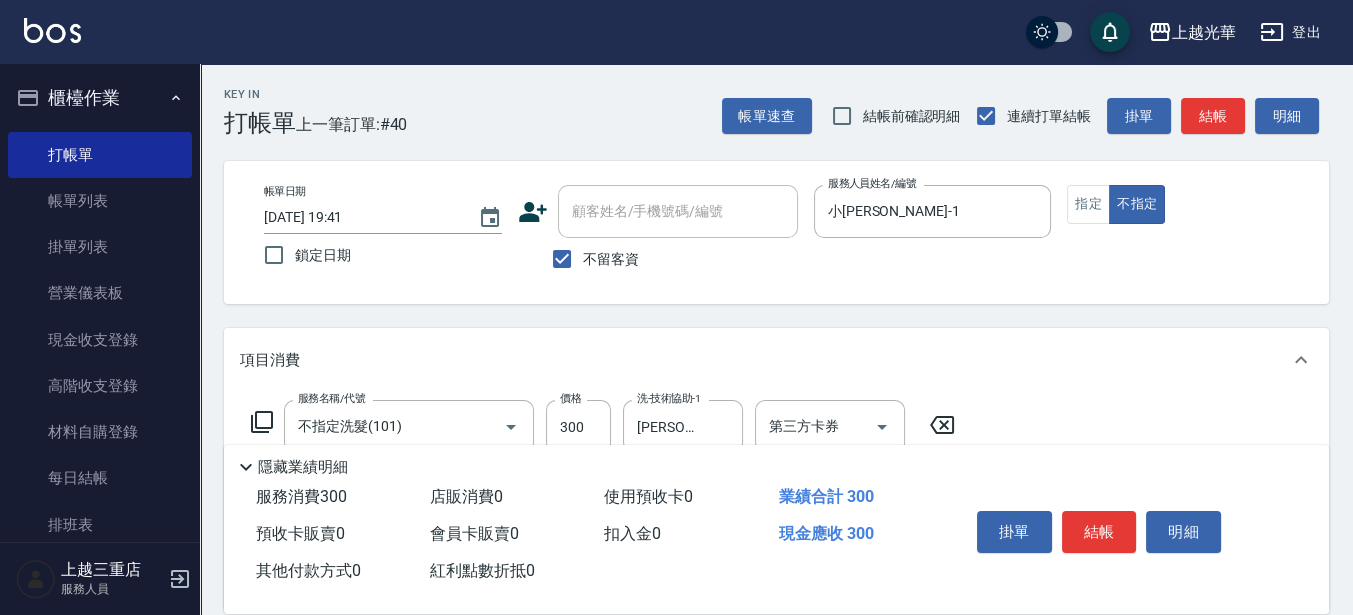 click on "紅利點數折抵  0" at bounding box center (509, 571) 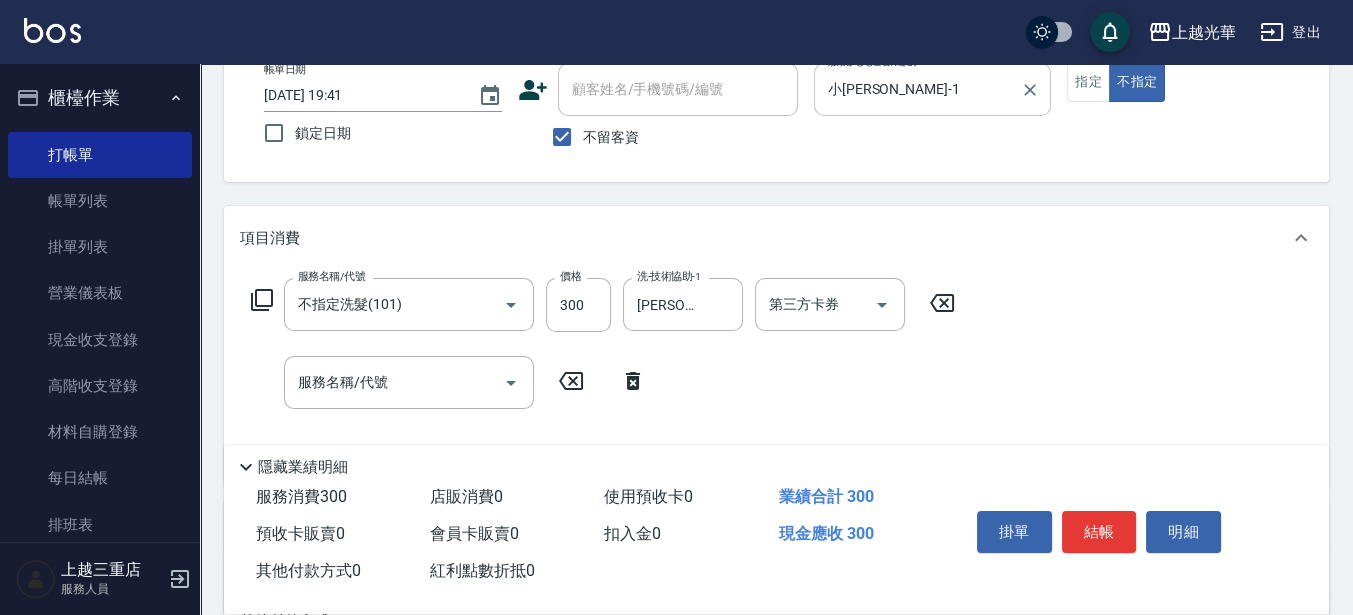 scroll, scrollTop: 250, scrollLeft: 0, axis: vertical 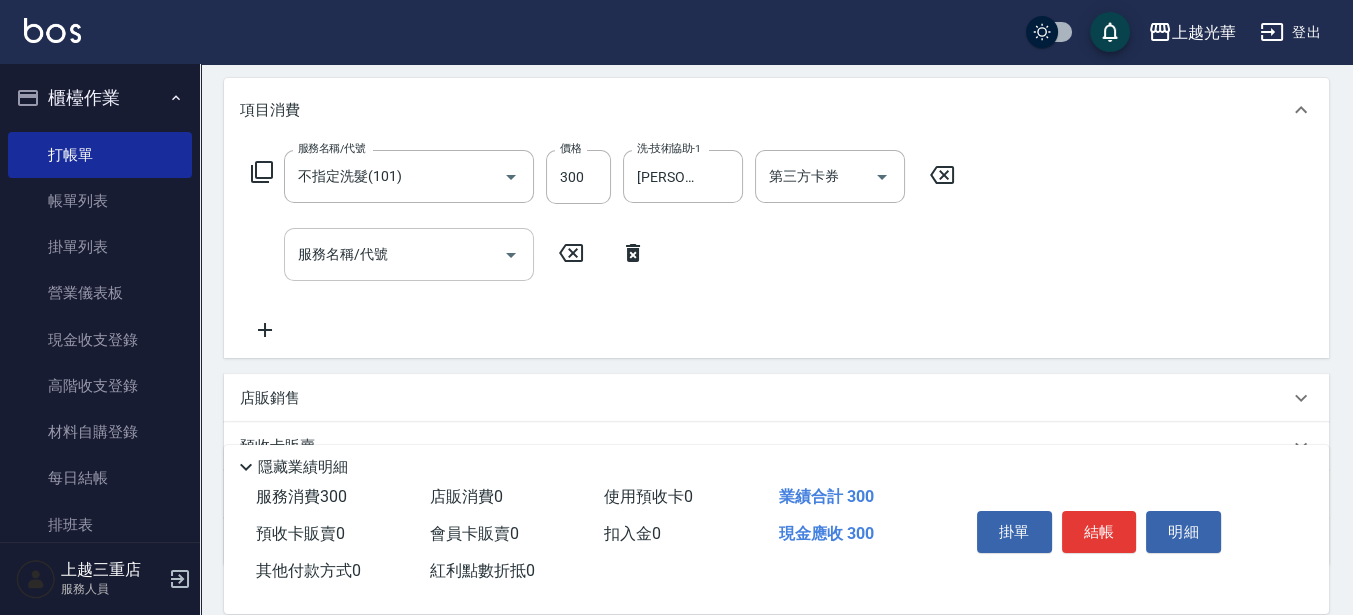 click on "服務名稱/代號" at bounding box center (409, 254) 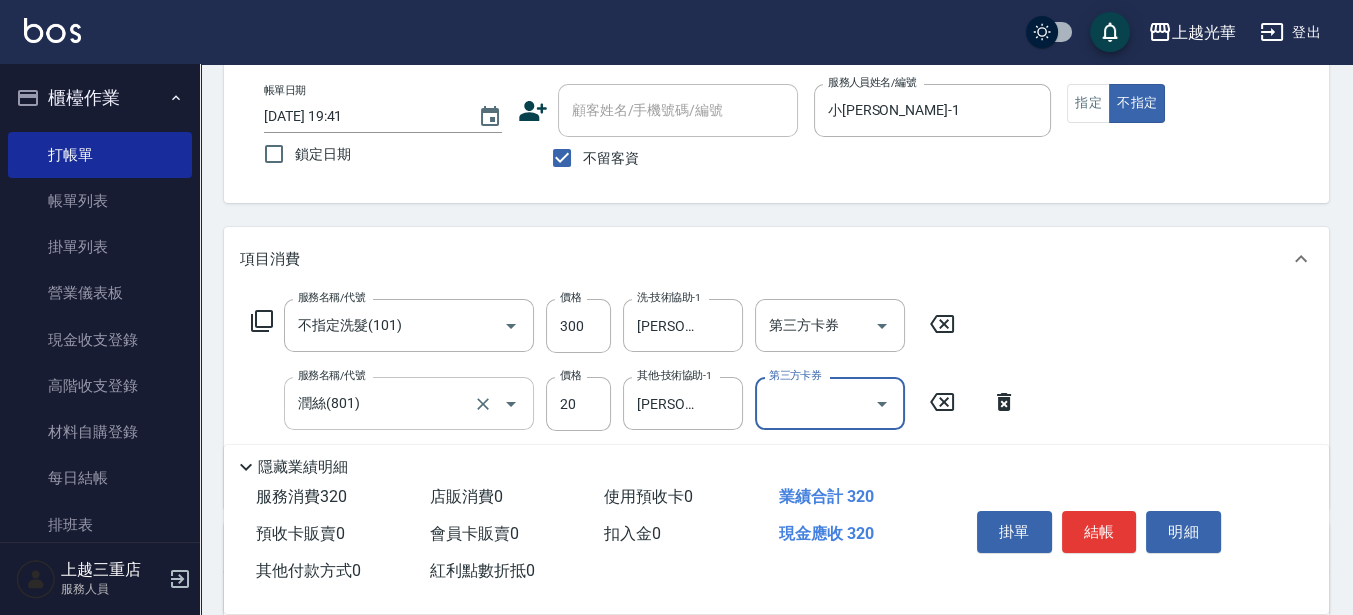 scroll, scrollTop: 0, scrollLeft: 0, axis: both 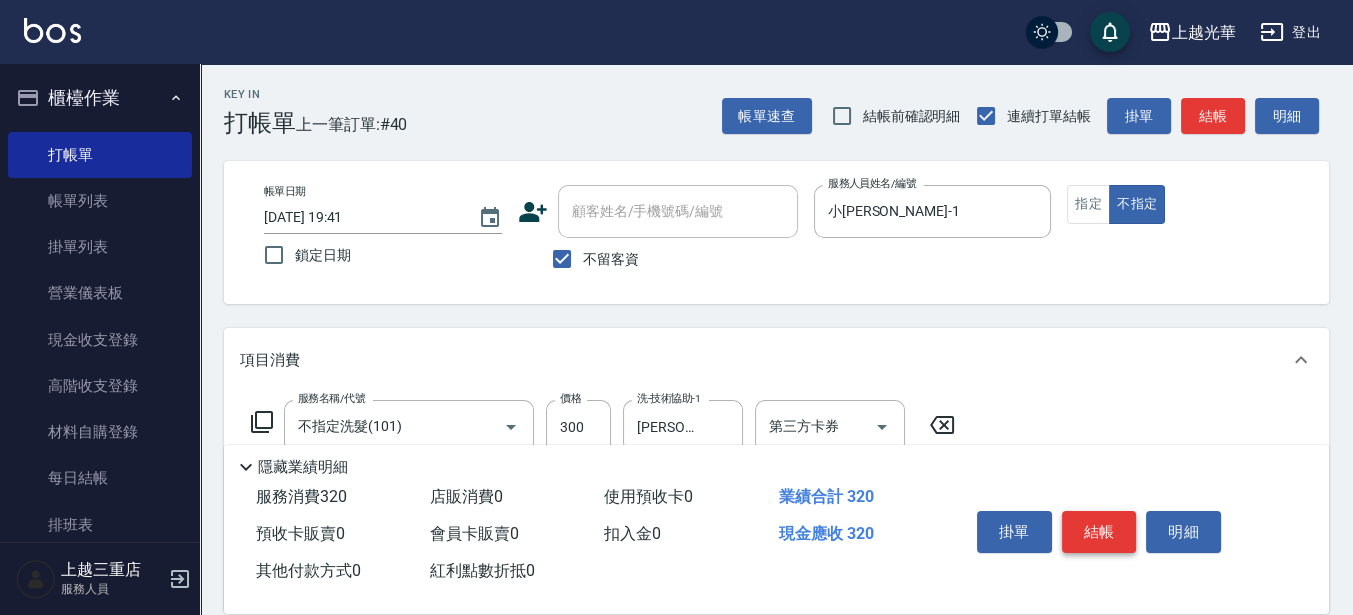 click on "結帳" at bounding box center [1099, 532] 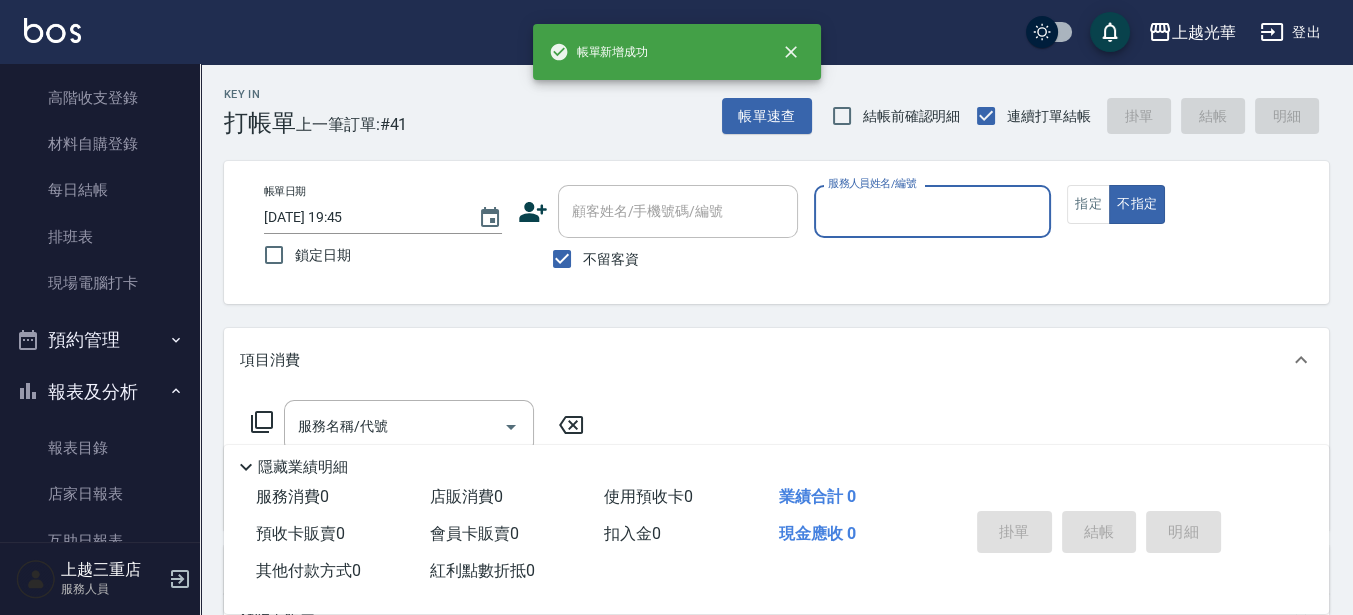 scroll, scrollTop: 0, scrollLeft: 0, axis: both 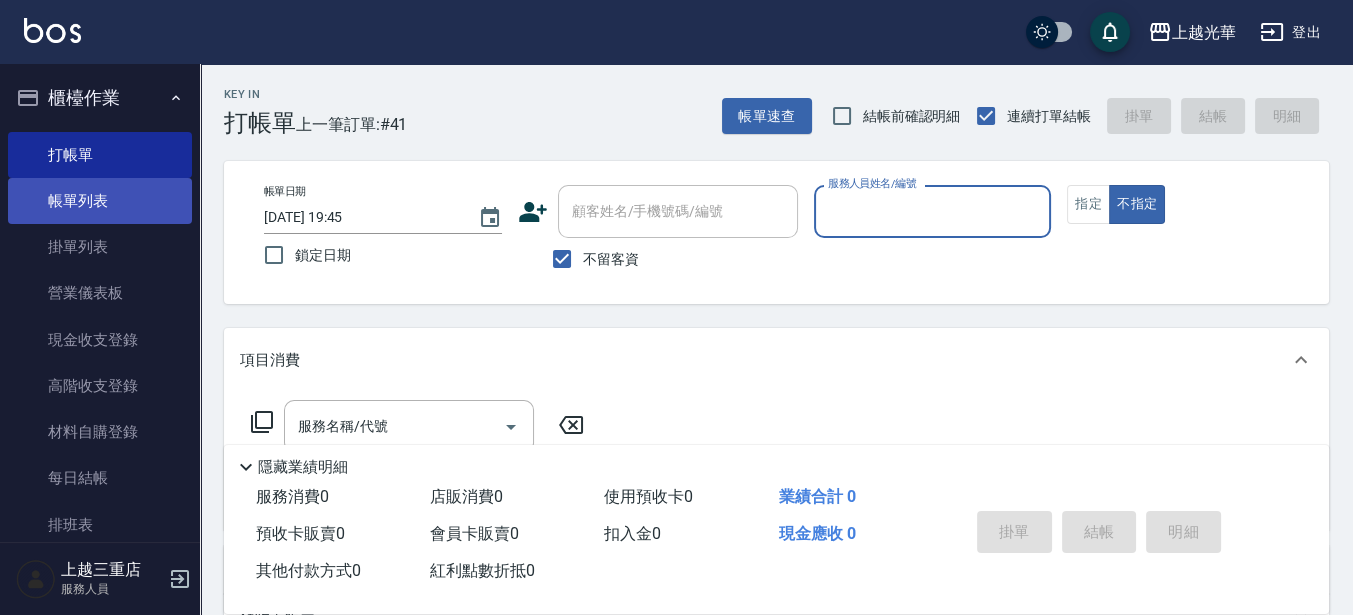 click on "帳單列表" at bounding box center (100, 201) 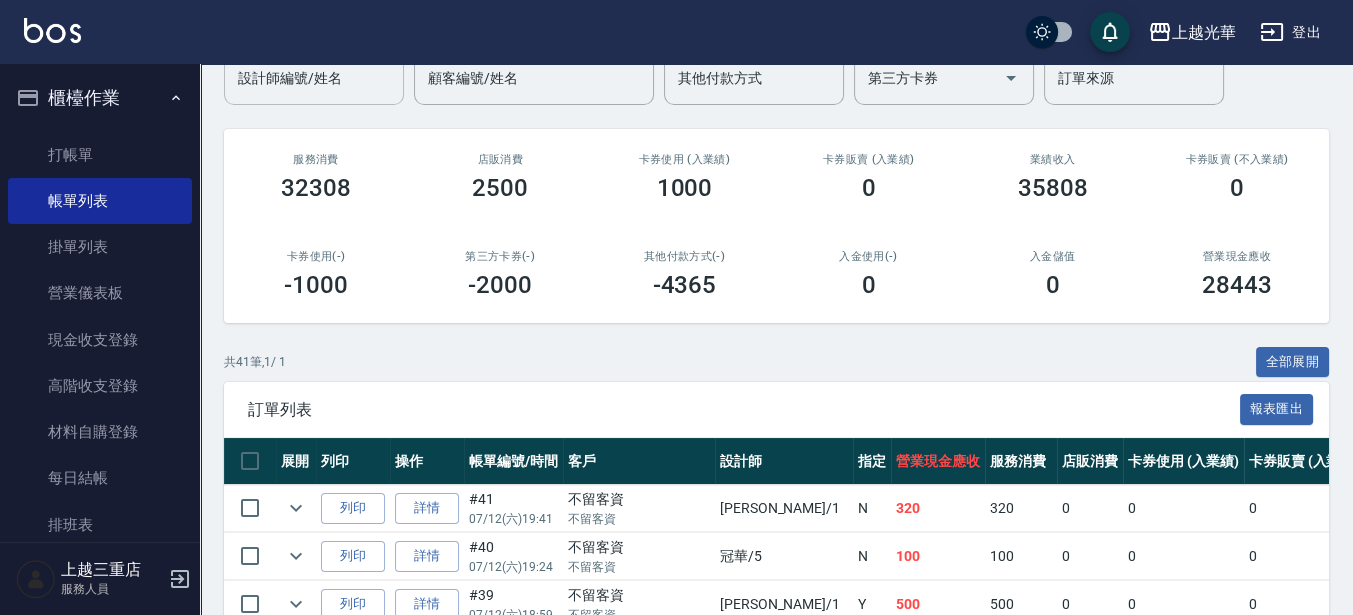 scroll, scrollTop: 250, scrollLeft: 0, axis: vertical 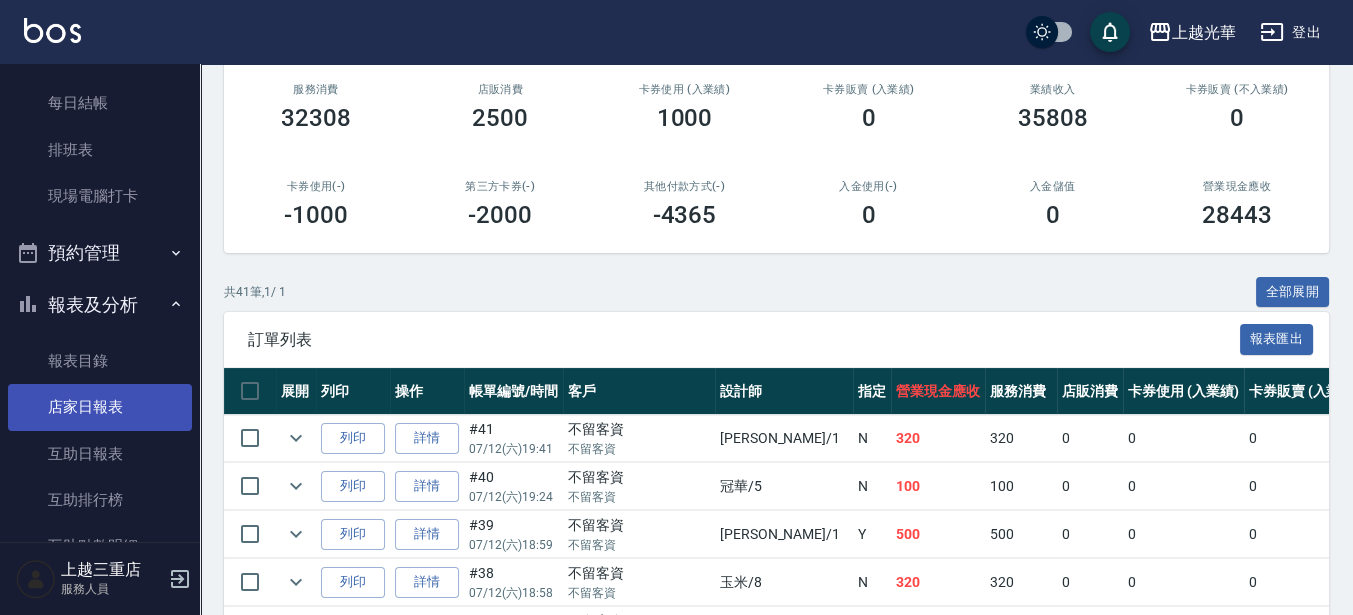 click on "店家日報表" at bounding box center [100, 407] 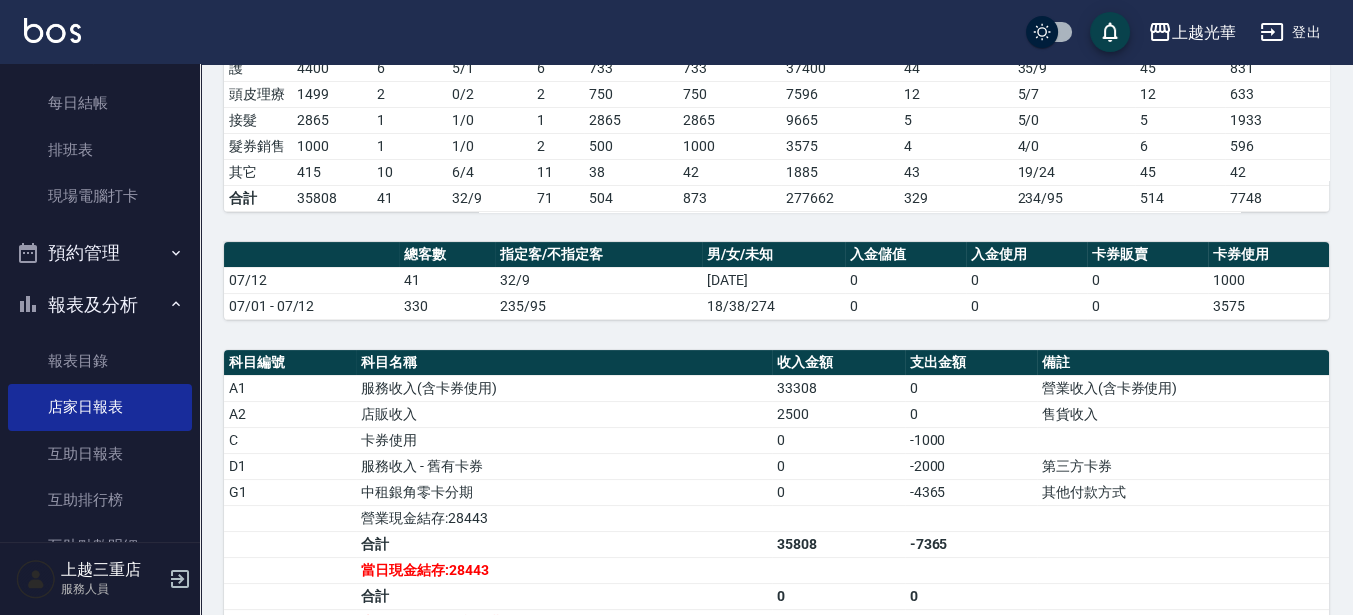 scroll, scrollTop: 715, scrollLeft: 0, axis: vertical 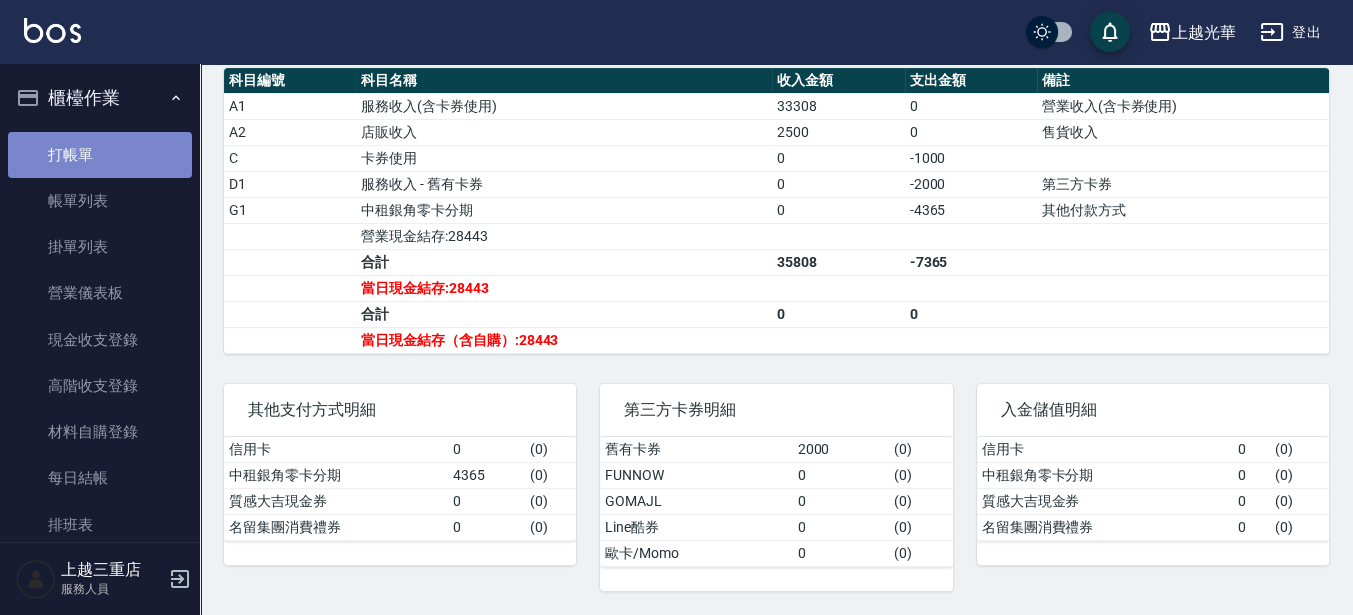 click on "打帳單" at bounding box center (100, 155) 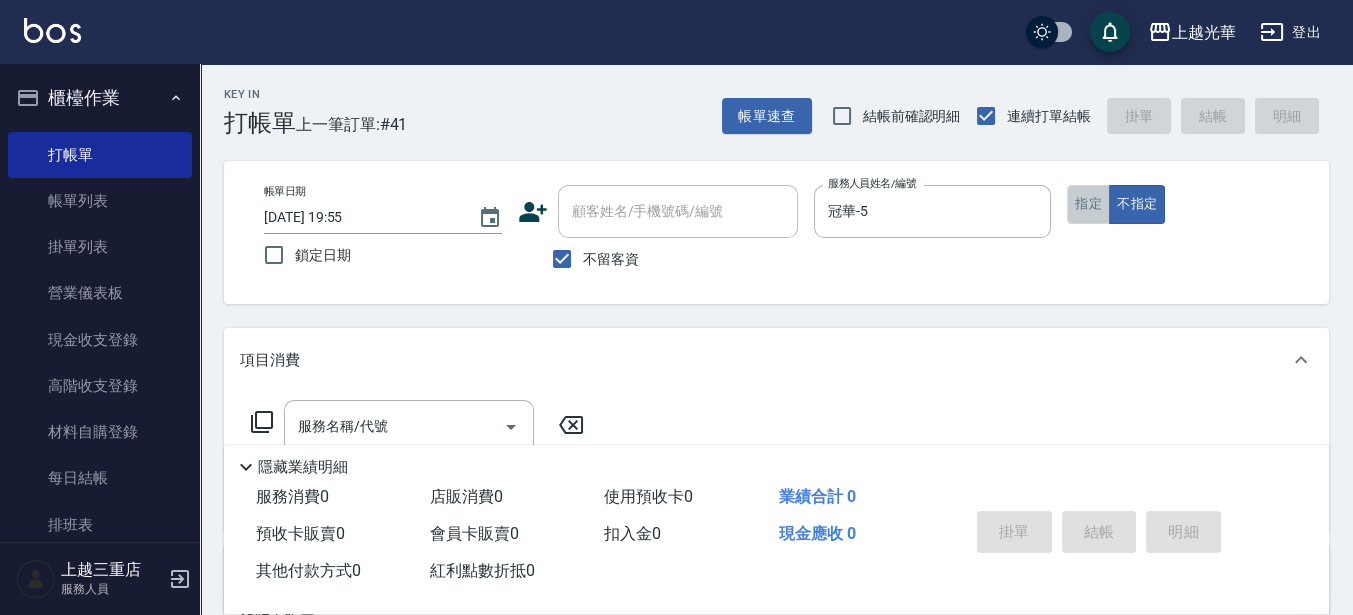 click on "指定" at bounding box center (1088, 204) 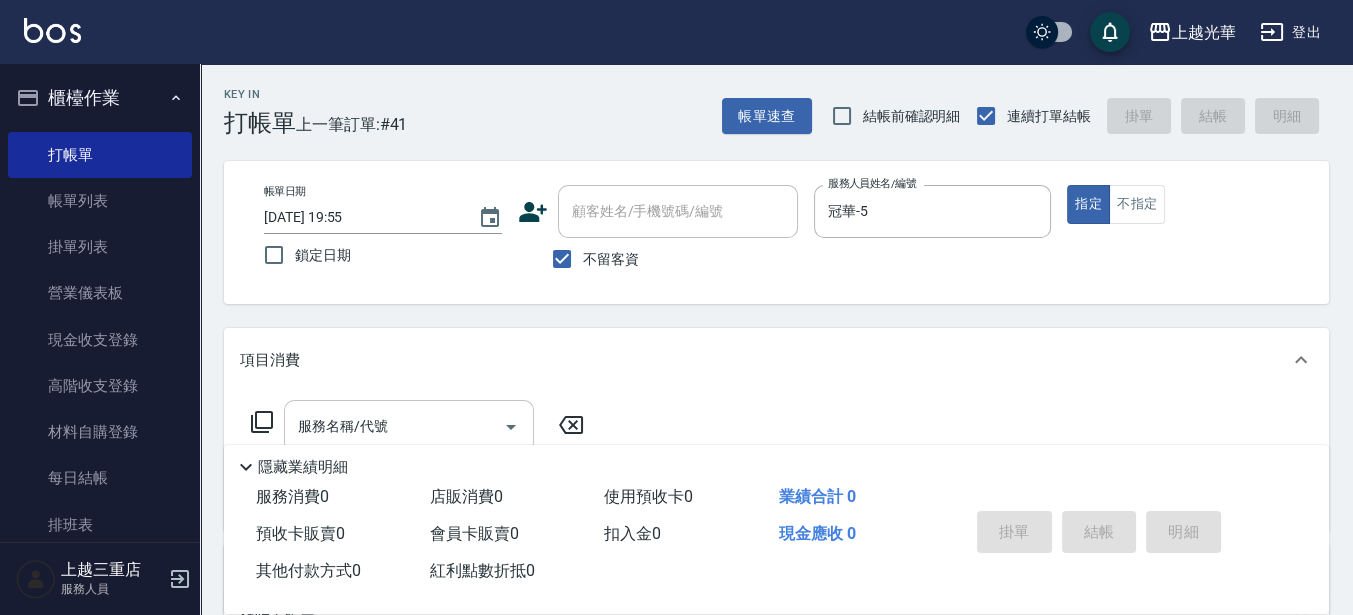 click on "服務名稱/代號" at bounding box center (394, 426) 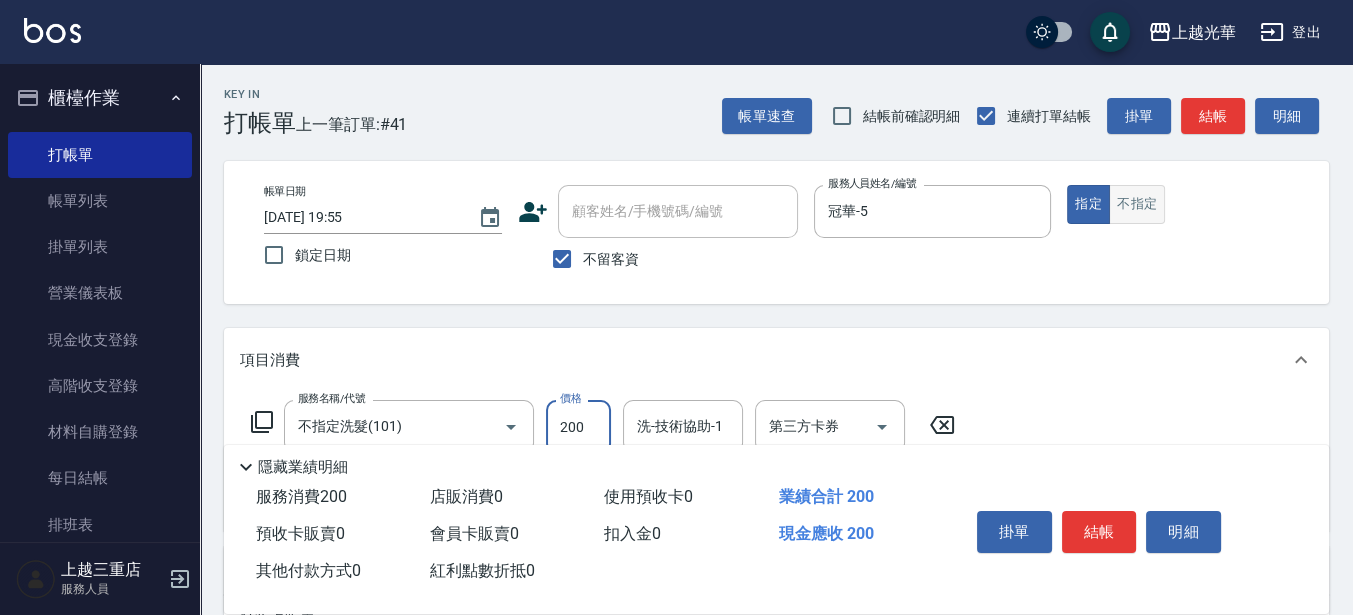 click on "不指定" at bounding box center (1137, 204) 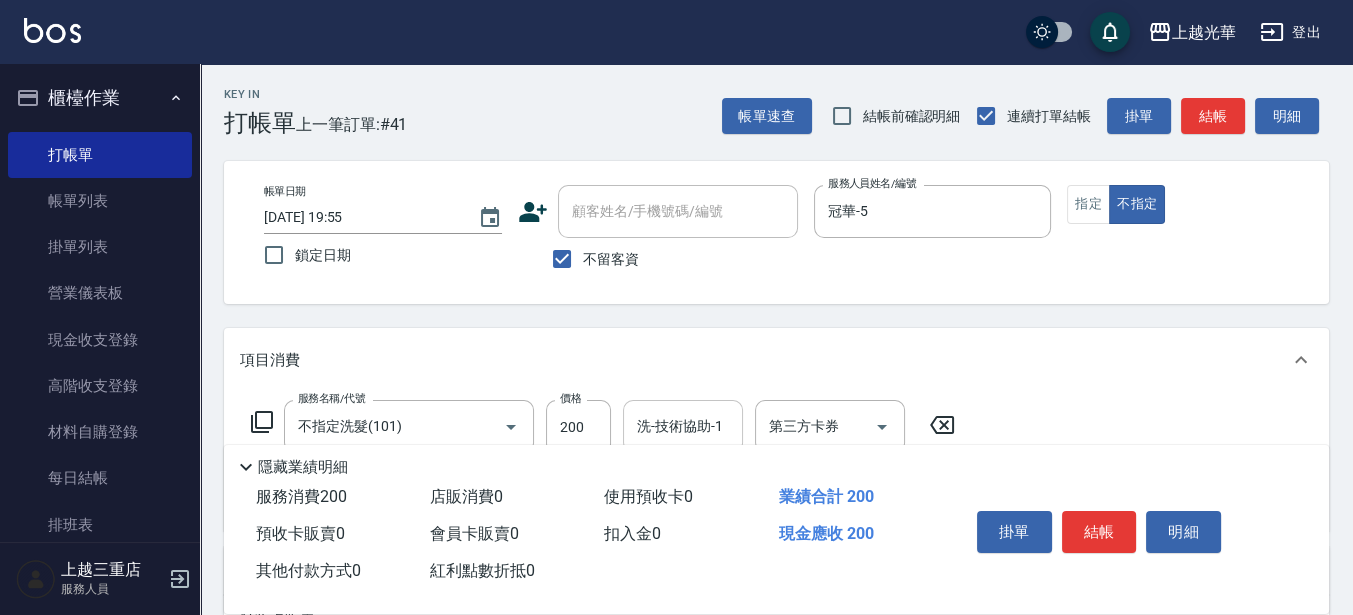 click on "洗-技術協助-1" at bounding box center [683, 426] 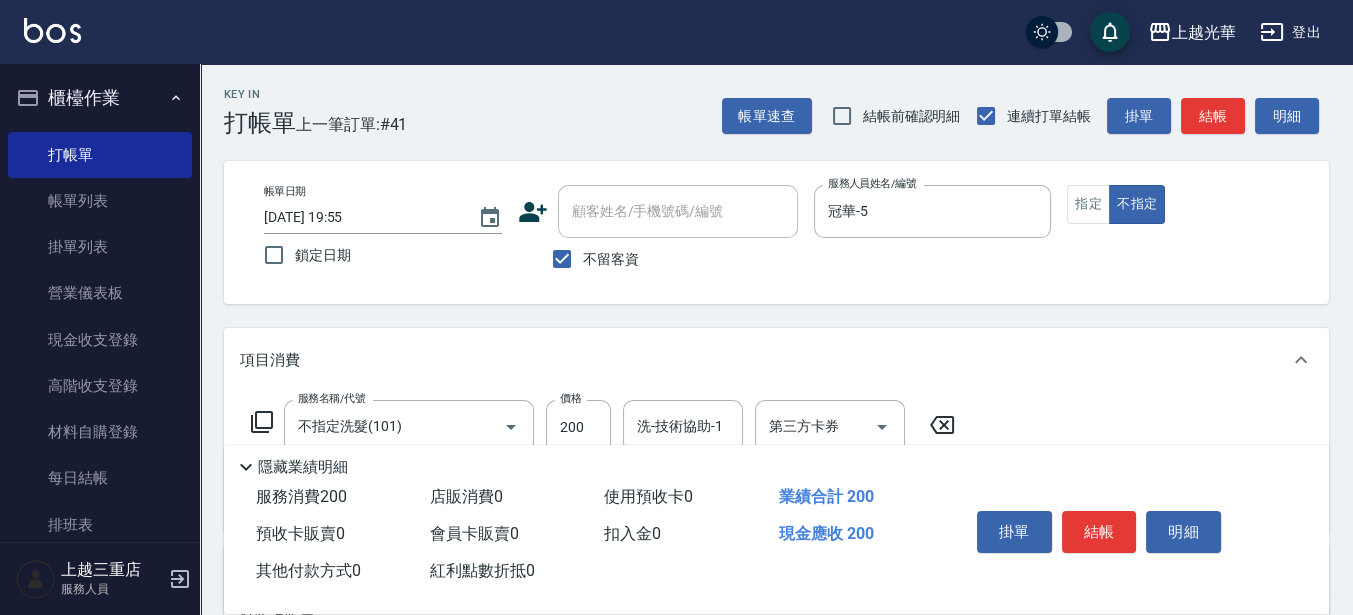click on "掛單 結帳 明細" at bounding box center (1099, 534) 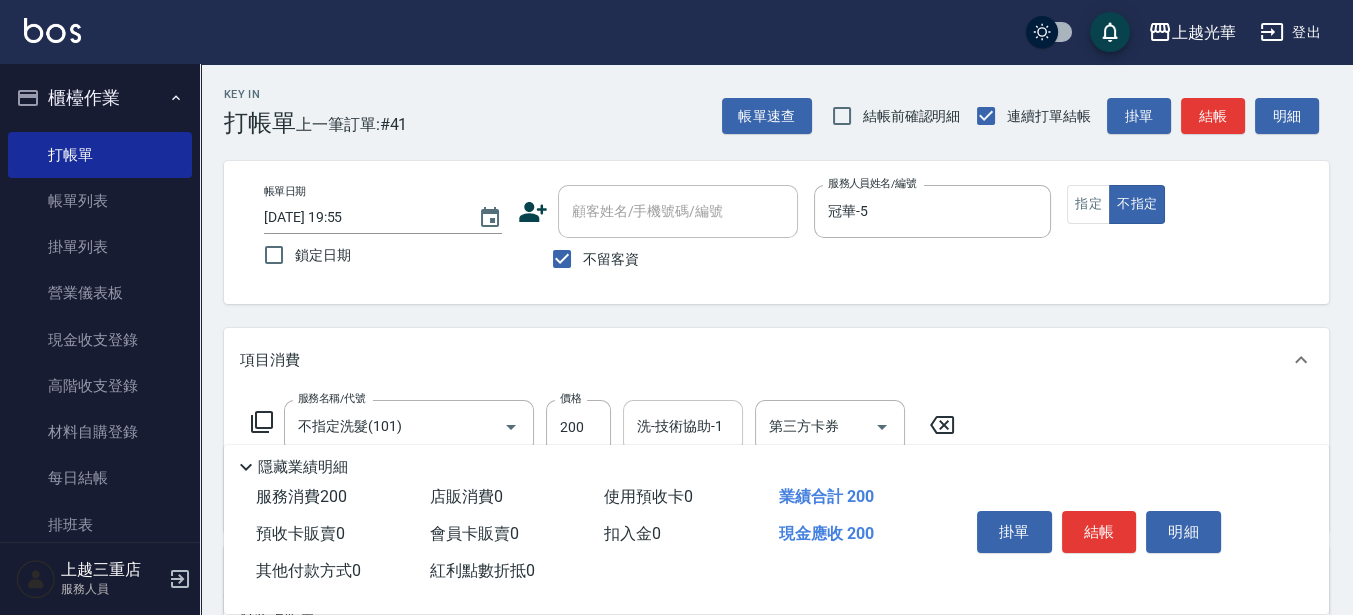 click on "洗-技術協助-1" at bounding box center [683, 426] 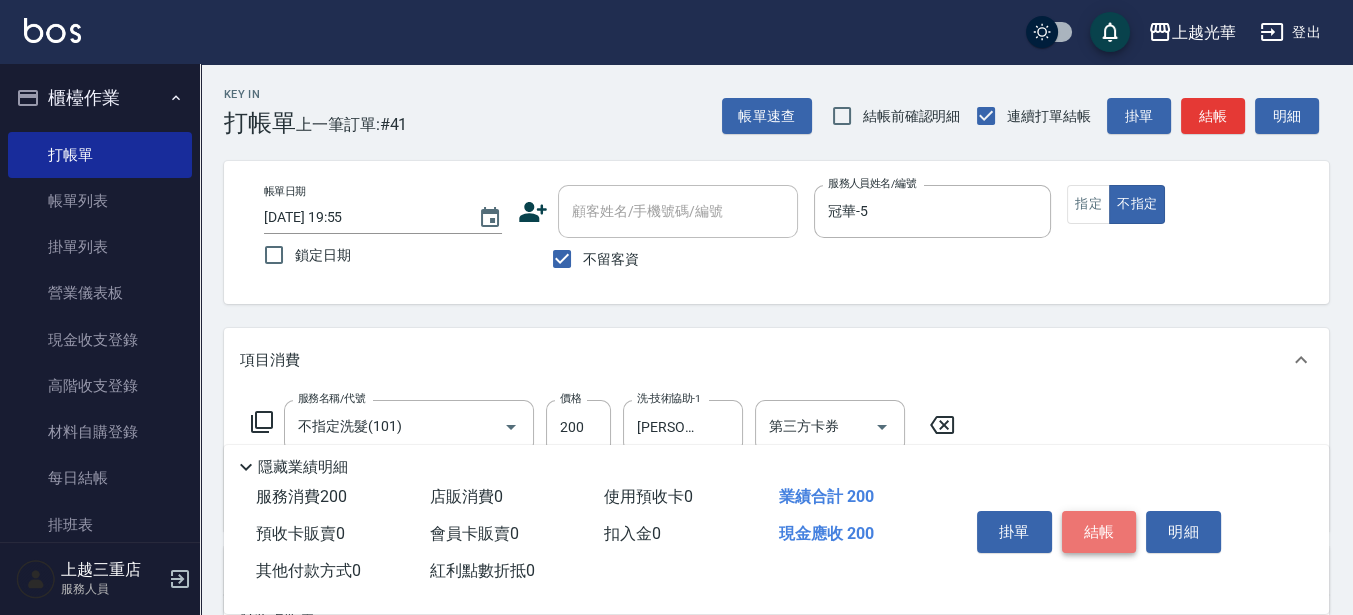 click on "結帳" at bounding box center [1099, 532] 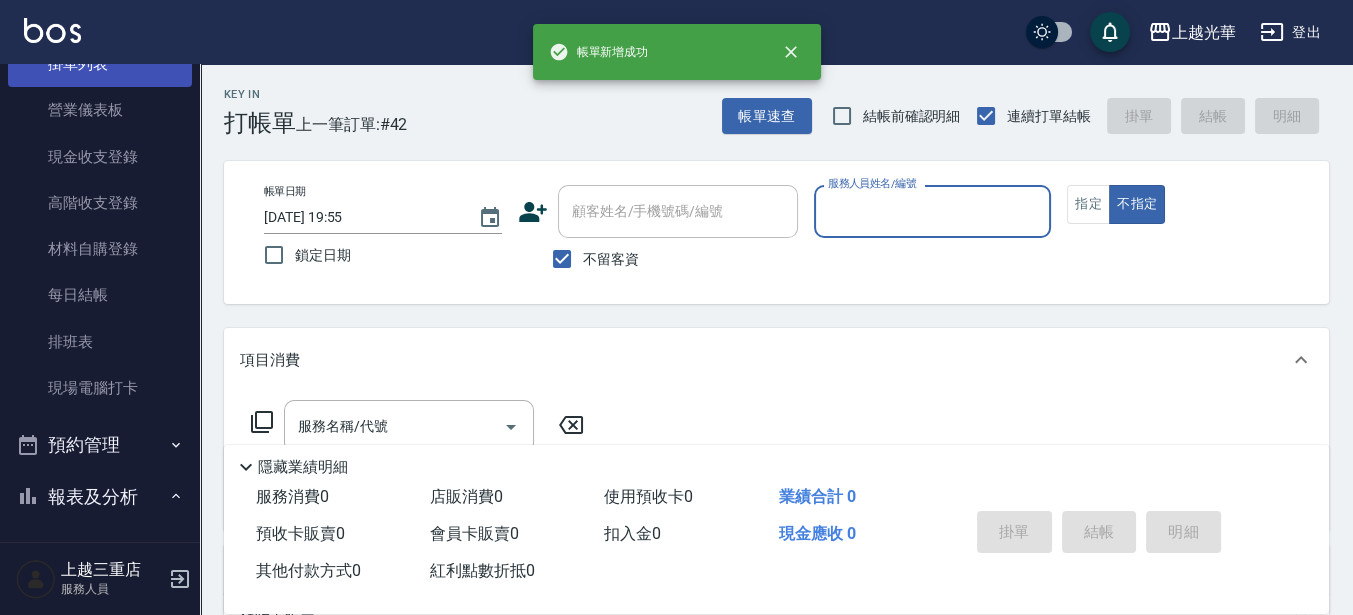 scroll, scrollTop: 0, scrollLeft: 0, axis: both 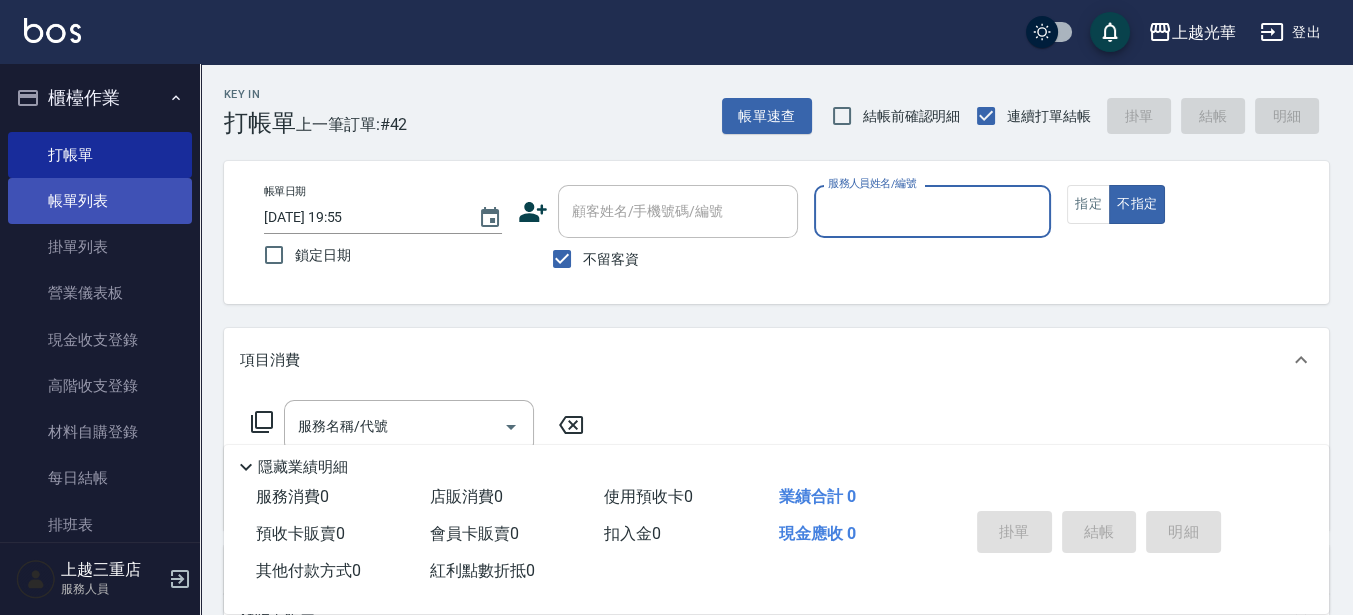 click on "帳單列表" at bounding box center (100, 201) 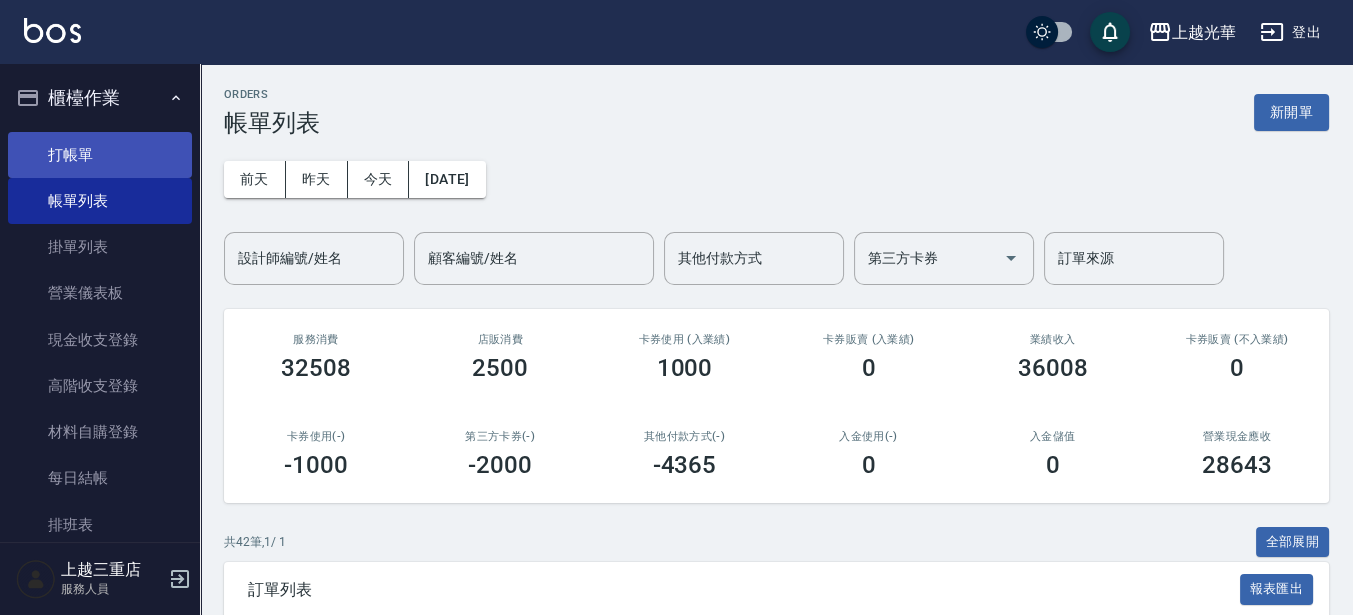 click on "打帳單 帳單列表 掛單列表 營業儀表板 現金收支登錄 高階收支登錄 材料自購登錄 每日結帳 排班表 現場電腦打卡" at bounding box center (100, 363) 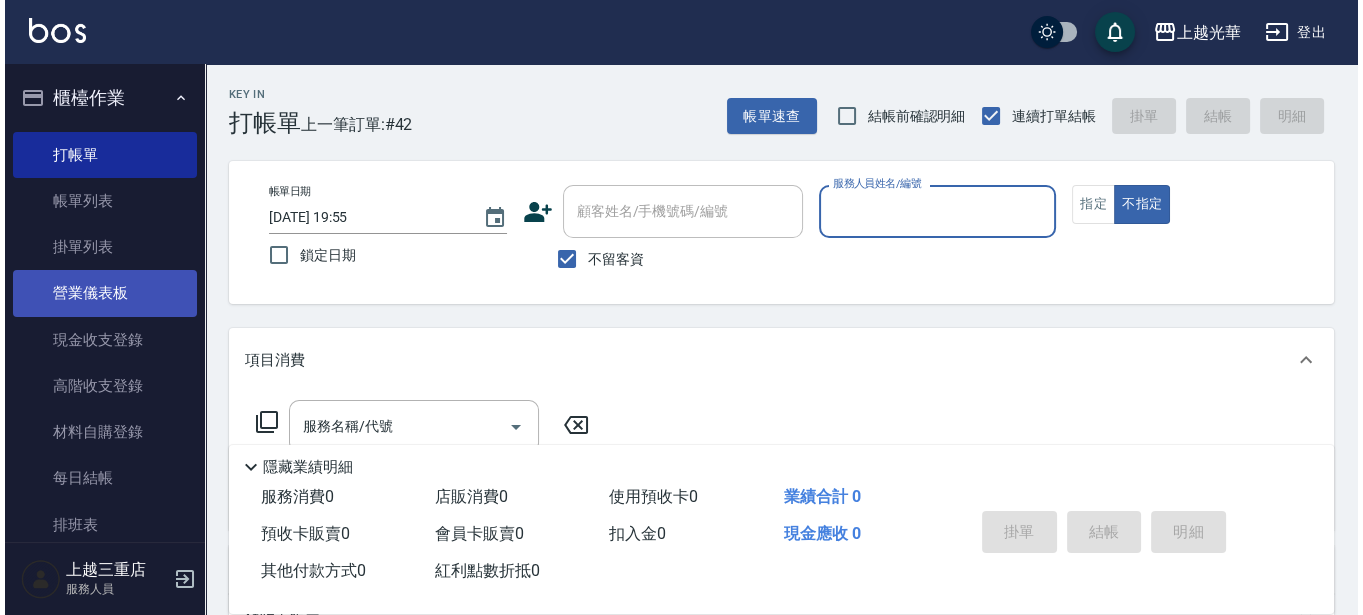 scroll, scrollTop: 375, scrollLeft: 0, axis: vertical 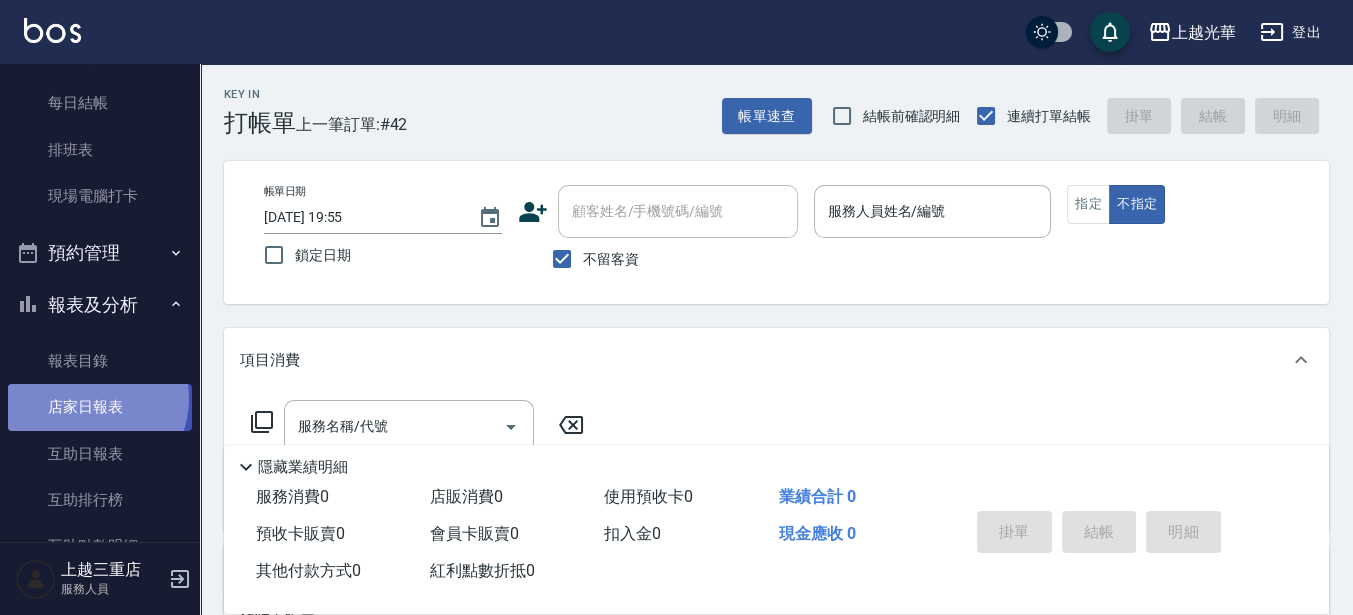 click on "店家日報表" at bounding box center [100, 407] 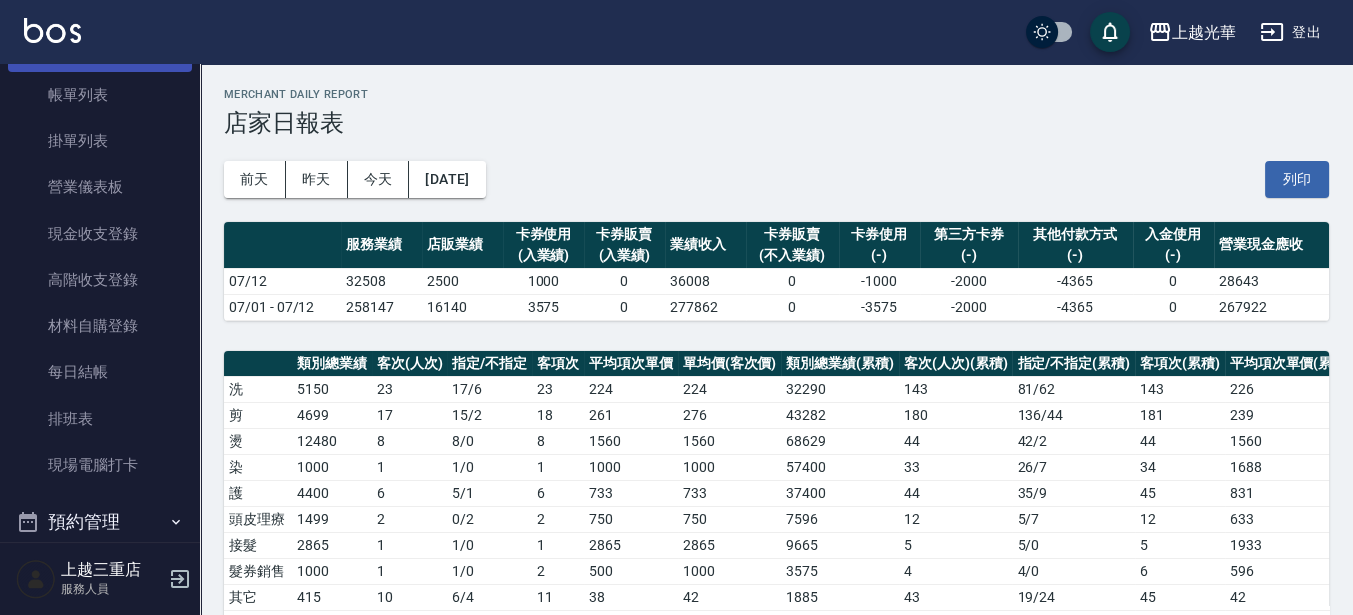 scroll, scrollTop: 0, scrollLeft: 0, axis: both 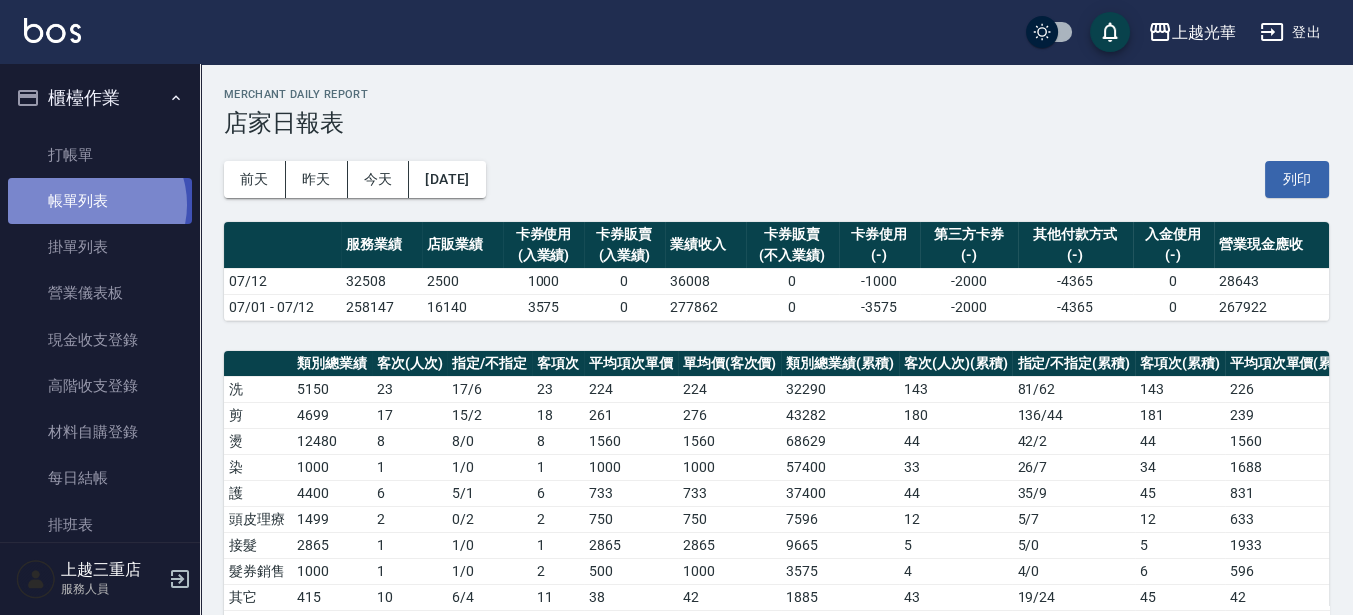click on "帳單列表" at bounding box center (100, 201) 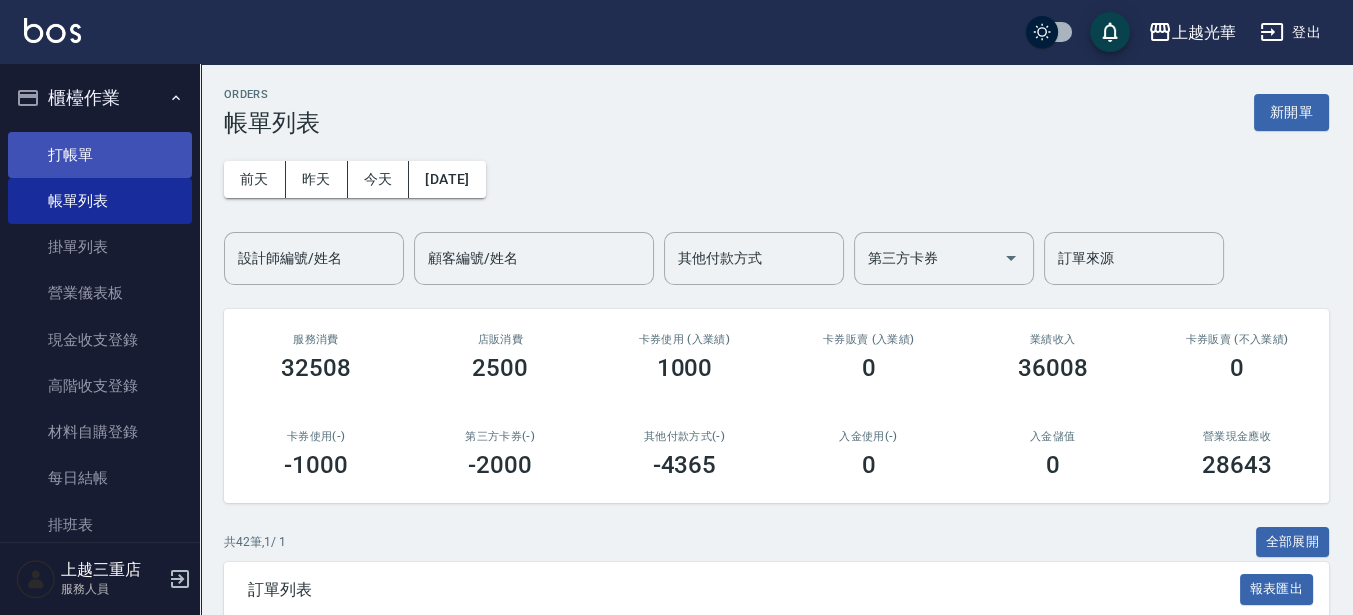 click on "打帳單" at bounding box center (100, 155) 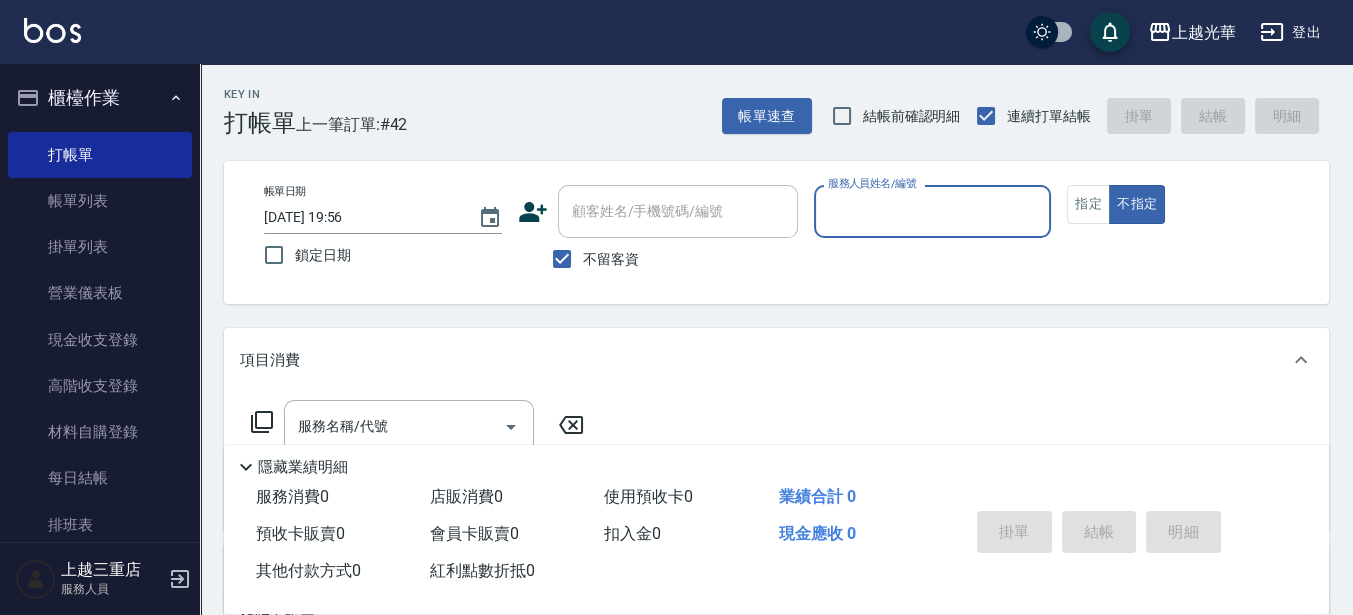 scroll, scrollTop: 750, scrollLeft: 0, axis: vertical 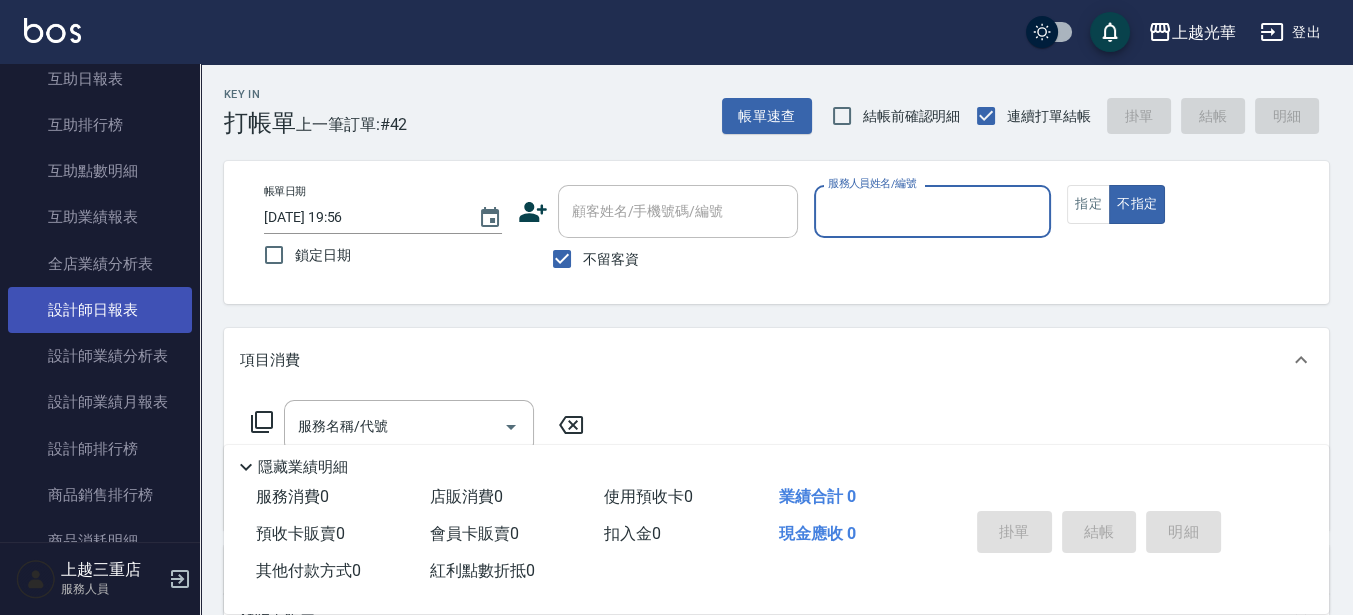 click on "設計師日報表" at bounding box center (100, 310) 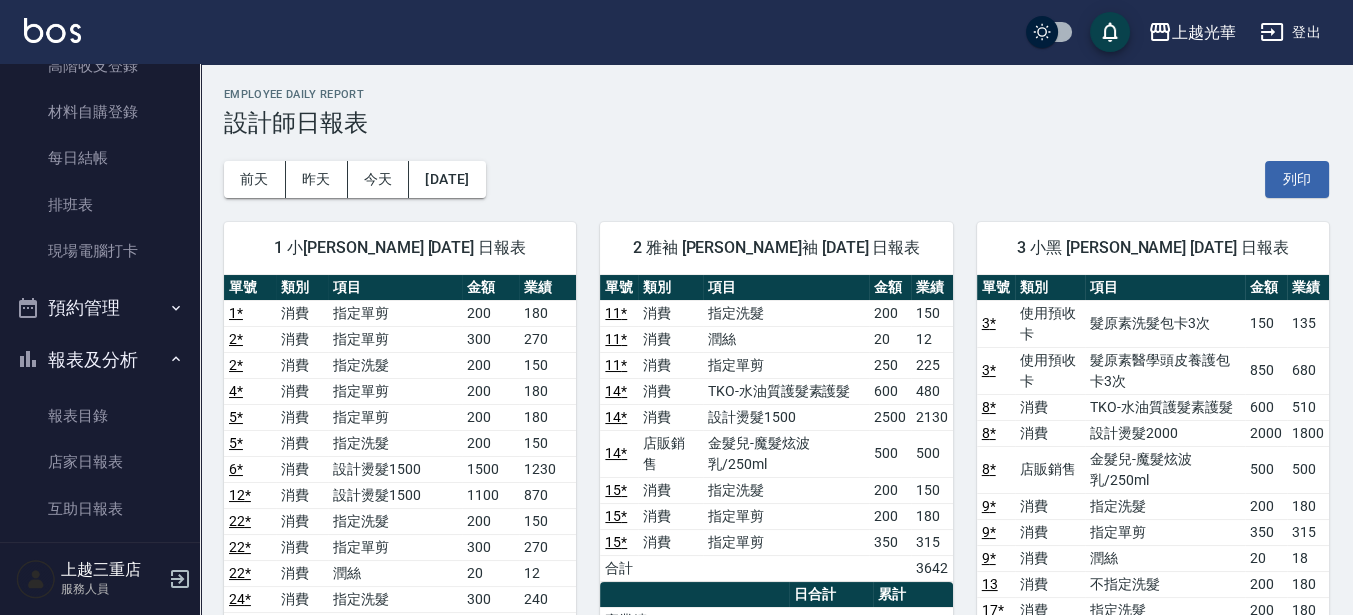 scroll, scrollTop: 0, scrollLeft: 0, axis: both 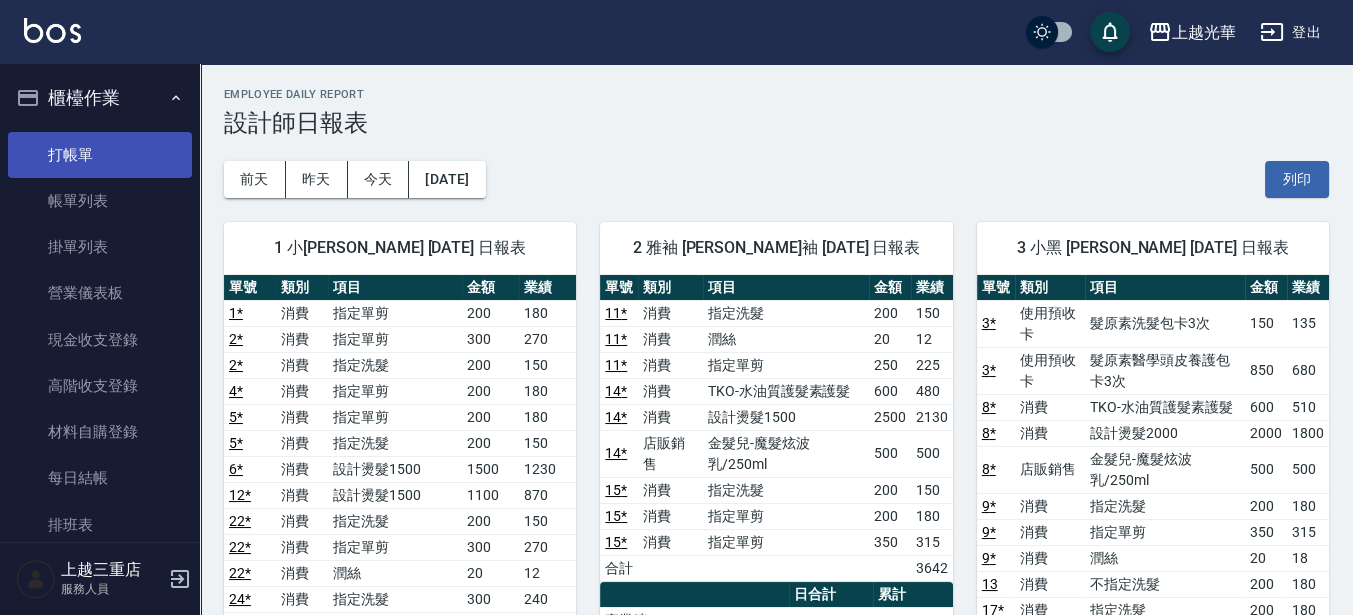 click on "打帳單" at bounding box center (100, 155) 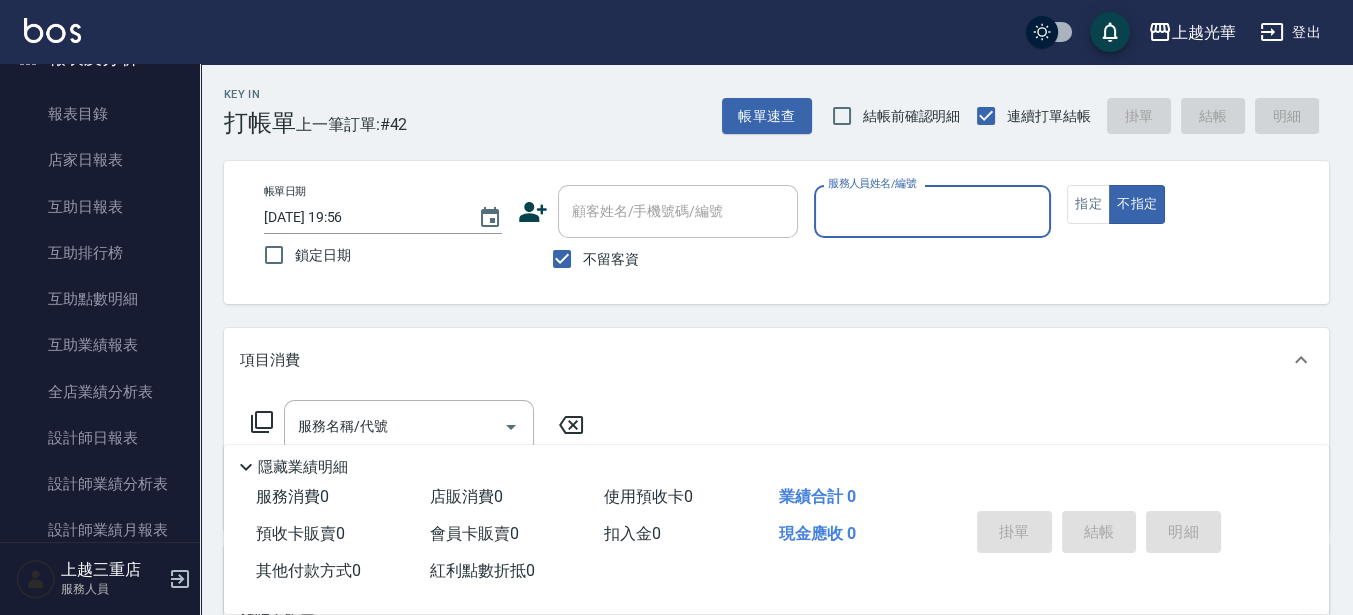 scroll, scrollTop: 625, scrollLeft: 0, axis: vertical 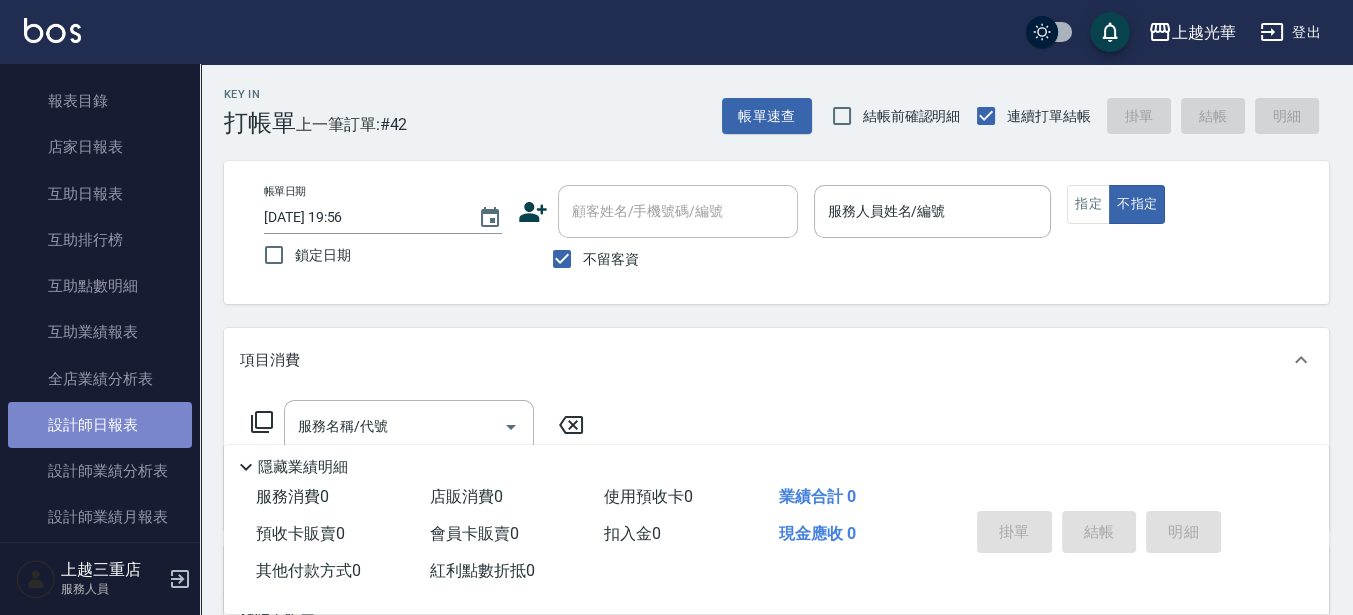 click on "設計師日報表" at bounding box center [100, 425] 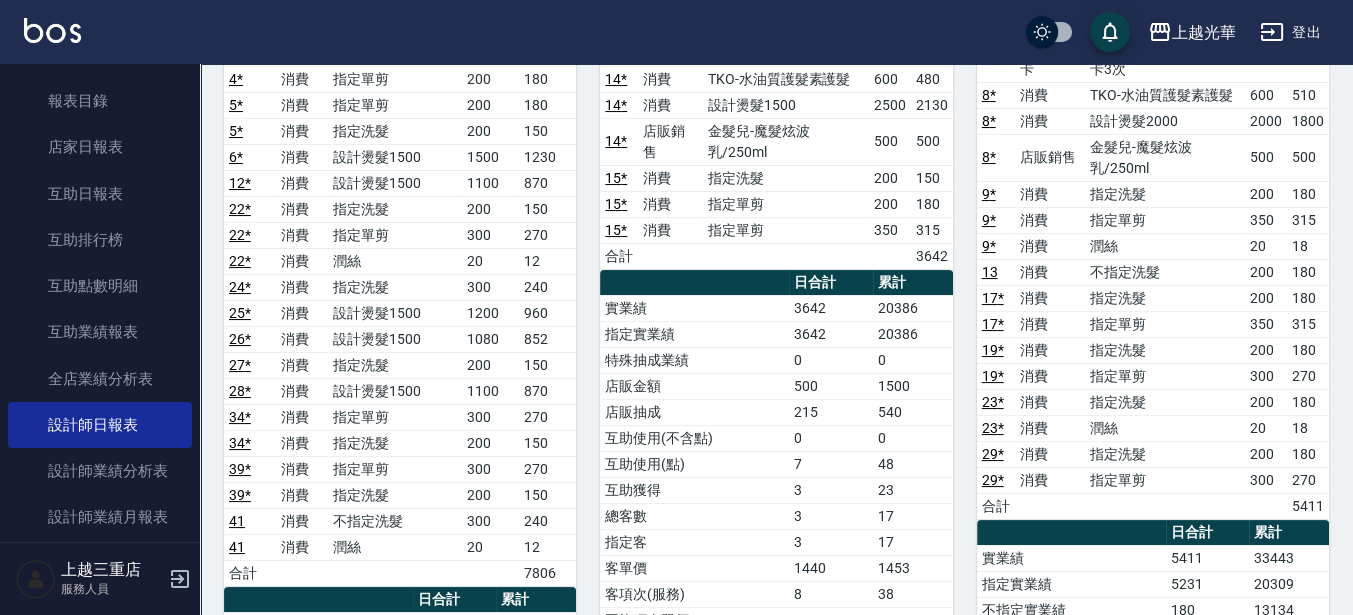 scroll, scrollTop: 500, scrollLeft: 0, axis: vertical 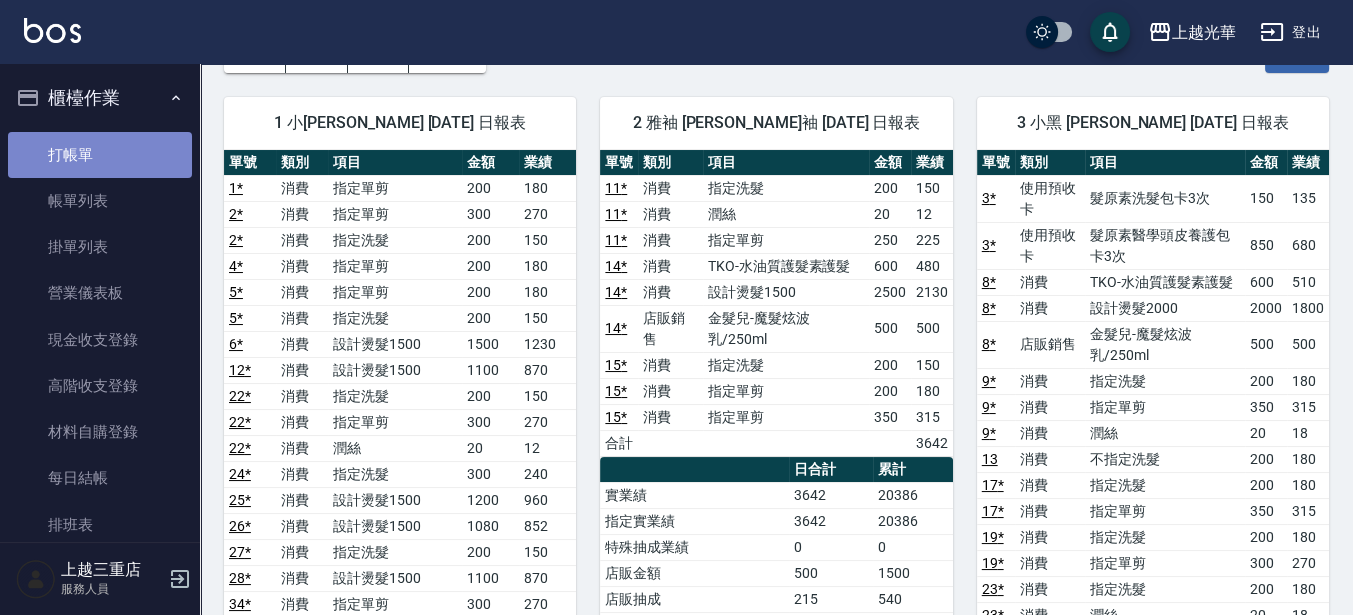 click on "打帳單" at bounding box center [100, 155] 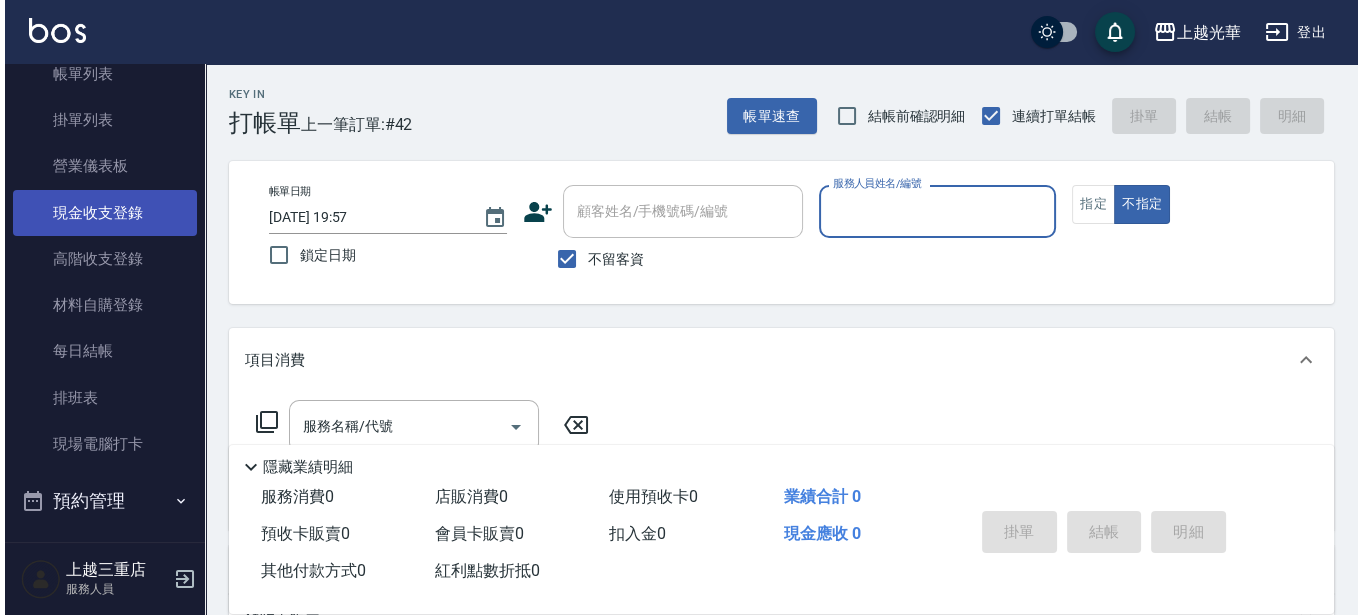 scroll, scrollTop: 250, scrollLeft: 0, axis: vertical 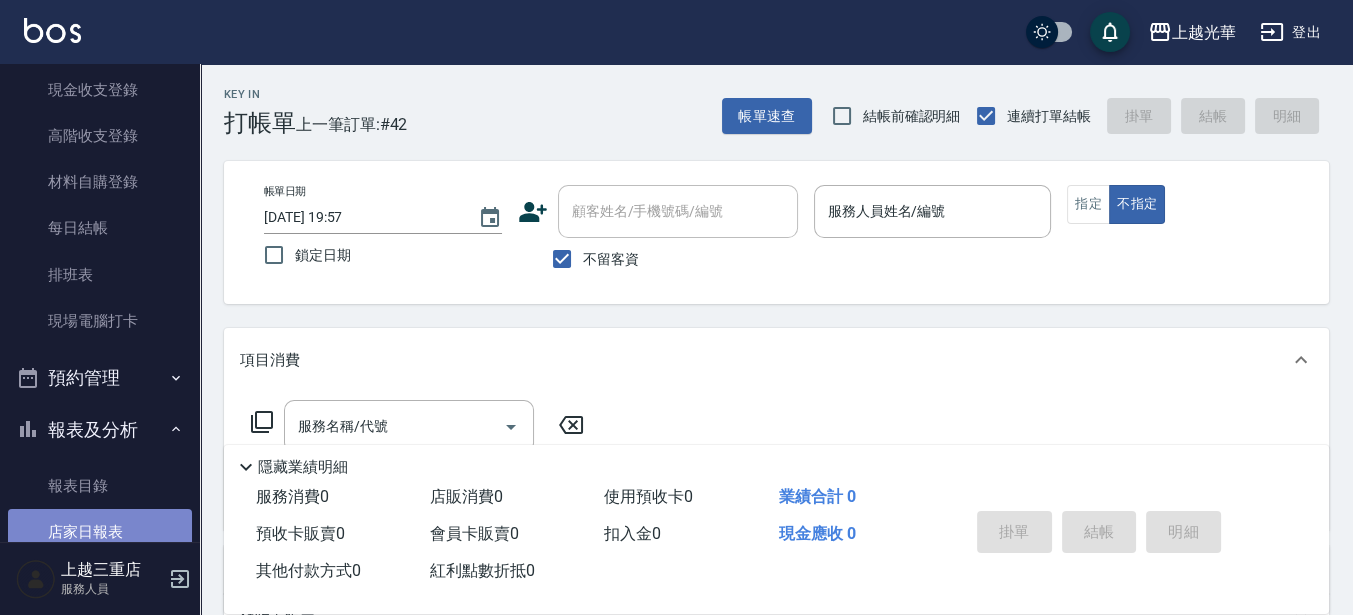 click on "店家日報表" at bounding box center [100, 532] 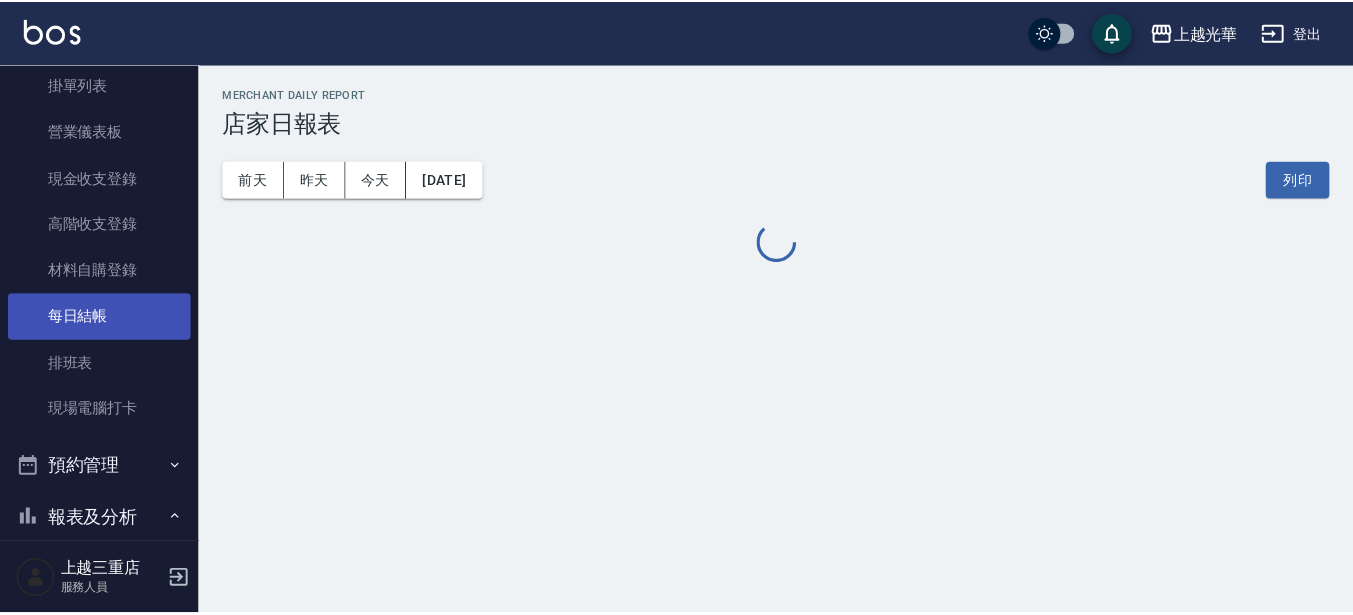 scroll, scrollTop: 0, scrollLeft: 0, axis: both 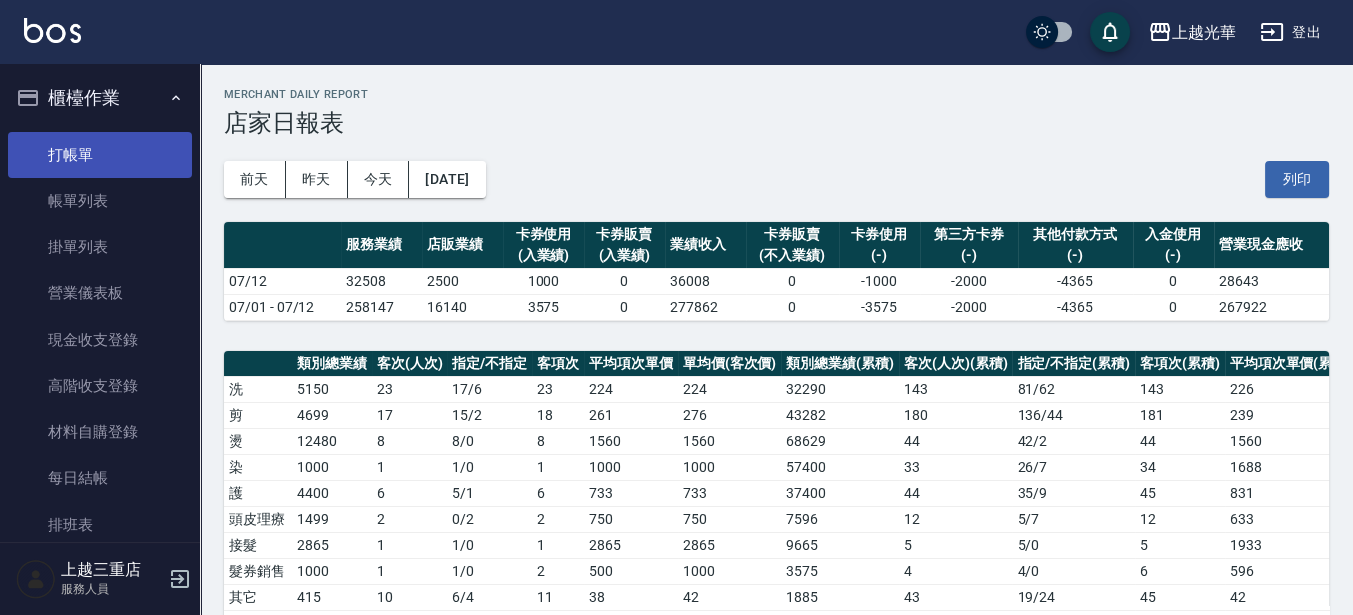 click on "打帳單" at bounding box center [100, 155] 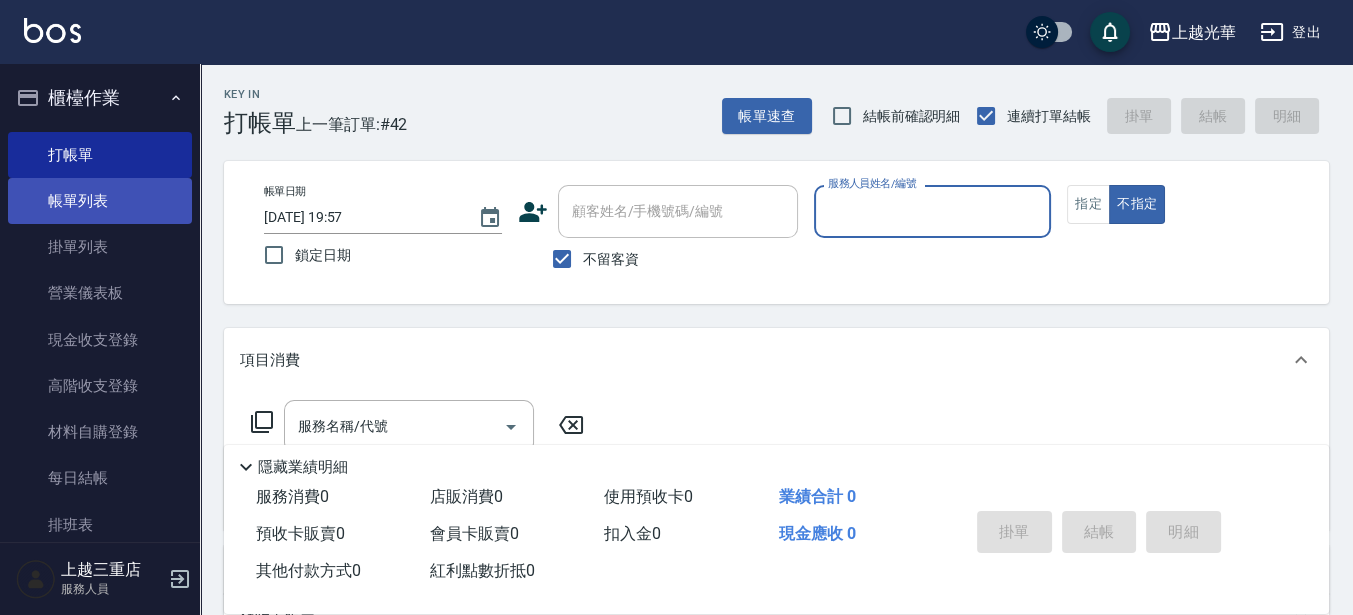 drag, startPoint x: 83, startPoint y: 201, endPoint x: 86, endPoint y: 211, distance: 10.440307 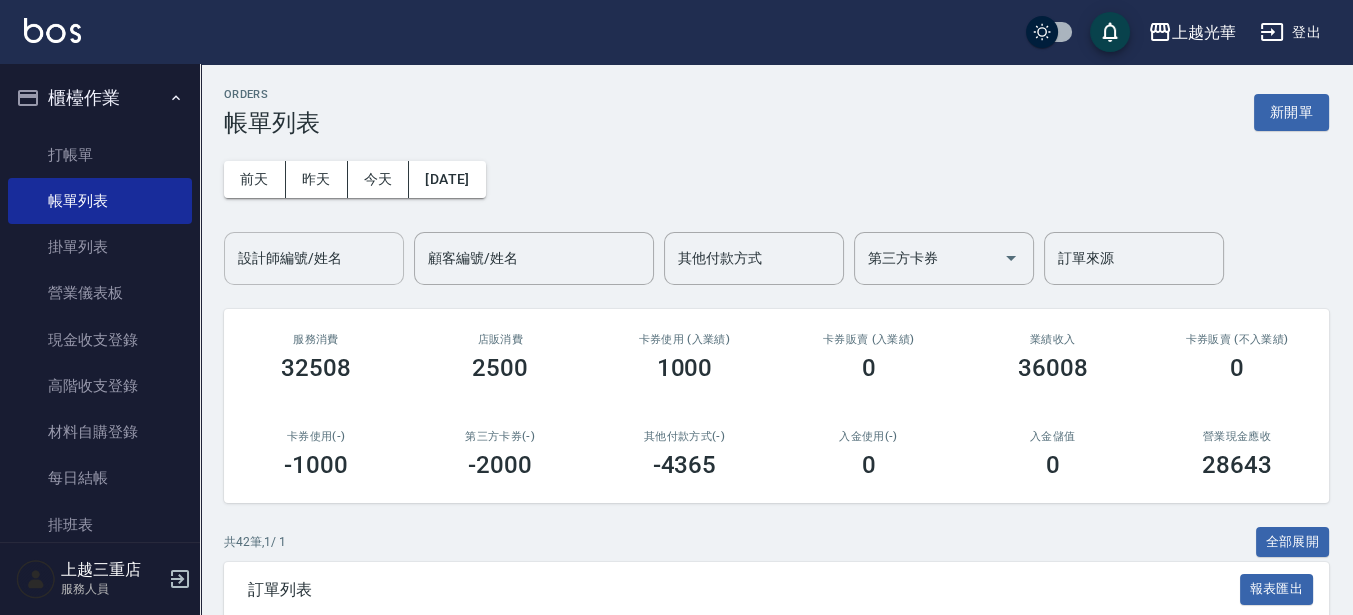 click on "設計師編號/姓名" at bounding box center (314, 258) 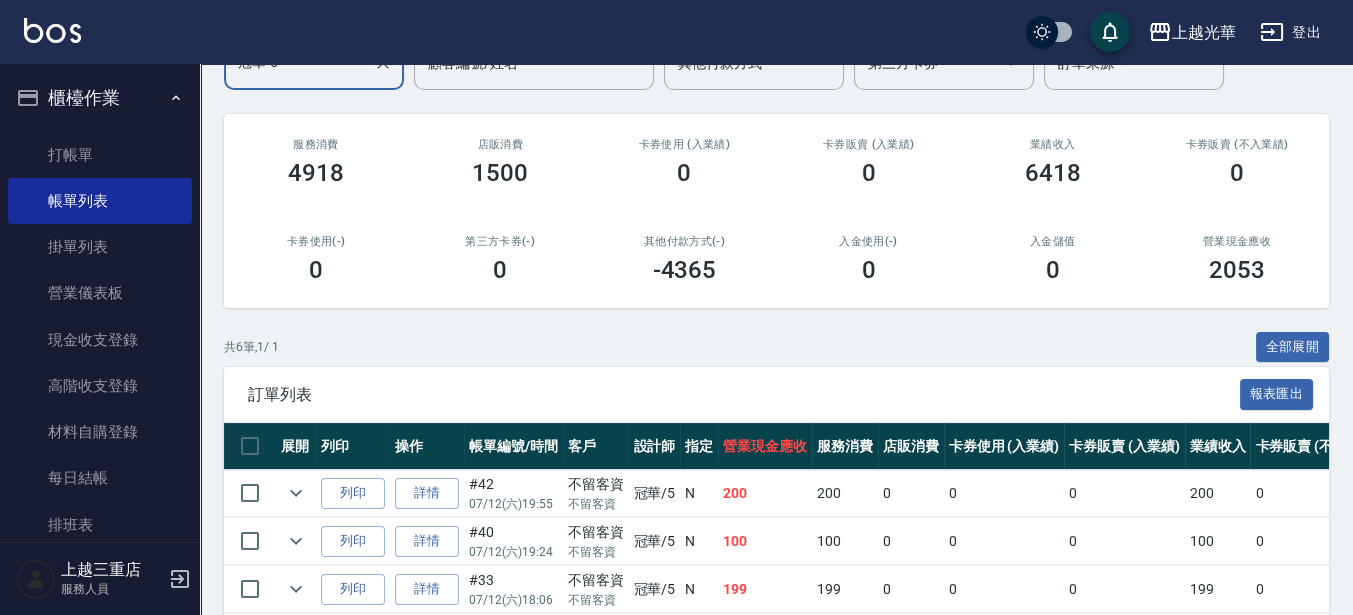 scroll, scrollTop: 375, scrollLeft: 0, axis: vertical 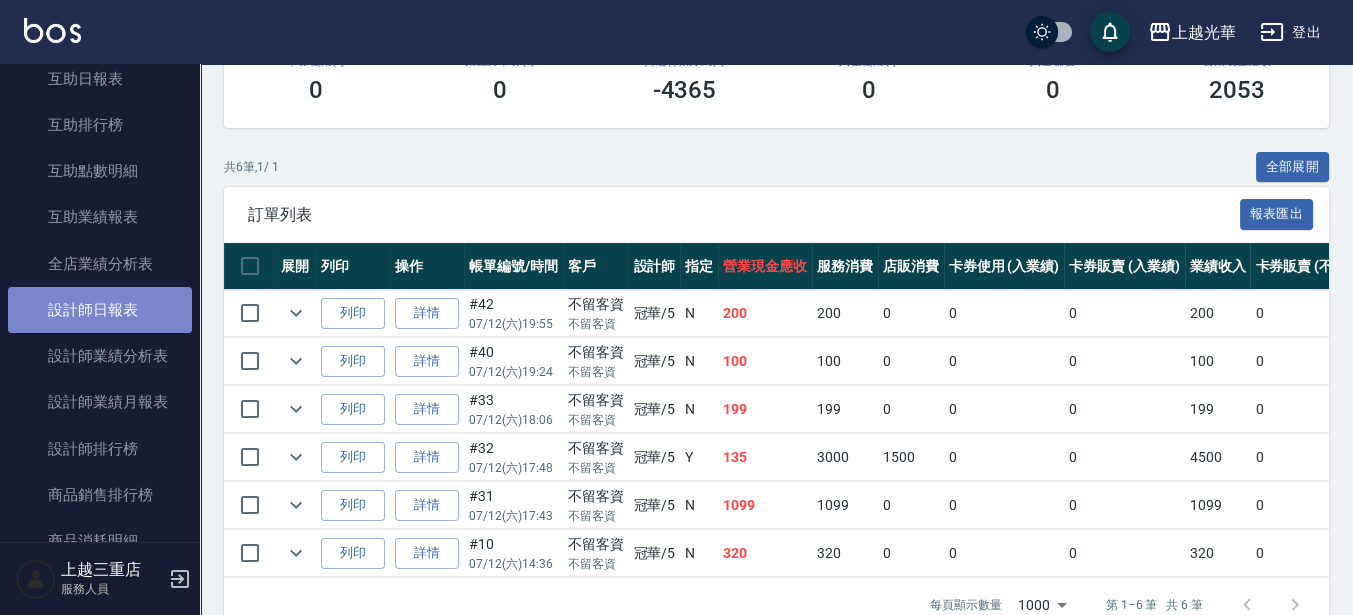 click on "設計師日報表" at bounding box center (100, 310) 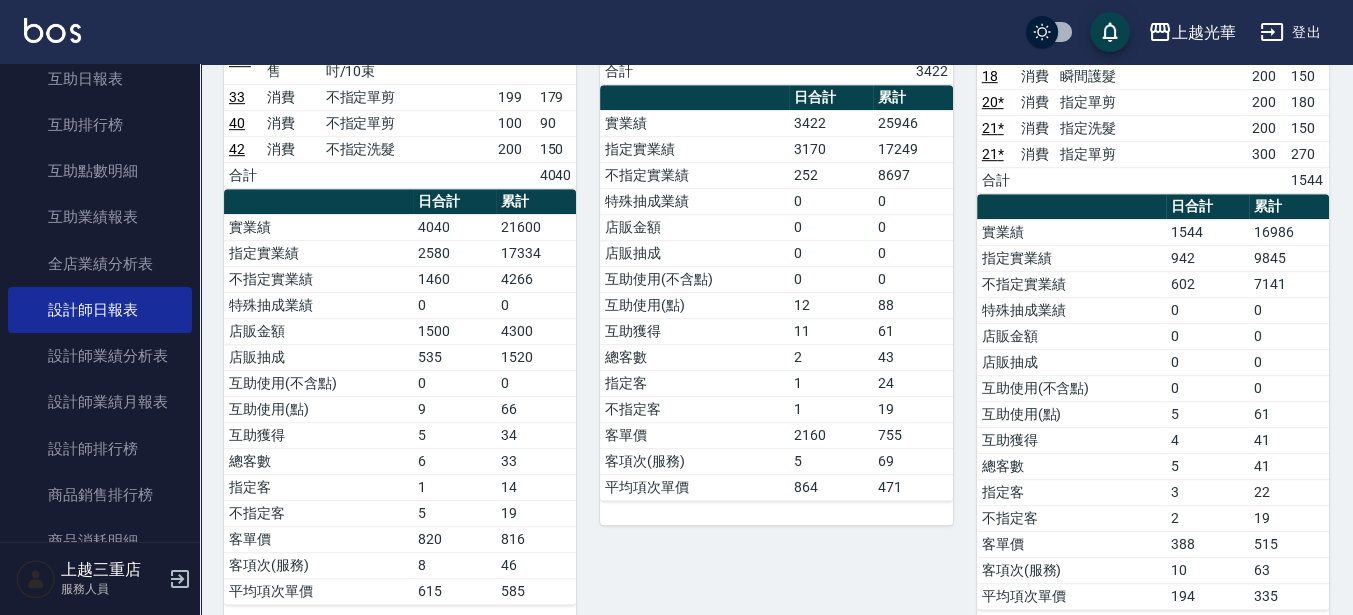 scroll, scrollTop: 1500, scrollLeft: 0, axis: vertical 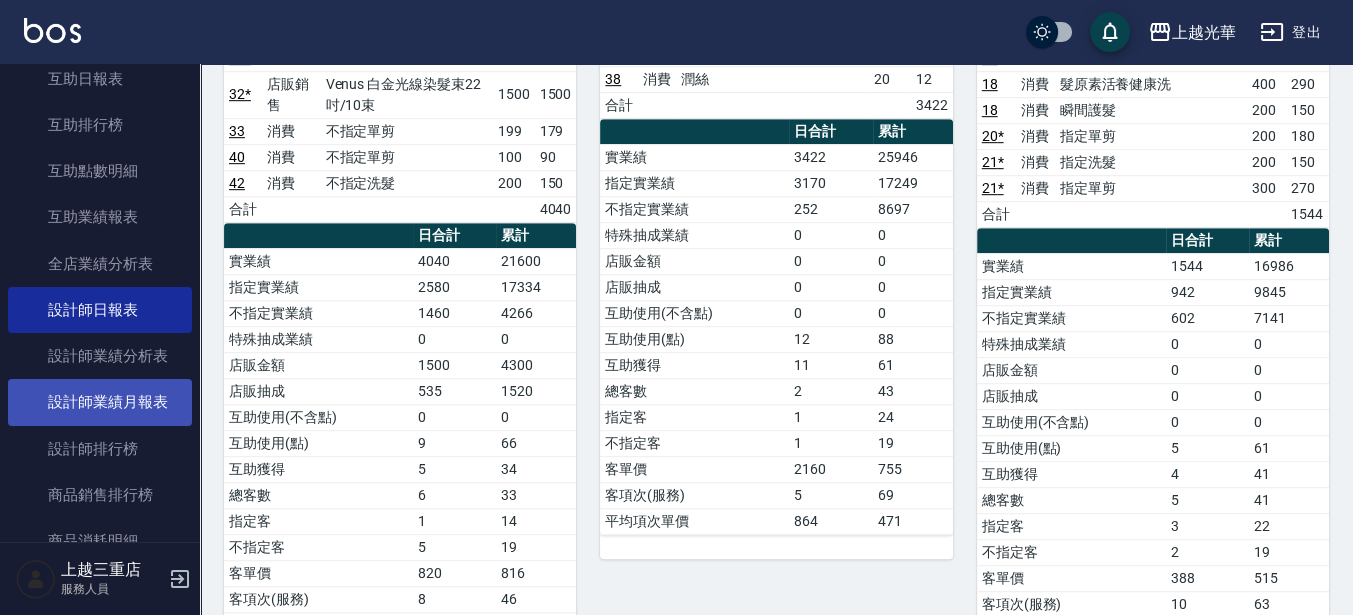 click on "設計師業績月報表" at bounding box center [100, 402] 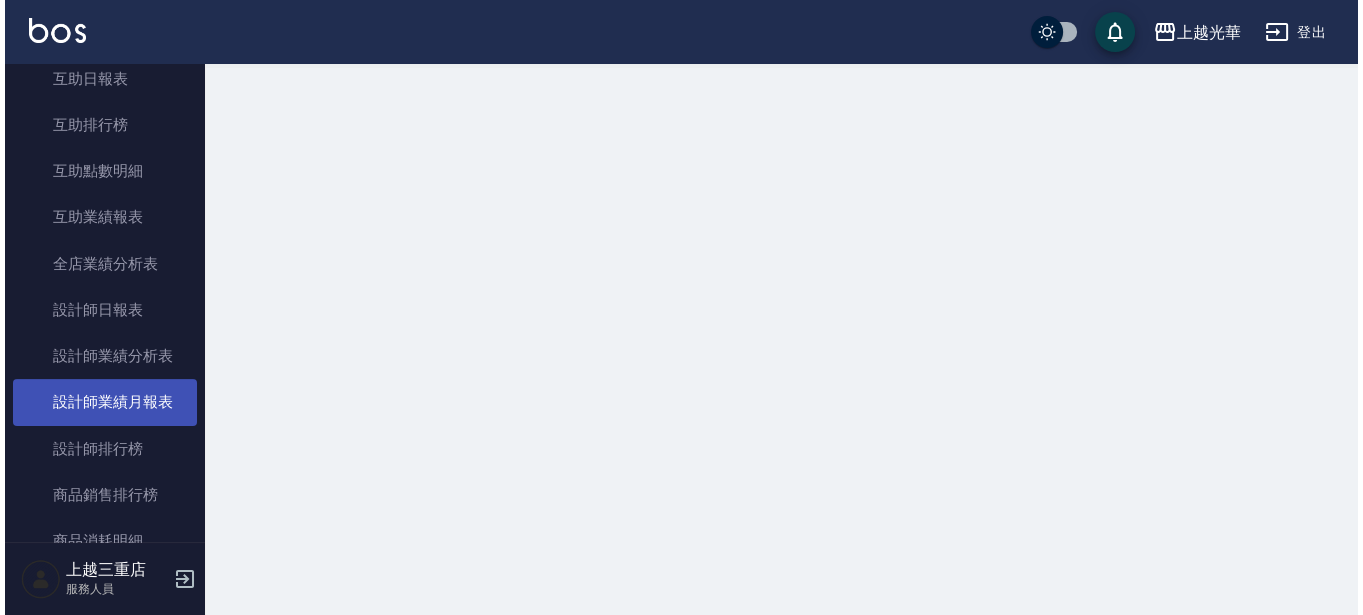 scroll, scrollTop: 0, scrollLeft: 0, axis: both 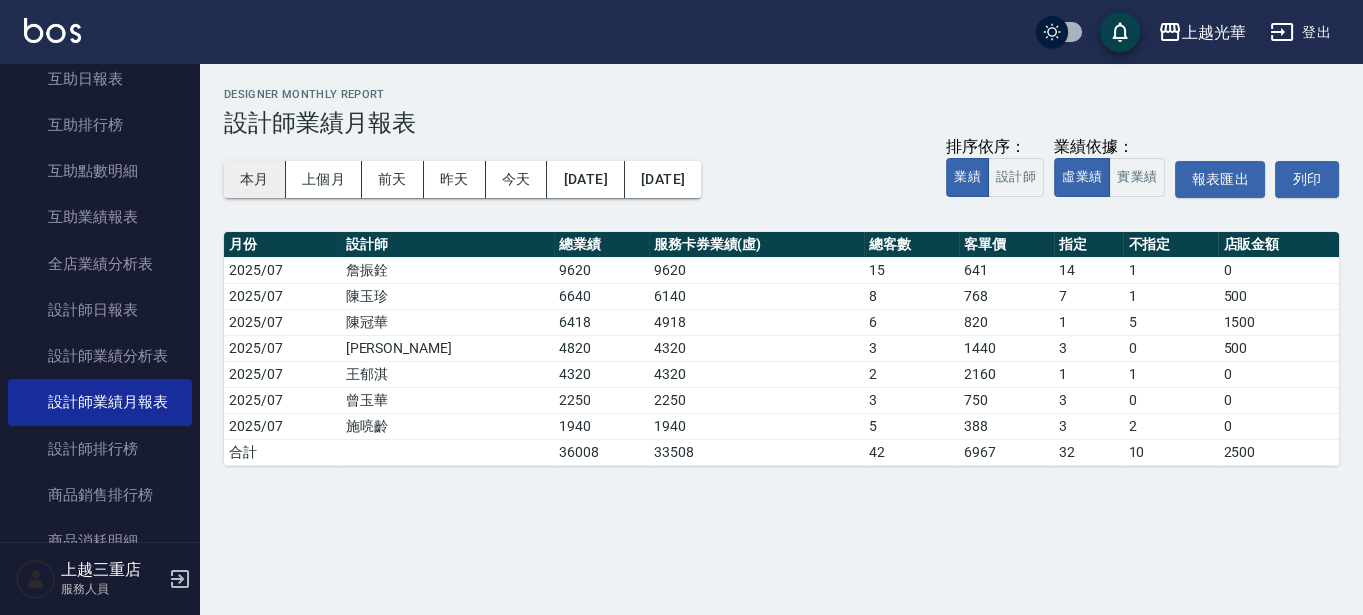click on "本月" at bounding box center (255, 179) 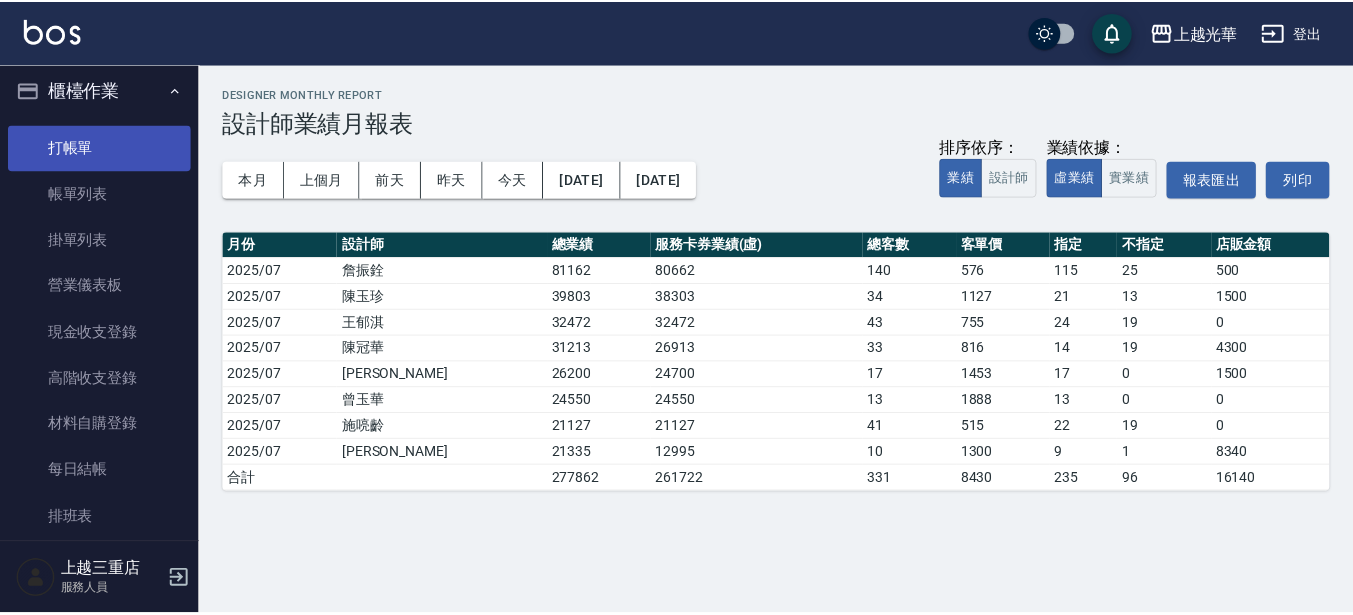 scroll, scrollTop: 0, scrollLeft: 0, axis: both 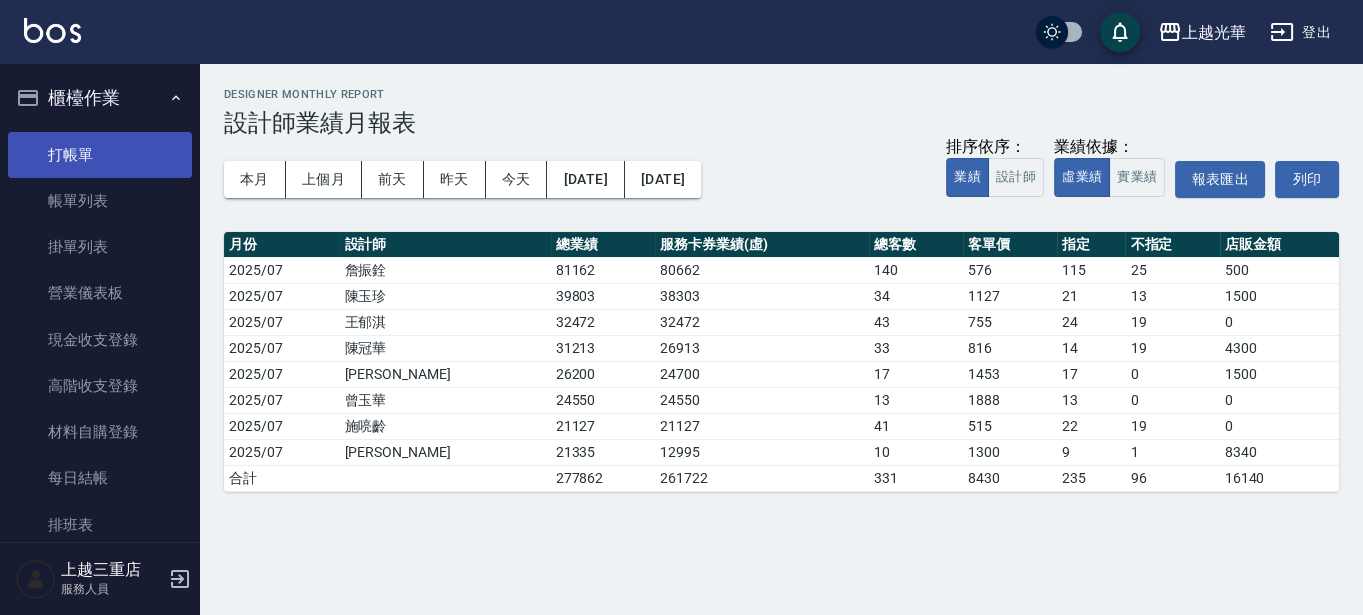 click on "打帳單" at bounding box center (100, 155) 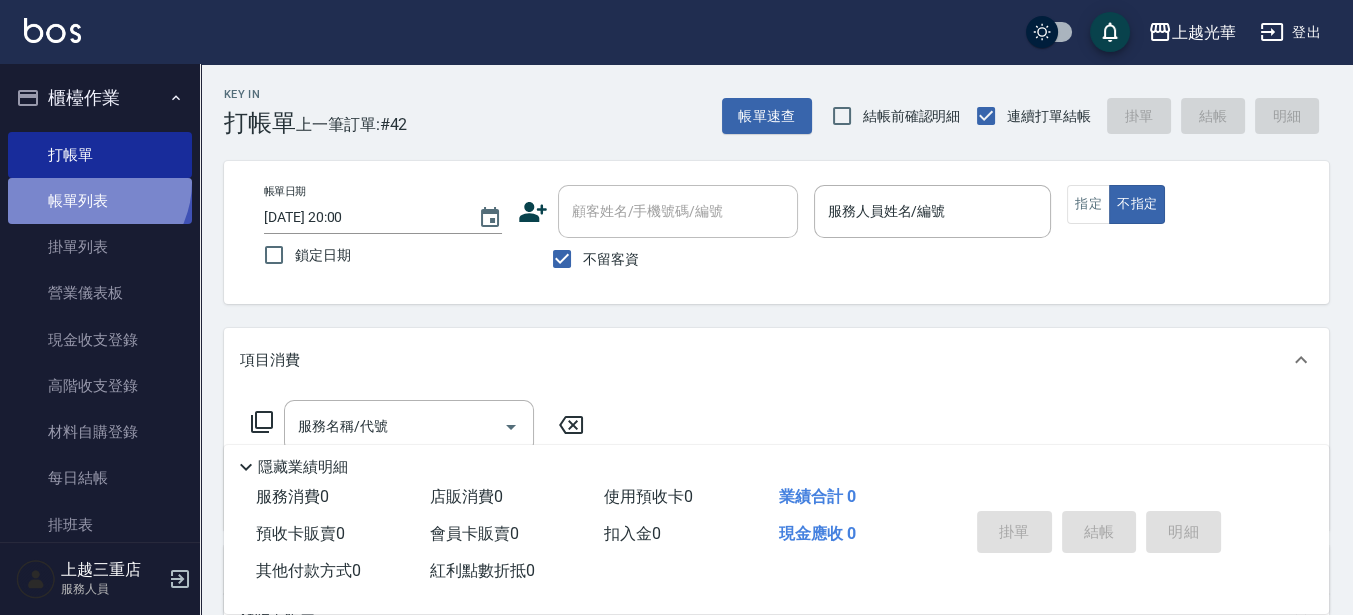 click on "帳單列表" at bounding box center [100, 201] 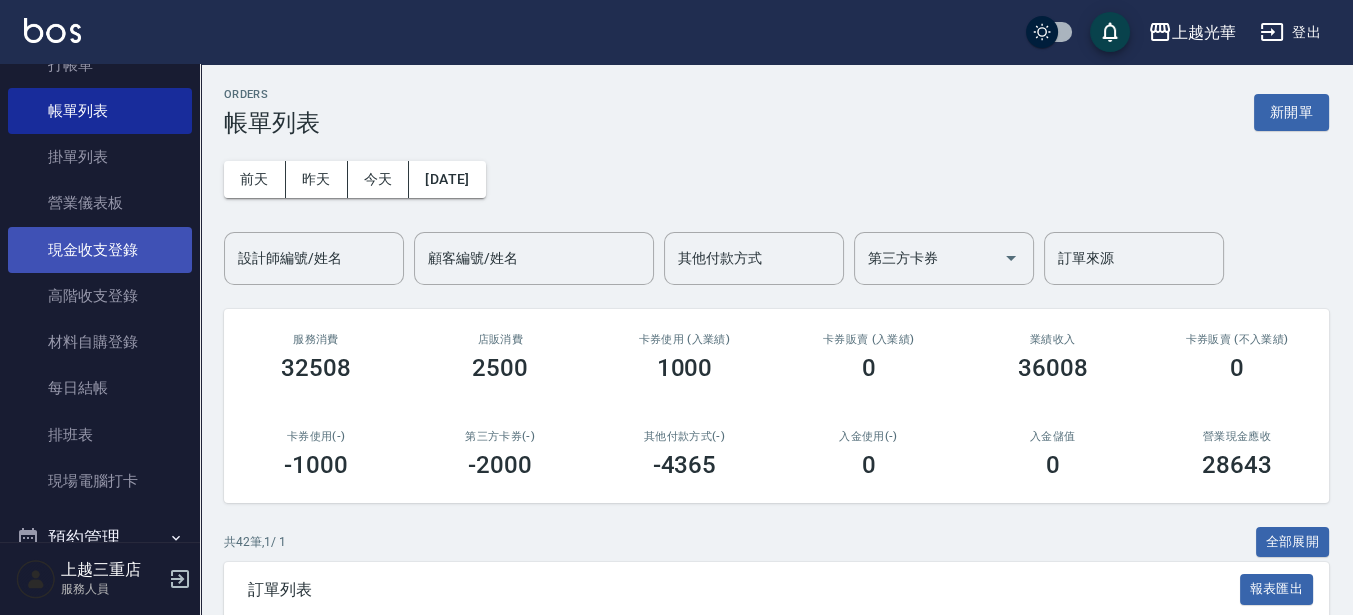 scroll, scrollTop: 125, scrollLeft: 0, axis: vertical 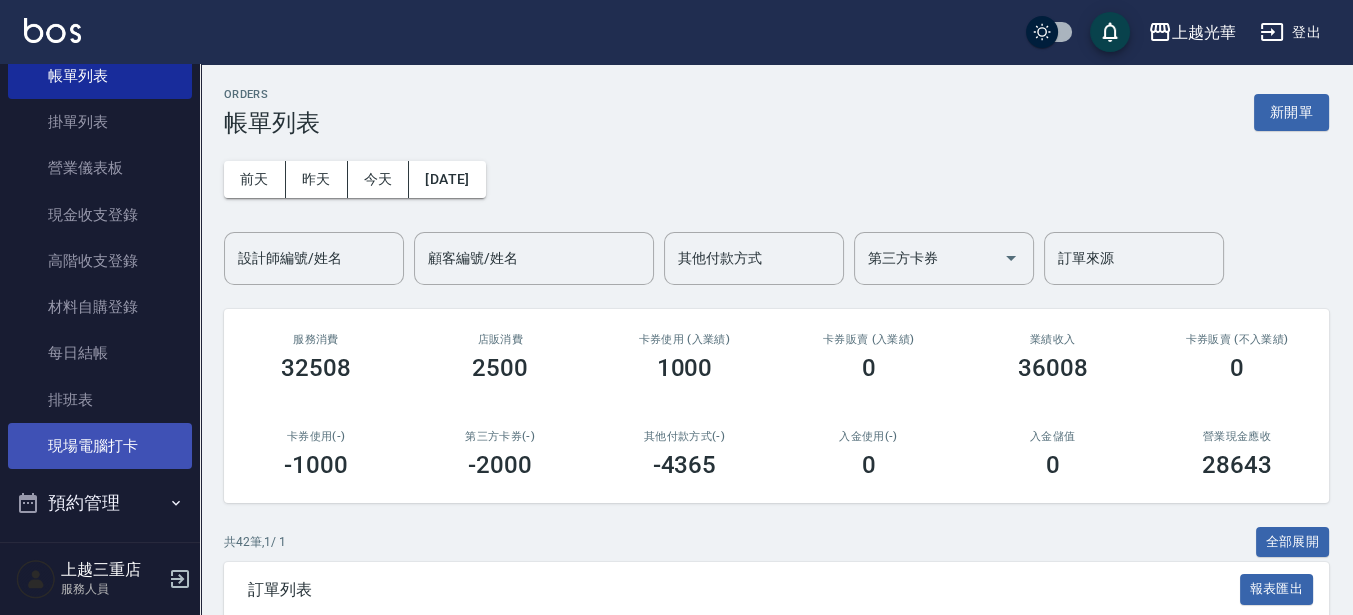click on "現場電腦打卡" at bounding box center [100, 446] 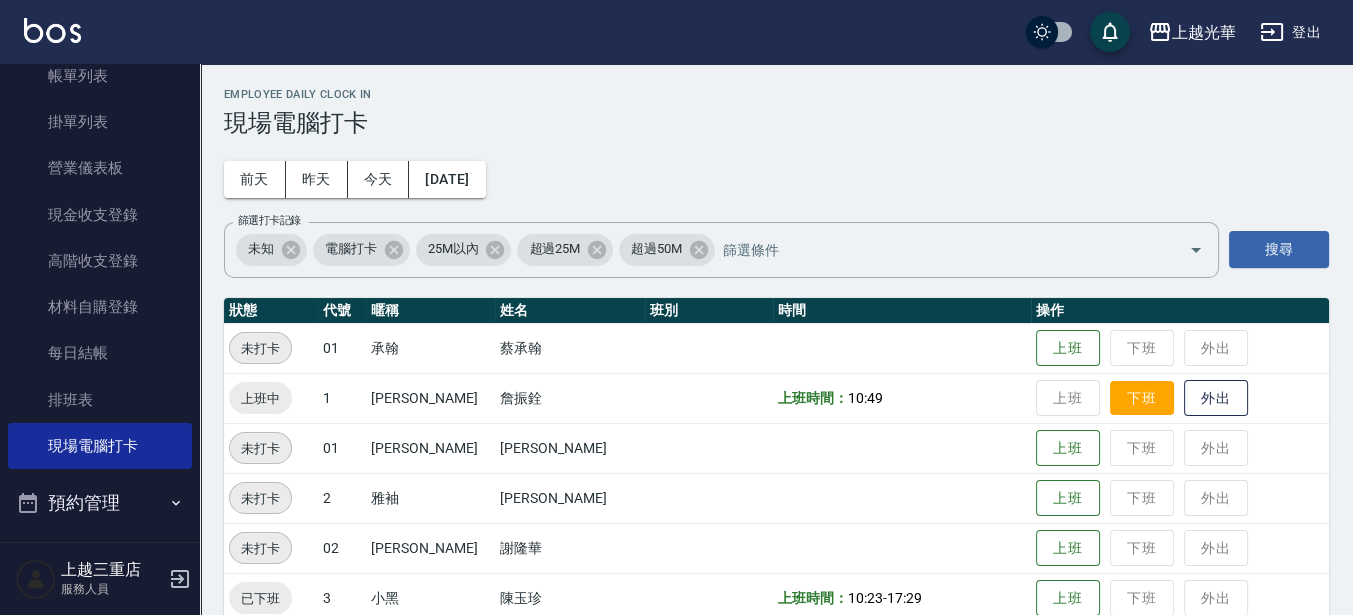 click on "下班" at bounding box center (1142, 398) 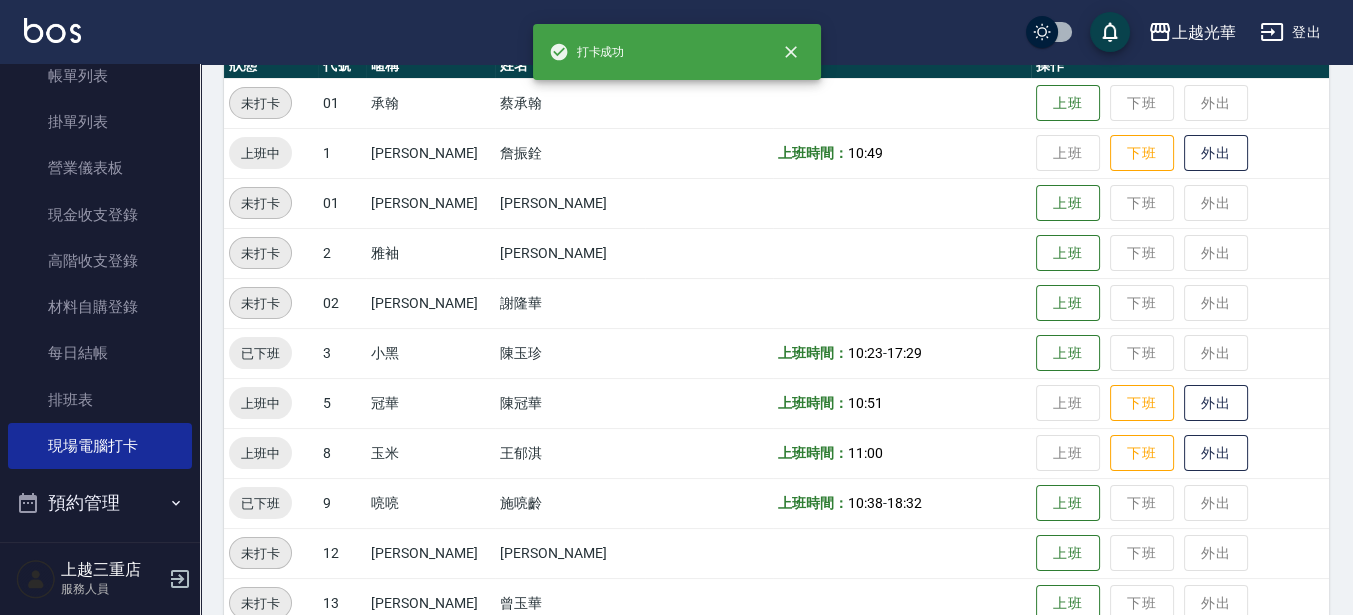 scroll, scrollTop: 250, scrollLeft: 0, axis: vertical 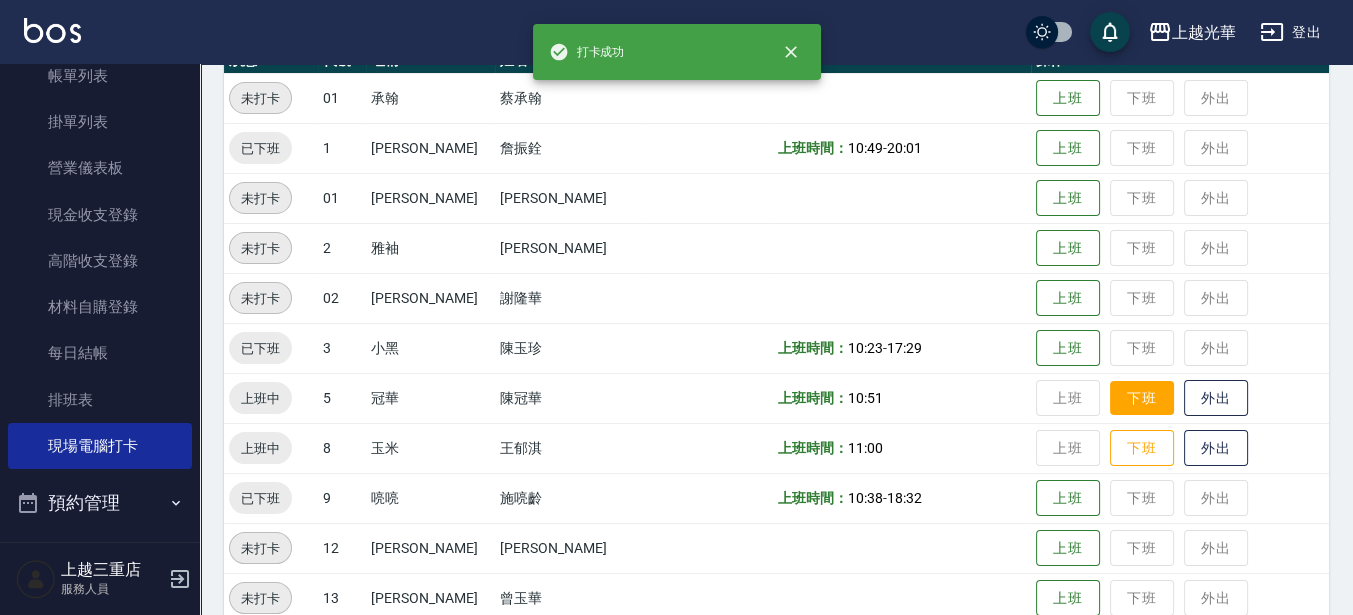 click on "下班" at bounding box center (1142, 398) 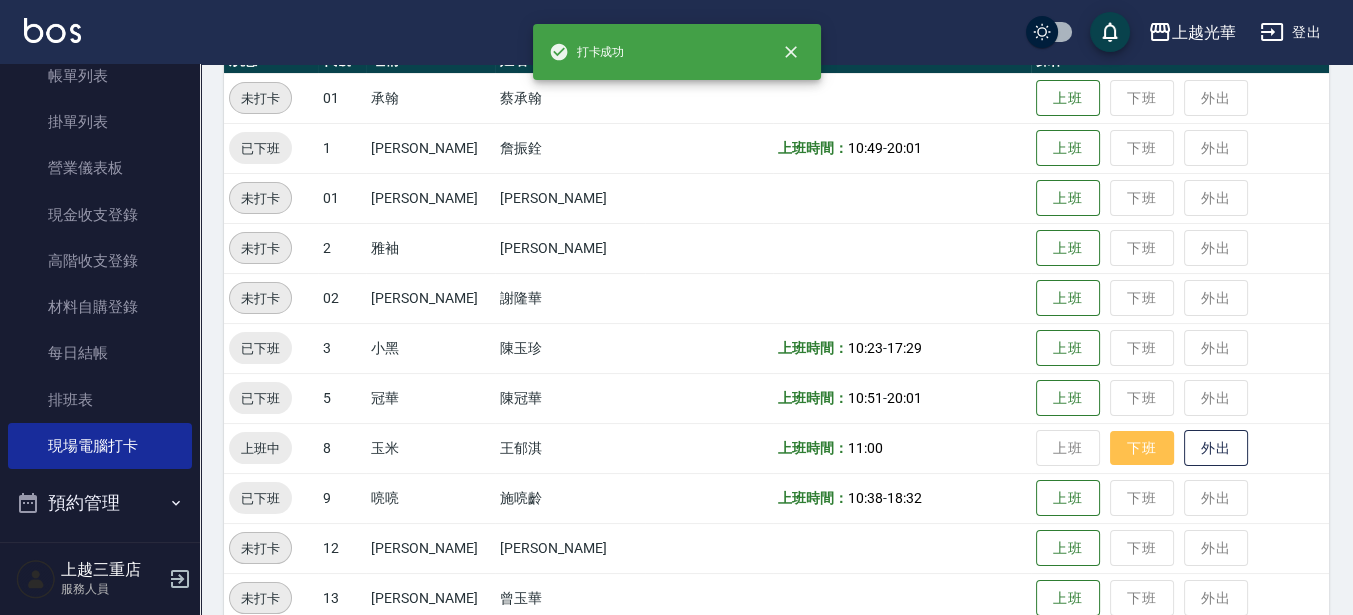 click on "下班" at bounding box center [1142, 448] 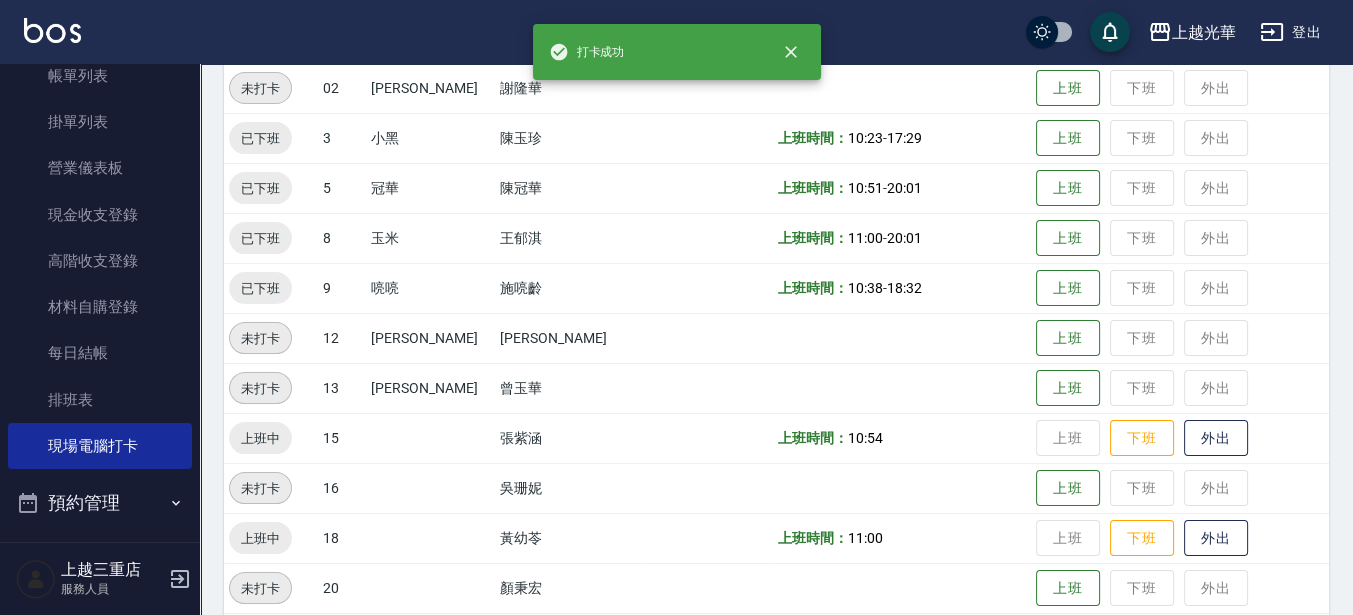 scroll, scrollTop: 532, scrollLeft: 0, axis: vertical 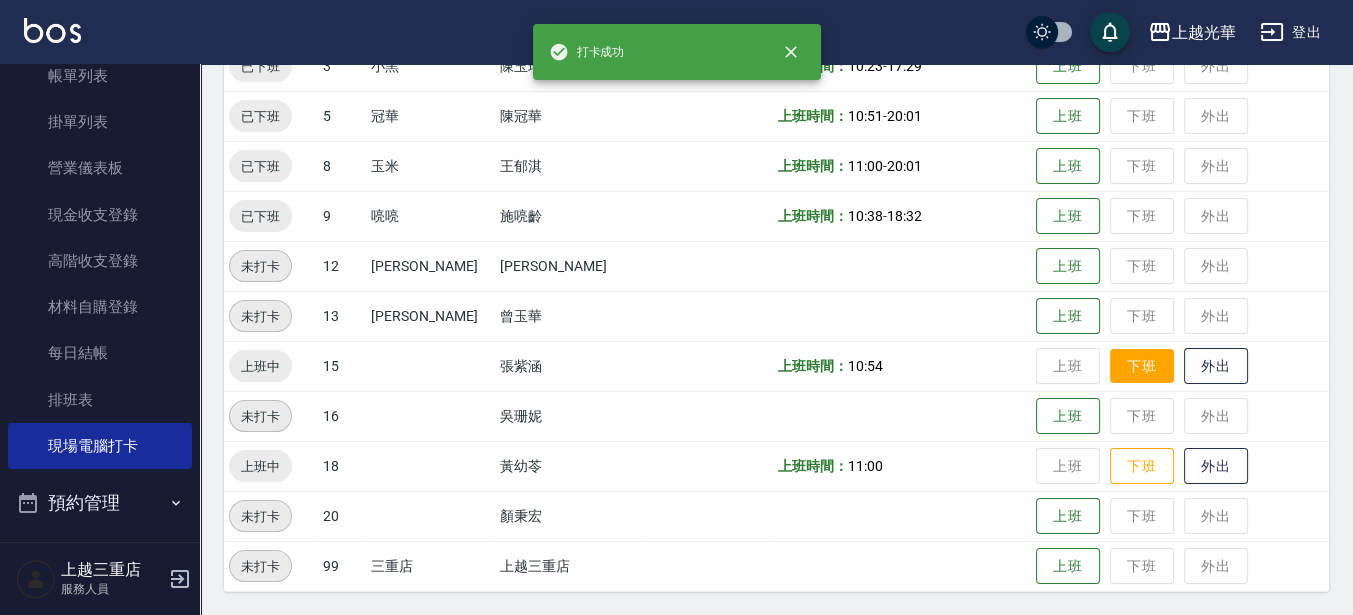 click on "下班" at bounding box center (1142, 366) 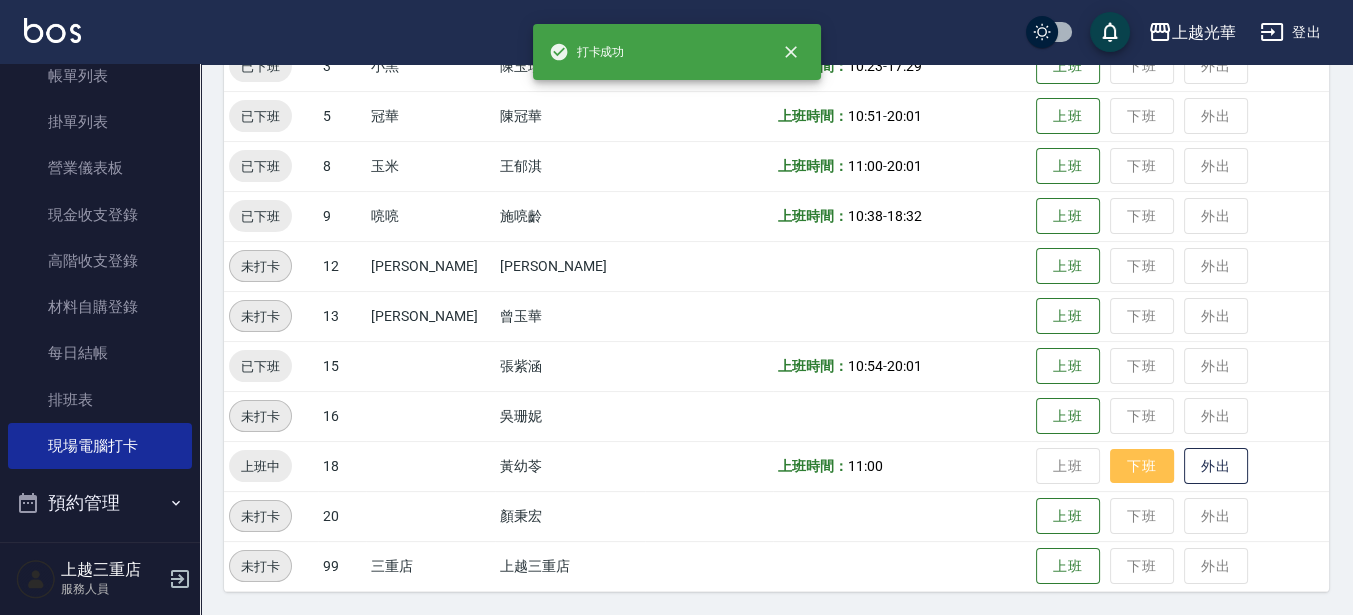 click on "下班" at bounding box center [1142, 466] 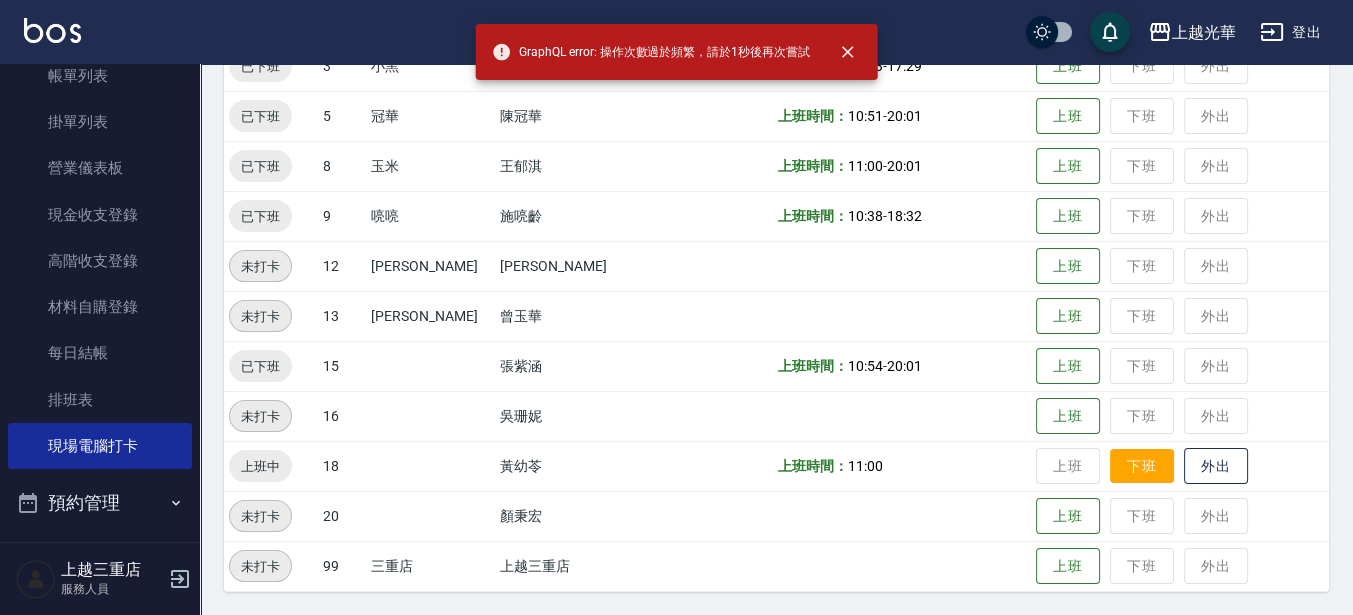 click on "下班" at bounding box center [1142, 466] 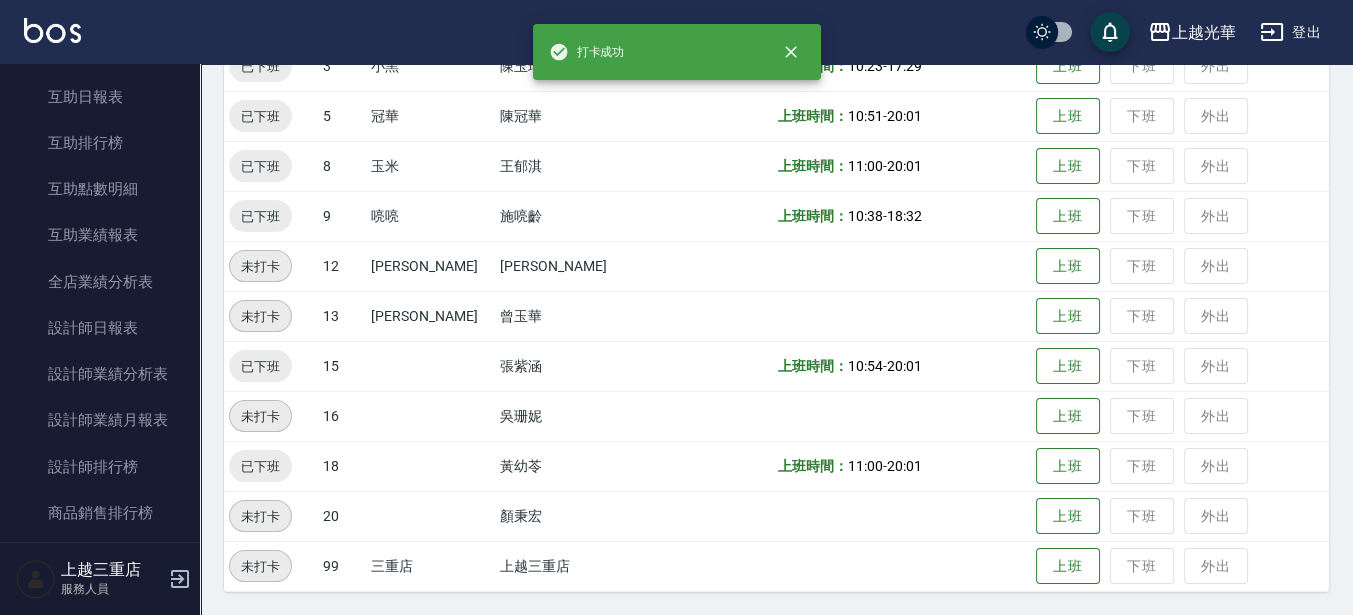 scroll, scrollTop: 1137, scrollLeft: 0, axis: vertical 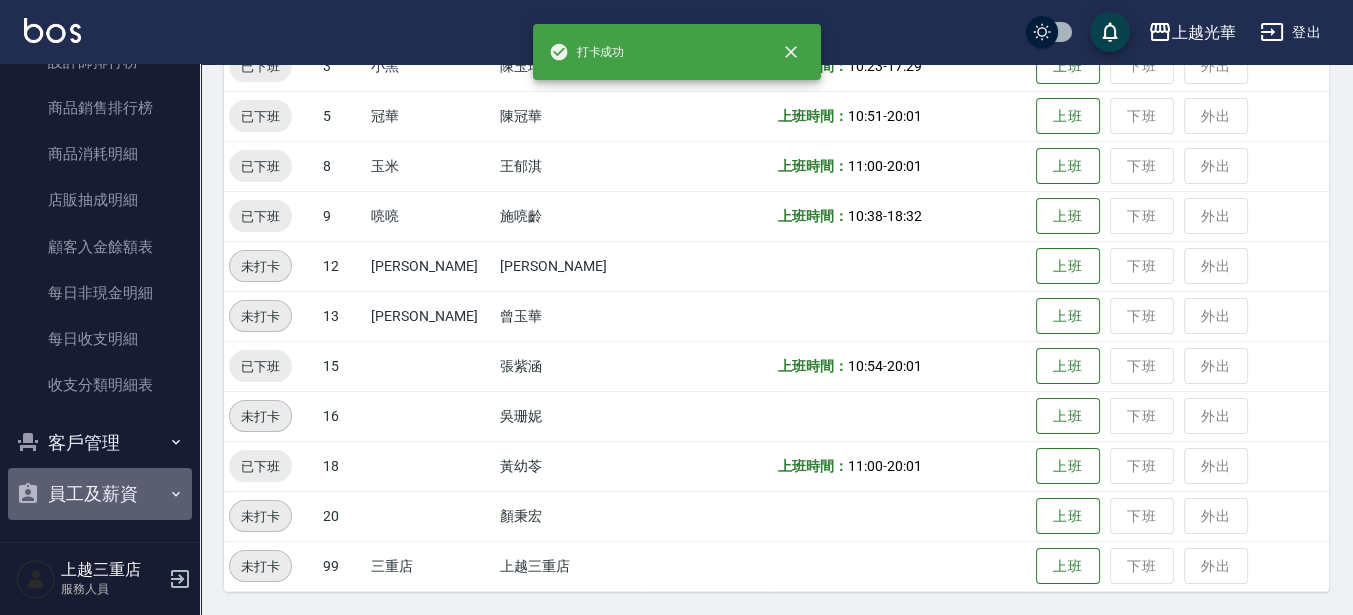 click on "員工及薪資" at bounding box center (100, 494) 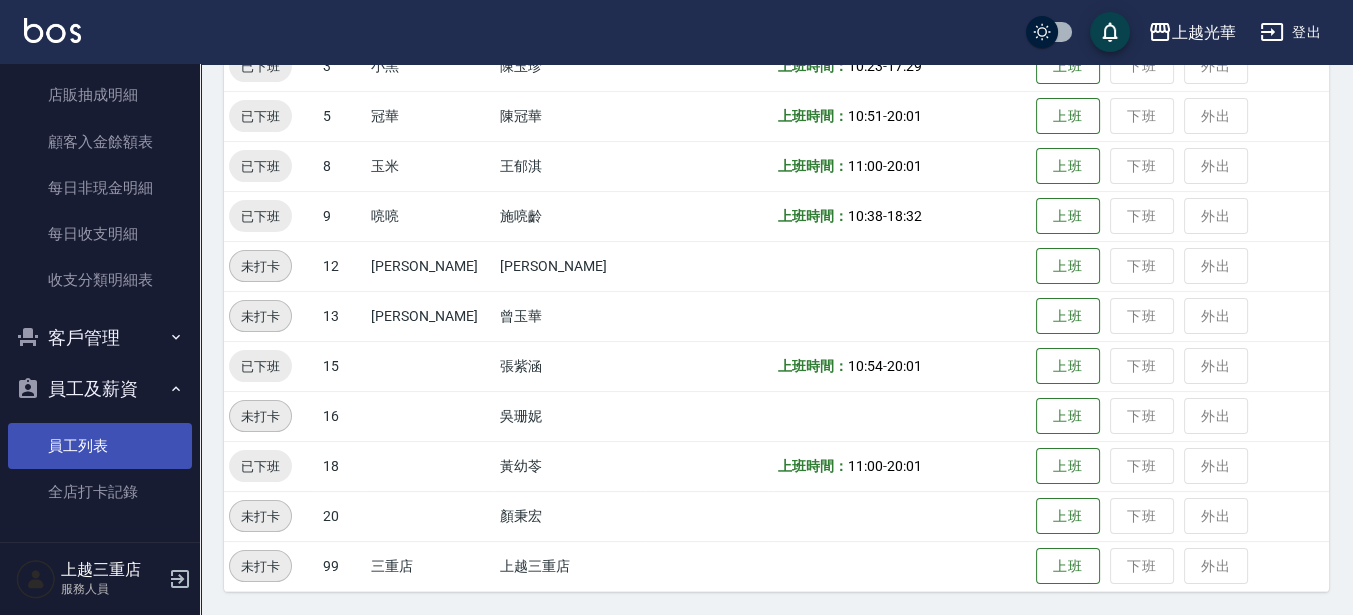 scroll, scrollTop: 1242, scrollLeft: 0, axis: vertical 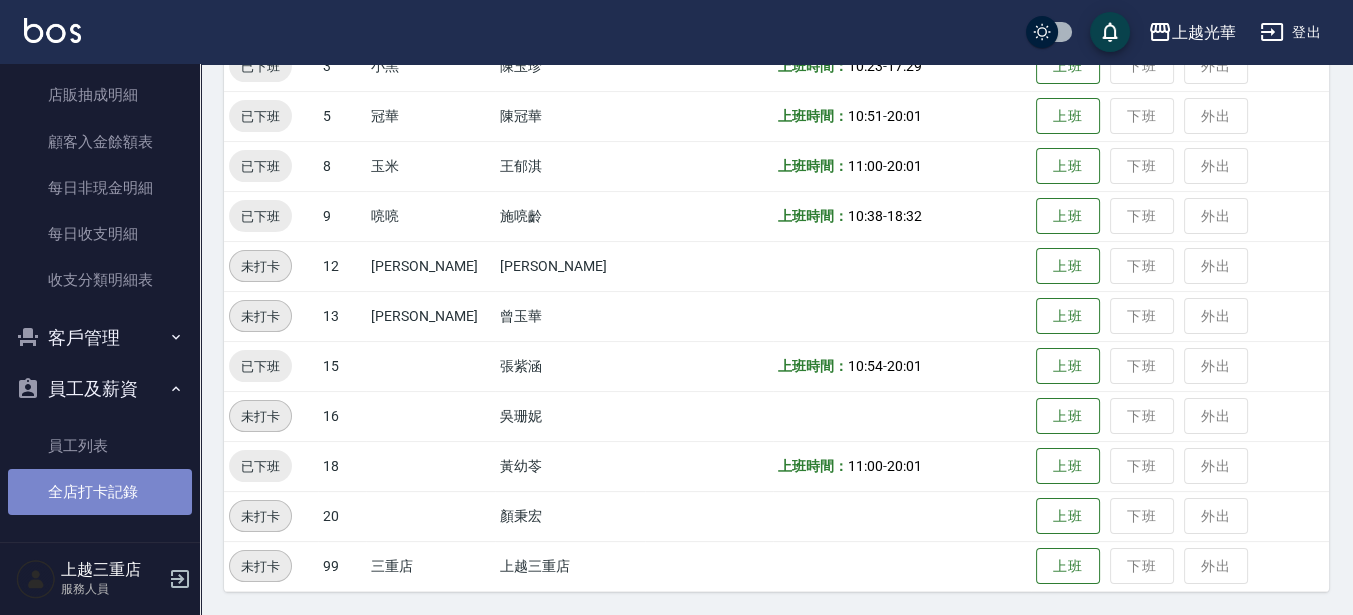 click on "全店打卡記錄" at bounding box center (100, 492) 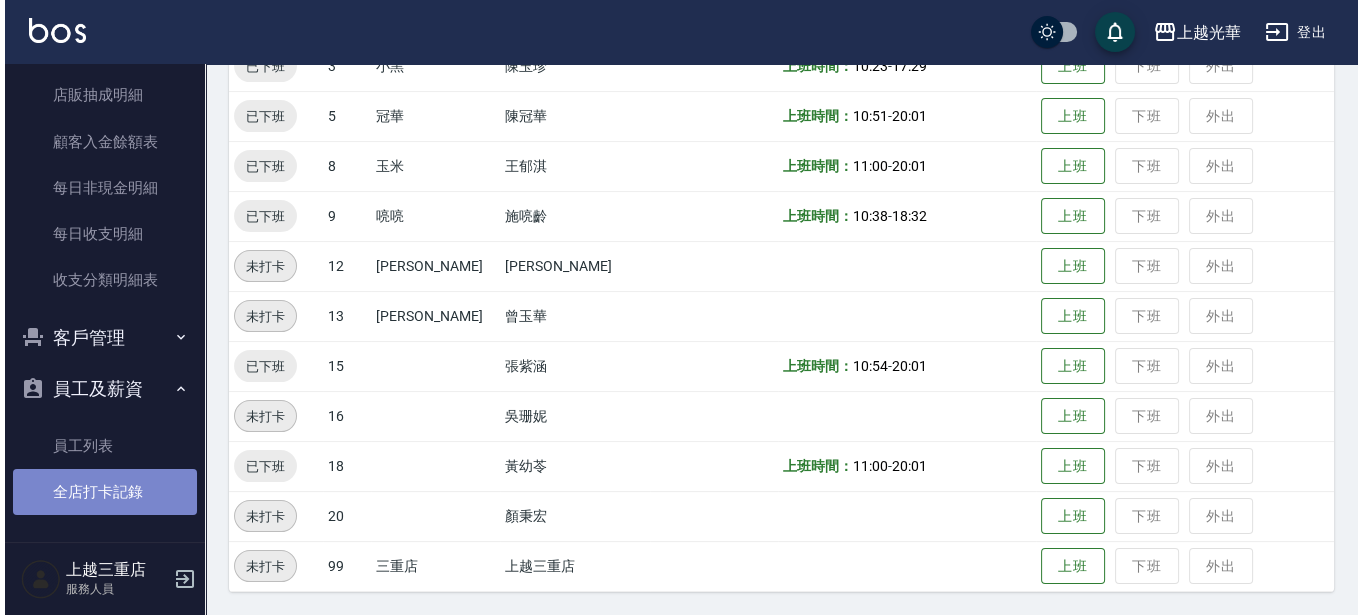 scroll, scrollTop: 0, scrollLeft: 0, axis: both 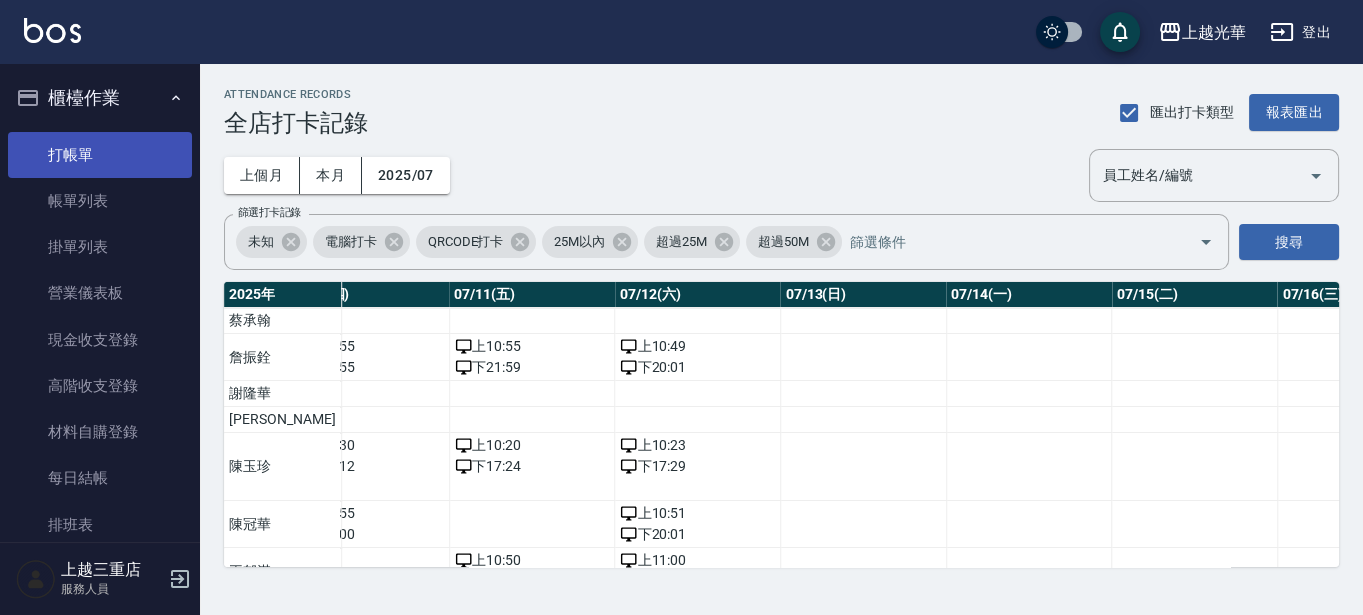 click on "打帳單" at bounding box center (100, 155) 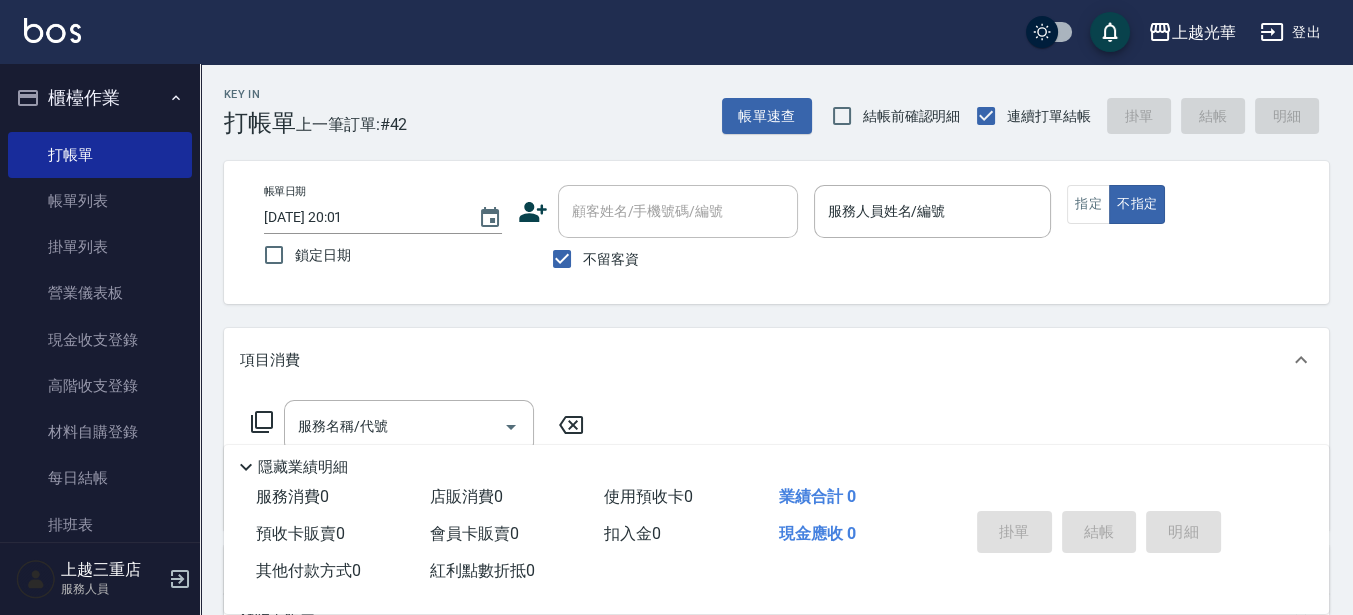 click on "不留客資" at bounding box center (658, 259) 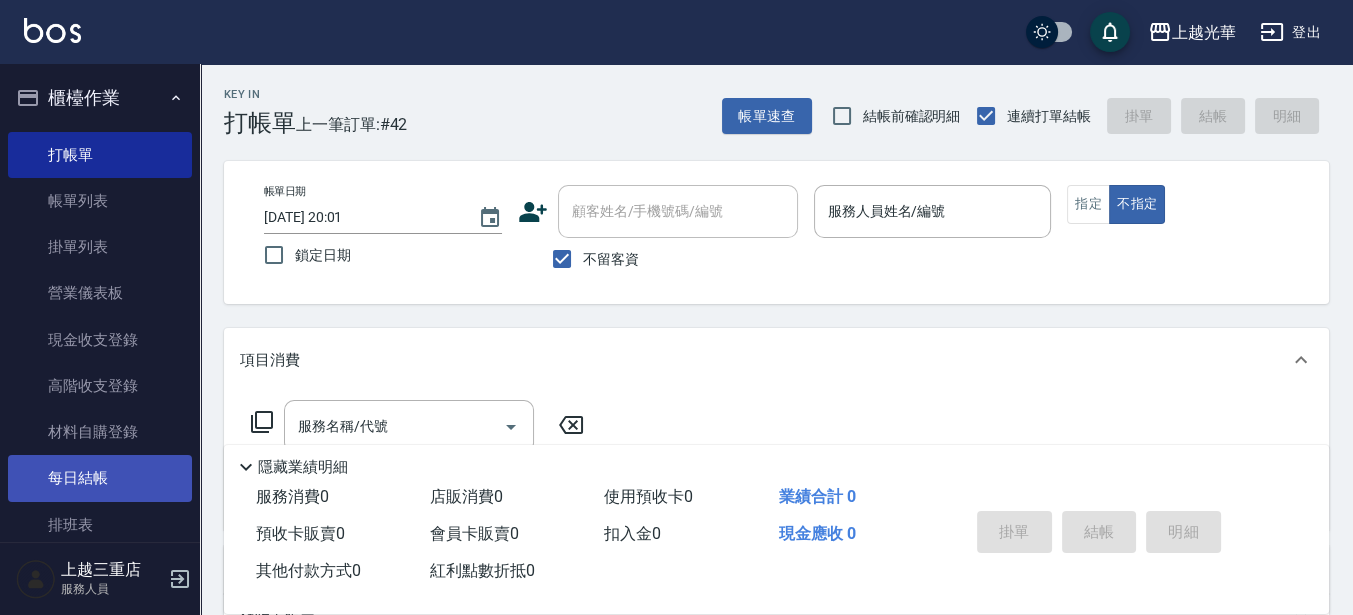 click on "每日結帳" at bounding box center (100, 478) 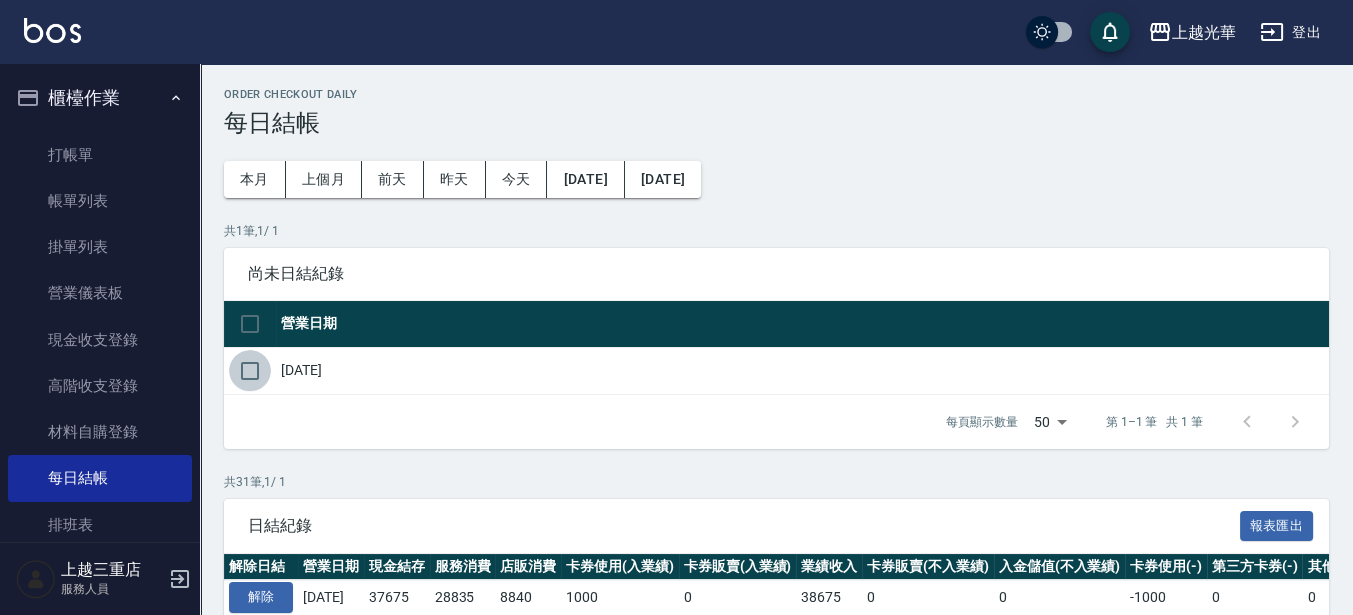 click at bounding box center (250, 371) 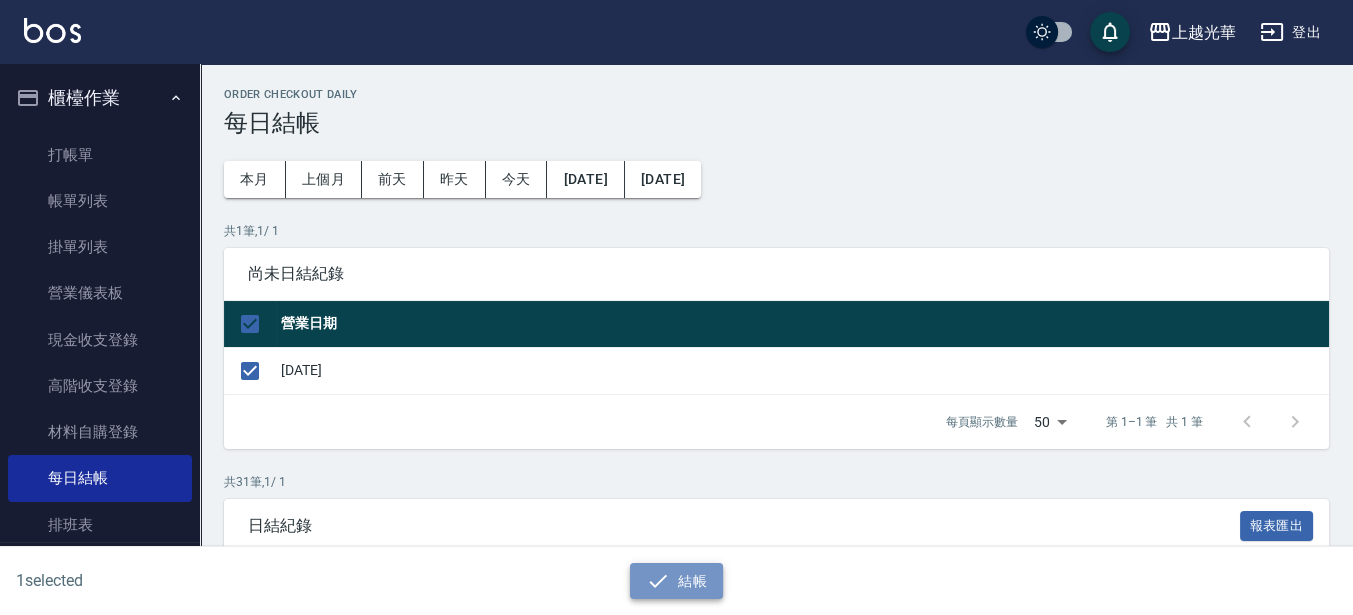 click on "結帳" at bounding box center [676, 581] 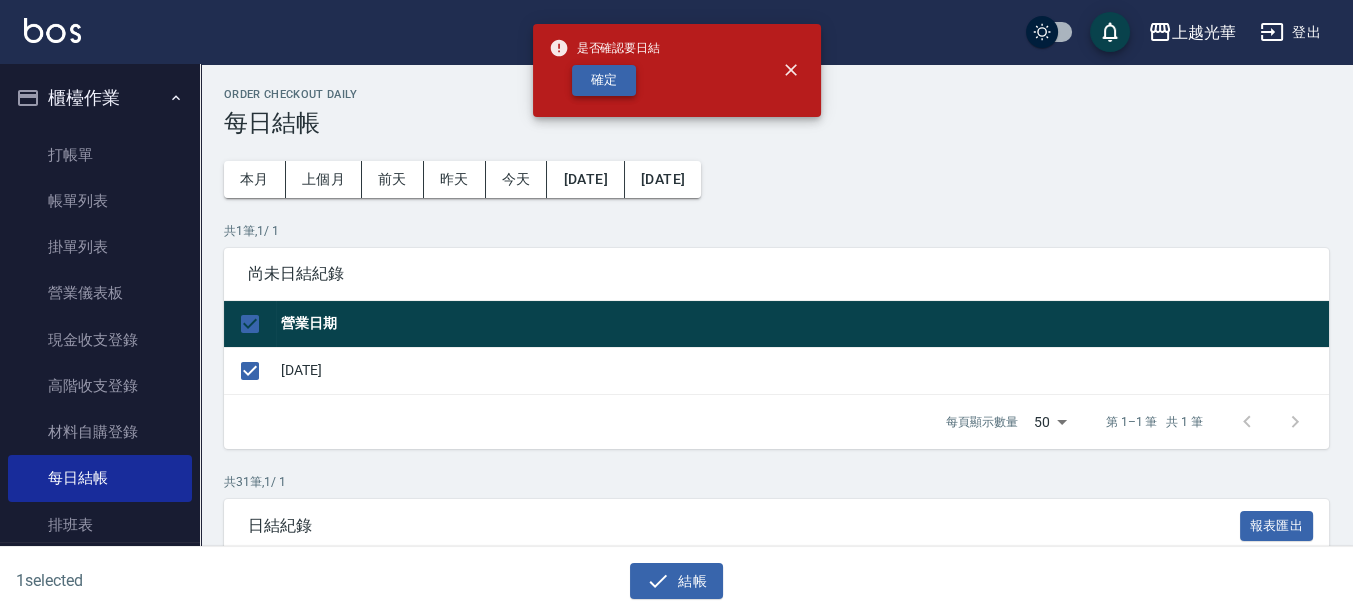 click on "確定" at bounding box center [604, 80] 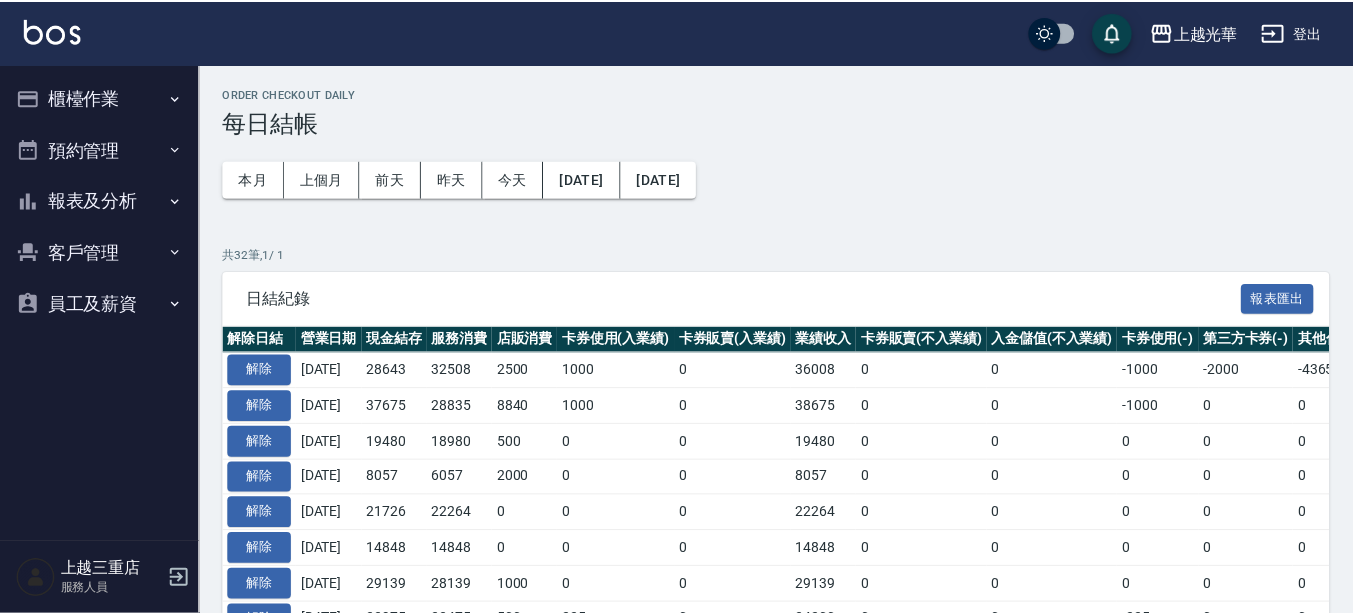 scroll, scrollTop: 0, scrollLeft: 0, axis: both 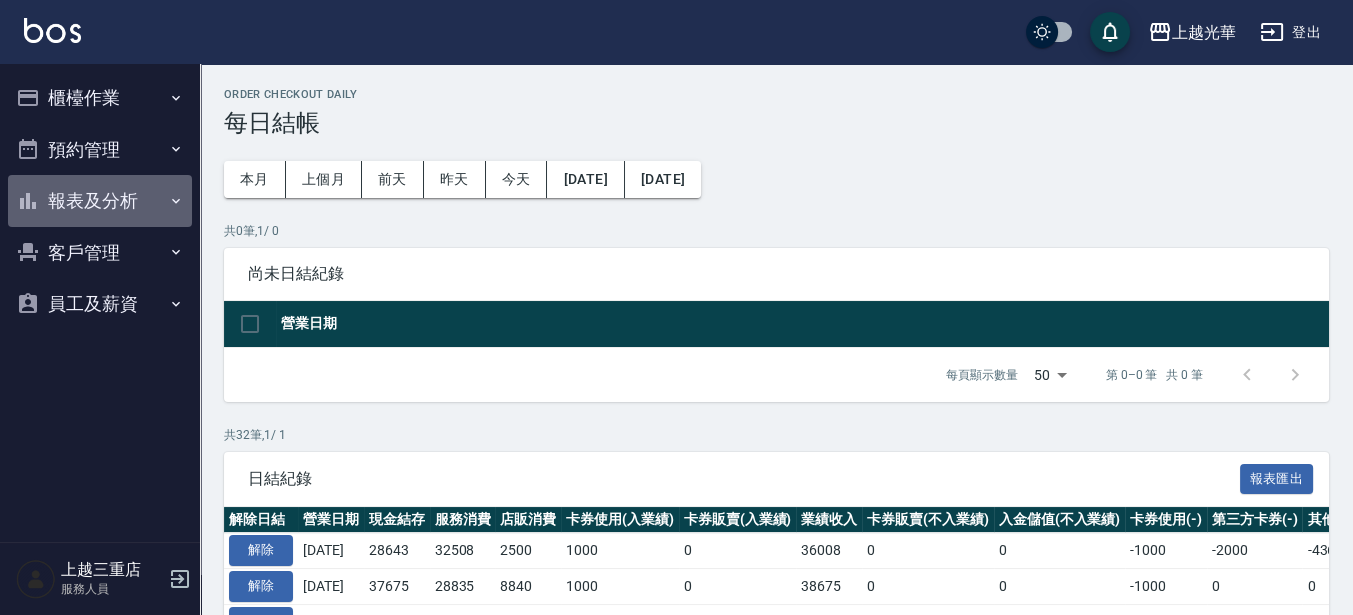 click on "報表及分析" at bounding box center [100, 201] 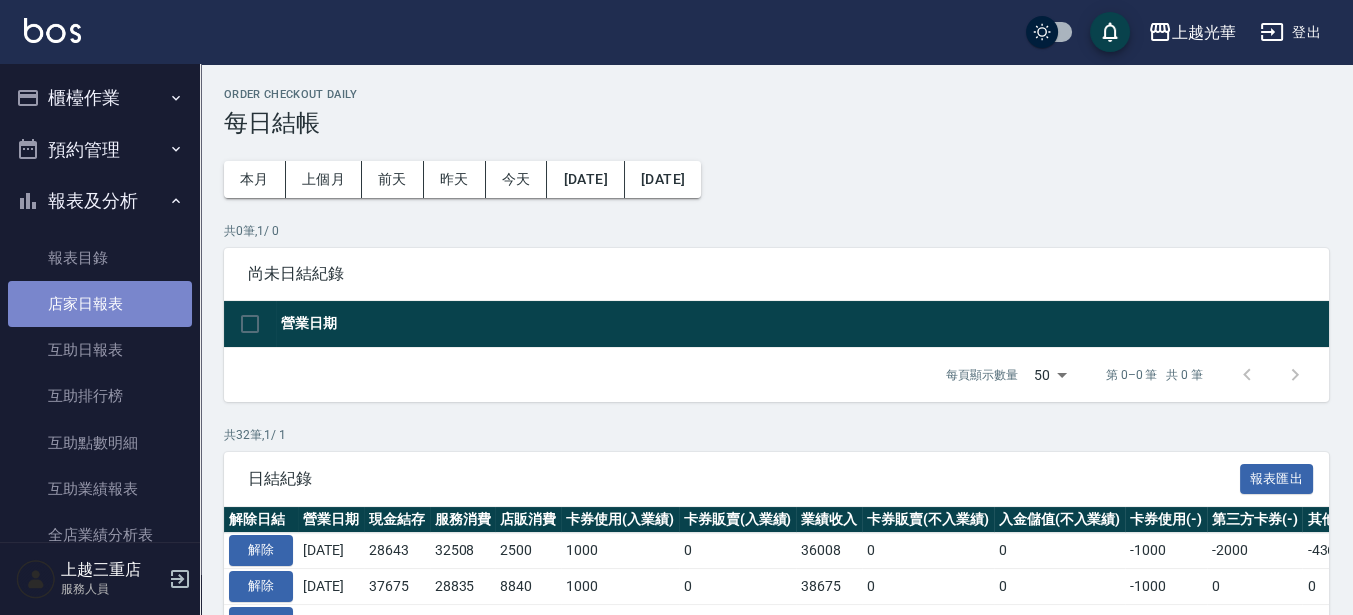 click on "店家日報表" at bounding box center (100, 304) 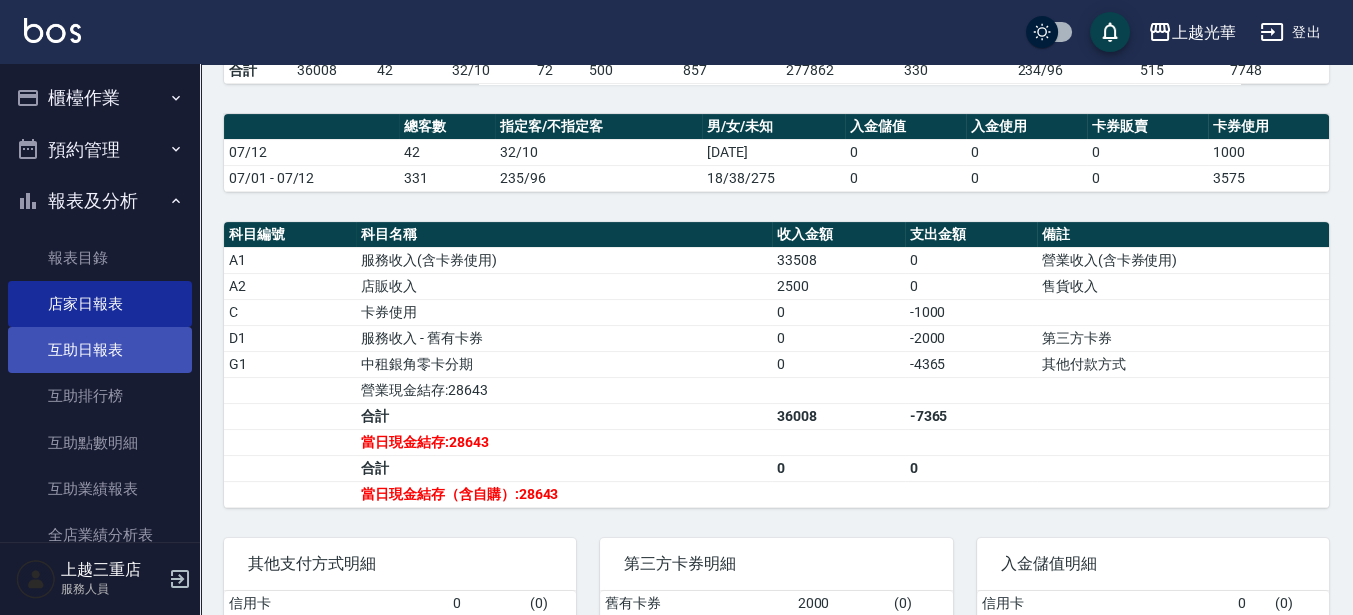 scroll, scrollTop: 715, scrollLeft: 0, axis: vertical 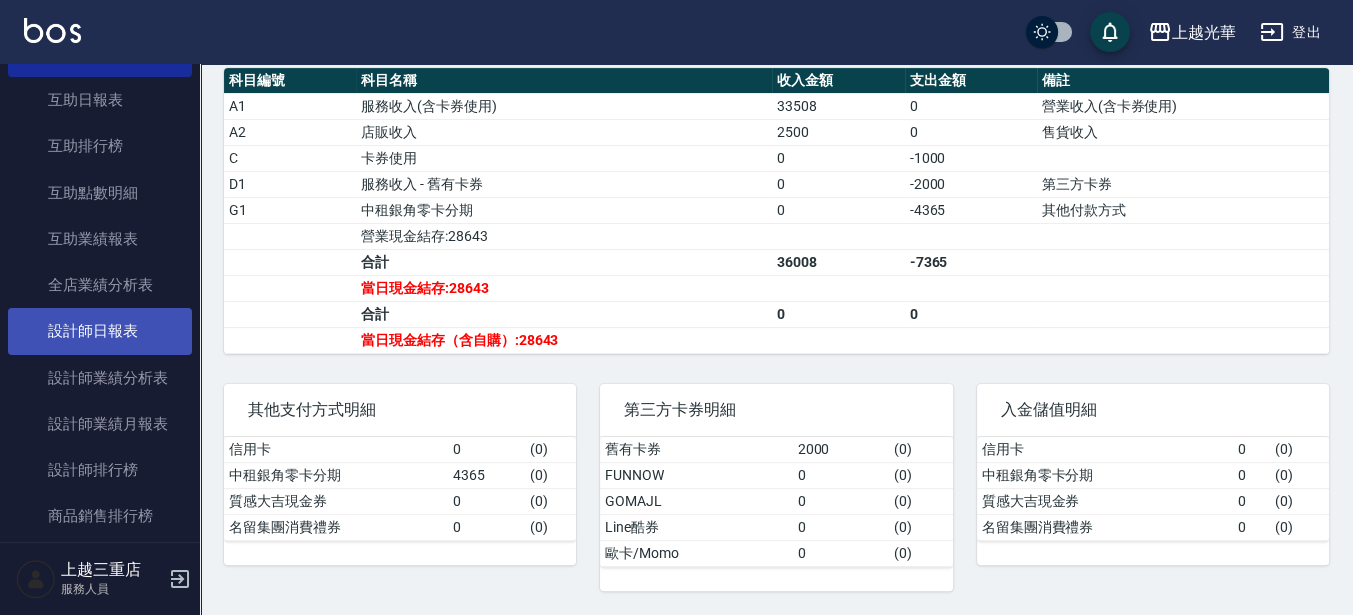 click on "設計師日報表" at bounding box center (100, 331) 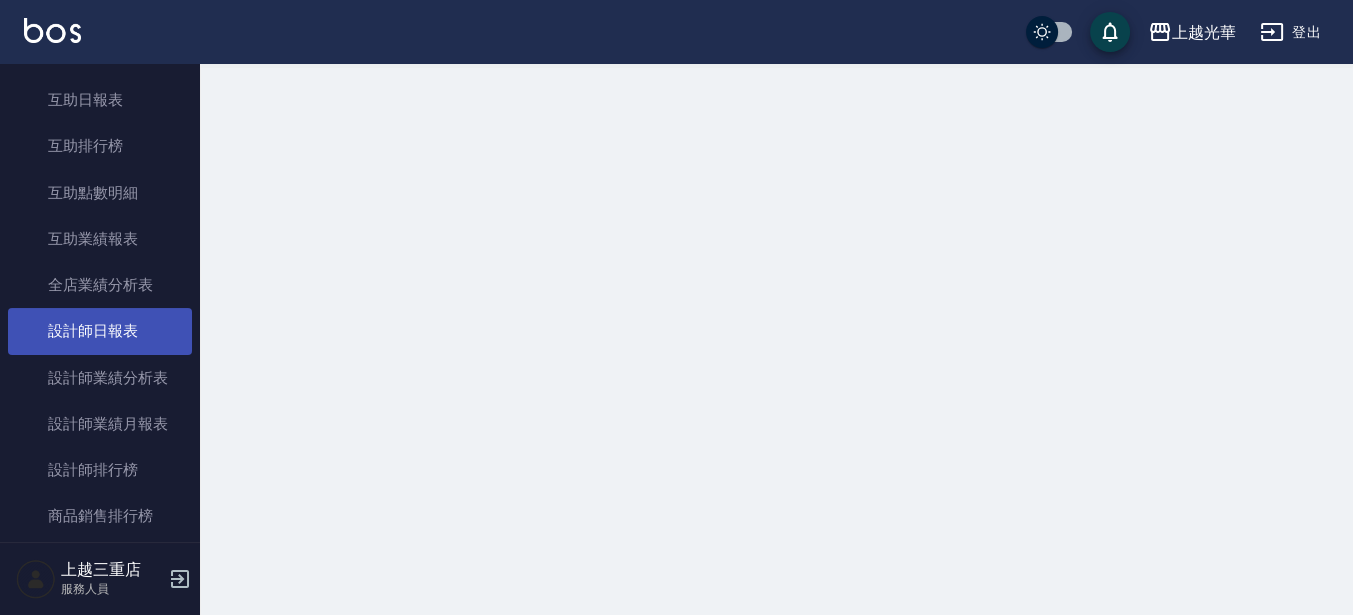 scroll, scrollTop: 0, scrollLeft: 0, axis: both 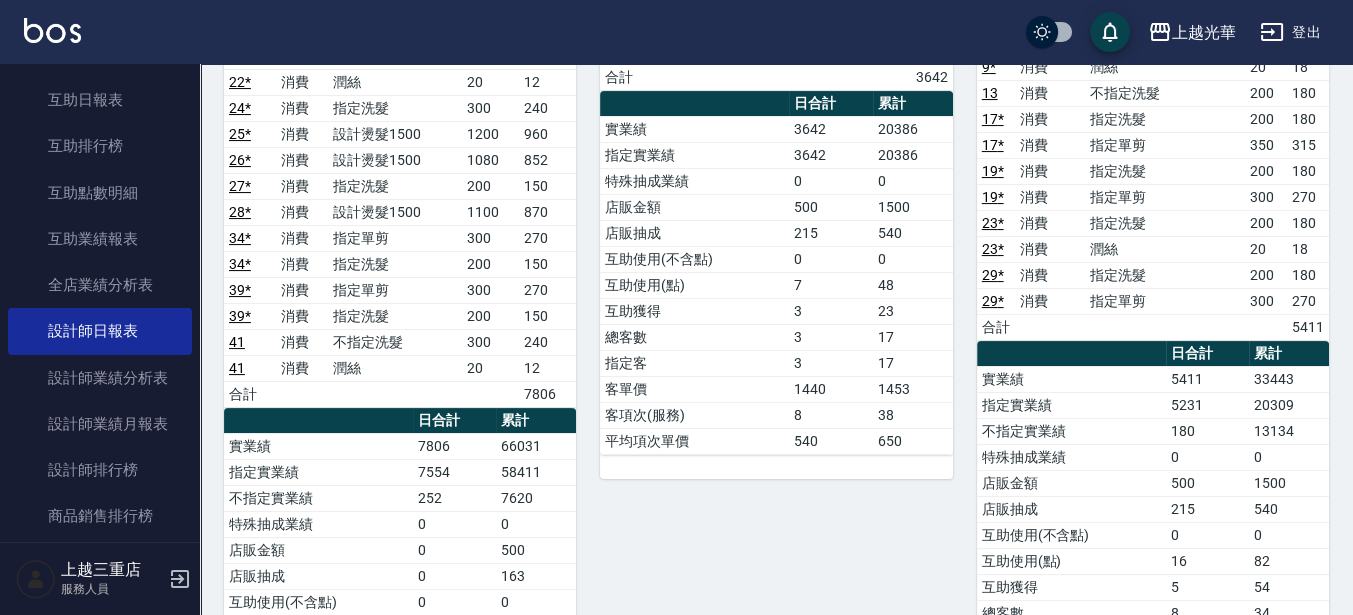 click on "登出" at bounding box center [1290, 32] 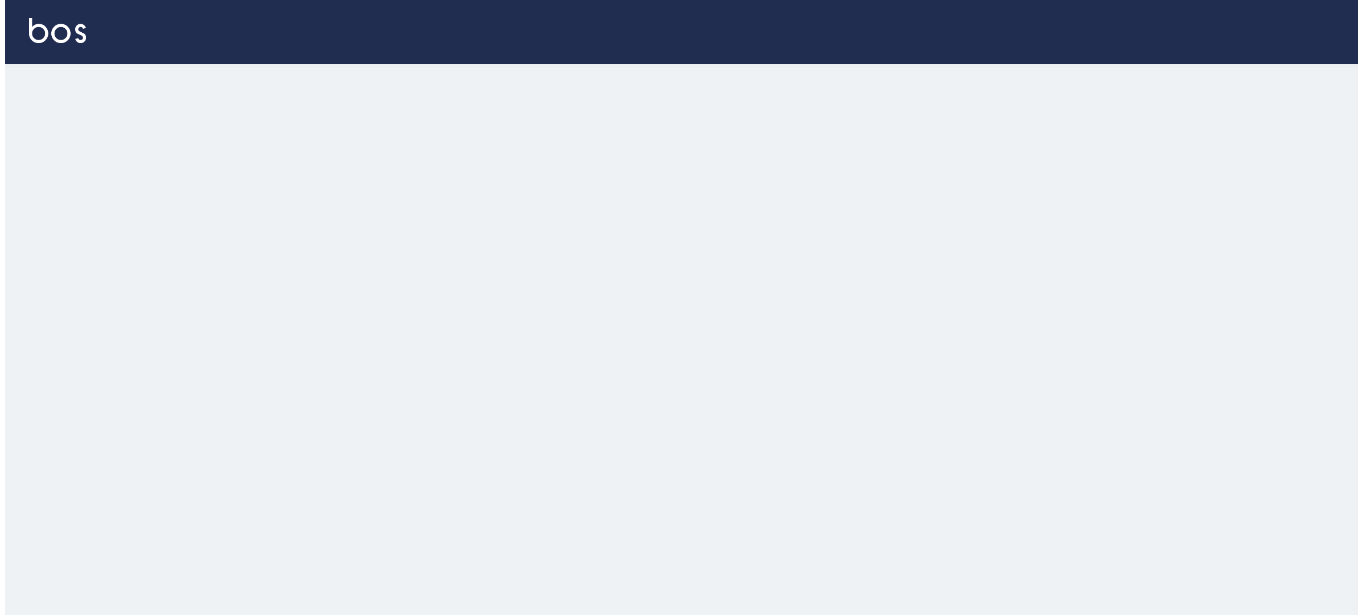 scroll, scrollTop: 0, scrollLeft: 0, axis: both 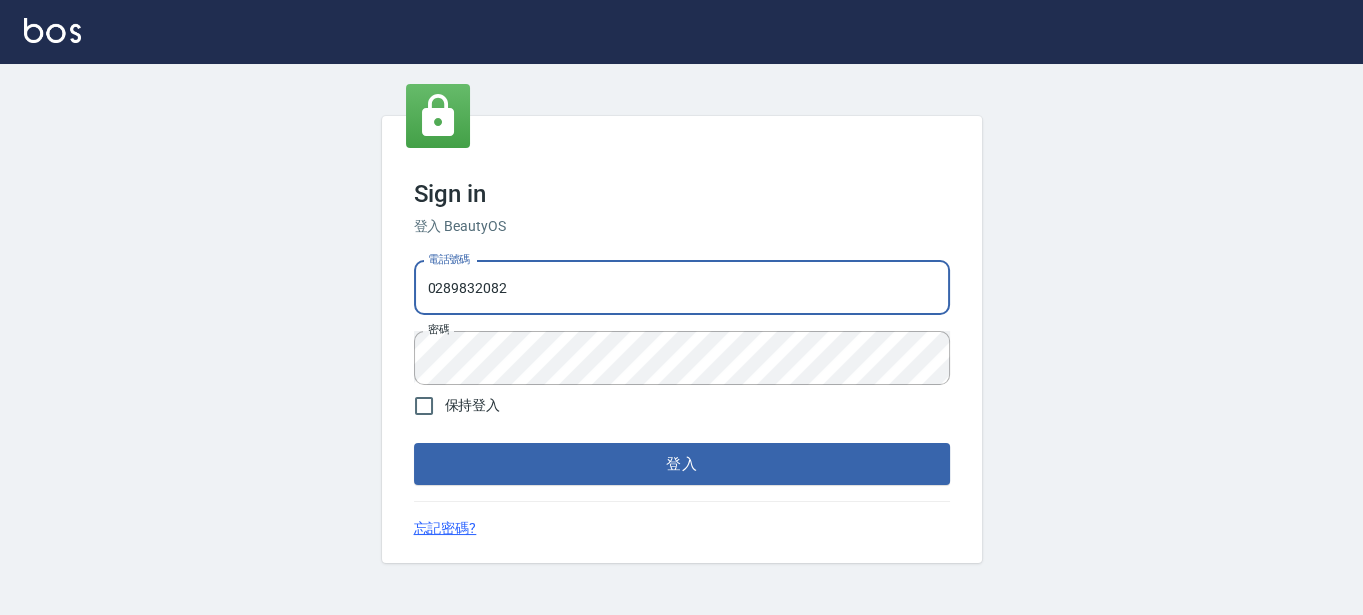 drag, startPoint x: 0, startPoint y: 0, endPoint x: 9, endPoint y: 294, distance: 294.13773 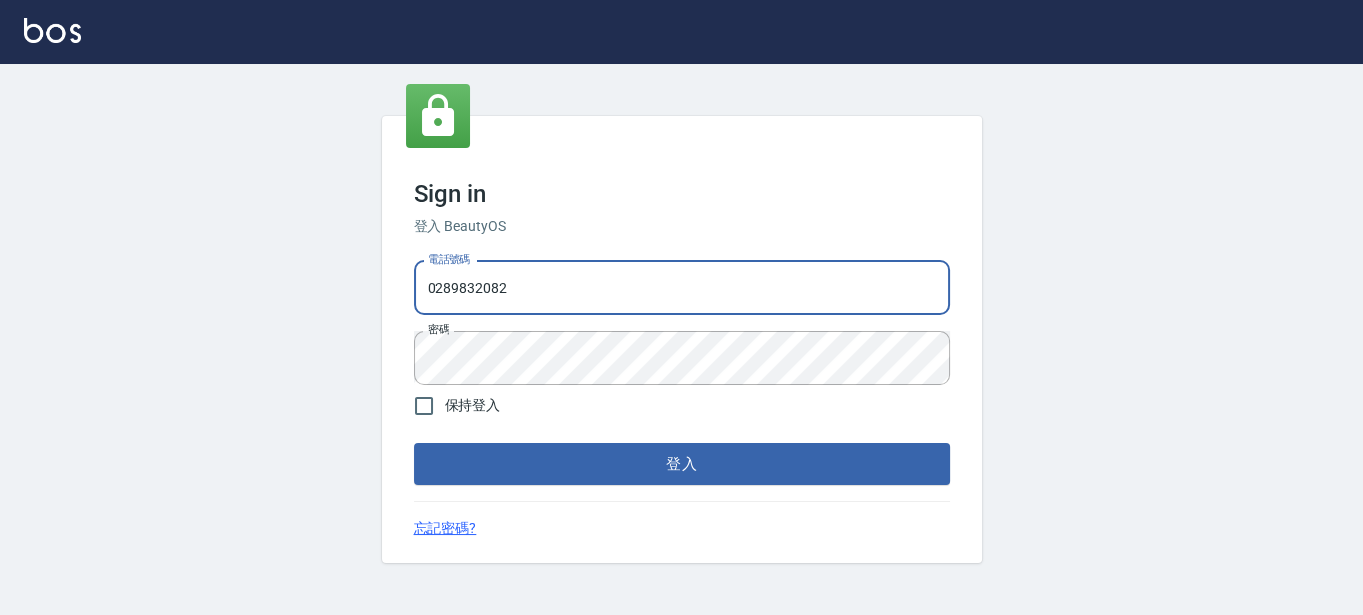click on "Sign in 登入 BeautyOS 電話號碼 0289832082 電話號碼 密碼 密碼 保持登入 登入 忘記密碼?" at bounding box center (681, 307) 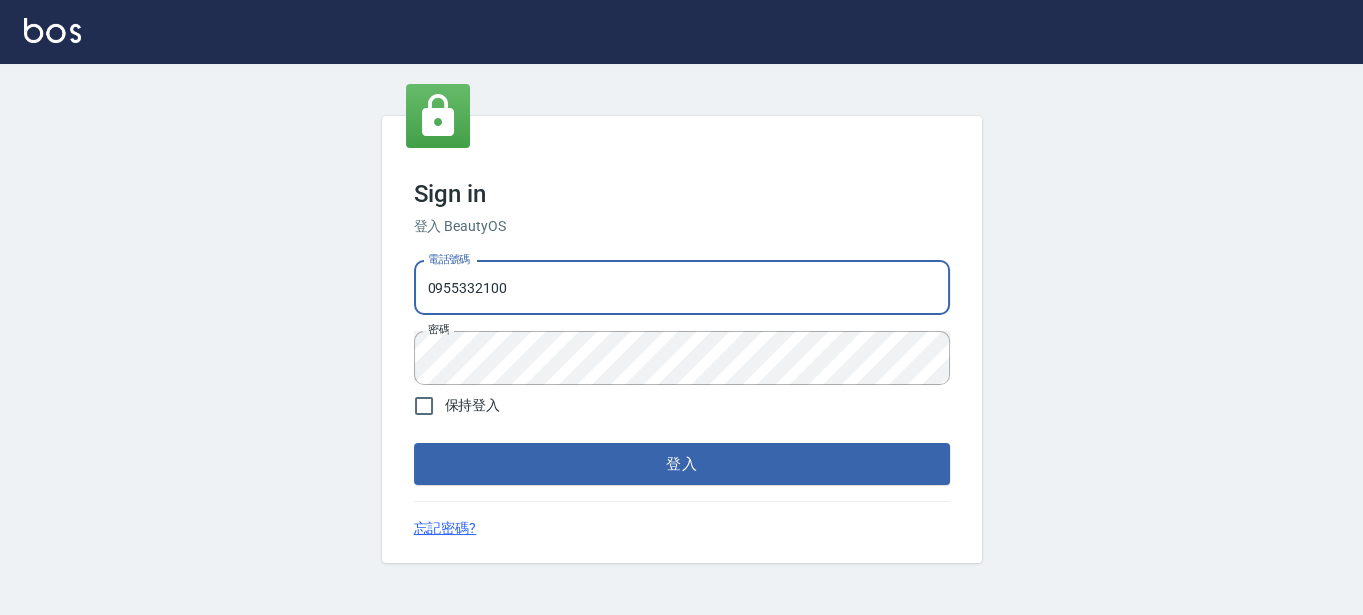 type on "0955332100" 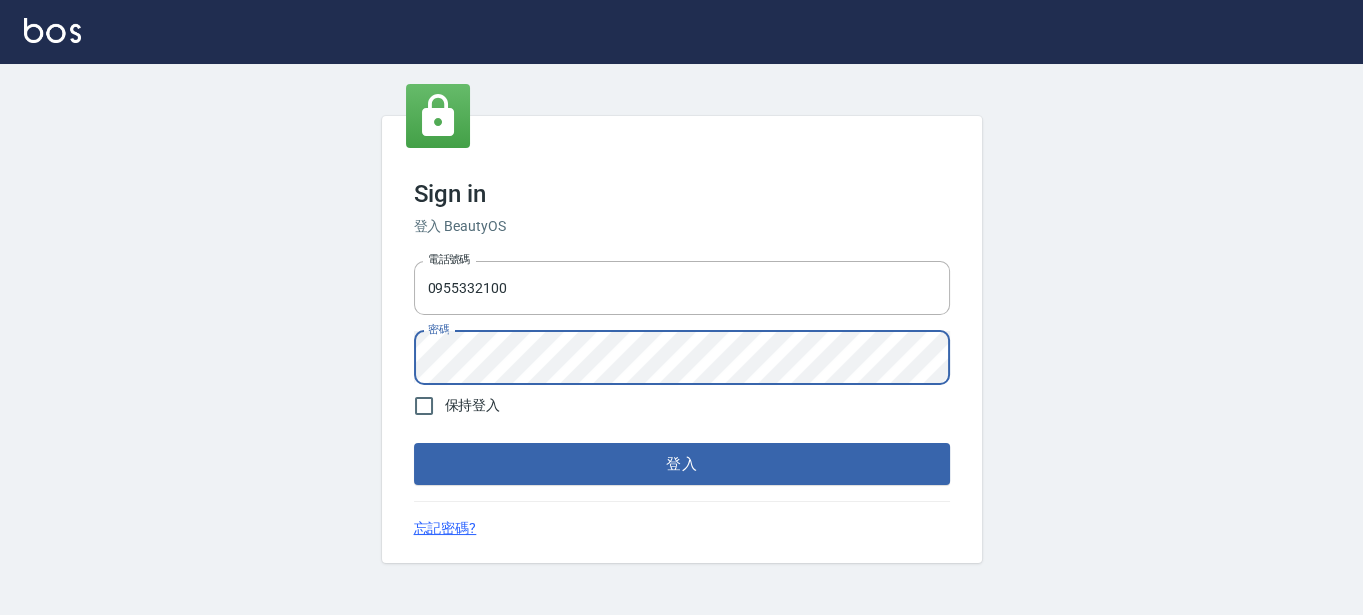 click on "登入" at bounding box center (682, 464) 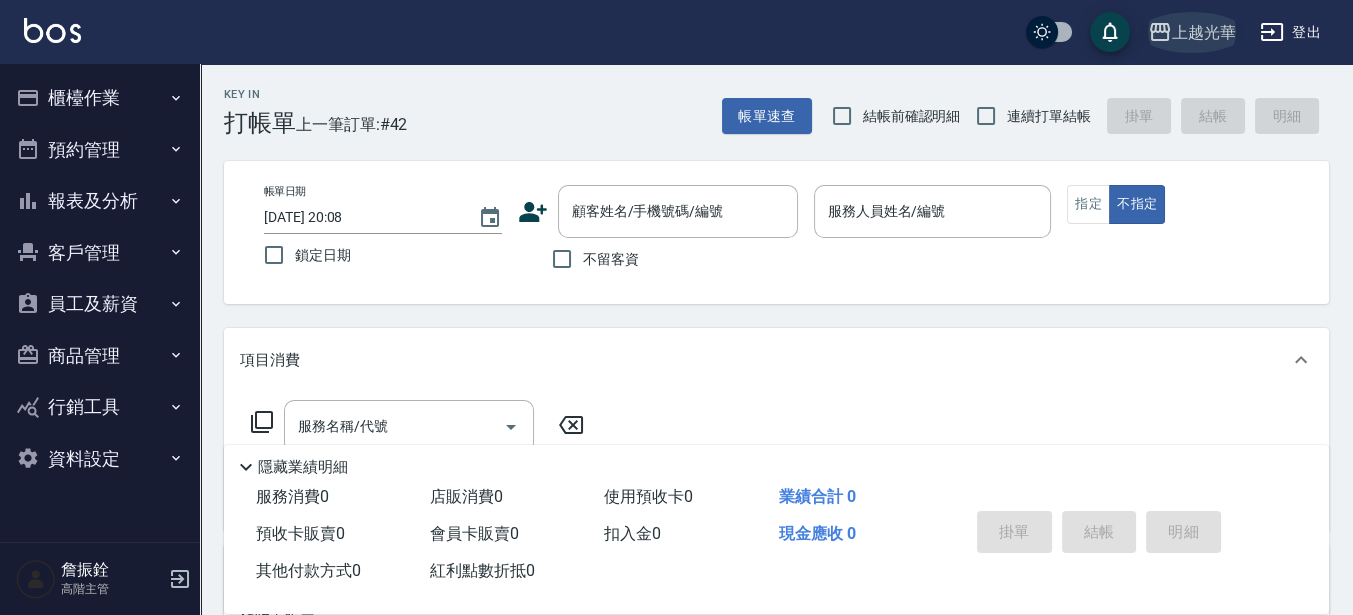 click on "上越光華" at bounding box center [1204, 32] 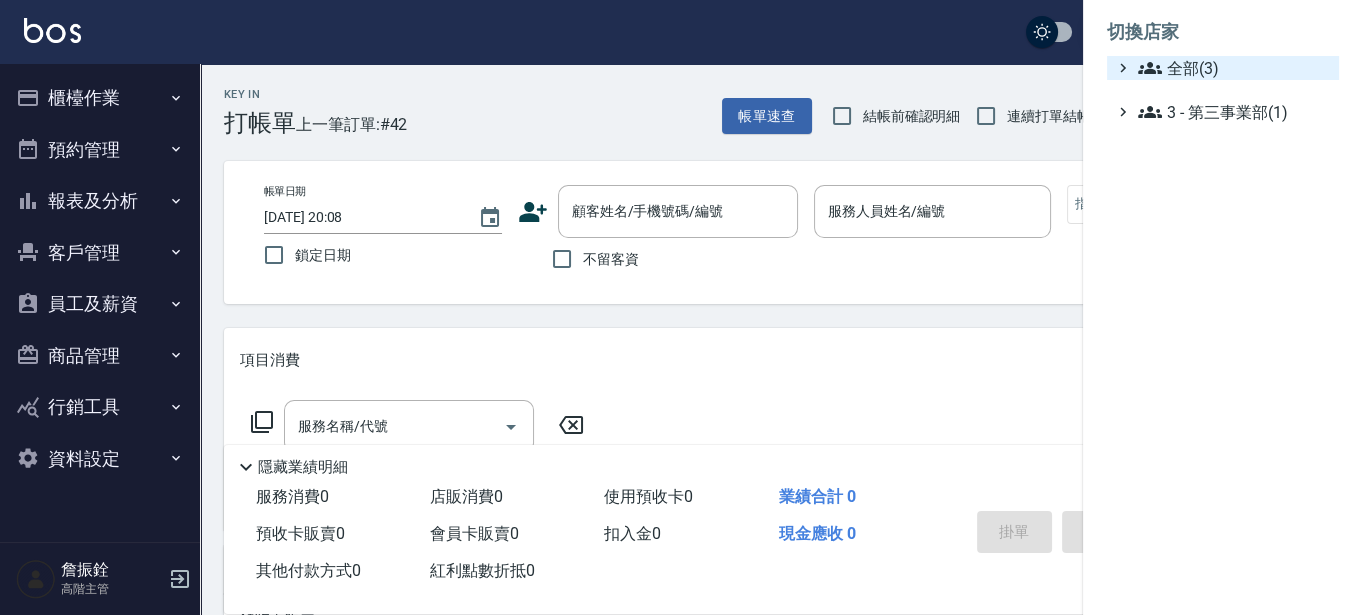 click on "全部(3)" at bounding box center (1234, 68) 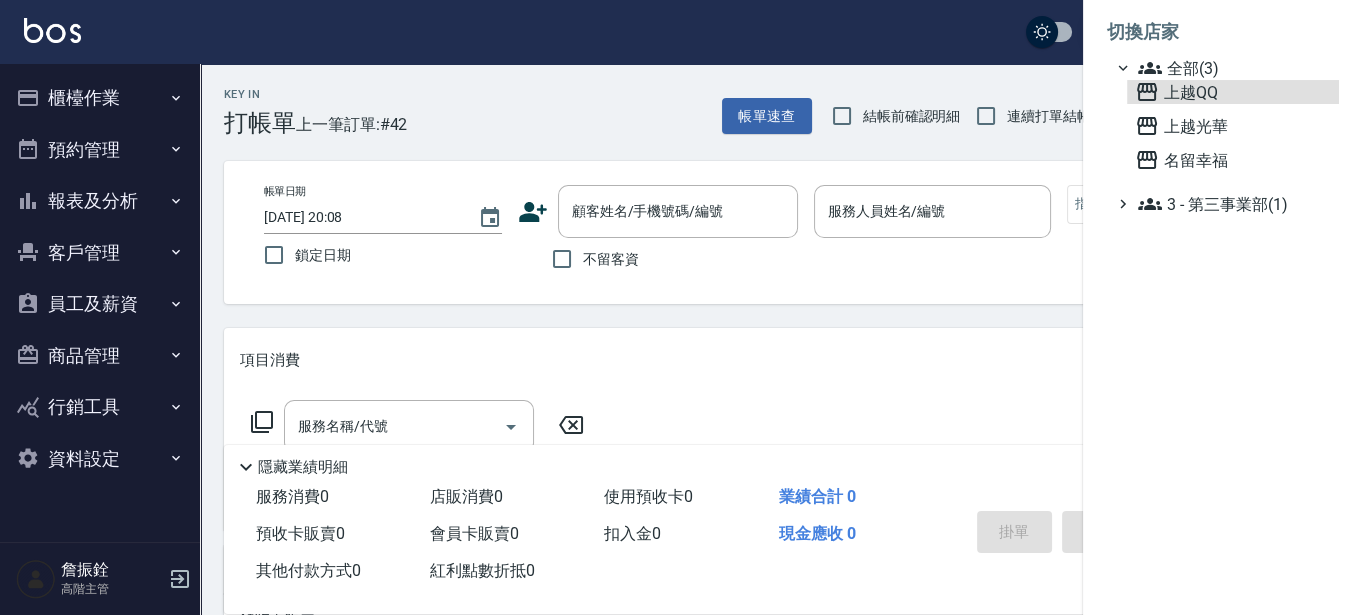 click on "上越QQ" at bounding box center (1233, 92) 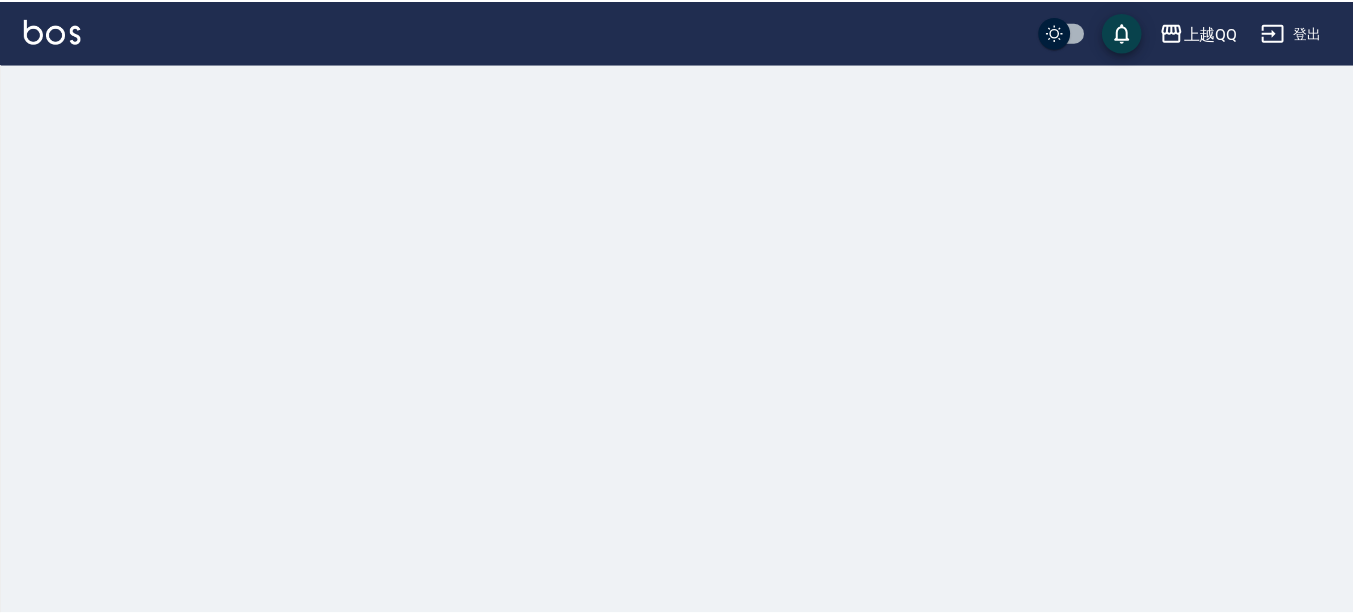 scroll, scrollTop: 0, scrollLeft: 0, axis: both 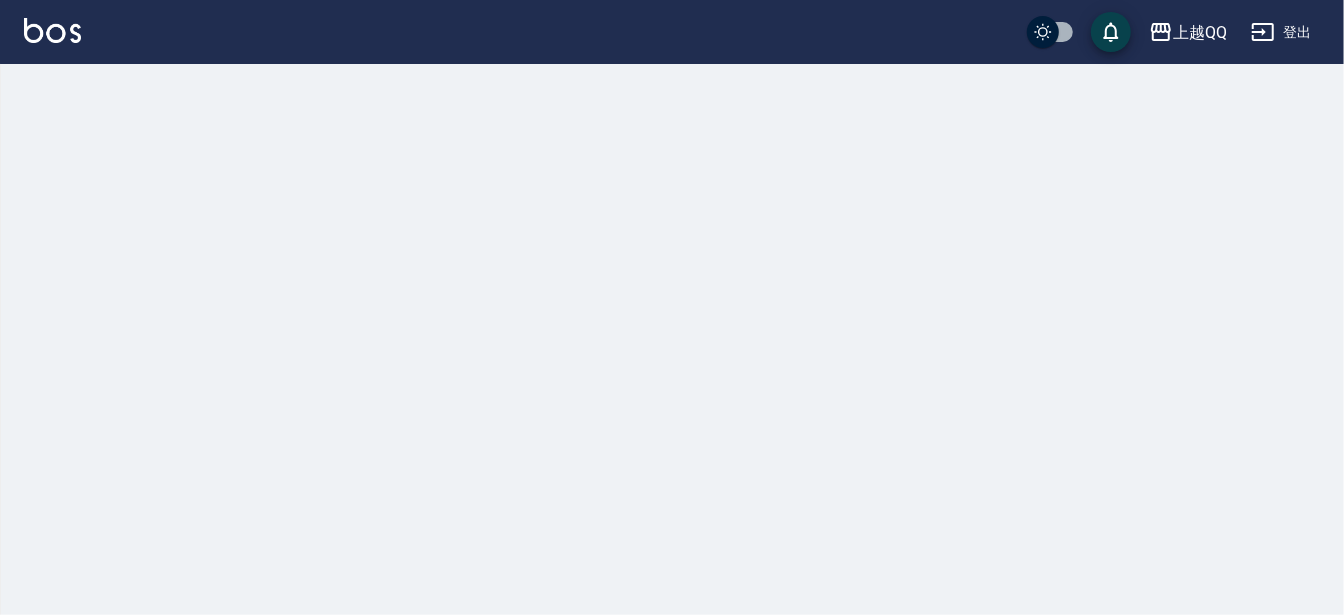 click on "上越QQ 登出" at bounding box center (672, 307) 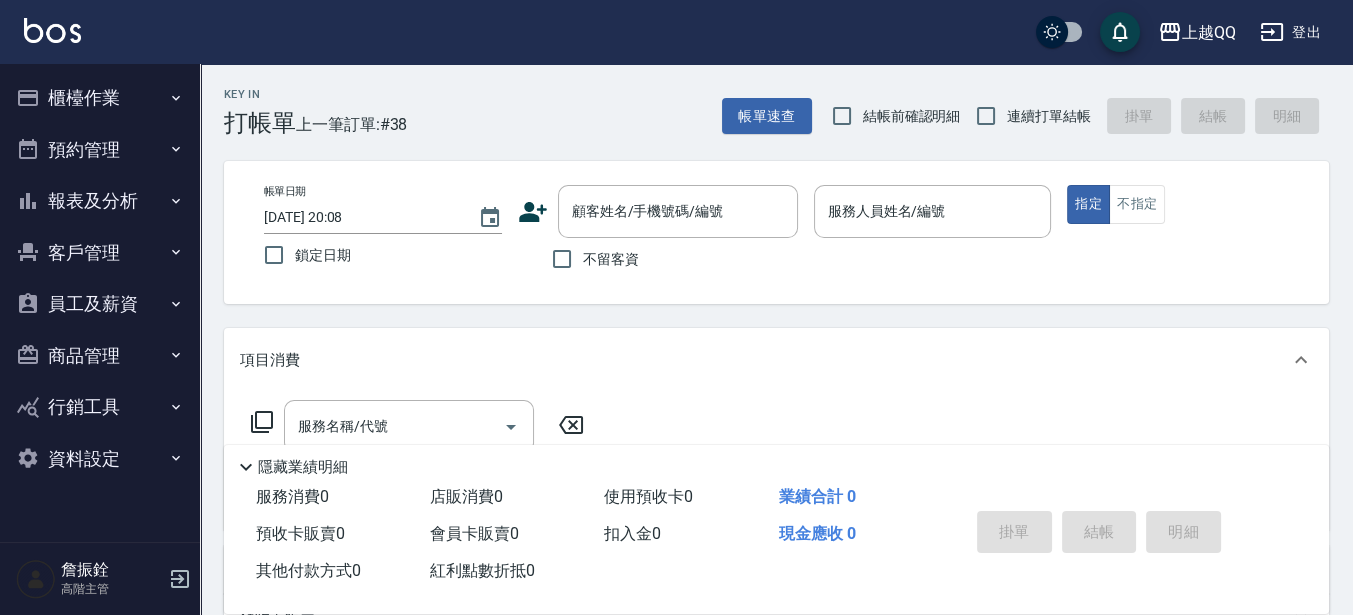 click on "報表及分析" at bounding box center [100, 201] 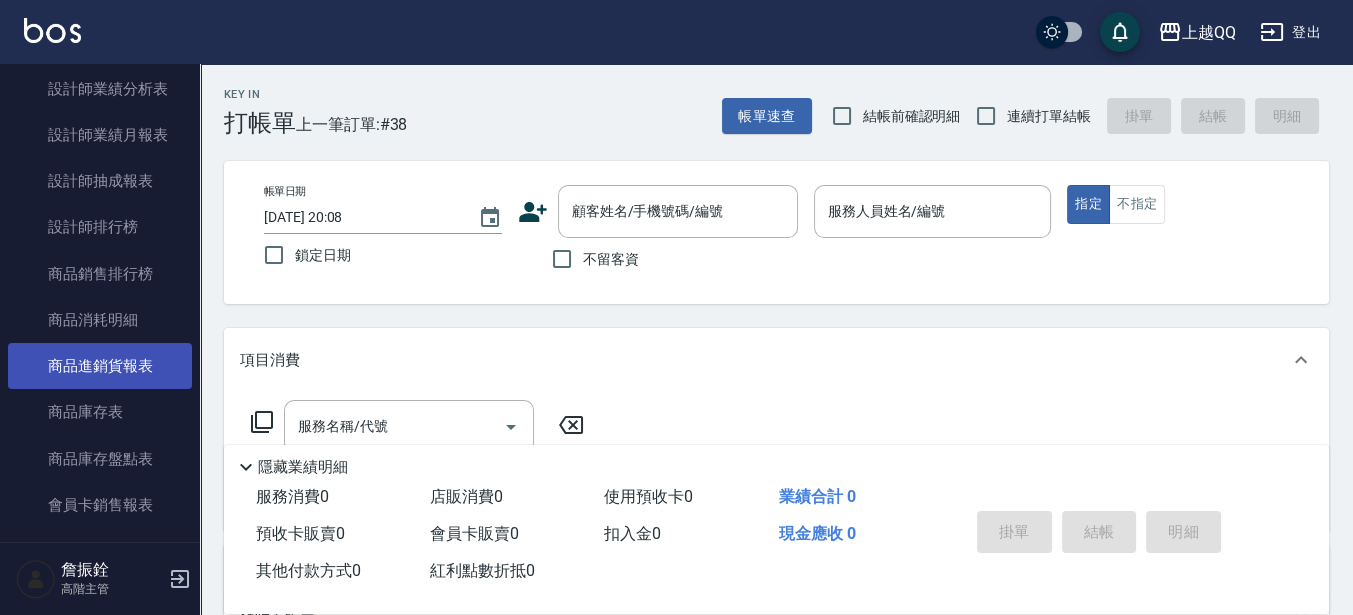 scroll, scrollTop: 875, scrollLeft: 0, axis: vertical 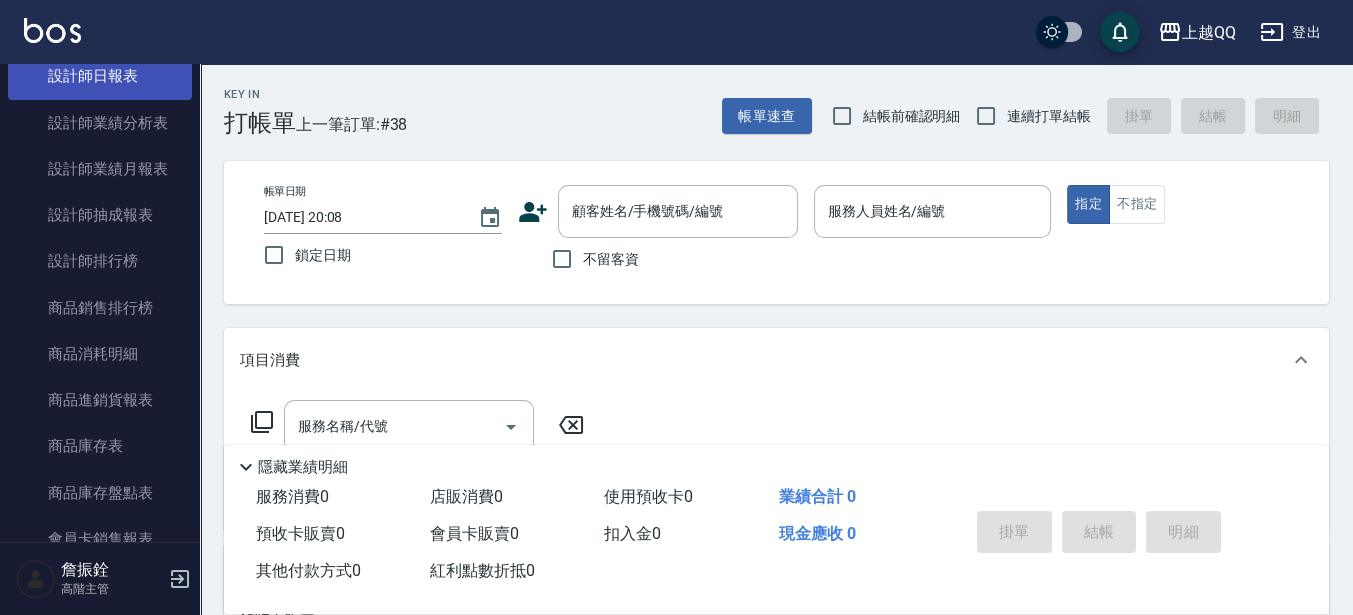 click on "設計師日報表" at bounding box center [100, 76] 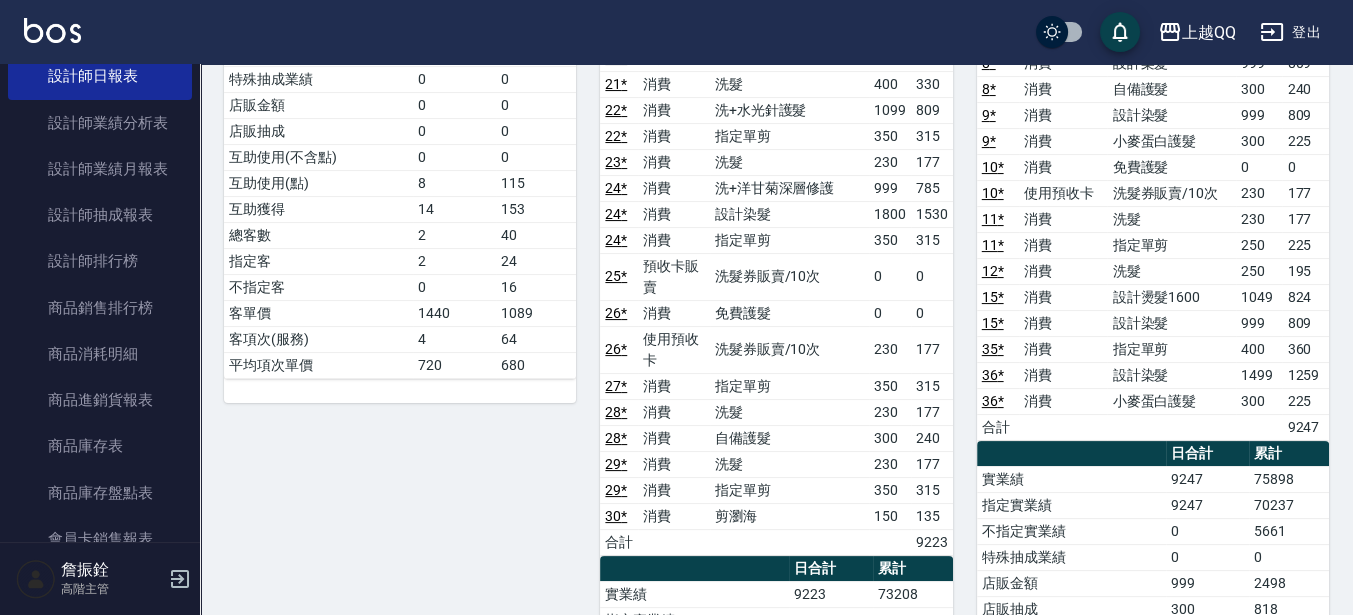 scroll, scrollTop: 625, scrollLeft: 0, axis: vertical 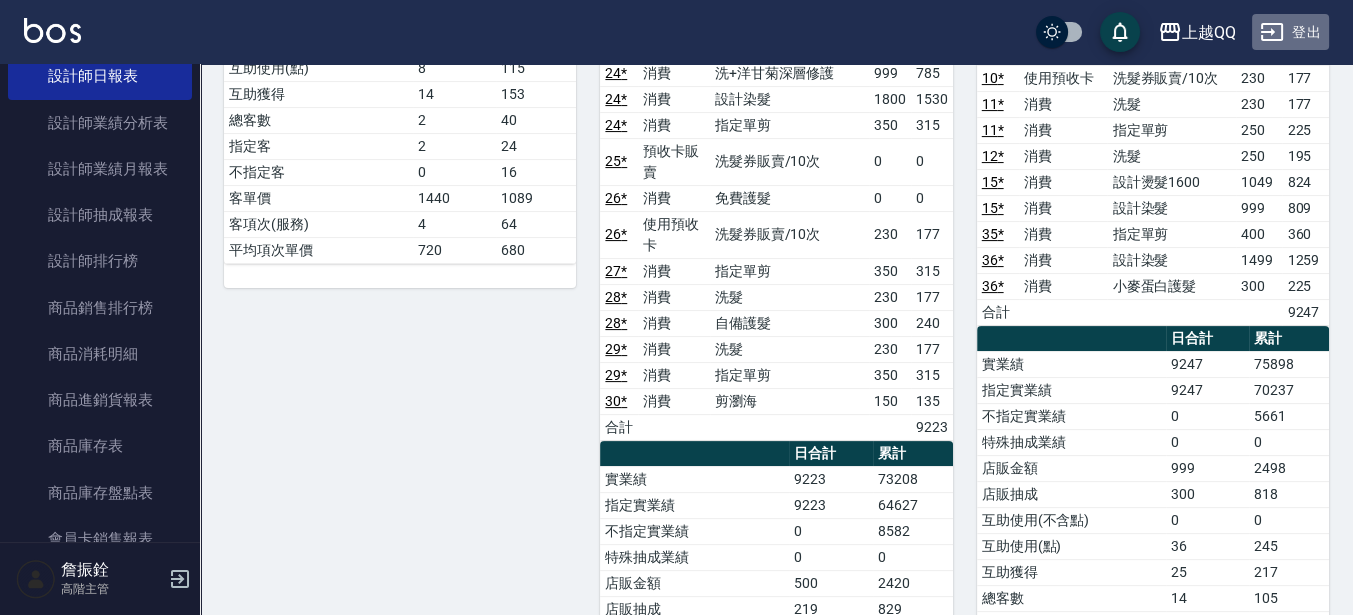 click on "登出" at bounding box center (1290, 32) 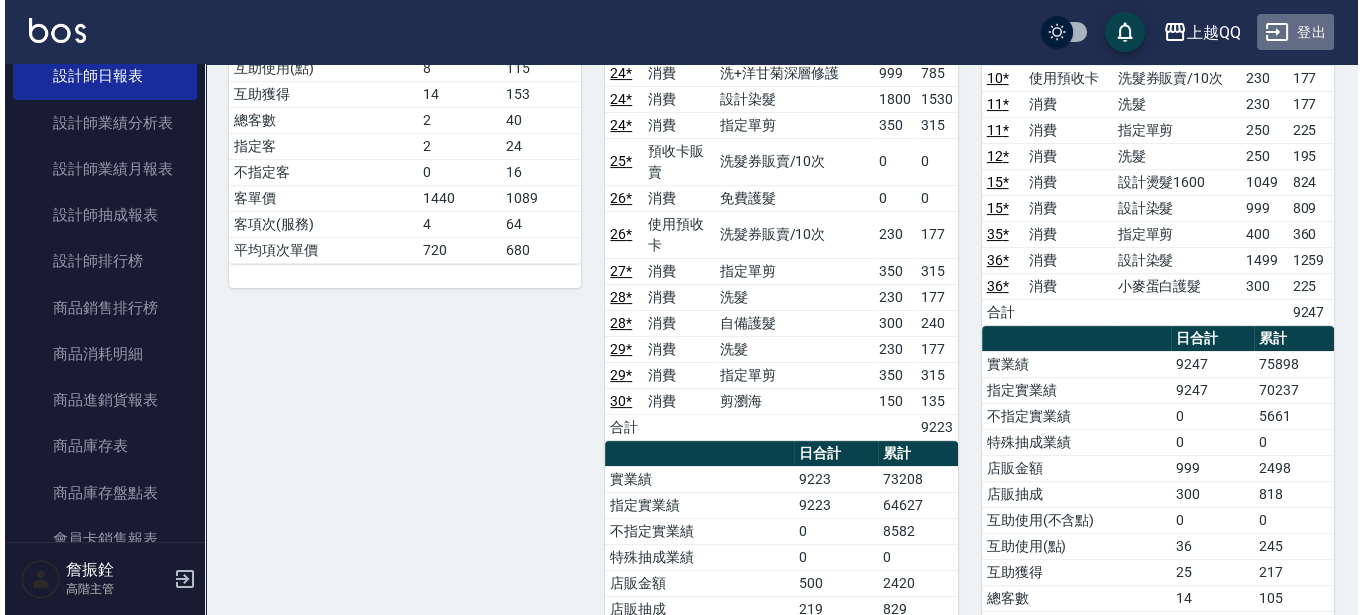 scroll, scrollTop: 0, scrollLeft: 0, axis: both 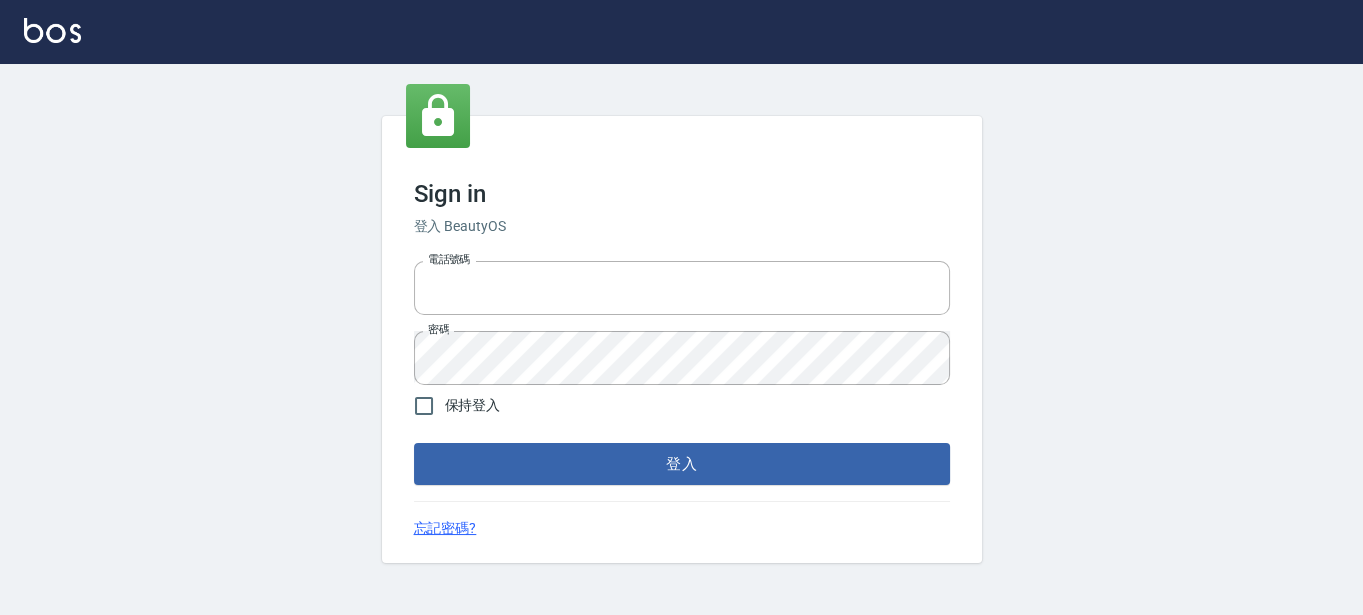 type on "0289832082" 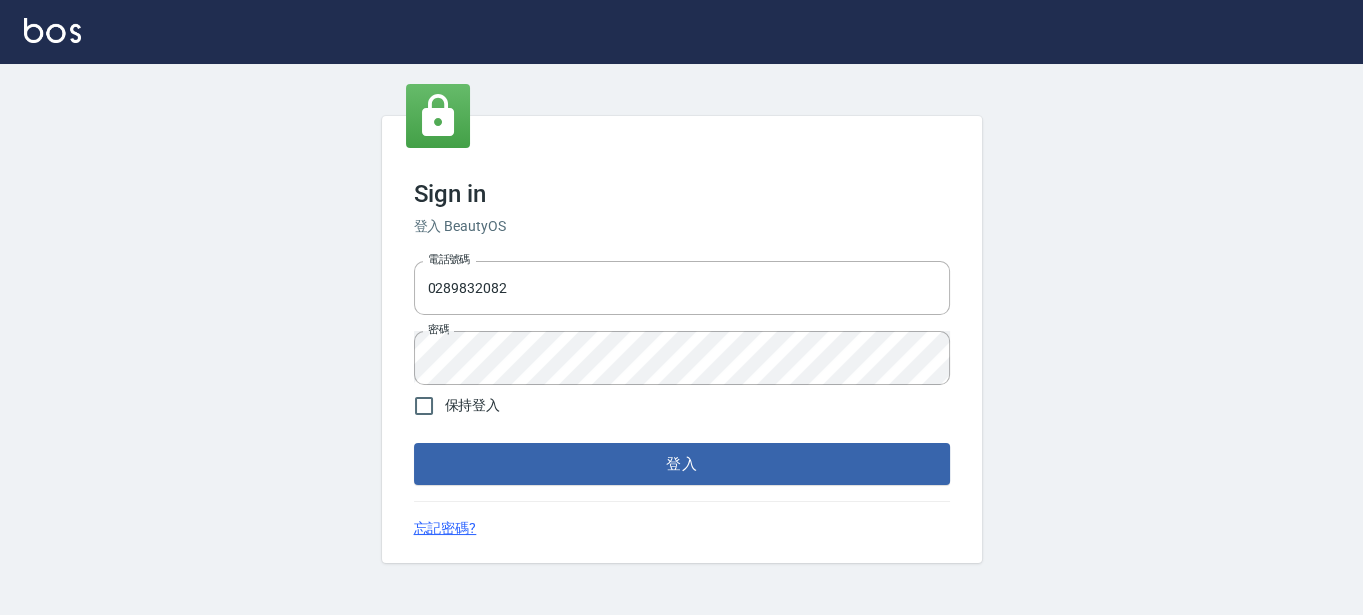click on "登入" at bounding box center (682, 464) 